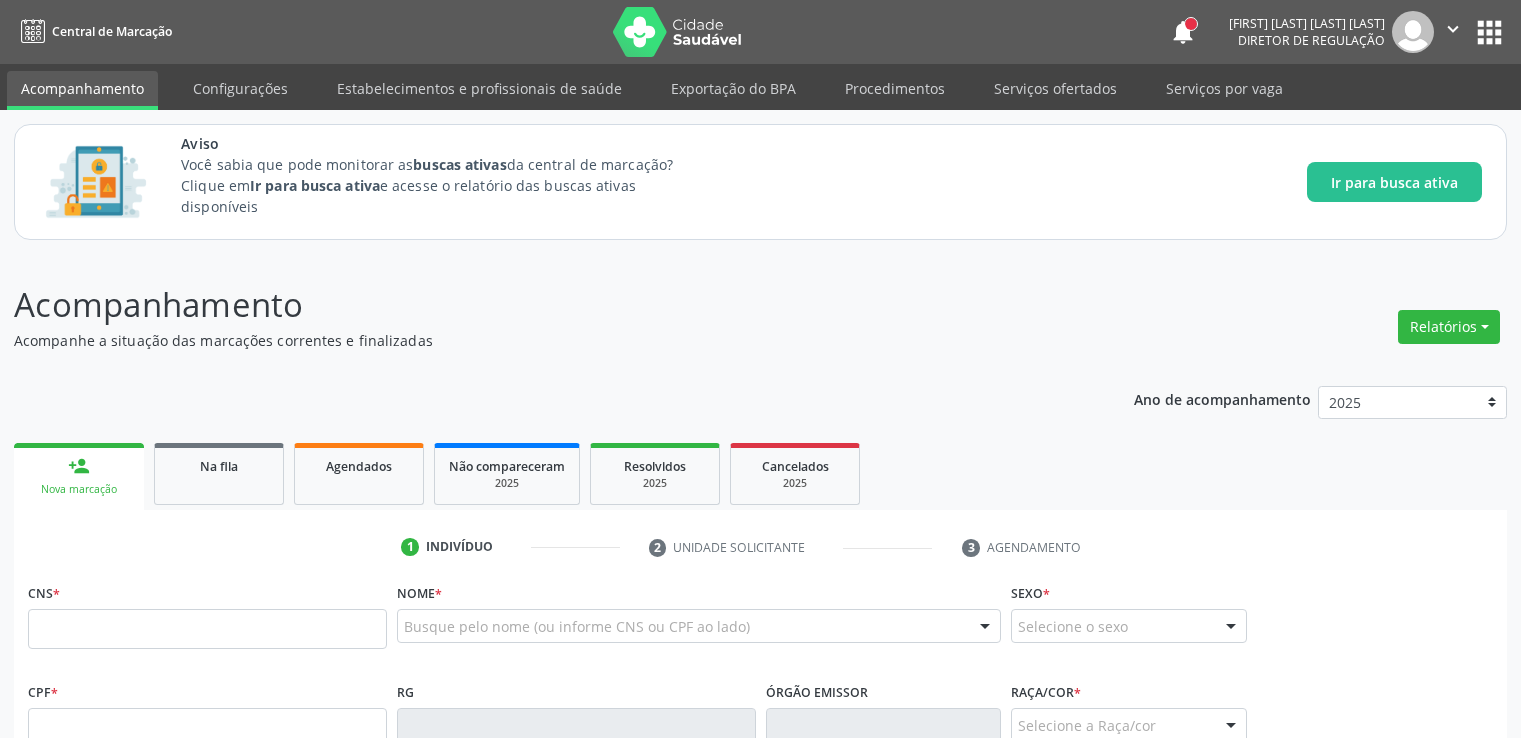 scroll, scrollTop: 0, scrollLeft: 0, axis: both 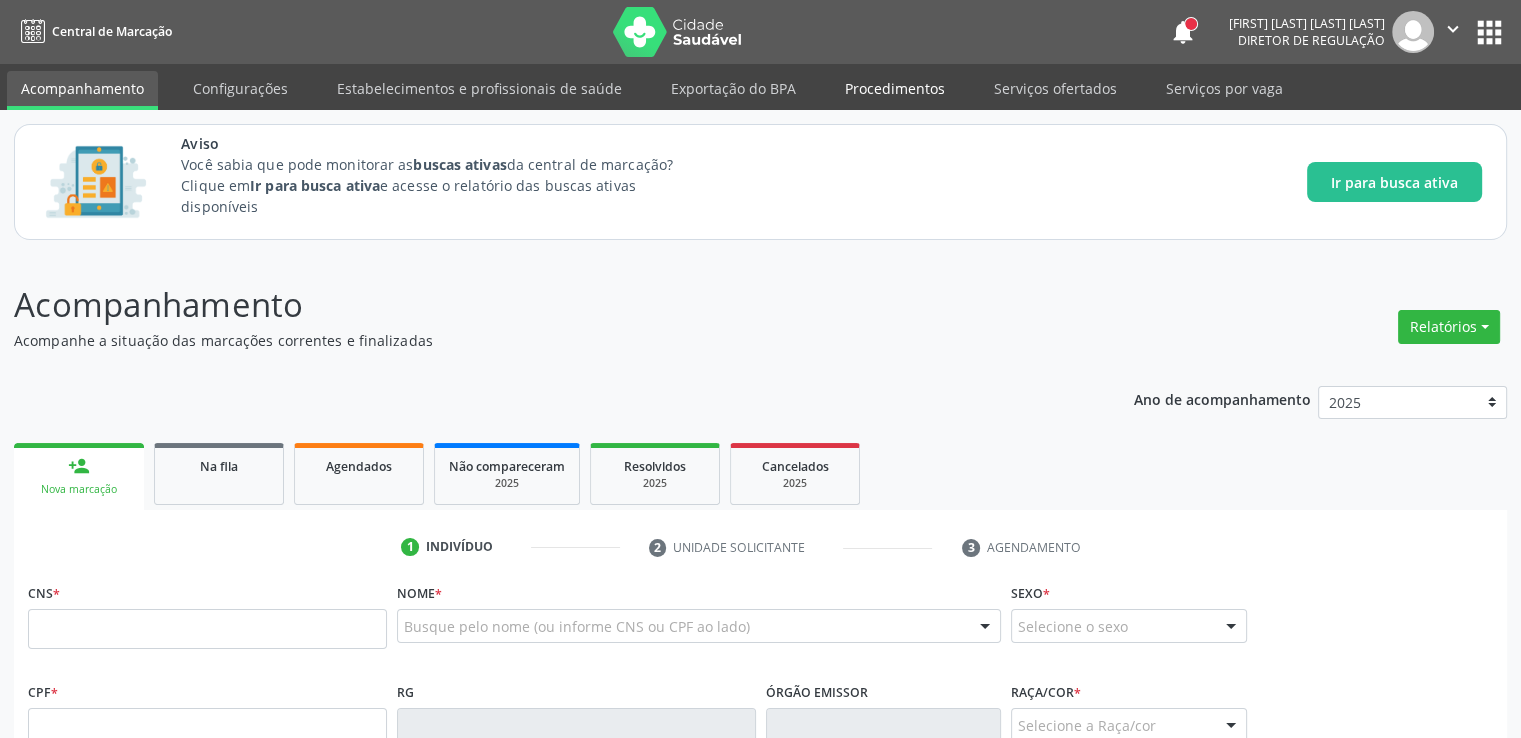 click on "Procedimentos" at bounding box center [895, 88] 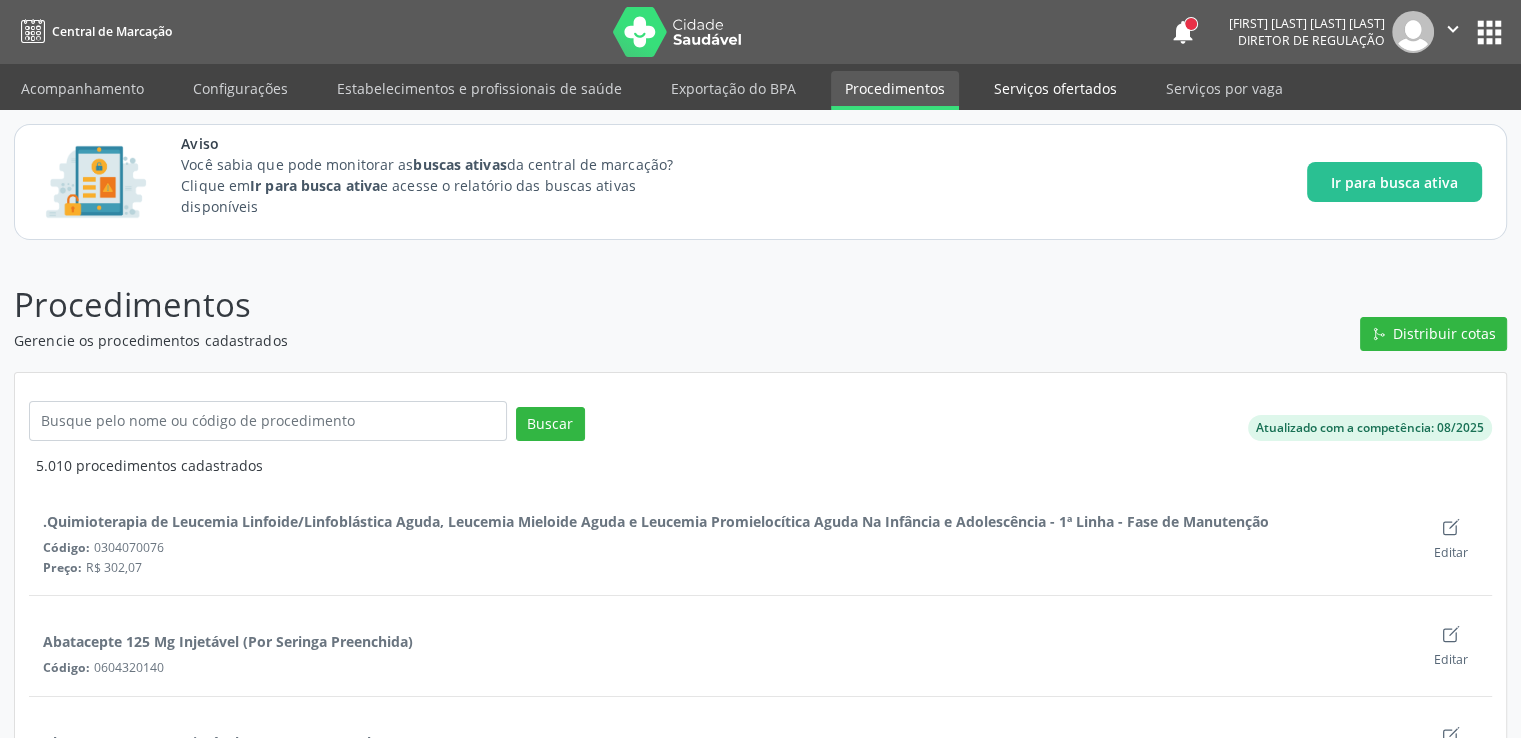 click on "Serviços ofertados" at bounding box center [1055, 88] 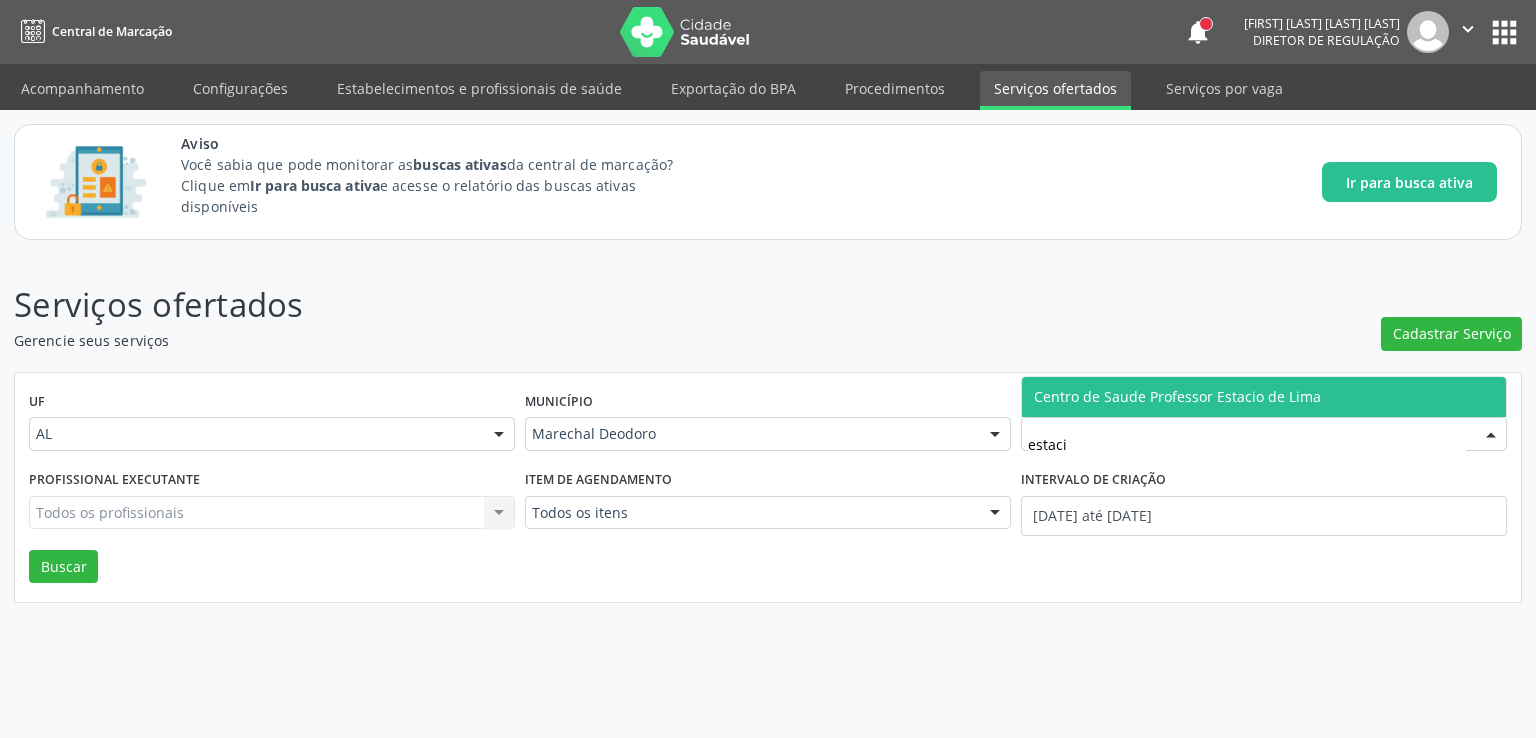 type on "estacio" 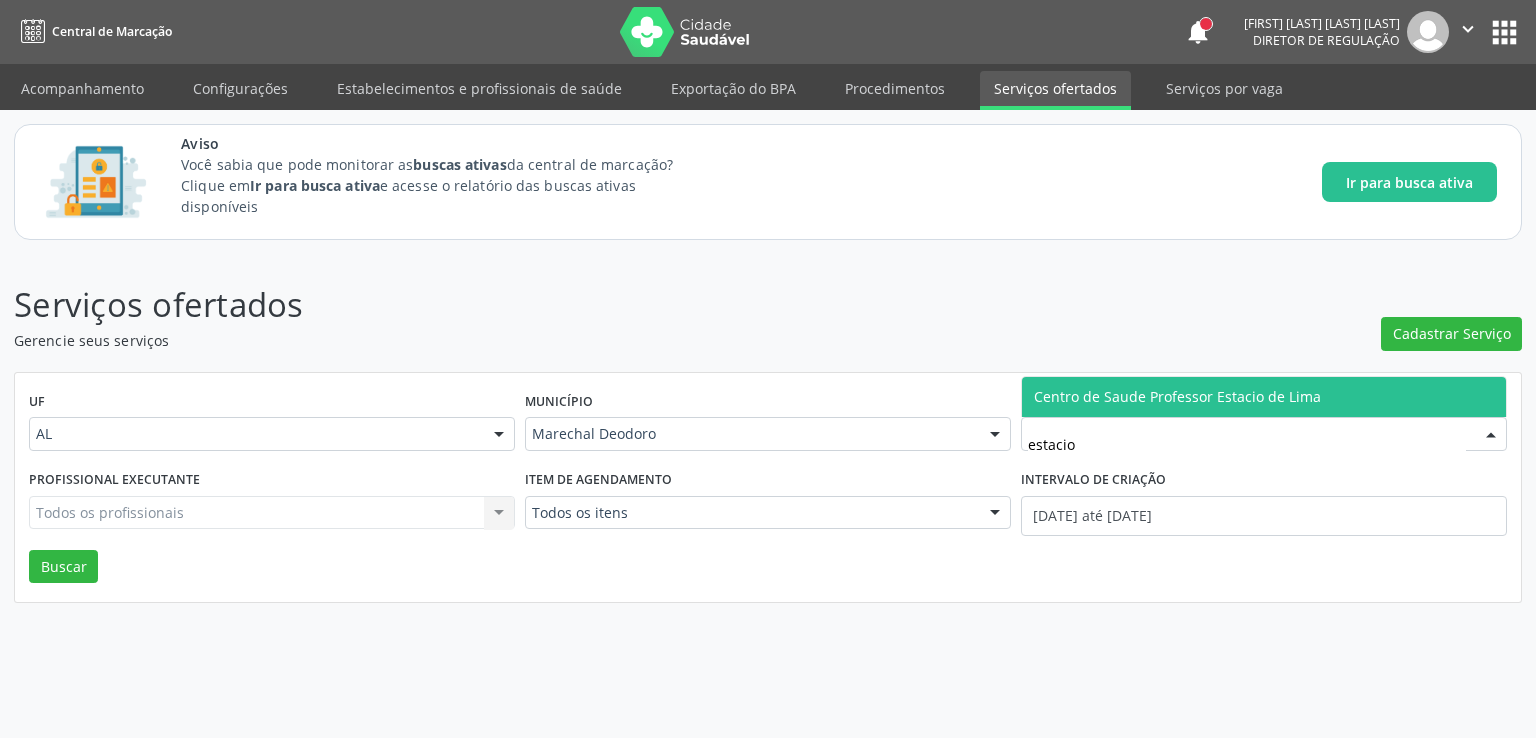 click on "Centro de Saude Professor Estacio de Lima" at bounding box center [1264, 397] 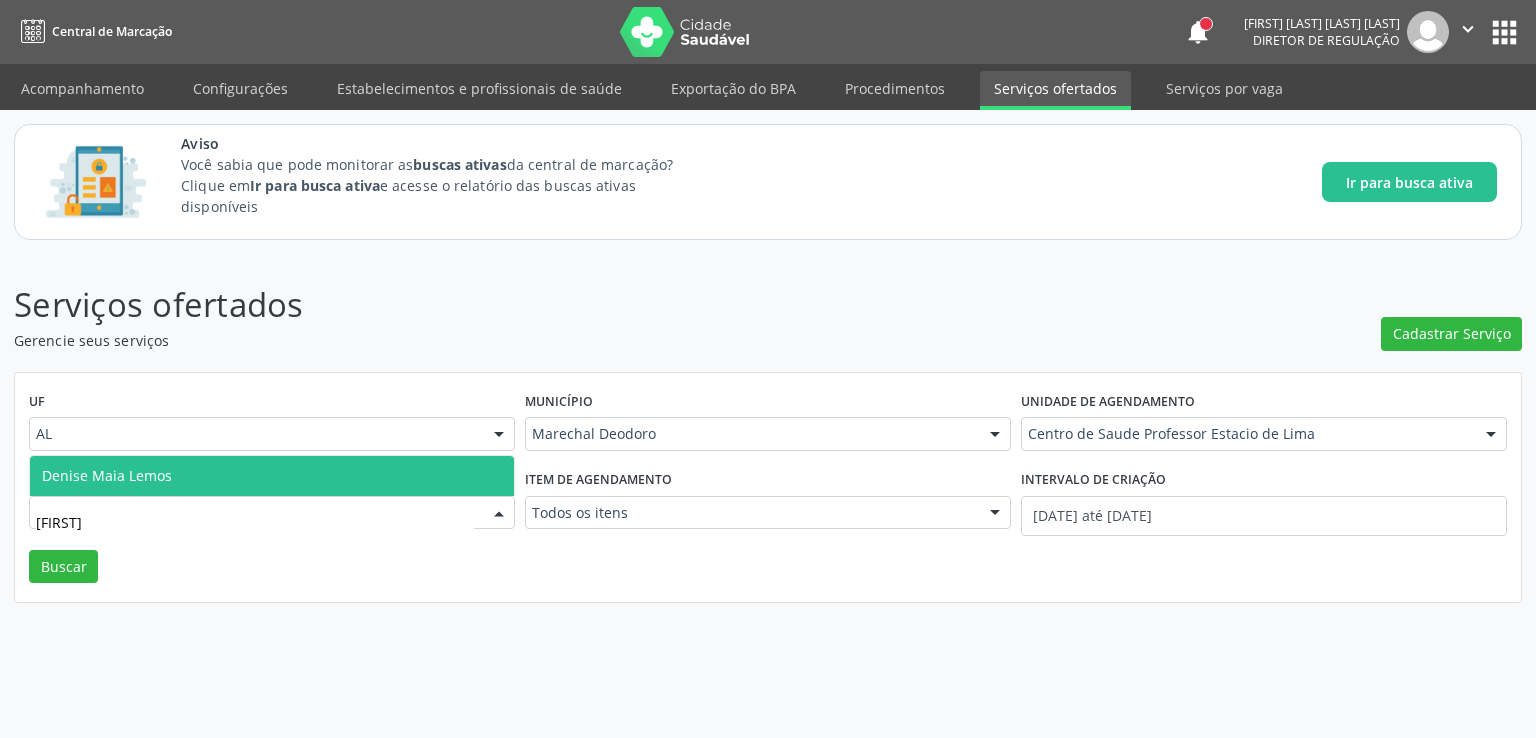 type on "[FIRST]" 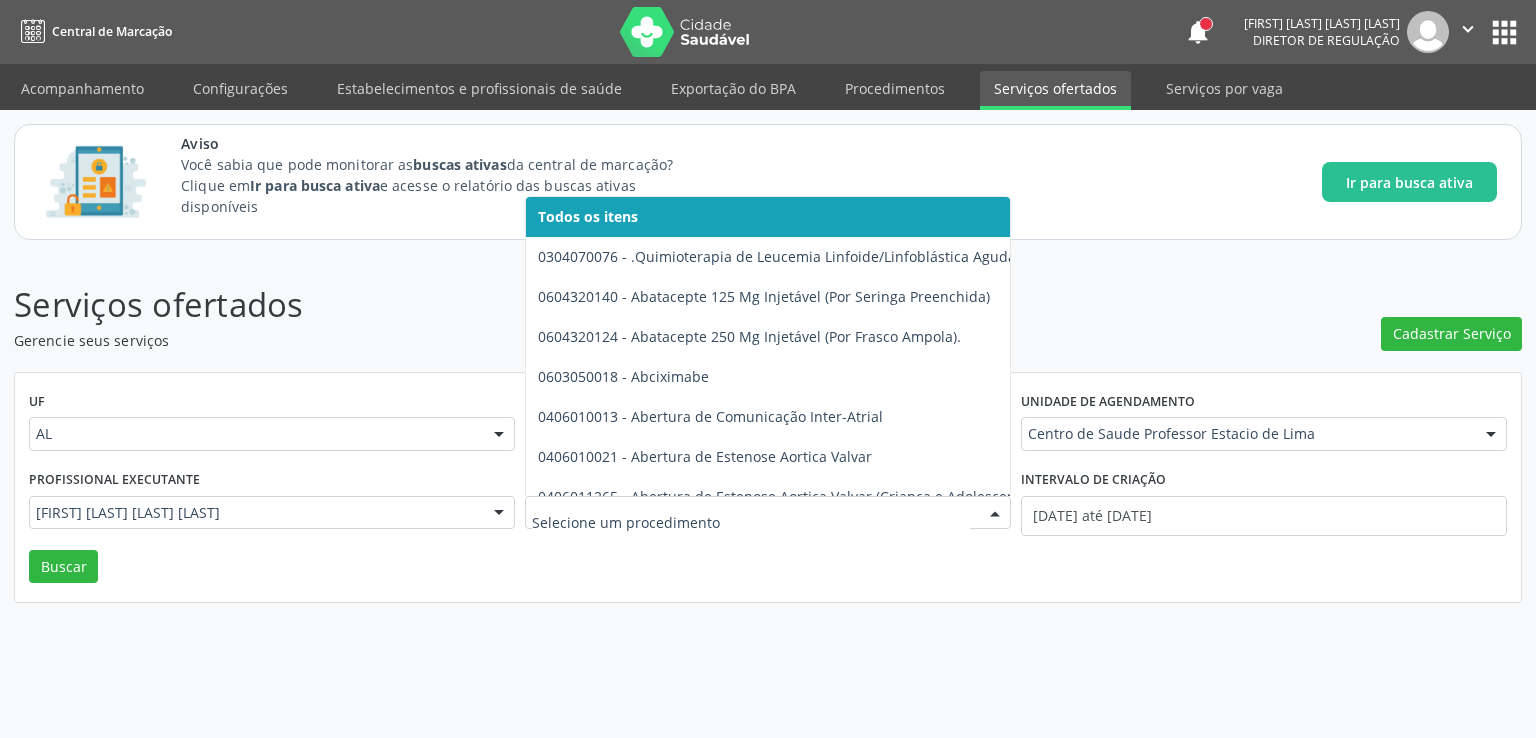 click at bounding box center [751, 523] 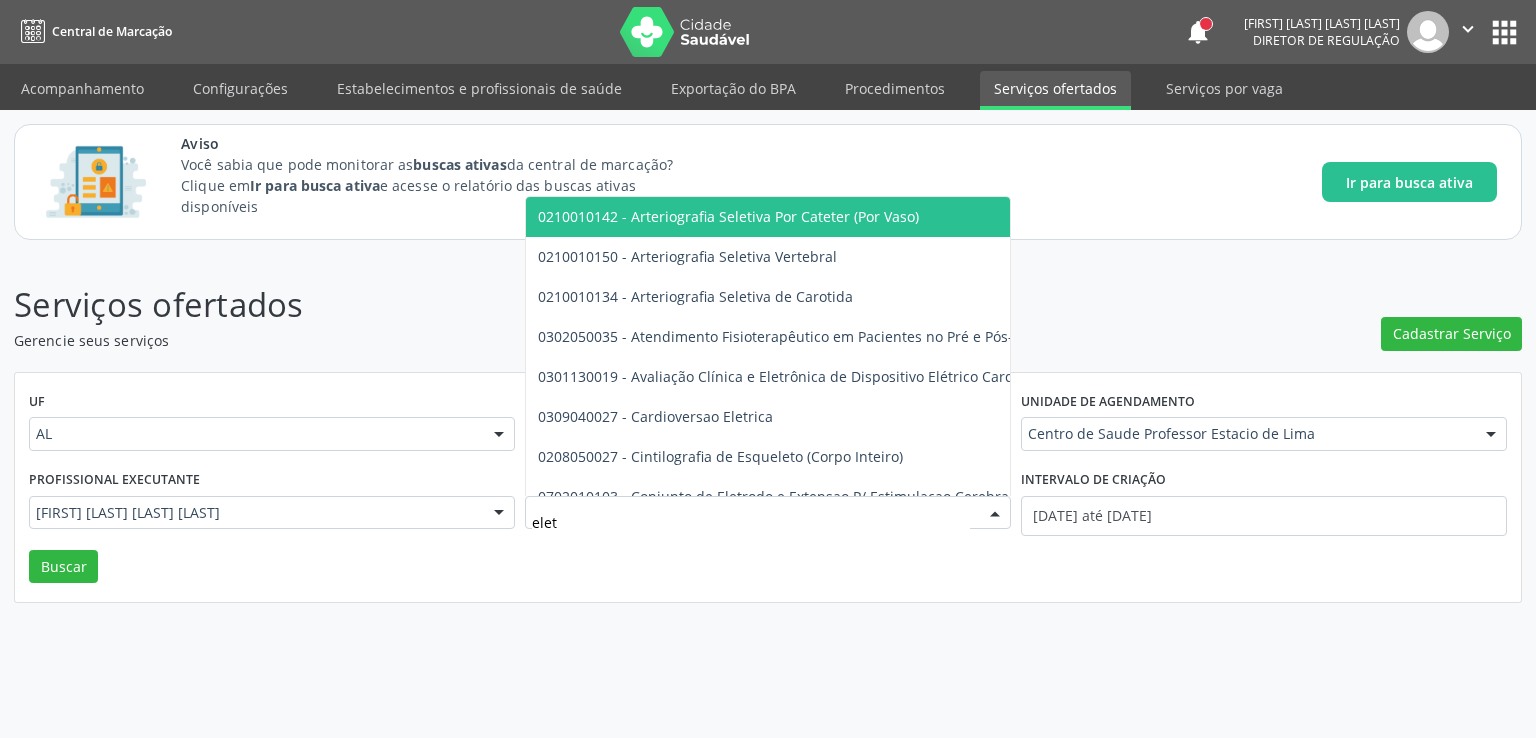 type on "eletr" 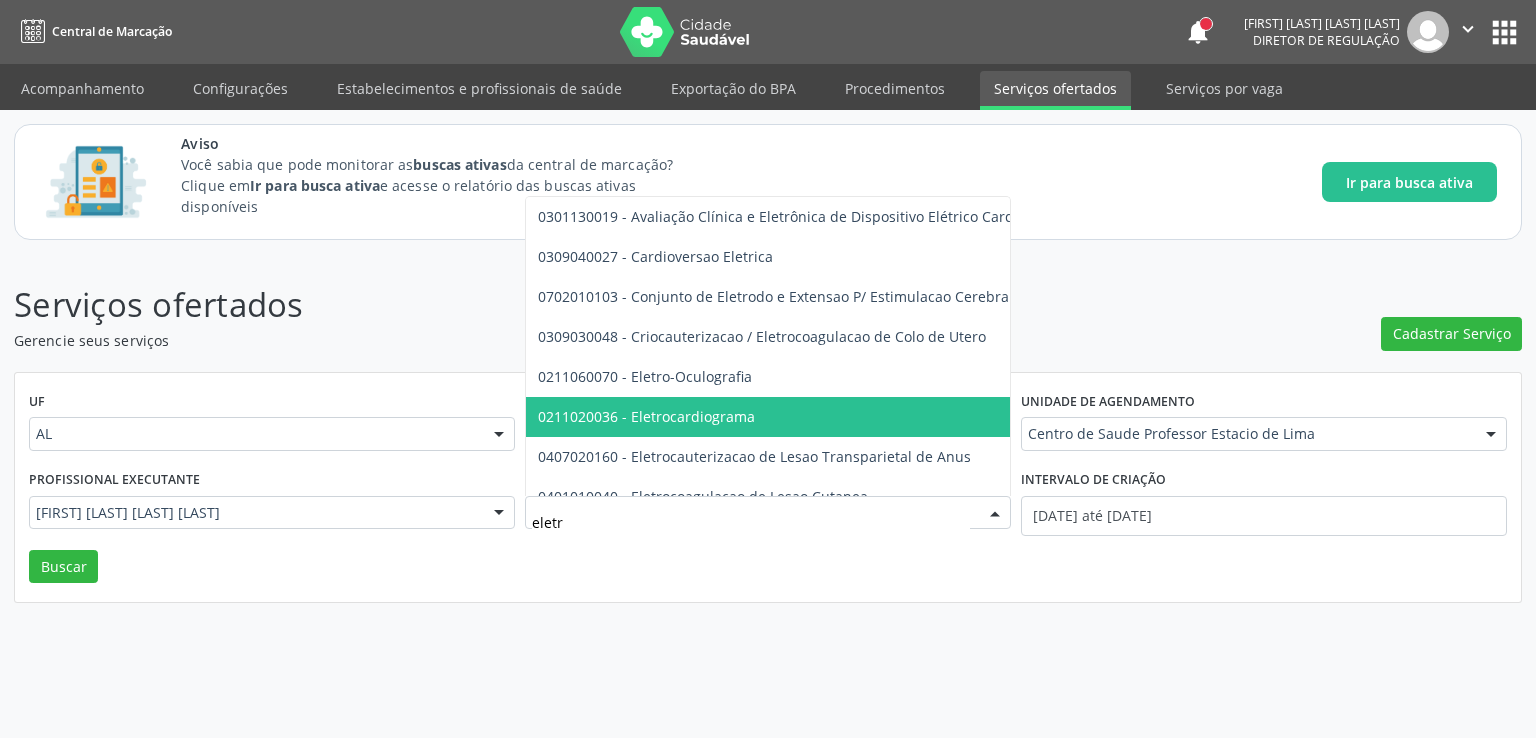 click on "0211020036 - Eletrocardiograma" at bounding box center (646, 416) 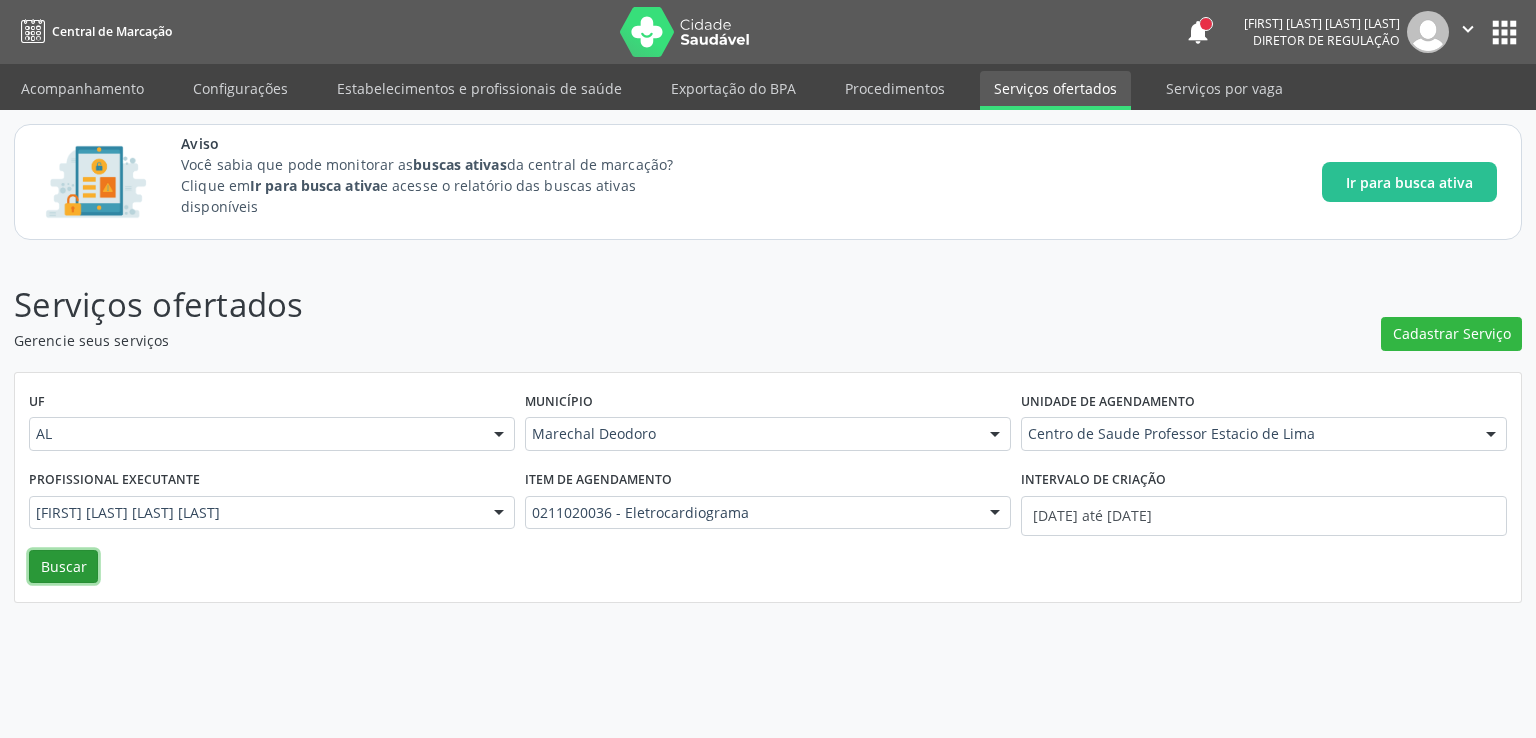 click on "Buscar" at bounding box center (63, 567) 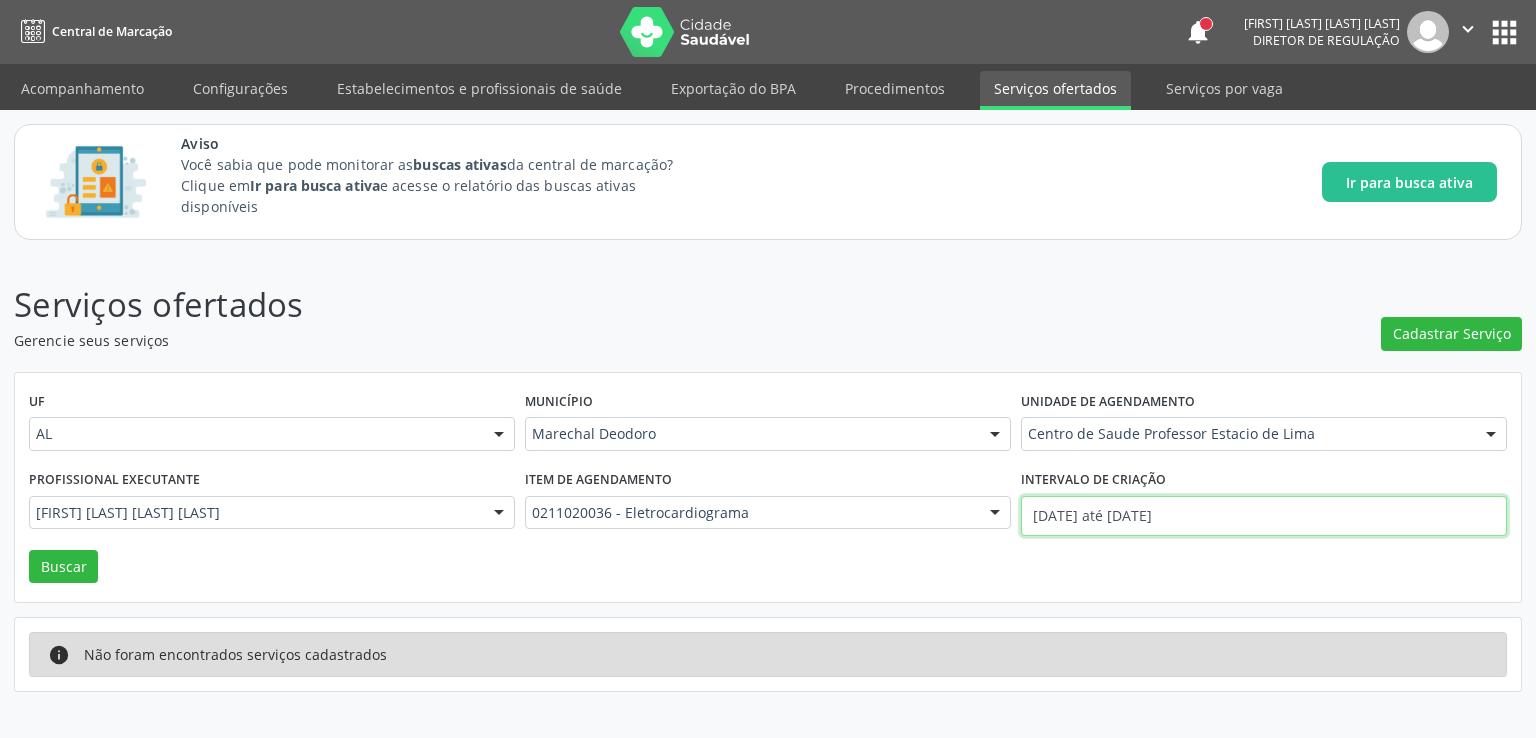 click on "[DATE] até [DATE]" at bounding box center [1264, 516] 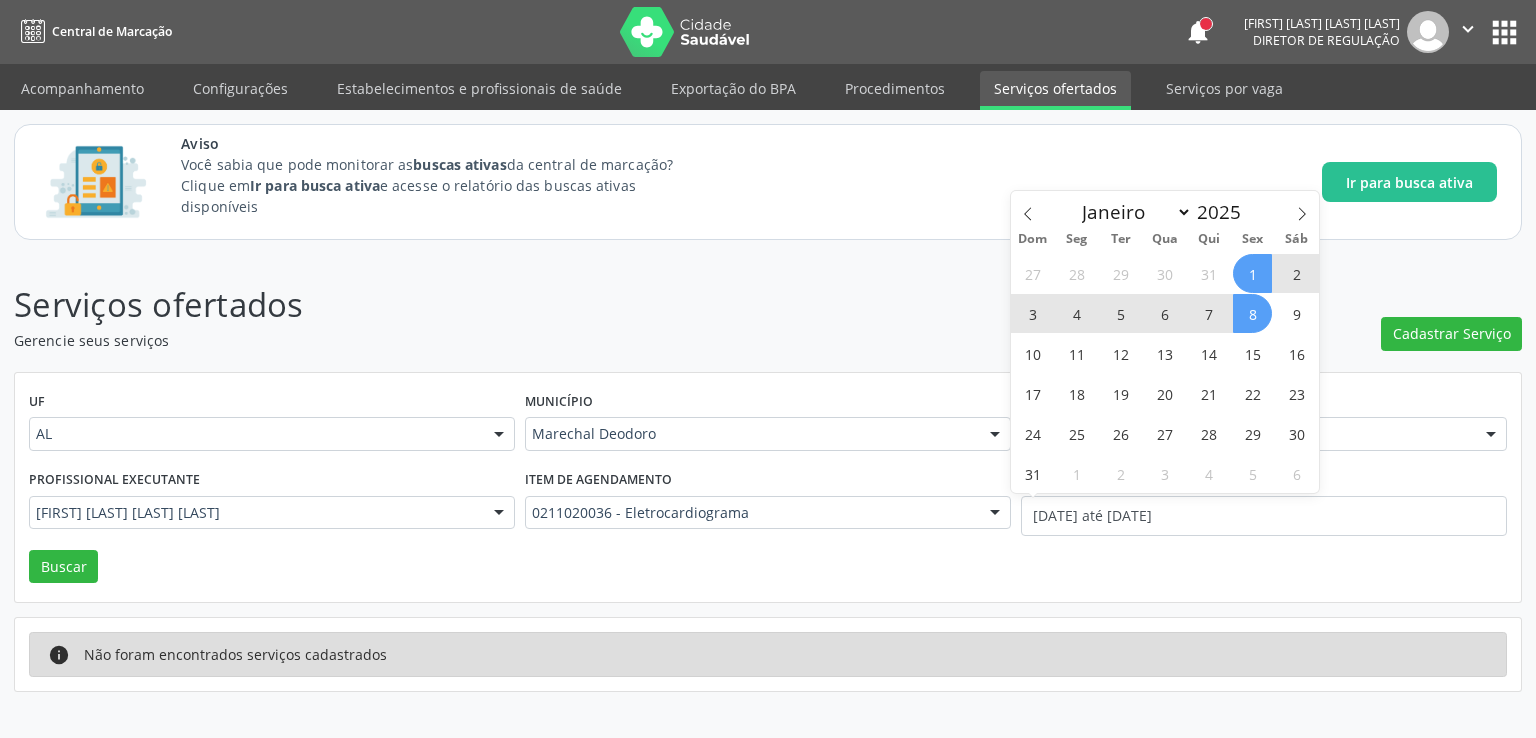 click on "8" at bounding box center [1252, 313] 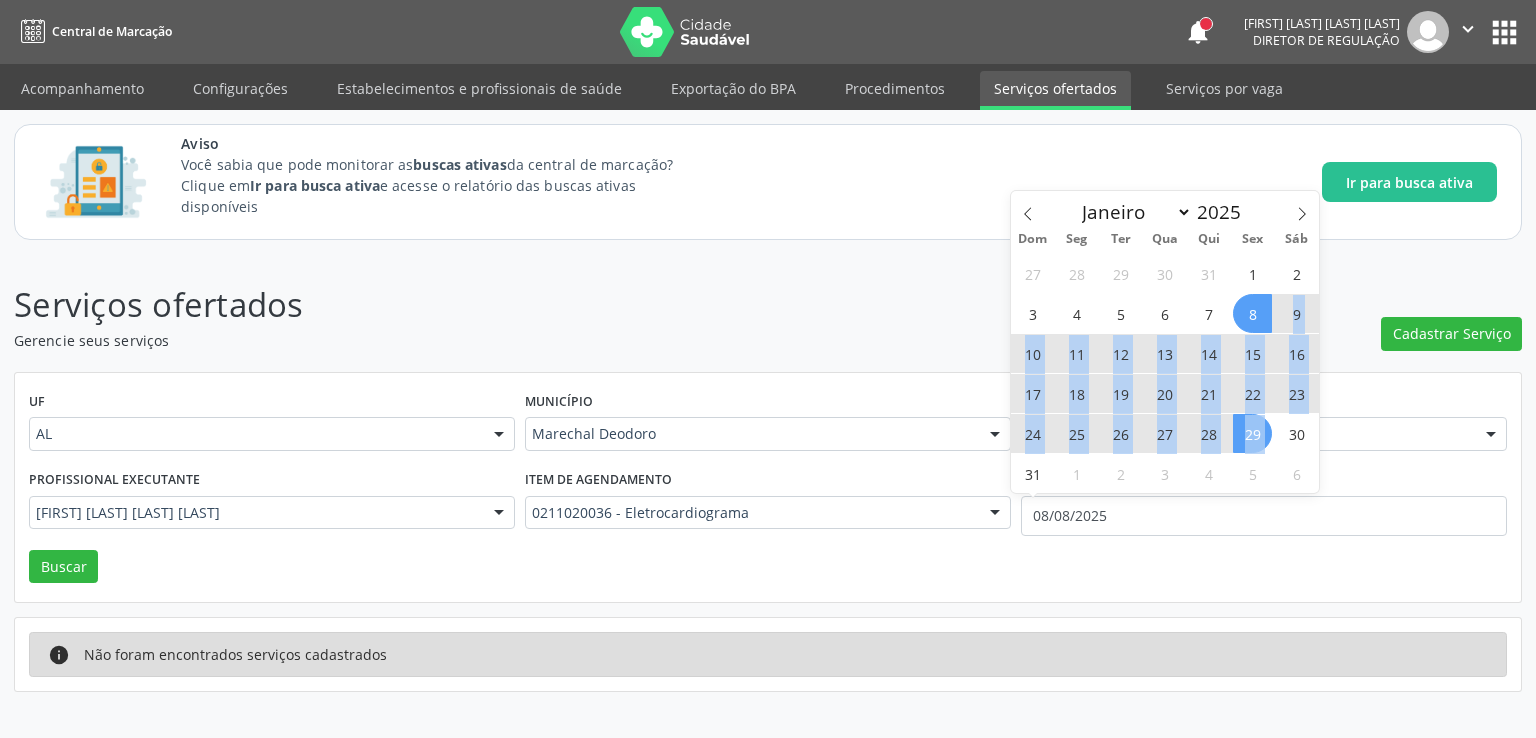 click on "27 28 29 30 31 1 2 3 4 5 6 7 8 9 10 11 12 13 14 15 16 17 18 19 20 21 22 23 24 25 26 27 28 29 30 31 1 2 3 4 5 6" at bounding box center [1165, 373] 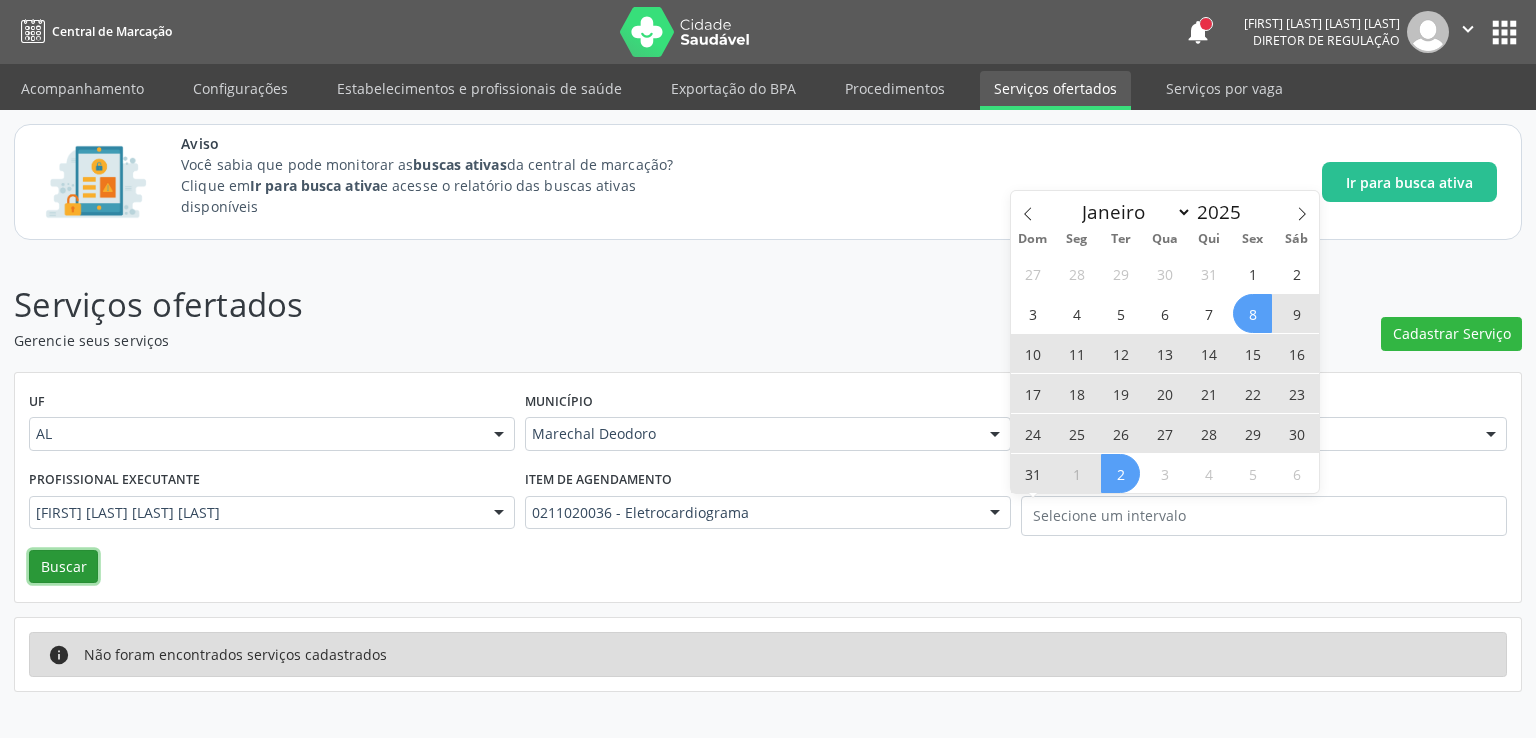 click on "Buscar" at bounding box center (63, 567) 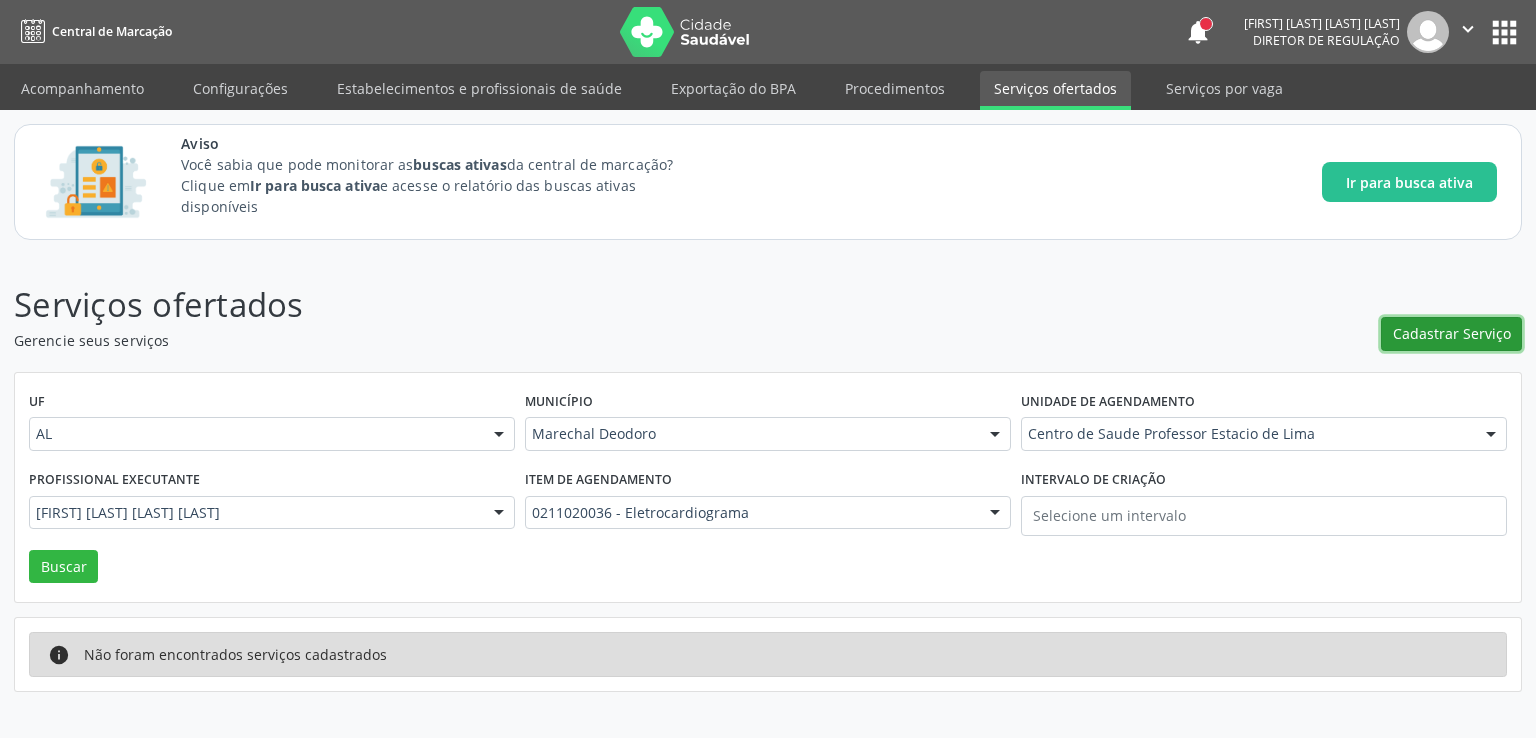 click on "Cadastrar Serviço" at bounding box center (1452, 333) 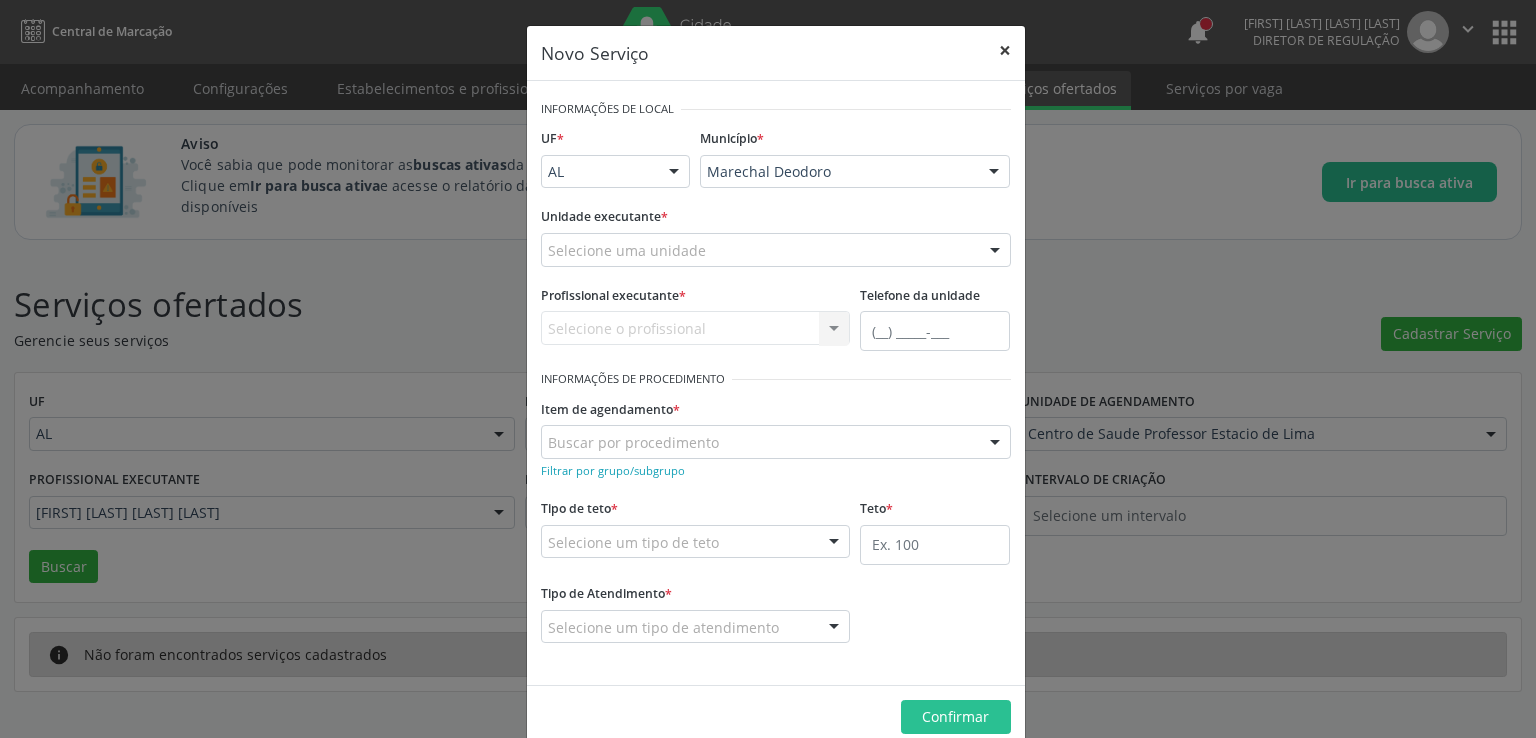 click on "×" at bounding box center [1005, 50] 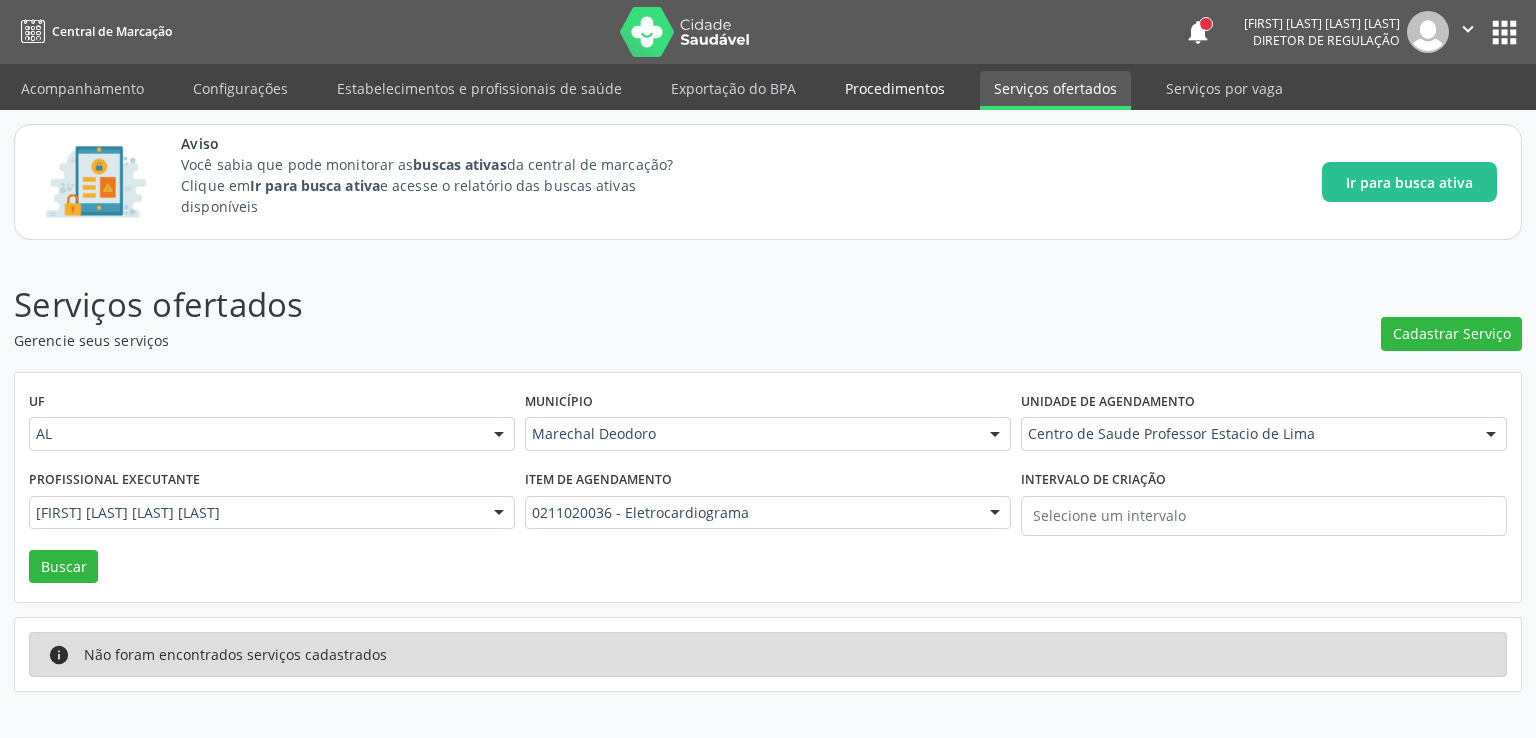 click on "Procedimentos" at bounding box center [895, 88] 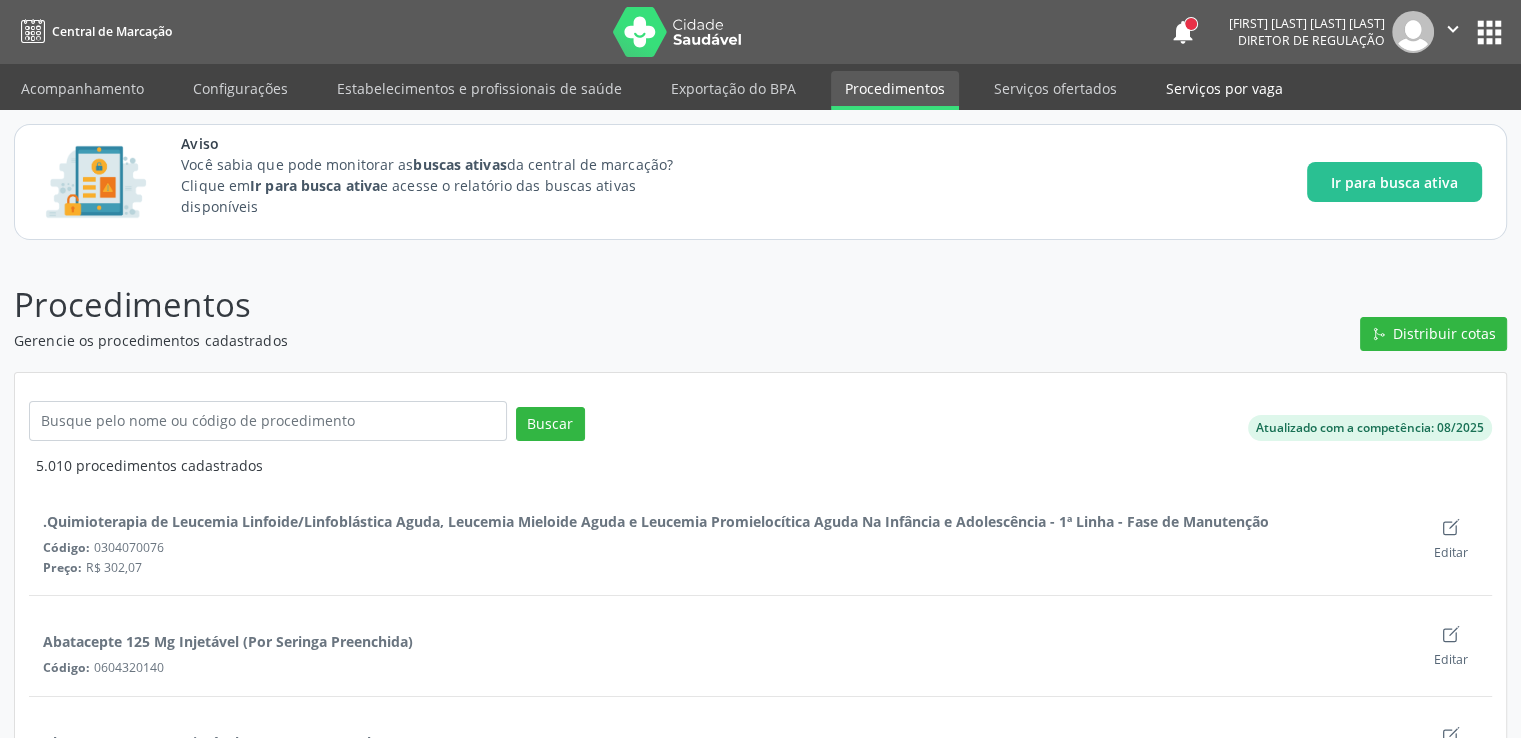 click on "Serviços por vaga" at bounding box center (1224, 88) 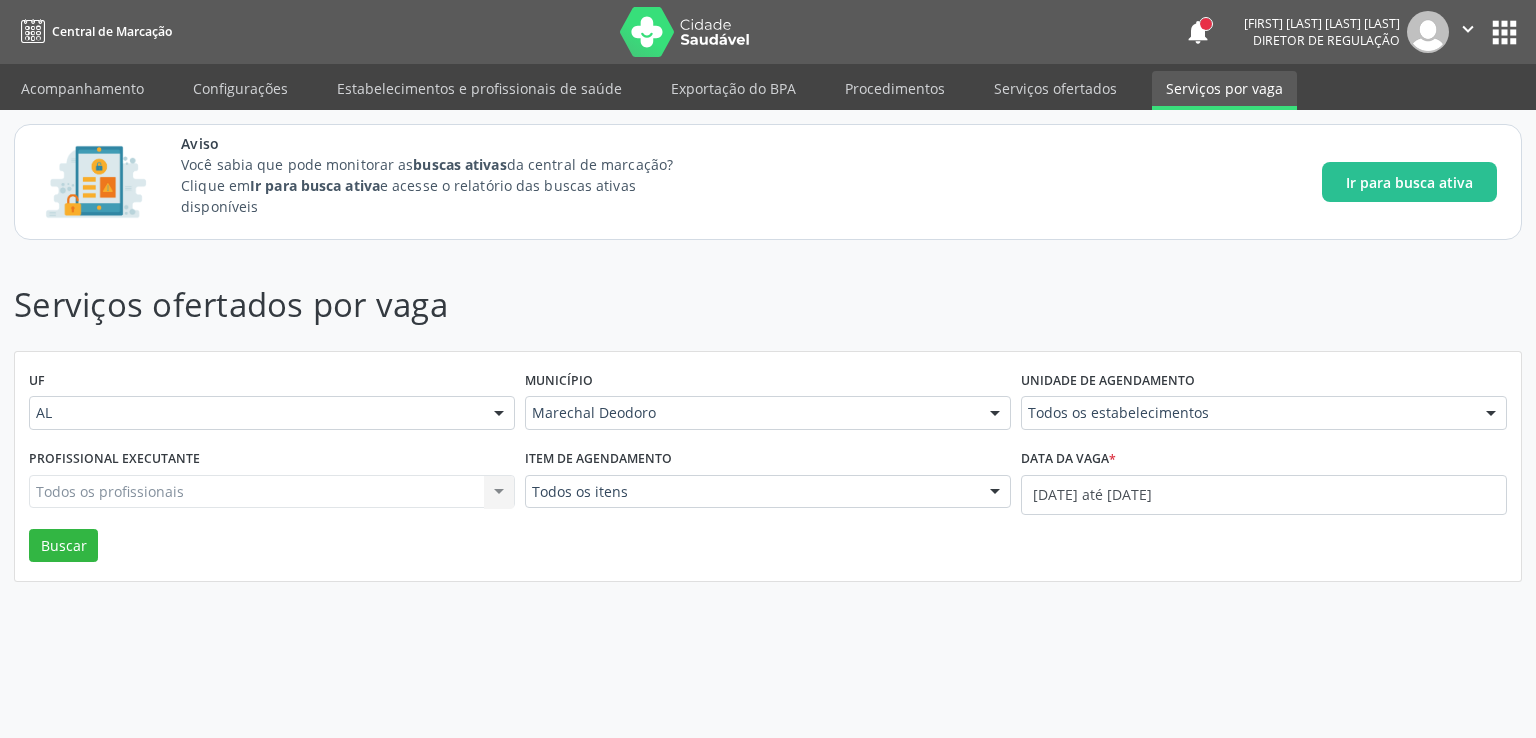 click on "Todos os profissionais         Todos os profissionais
Nenhum resultado encontrado para: "   "
Não há nenhuma opção para ser exibida." at bounding box center [272, 492] 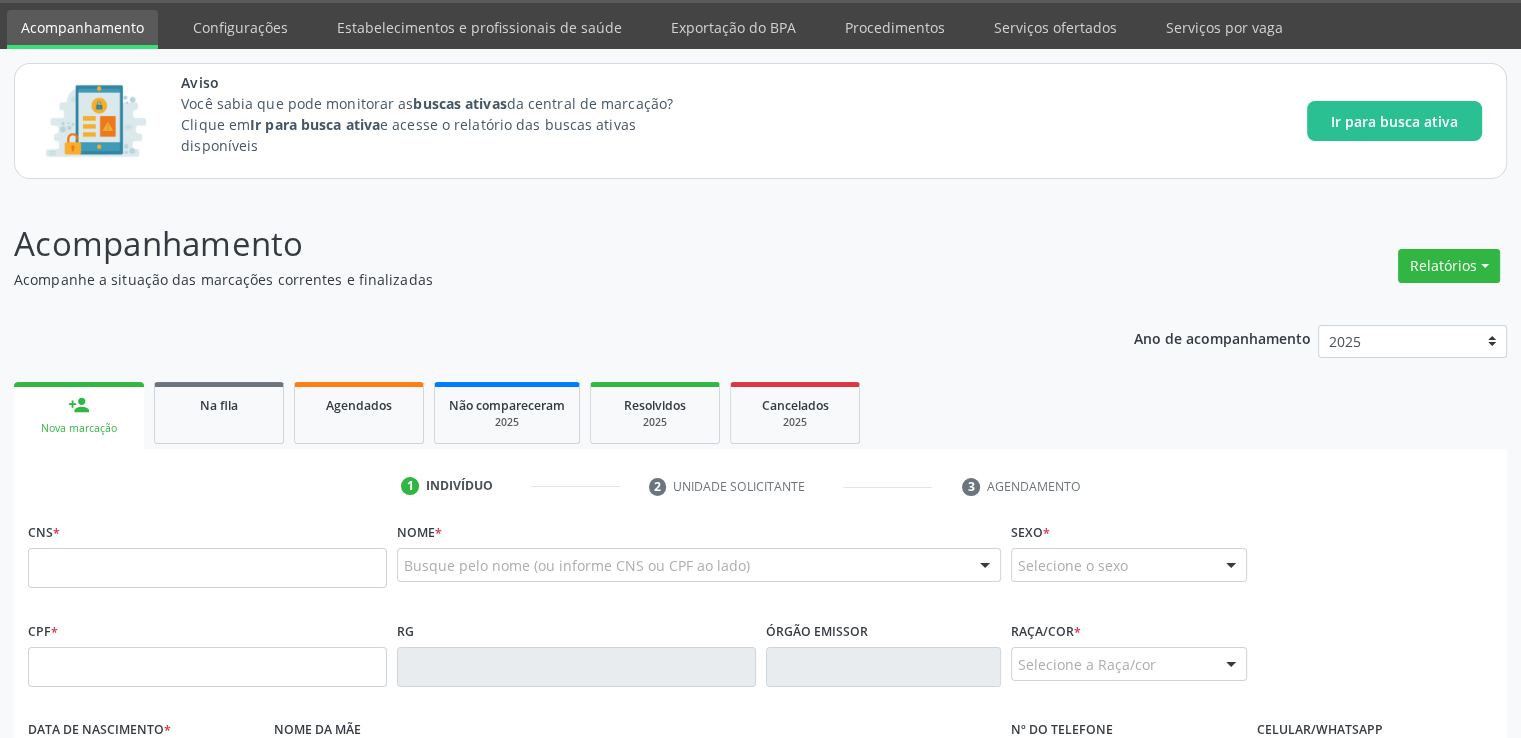 scroll, scrollTop: 0, scrollLeft: 0, axis: both 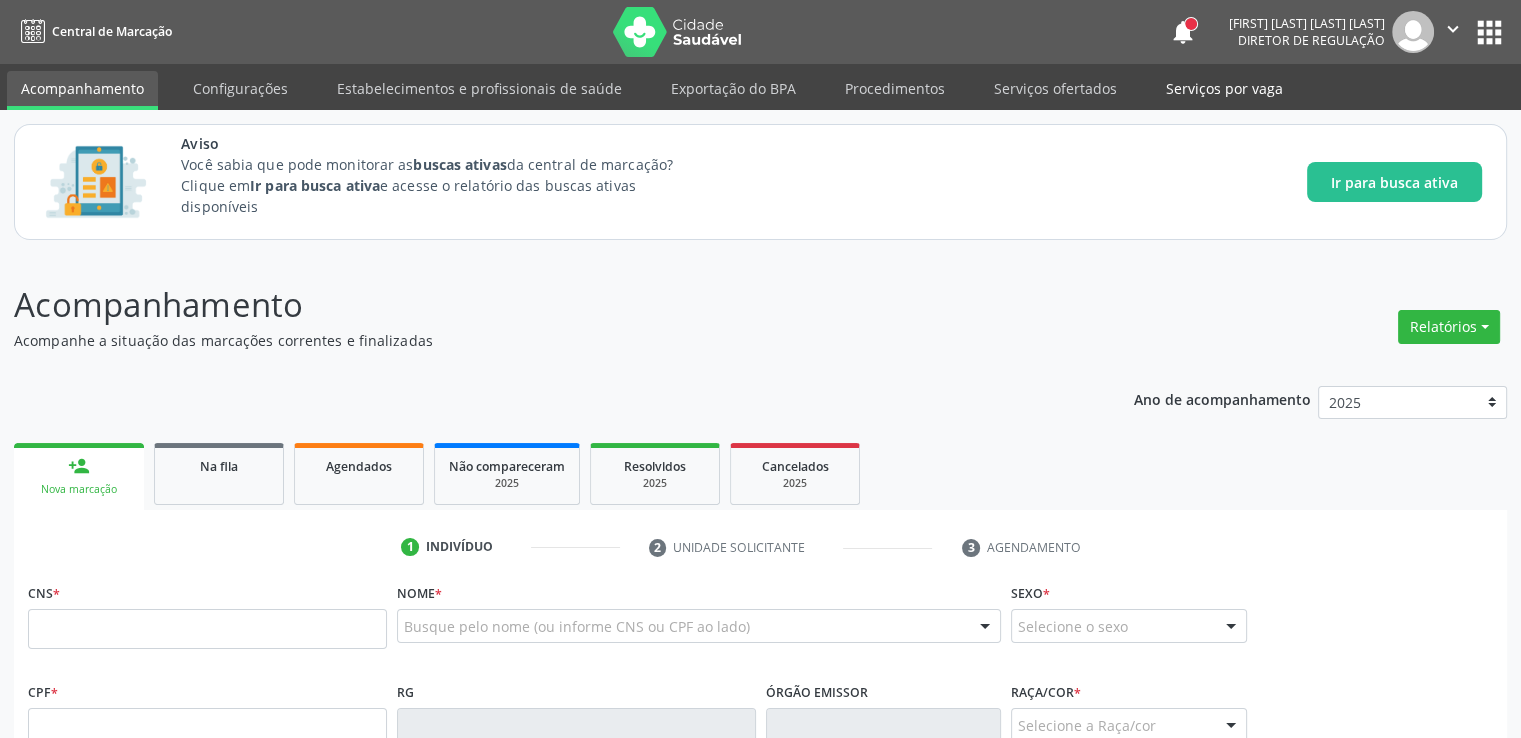 click on "Serviços por vaga" at bounding box center [1224, 88] 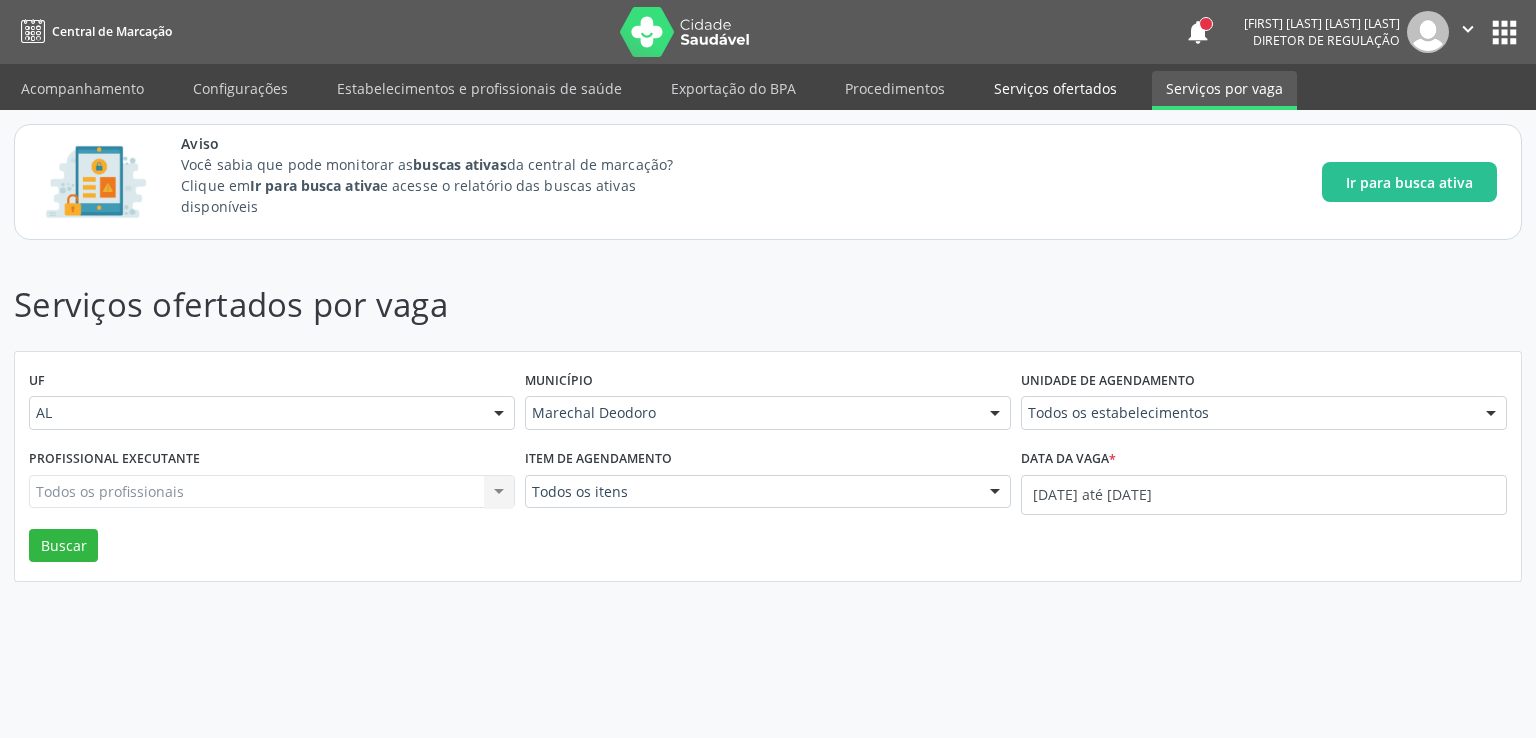 click on "Serviços ofertados" at bounding box center [1055, 88] 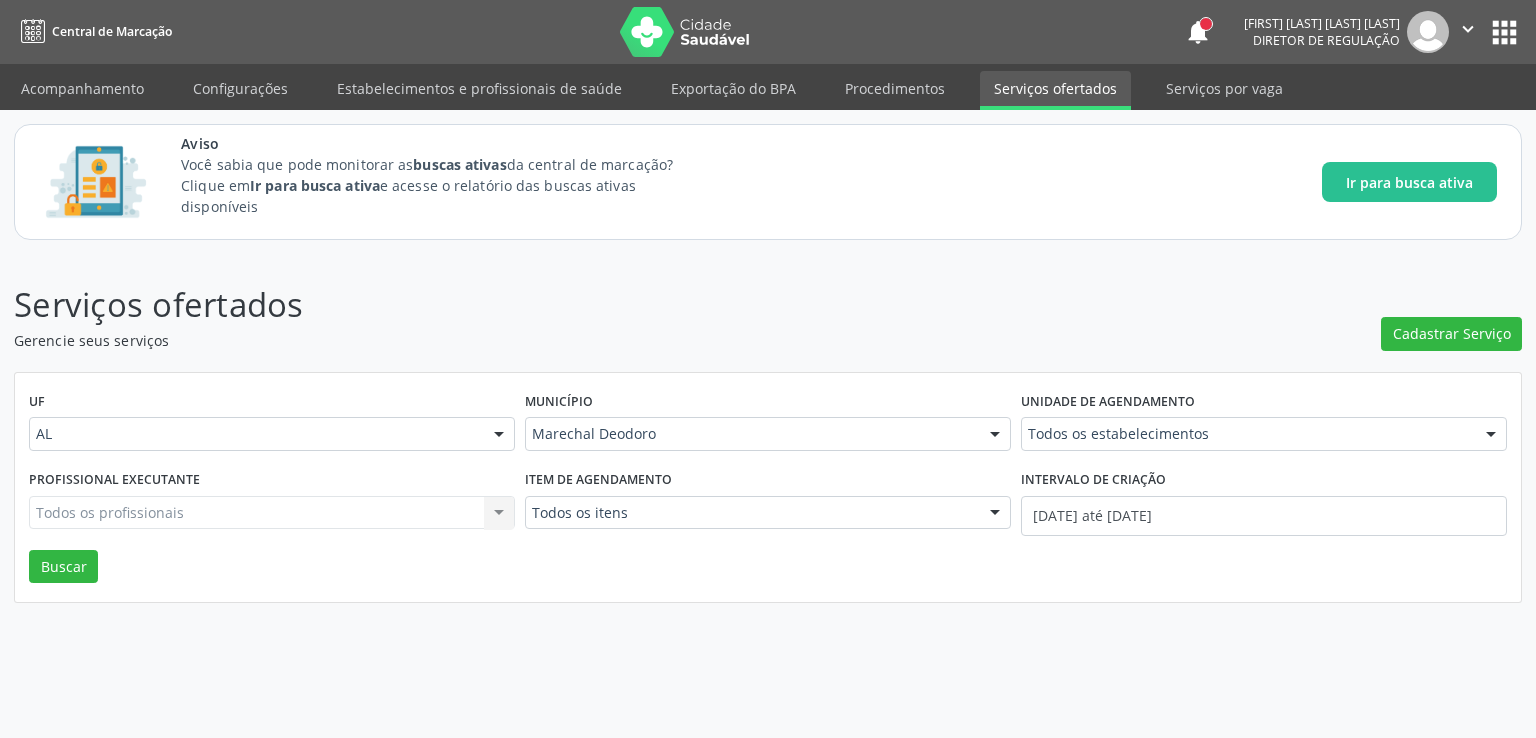 click on "Serviços ofertados" at bounding box center (1055, 90) 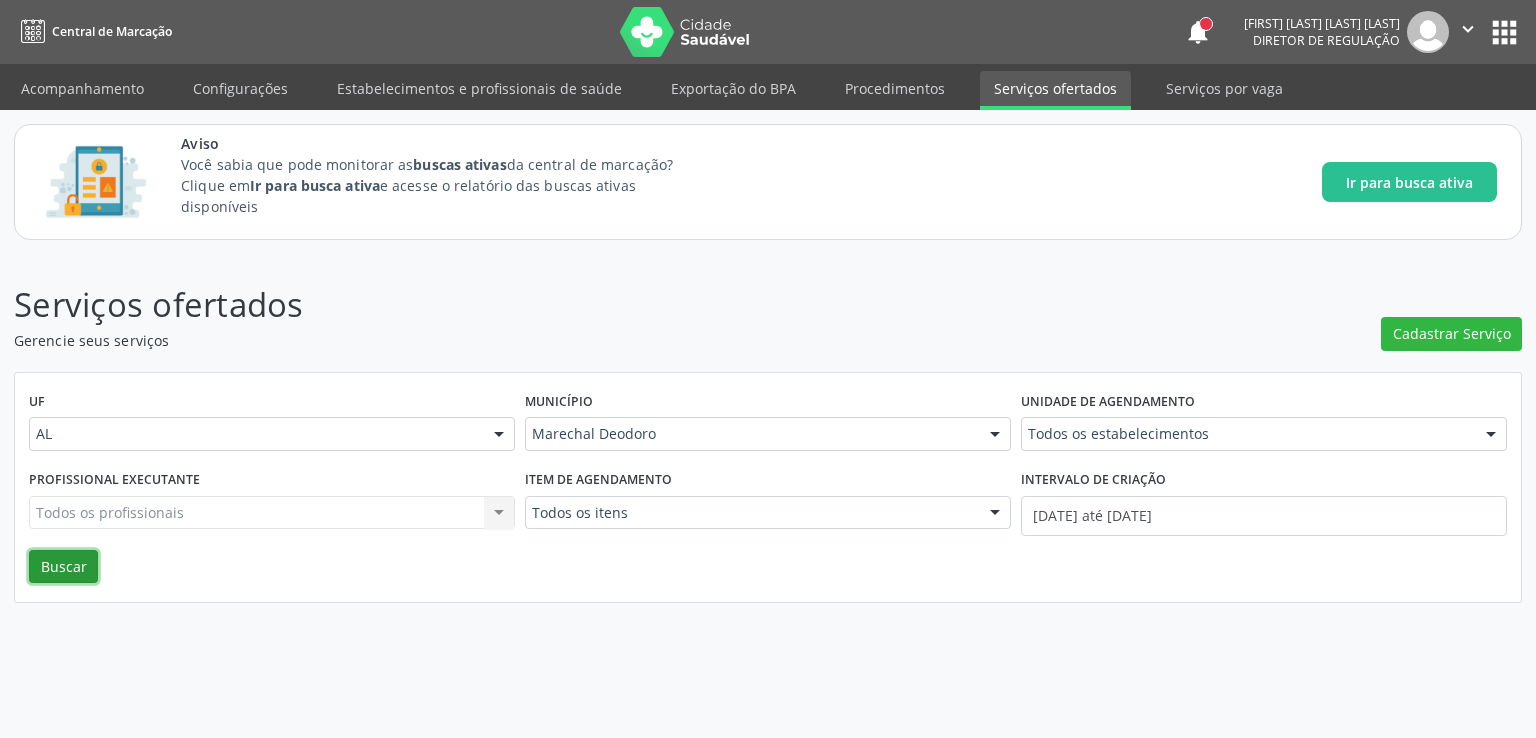 click on "Buscar" at bounding box center [63, 567] 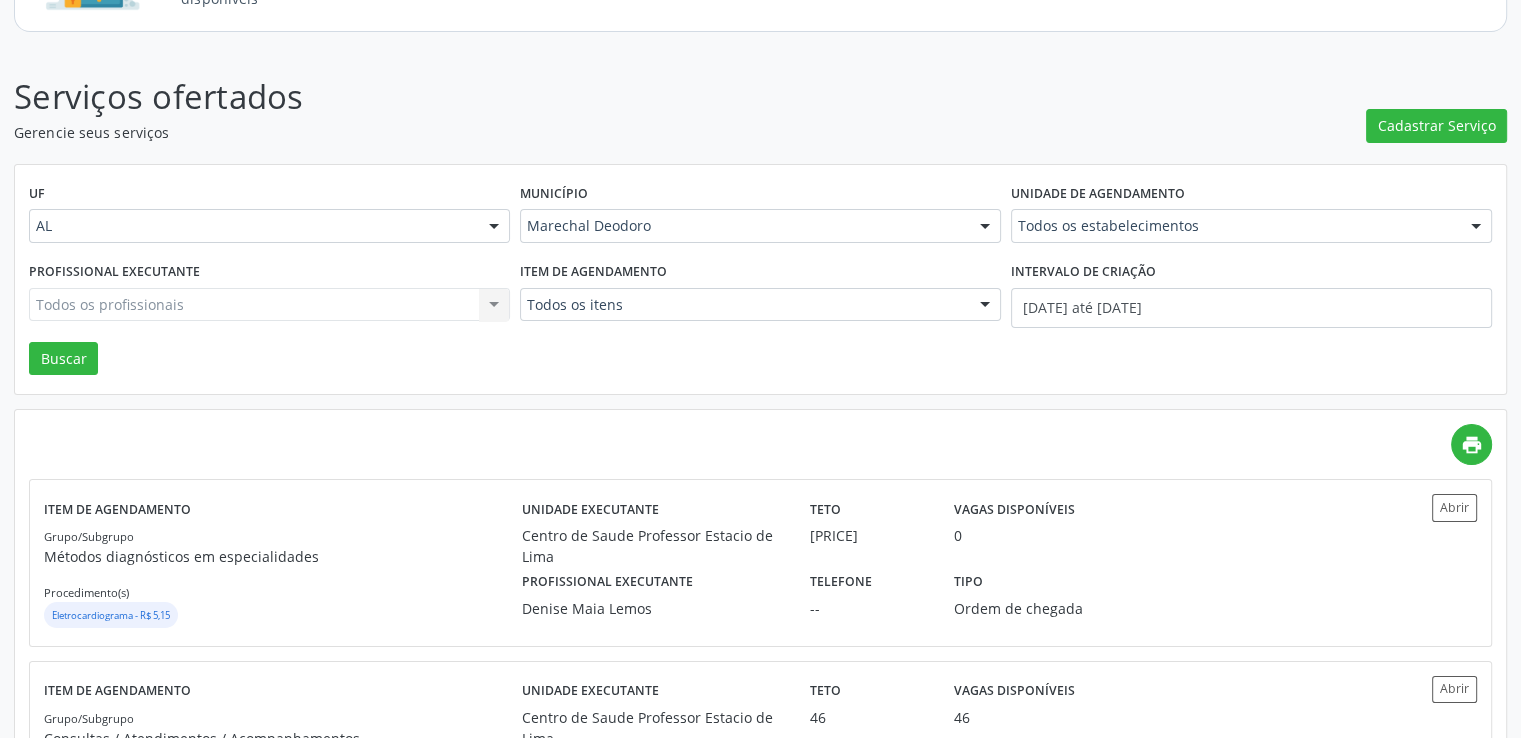 scroll, scrollTop: 20, scrollLeft: 0, axis: vertical 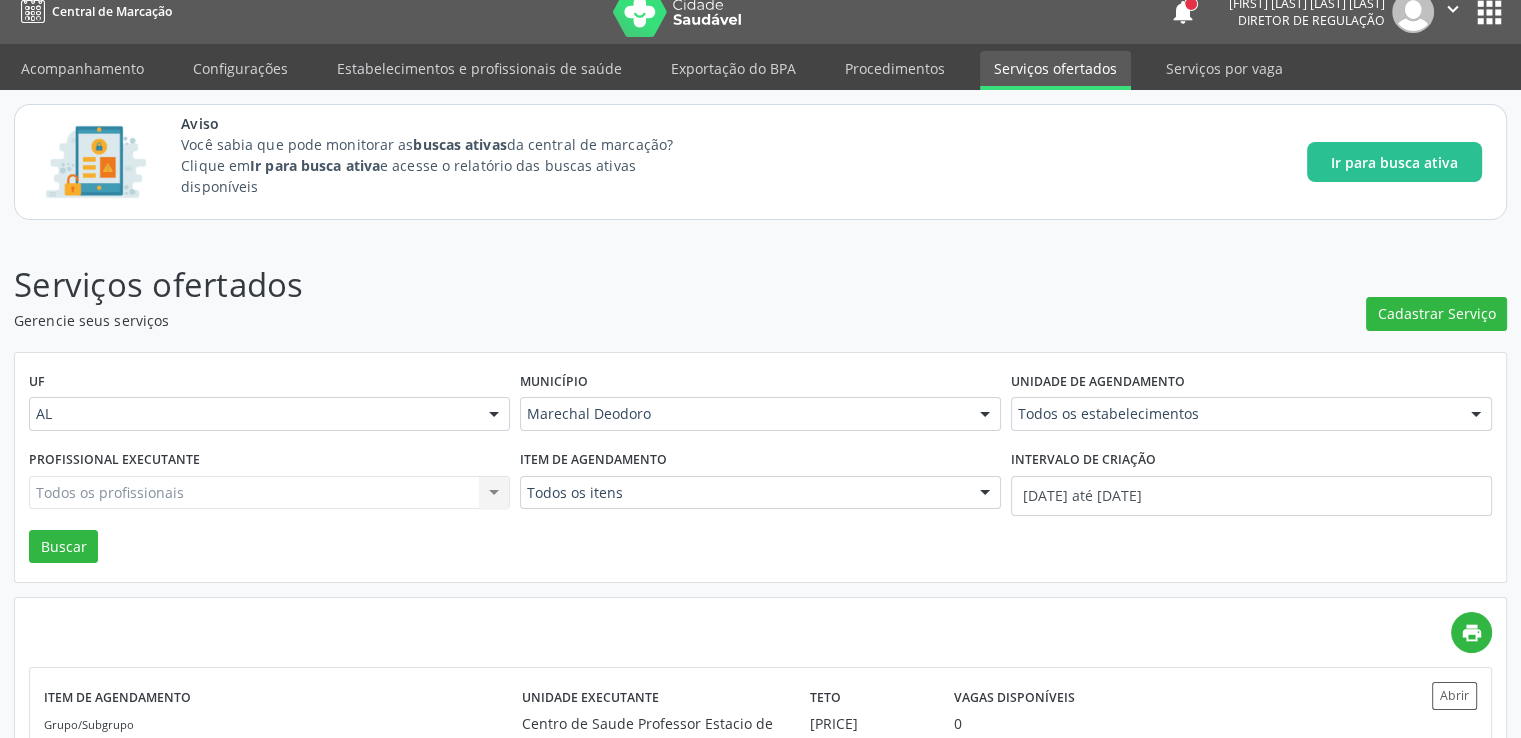 click on "Todos os estabelecimentos" at bounding box center [1251, 414] 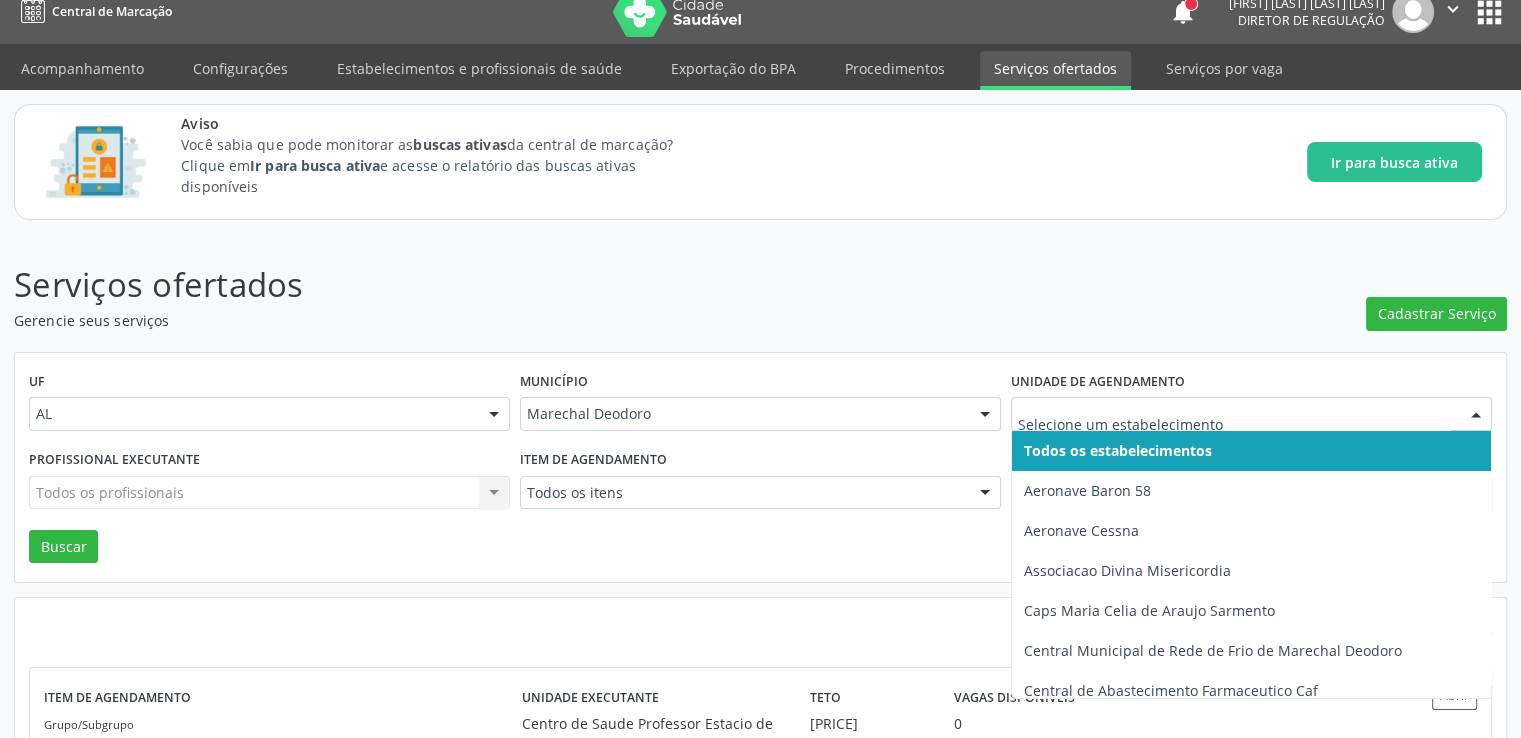 click on "Todos os profissionais         Todos os profissionais
Nenhum resultado encontrado para: "   "
Não há nenhuma opção para ser exibida." at bounding box center [269, 493] 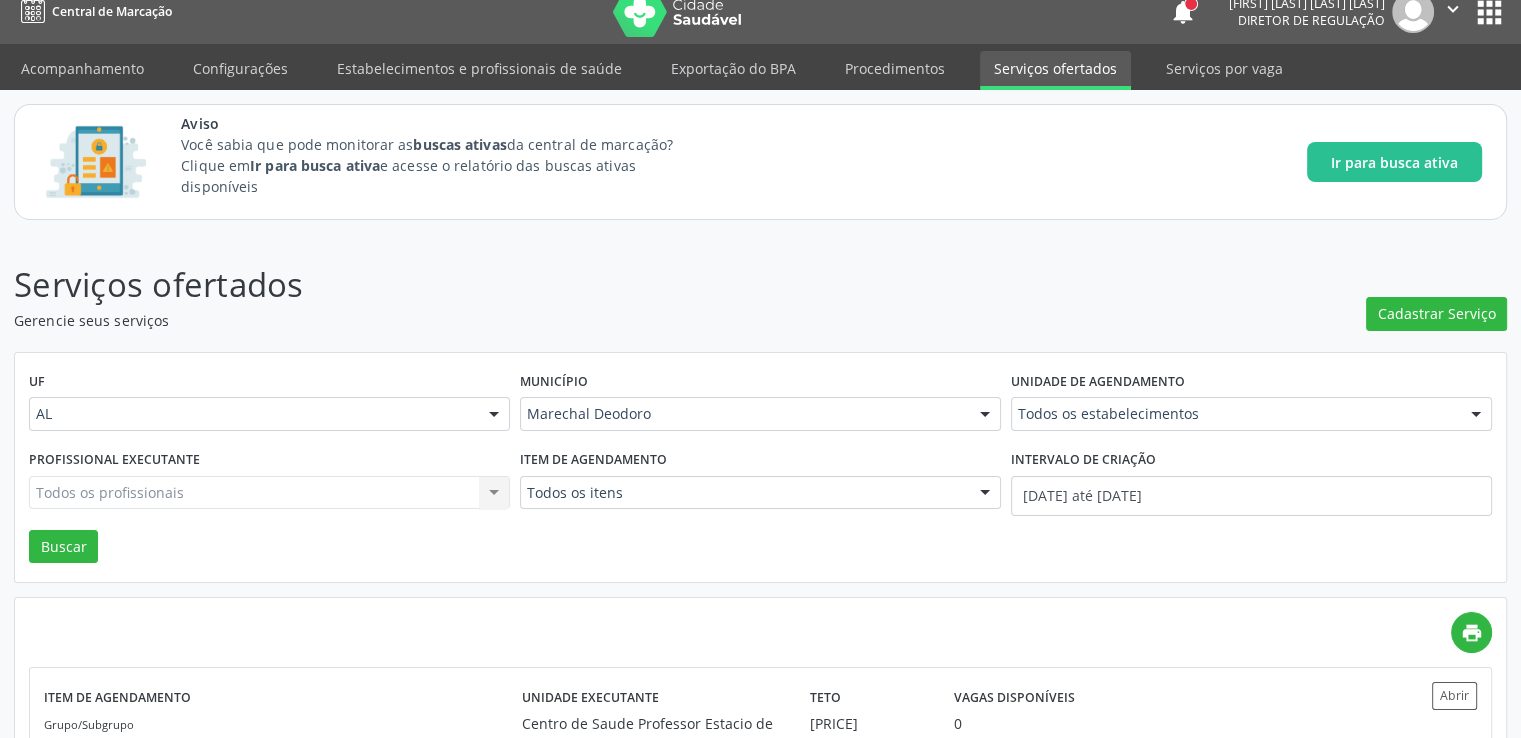 click on "Todos os profissionais         Todos os profissionais
Nenhum resultado encontrado para: "   "
Não há nenhuma opção para ser exibida." at bounding box center [269, 493] 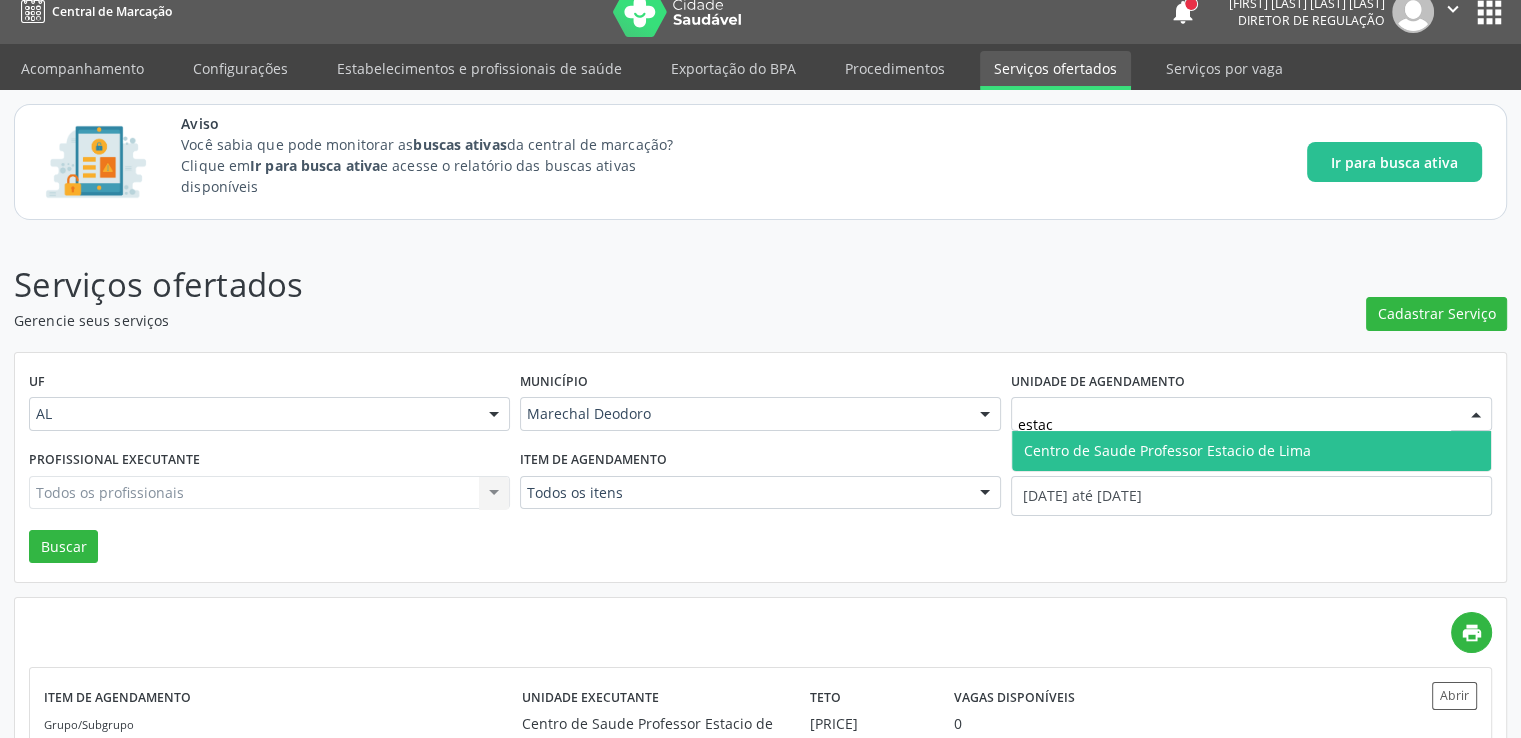click on "Centro de Saude Professor Estacio de Lima" at bounding box center [1167, 450] 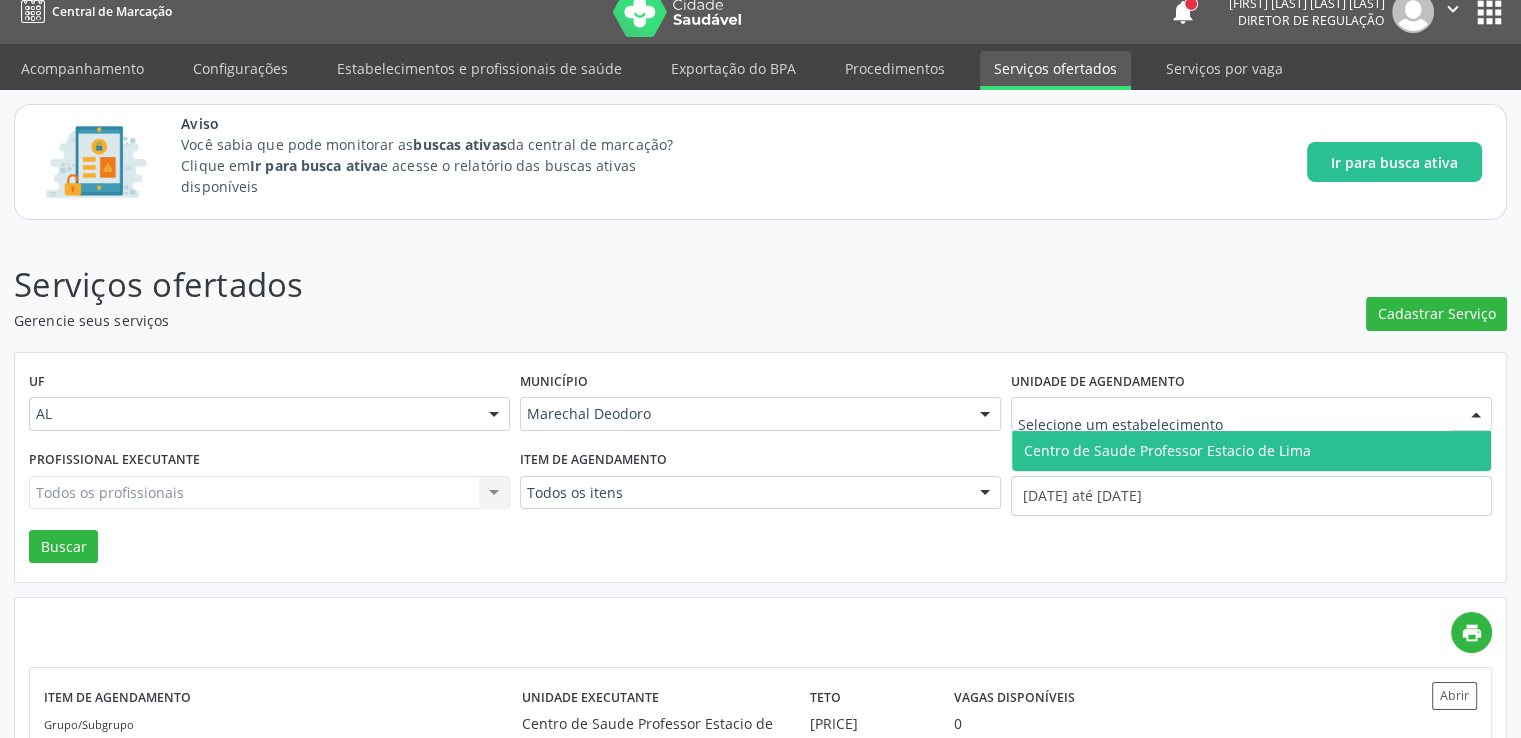 click on "Centro de Saude Professor Estacio de Lima" at bounding box center [1167, 450] 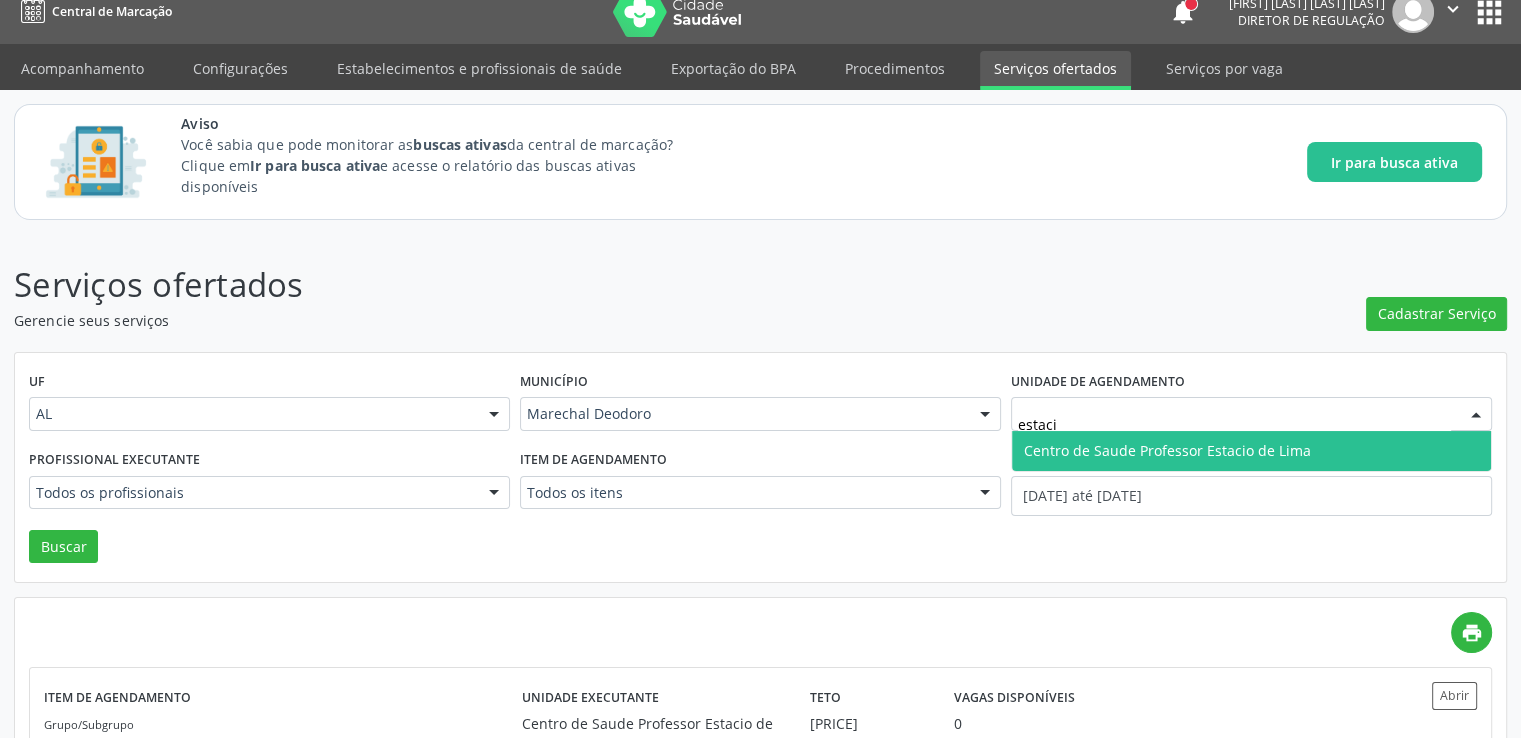 type on "estacio" 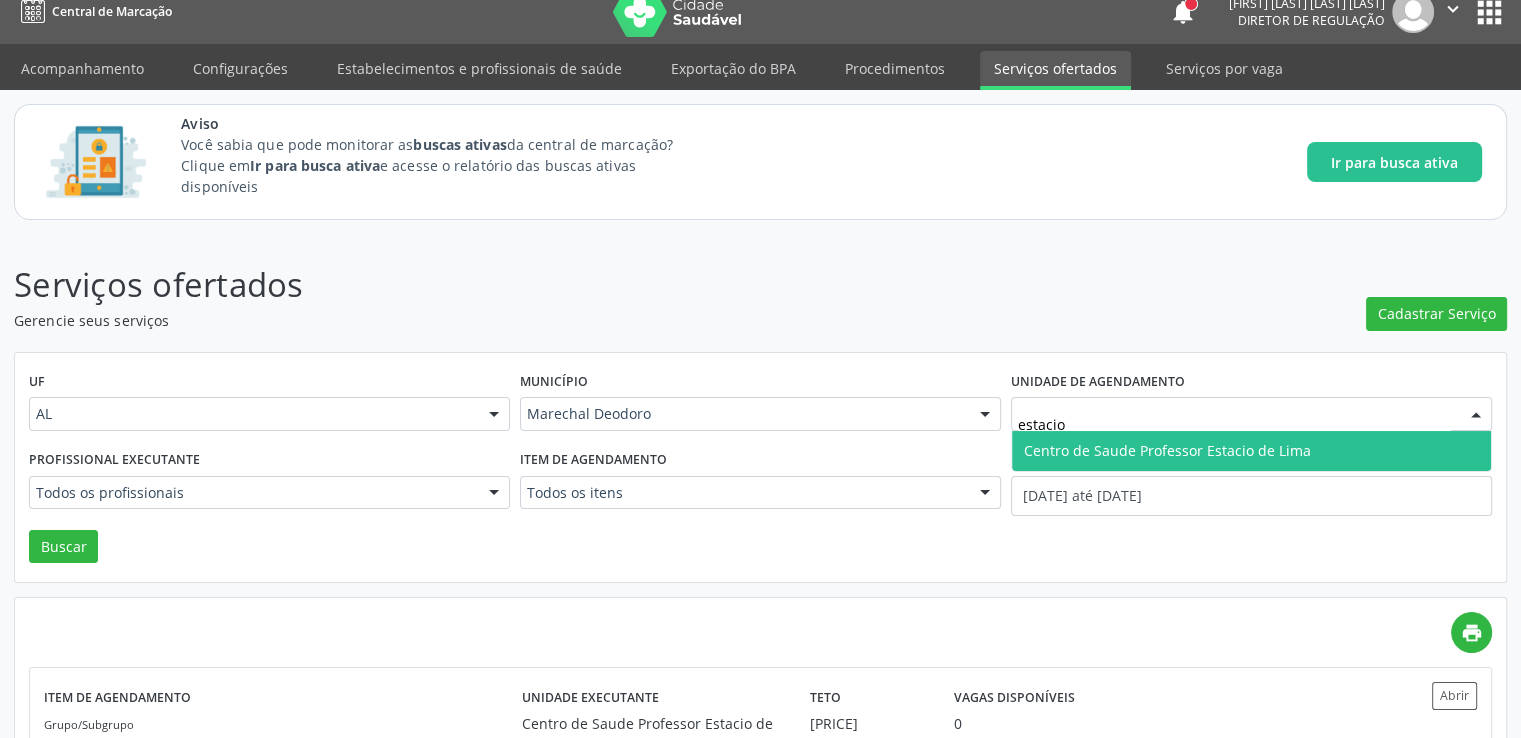 click on "Centro de Saude Professor Estacio de Lima" at bounding box center [1167, 450] 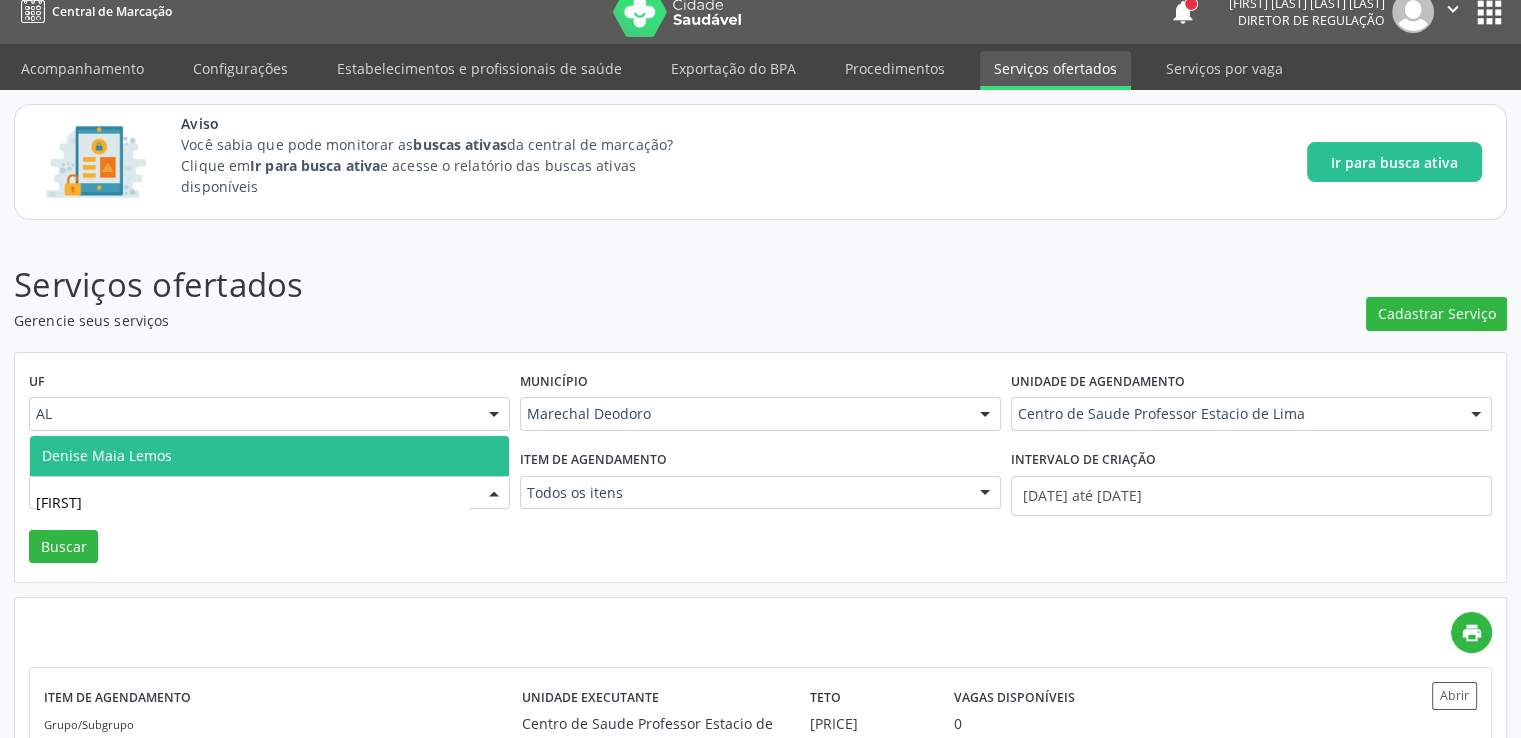 type on "denise" 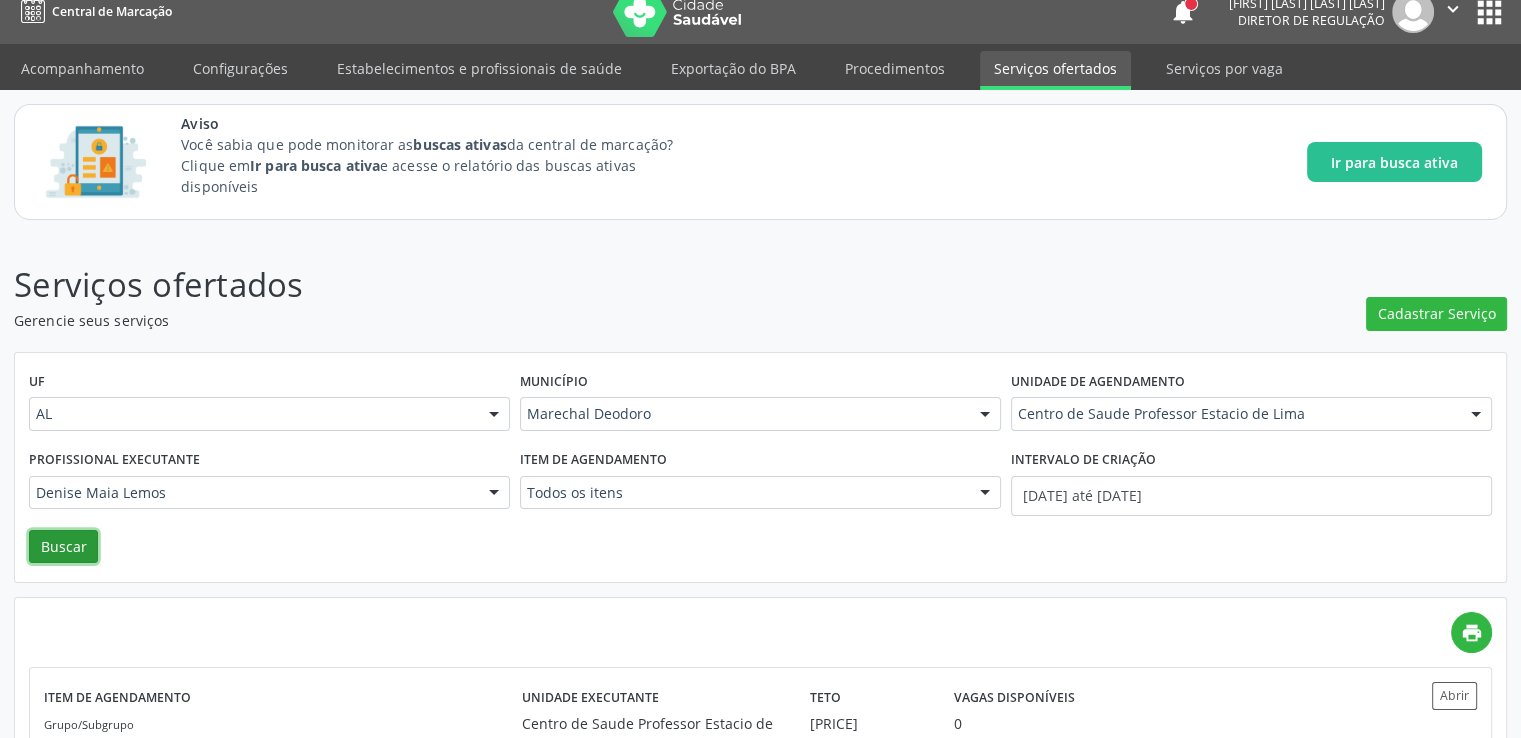 click on "Buscar" at bounding box center [63, 547] 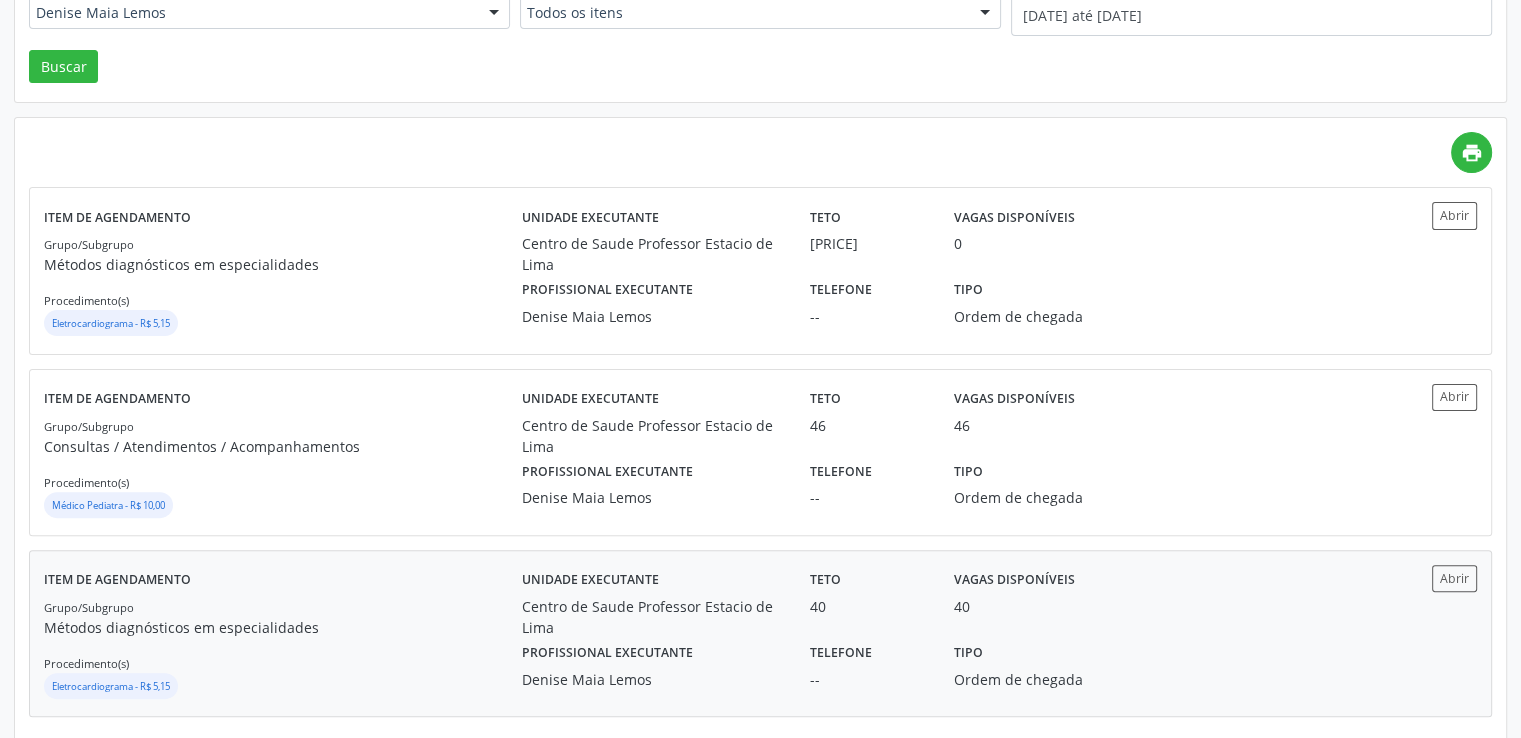 scroll, scrollTop: 520, scrollLeft: 0, axis: vertical 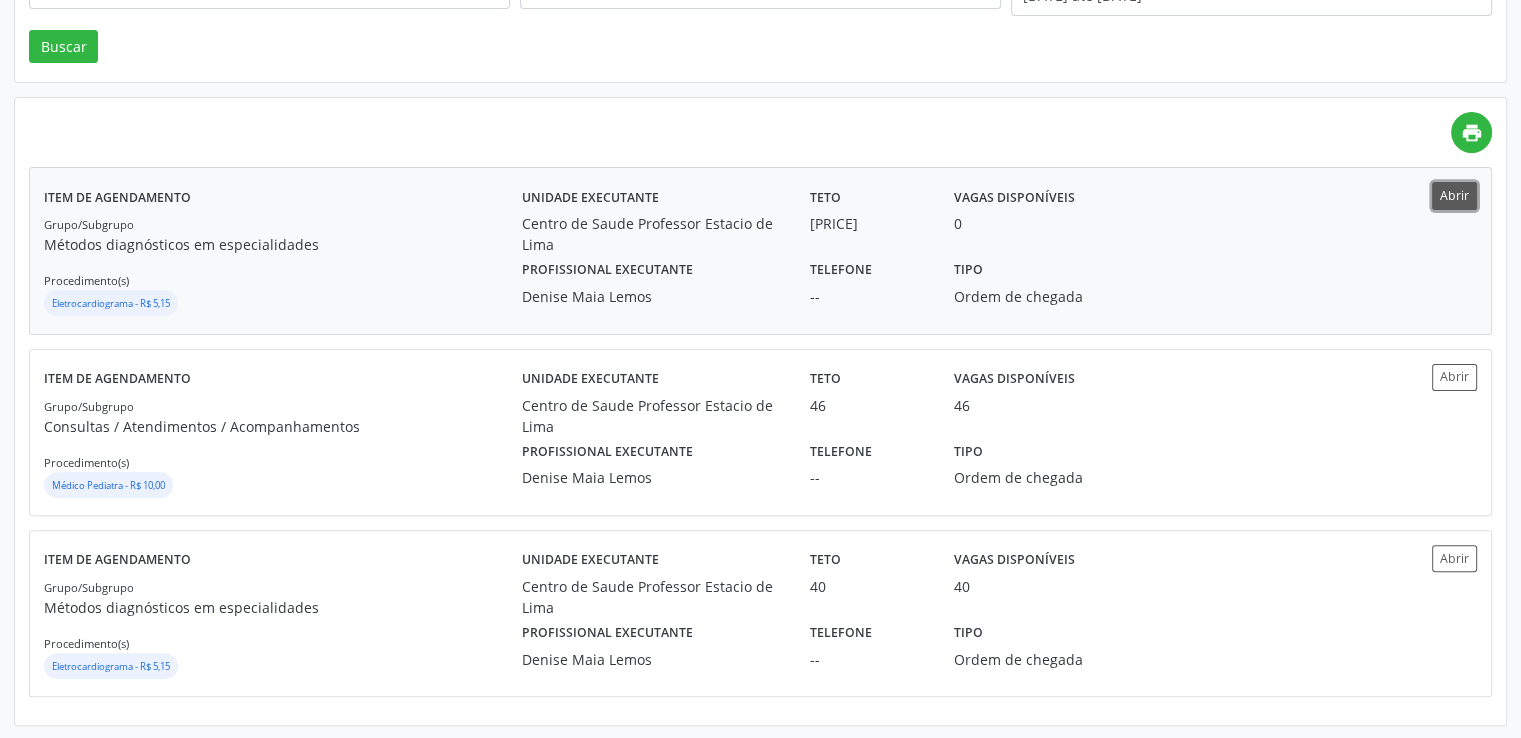 click on "Abrir" at bounding box center (1454, 195) 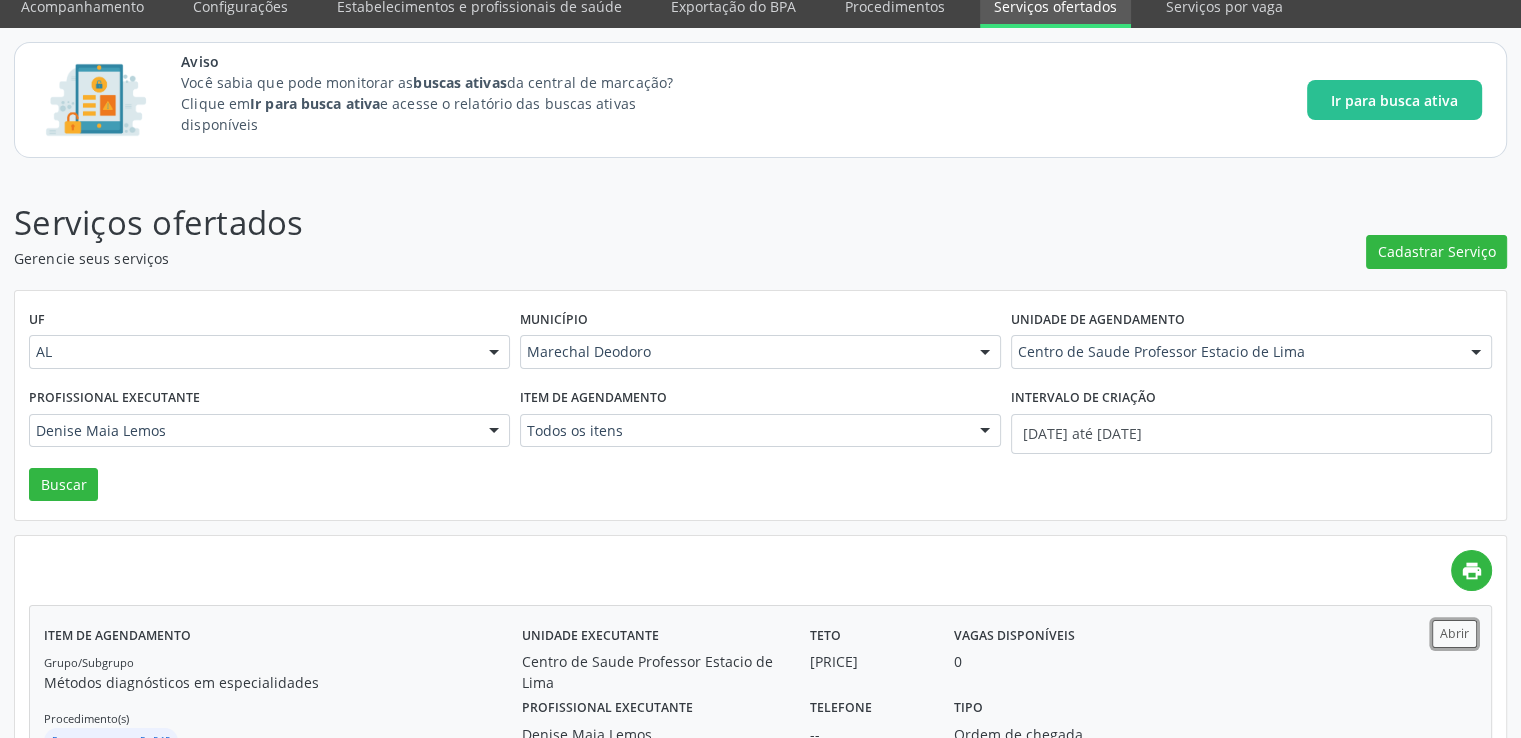 scroll, scrollTop: 0, scrollLeft: 0, axis: both 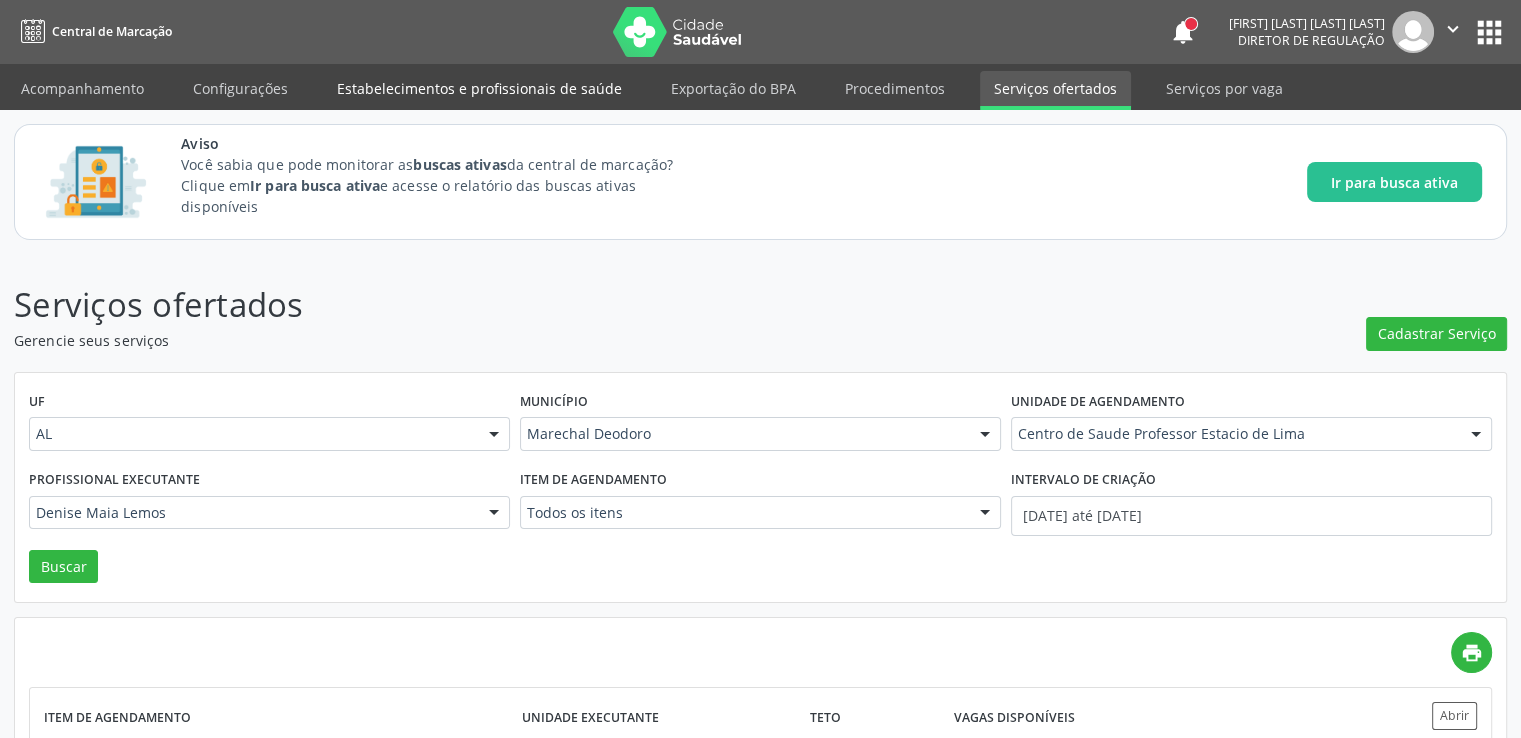 click on "Estabelecimentos e profissionais de saúde" at bounding box center (479, 88) 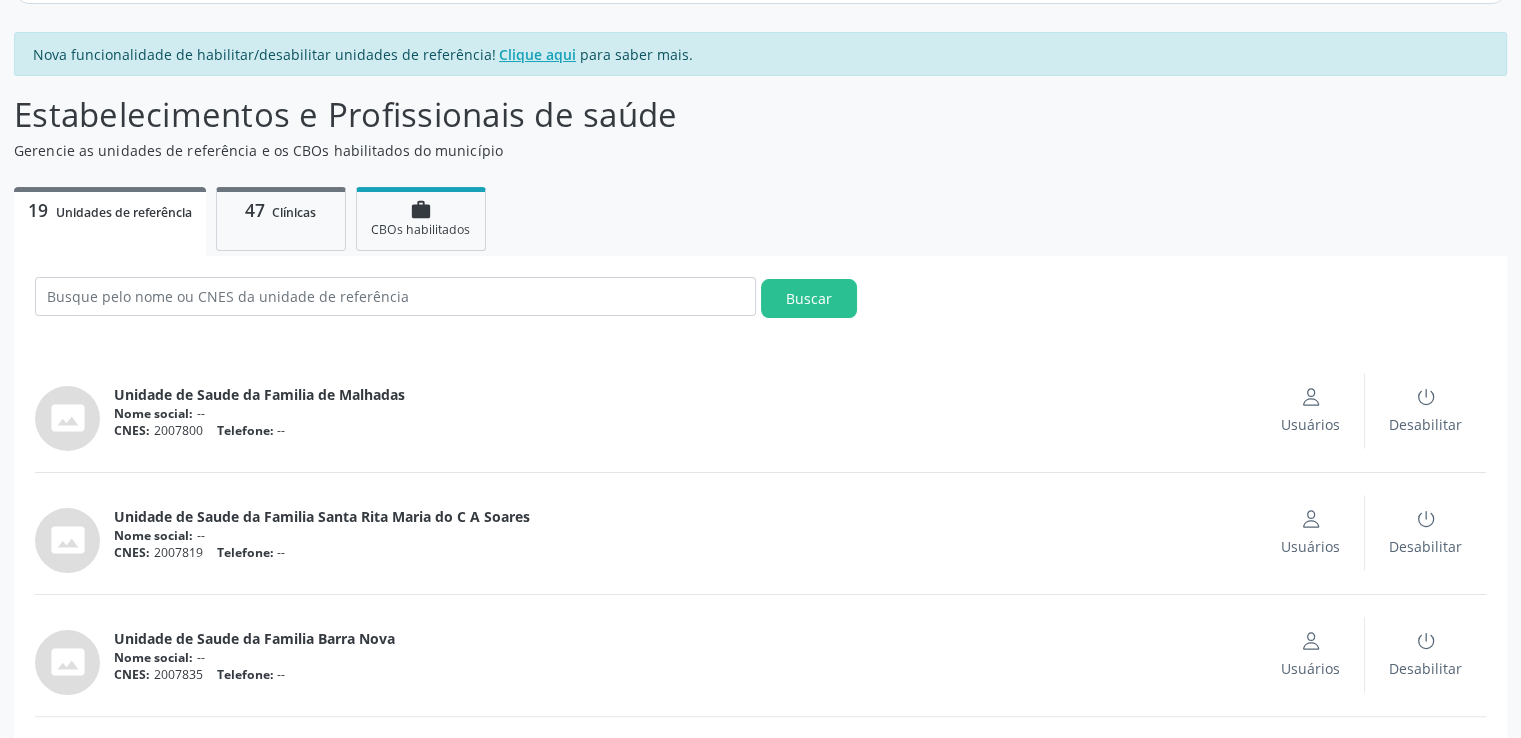 scroll, scrollTop: 300, scrollLeft: 0, axis: vertical 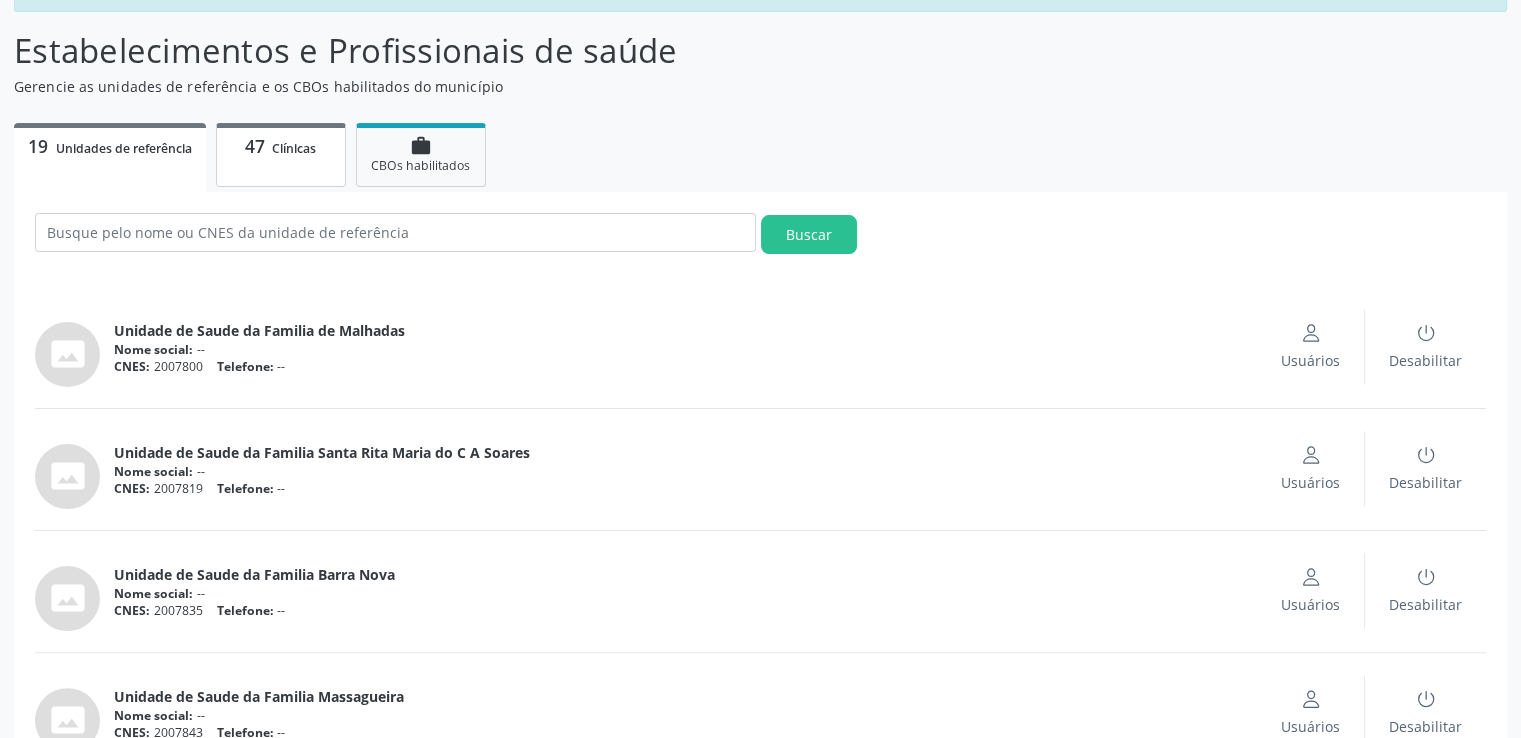 click on "47
Clínicas" at bounding box center (281, 155) 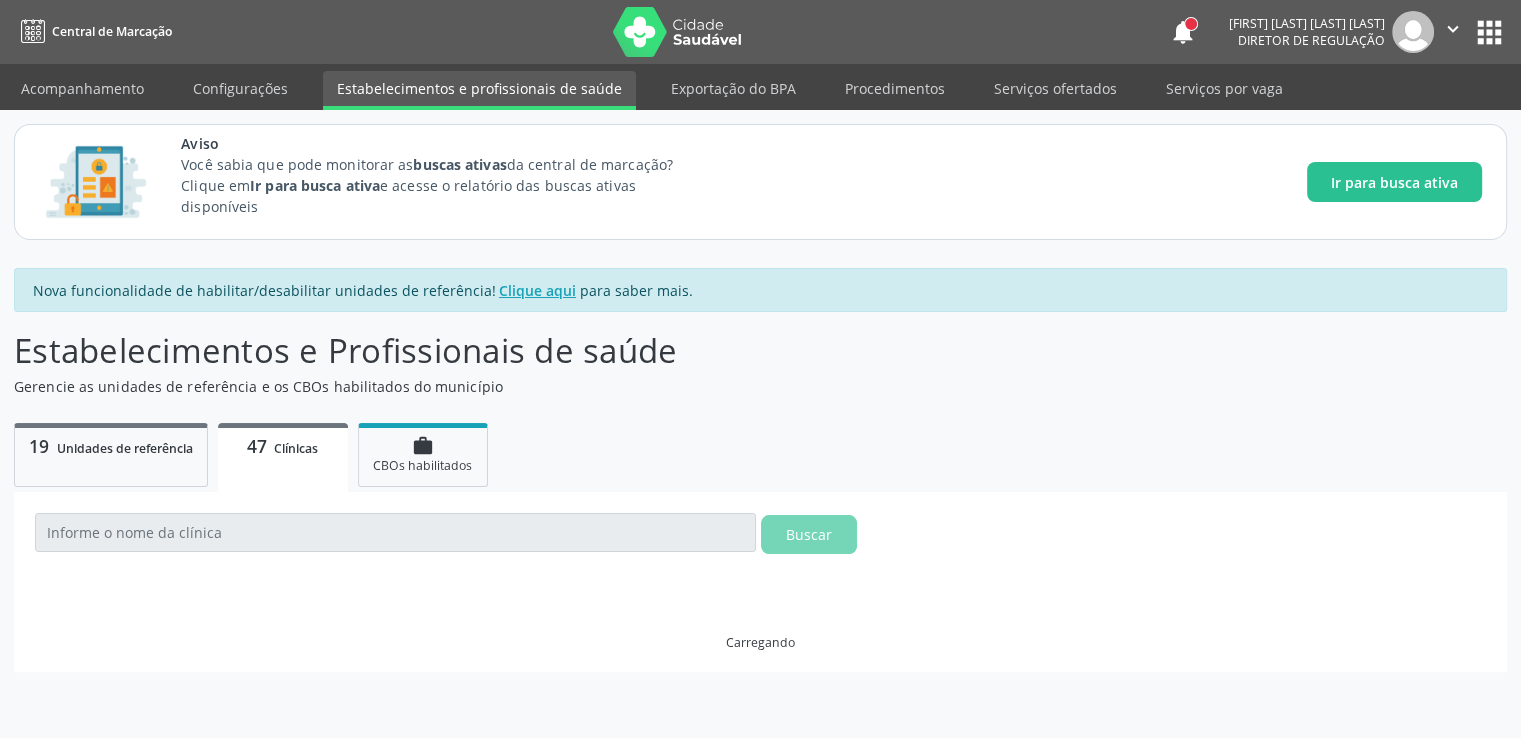 scroll, scrollTop: 0, scrollLeft: 0, axis: both 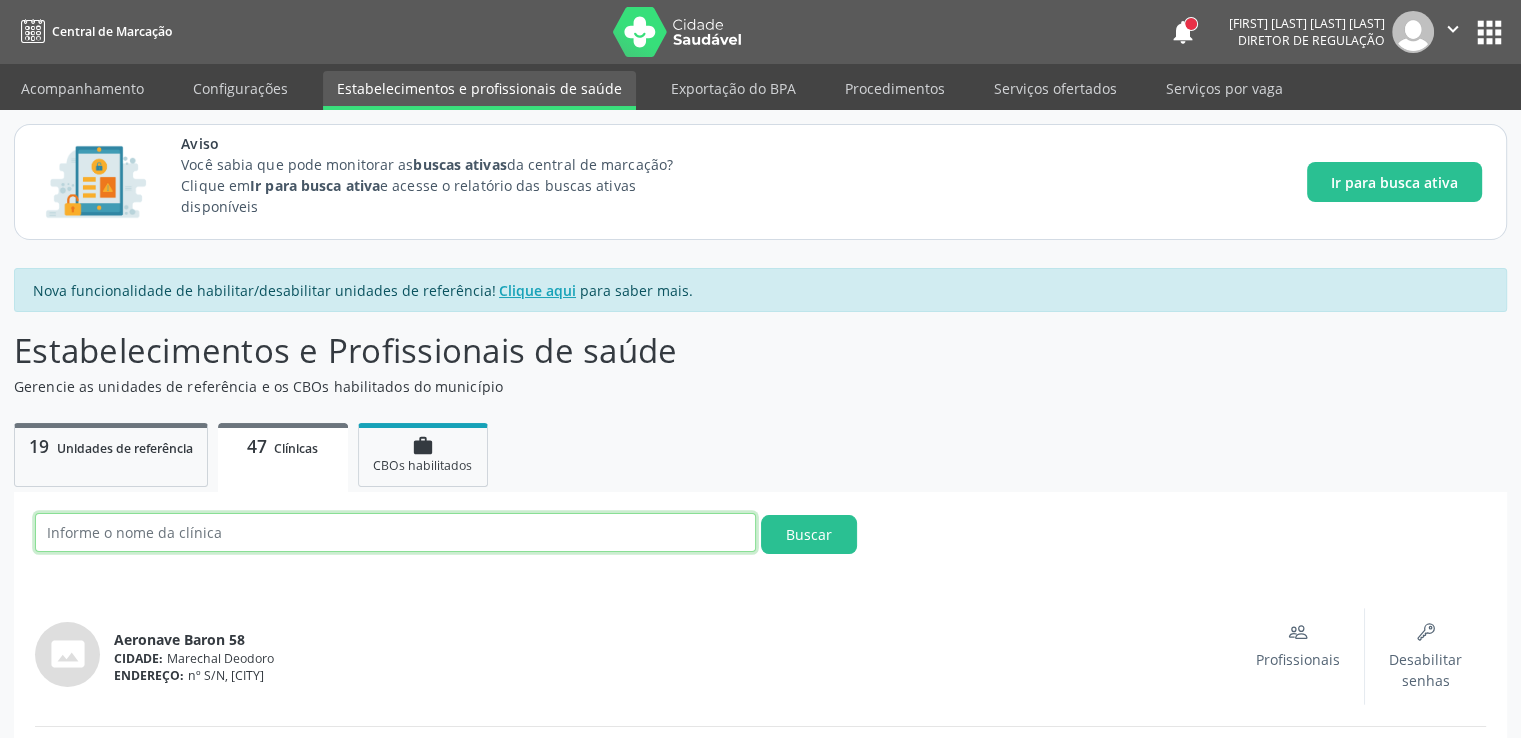click at bounding box center (395, 532) 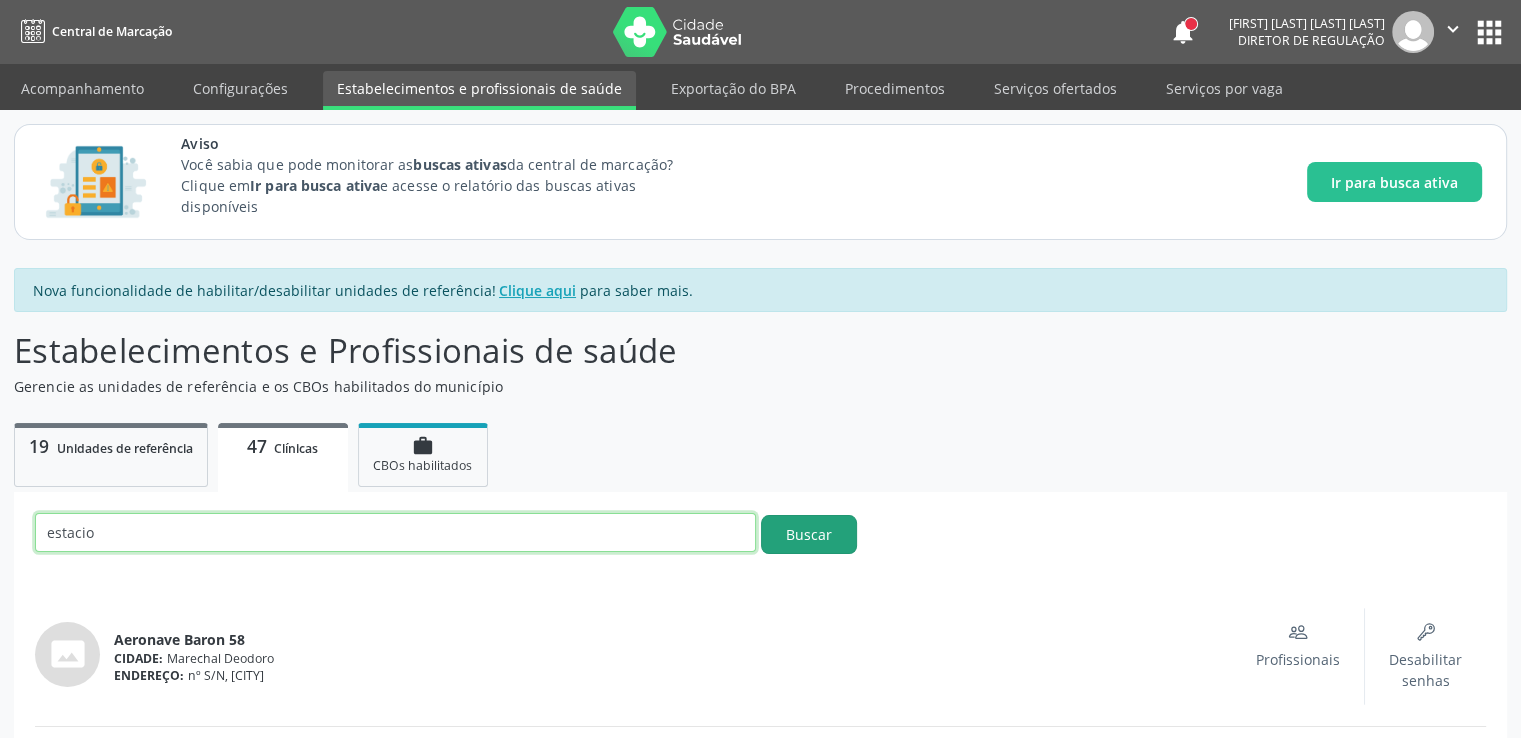 type on "estacio" 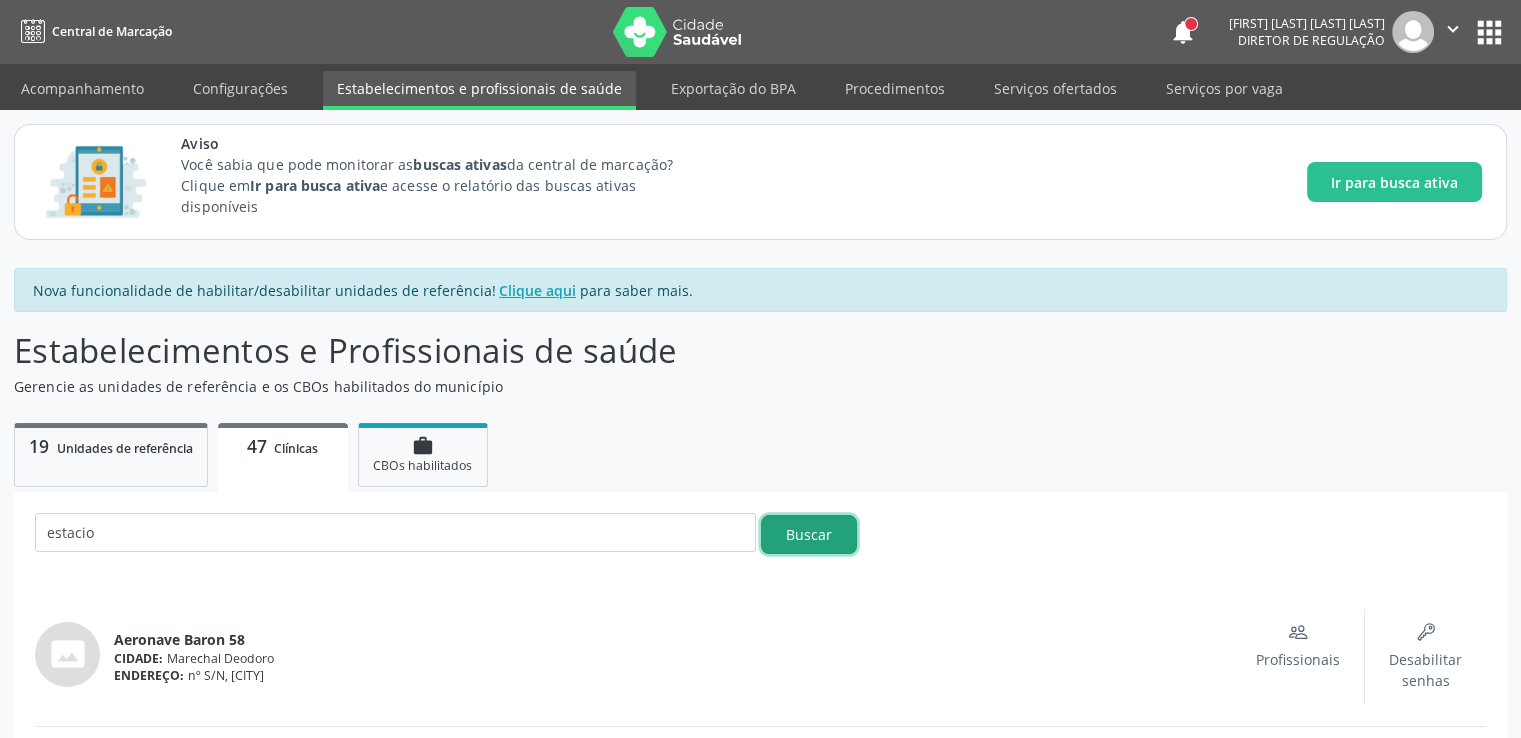 click on "Buscar" at bounding box center [809, 534] 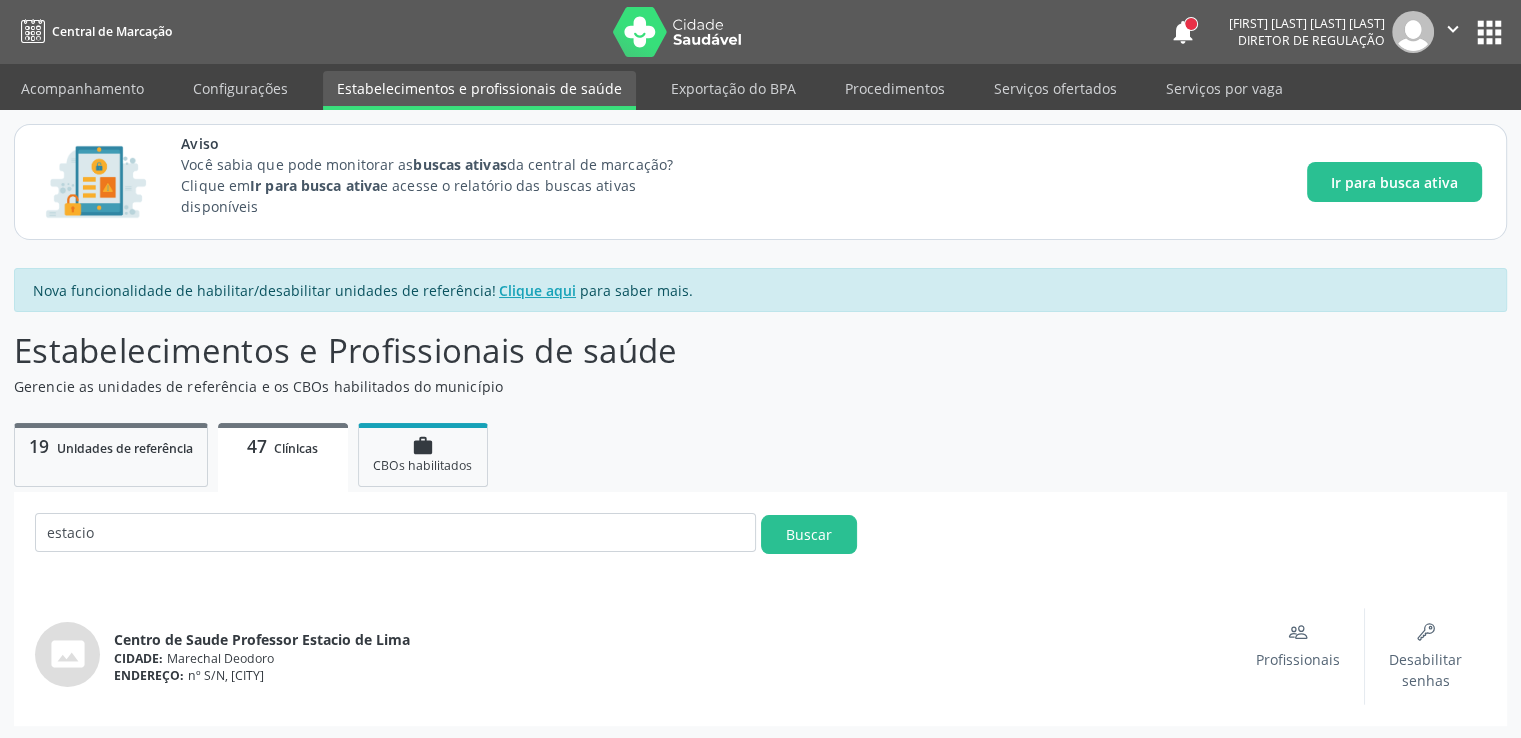scroll, scrollTop: 0, scrollLeft: 0, axis: both 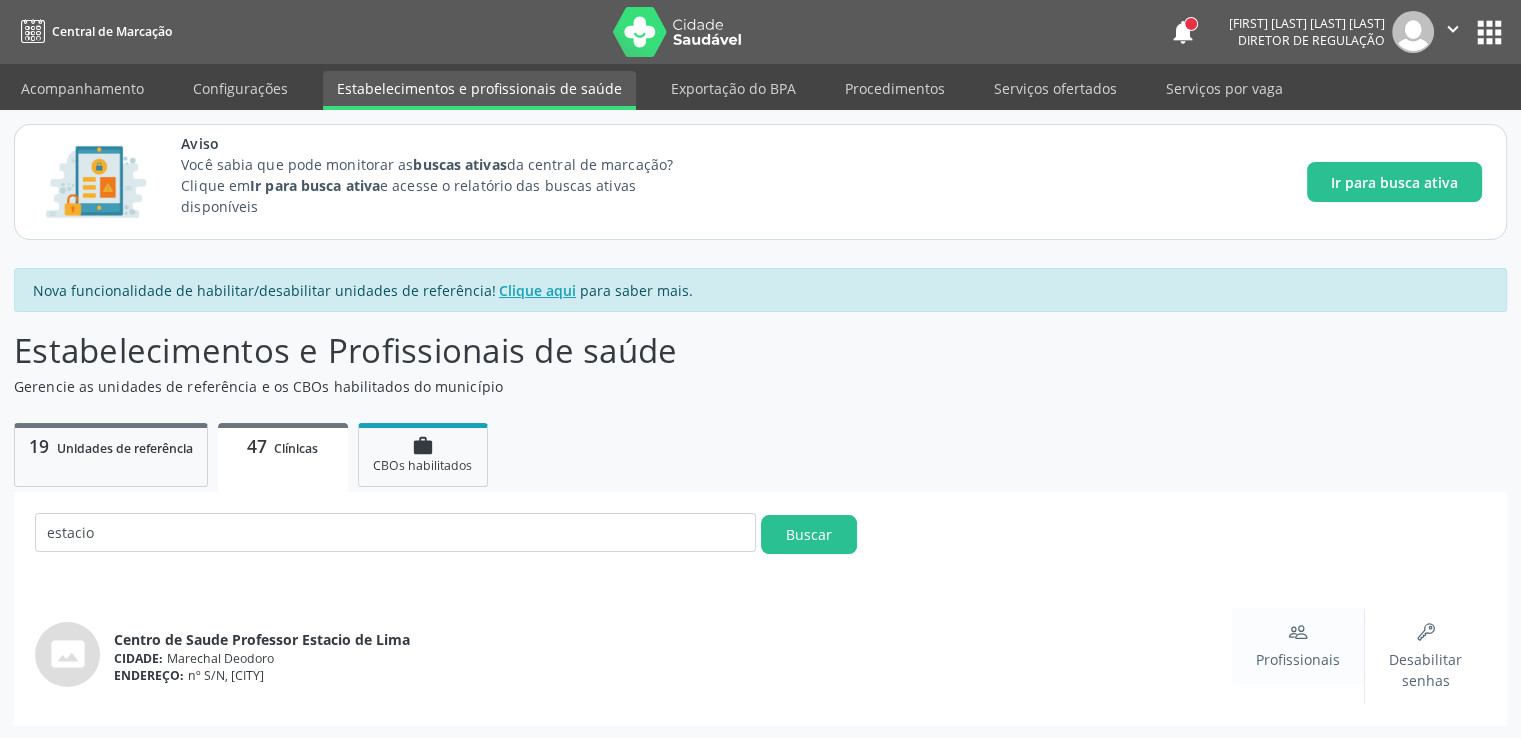 click on "Profissionais" at bounding box center (1298, 659) 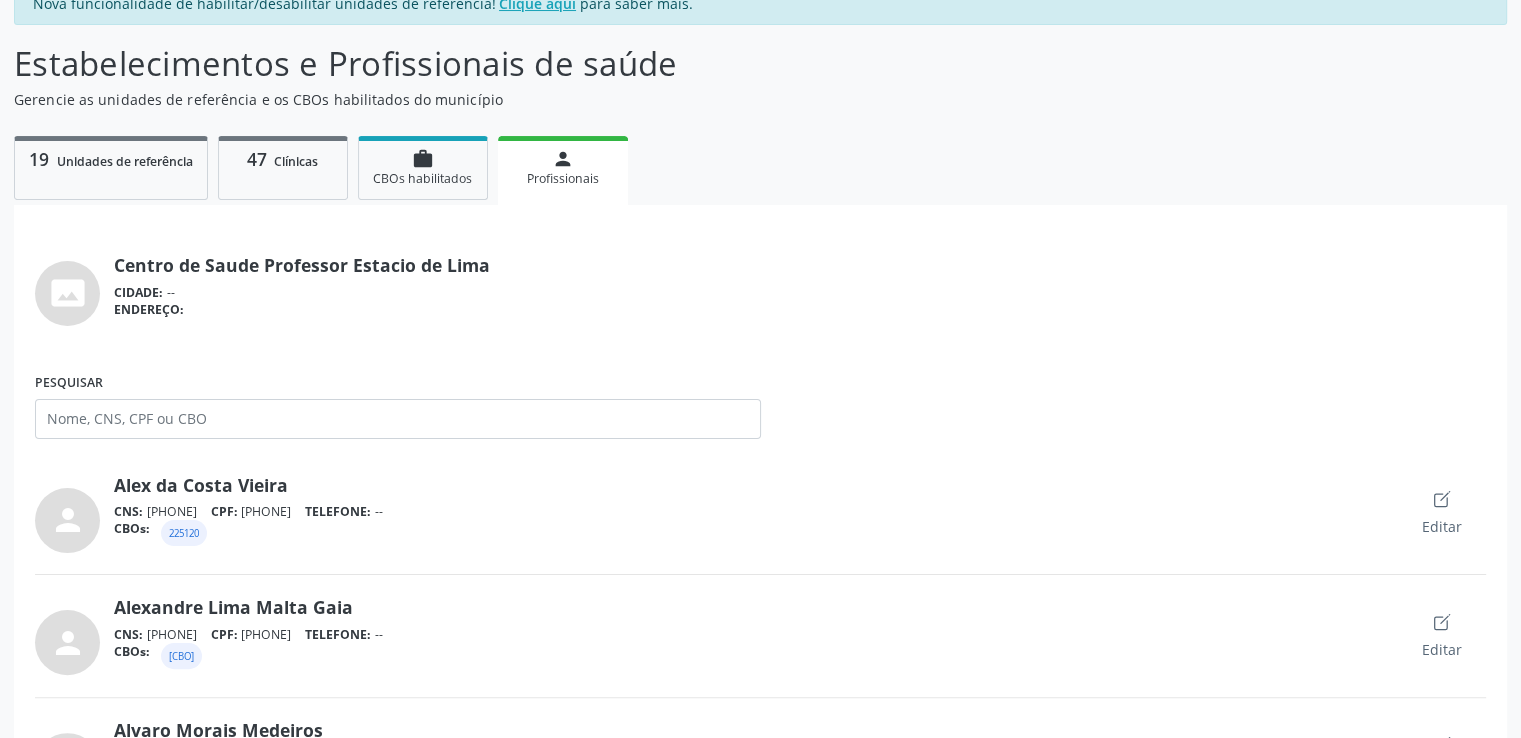 scroll, scrollTop: 300, scrollLeft: 0, axis: vertical 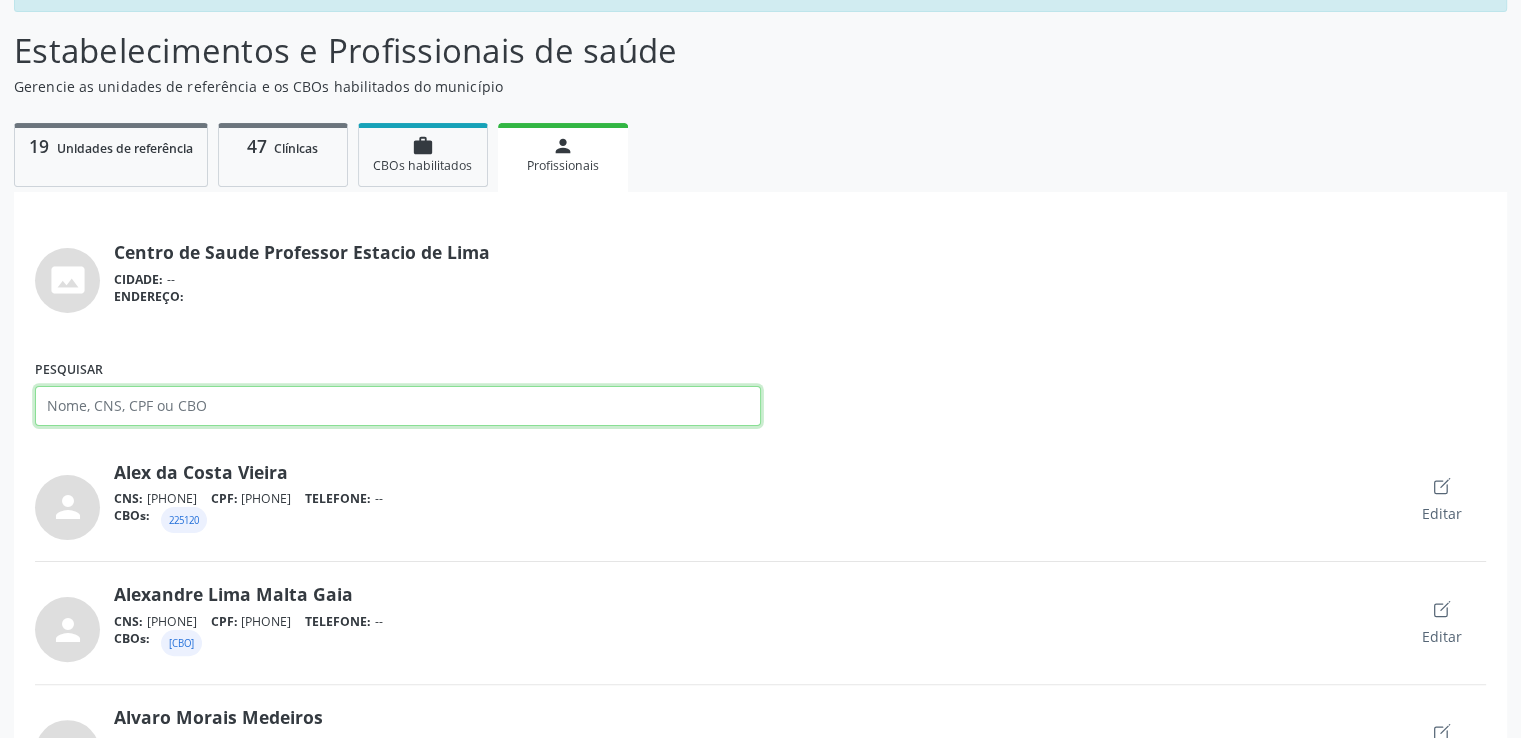 click on "Pesquisar" at bounding box center [398, 406] 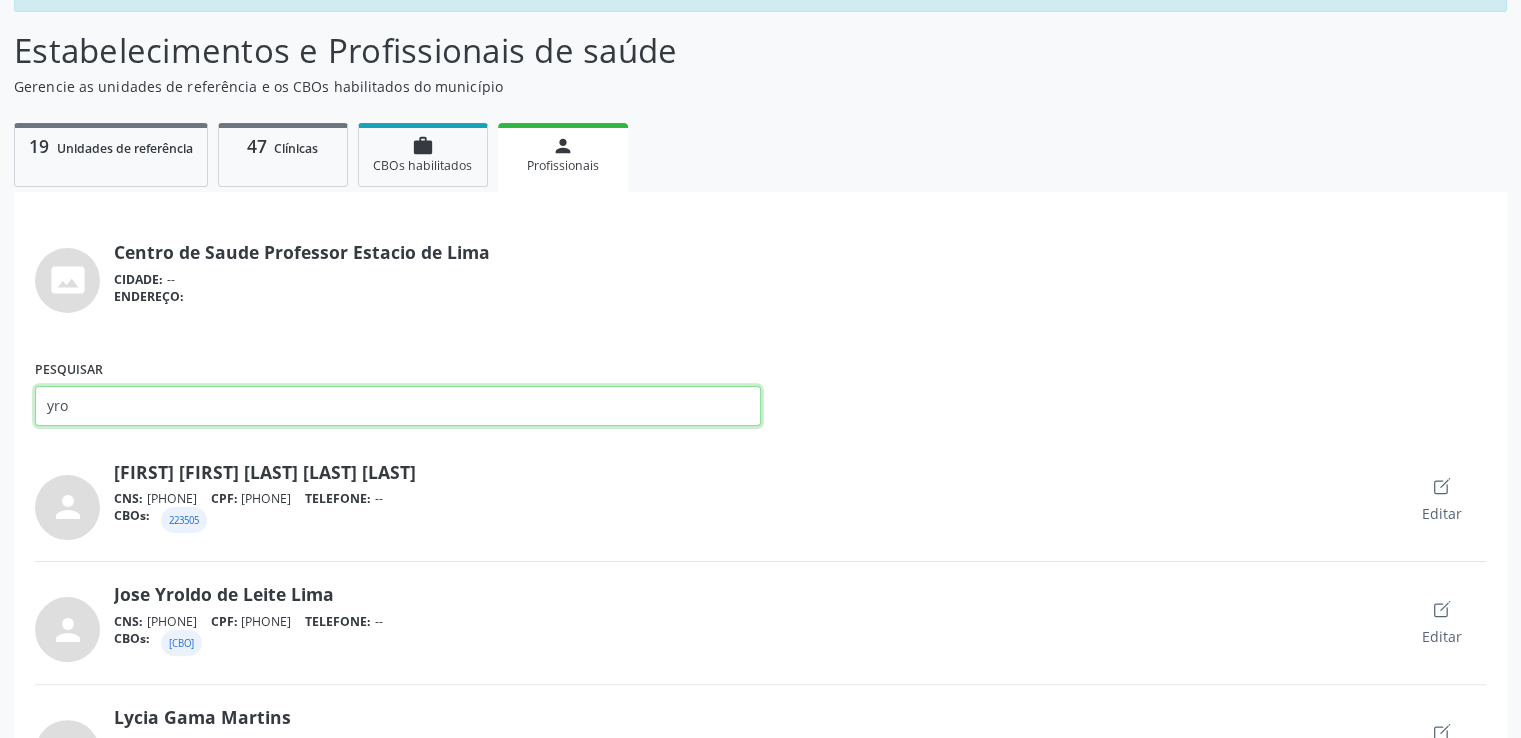 scroll, scrollTop: 136, scrollLeft: 0, axis: vertical 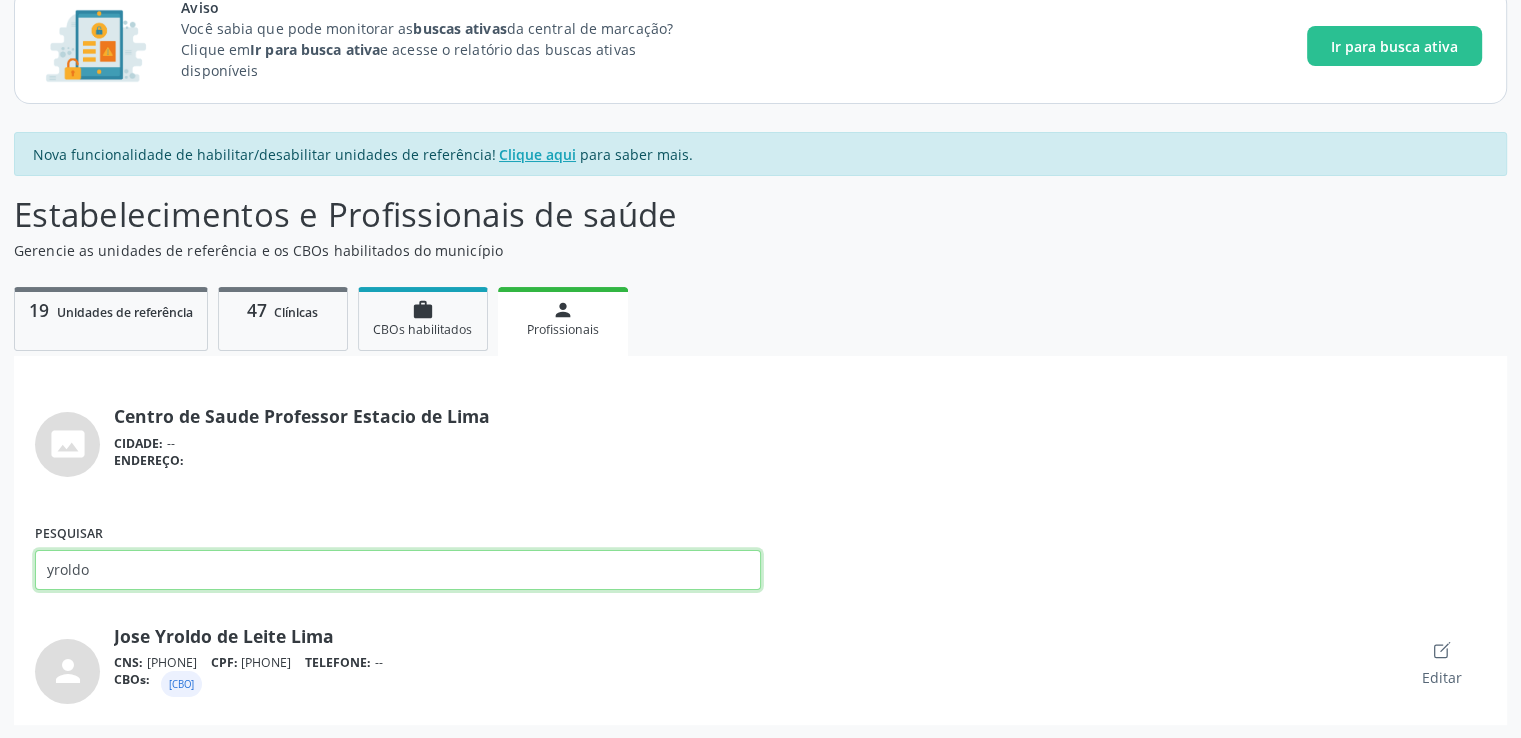 type on "yroldo" 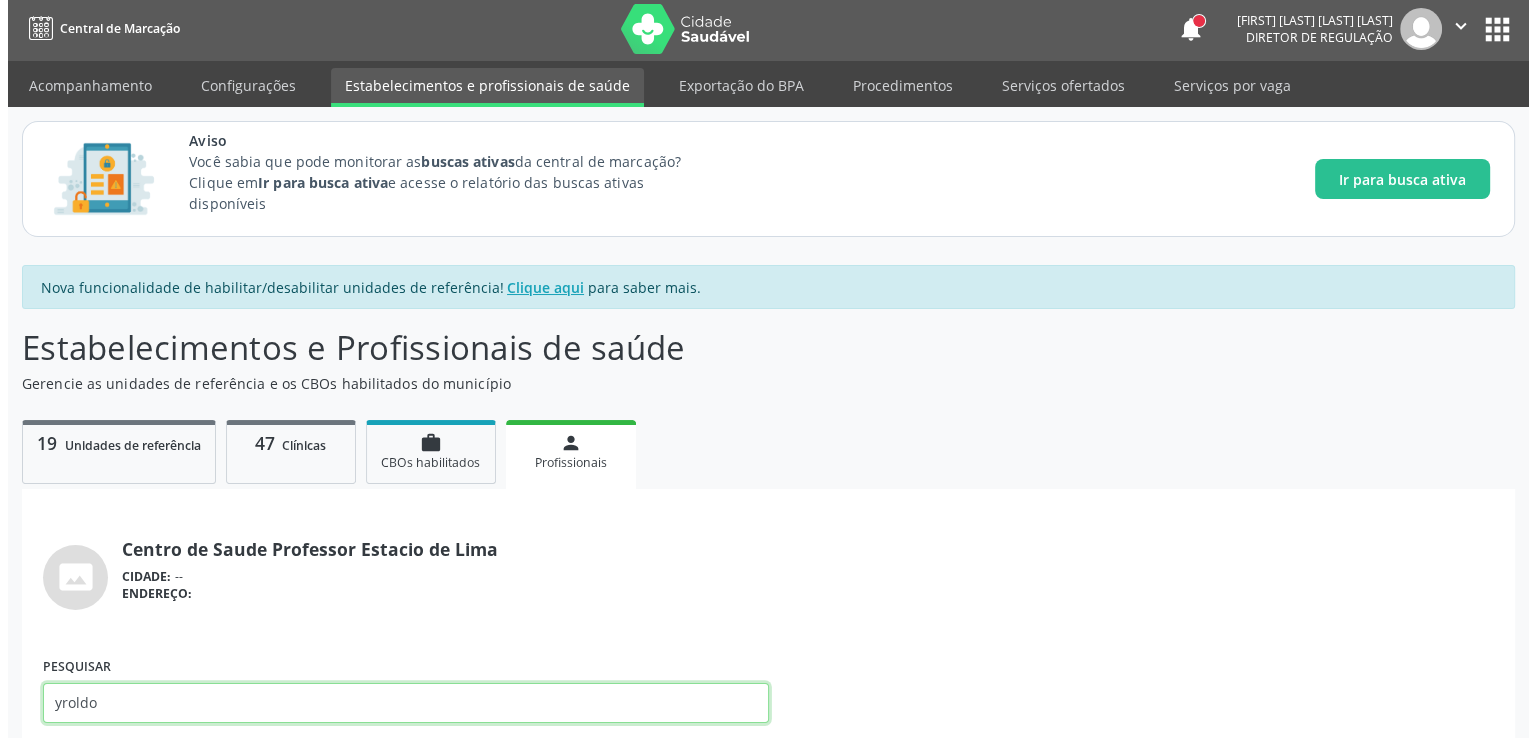 scroll, scrollTop: 0, scrollLeft: 0, axis: both 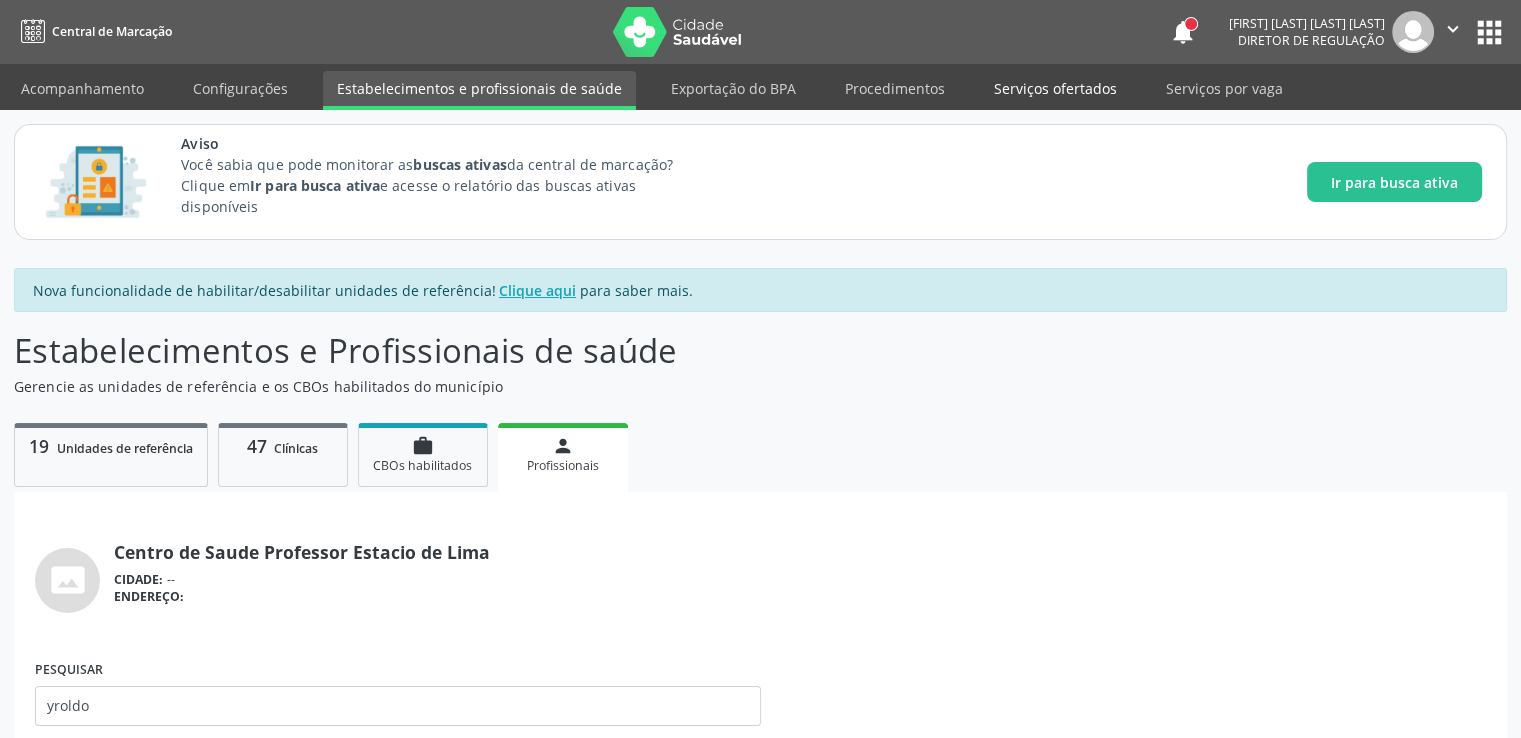 click on "Serviços ofertados" at bounding box center (1055, 88) 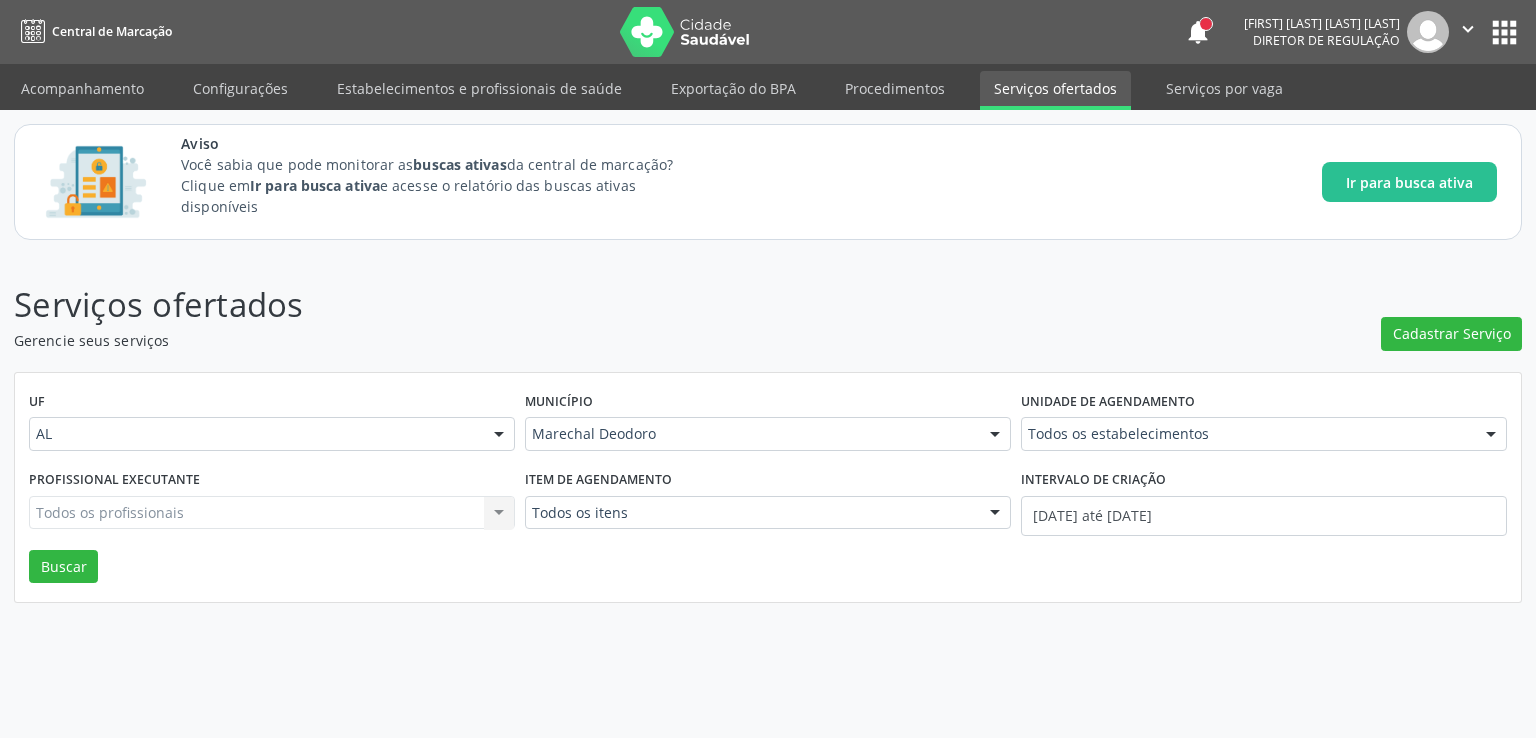 click on "Todos os profissionais         Todos os profissionais
Nenhum resultado encontrado para: "   "
Não há nenhuma opção para ser exibida." at bounding box center [272, 513] 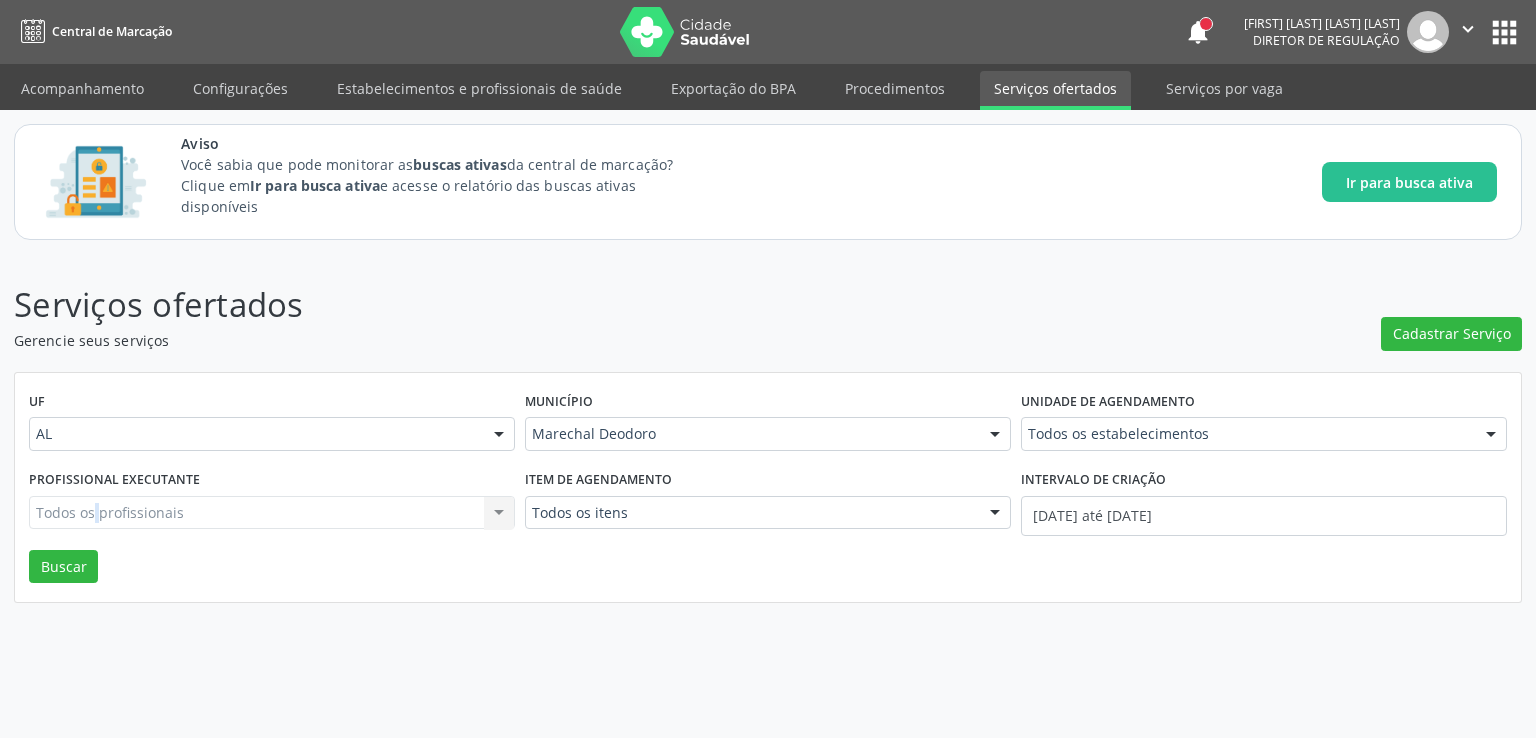 click on "Todos os profissionais         Todos os profissionais
Nenhum resultado encontrado para: "   "
Não há nenhuma opção para ser exibida." at bounding box center [272, 513] 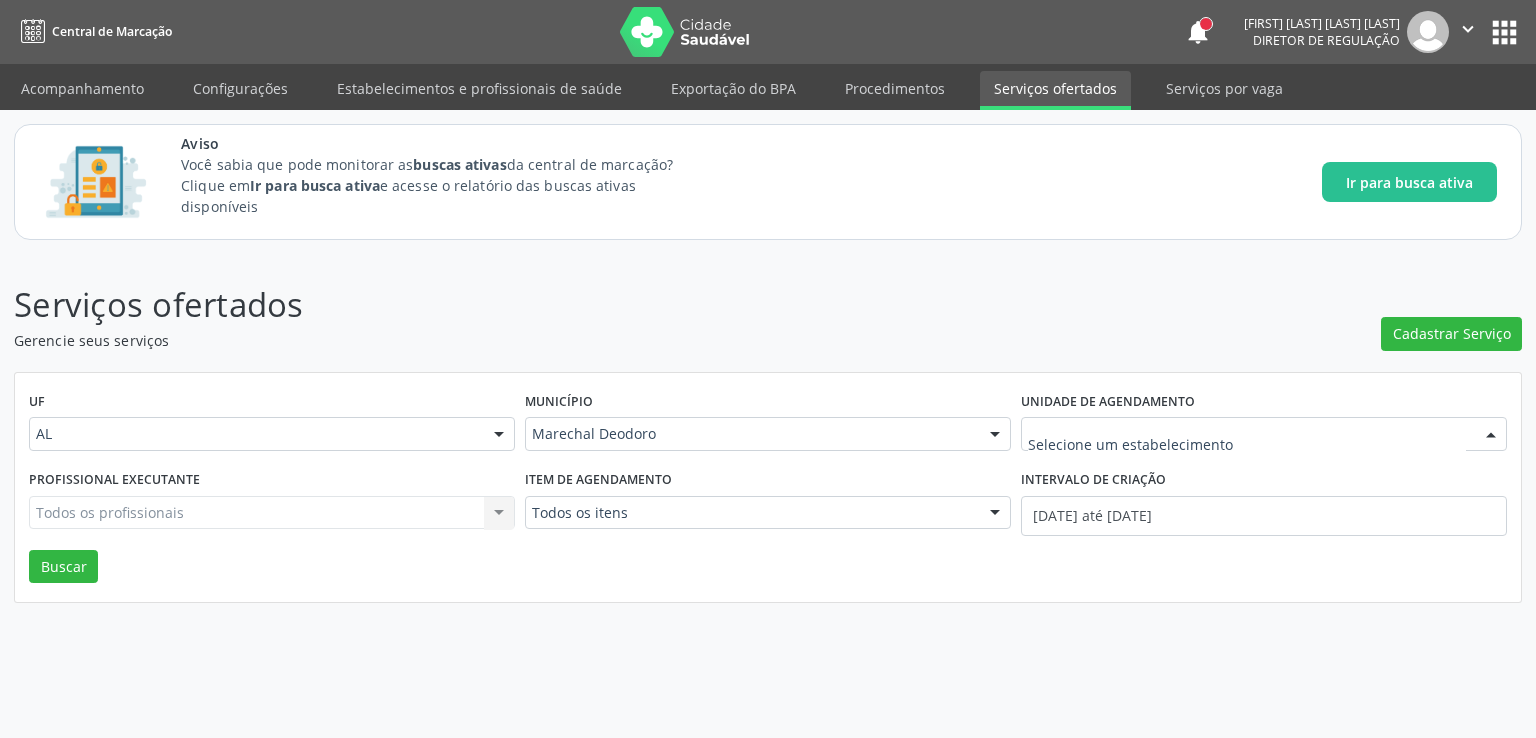 click at bounding box center (1247, 444) 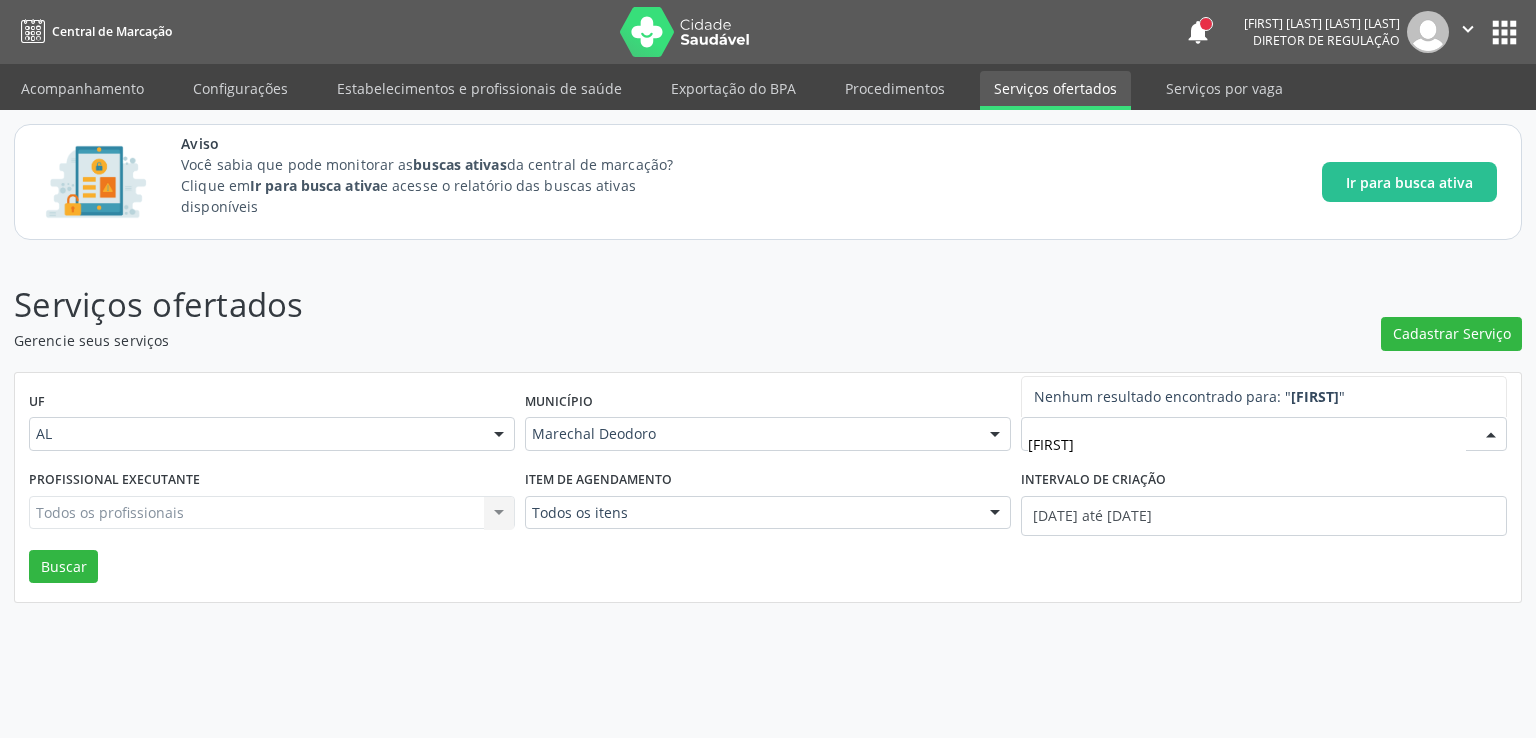 type on "estac" 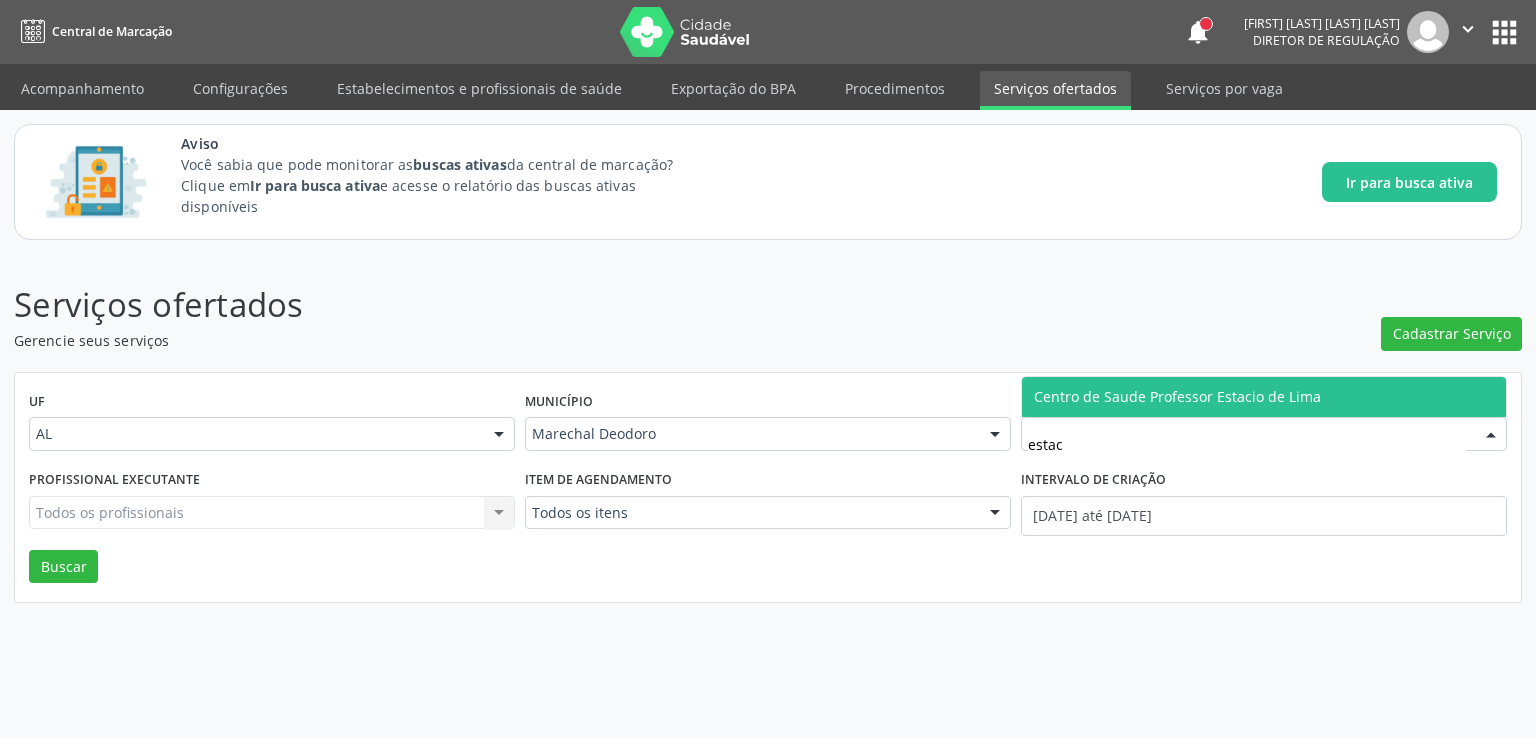 click on "Centro de Saude Professor Estacio de Lima" at bounding box center [1177, 396] 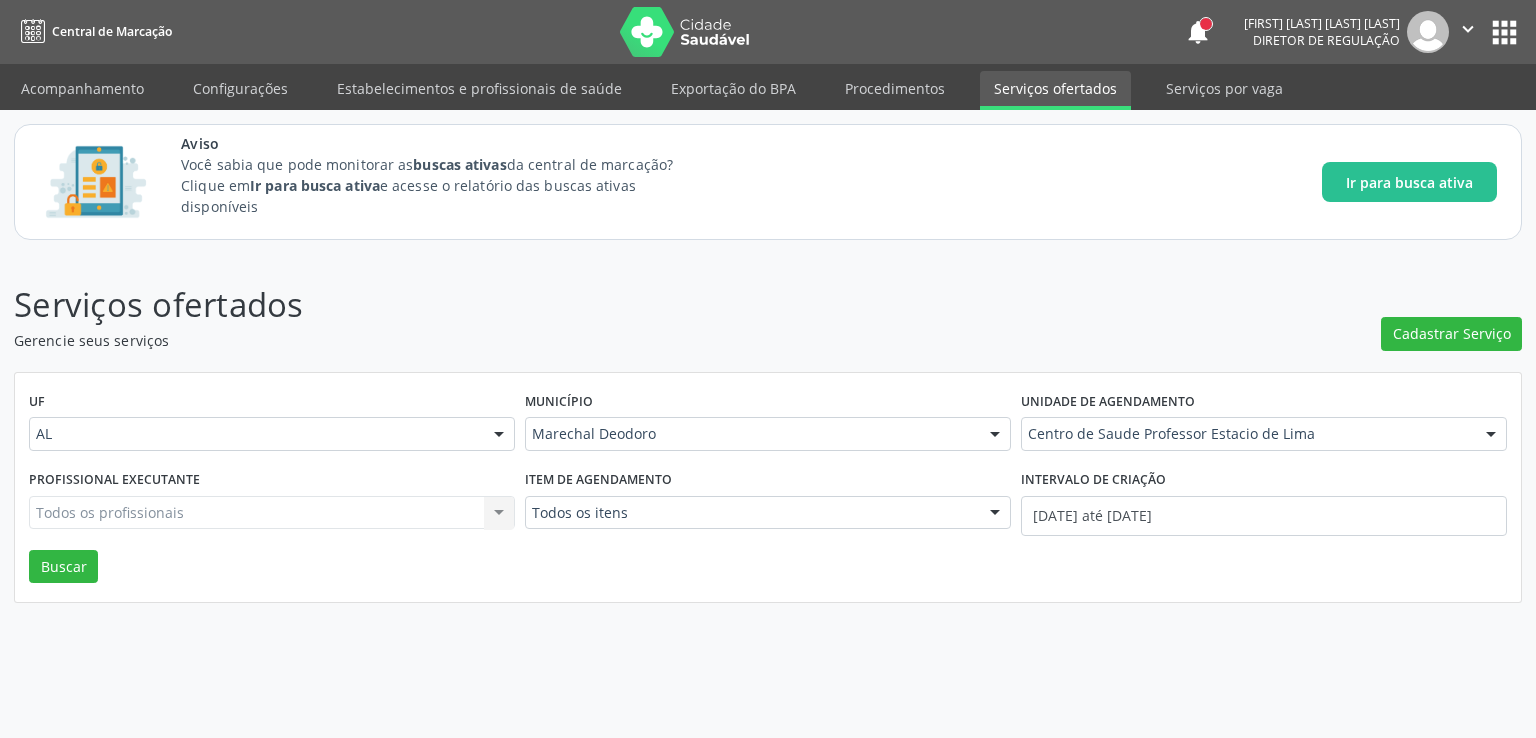 click on "Todos os profissionais         Todos os profissionais
Nenhum resultado encontrado para: "   "
Não há nenhuma opção para ser exibida." at bounding box center [272, 513] 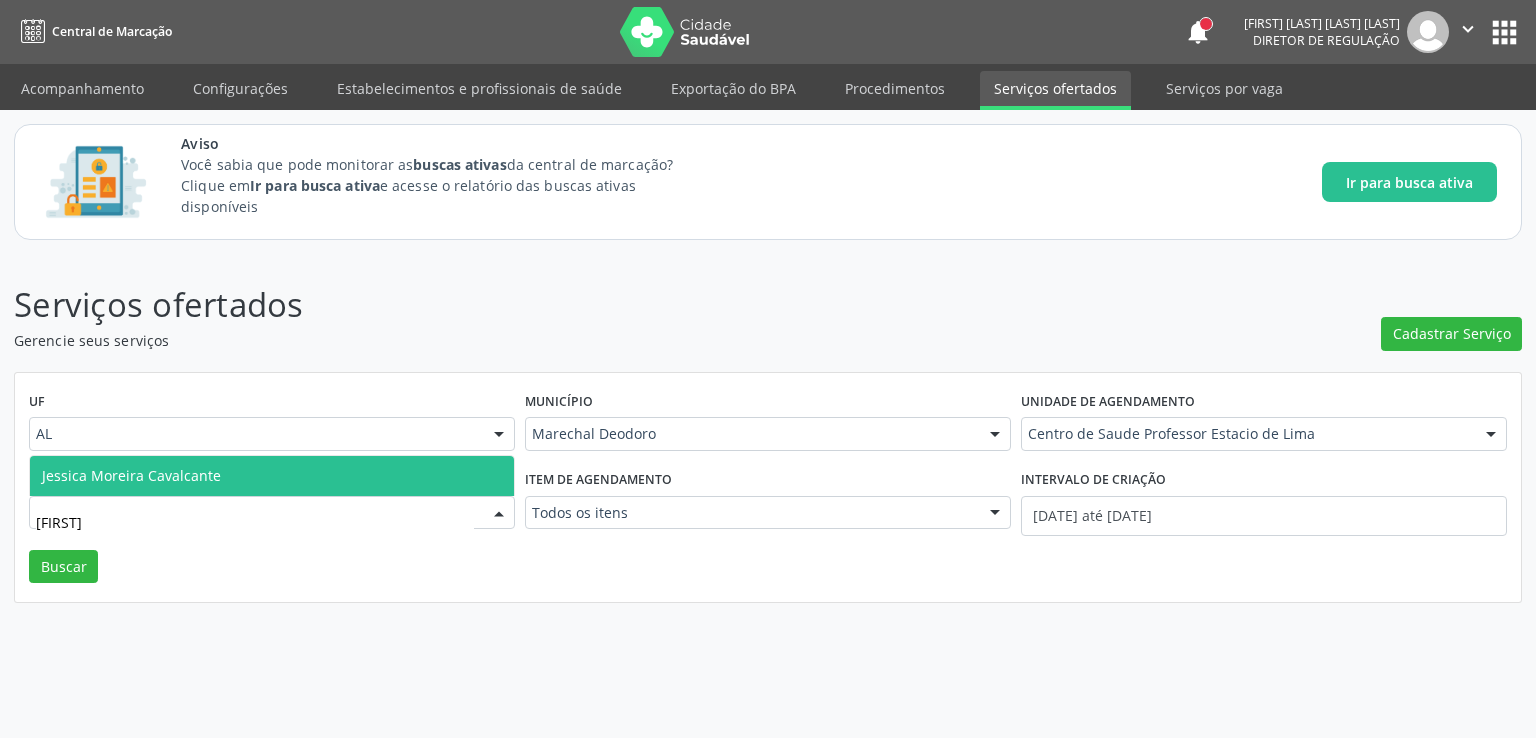 type on "jessica" 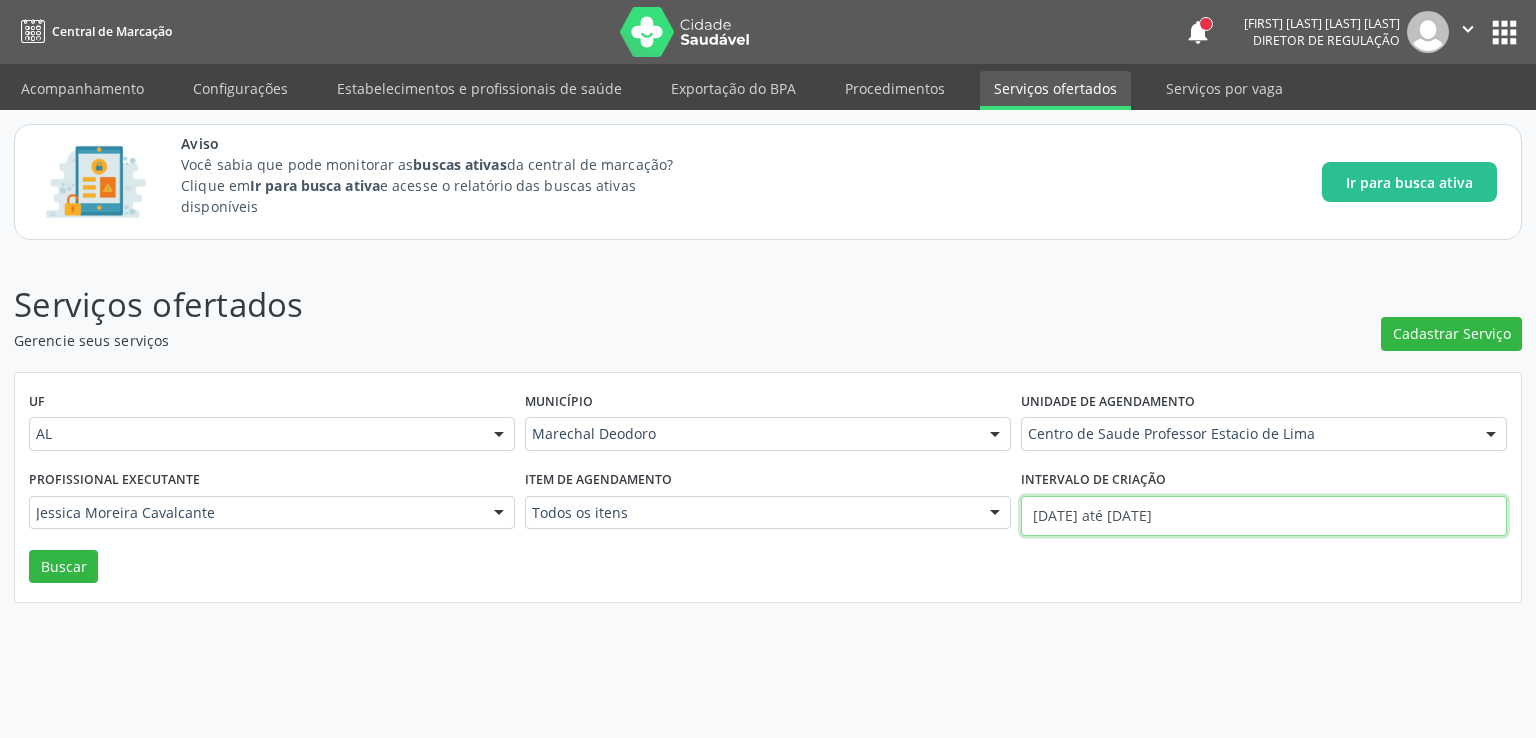 click on "[DATE] até [DATE]" at bounding box center (1264, 516) 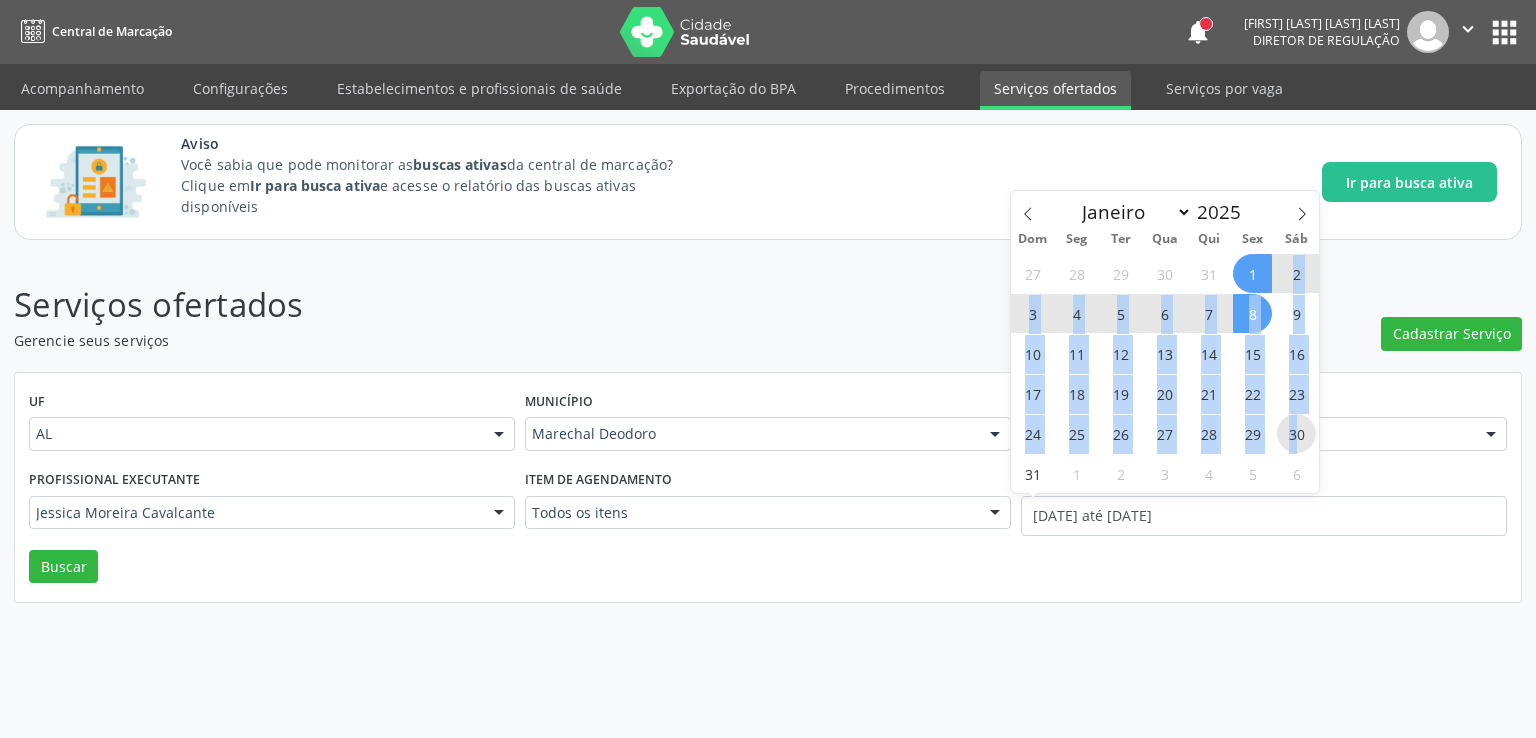 drag, startPoint x: 1262, startPoint y: 267, endPoint x: 1299, endPoint y: 432, distance: 169.09761 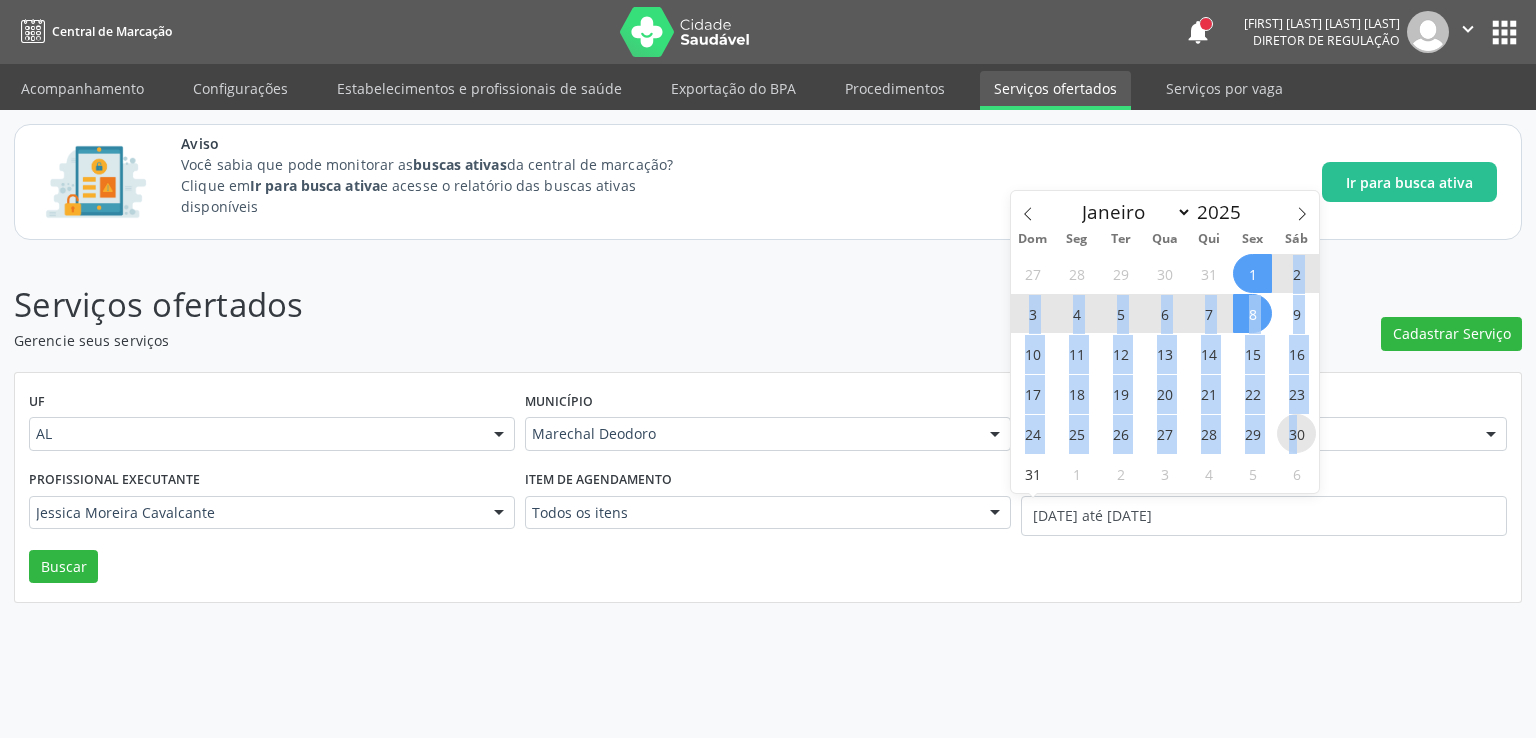 type on "30/08/2025" 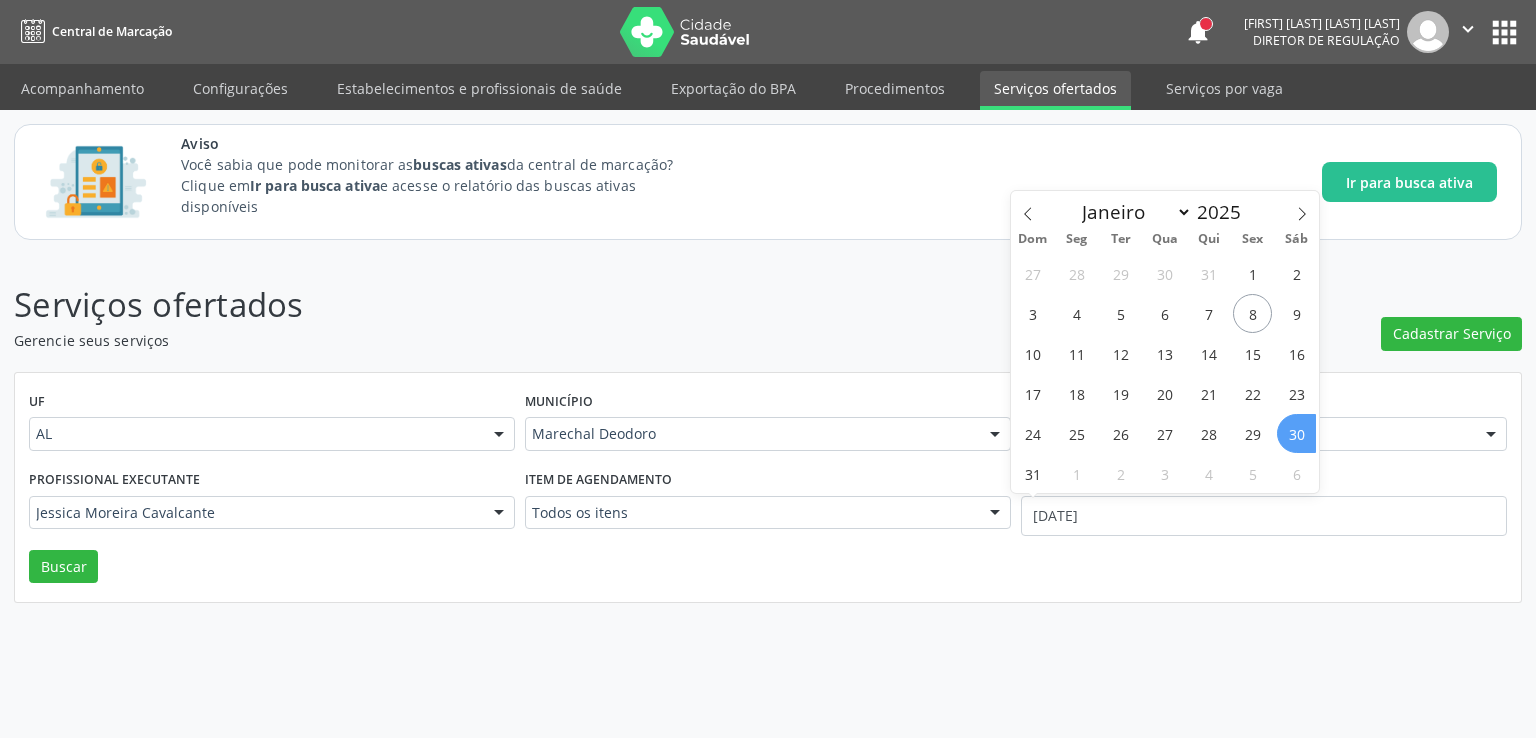 click on "30" at bounding box center [1296, 433] 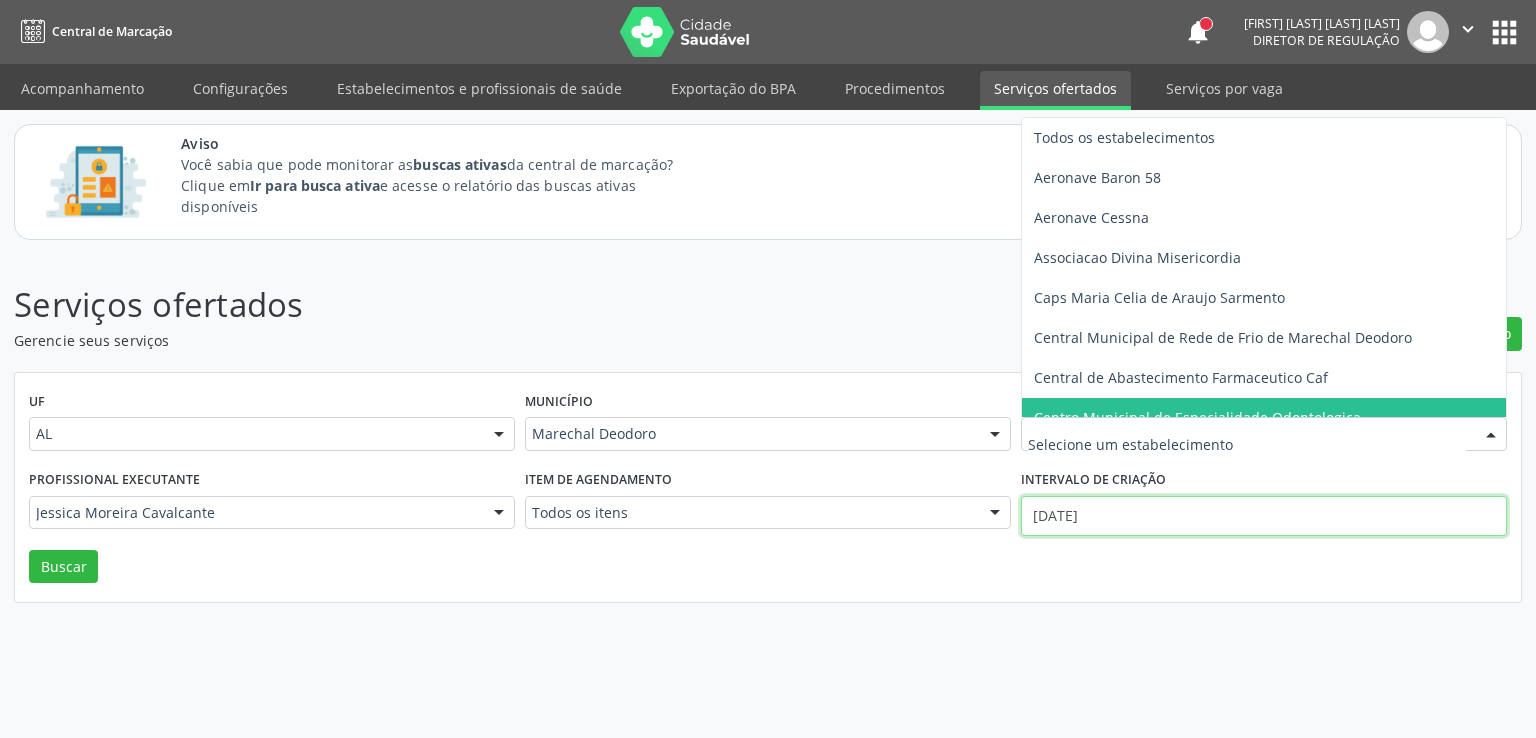 click on "30/08/2025" at bounding box center (1264, 516) 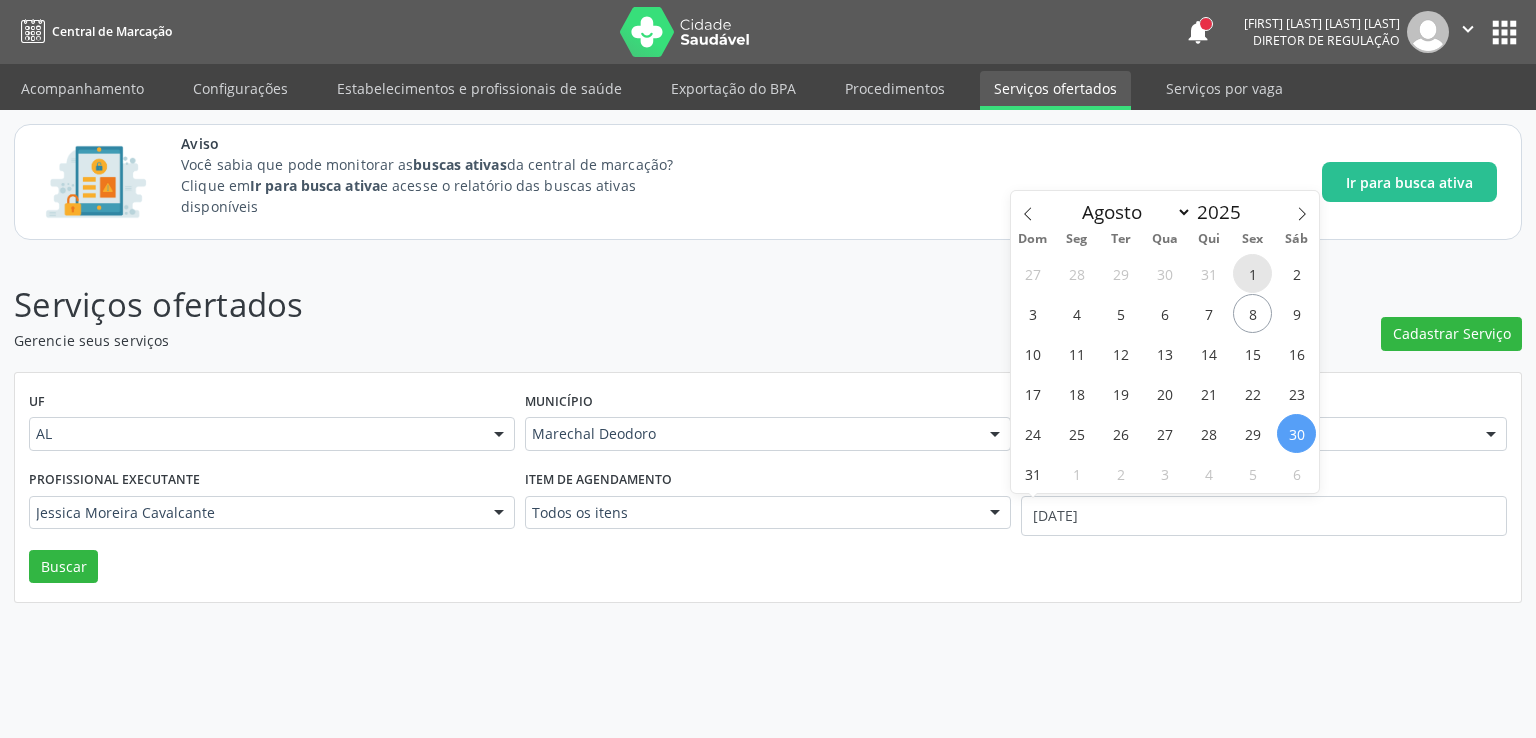 click on "1" at bounding box center [1252, 273] 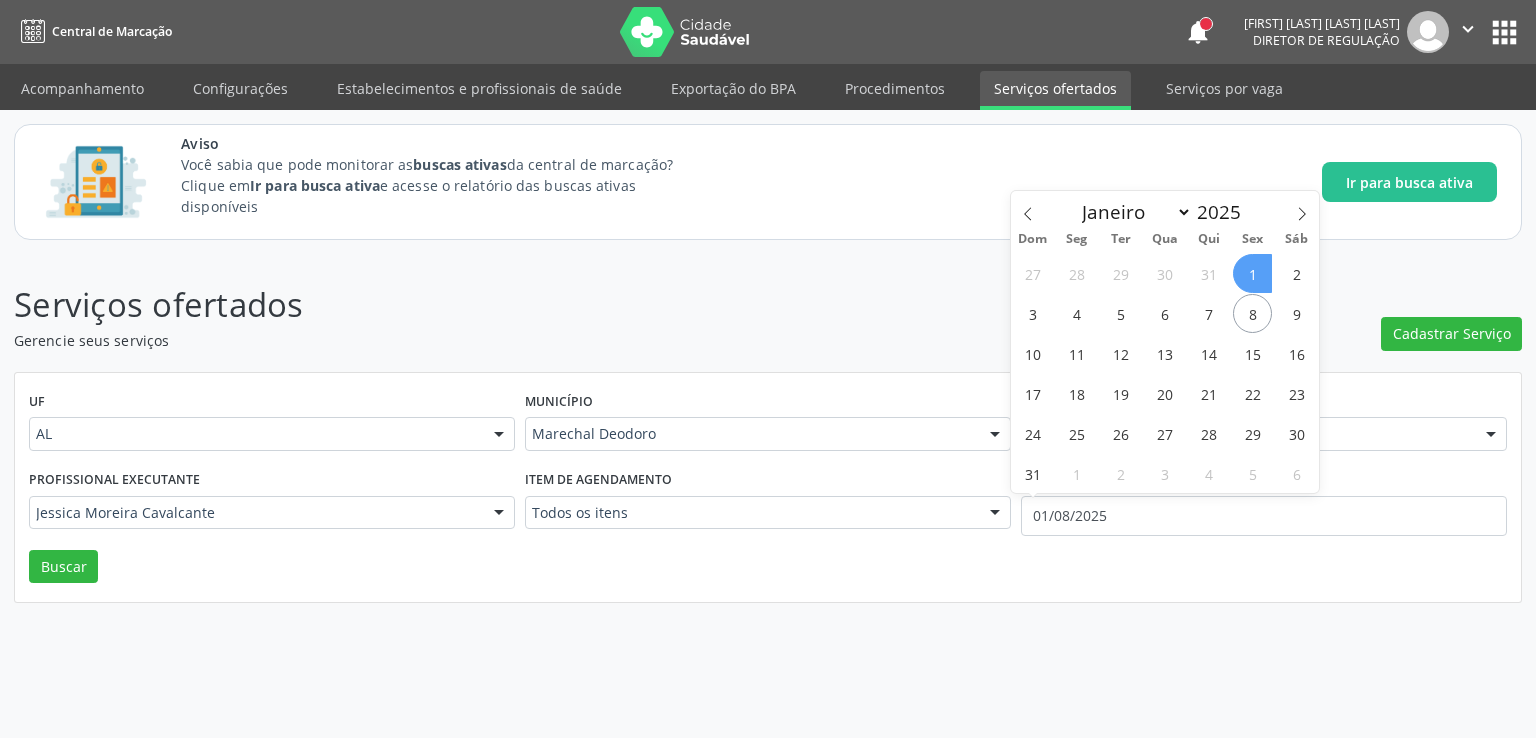 click on "1" at bounding box center (1252, 273) 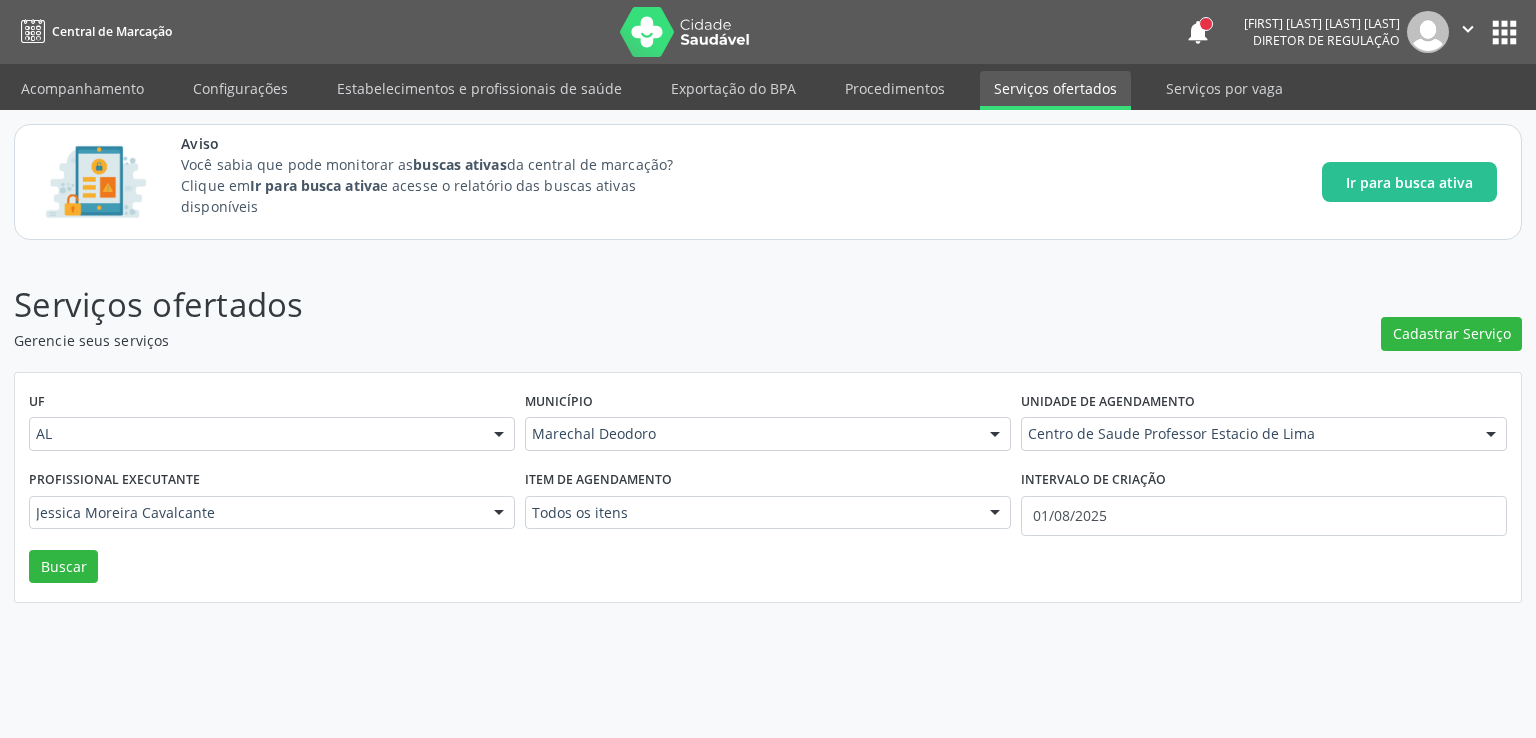 click on "Serviços ofertados
Gerencie seus serviços
Cadastrar Serviço" at bounding box center (768, 315) 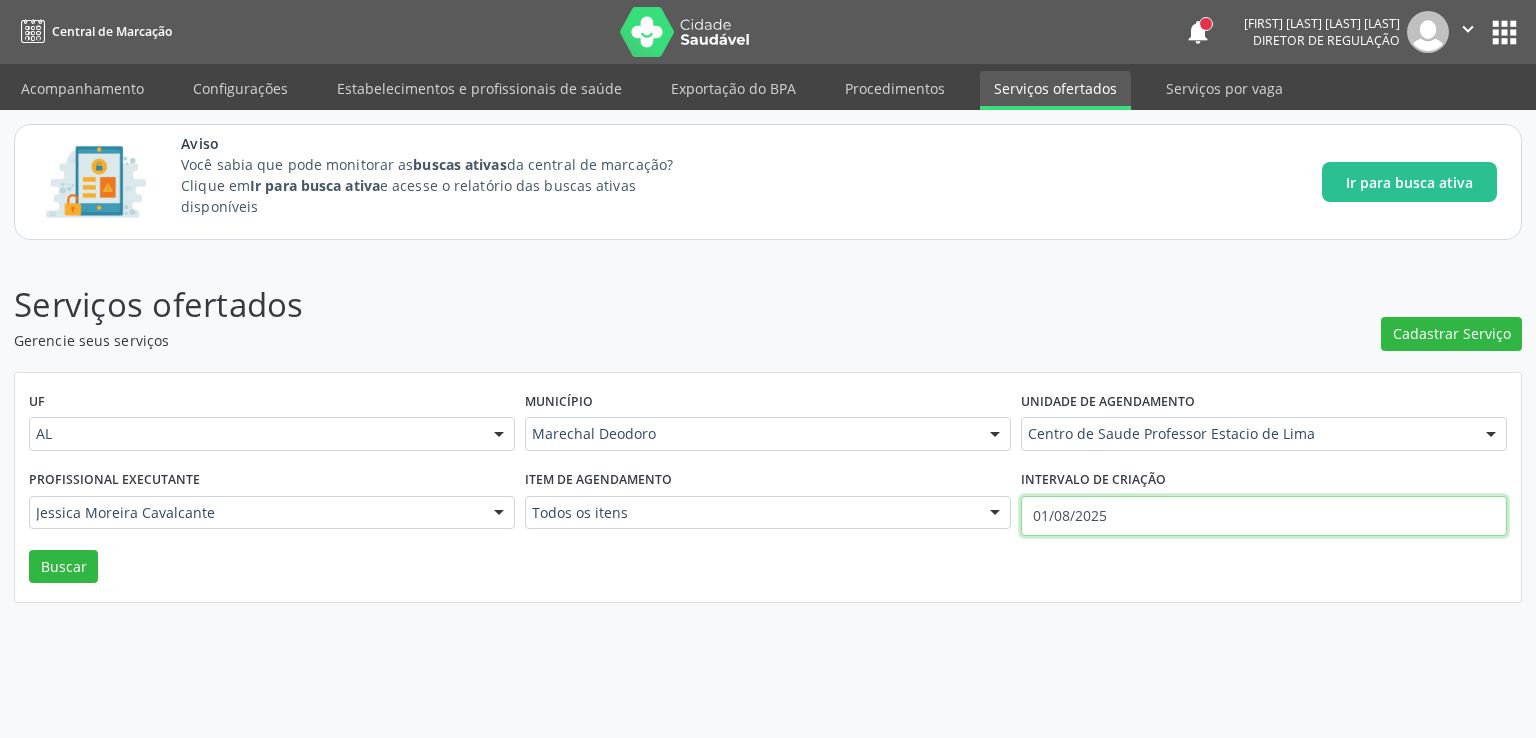 click on "01/08/2025" at bounding box center (1264, 516) 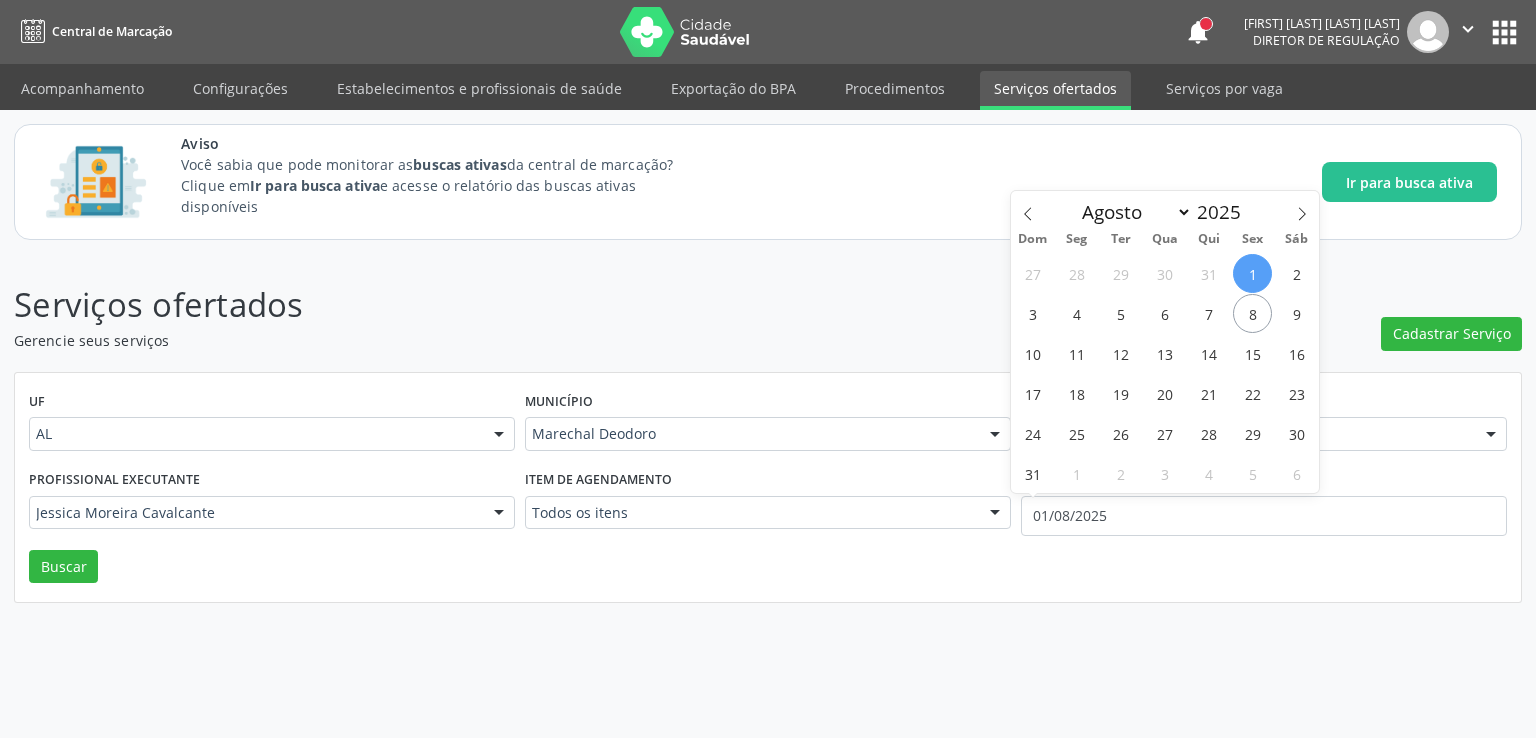 click on "1" at bounding box center [1252, 273] 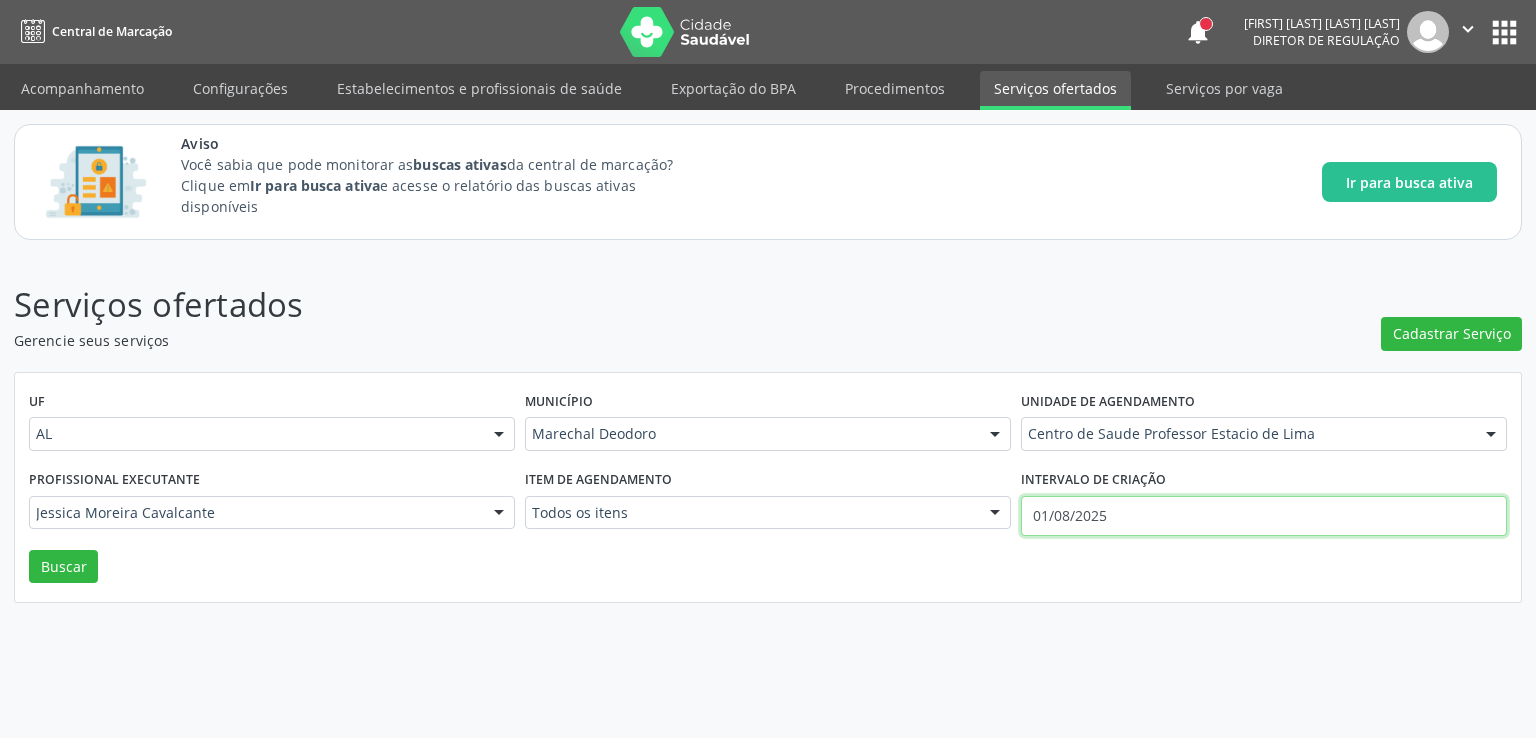click on "01/08/2025" at bounding box center (1264, 516) 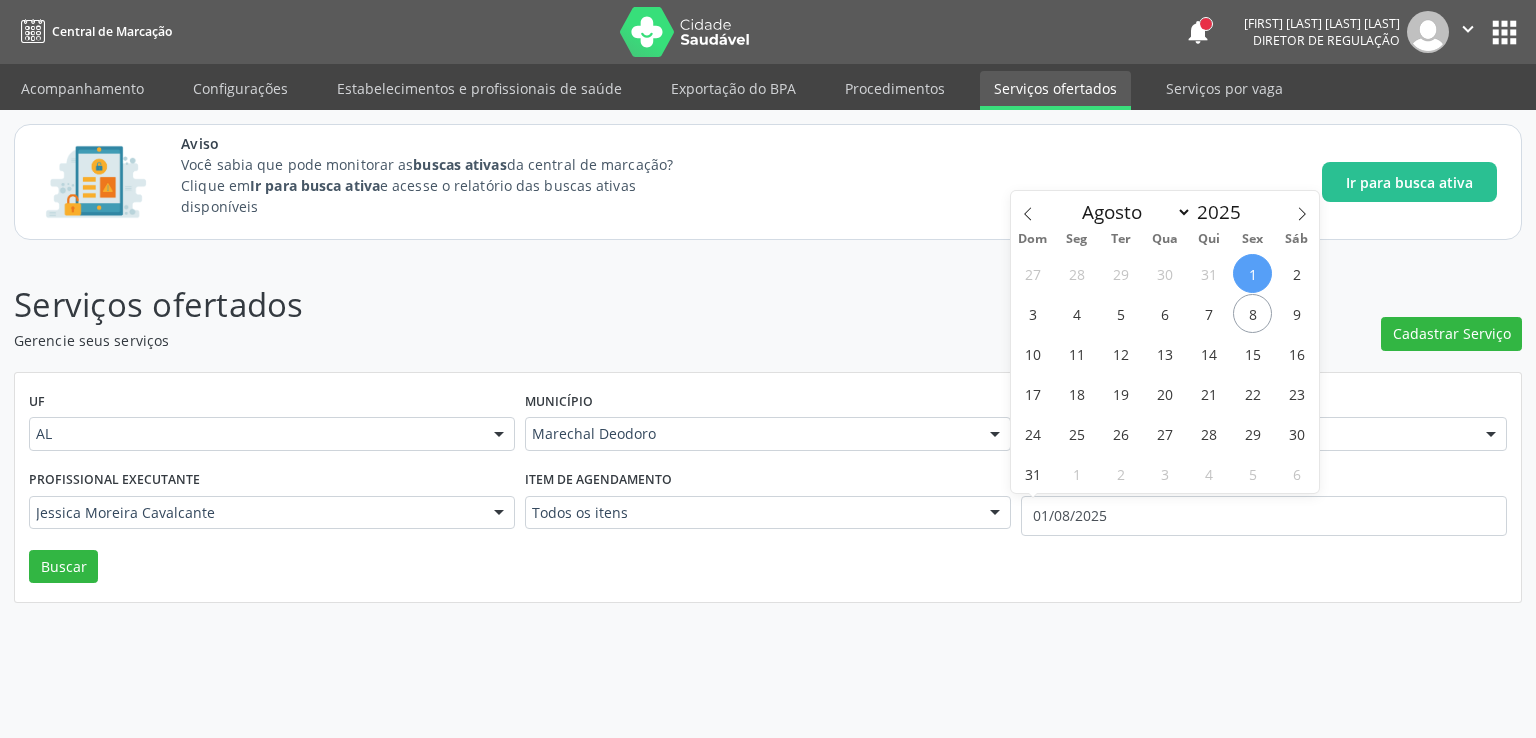 click on "1" at bounding box center [1252, 273] 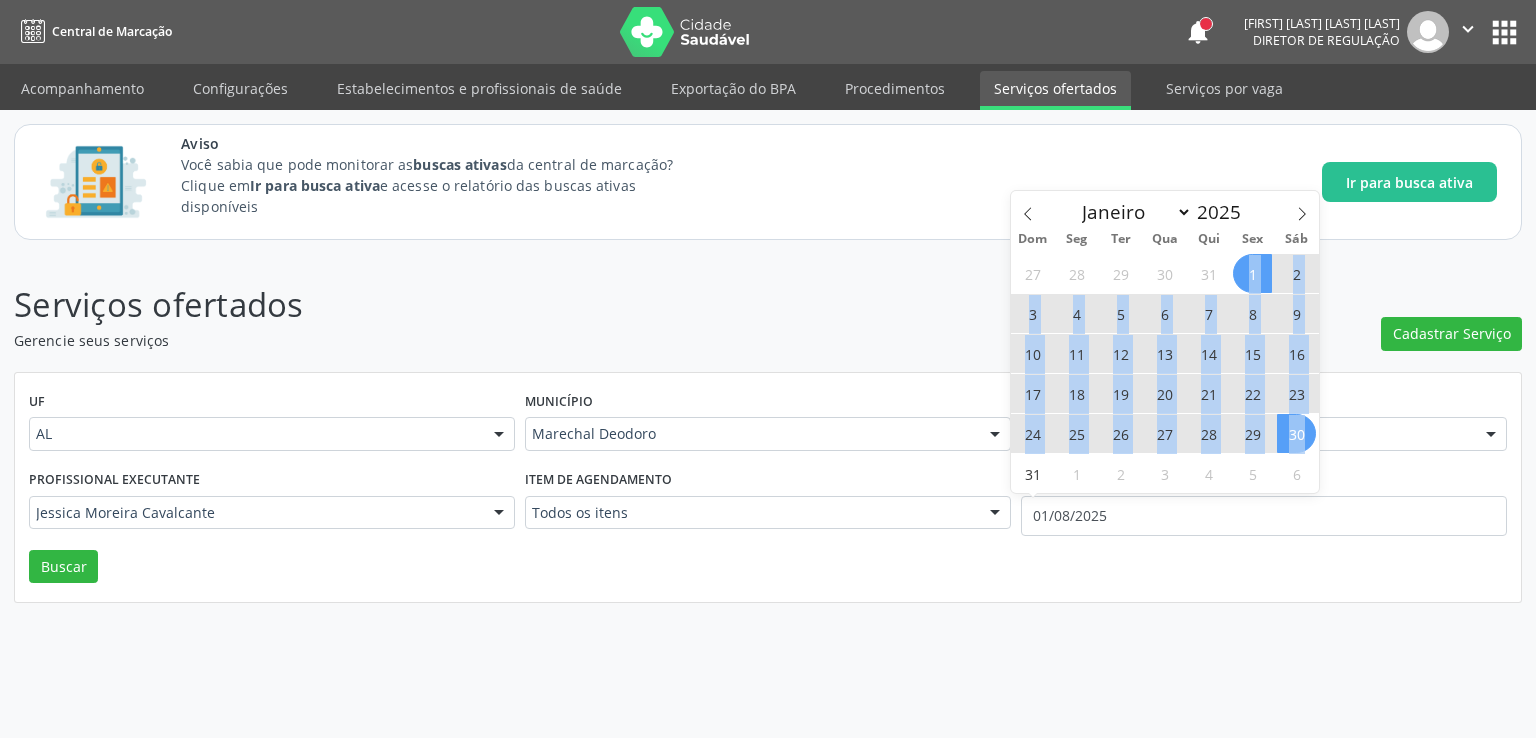 click on "27 28 29 30 31 1 2 3 4 5 6 7 8 9 10 11 12 13 14 15 16 17 18 19 20 21 22 23 24 25 26 27 28 29 30 31 1 2 3 4 5 6" at bounding box center (1165, 373) 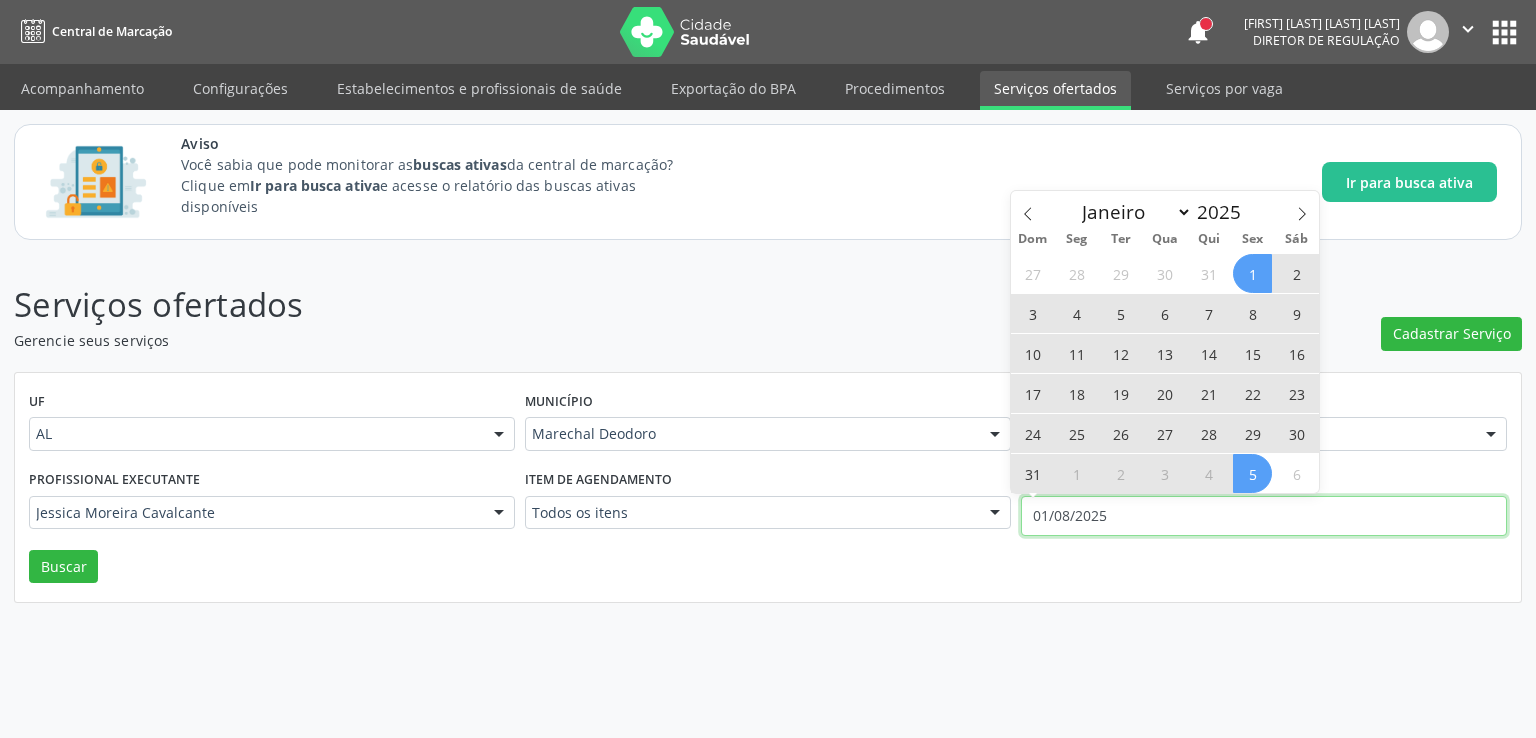 click on "01/08/2025" at bounding box center [1264, 516] 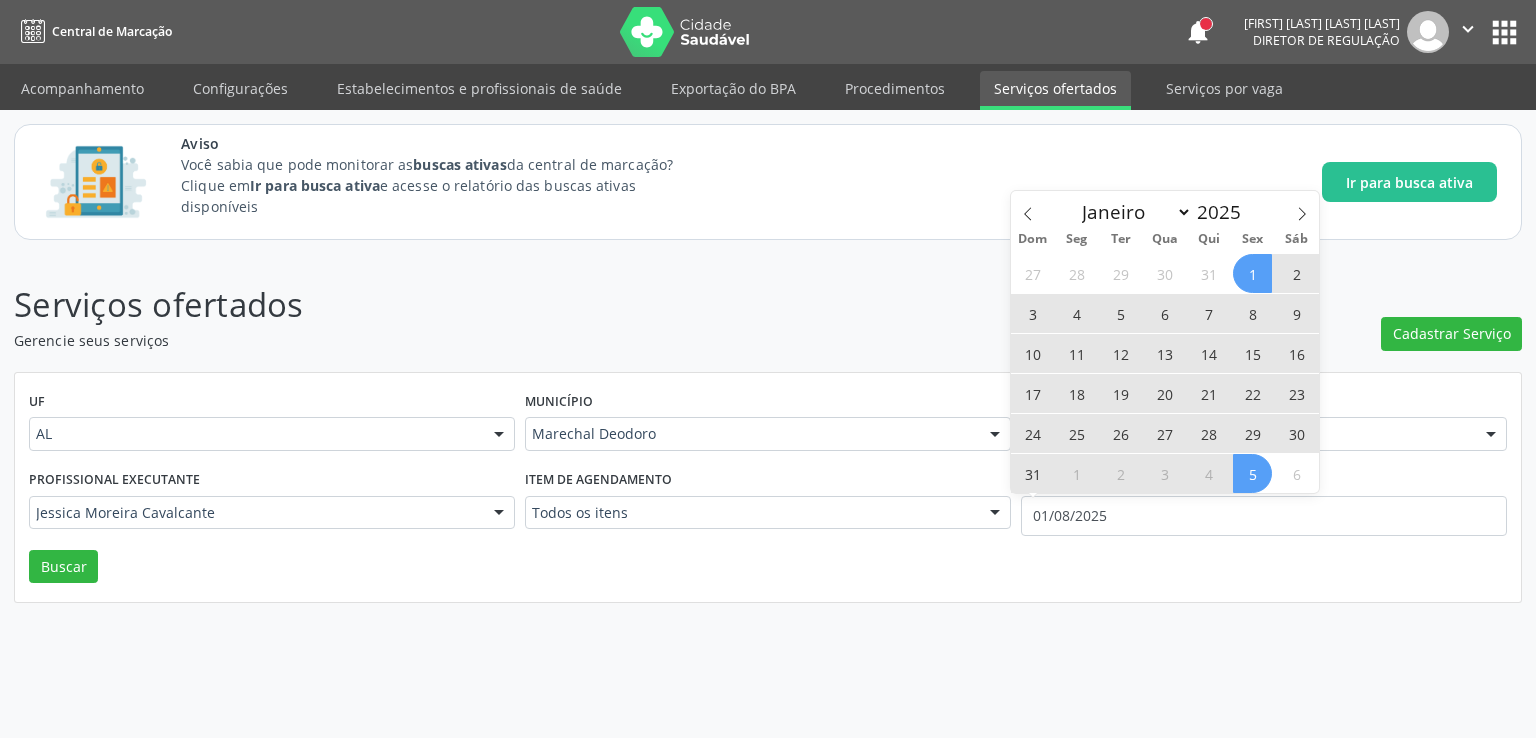 click on "5" at bounding box center (1252, 473) 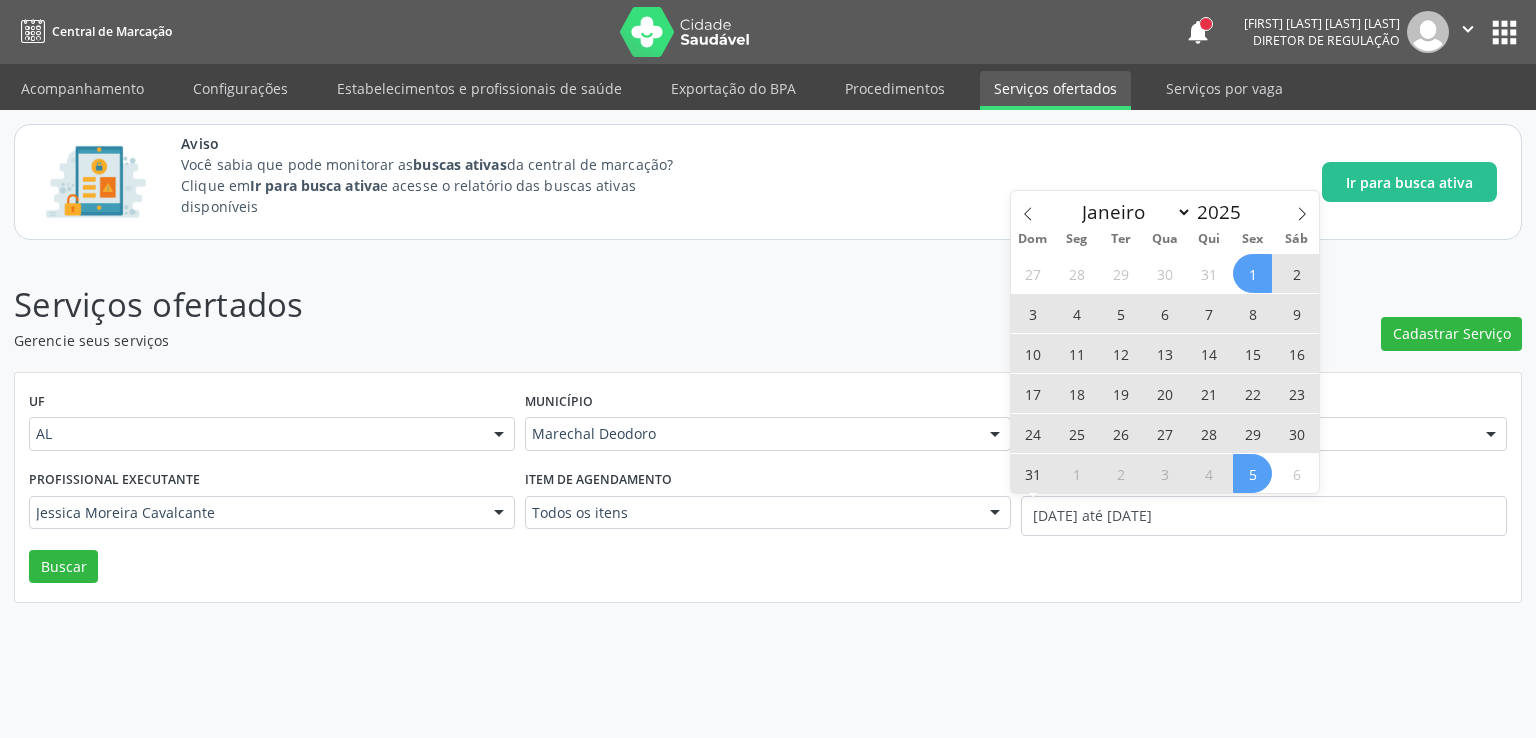 click on "Intervalo de criação" at bounding box center [1264, 480] 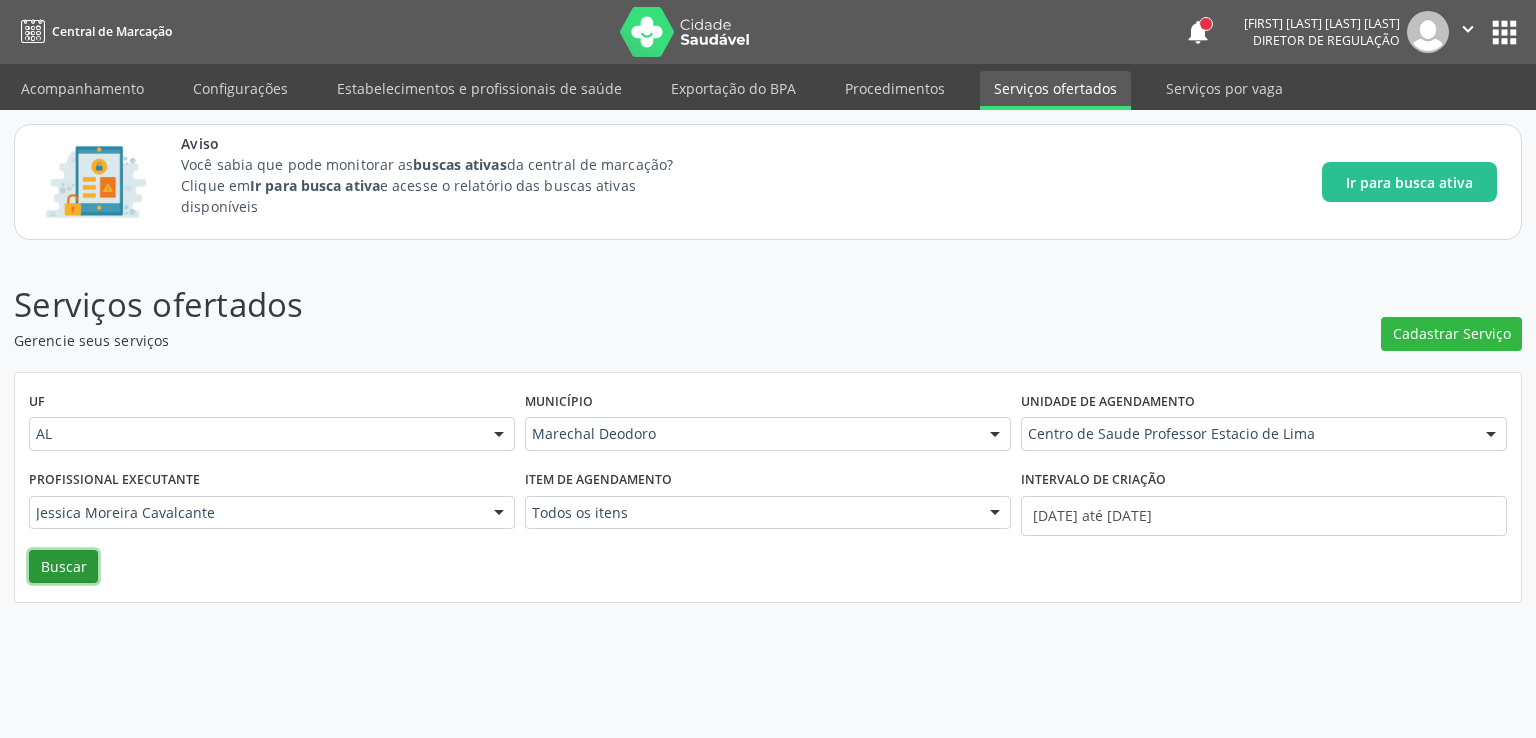 click on "Buscar" at bounding box center [63, 567] 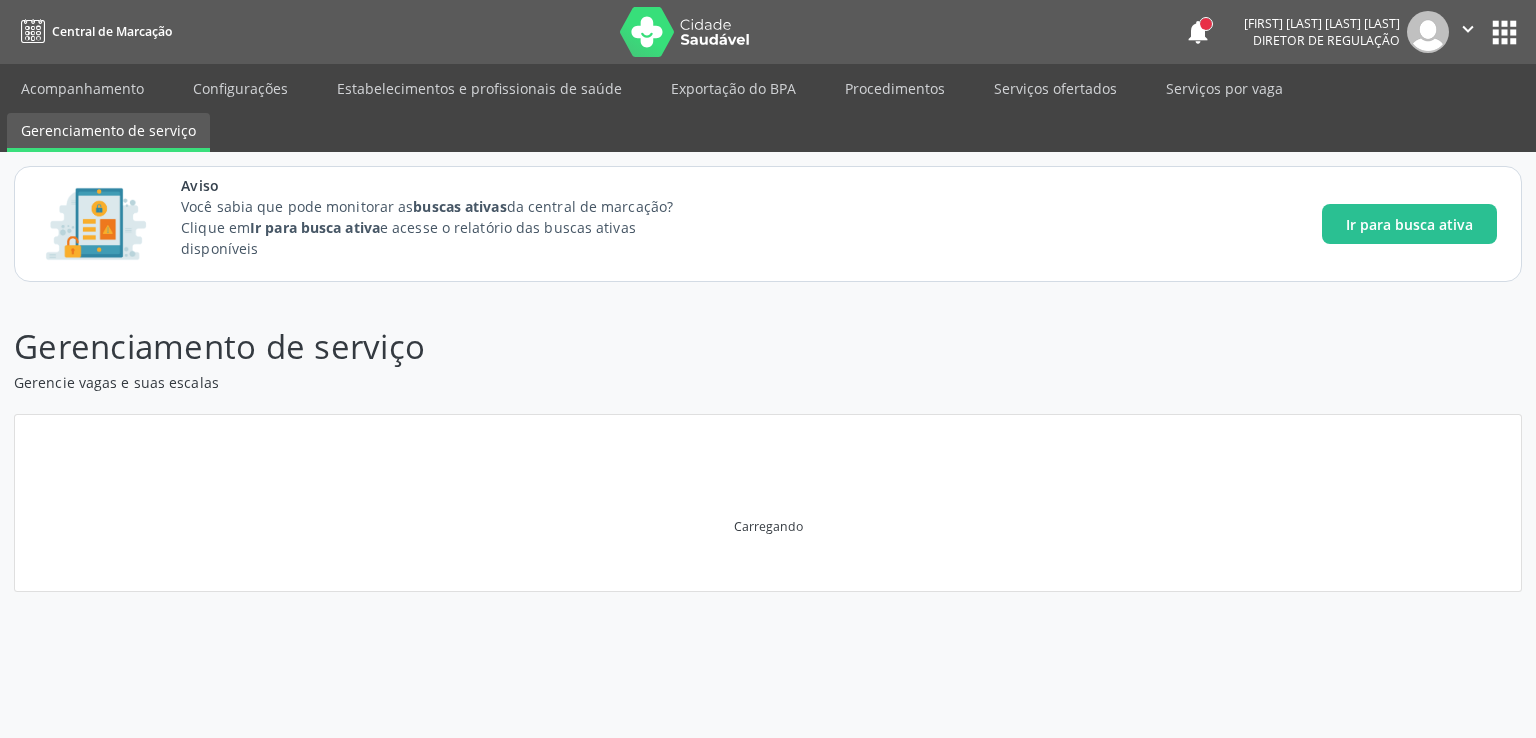 scroll, scrollTop: 0, scrollLeft: 0, axis: both 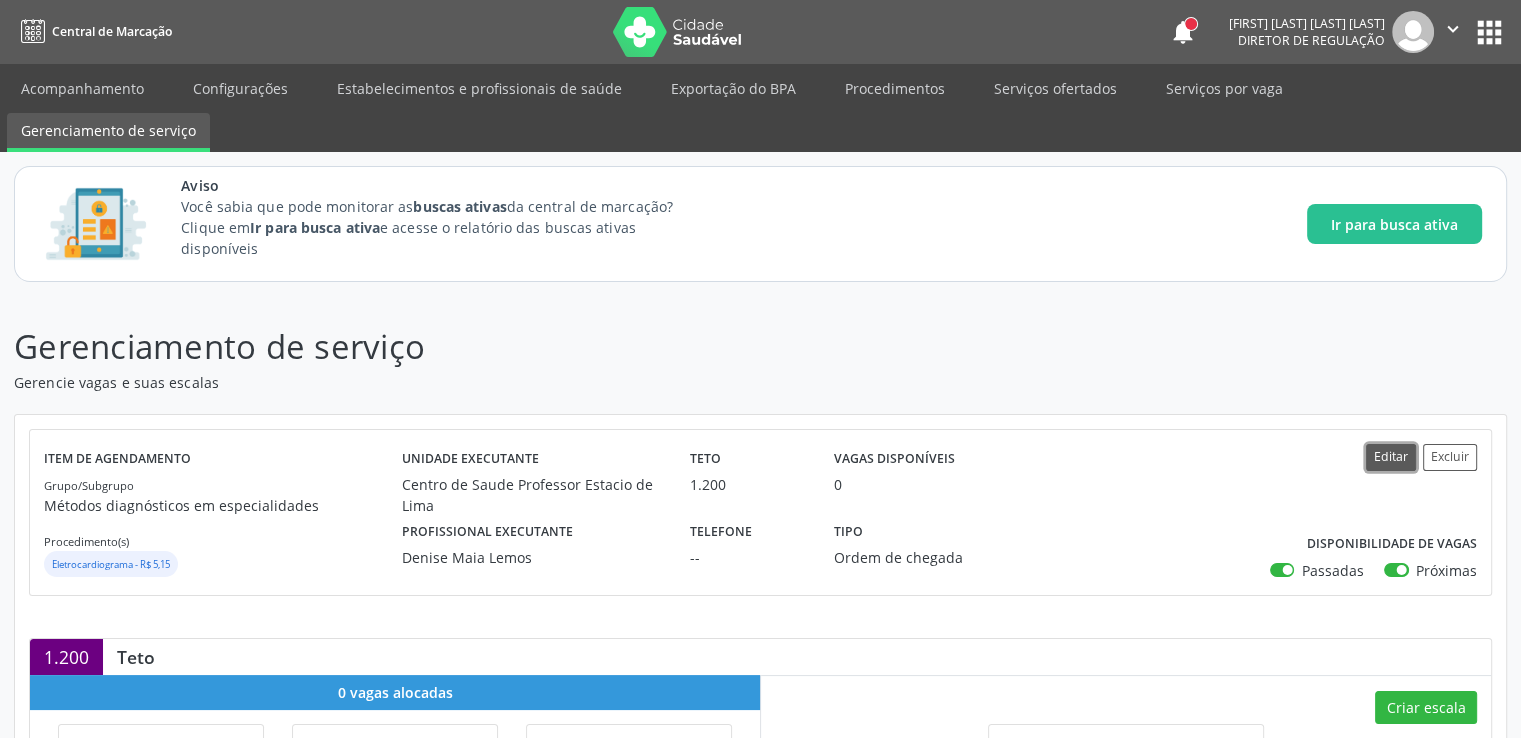 click on "Editar" at bounding box center (1391, 457) 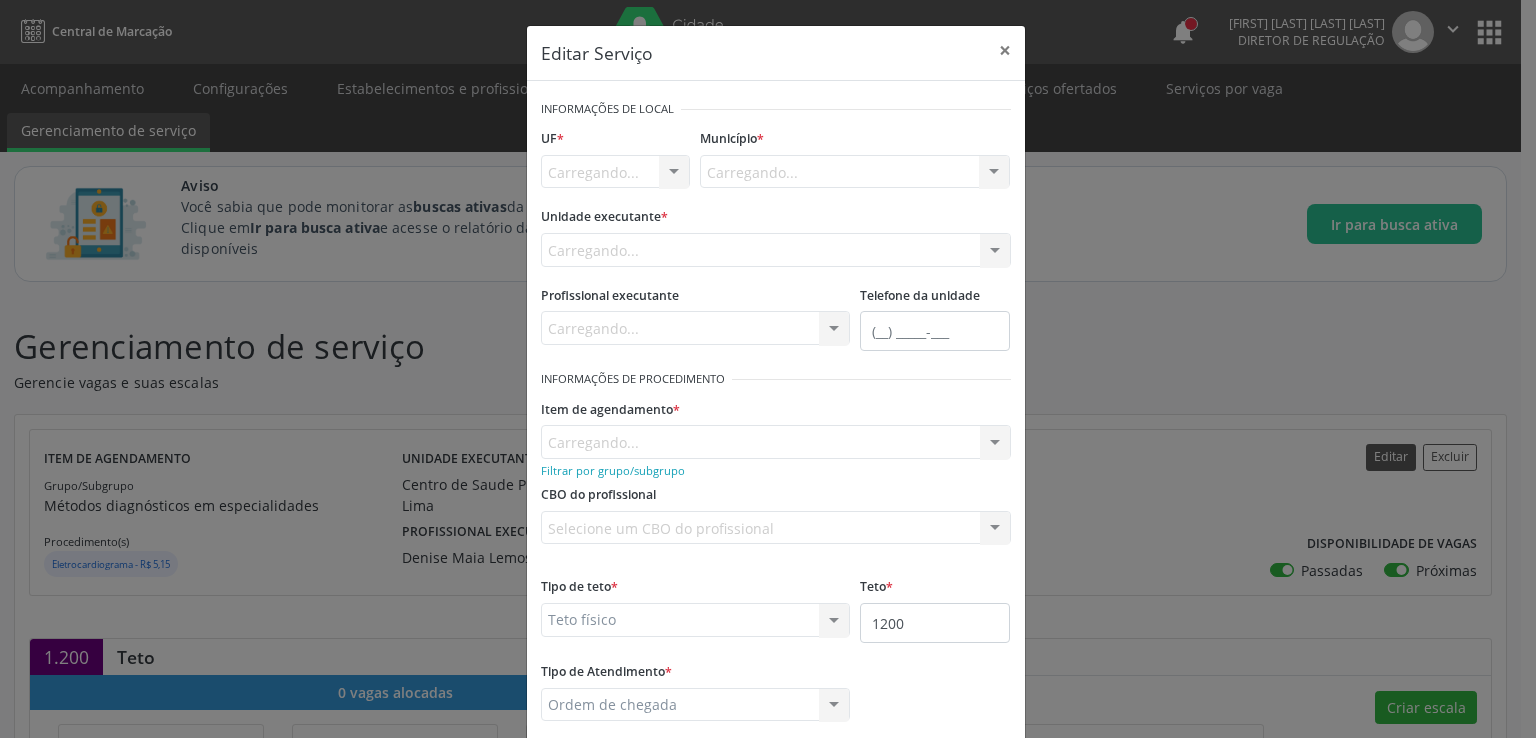 scroll, scrollTop: 0, scrollLeft: 0, axis: both 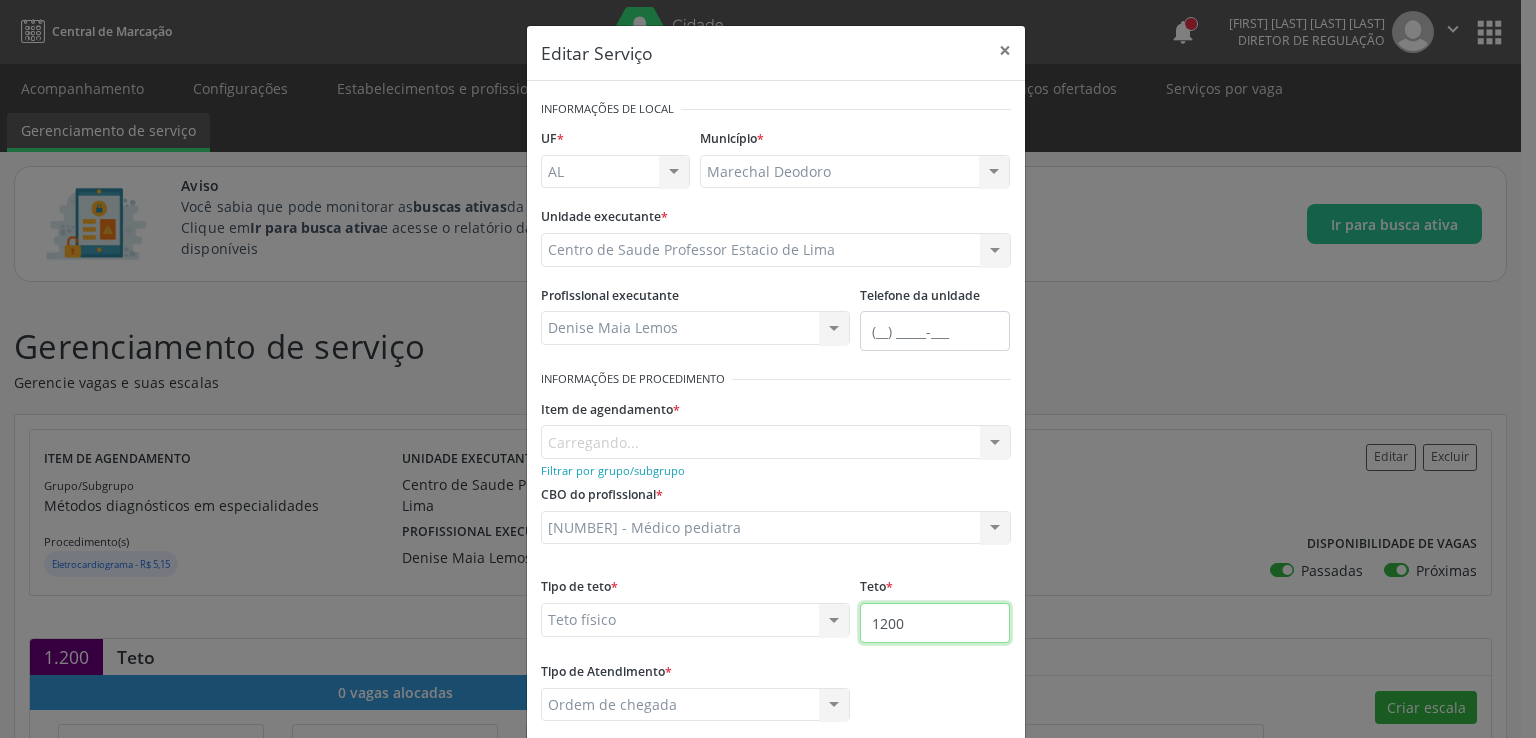 click on "1200" at bounding box center [935, 623] 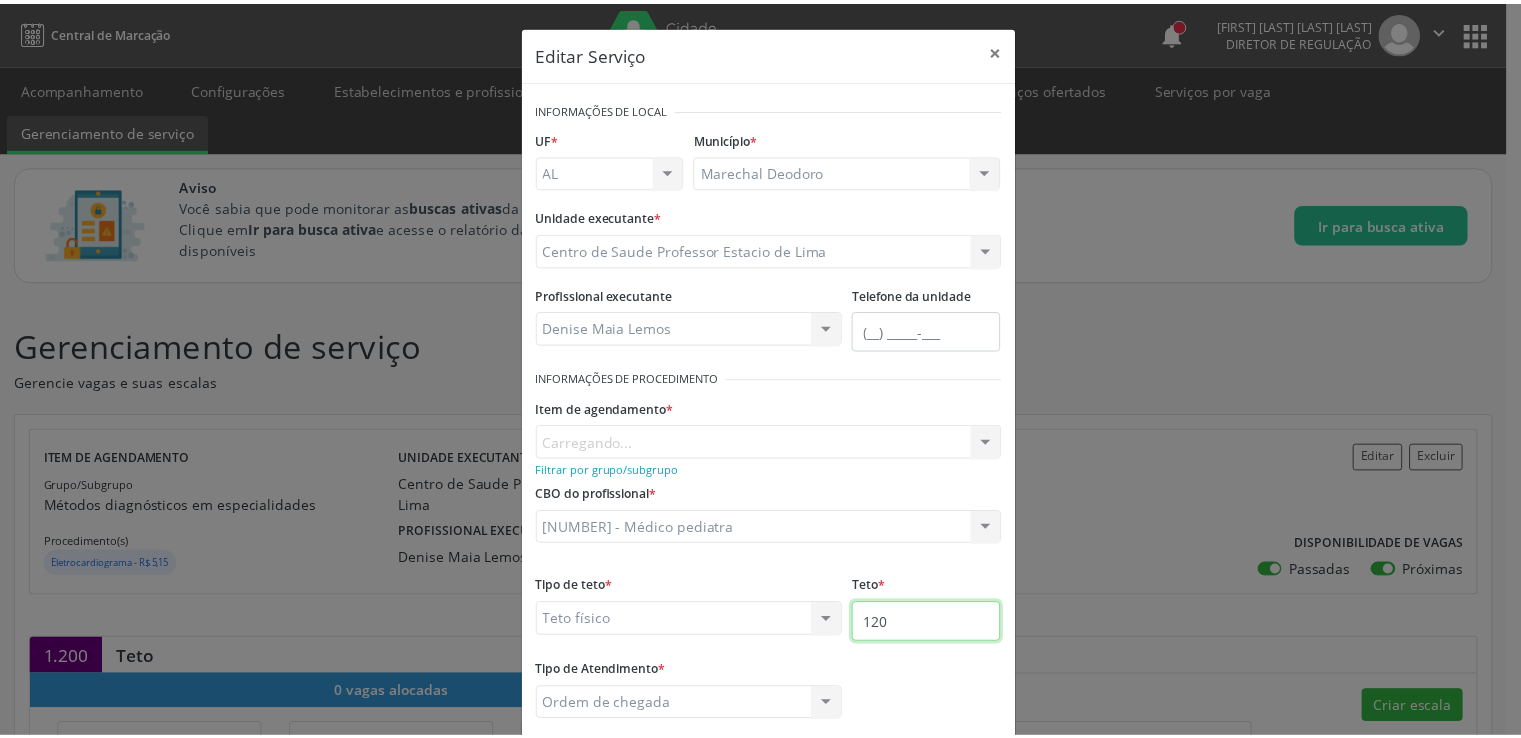 scroll, scrollTop: 112, scrollLeft: 0, axis: vertical 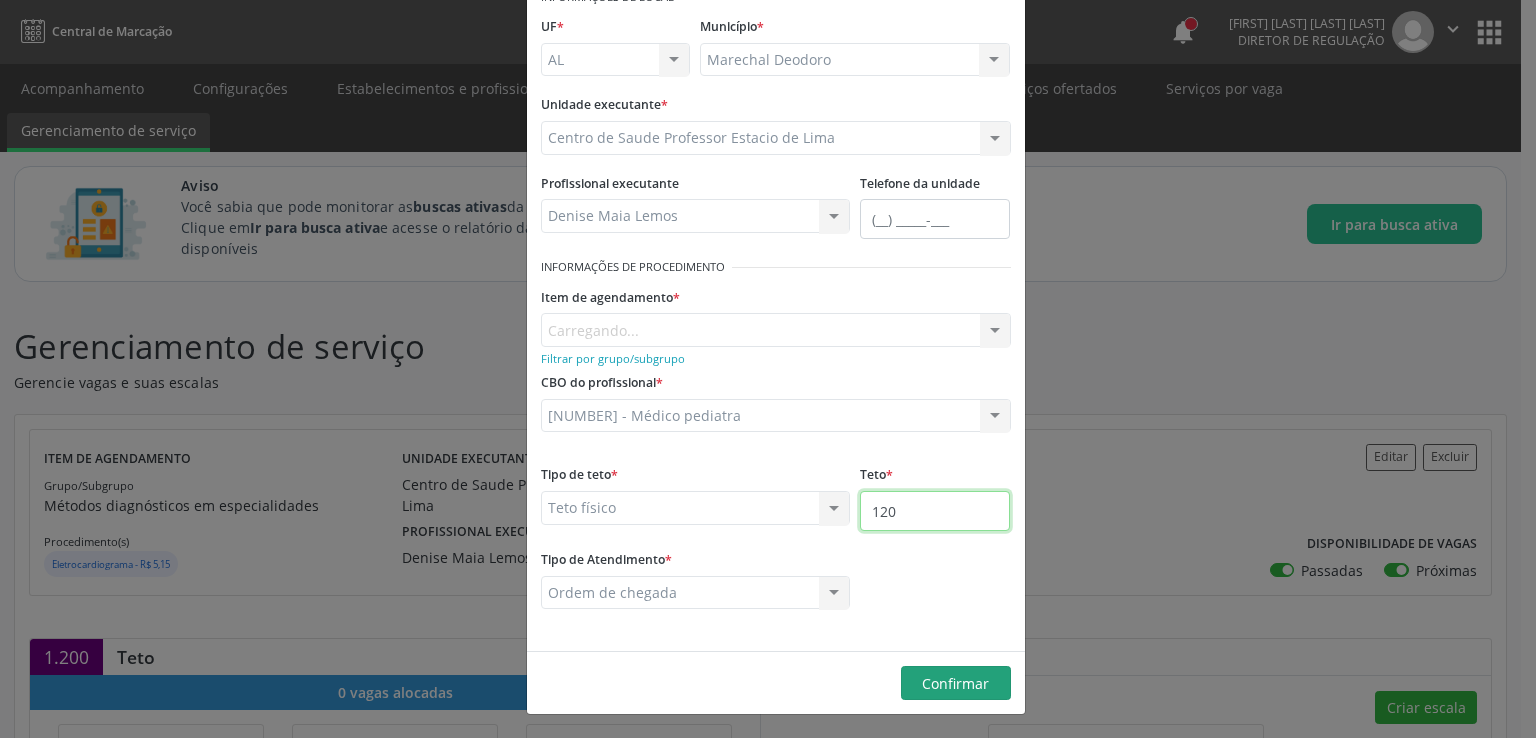type on "120" 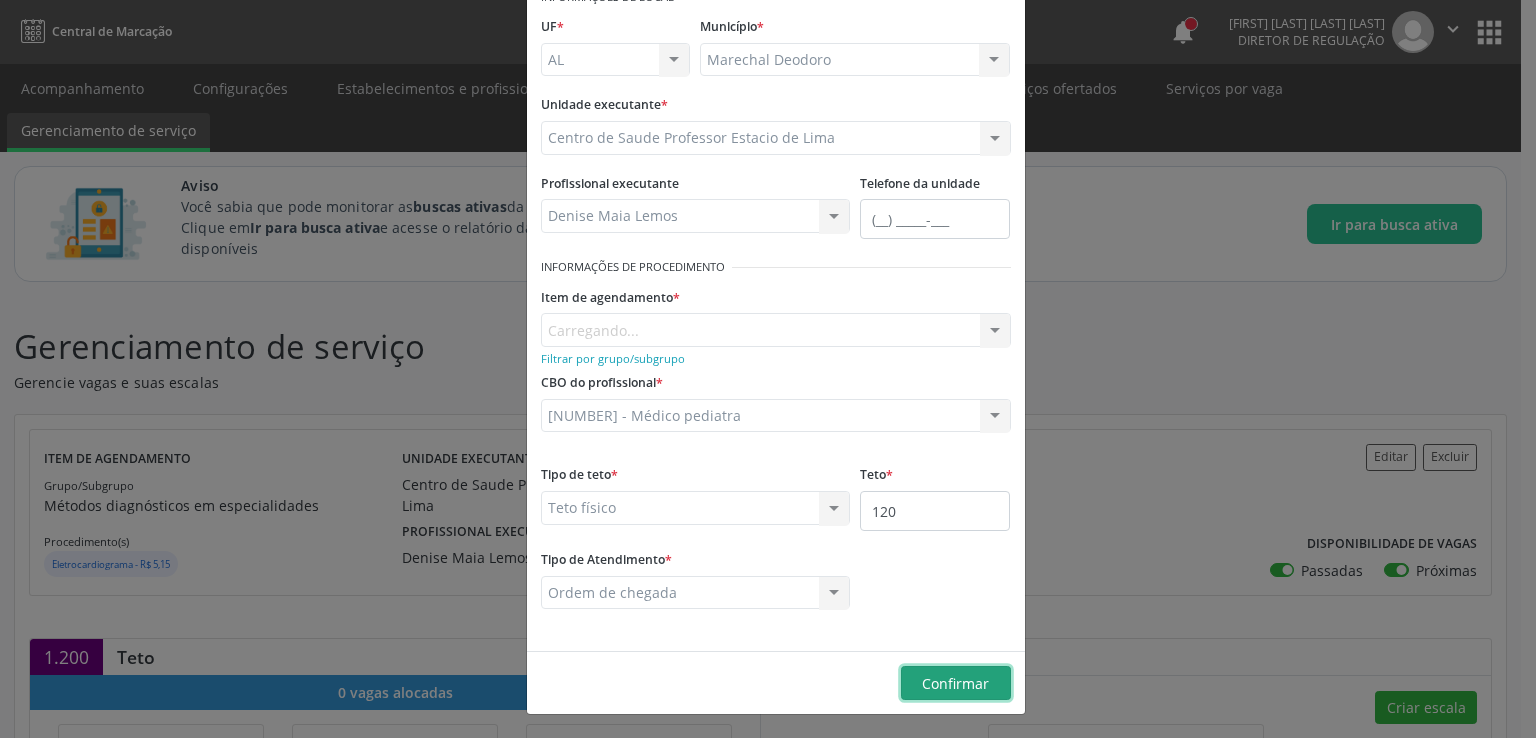 click on "Confirmar" at bounding box center (955, 683) 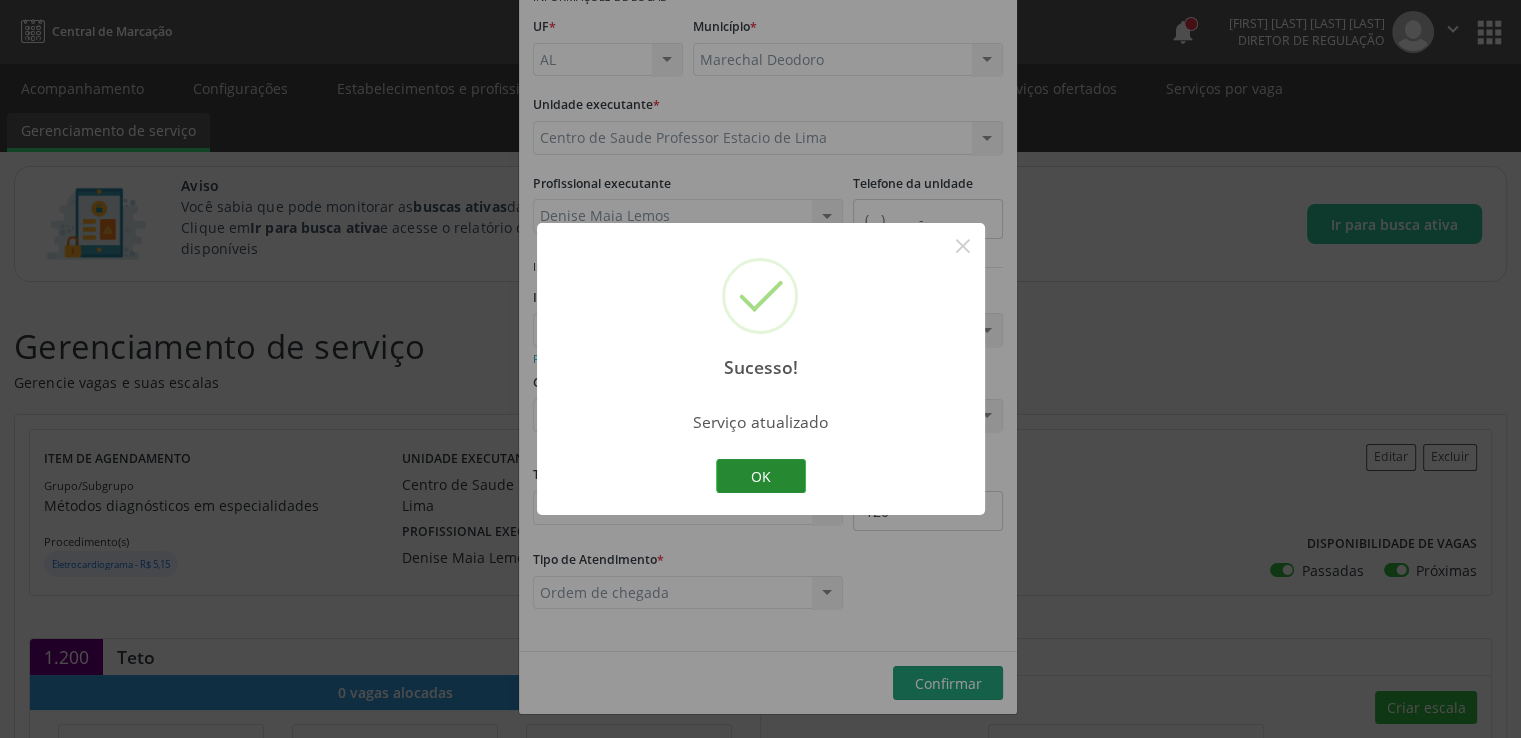 click on "OK" at bounding box center (761, 476) 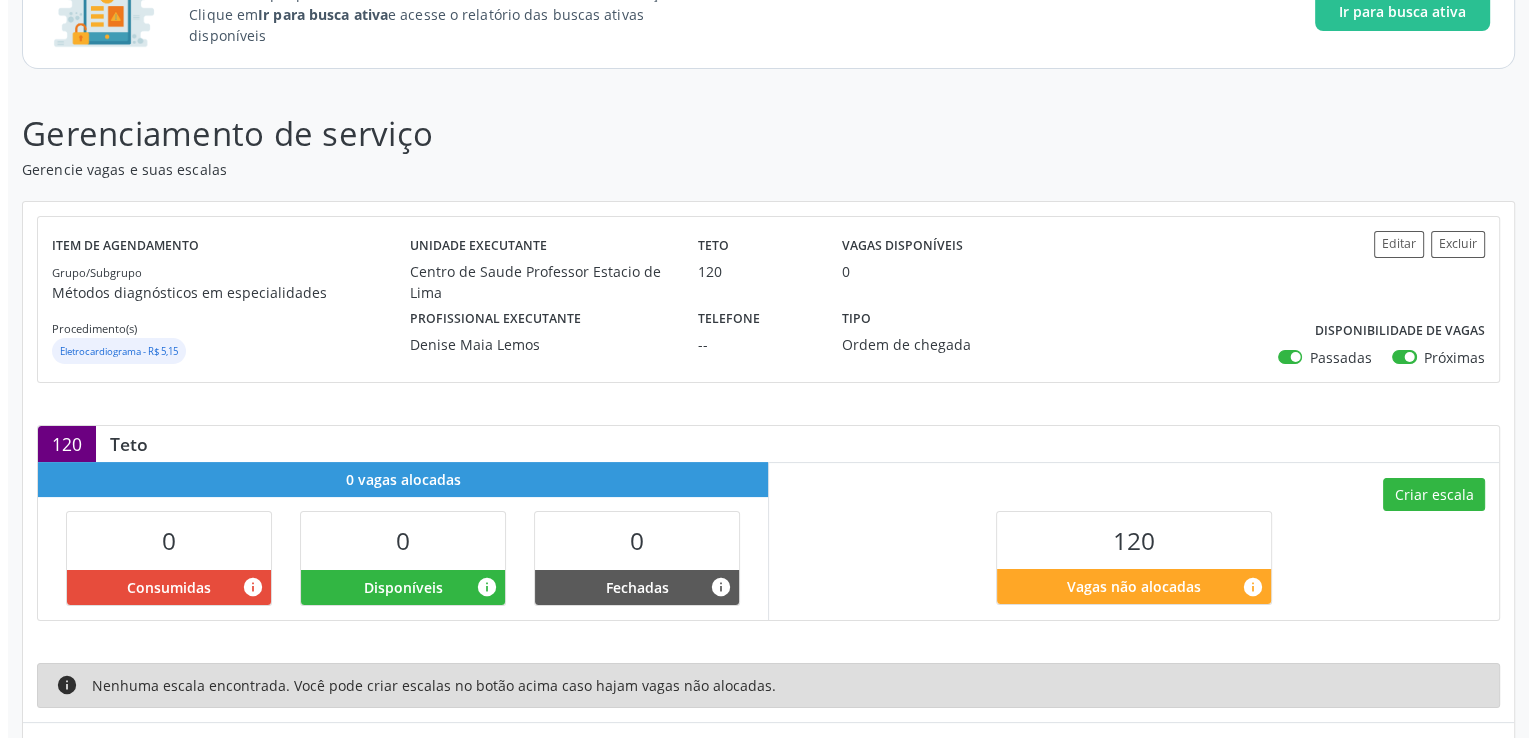 scroll, scrollTop: 316, scrollLeft: 0, axis: vertical 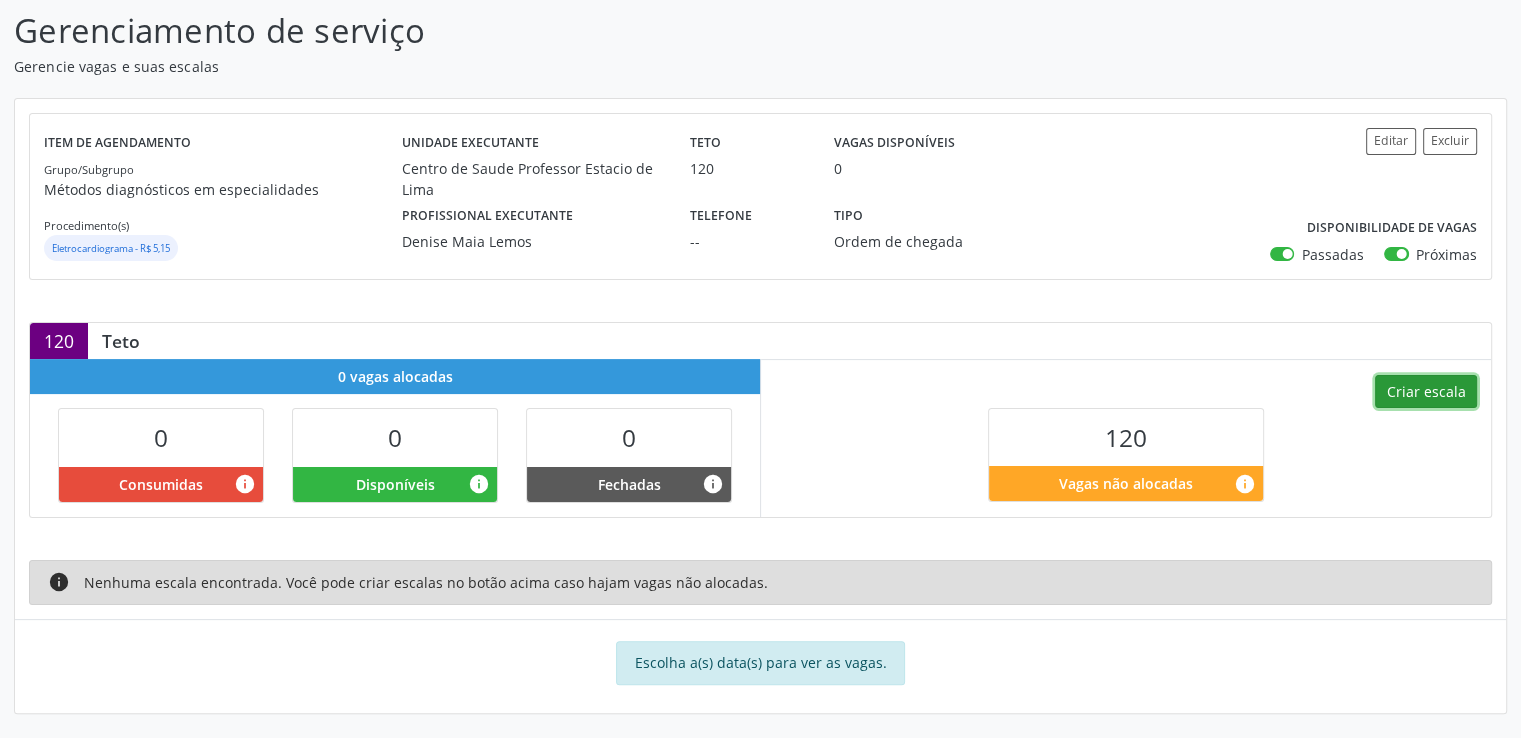 click on "Criar escala" at bounding box center (1426, 392) 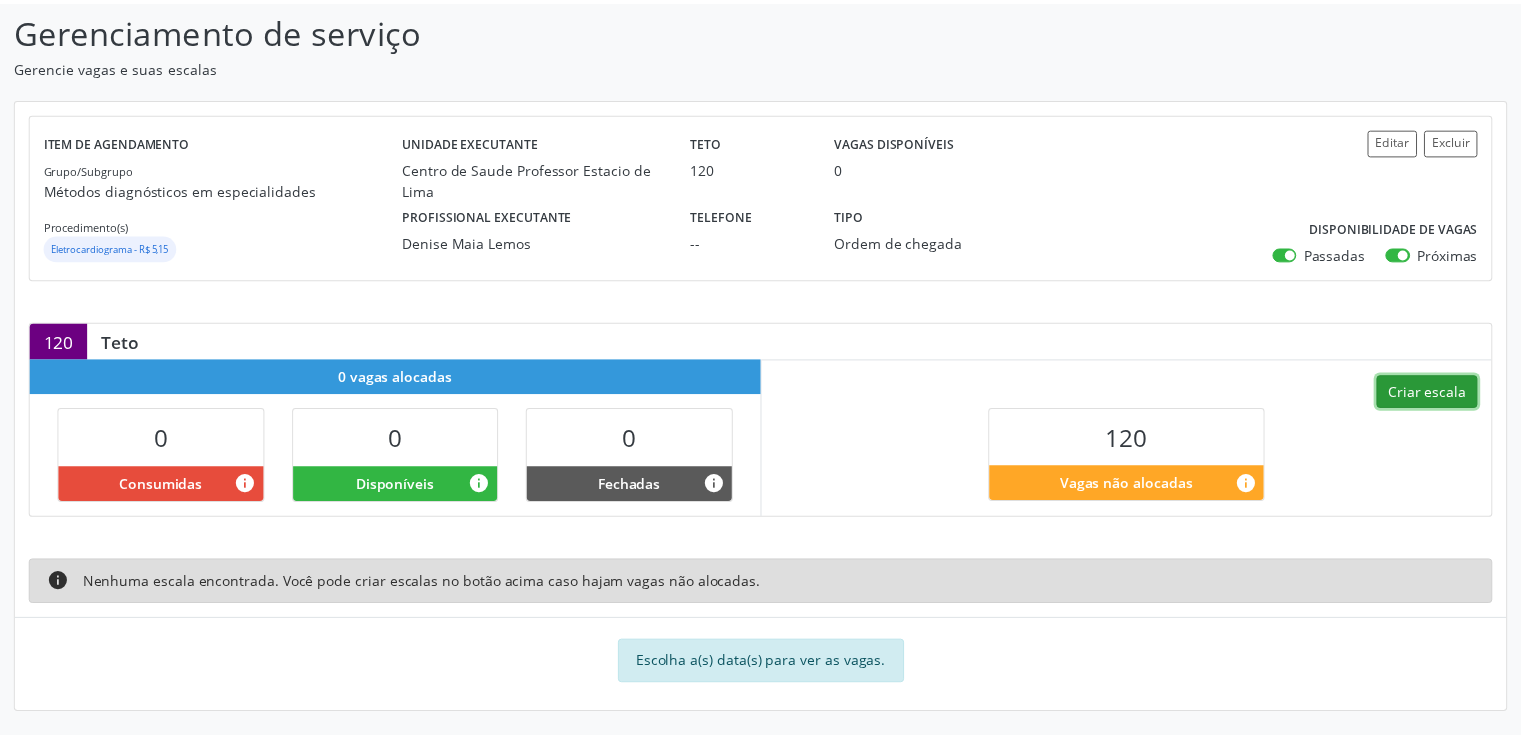 scroll, scrollTop: 275, scrollLeft: 0, axis: vertical 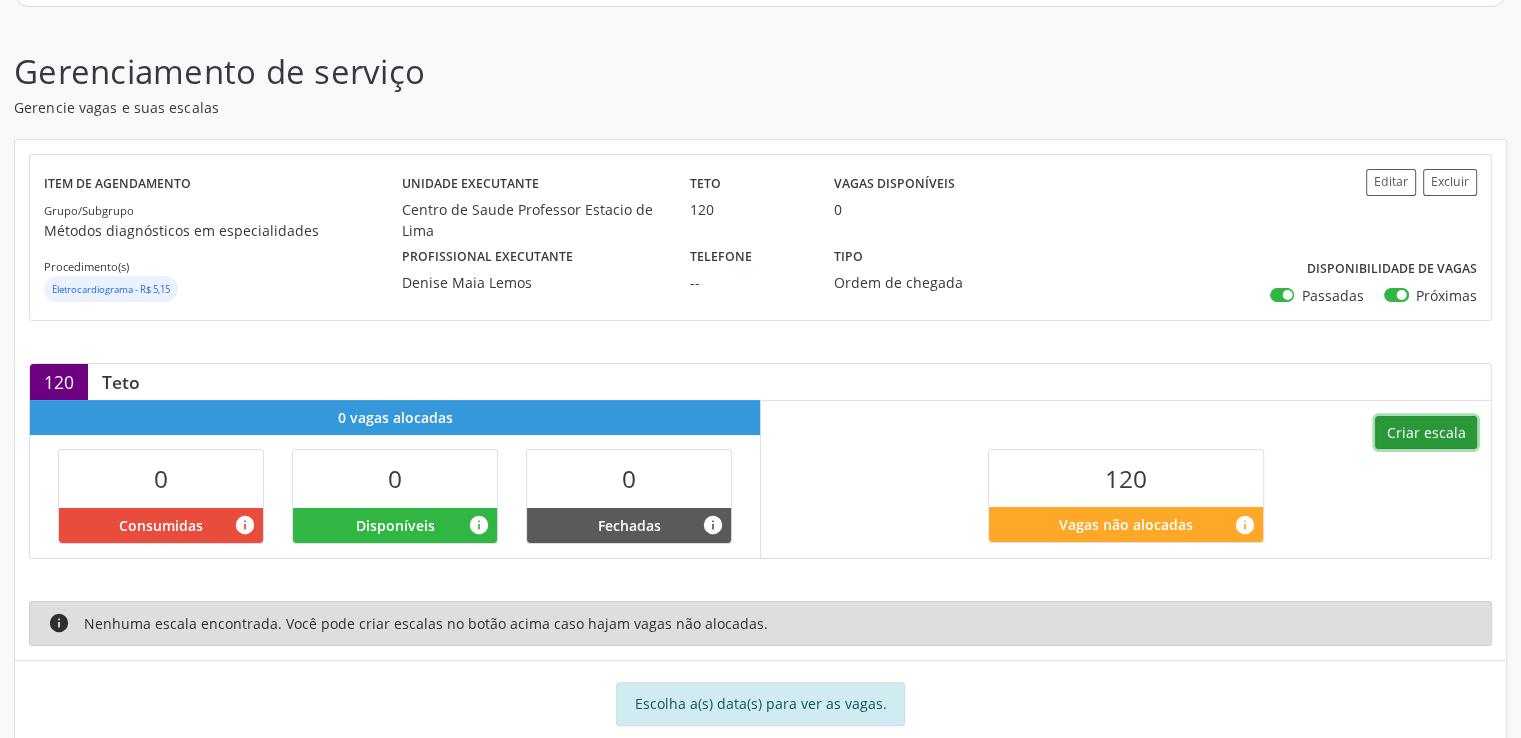 click on "Criar escala" at bounding box center (1426, 433) 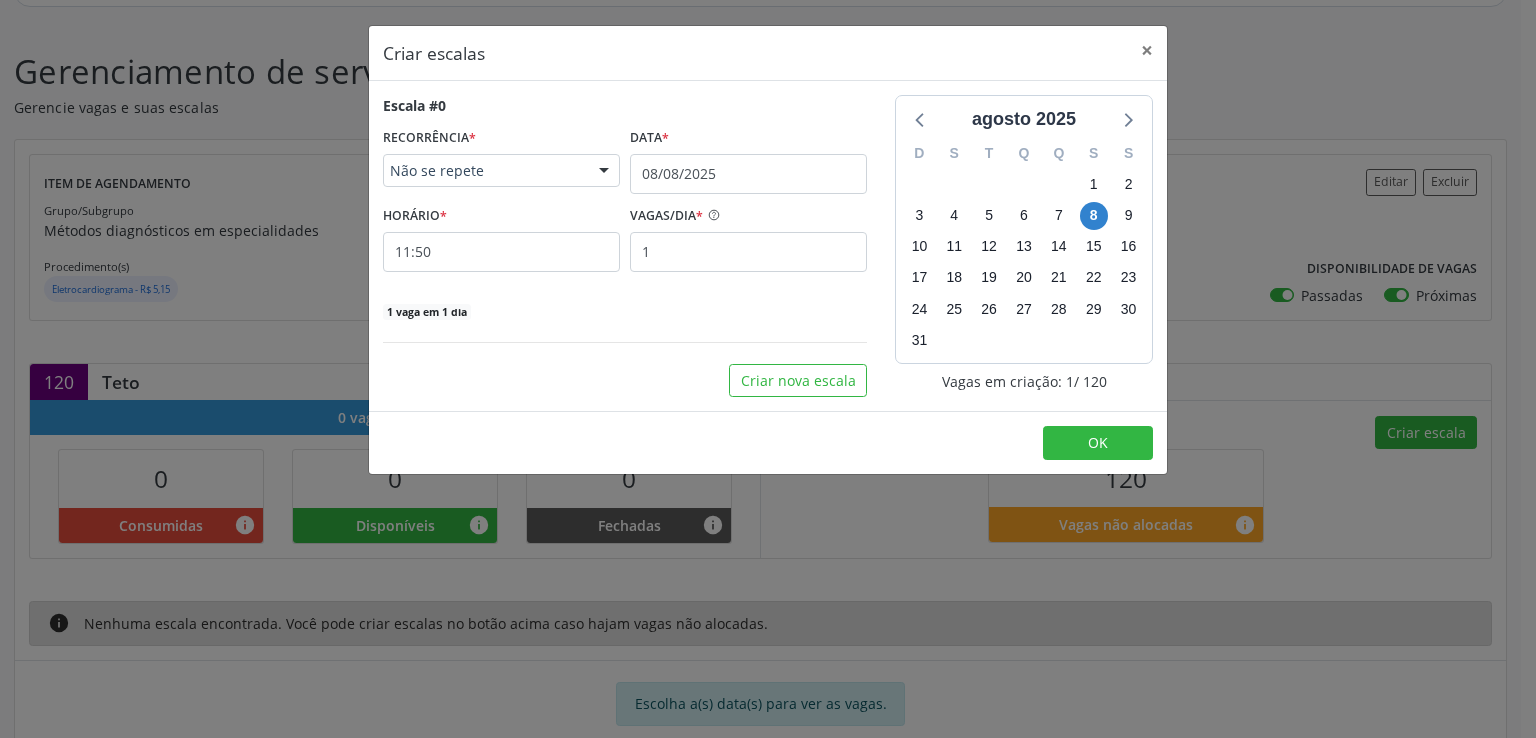 click on "Não se repete" at bounding box center (501, 171) 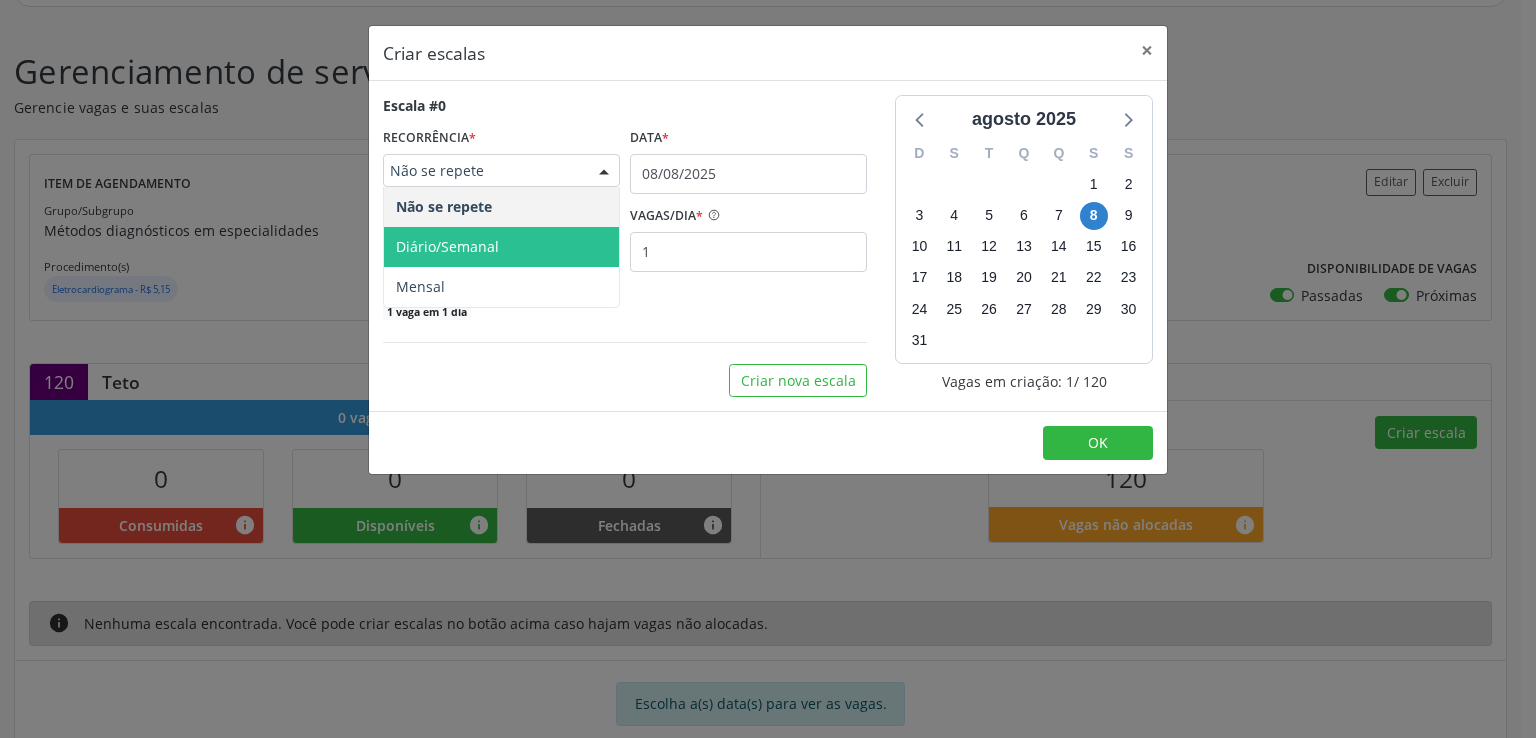 click on "Diário/Semanal" at bounding box center [501, 247] 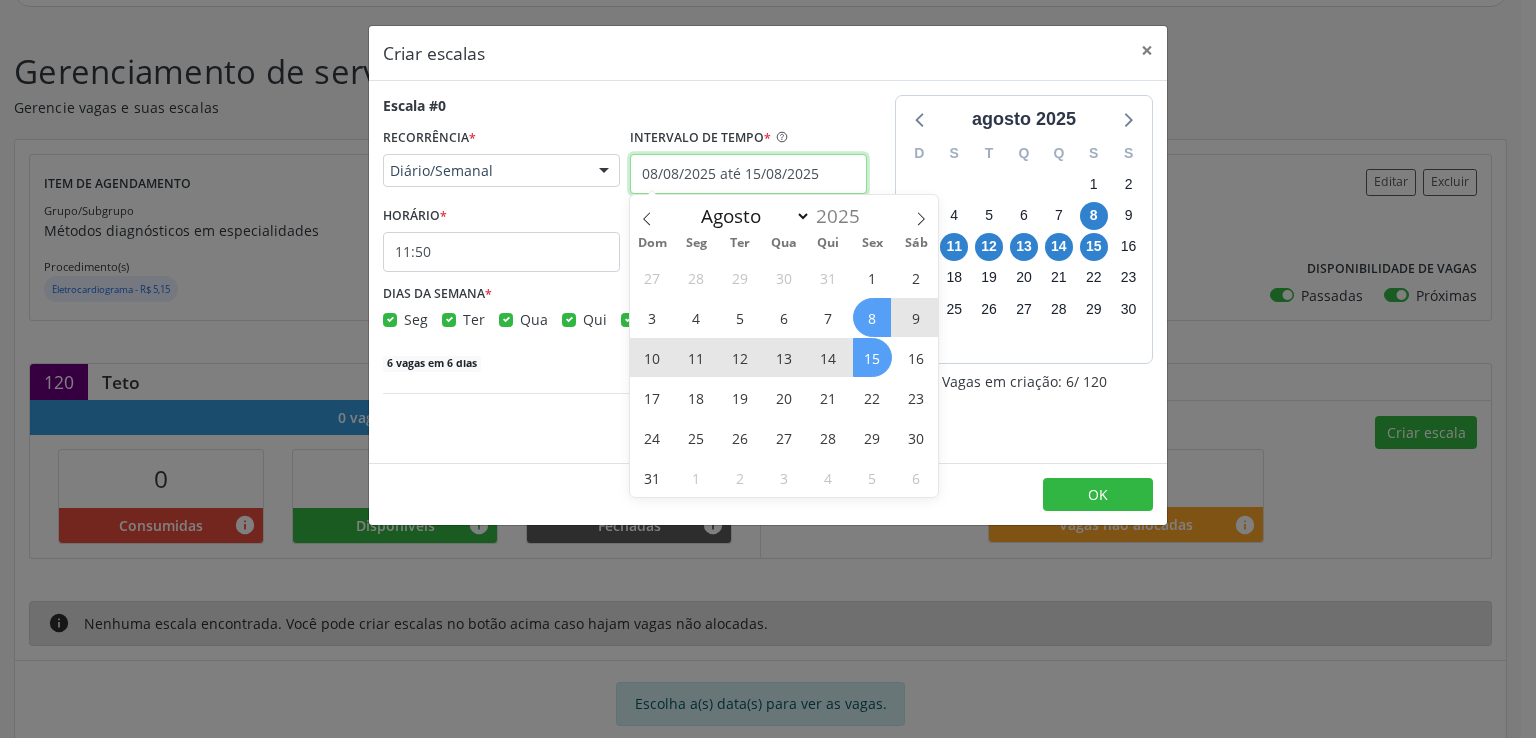 click on "08/08/2025 até 15/08/2025" at bounding box center [748, 174] 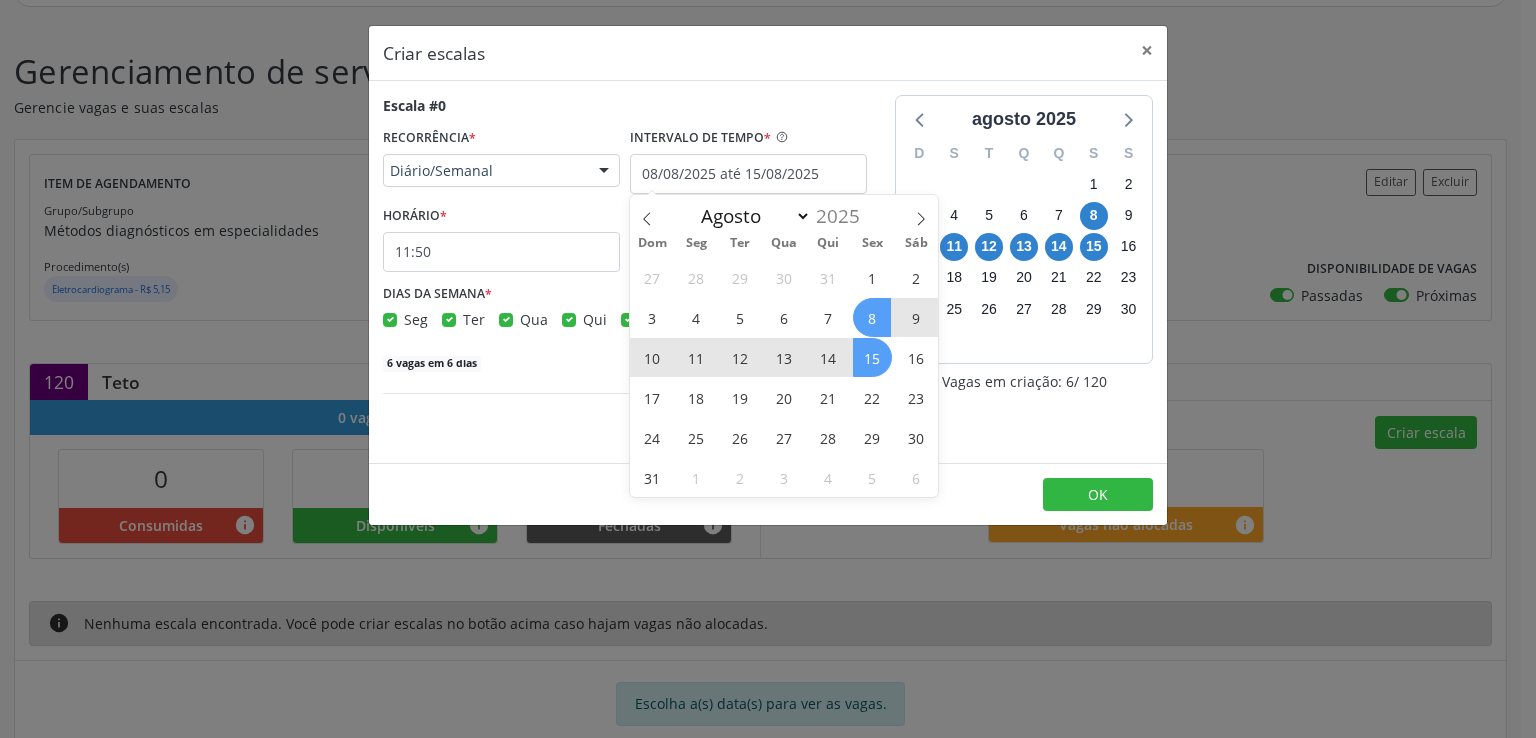 click on "11" at bounding box center [696, 357] 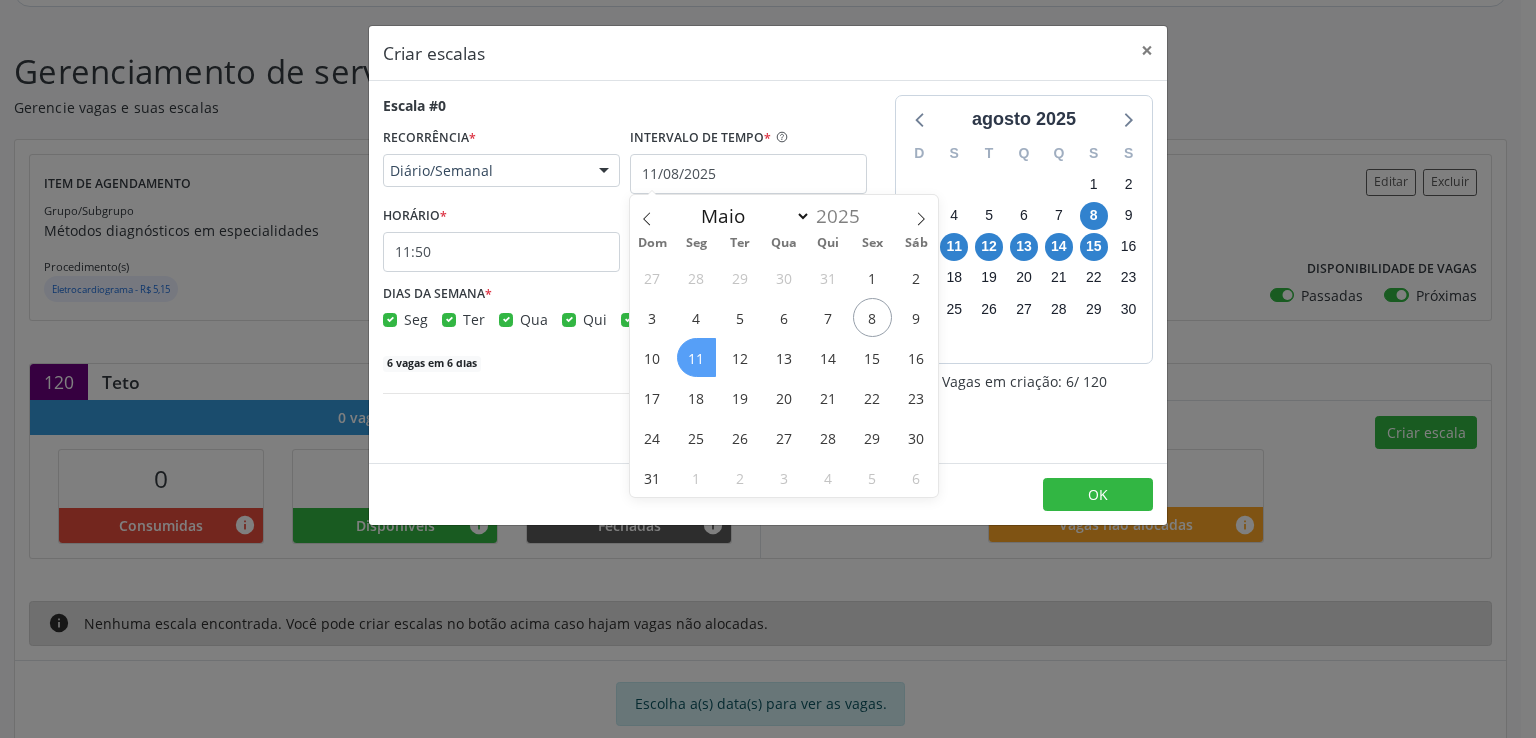 click on "11" at bounding box center (696, 357) 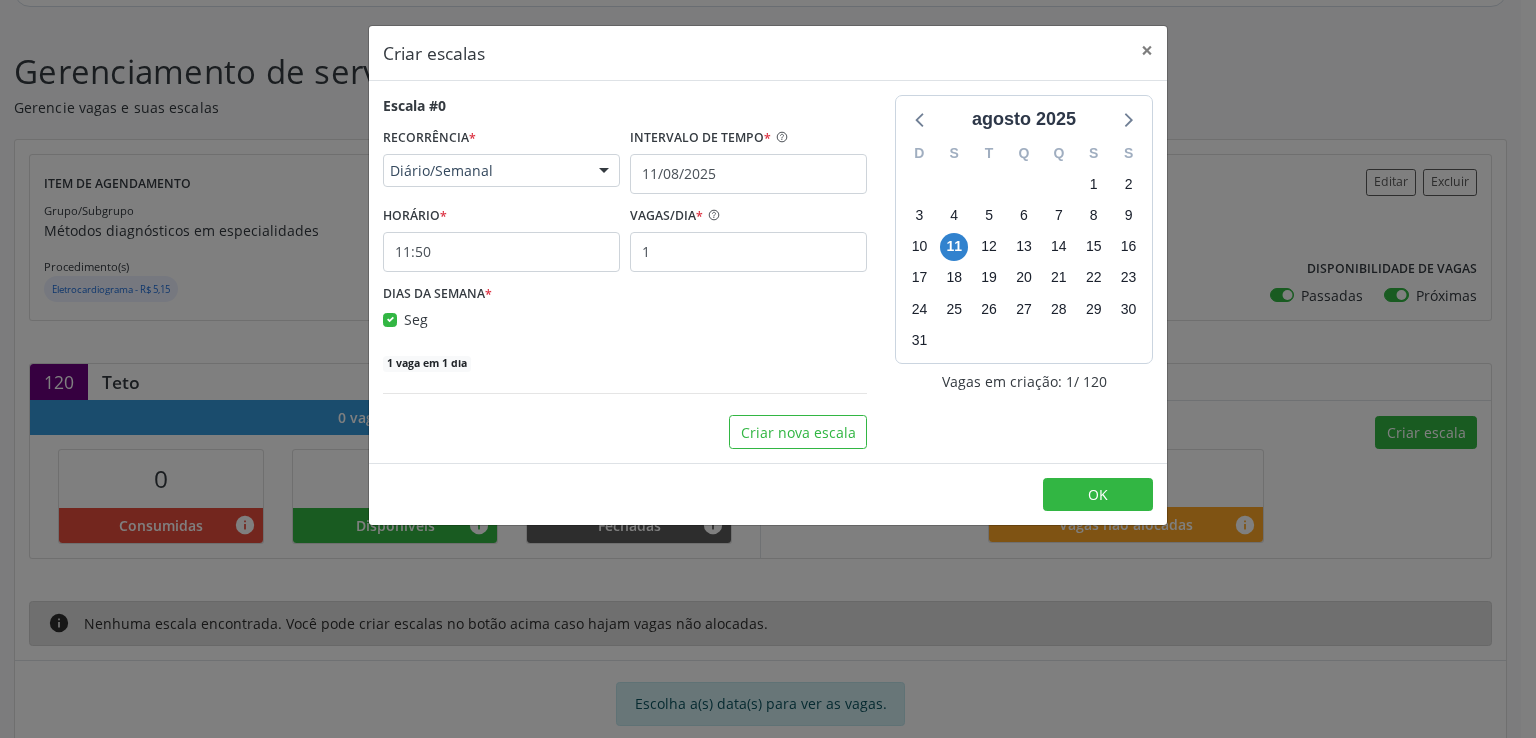 drag, startPoint x: 685, startPoint y: 351, endPoint x: 701, endPoint y: 402, distance: 53.450912 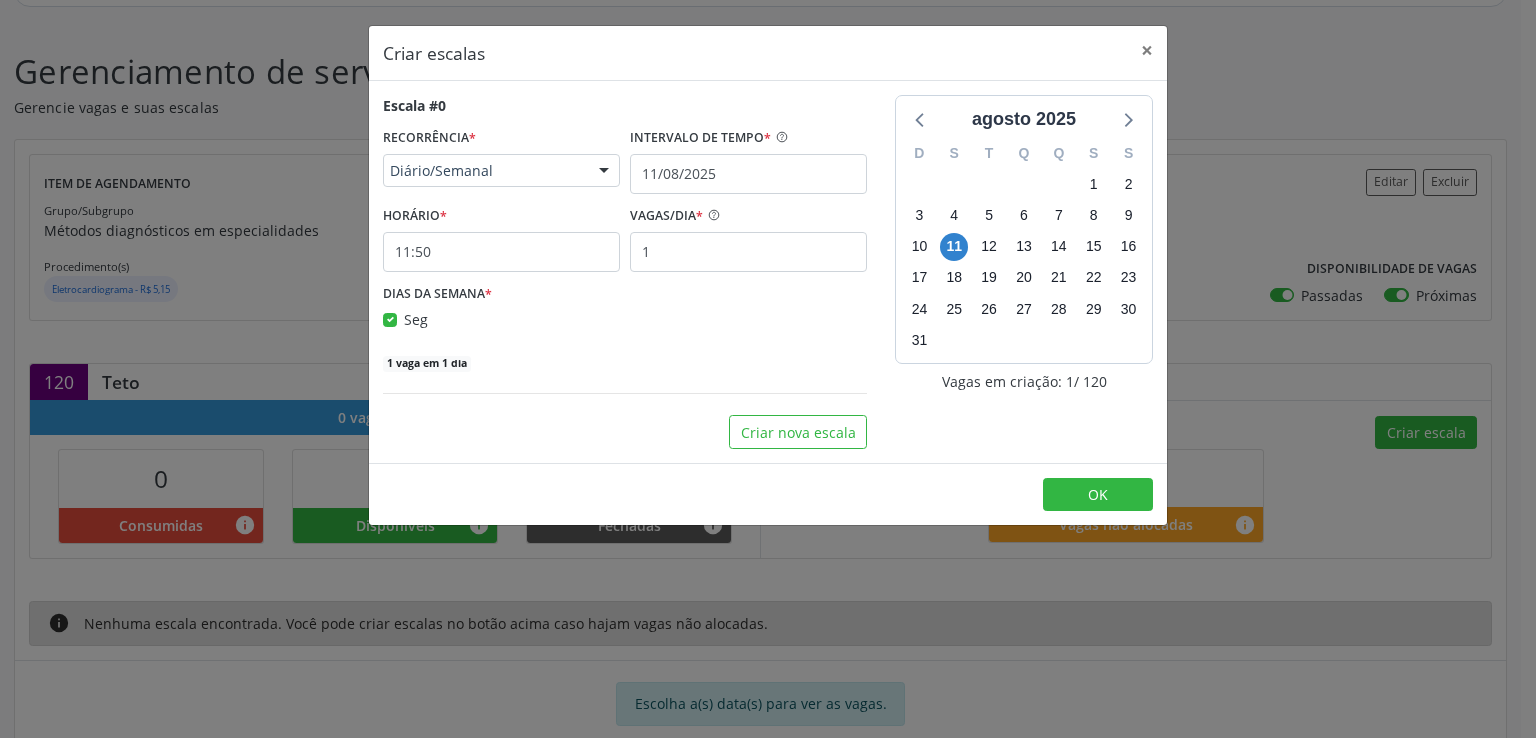 click on "Escala #0
RECORRÊNCIA
*
Diário/Semanal         Não se repete   Diário/Semanal   Mensal
Nenhum resultado encontrado para: "   "
Não há nenhuma opção para ser exibida.
INTERVALO DE TEMPO
*
[DATE]
HORÁRIO
*
11:50
VAGAS/DIA
*
1
DIAS DA SEMANA
*
Seg
1 vaga em 1 dia
Criar nova escala" at bounding box center (625, 272) 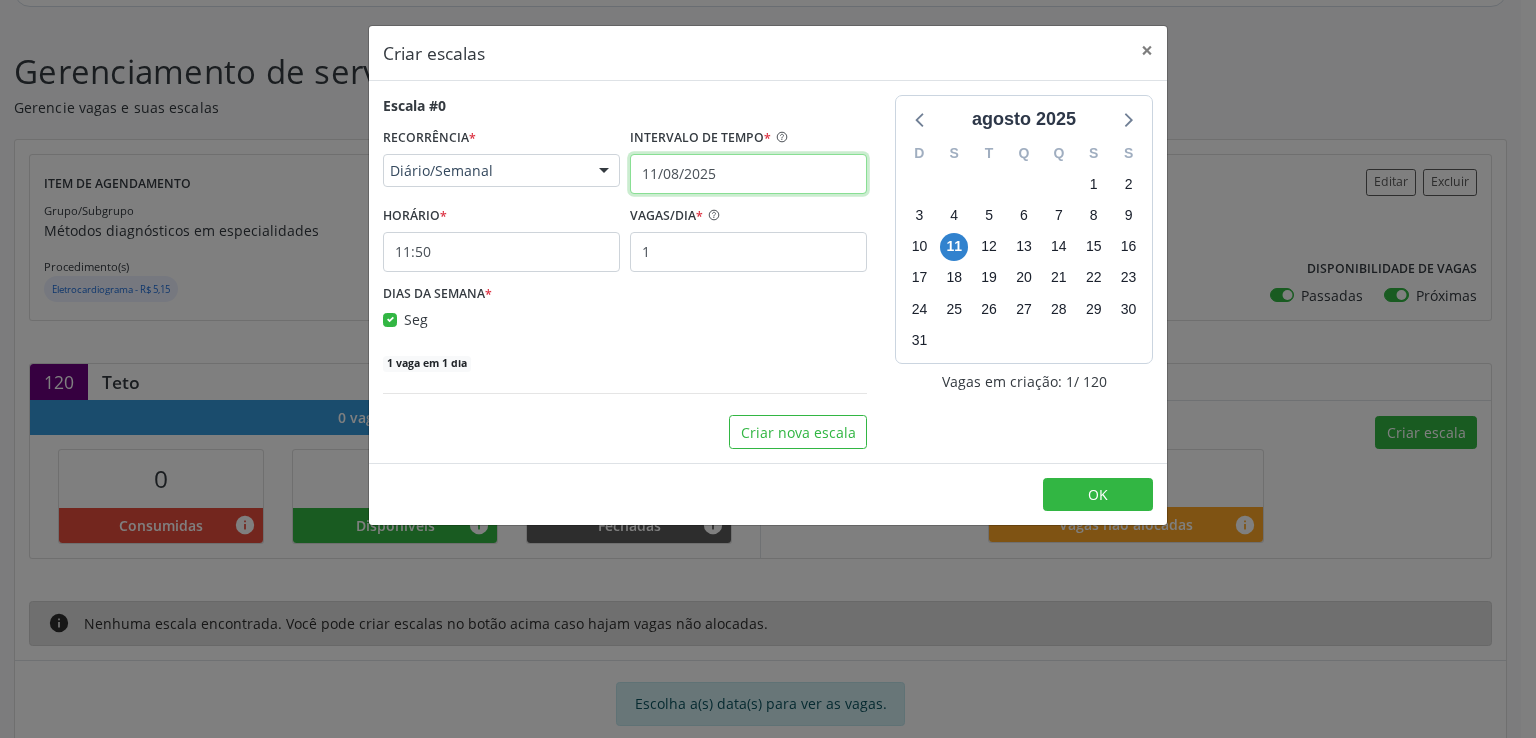 click on "11/08/2025" at bounding box center [748, 174] 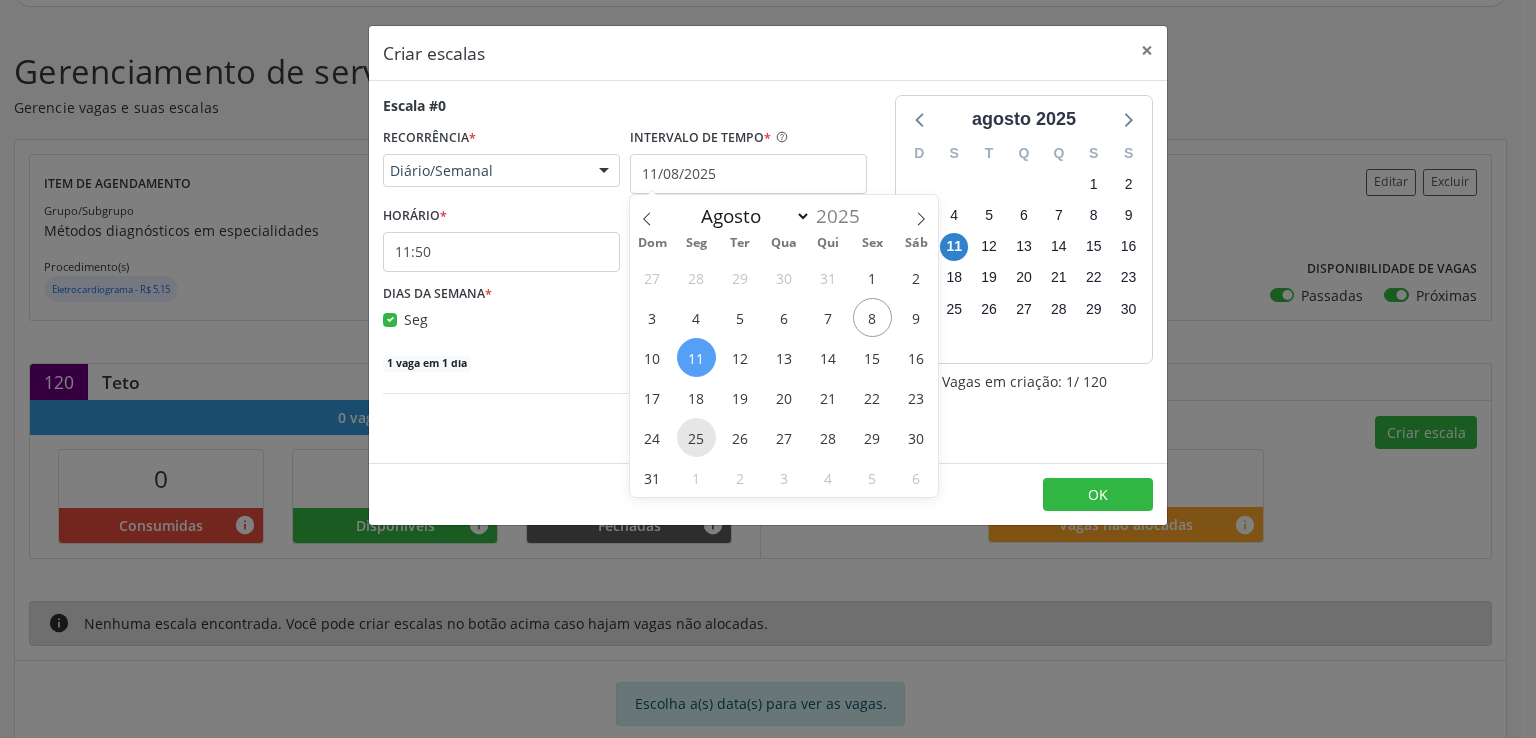 drag, startPoint x: 696, startPoint y: 363, endPoint x: 710, endPoint y: 445, distance: 83.18654 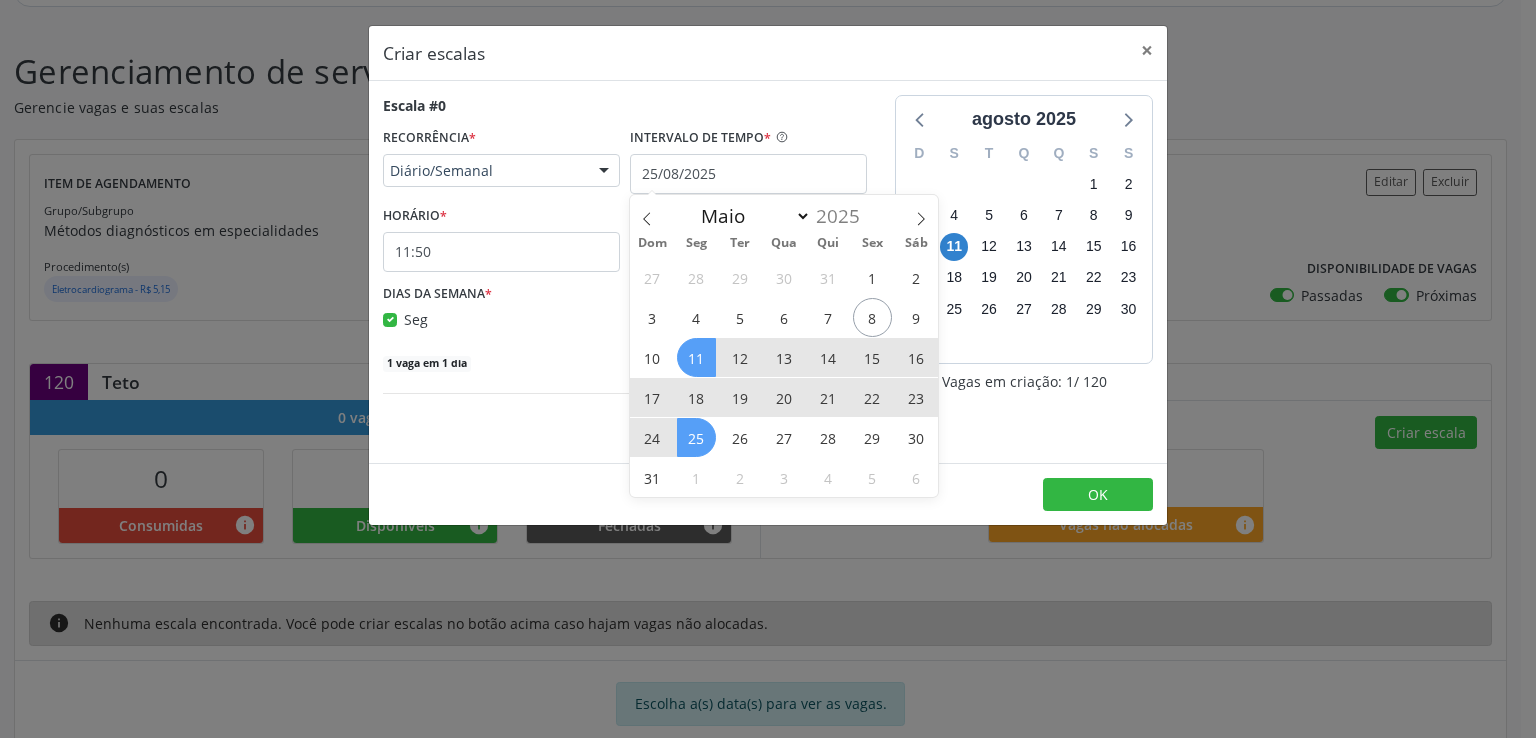 click on "11" at bounding box center (696, 357) 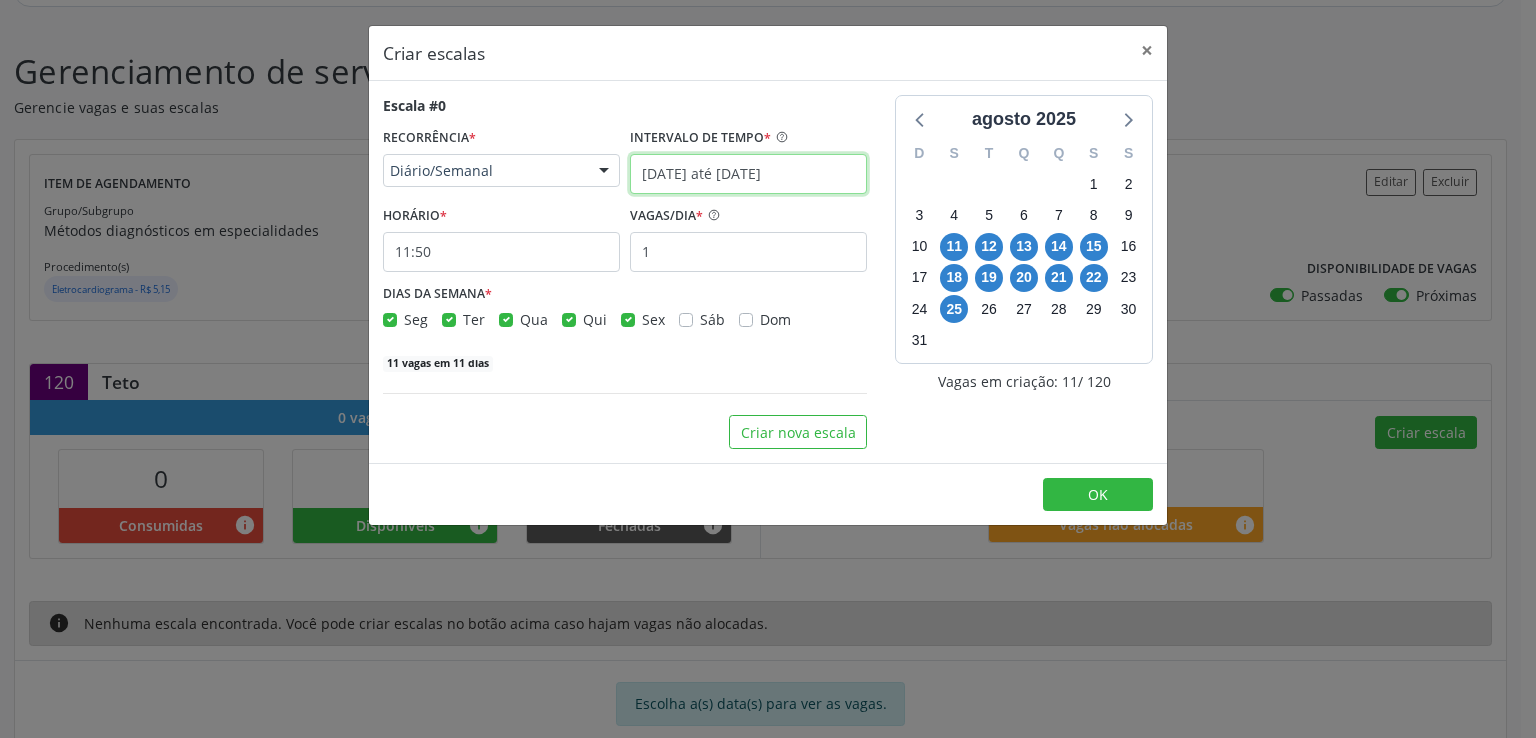 click on "[DATE] até [DATE]" at bounding box center [748, 174] 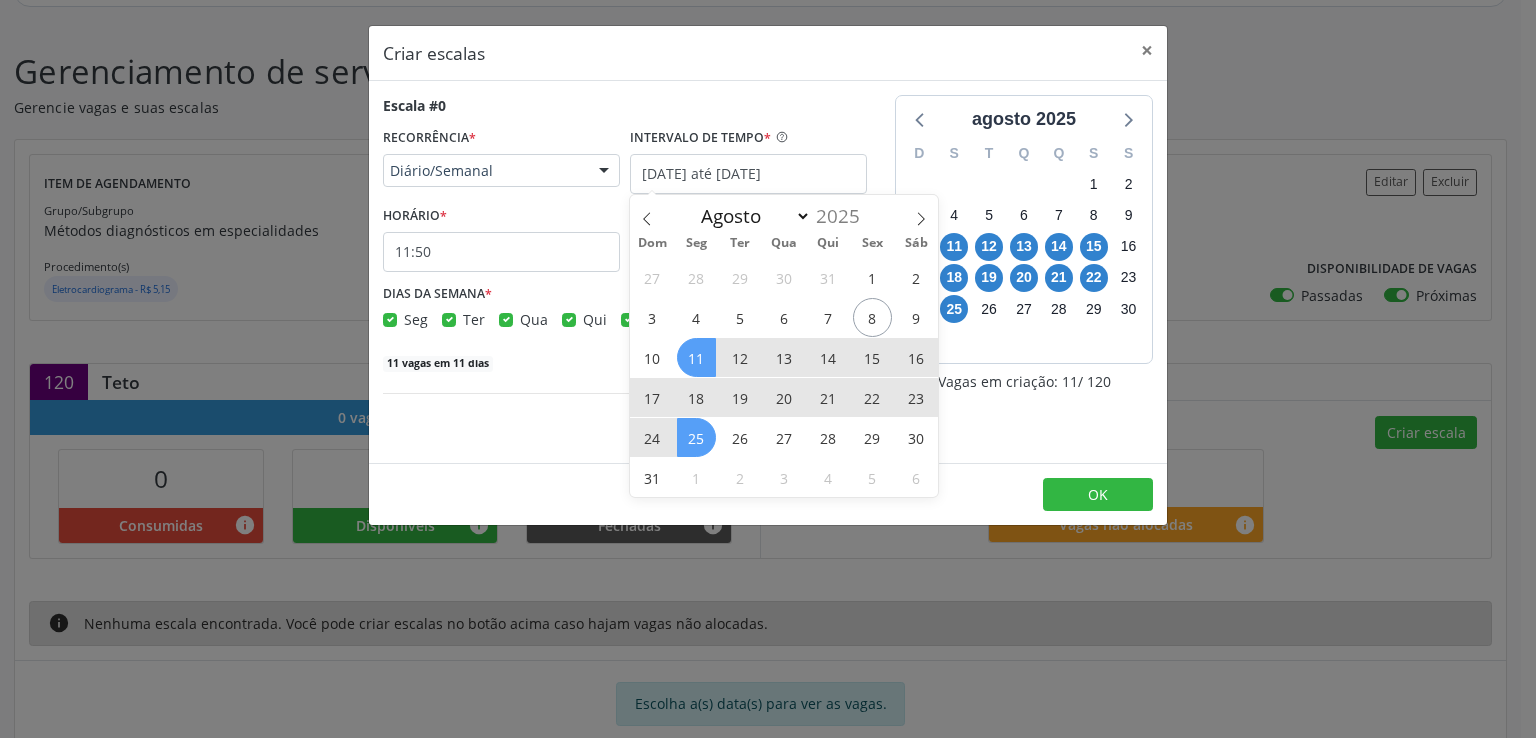 click on "25" at bounding box center [696, 437] 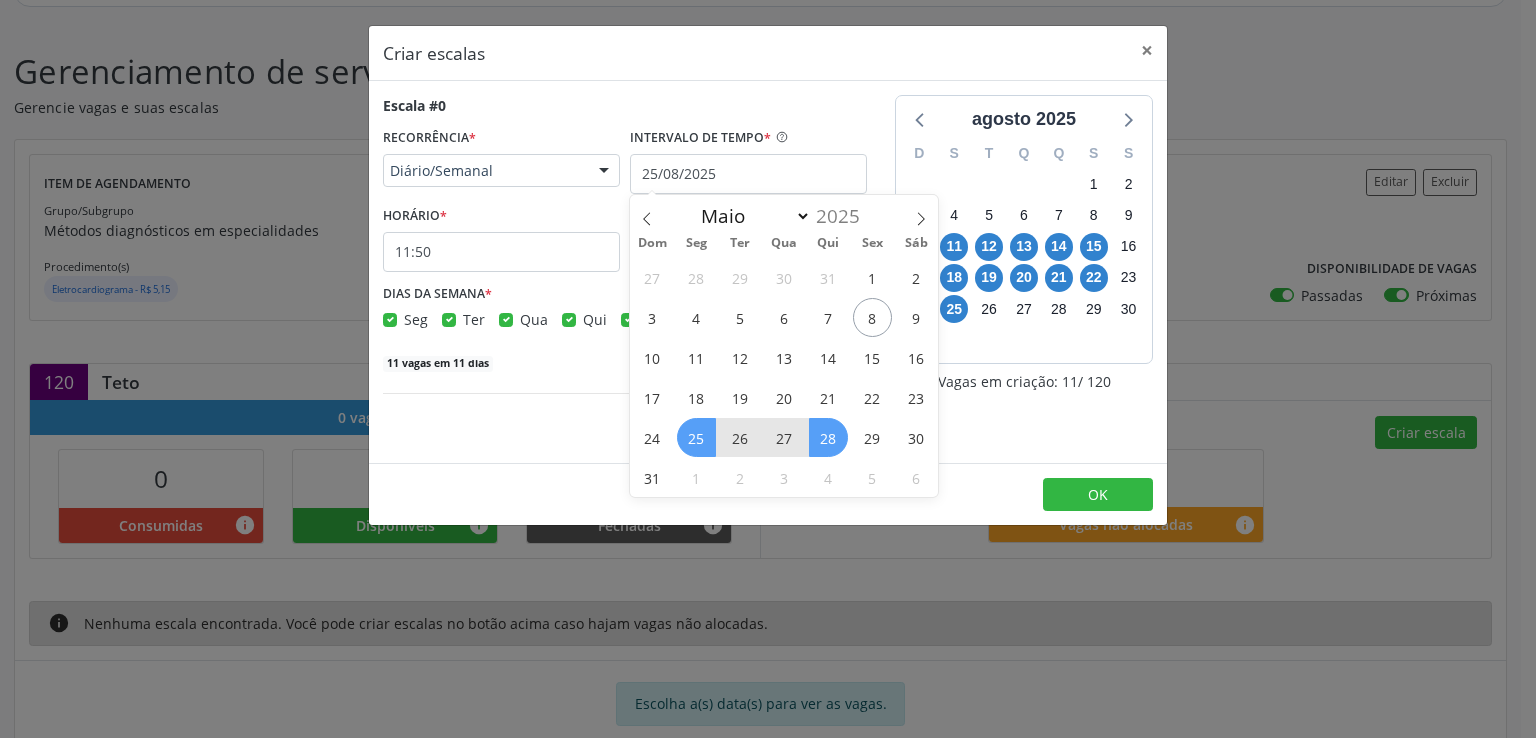 click on "27 28 29 30 31 1 2 3 4 5 6 7 8 9 10 11 12 13 14 15 16 17 18 19 20 21 22 23 24 25 26 27 28 29 30 31 1 2 3 4 5 6" at bounding box center (784, 377) 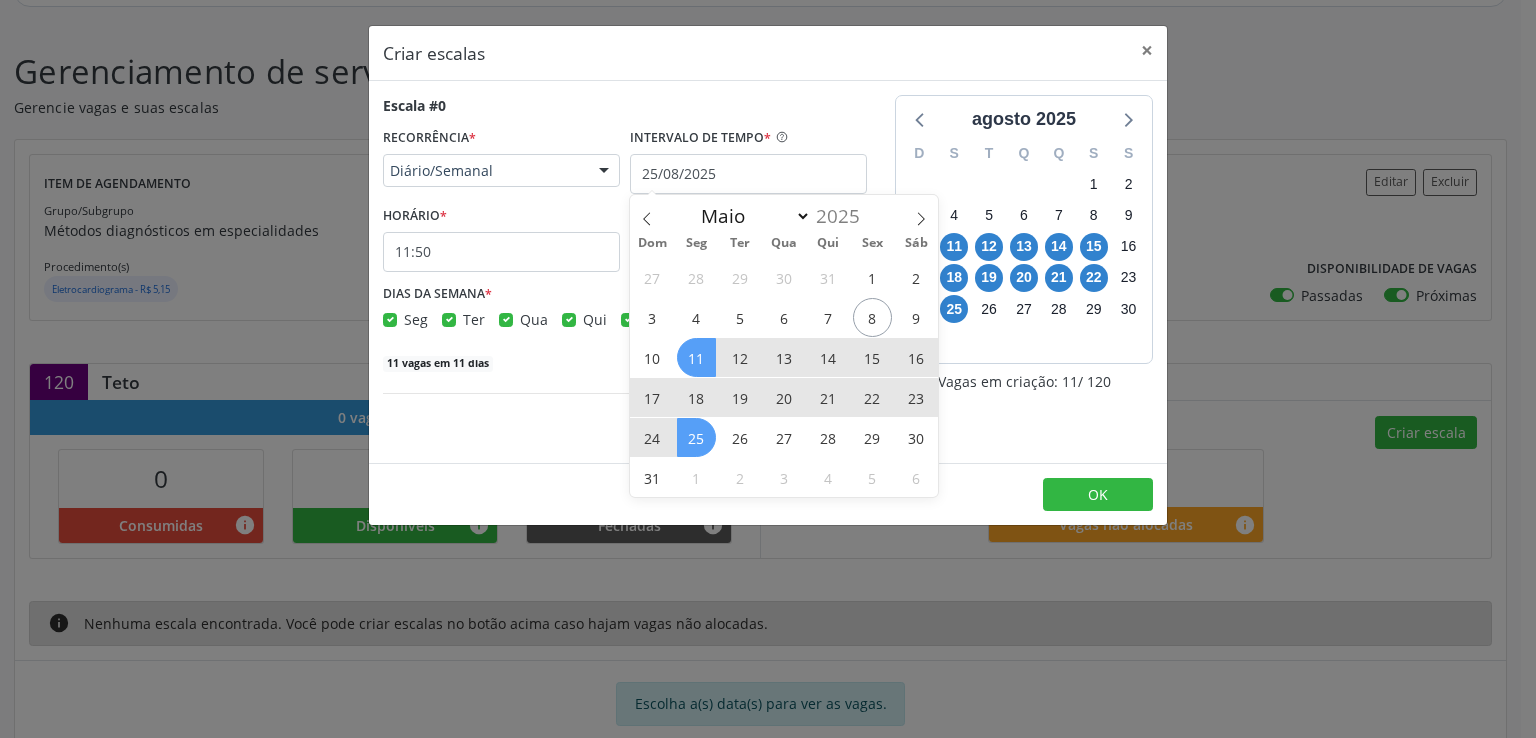 click on "11" at bounding box center (696, 357) 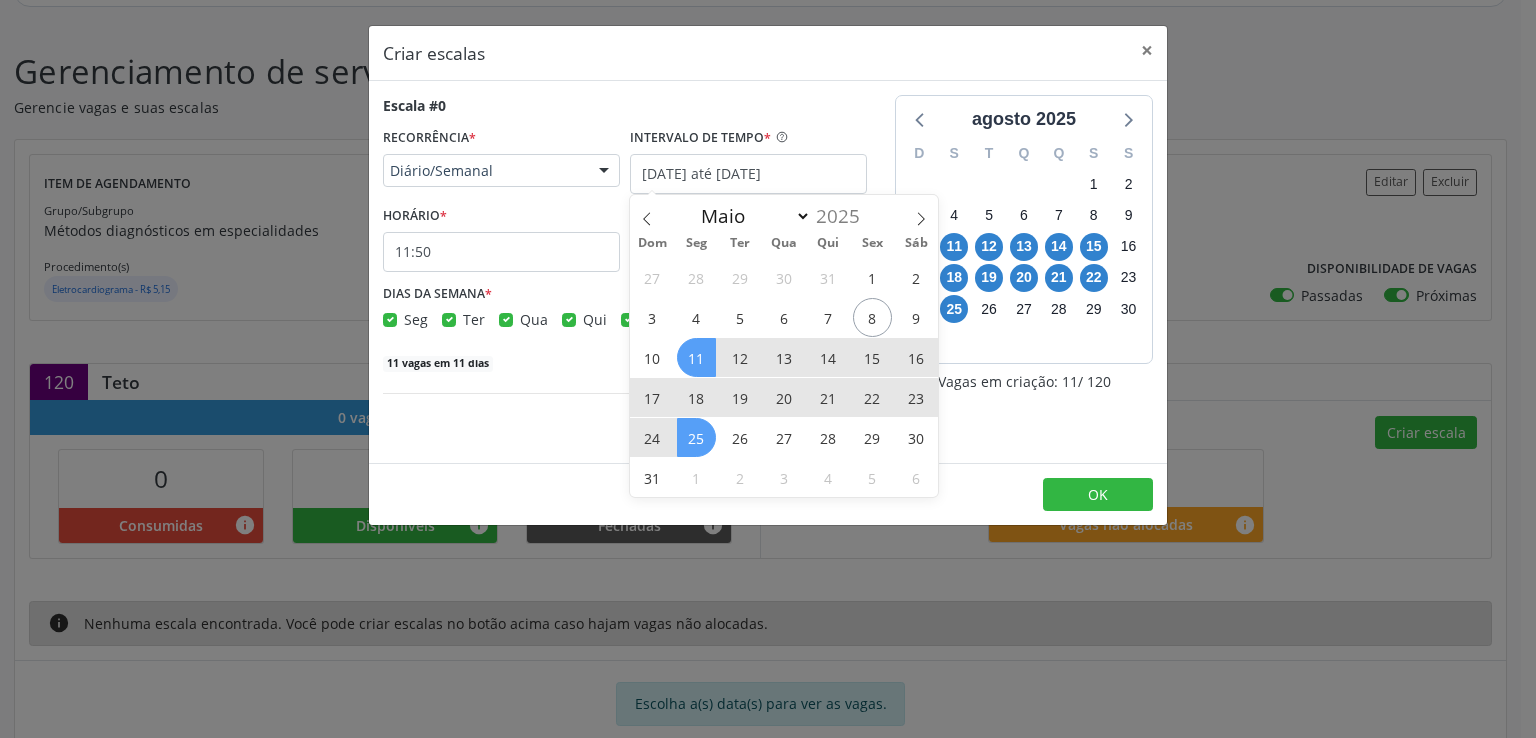 select on "7" 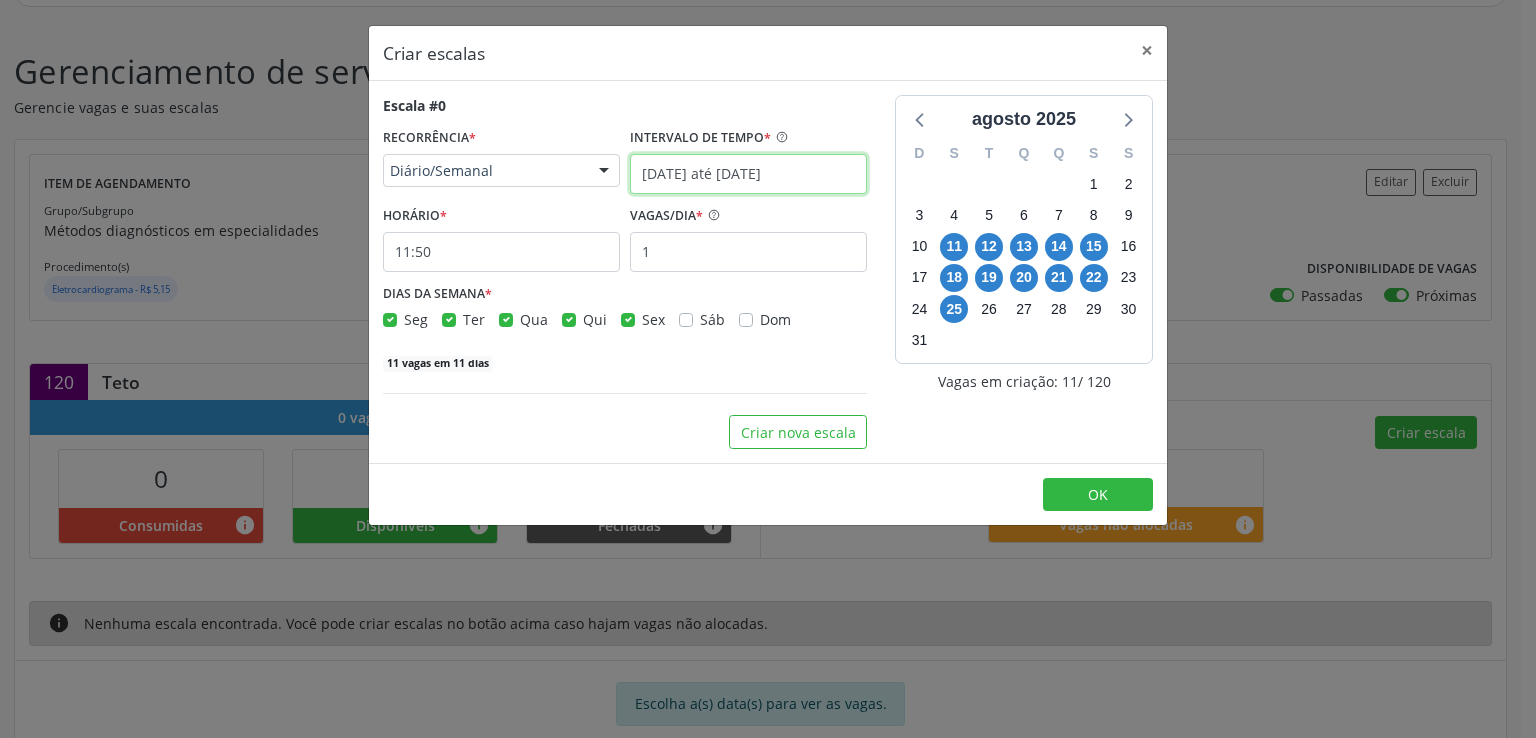 click on "Central de Marcação
notifications
[FIRST] [LAST]
Diretor de regulação

Configurações
Sair
apps
Acompanhamento
Configurações
Estabelecimentos e profissionais de saúde
Exportação do BPA
Procedimentos
Serviços ofertados
Serviços por vaga
Gerenciamento de serviço
Aviso
Você sabia que pode monitorar as  buscas ativas
da central de marcação?
Clique em  Ir para busca ativa  e acesse o relatório
das buscas ativas disponíveis
Ir para busca ativa
Gerenciamento de serviço
Gerencie vagas e suas escalas
Item de agendamento
Grupo/Subgrupo   Métodos diagnósticos em especialidades   Procedimento(s)     Eletrocardiograma - R$ 5,15
Unidade executante
Centro de Saude Professor Estacio de Lima" at bounding box center (768, 94) 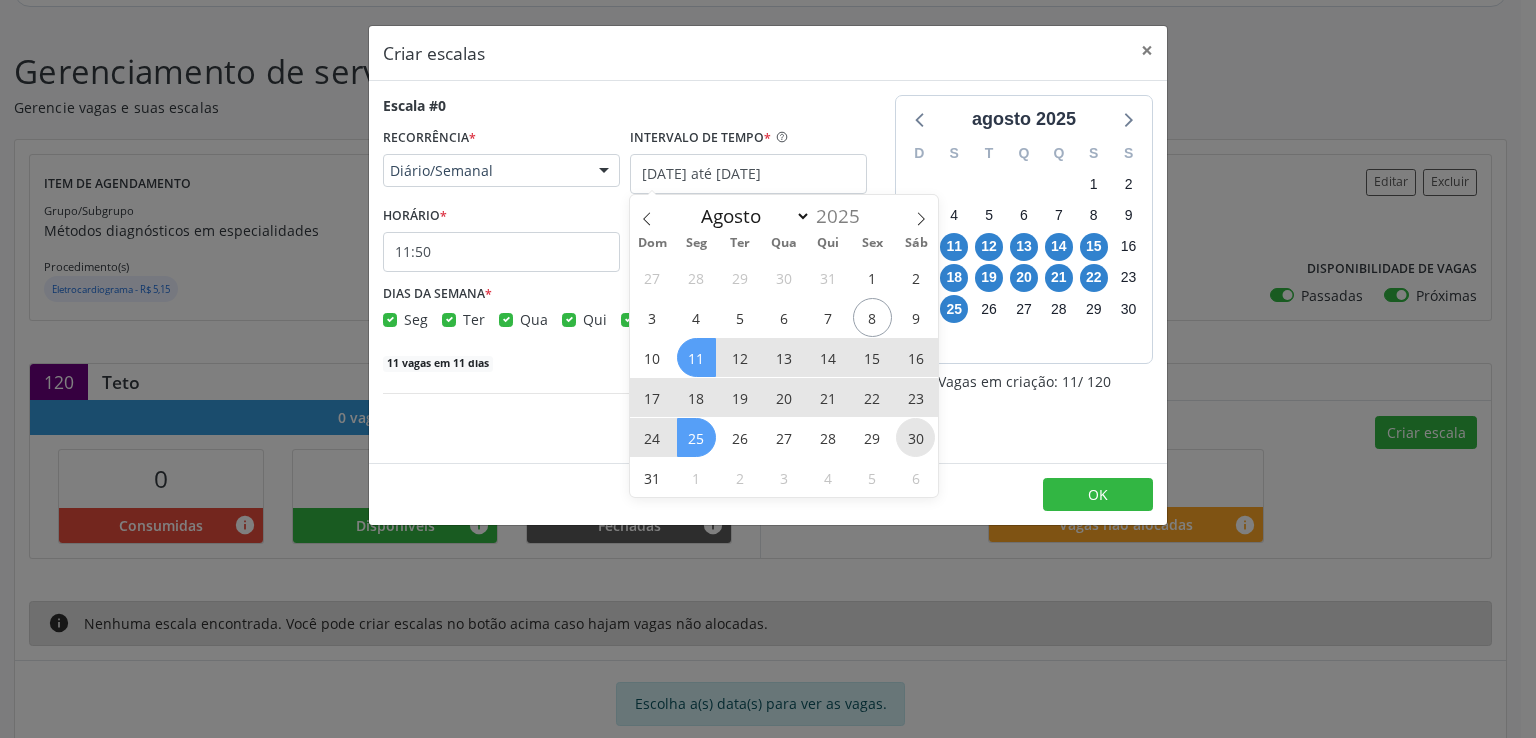 drag, startPoint x: 690, startPoint y: 361, endPoint x: 906, endPoint y: 442, distance: 230.6881 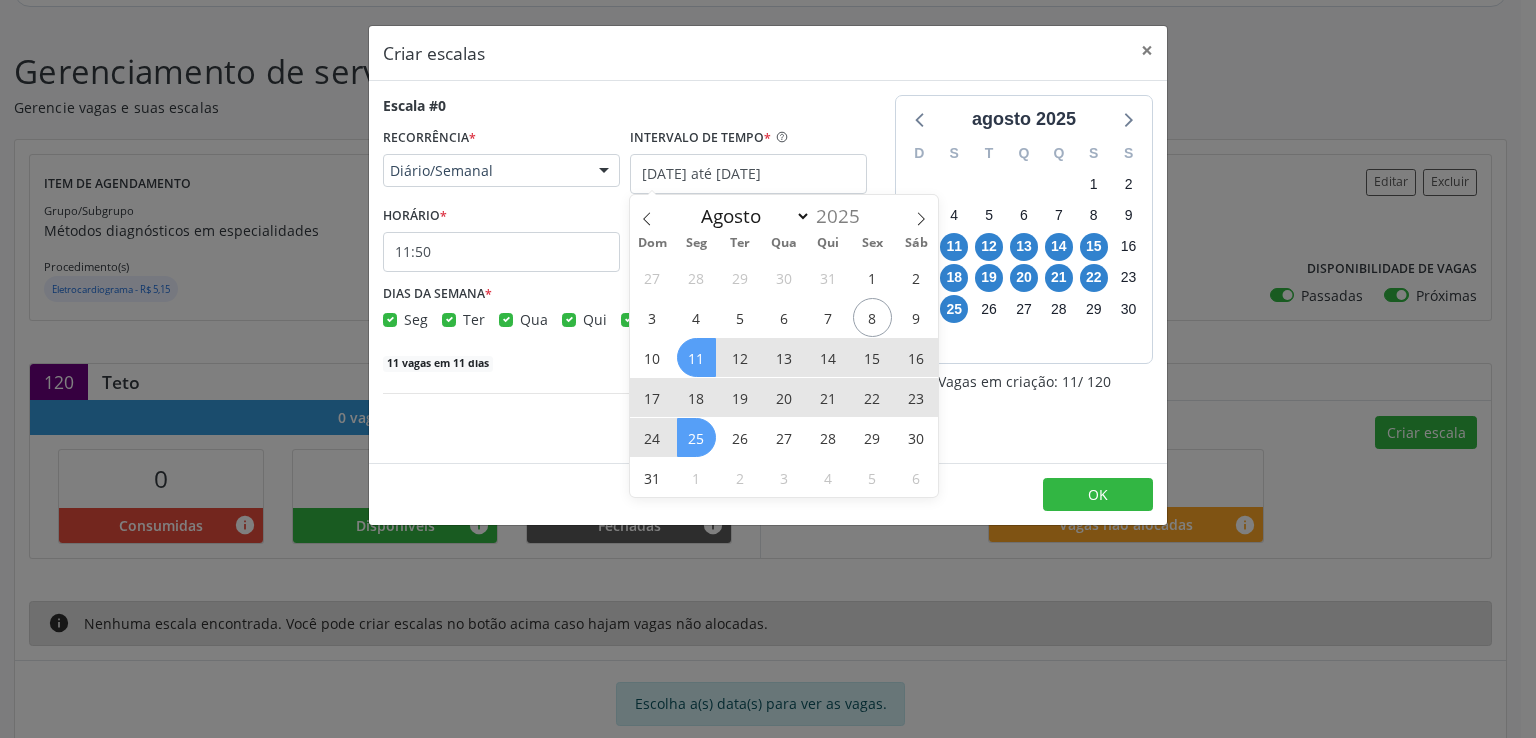 click on "11" at bounding box center [696, 357] 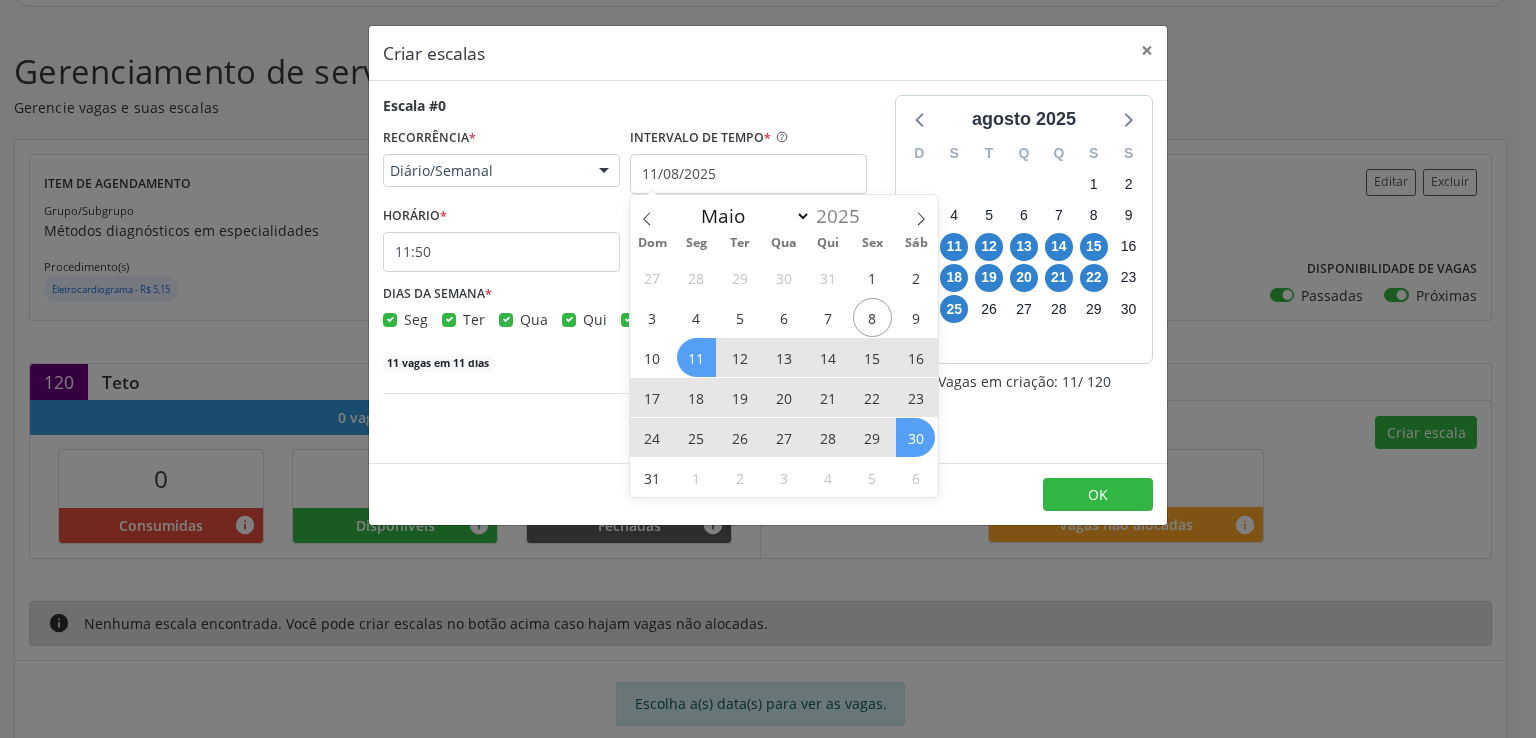 drag, startPoint x: 700, startPoint y: 355, endPoint x: 921, endPoint y: 449, distance: 240.16037 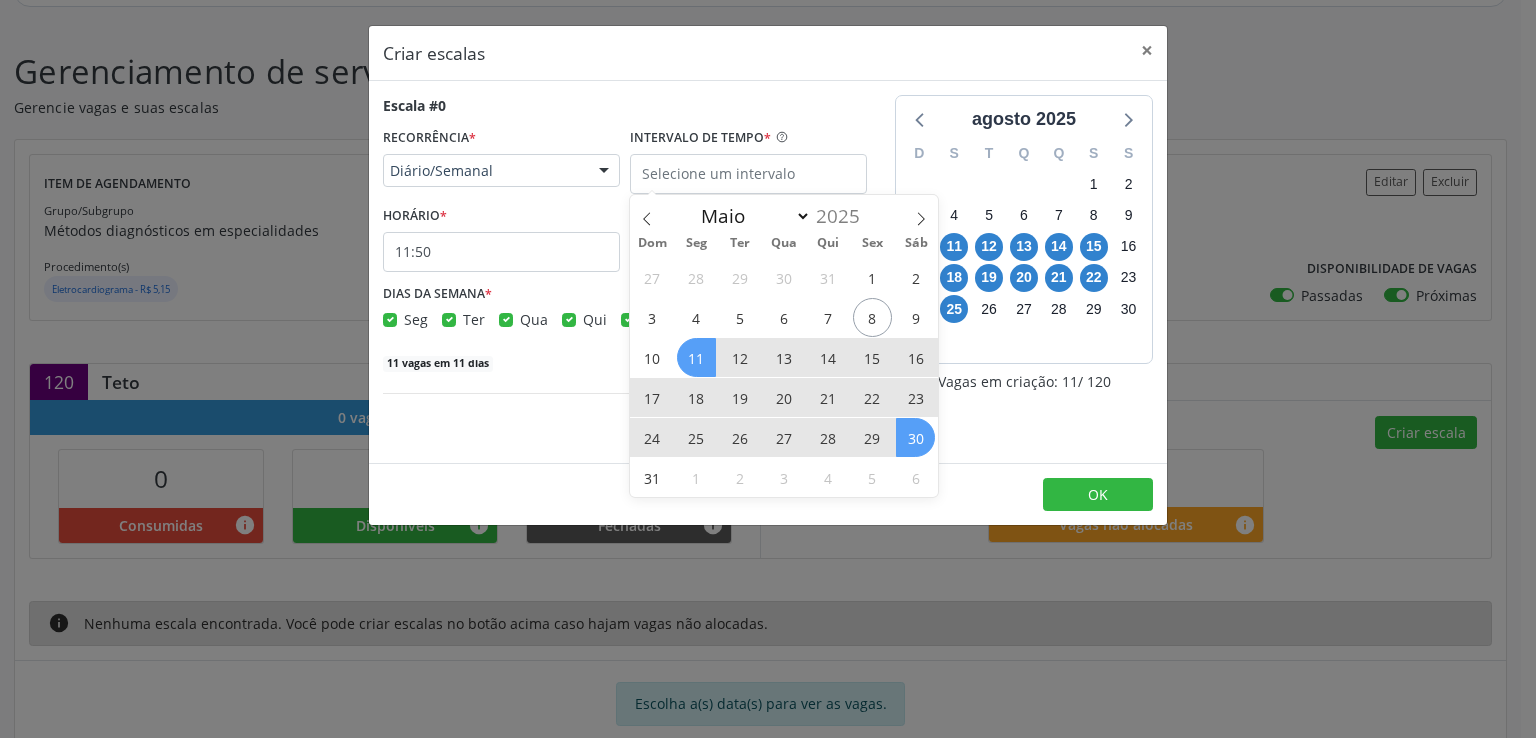 click on "agosto [YEAR] D S T Q Q S S 27 28 29 30 31 1 2 3 4 5 6 7 8 9 10 11 12 13 14 15 16 17 18 19 20 21 22 23 24 25 26 27 28 29 30 31 1 2 3 4 5 6
Vagas em criação: 11
/ 120" at bounding box center (1024, 272) 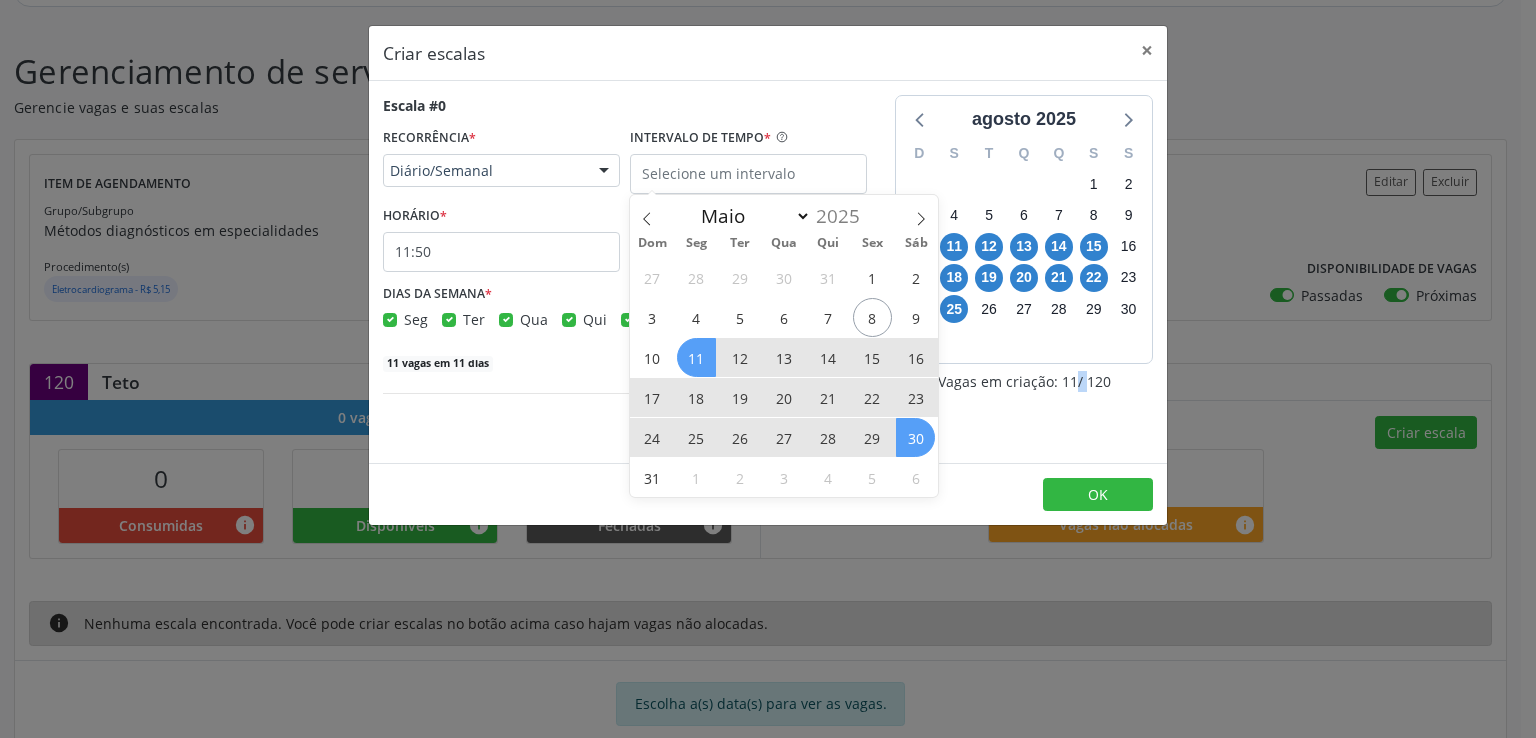 click on "agosto [YEAR] D S T Q Q S S 27 28 29 30 31 1 2 3 4 5 6 7 8 9 10 11 12 13 14 15 16 17 18 19 20 21 22 23 24 25 26 27 28 29 30 31 1 2 3 4 5 6
Vagas em criação: 11
/ 120" at bounding box center (1024, 272) 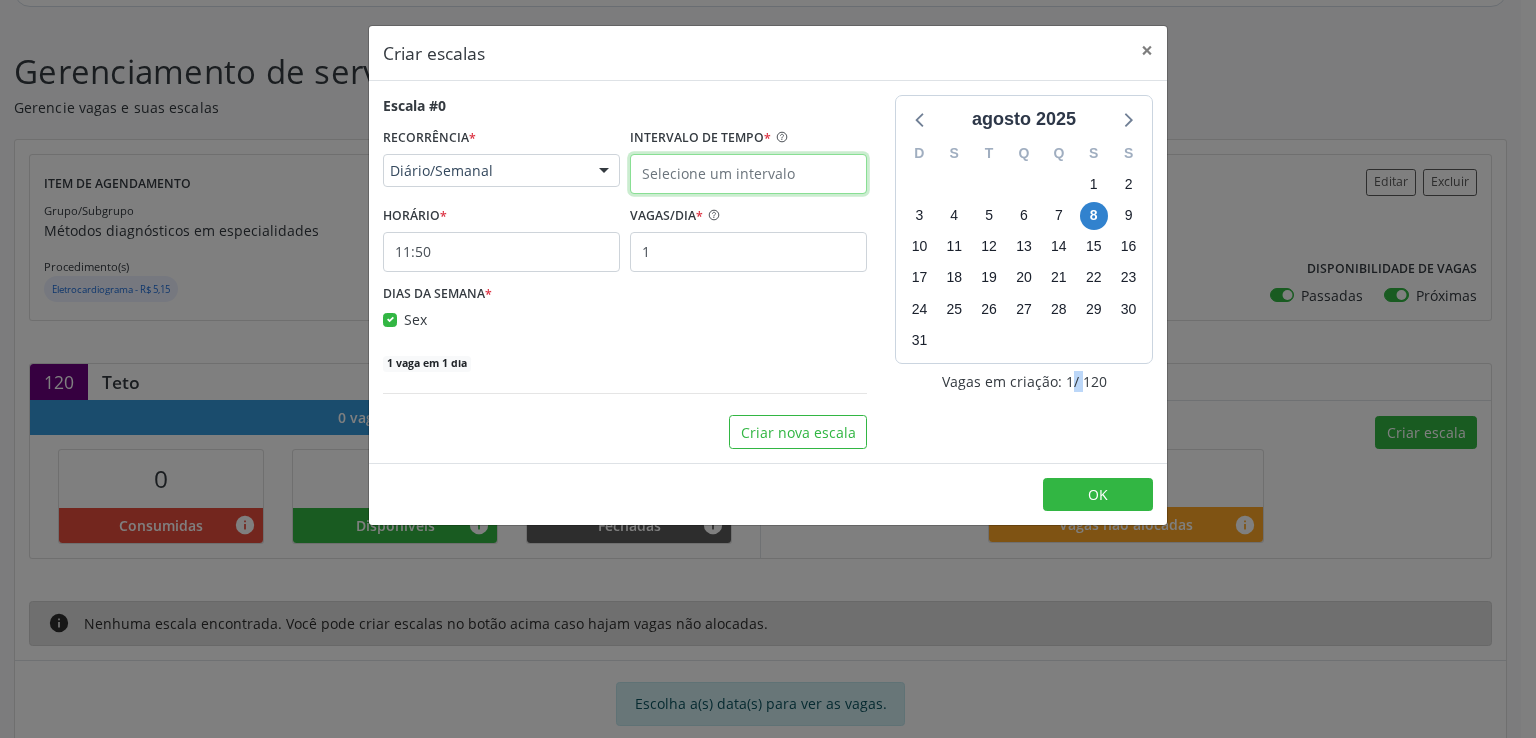 click on "Central de Marcação
notifications
[FIRST] [LAST]
Diretor de regulação

Configurações
Sair
apps
Acompanhamento
Configurações
Estabelecimentos e profissionais de saúde
Exportação do BPA
Procedimentos
Serviços ofertados
Serviços por vaga
Gerenciamento de serviço
Aviso
Você sabia que pode monitorar as  buscas ativas
da central de marcação?
Clique em  Ir para busca ativa  e acesse o relatório
das buscas ativas disponíveis
Ir para busca ativa
Gerenciamento de serviço
Gerencie vagas e suas escalas
Item de agendamento
Grupo/Subgrupo   Métodos diagnósticos em especialidades   Procedimento(s)     Eletrocardiograma - R$ 5,15
Unidade executante
Centro de Saude Professor Estacio de Lima" at bounding box center [768, 94] 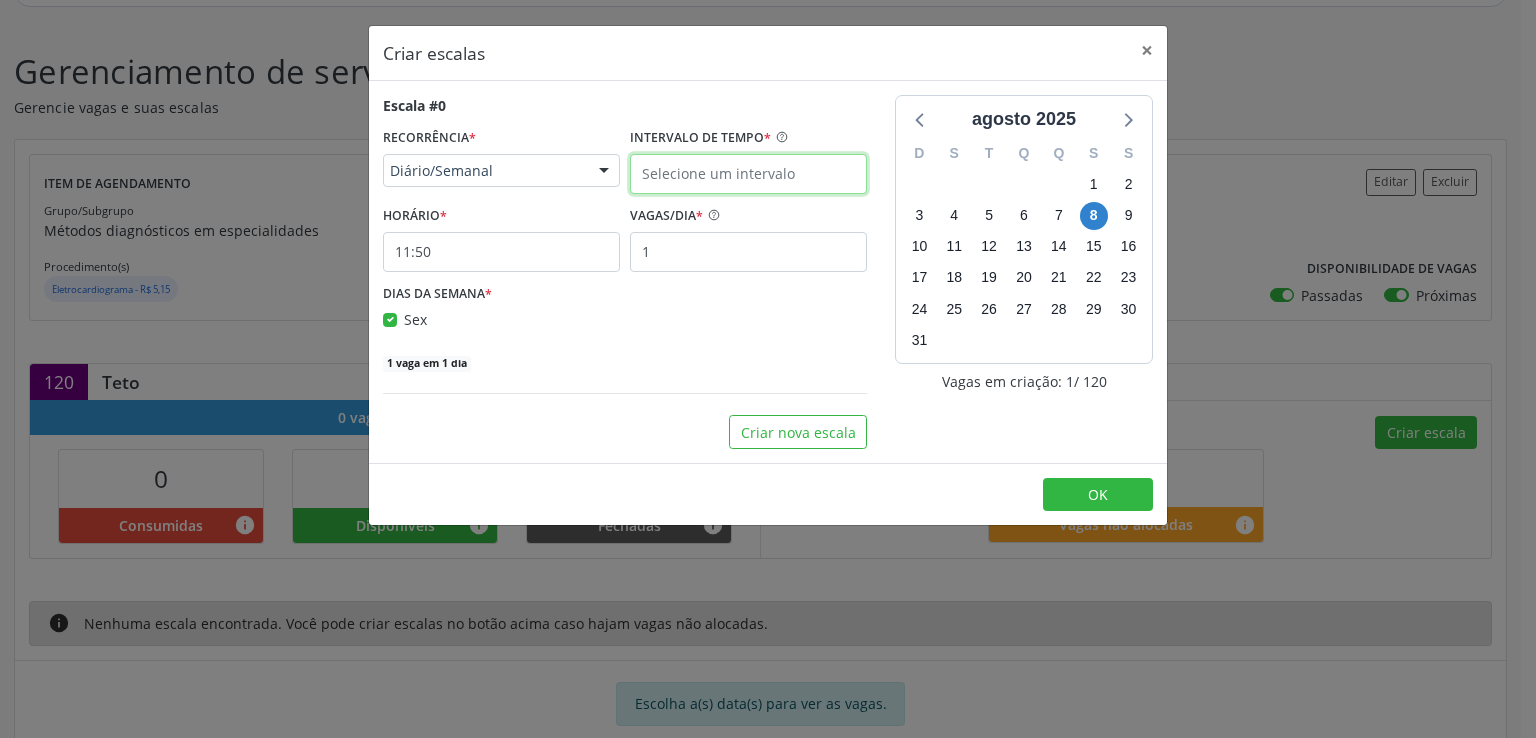 click at bounding box center (748, 174) 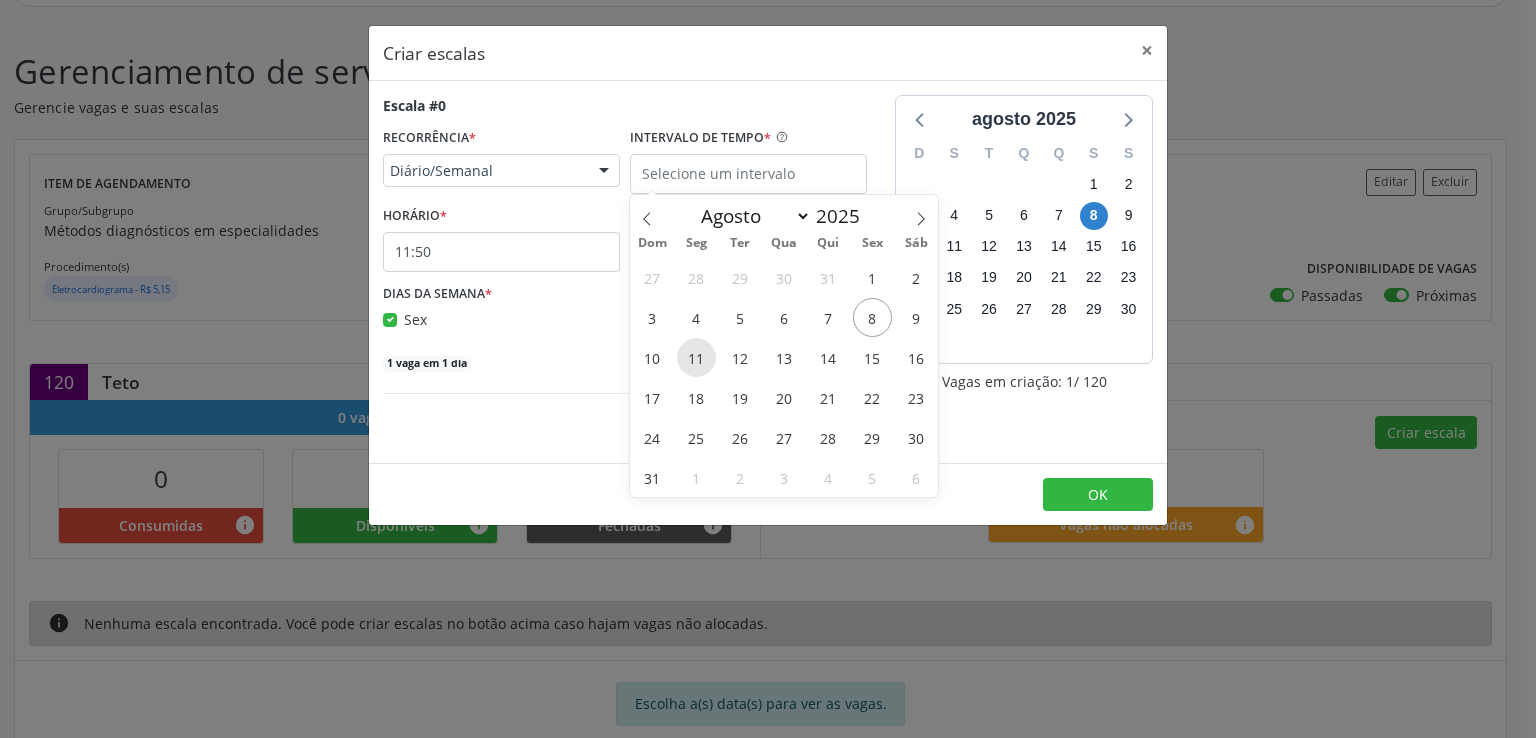 click on "11" at bounding box center (696, 357) 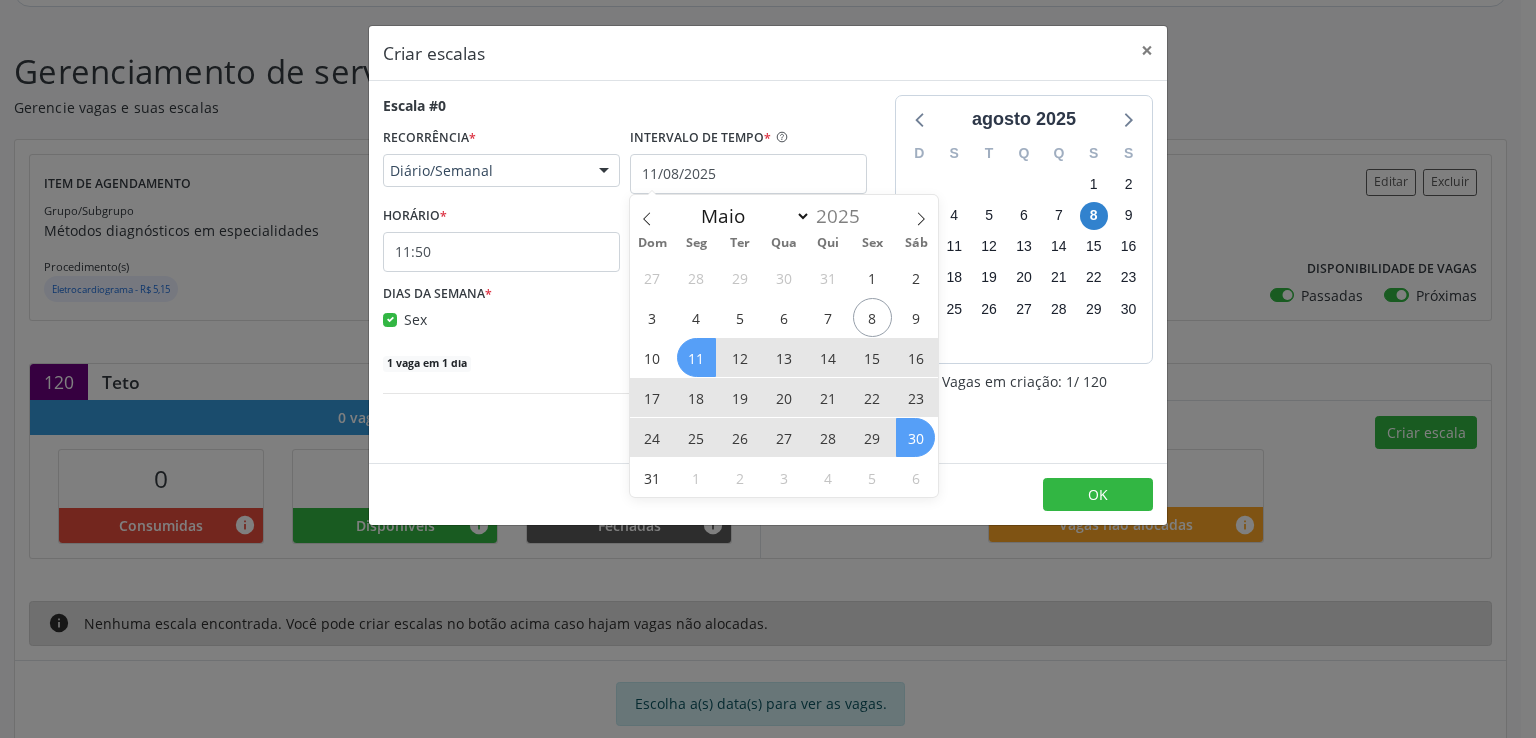 drag, startPoint x: 698, startPoint y: 361, endPoint x: 920, endPoint y: 440, distance: 235.63744 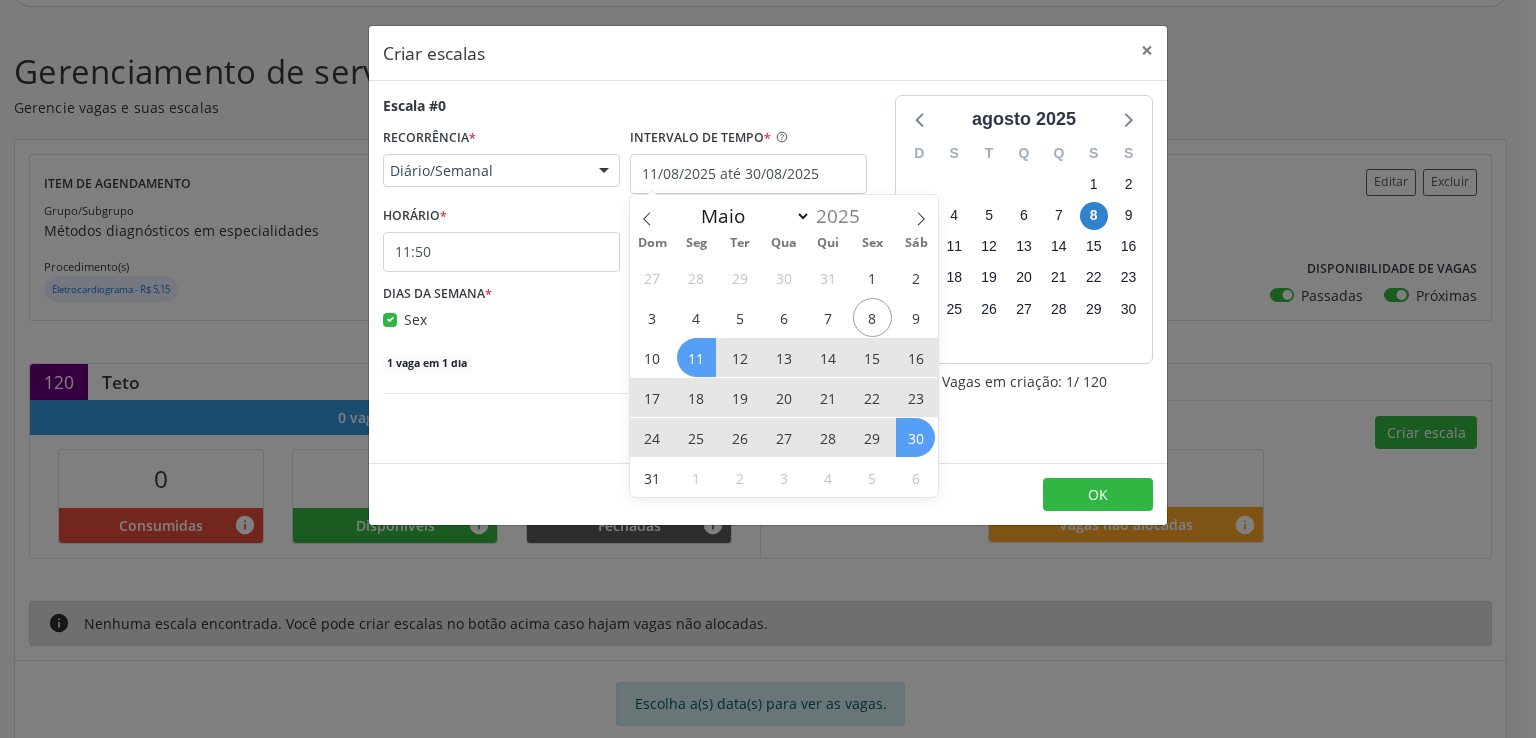 checkbox on "true" 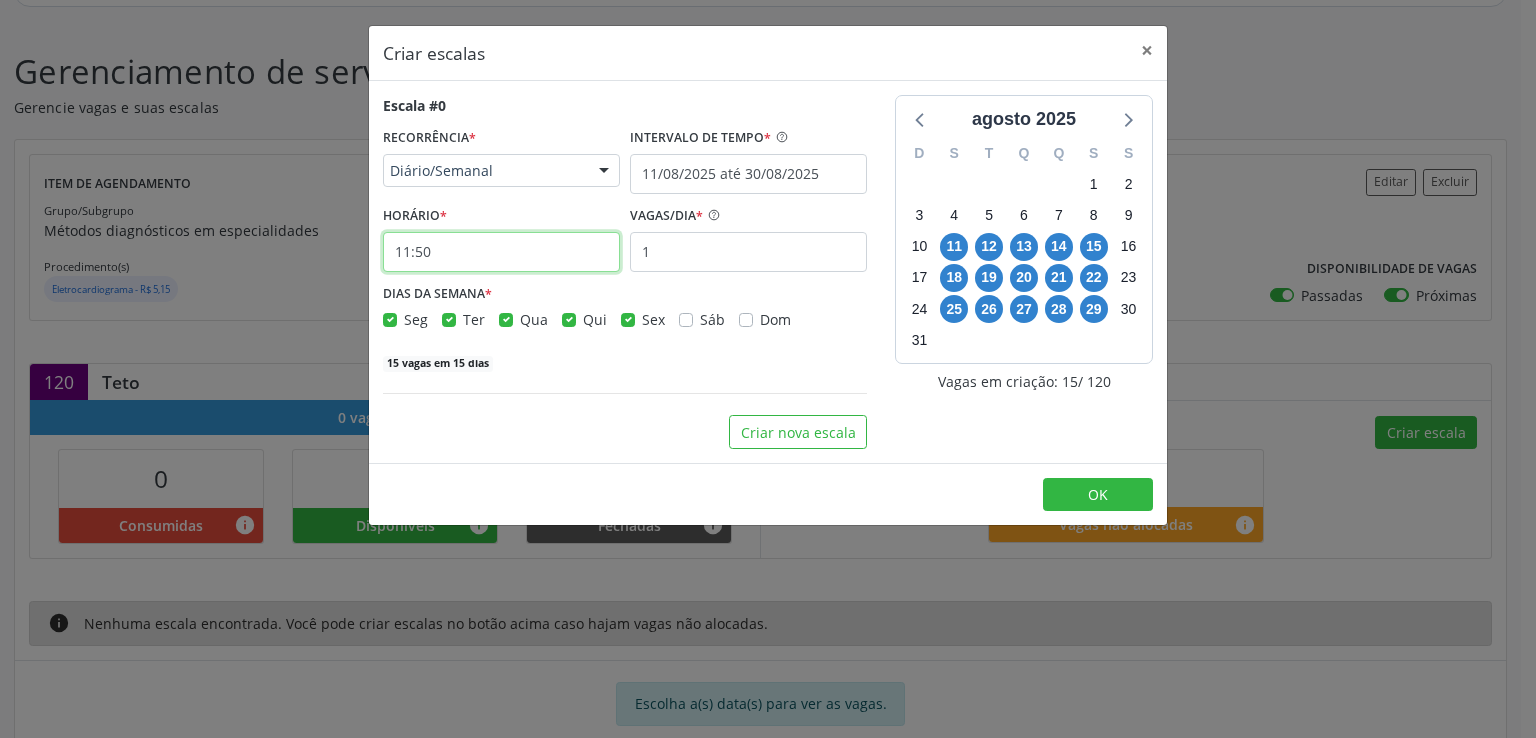 click on "11:50" at bounding box center (501, 252) 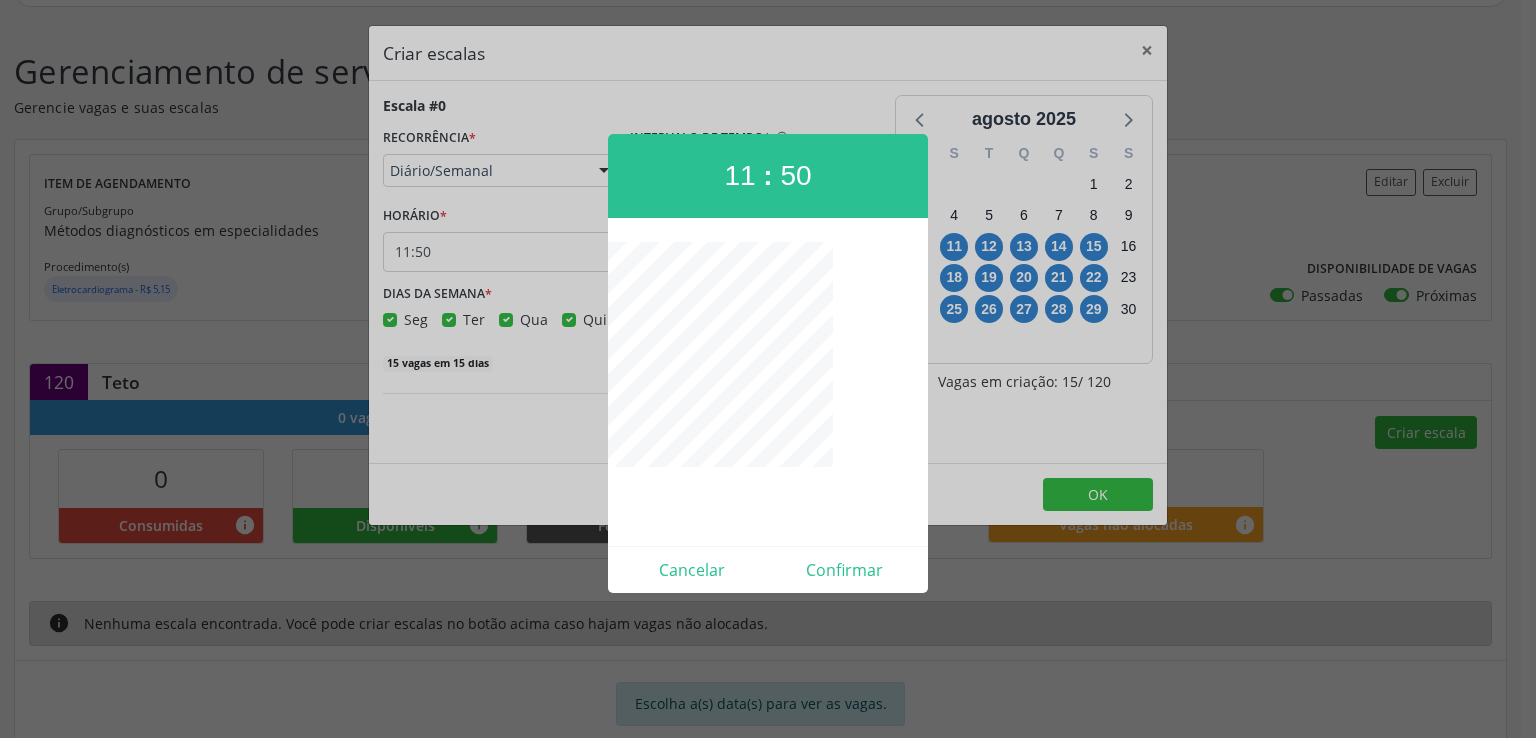 click at bounding box center [768, 382] 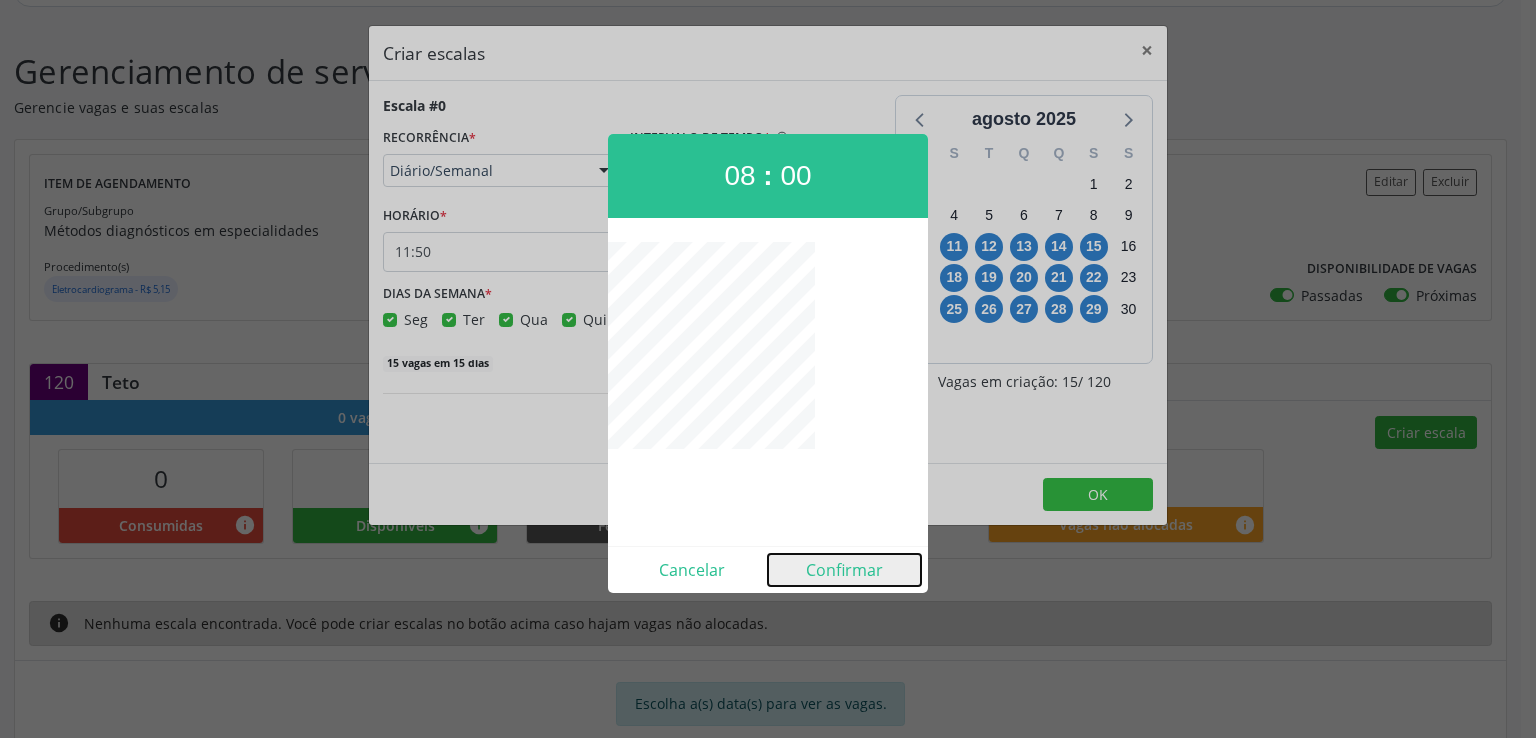 click on "Confirmar" at bounding box center (844, 570) 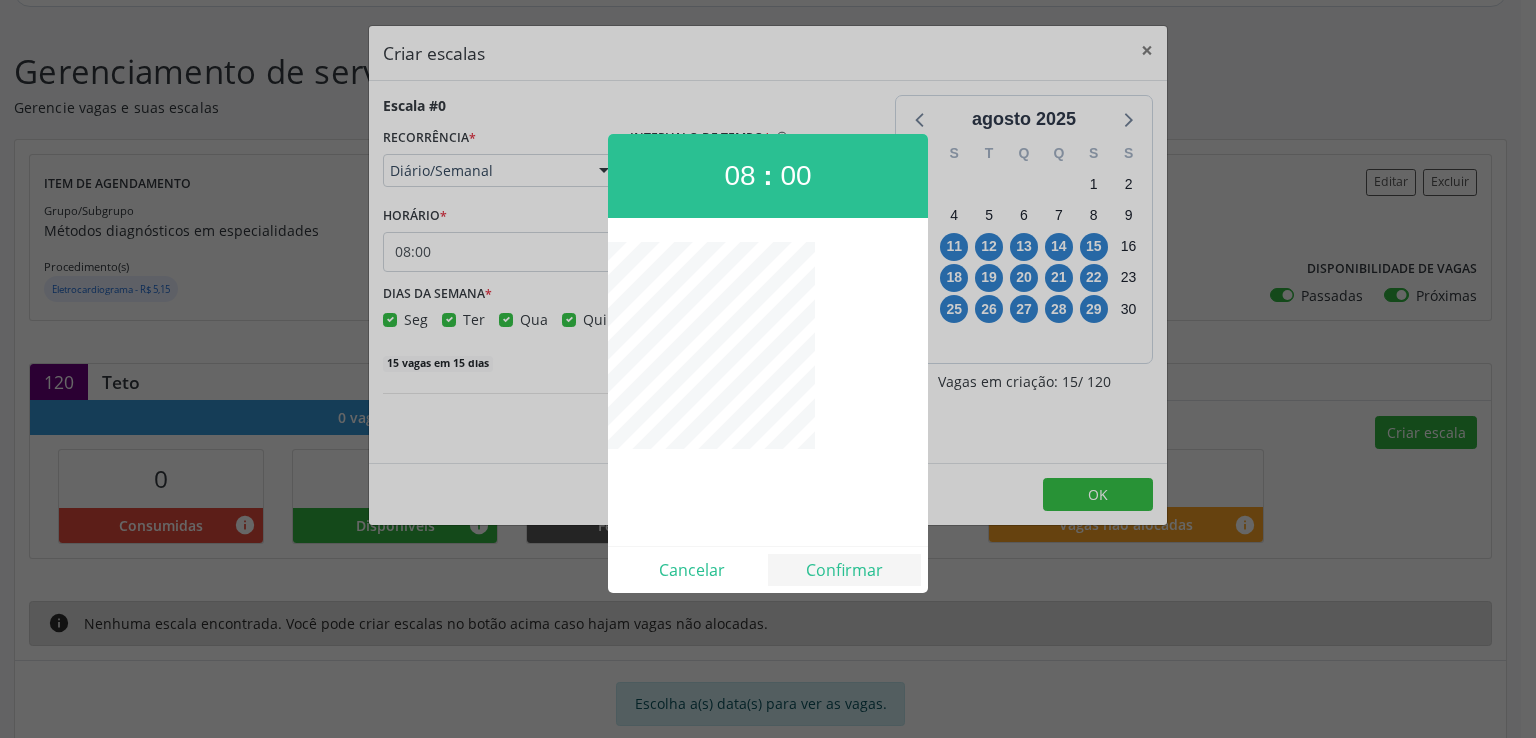 click on "Criar escalas ×
Escala #0
RECORRÊNCIA
*
Diário/Semanal         Não se repete   Diário/Semanal   Mensal
Nenhum resultado encontrado para: "   "
Não há nenhuma opção para ser exibida.
INTERVALO DE TEMPO
*
[DATE] até [DATE]
HORÁRIO
*
08:00       08   :   00       Cancelar   Confirmar
VAGAS/DIA
*
1
DIAS DA SEMANA
*
Seg Ter Qua Qui Sex Sáb Dom
15 vagas em 15 dias
Criar nova escala
agosto [YEAR] D S T Q Q S S 27 28 29 30 31 1 2 3 4 5 6 7 8 9 10 11 12 13 14 15 16 17 18 19 20 21 22 23 24 25 26 27 28 29 30 31 1 2 3 4 5 6
Vagas em criação: 15
/ 120 OK" at bounding box center (768, 369) 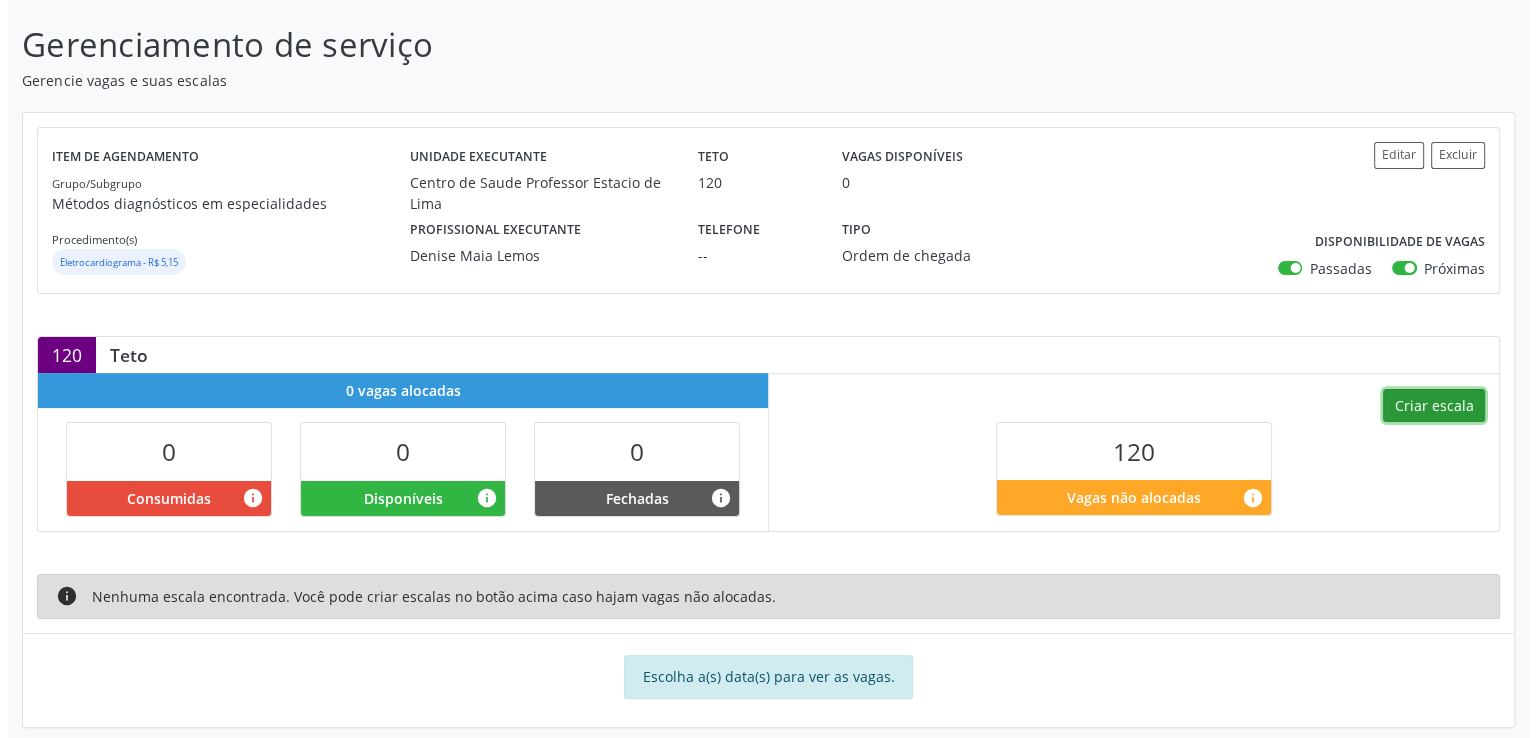scroll, scrollTop: 316, scrollLeft: 0, axis: vertical 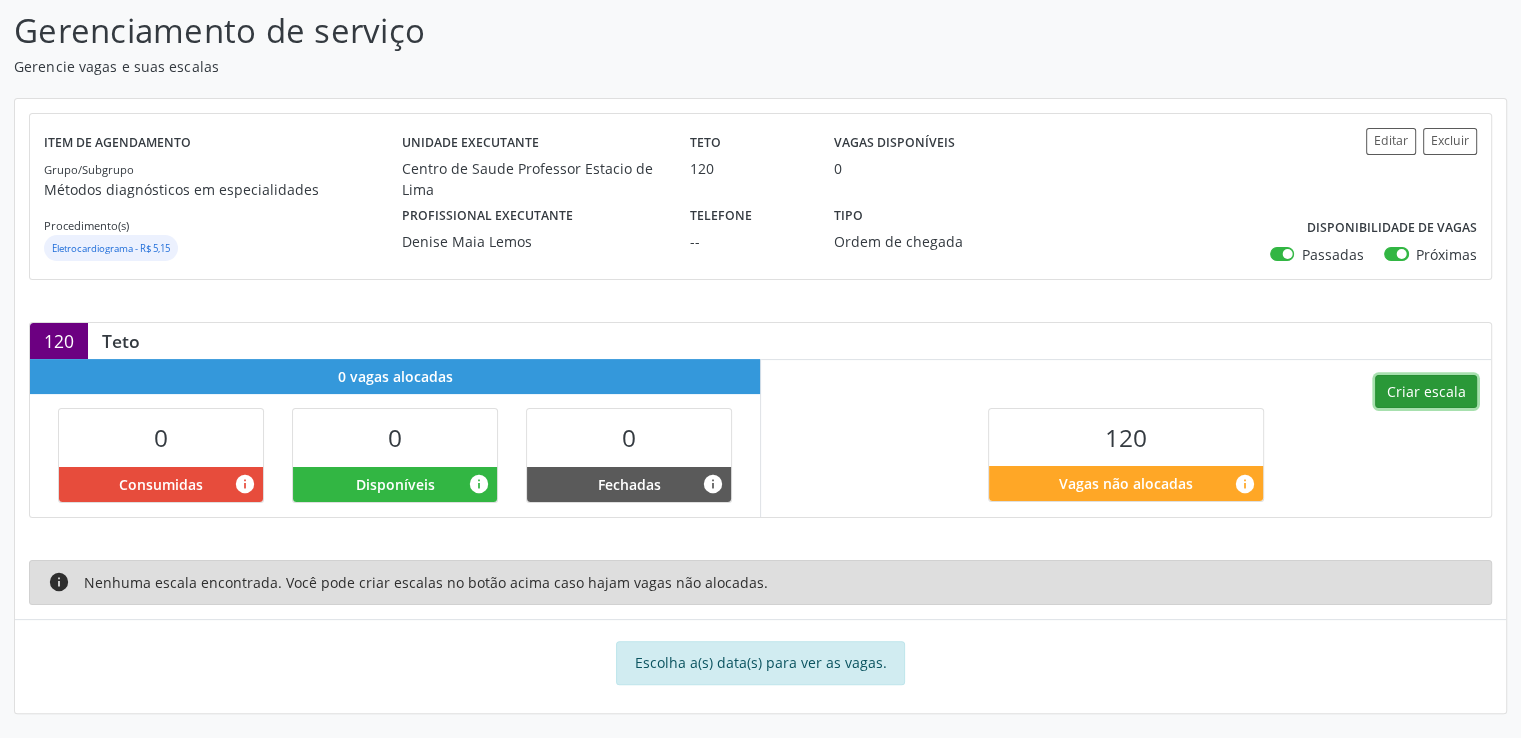click on "Criar escala" at bounding box center [1426, 392] 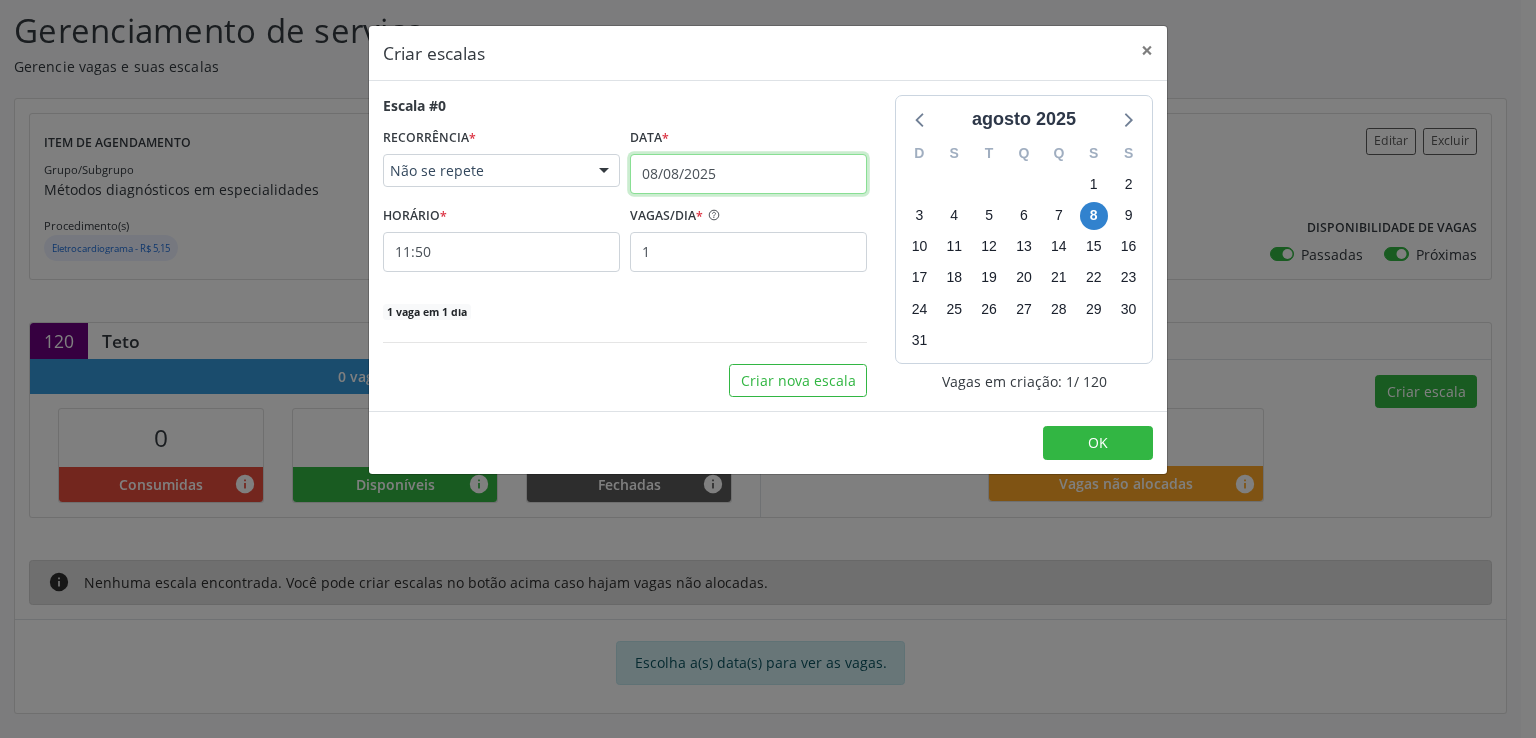 click on "08/08/2025" at bounding box center [748, 174] 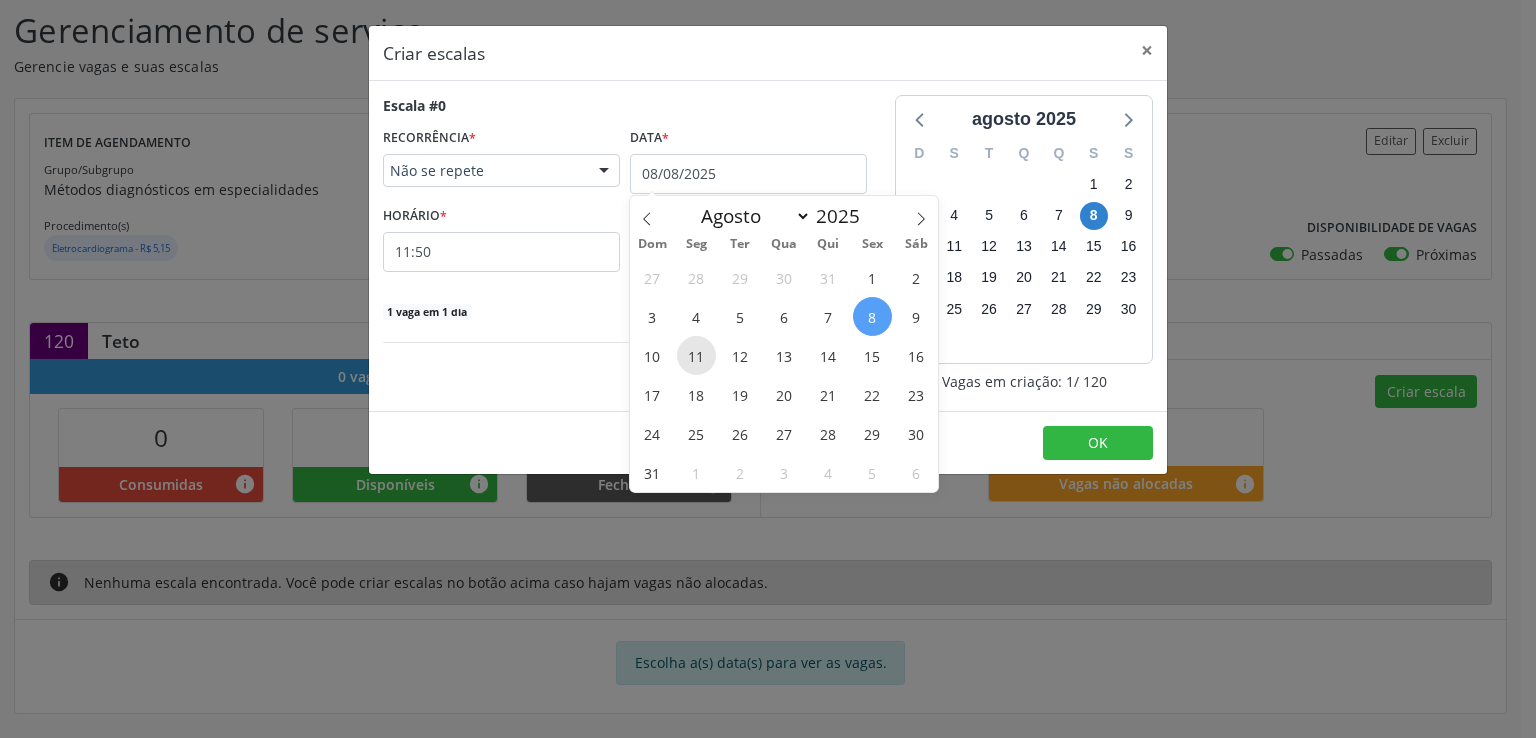 click on "11" at bounding box center [696, 355] 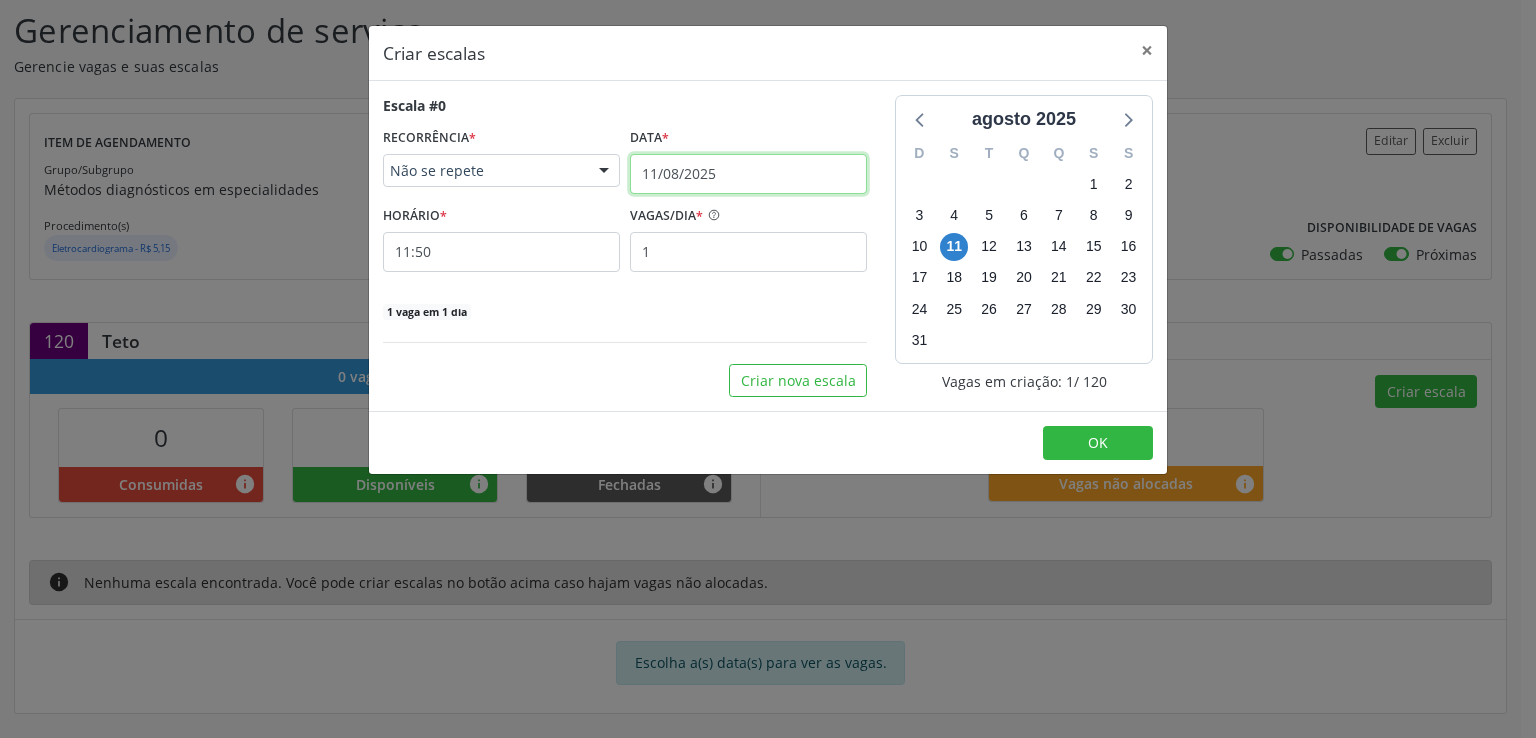 click on "11/08/2025" at bounding box center (748, 174) 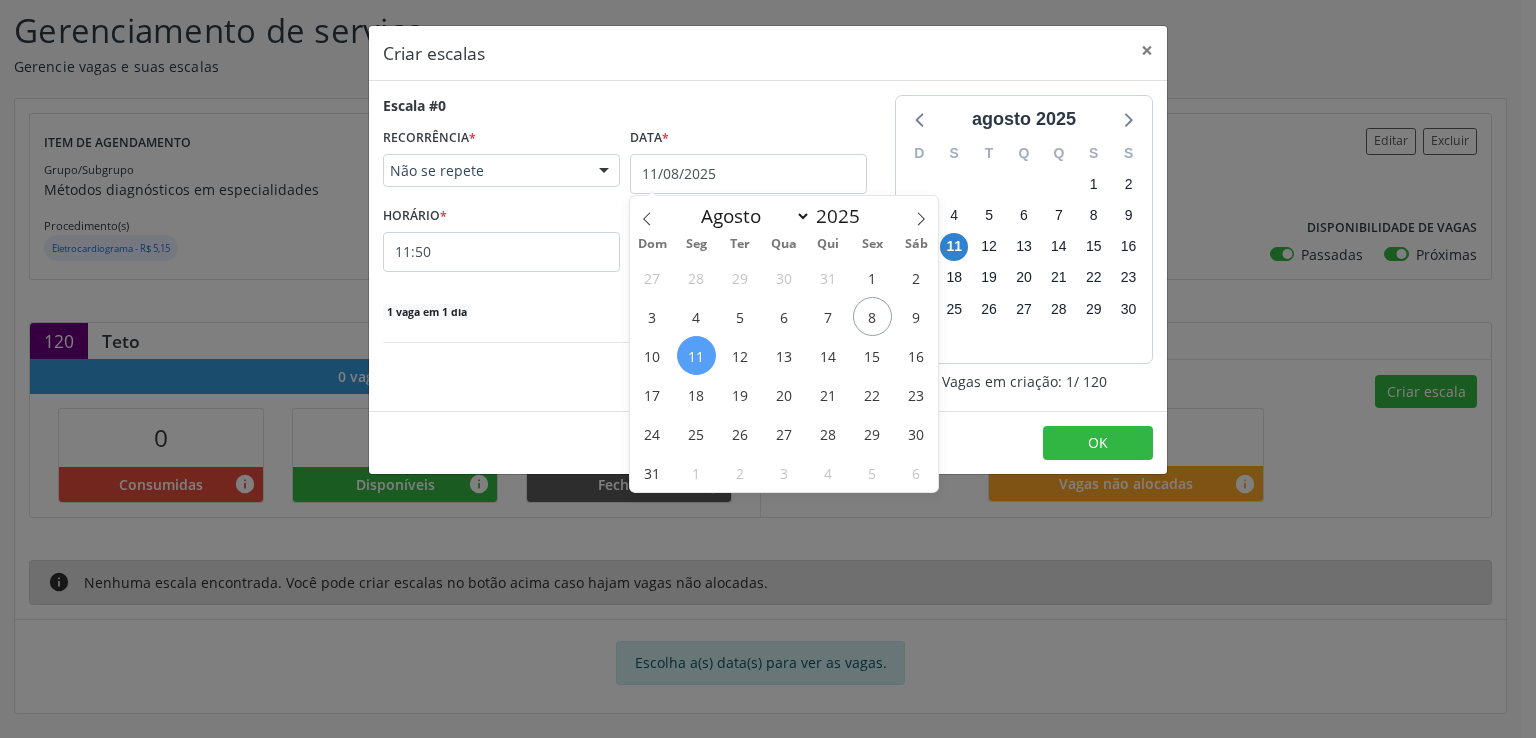 click on "Não se repete" at bounding box center [484, 171] 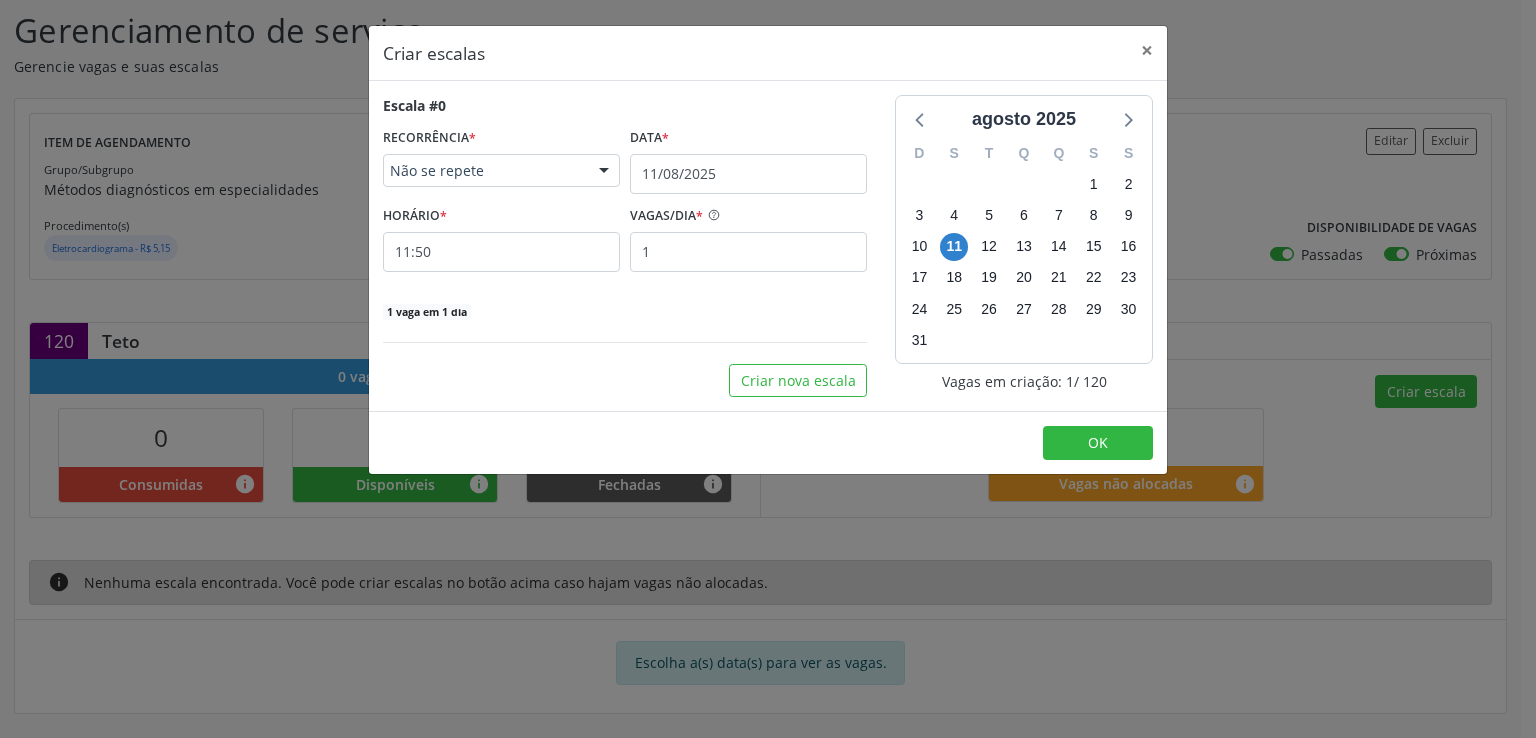 click on "Não se repete" at bounding box center (484, 171) 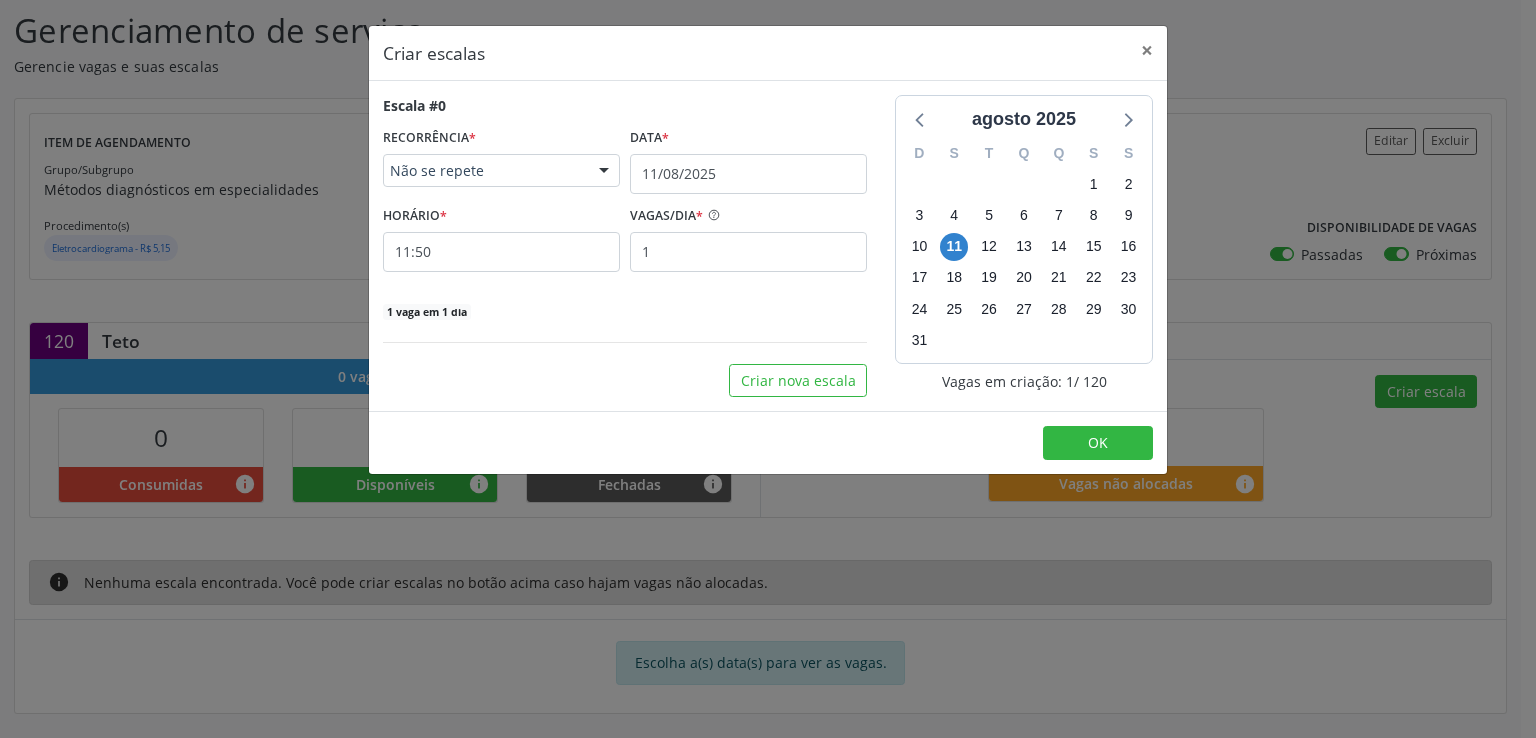 click at bounding box center [604, 172] 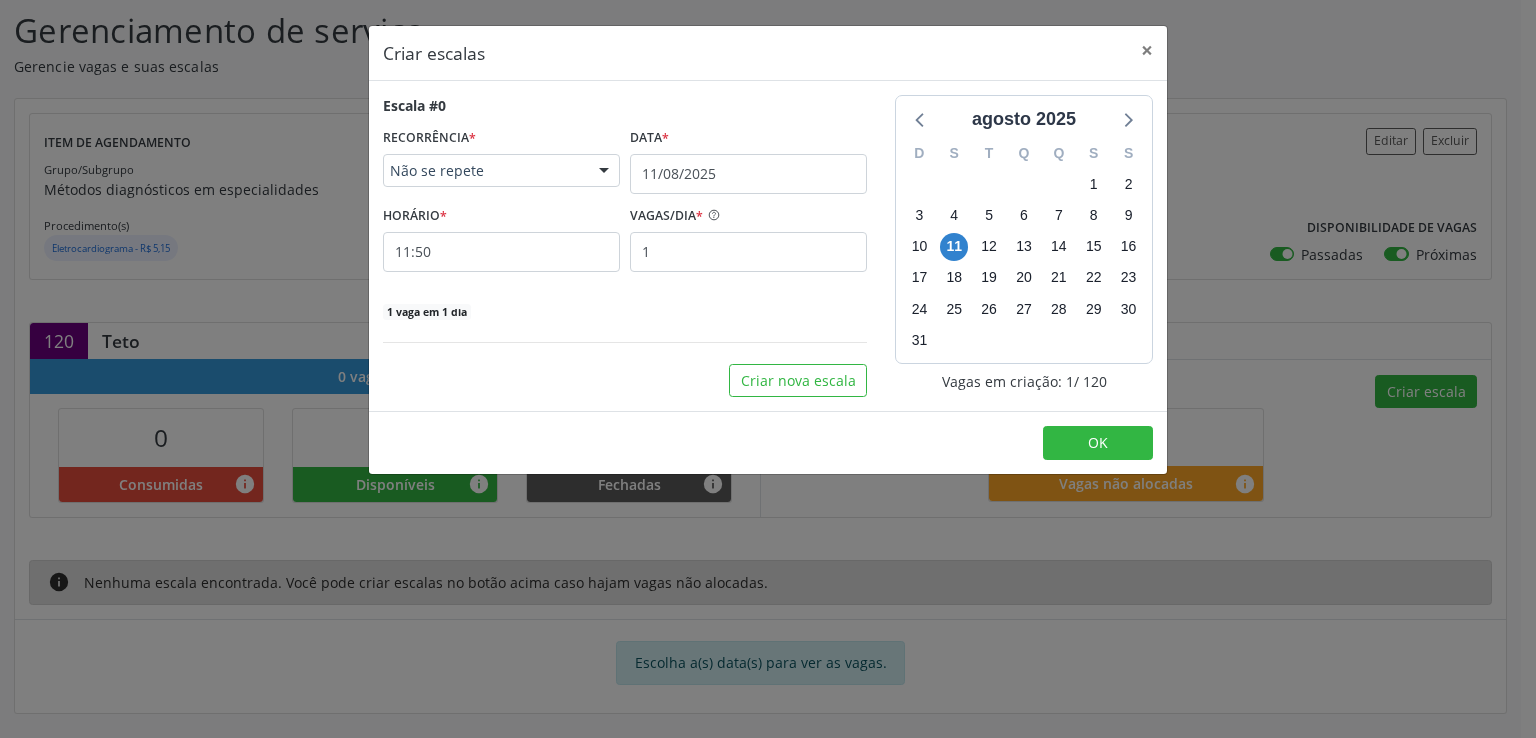 click at bounding box center [604, 172] 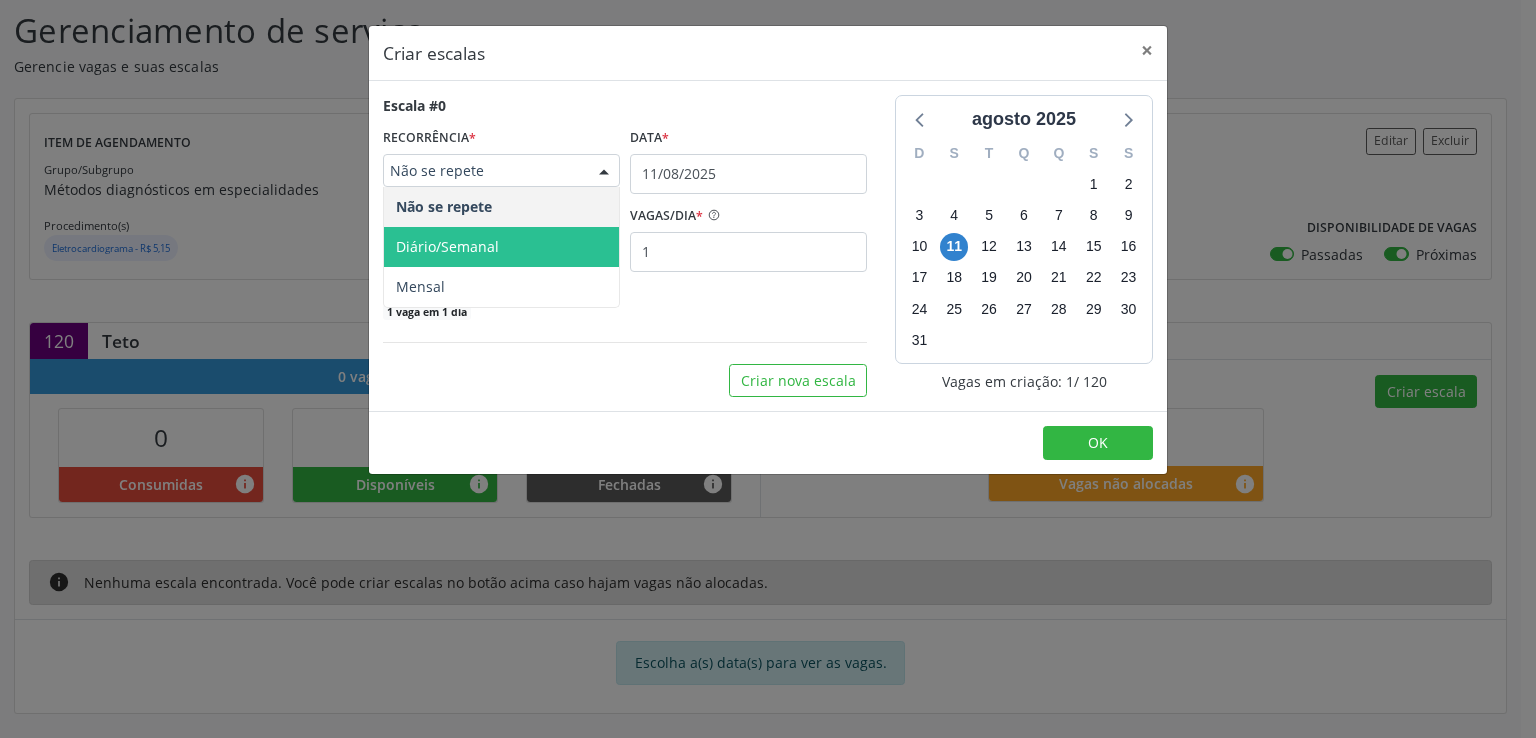 click on "Diário/Semanal" at bounding box center [447, 246] 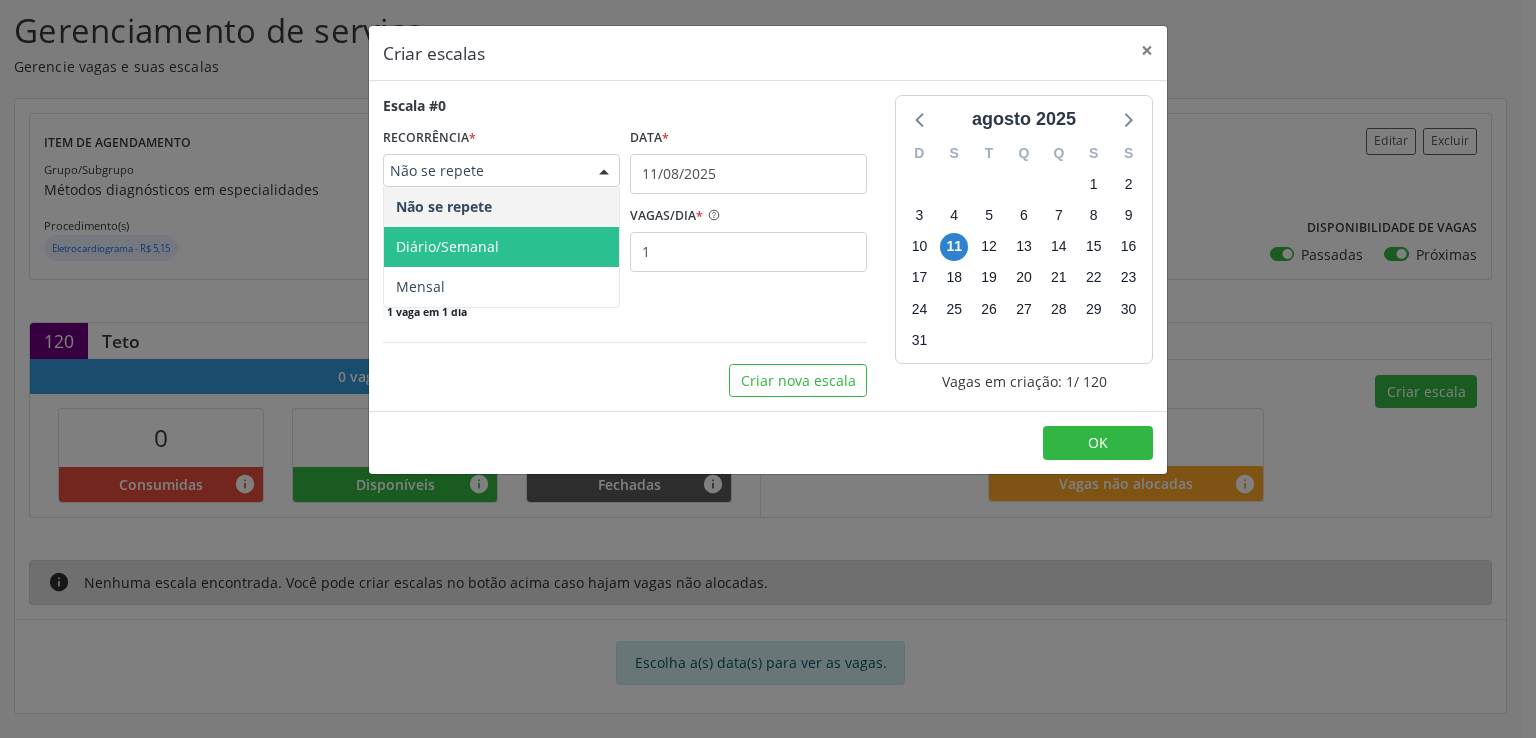 click on "Diário/Semanal" at bounding box center (447, 246) 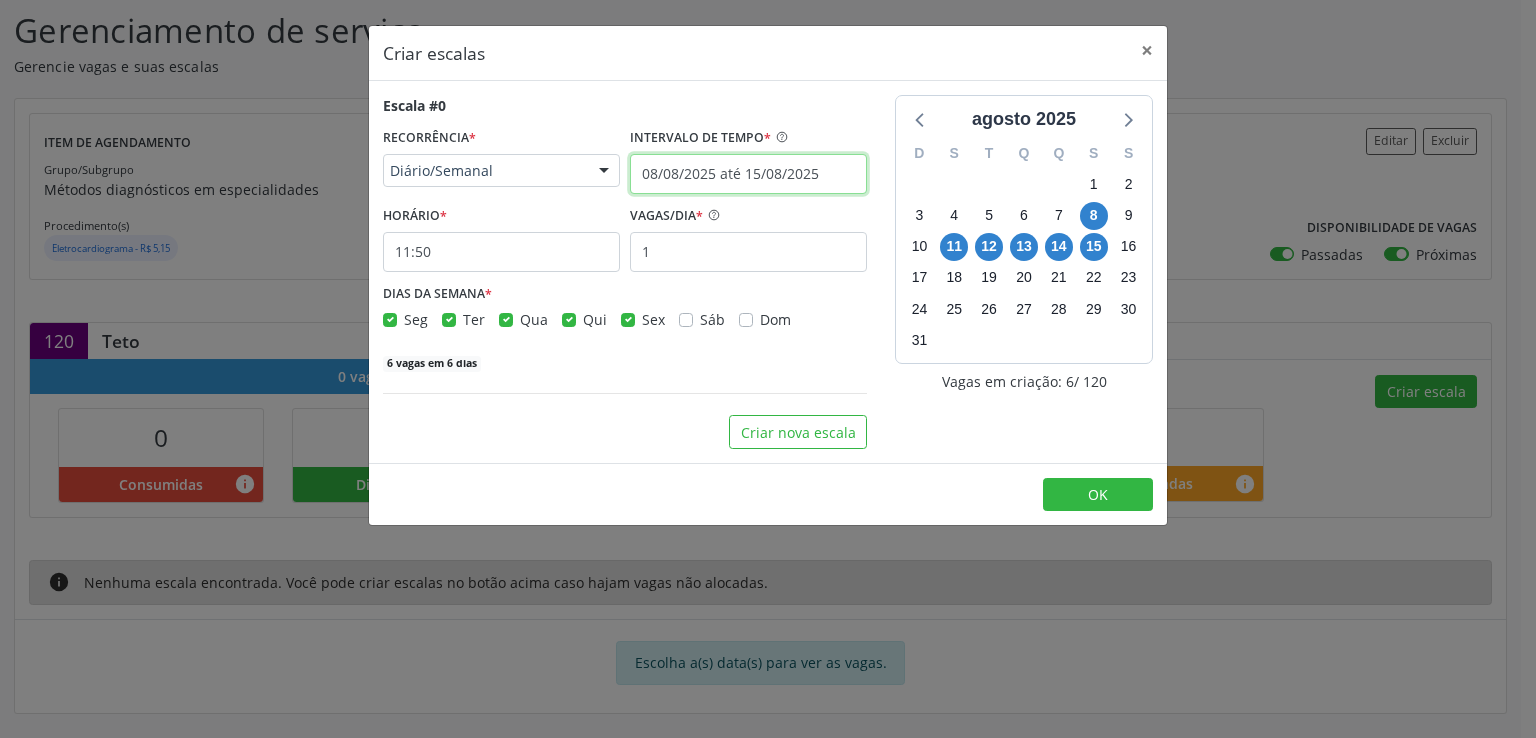 click on "08/08/2025 até 15/08/2025" at bounding box center (748, 174) 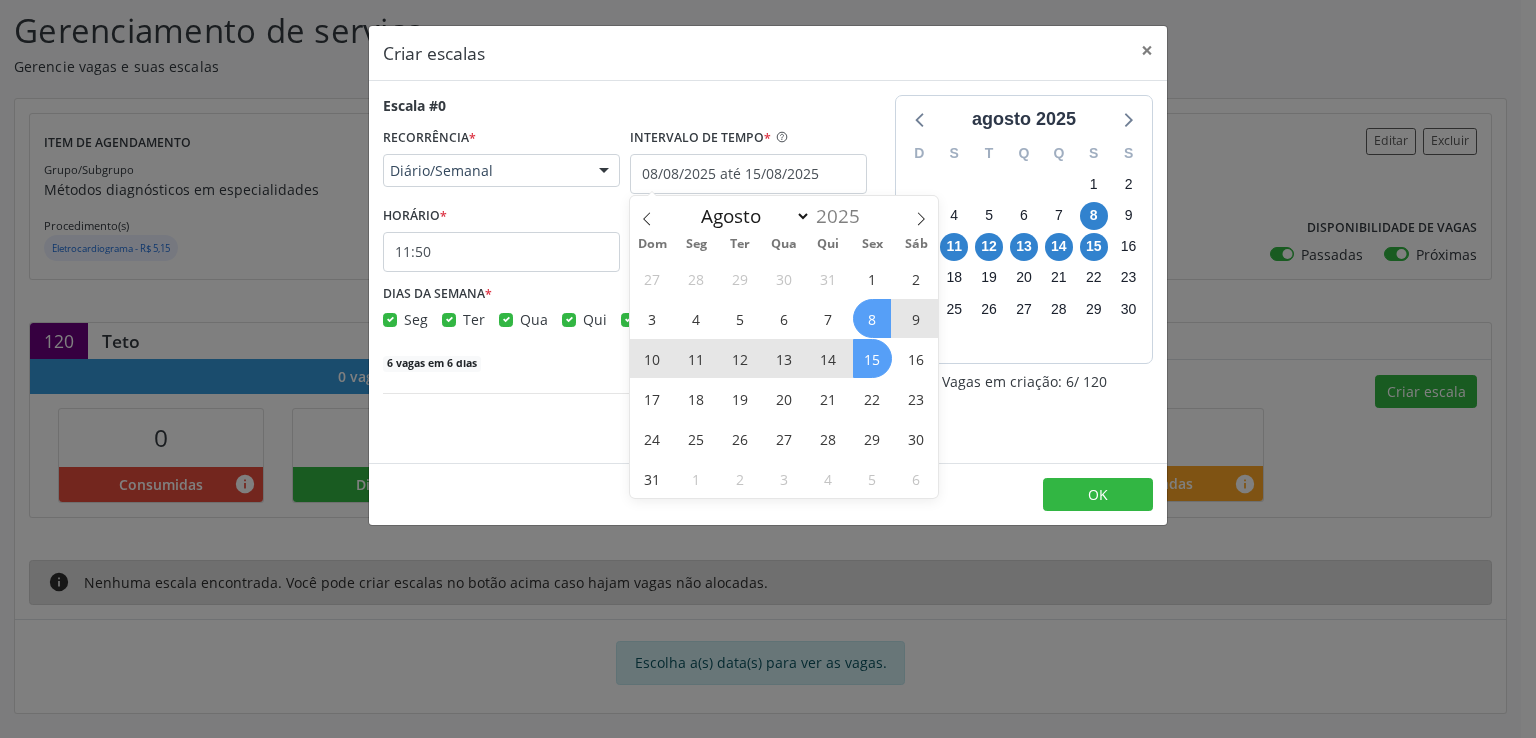 click on "11" at bounding box center [696, 358] 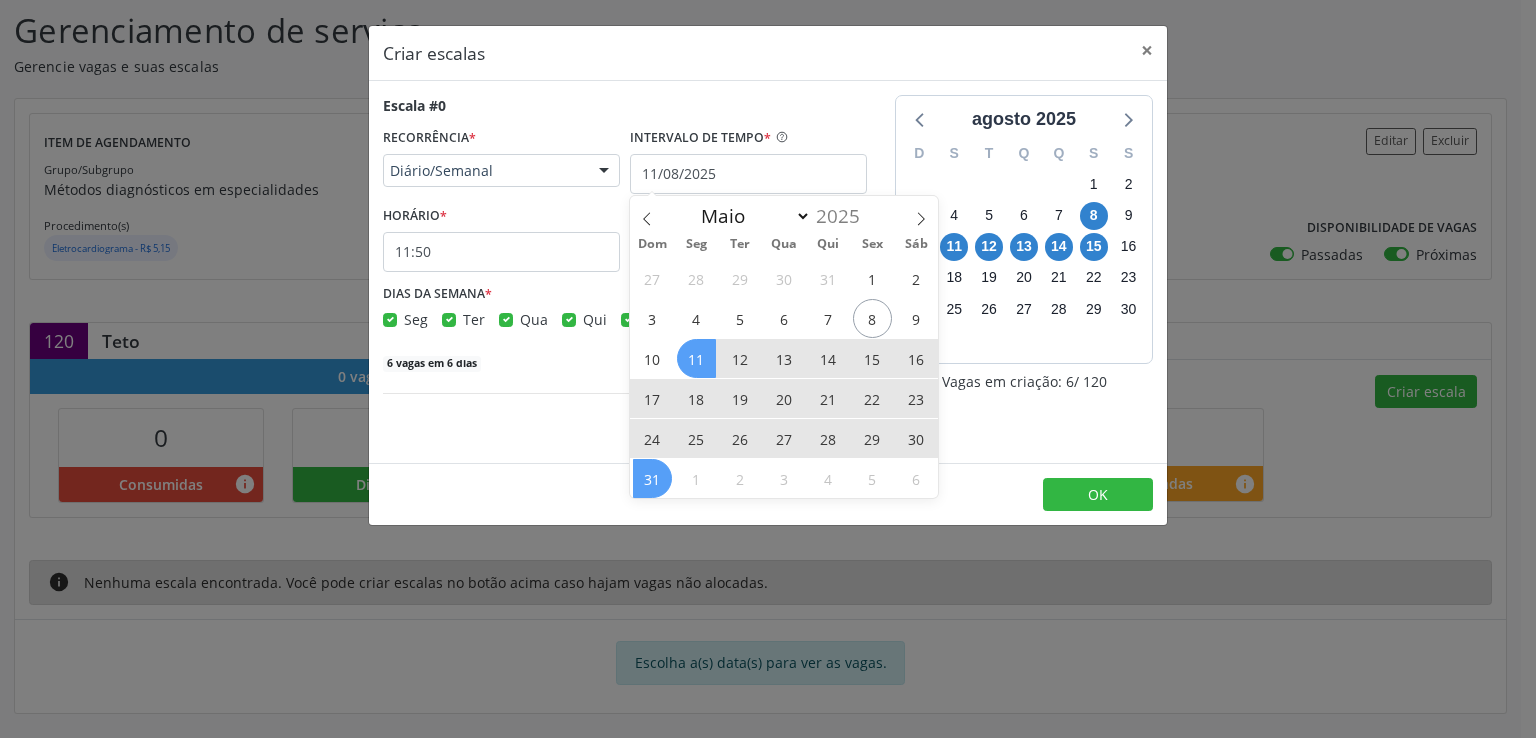 drag, startPoint x: 693, startPoint y: 353, endPoint x: 667, endPoint y: 475, distance: 124.73973 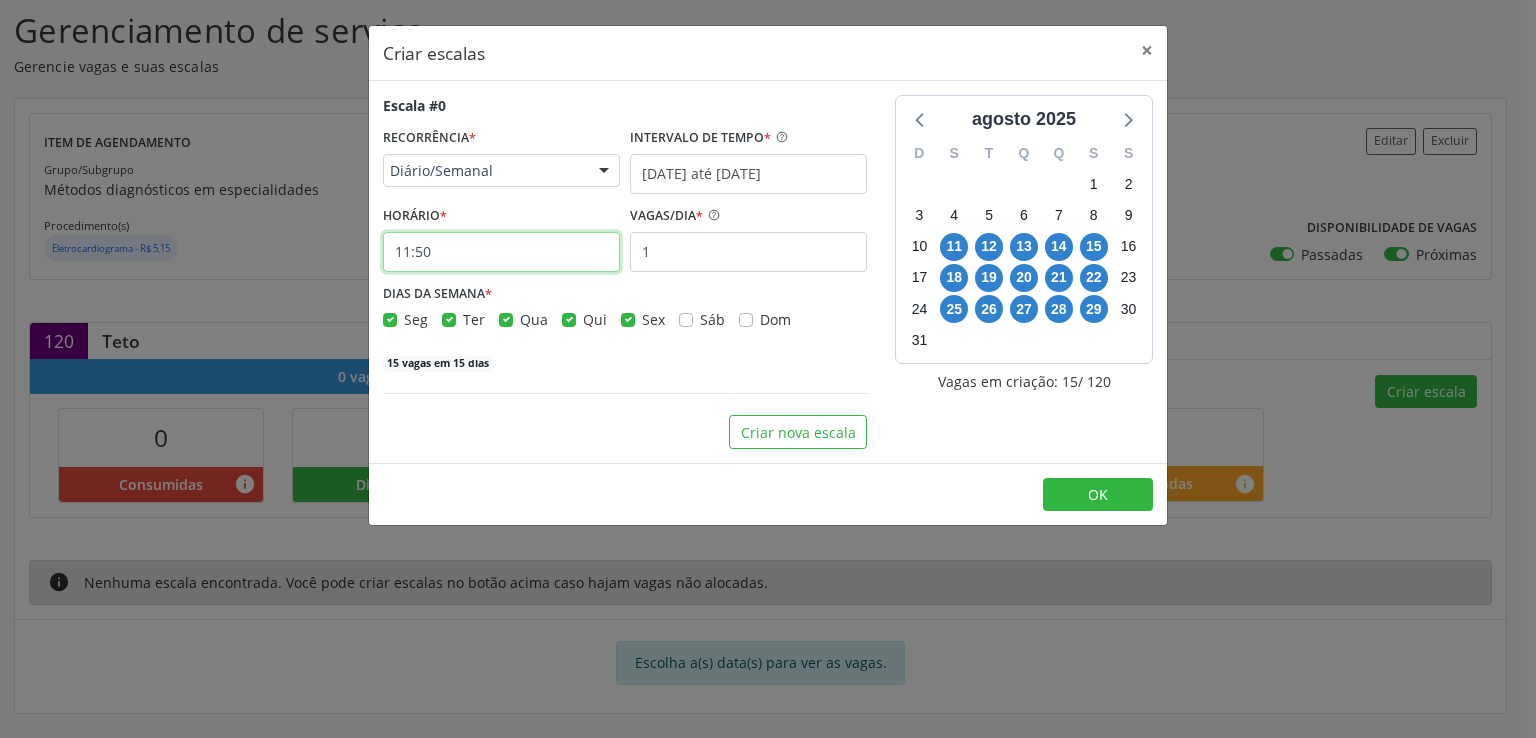 click on "11:50" at bounding box center (501, 252) 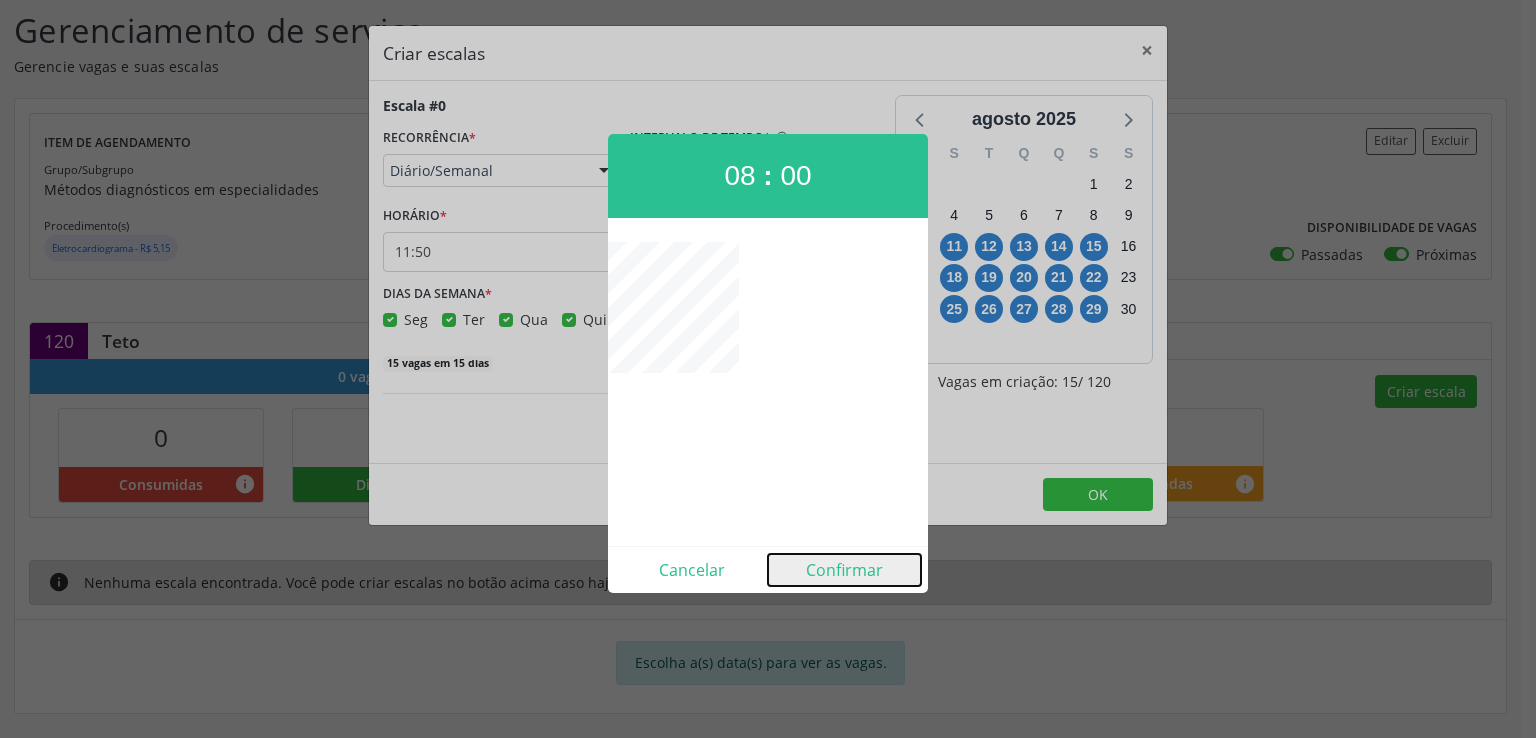 click on "Confirmar" at bounding box center [844, 570] 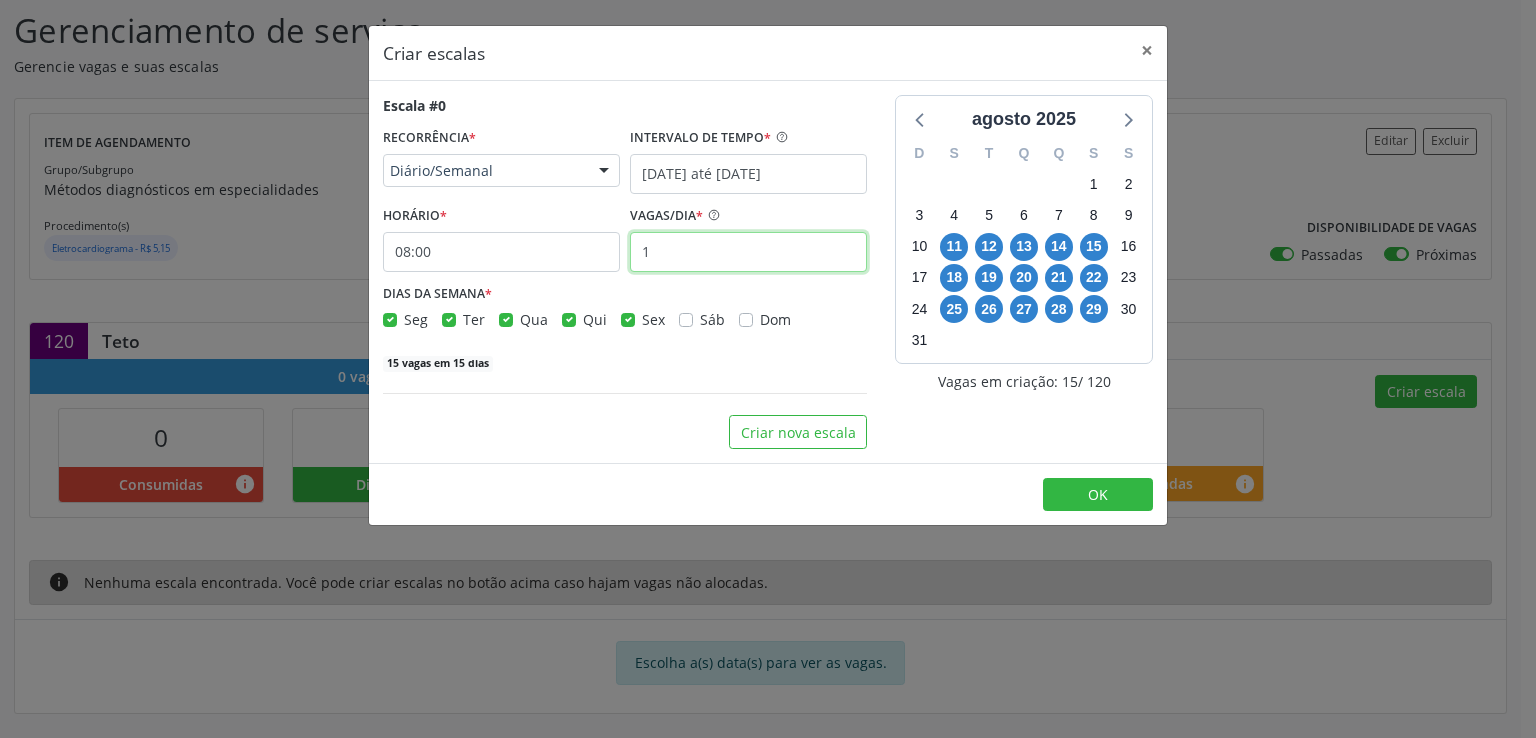 click on "1" at bounding box center (748, 252) 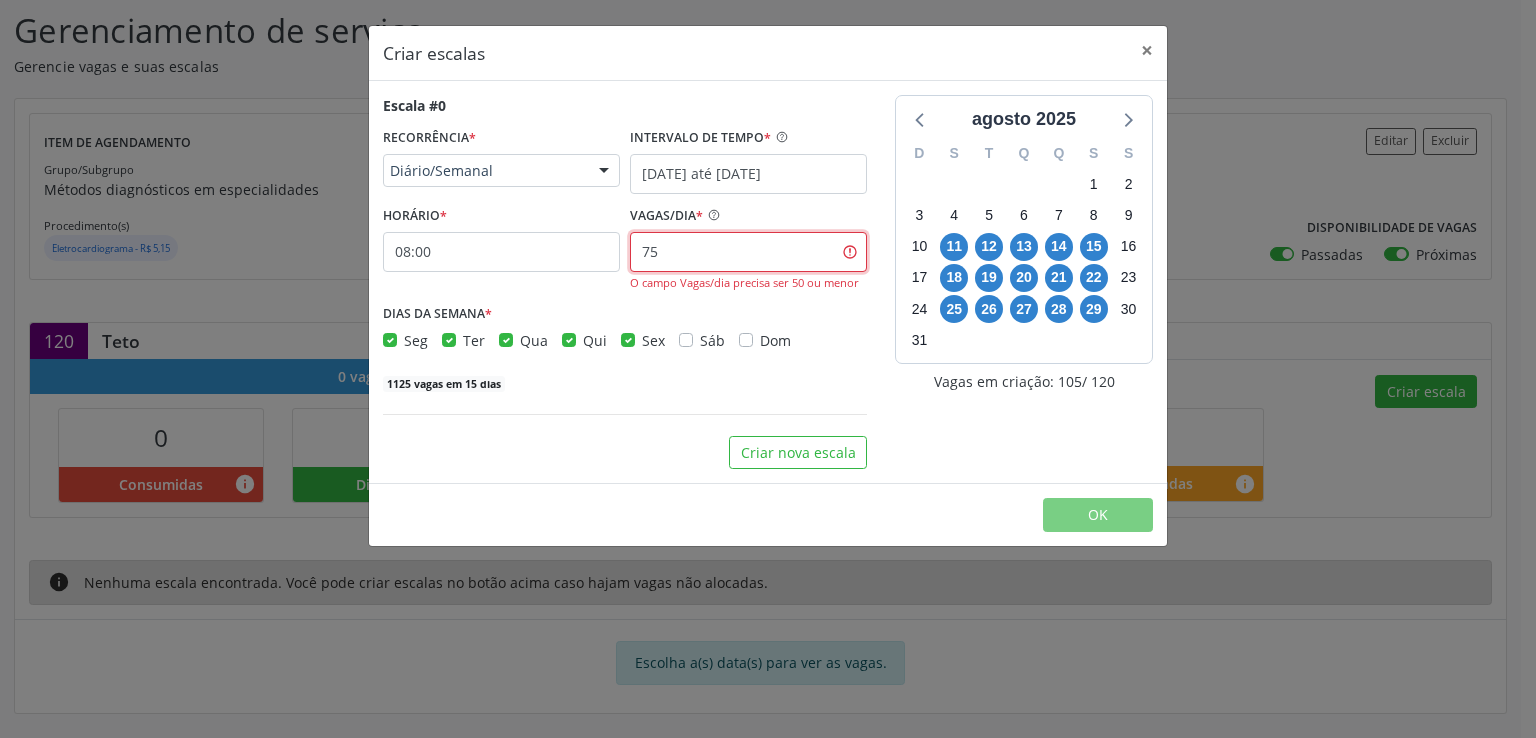 type on "75" 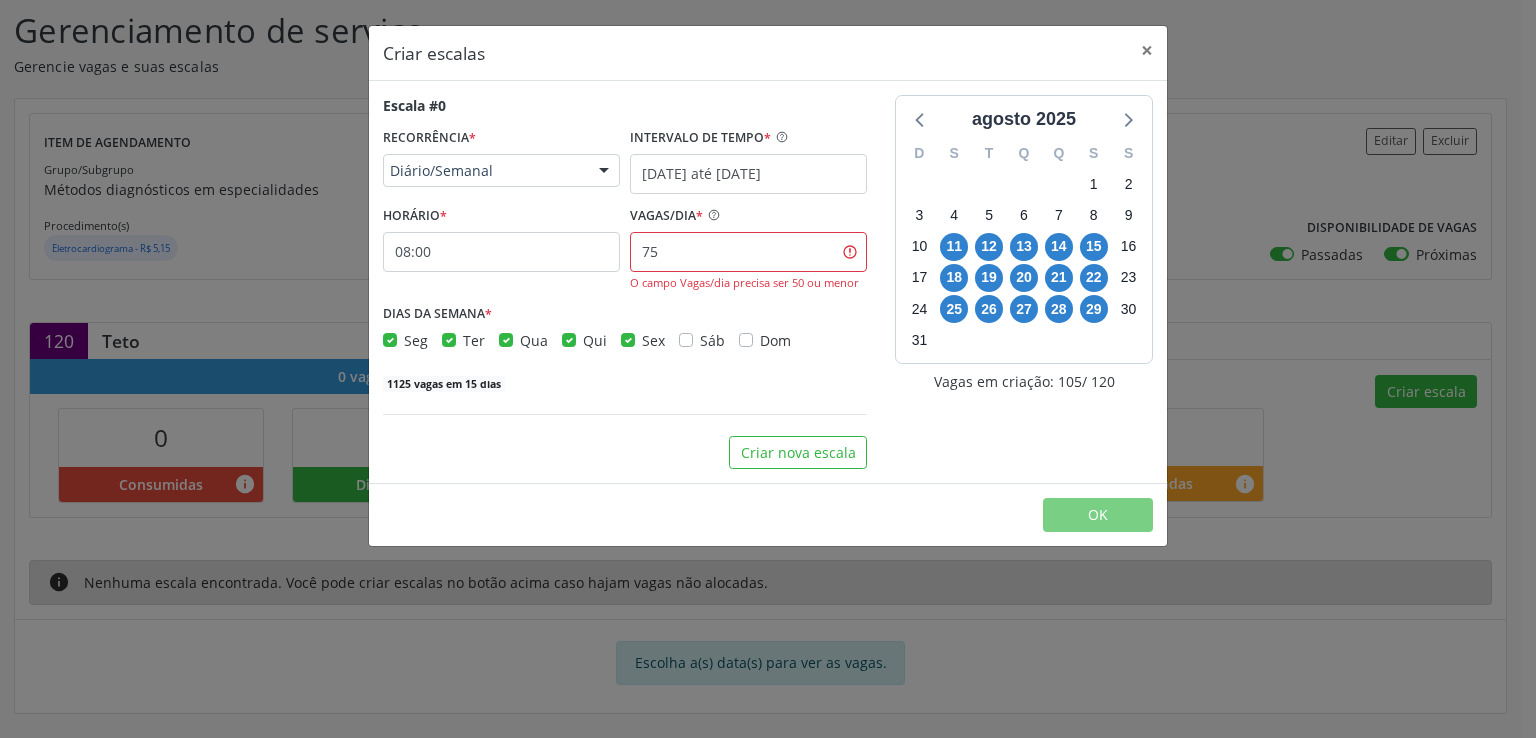 click on "Seg" at bounding box center (416, 340) 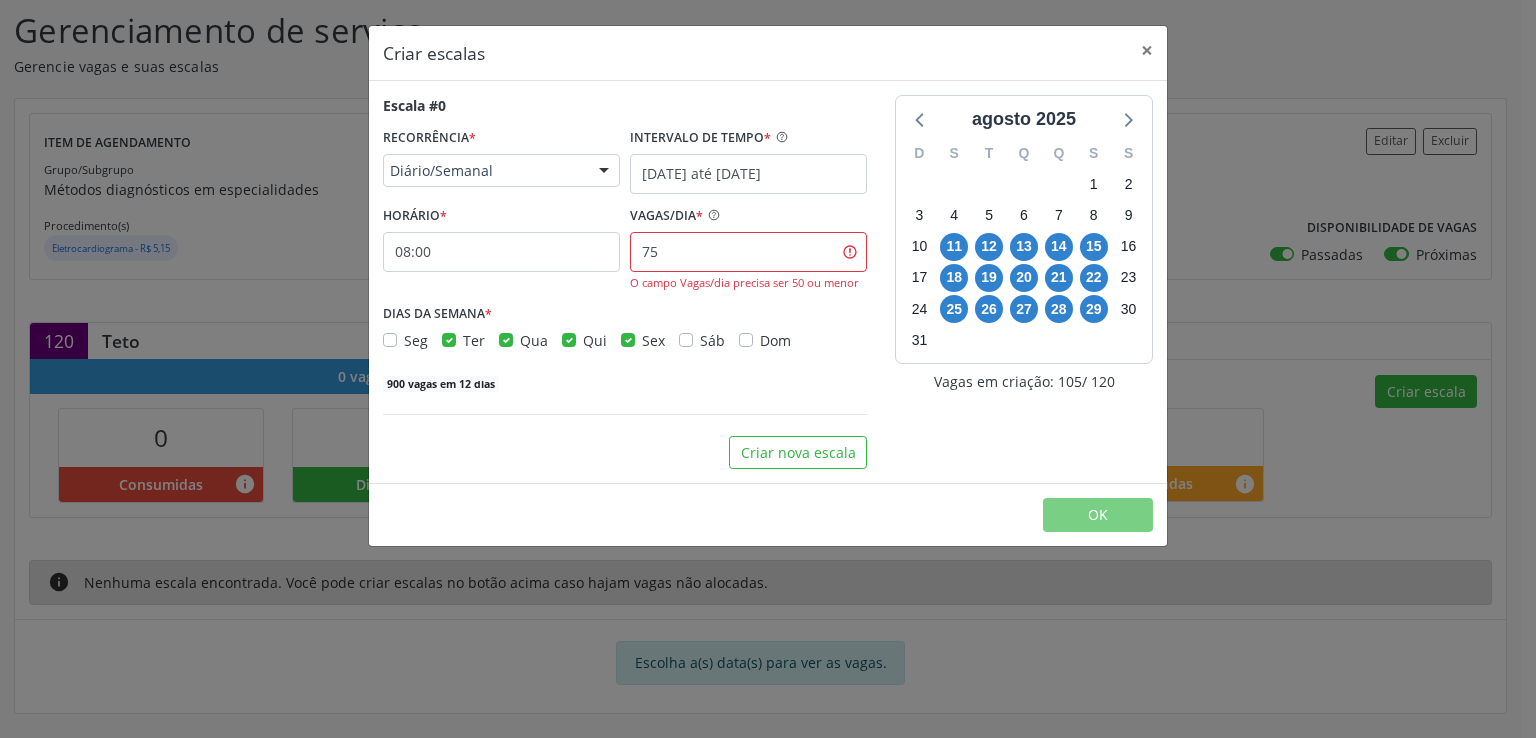click on "Sex" at bounding box center (653, 340) 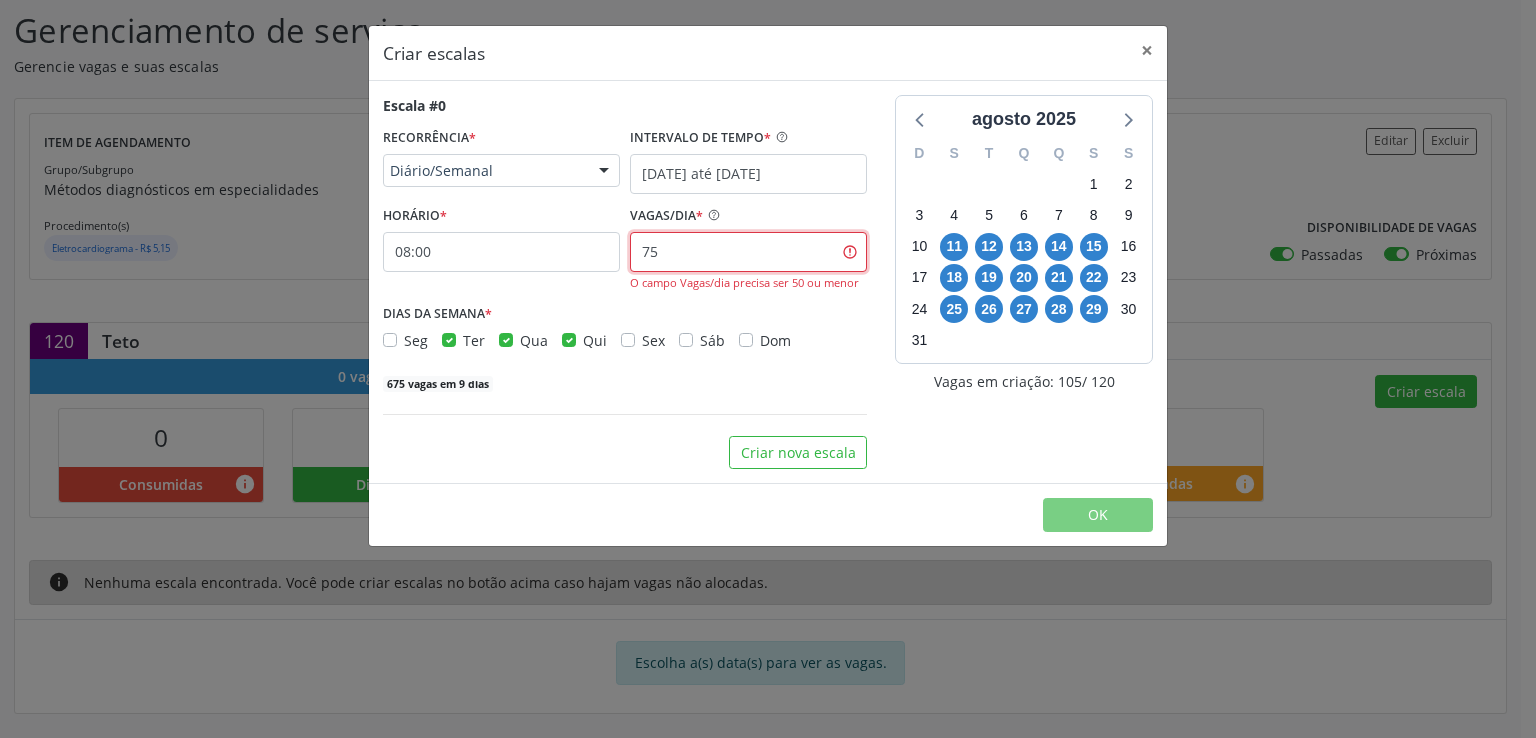 click on "75" at bounding box center [748, 252] 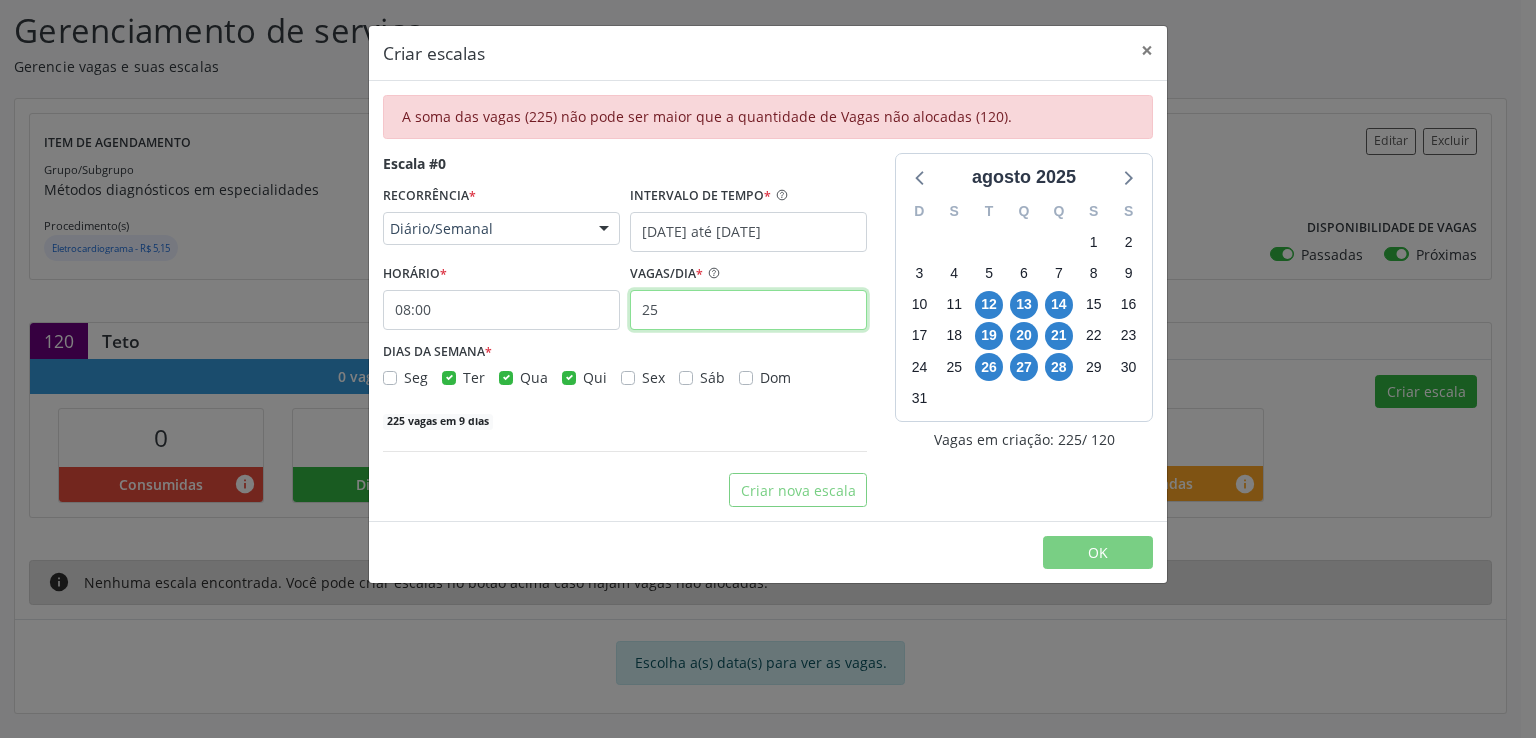 type on "25" 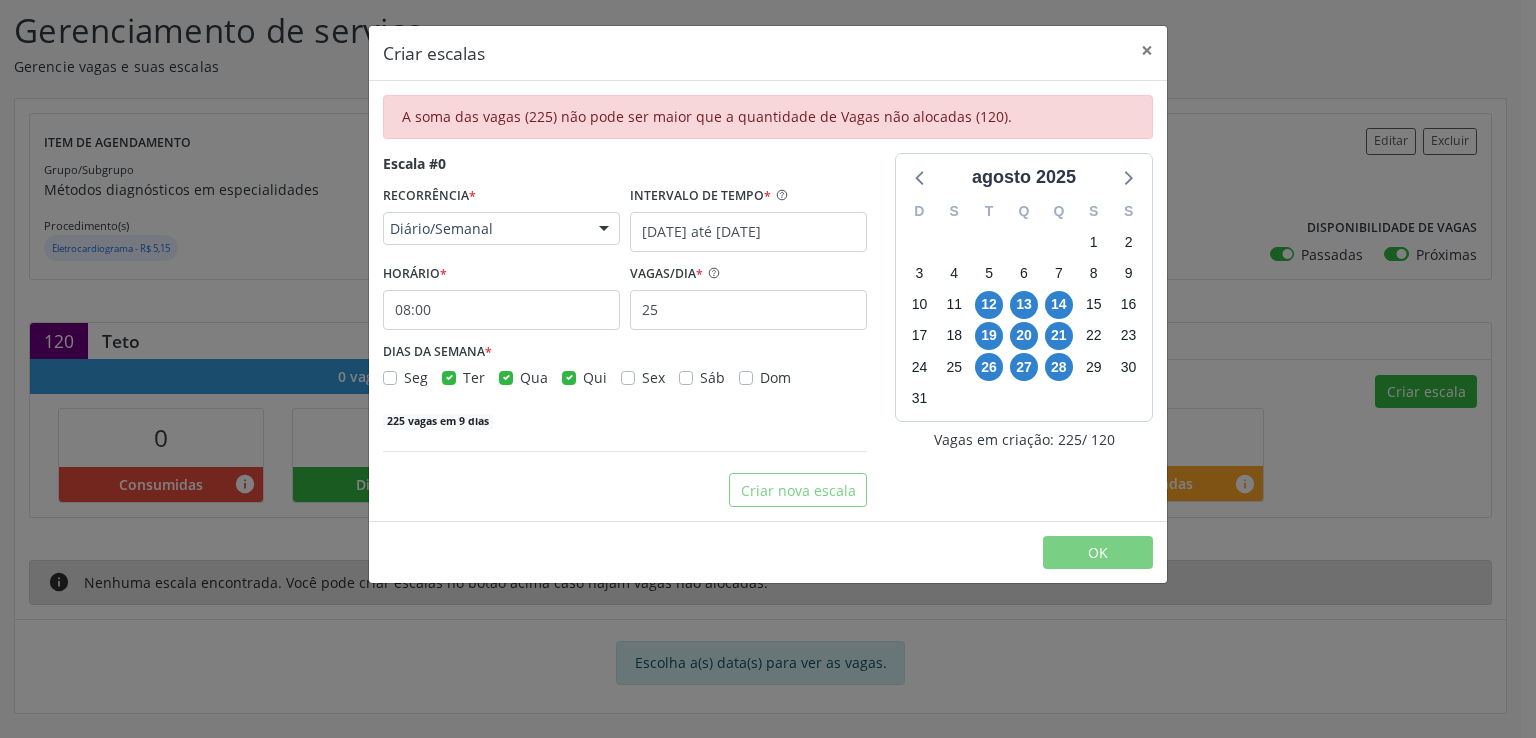 click on "Ter" at bounding box center [463, 377] 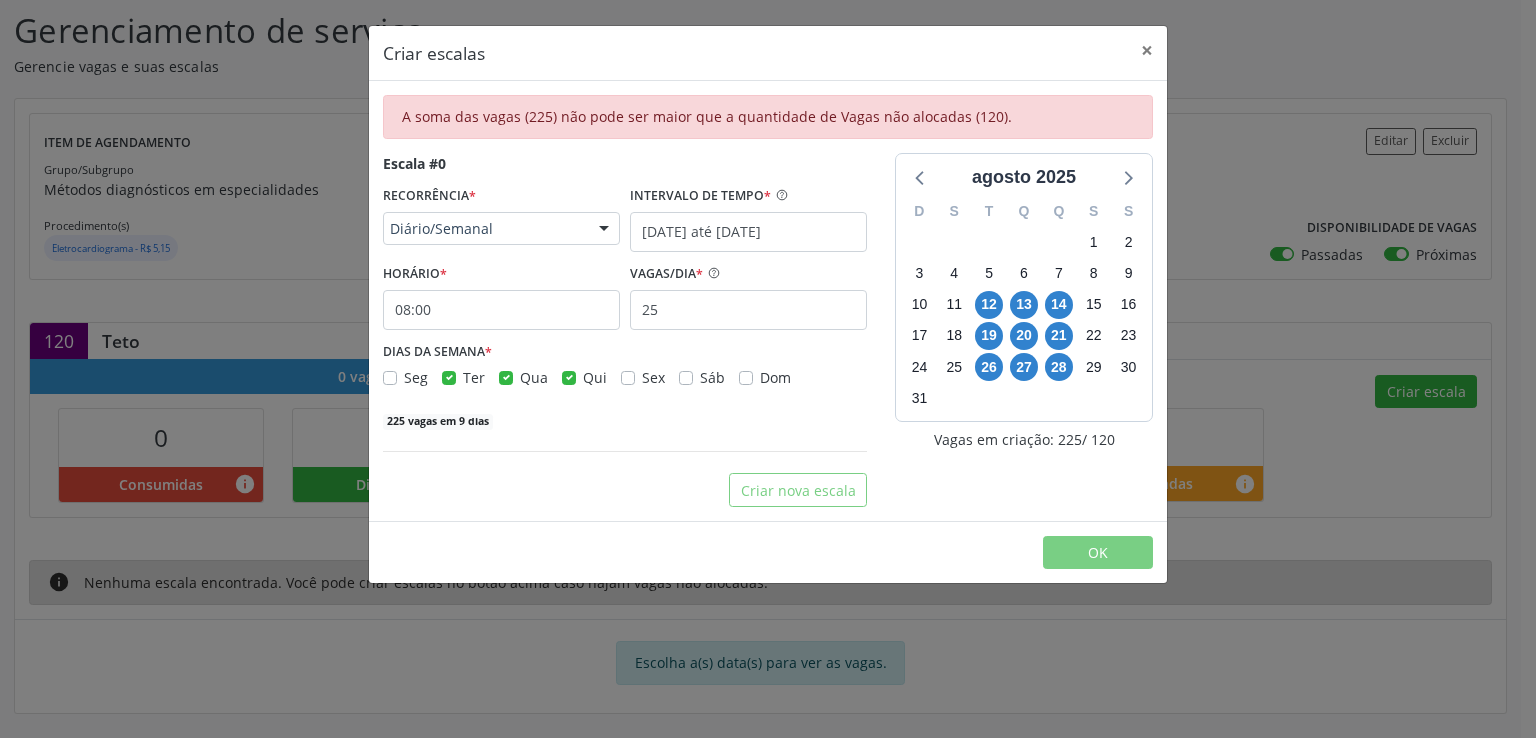 click on "Ter" at bounding box center (474, 377) 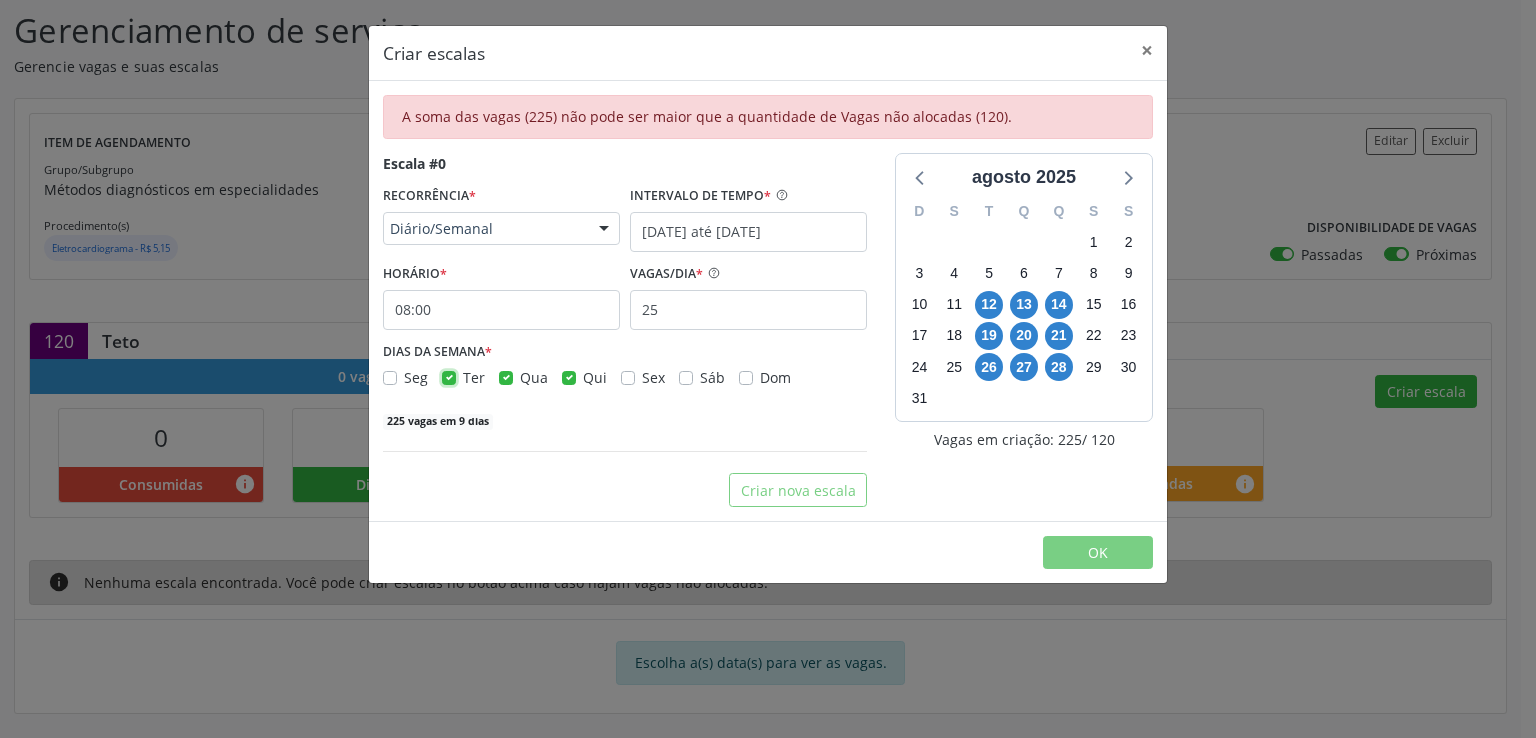 checkbox on "false" 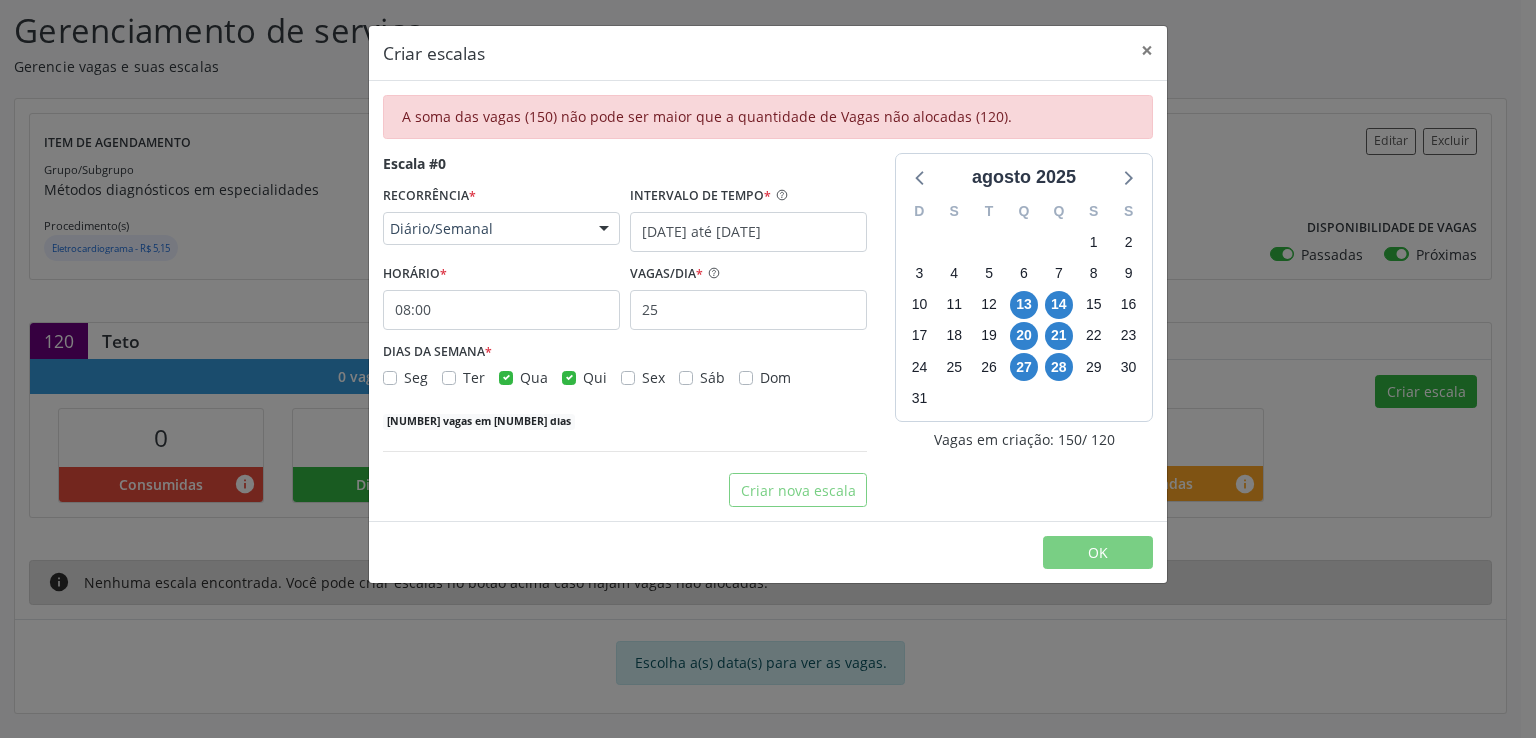 click on "Qua" at bounding box center [534, 377] 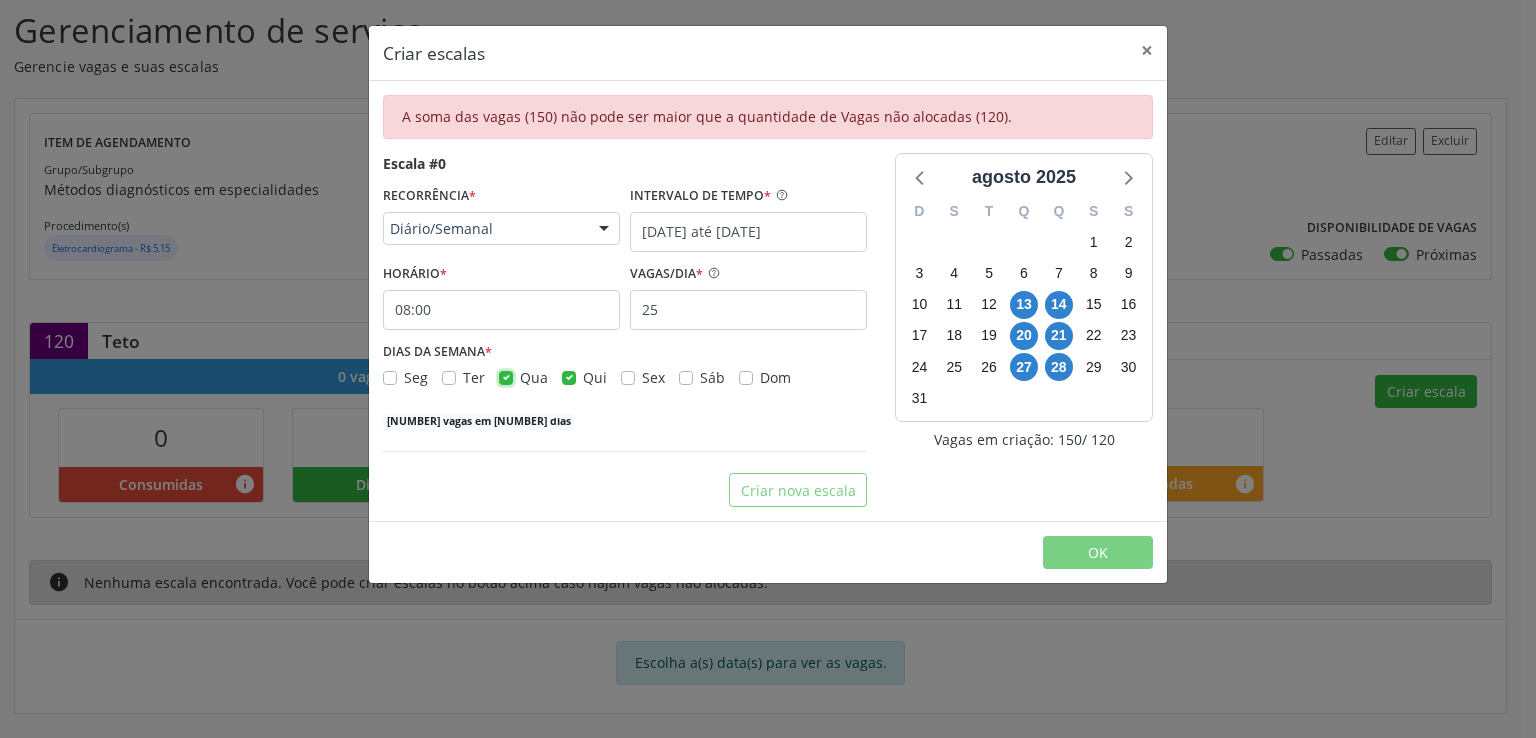click on "Qua" at bounding box center (506, 376) 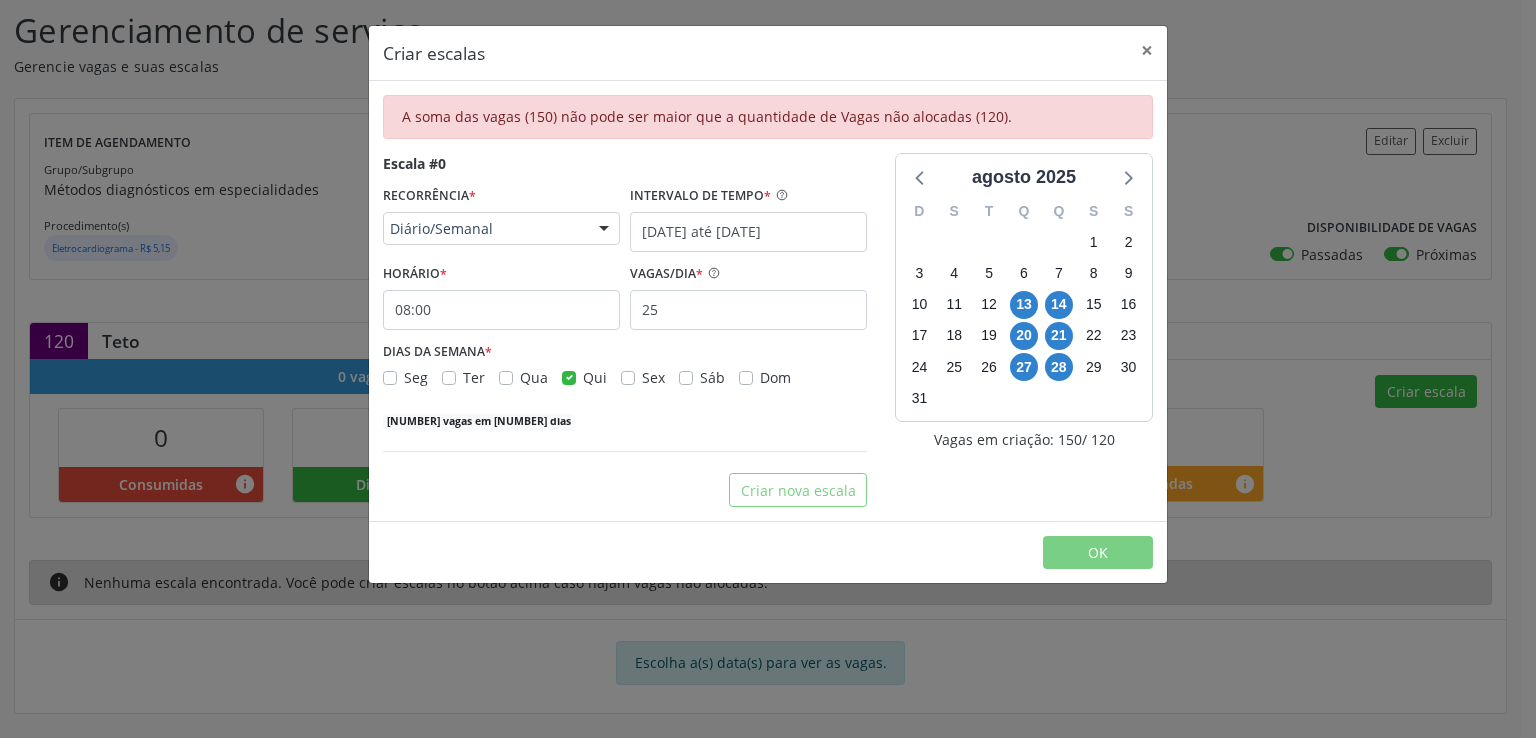 click on "Qua" at bounding box center (534, 377) 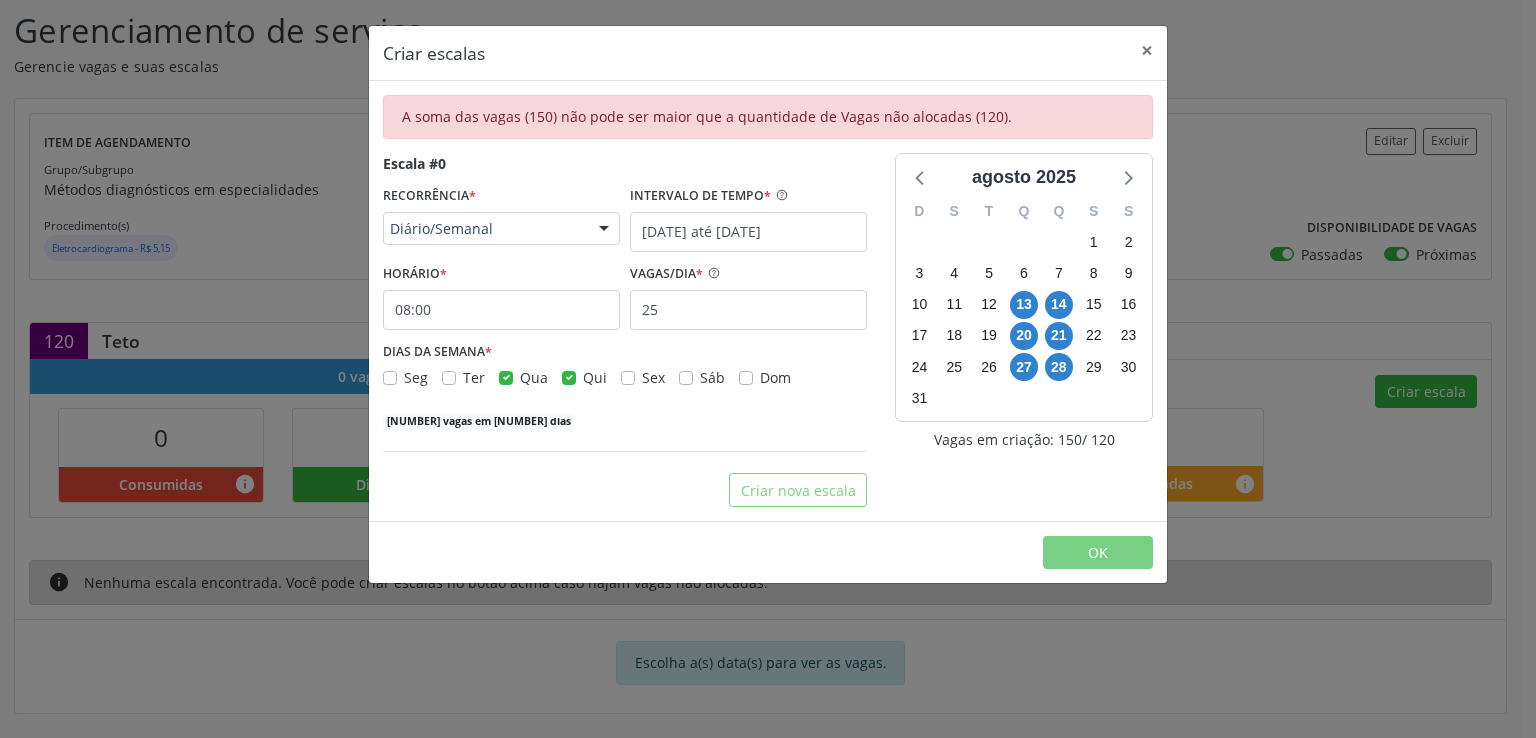 click on "Qua" at bounding box center [534, 377] 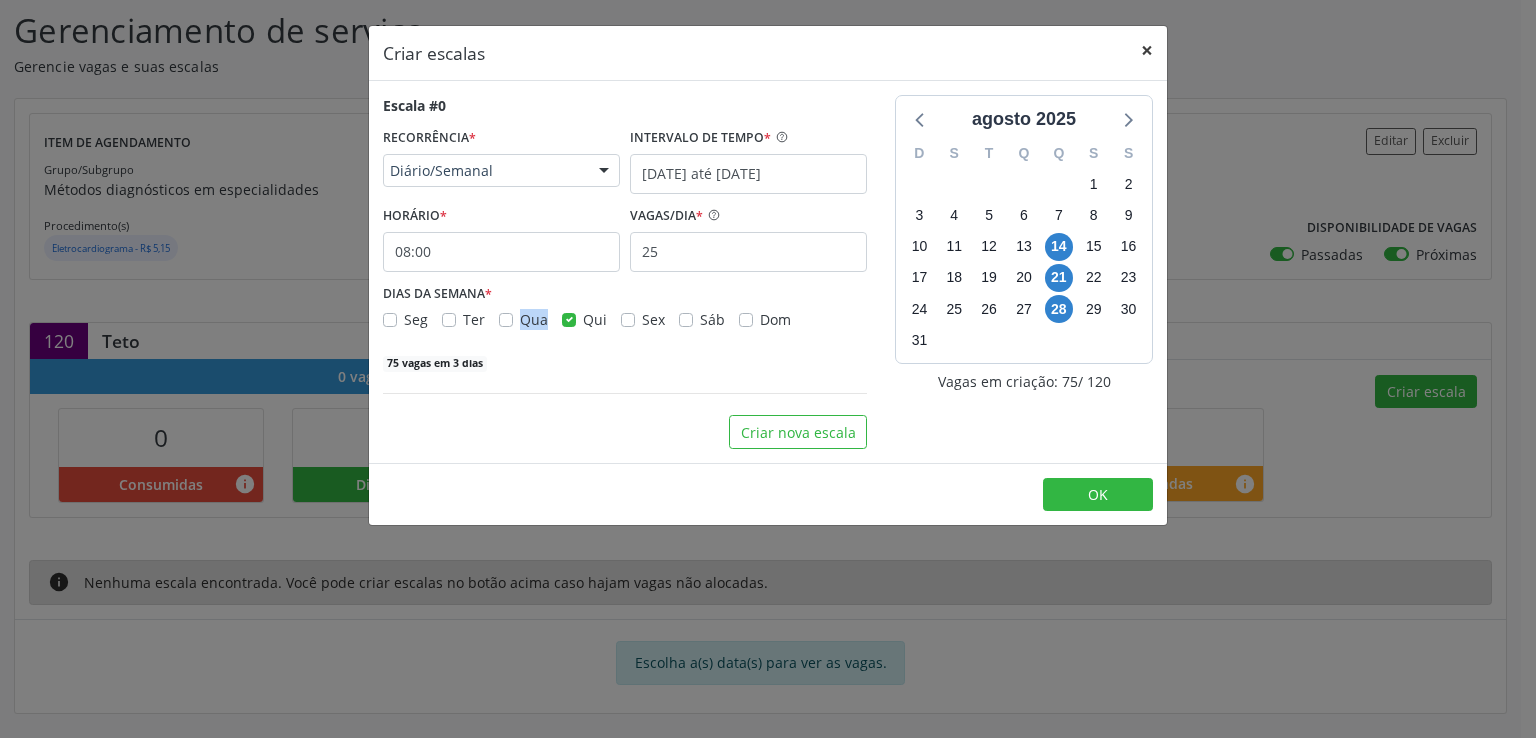 click on "×" at bounding box center (1147, 50) 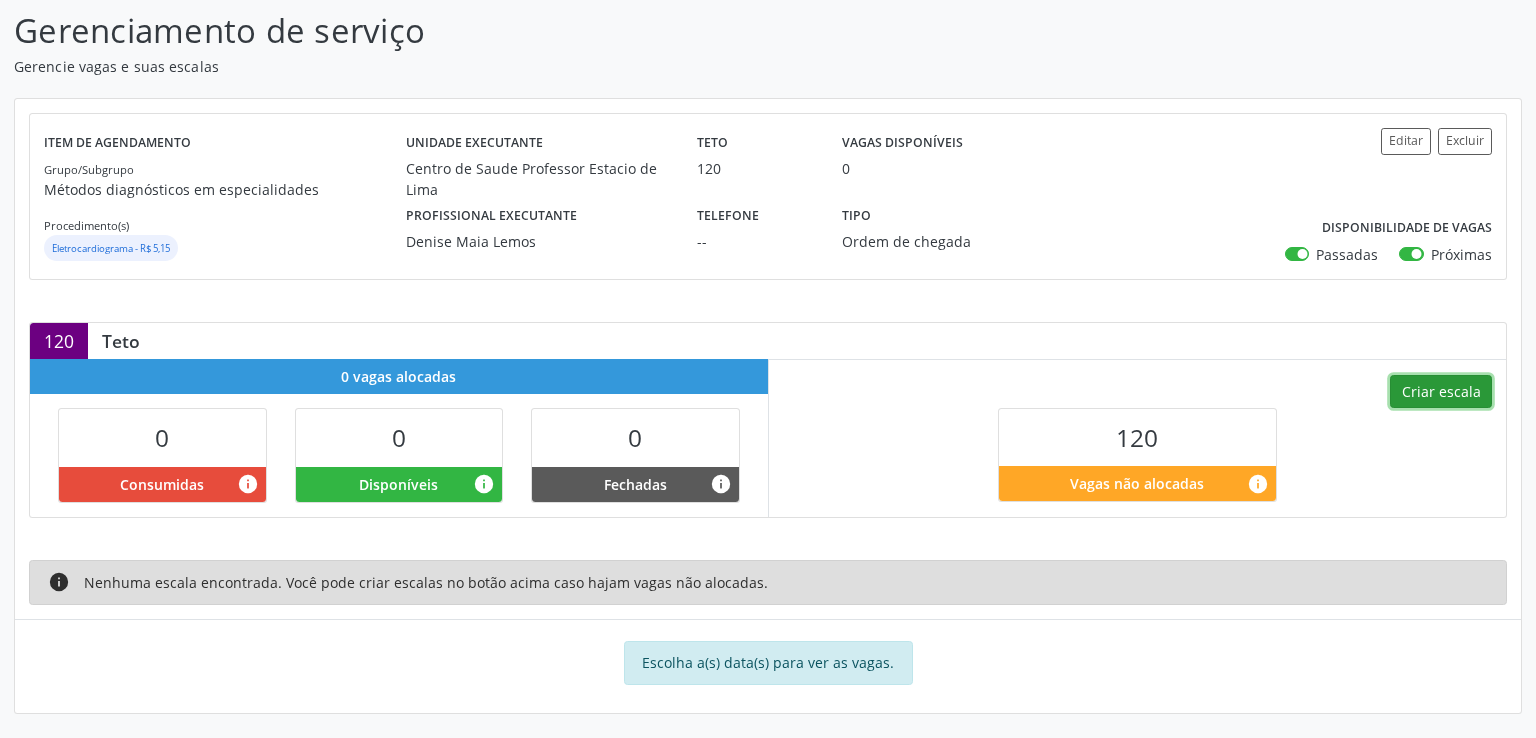 scroll, scrollTop: 275, scrollLeft: 0, axis: vertical 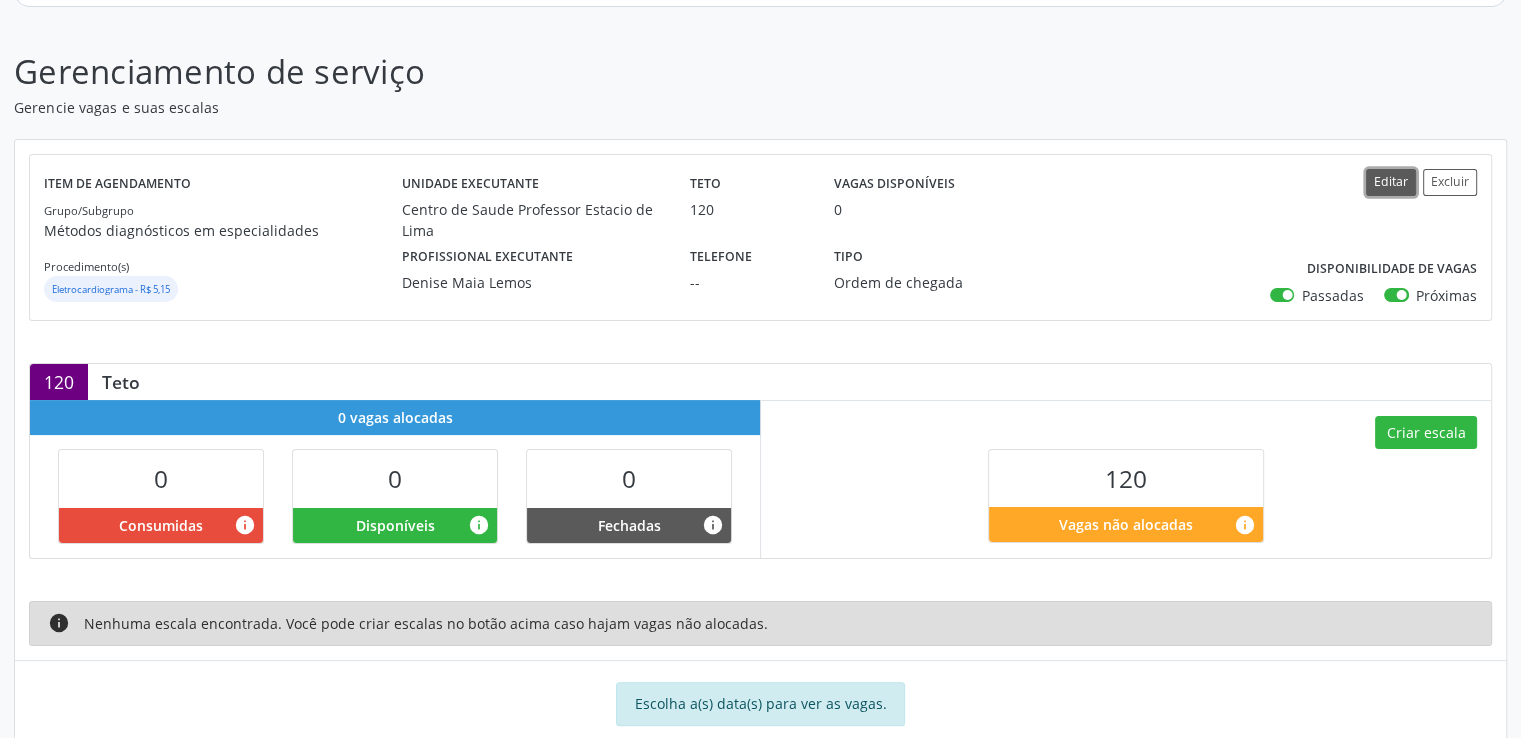 click on "Editar" at bounding box center [1391, 182] 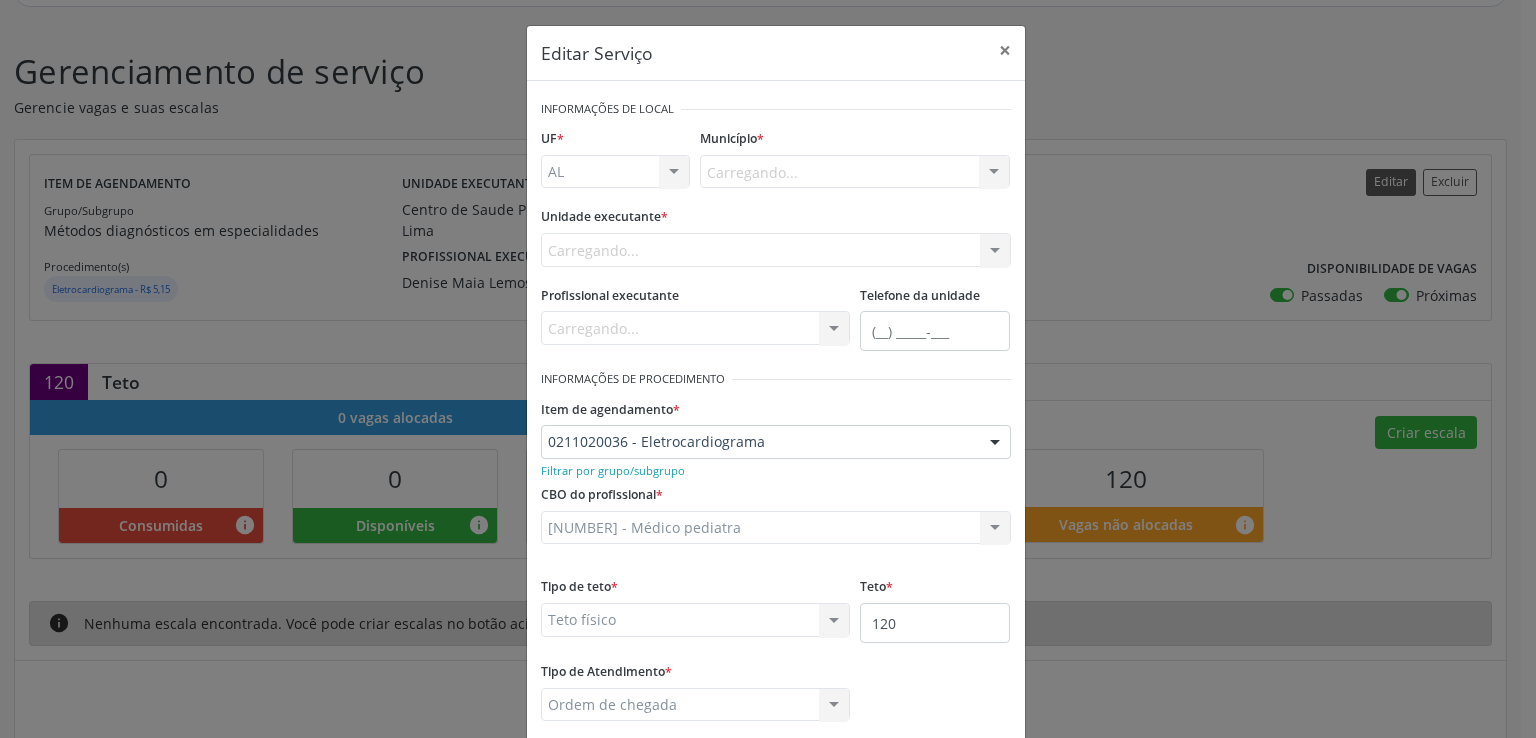 scroll, scrollTop: 0, scrollLeft: 0, axis: both 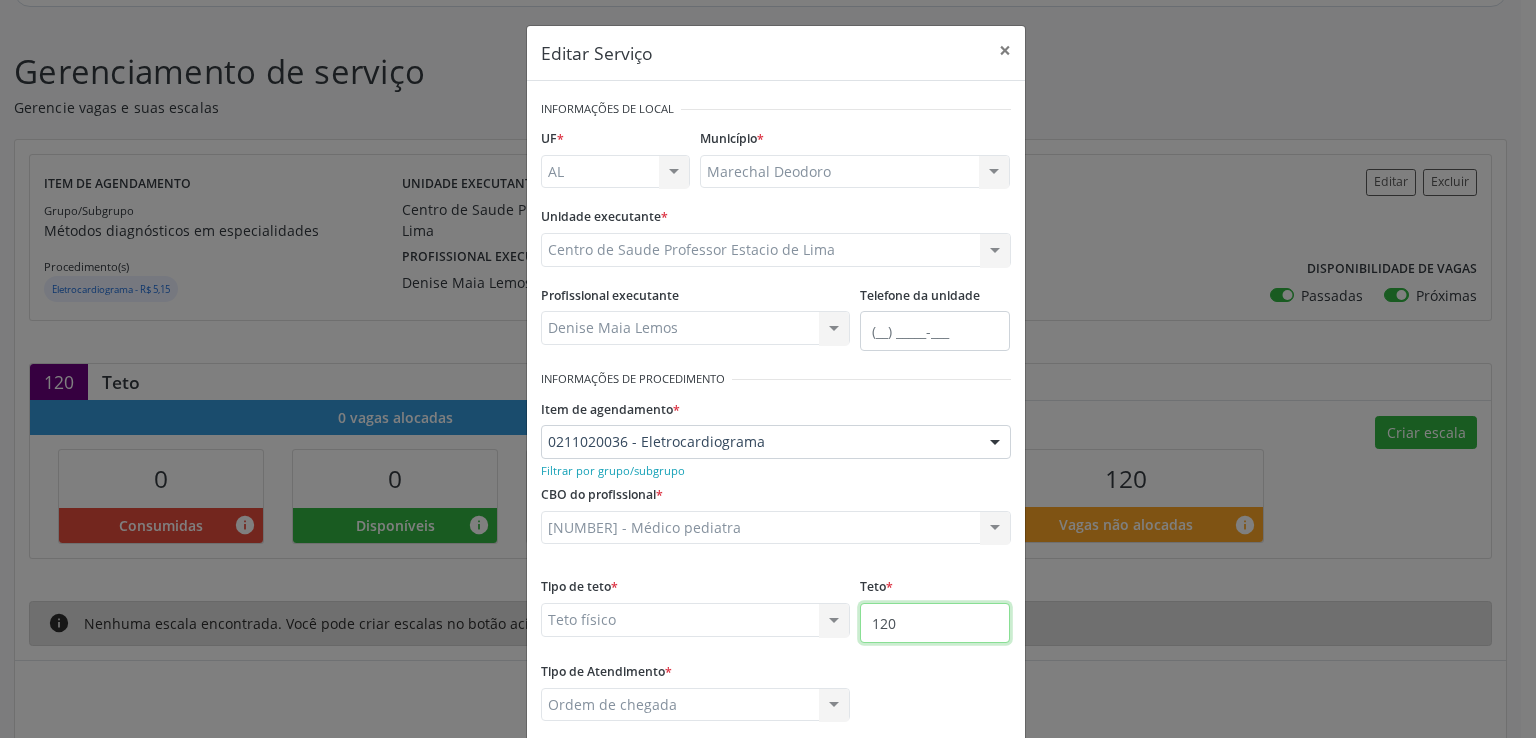 click on "120" at bounding box center (935, 623) 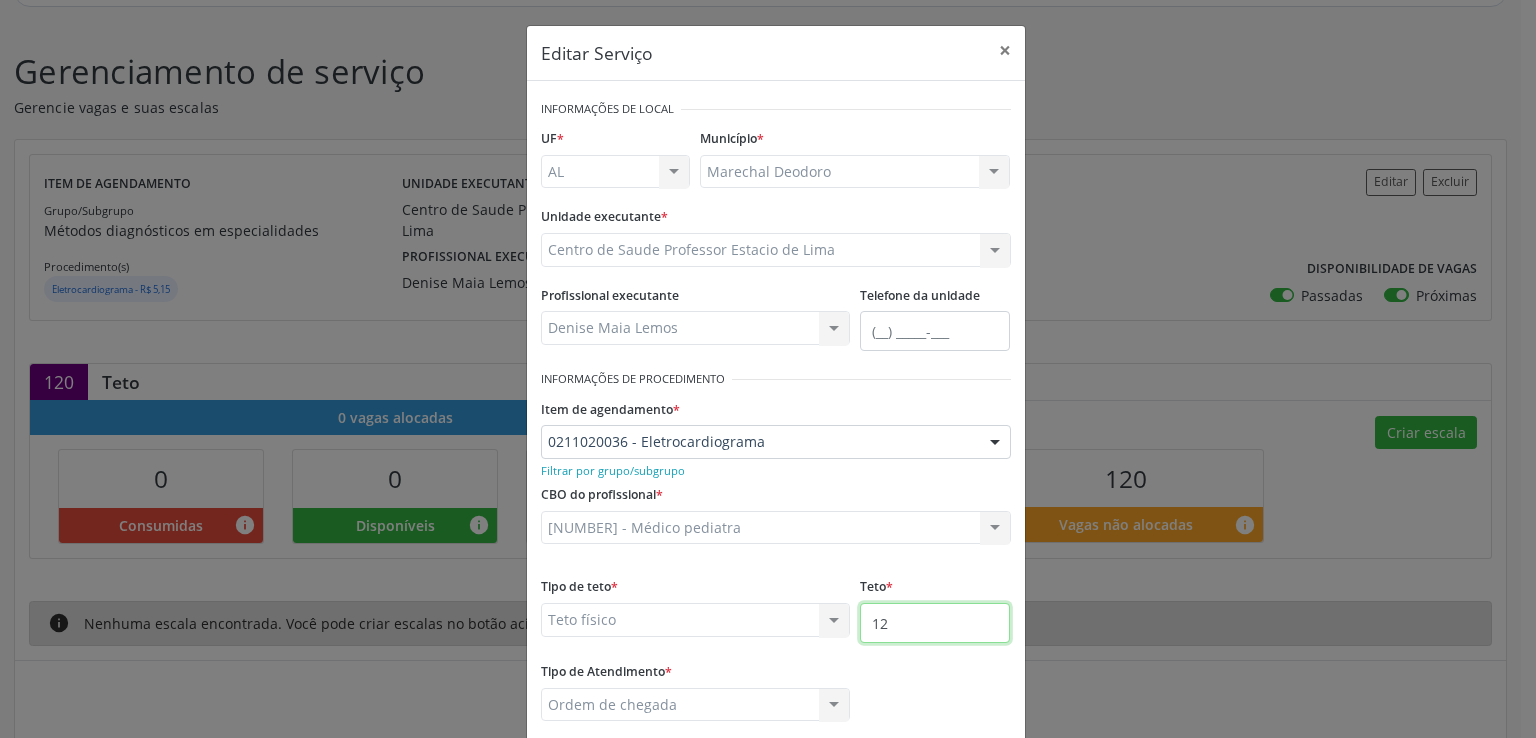 type on "1" 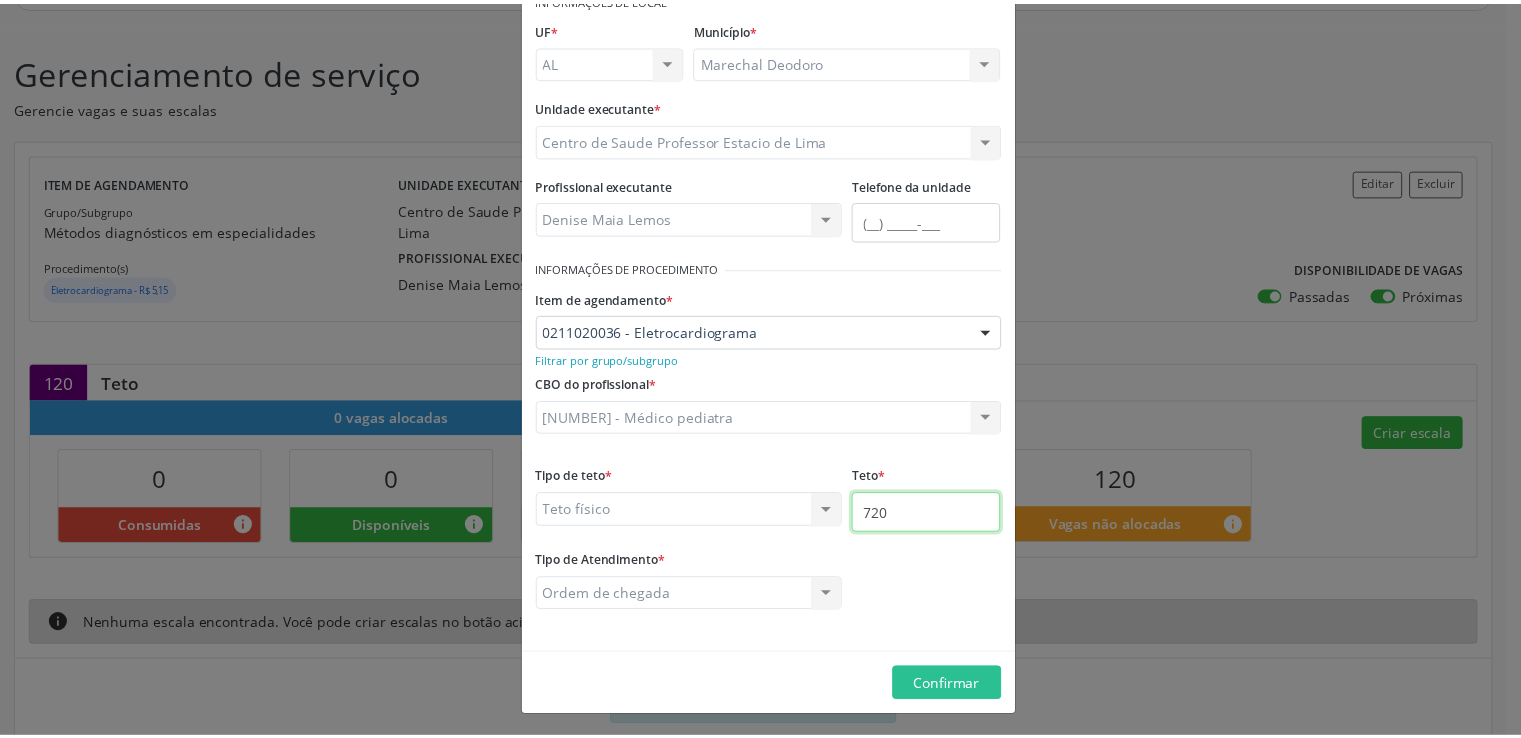 scroll, scrollTop: 112, scrollLeft: 0, axis: vertical 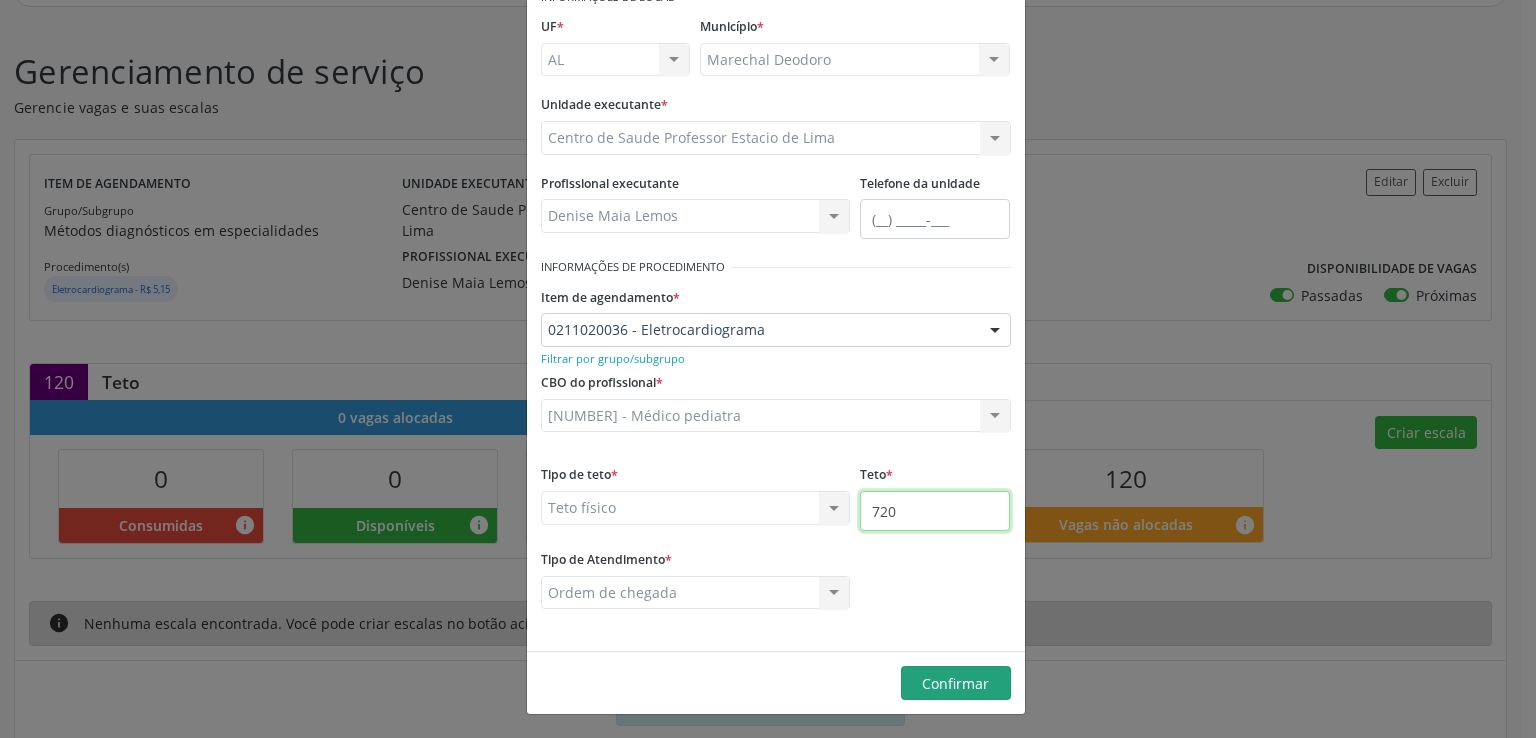 type on "720" 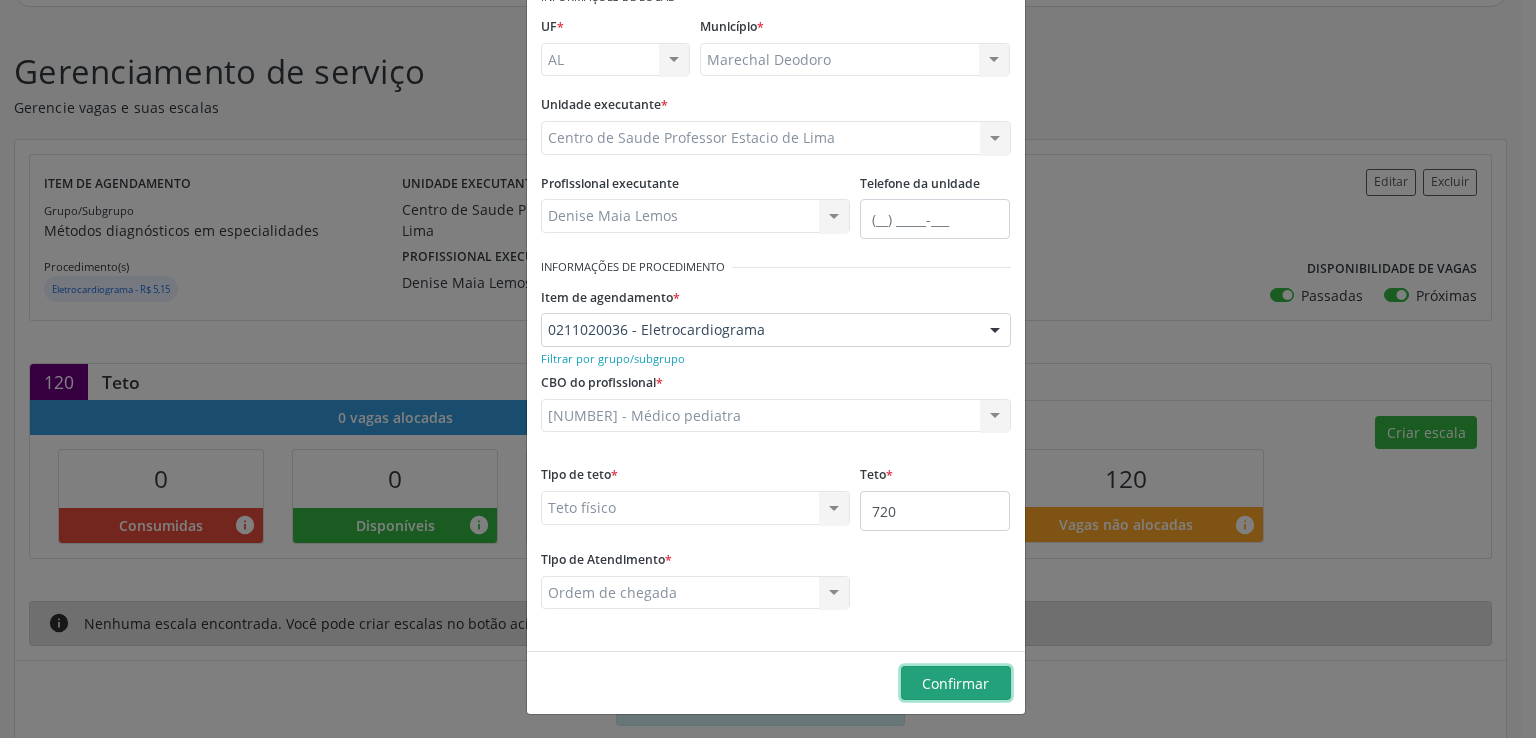 click on "Confirmar" at bounding box center [955, 683] 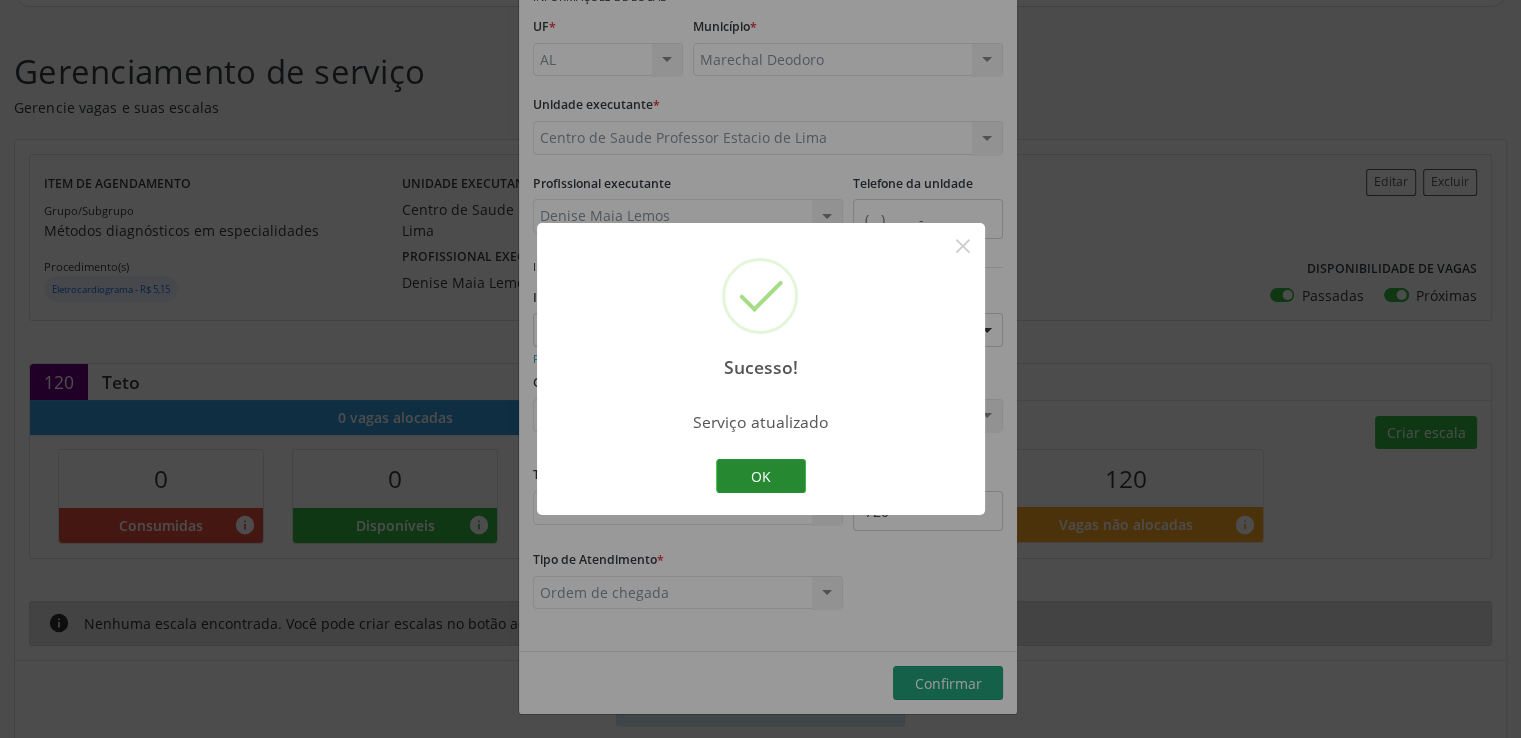 click on "OK" at bounding box center [761, 476] 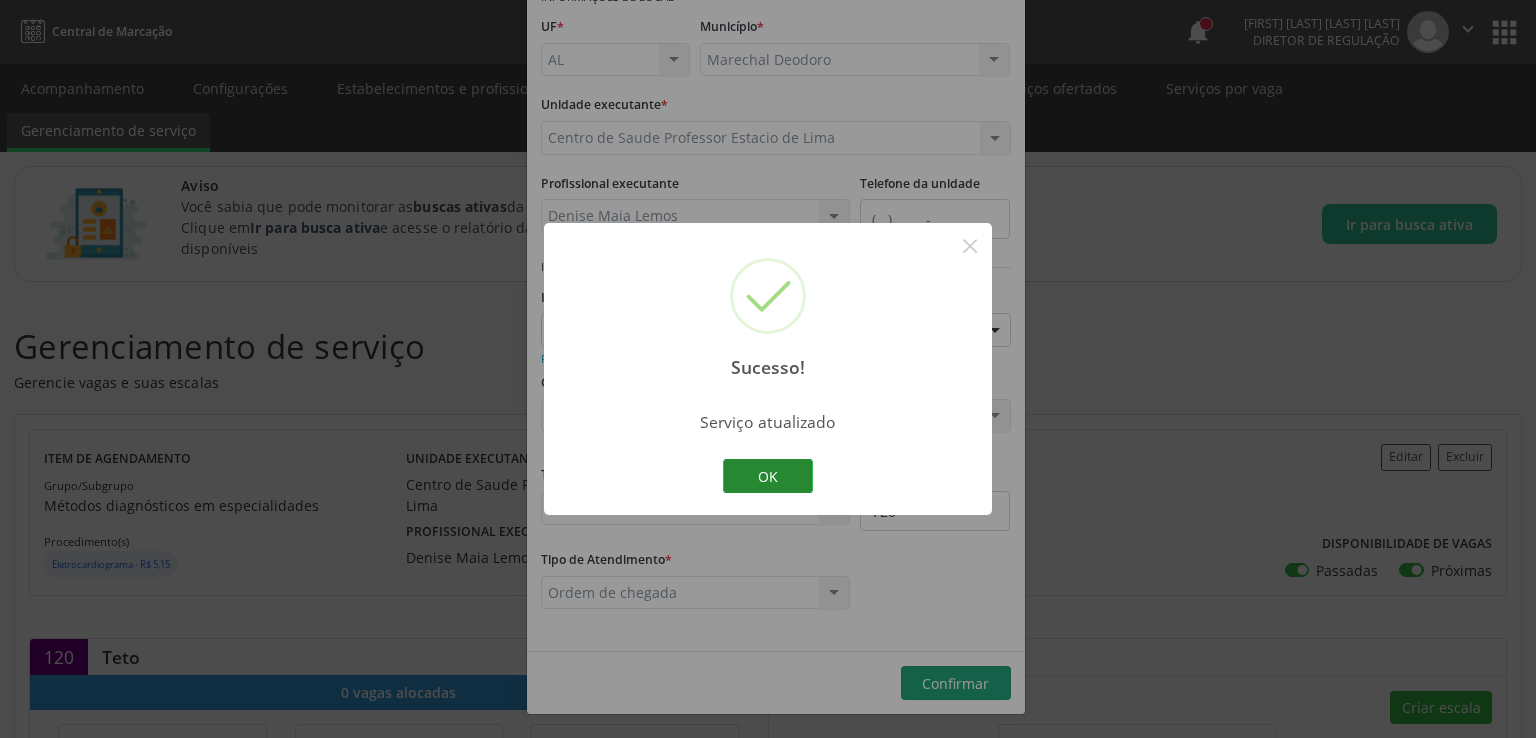 click on "Sucesso! × Serviço atualizado OK Cancel" at bounding box center (768, 369) 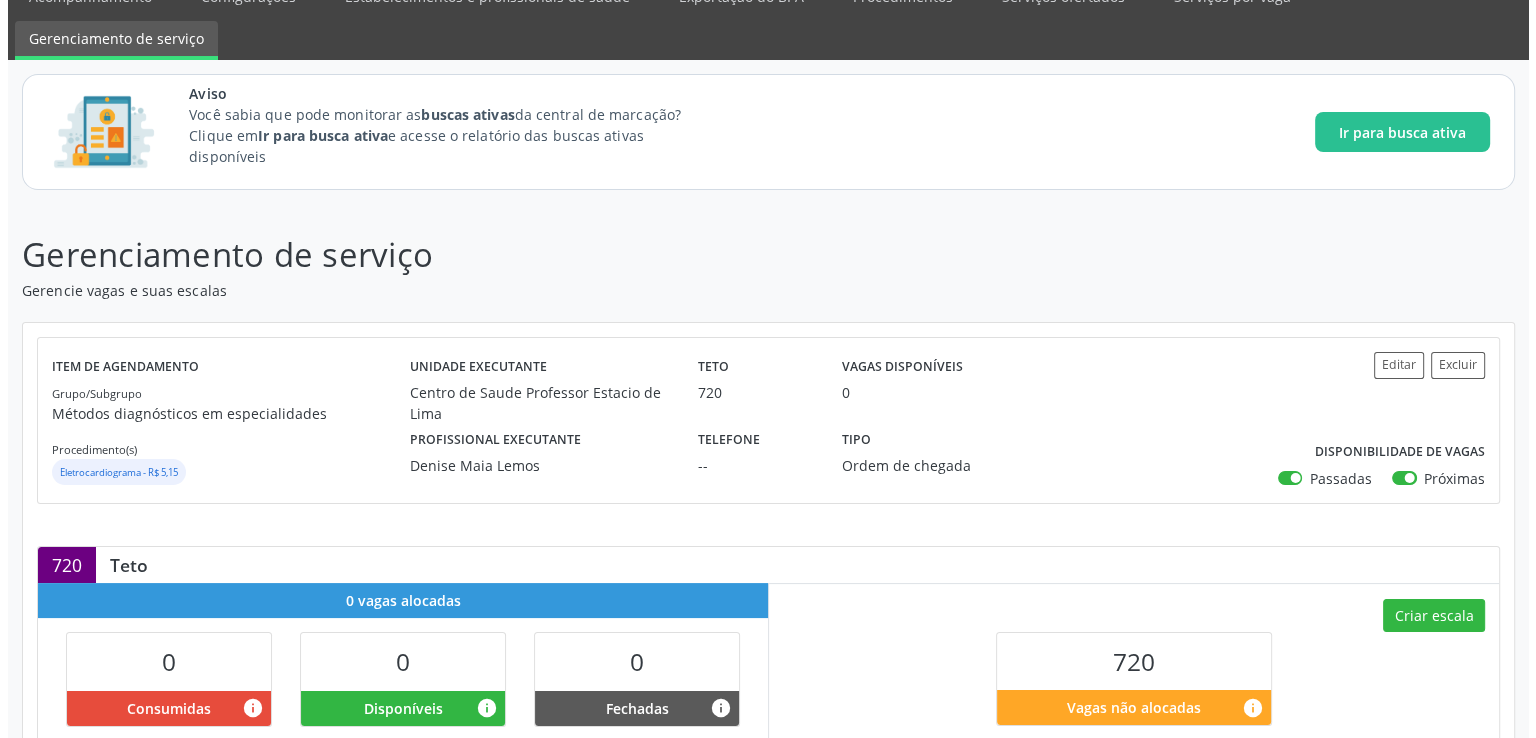 scroll, scrollTop: 300, scrollLeft: 0, axis: vertical 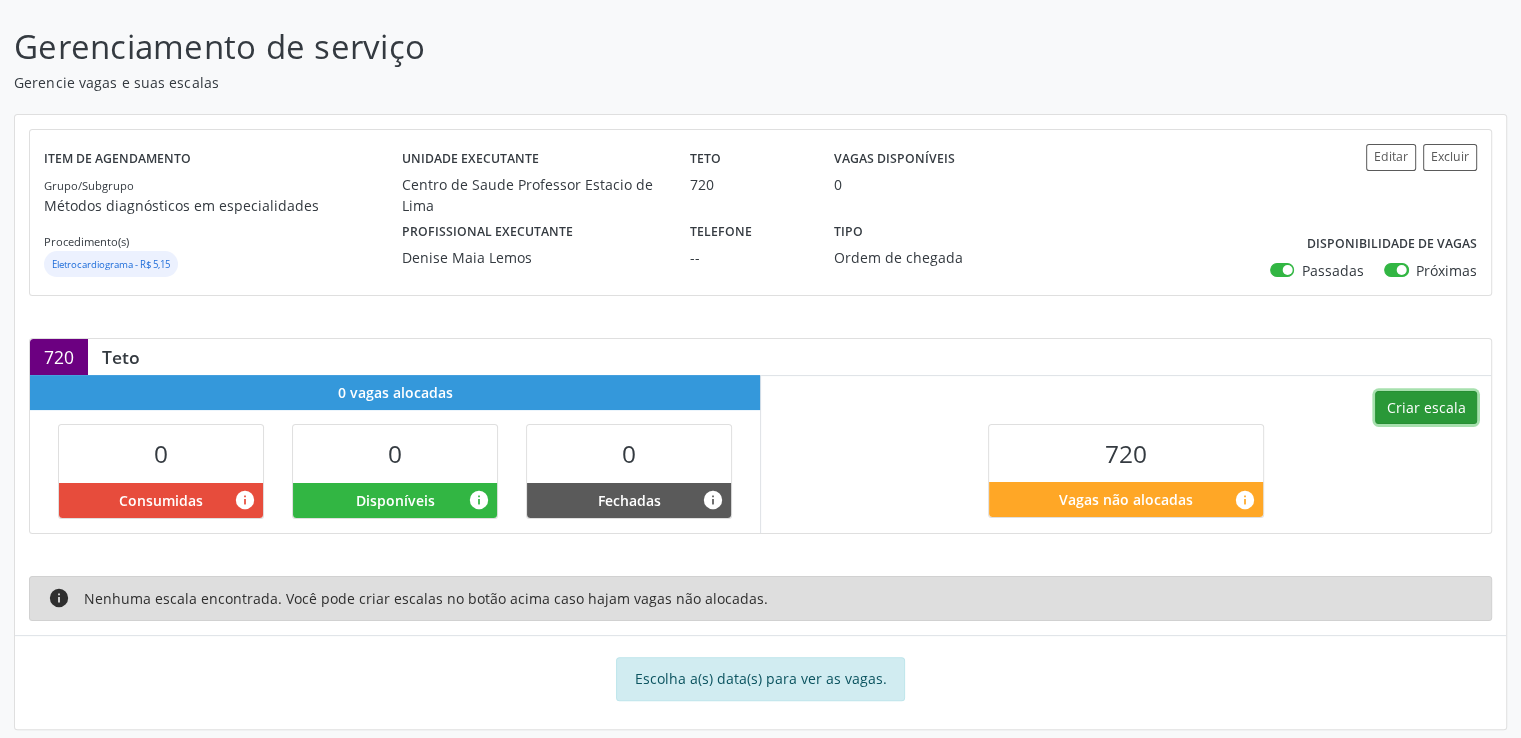 click on "Criar escala" at bounding box center (1426, 408) 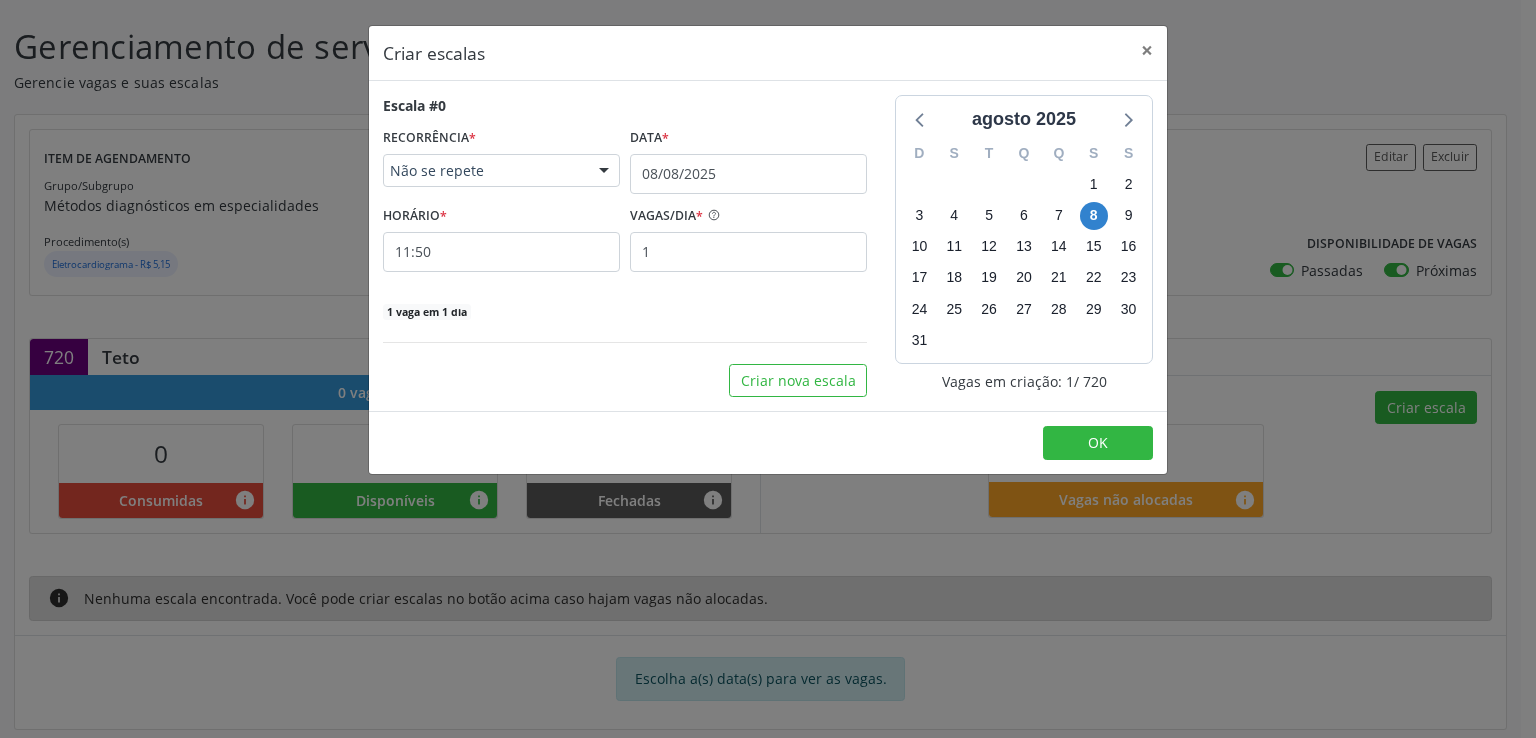 click on "Não se repete" at bounding box center (484, 171) 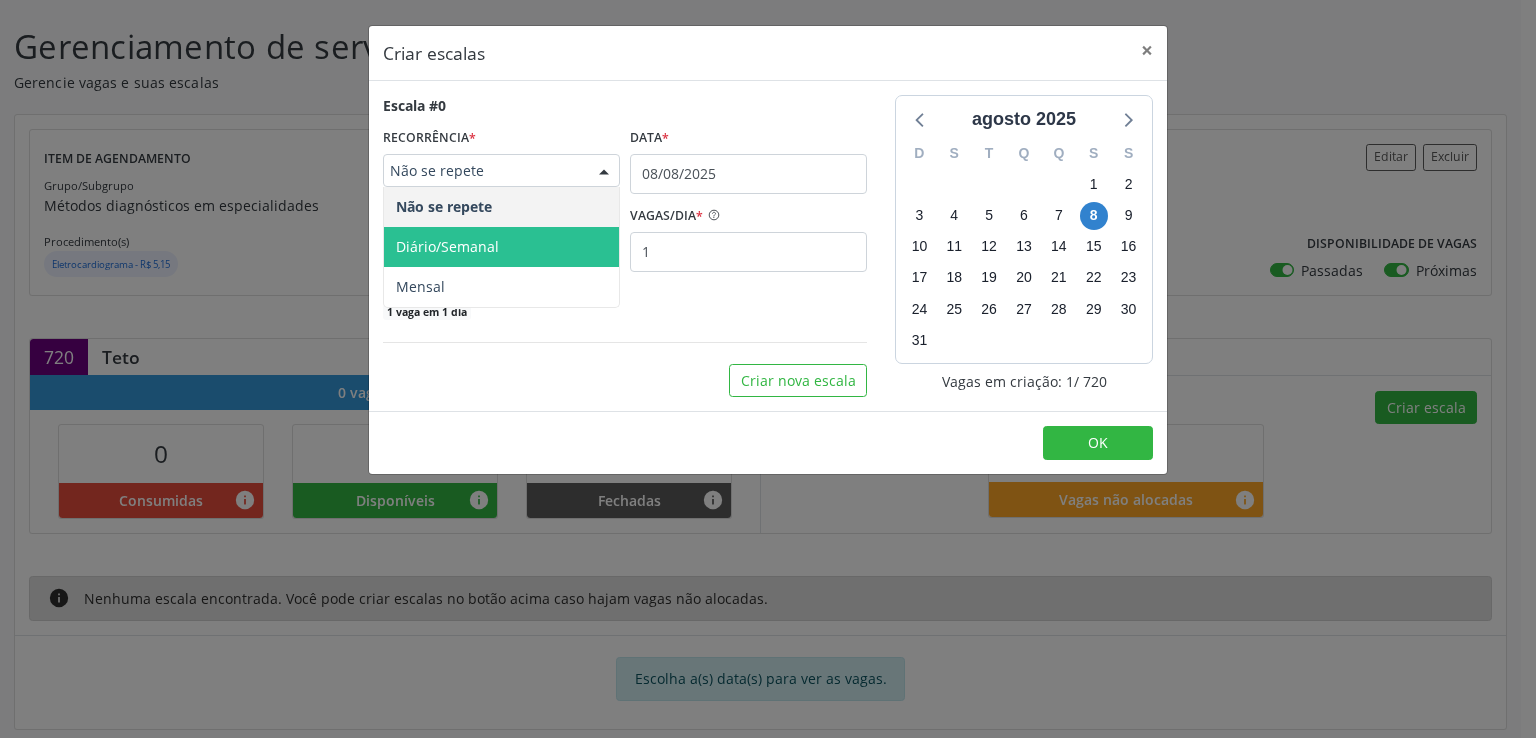 click on "Diário/Semanal" at bounding box center [501, 247] 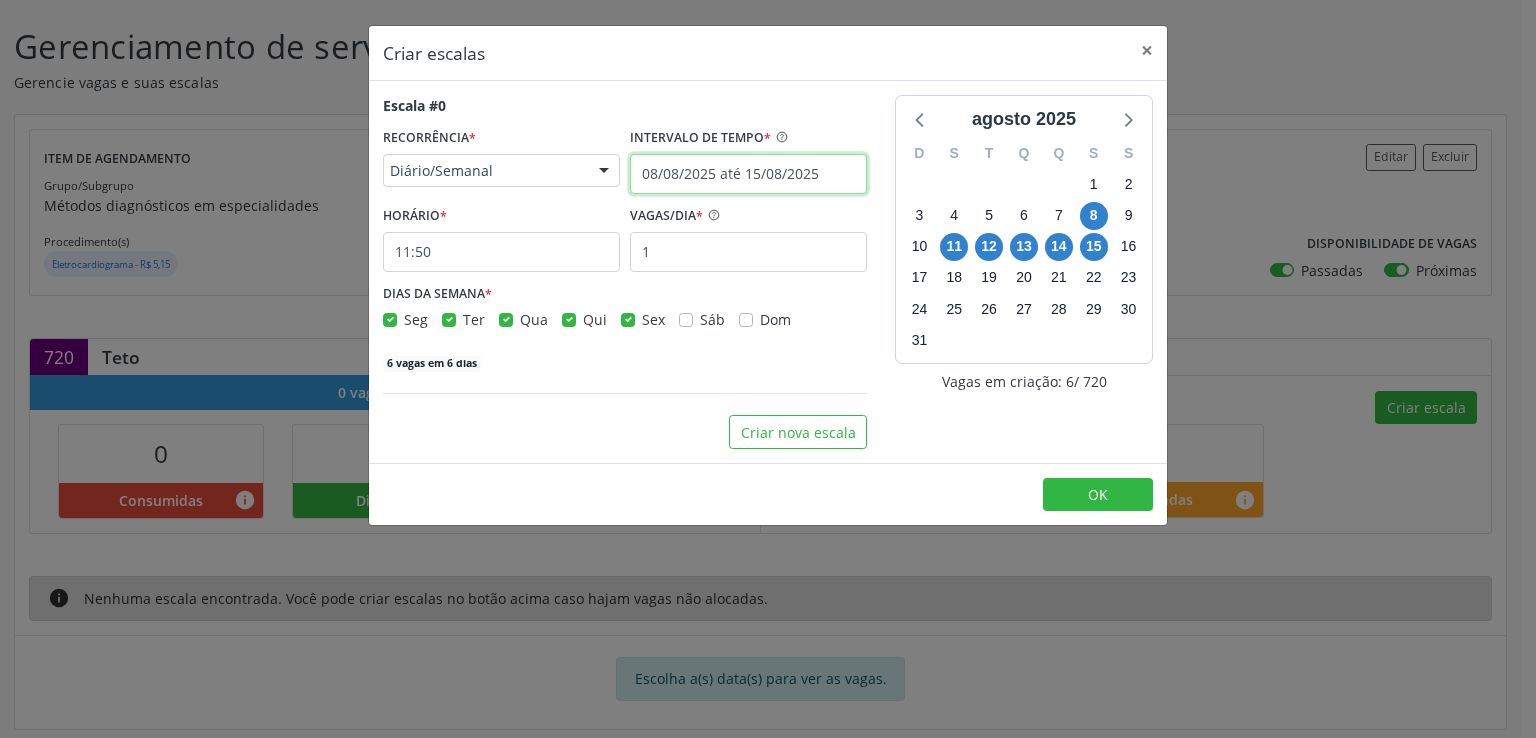 click on "08/08/2025 até 15/08/2025" at bounding box center (748, 174) 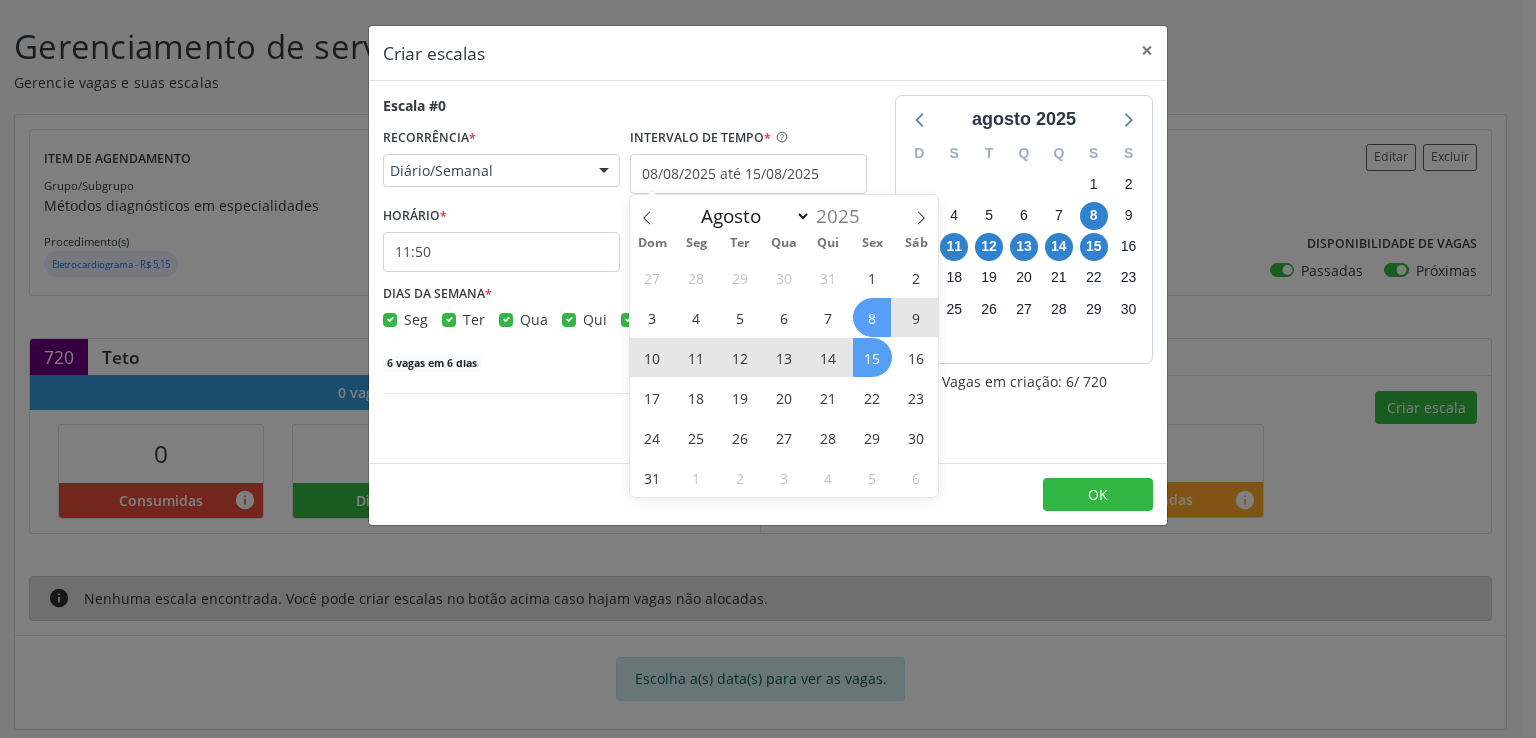 click on "11" at bounding box center (696, 357) 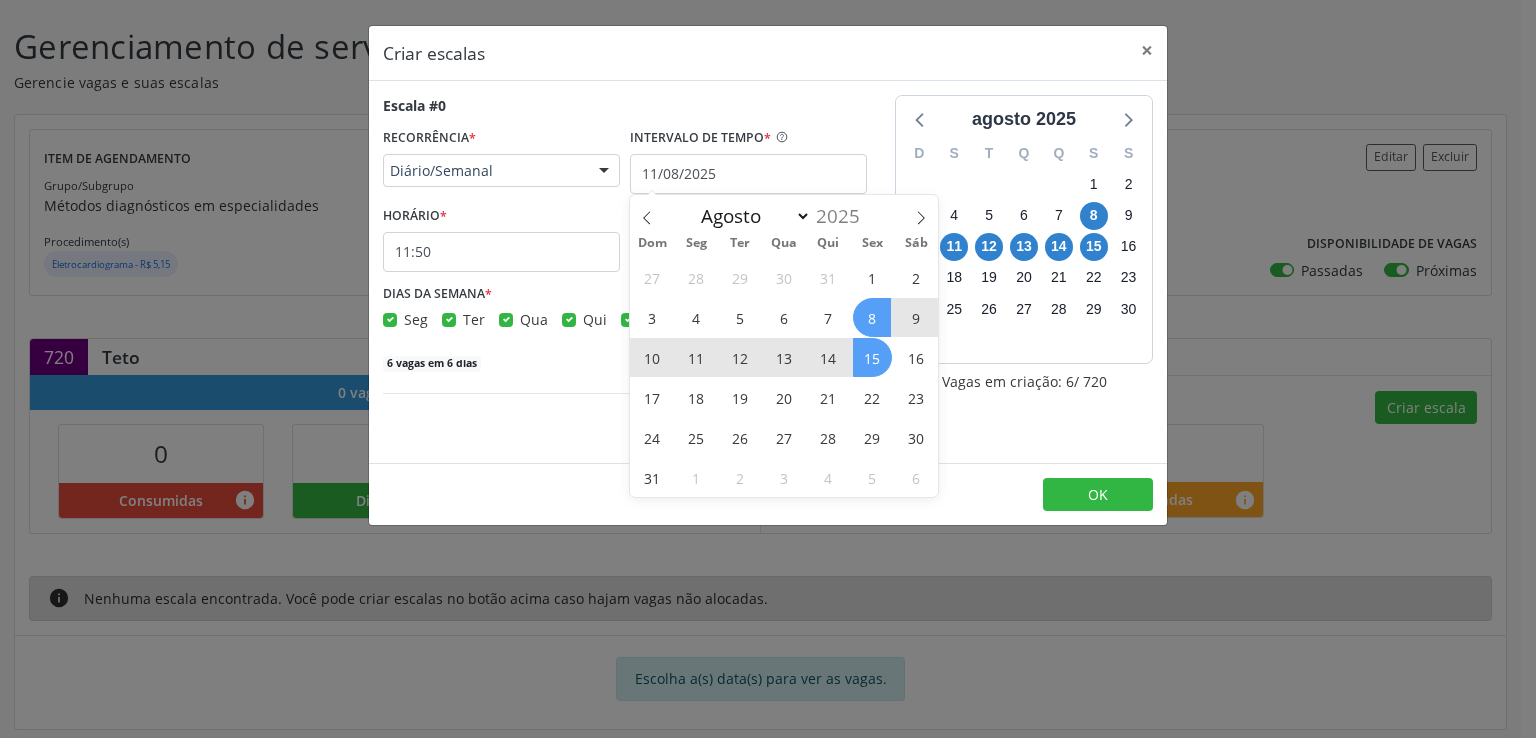 select on "7" 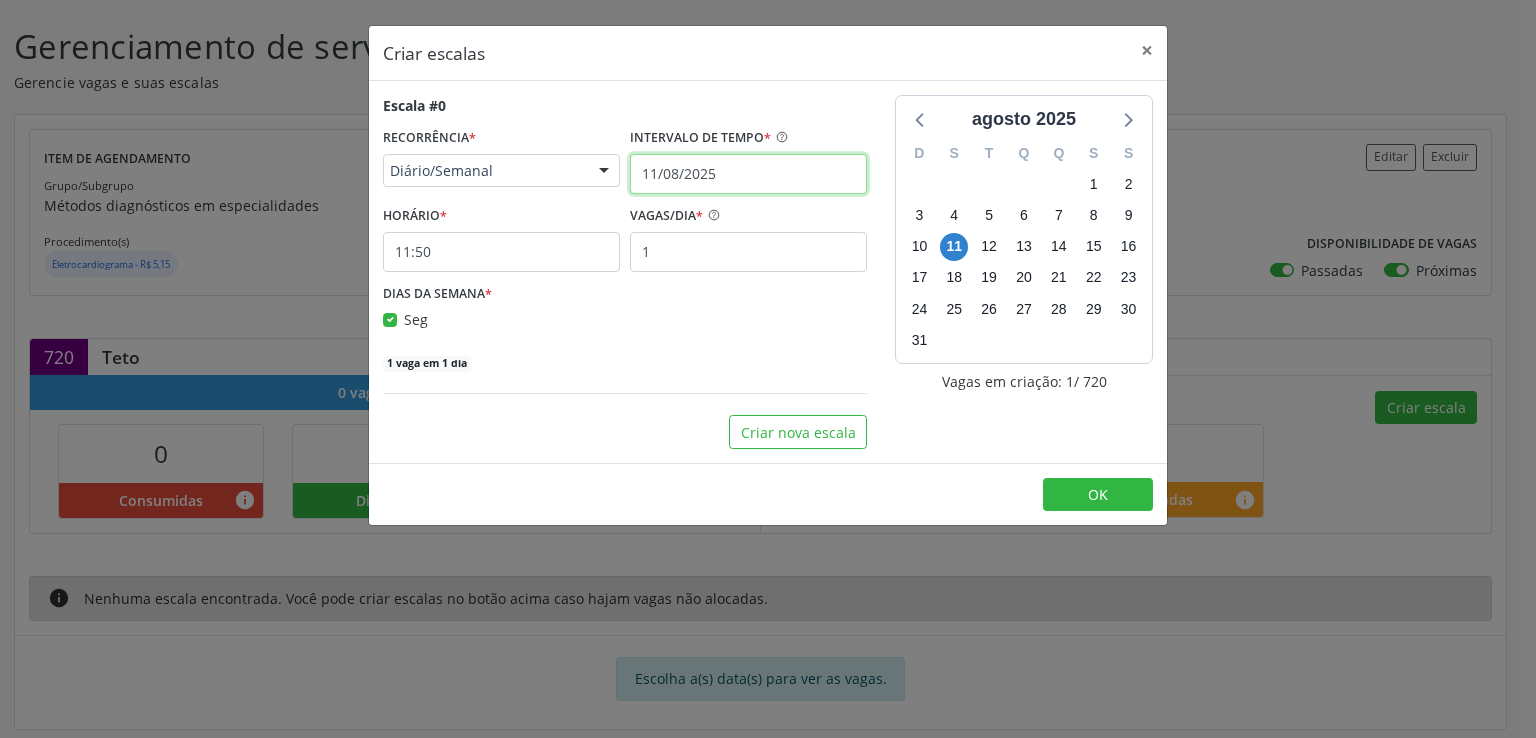click on "11/08/2025" at bounding box center [748, 174] 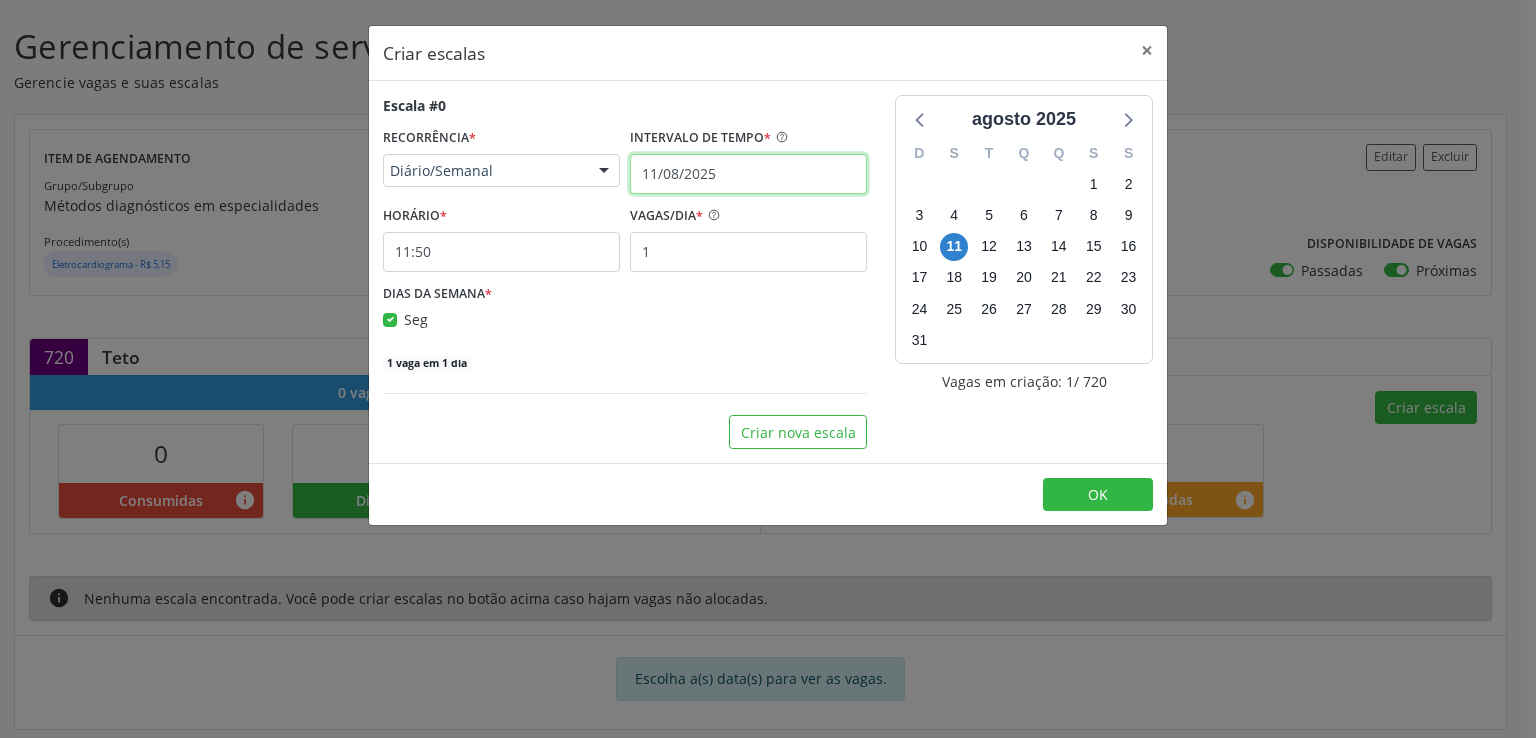 click on "11/08/2025" at bounding box center [748, 174] 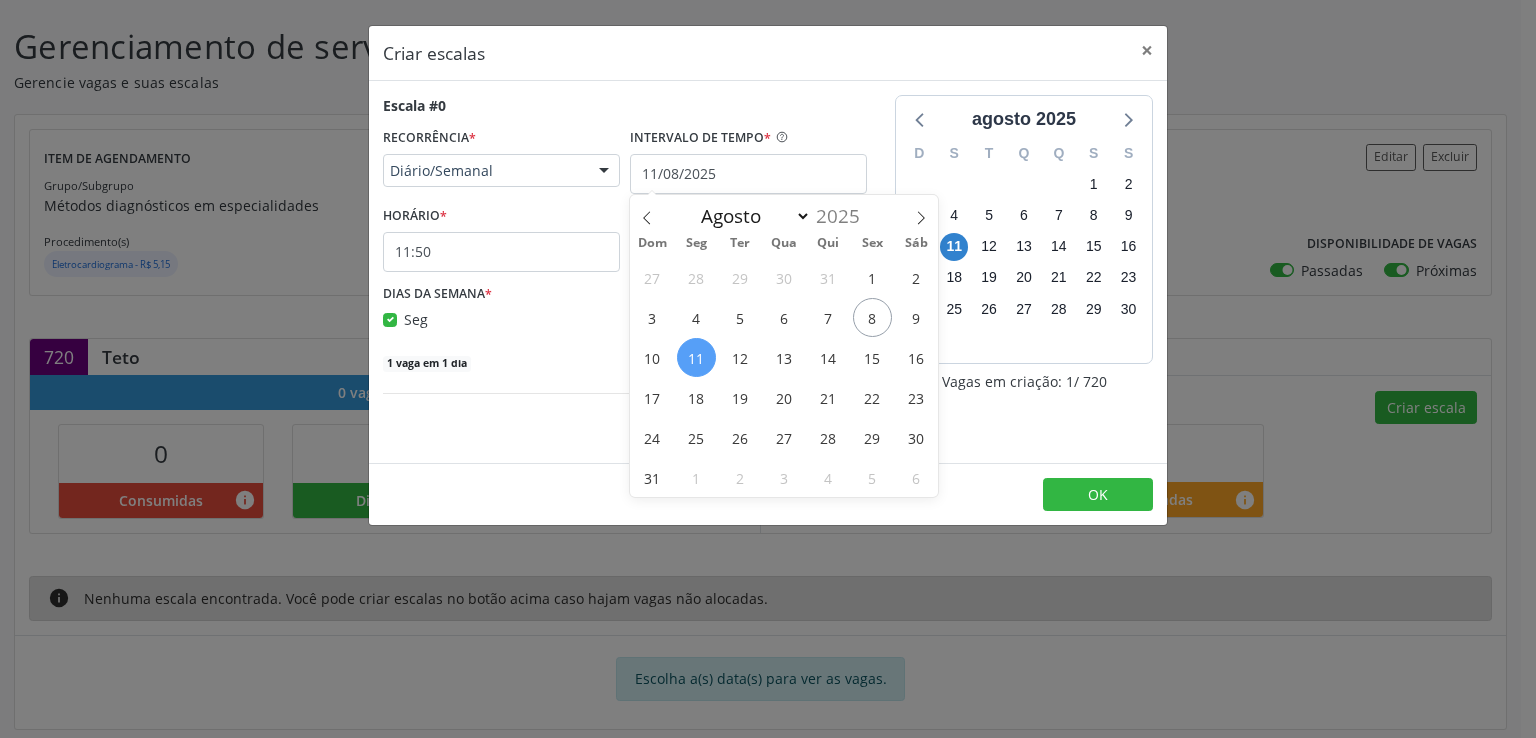 click on "11" at bounding box center (696, 357) 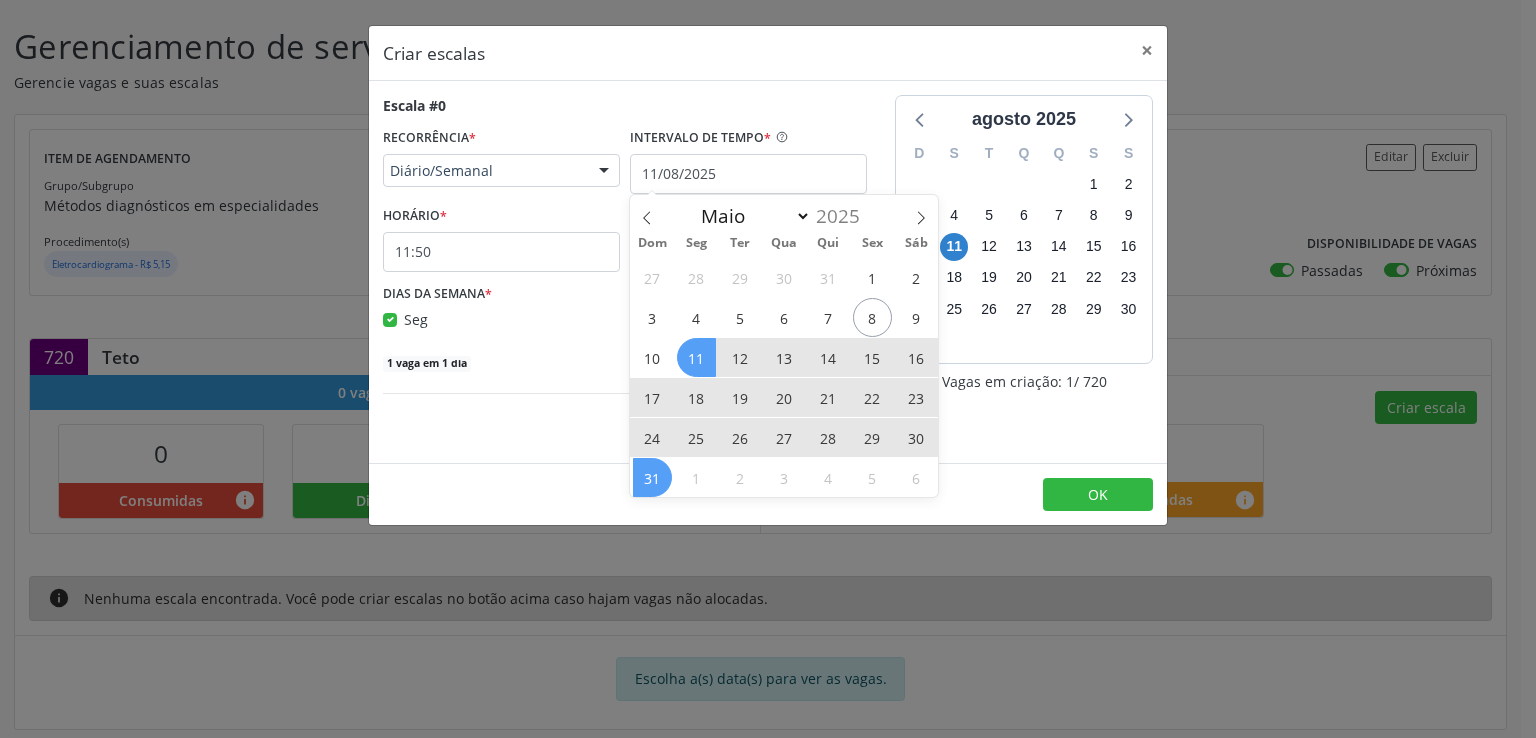 drag, startPoint x: 698, startPoint y: 361, endPoint x: 660, endPoint y: 473, distance: 118.270874 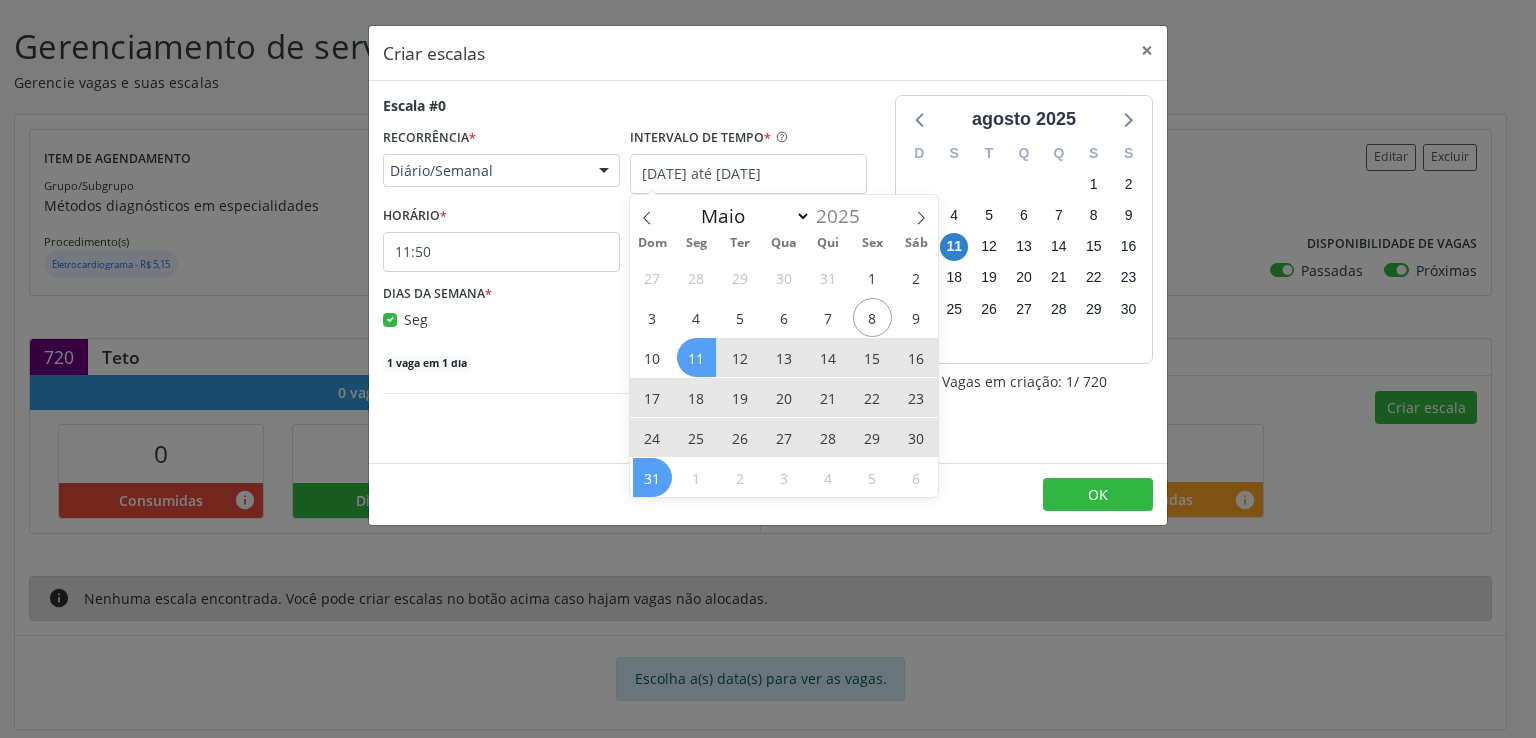 click on "OK" at bounding box center (768, 494) 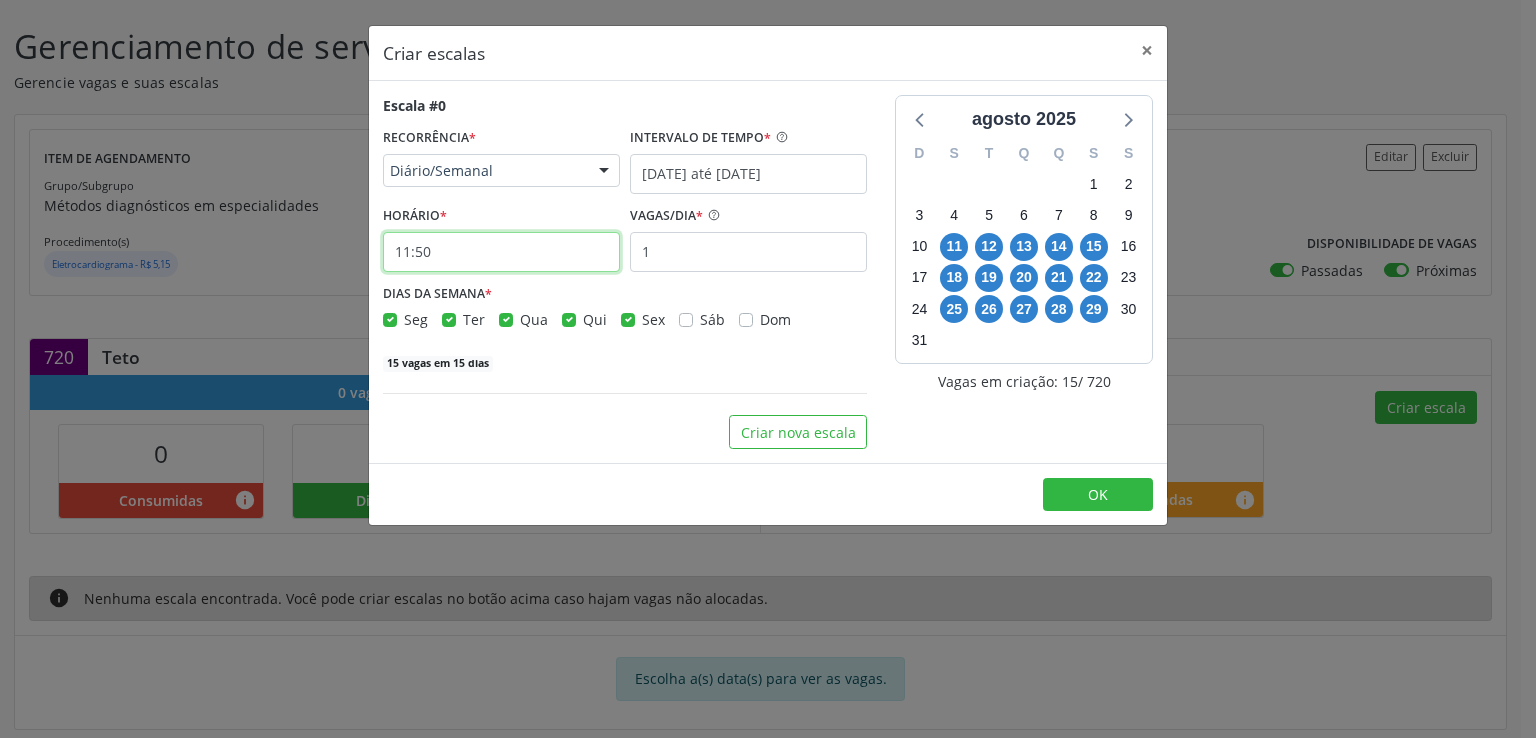 click on "11:50" at bounding box center (501, 252) 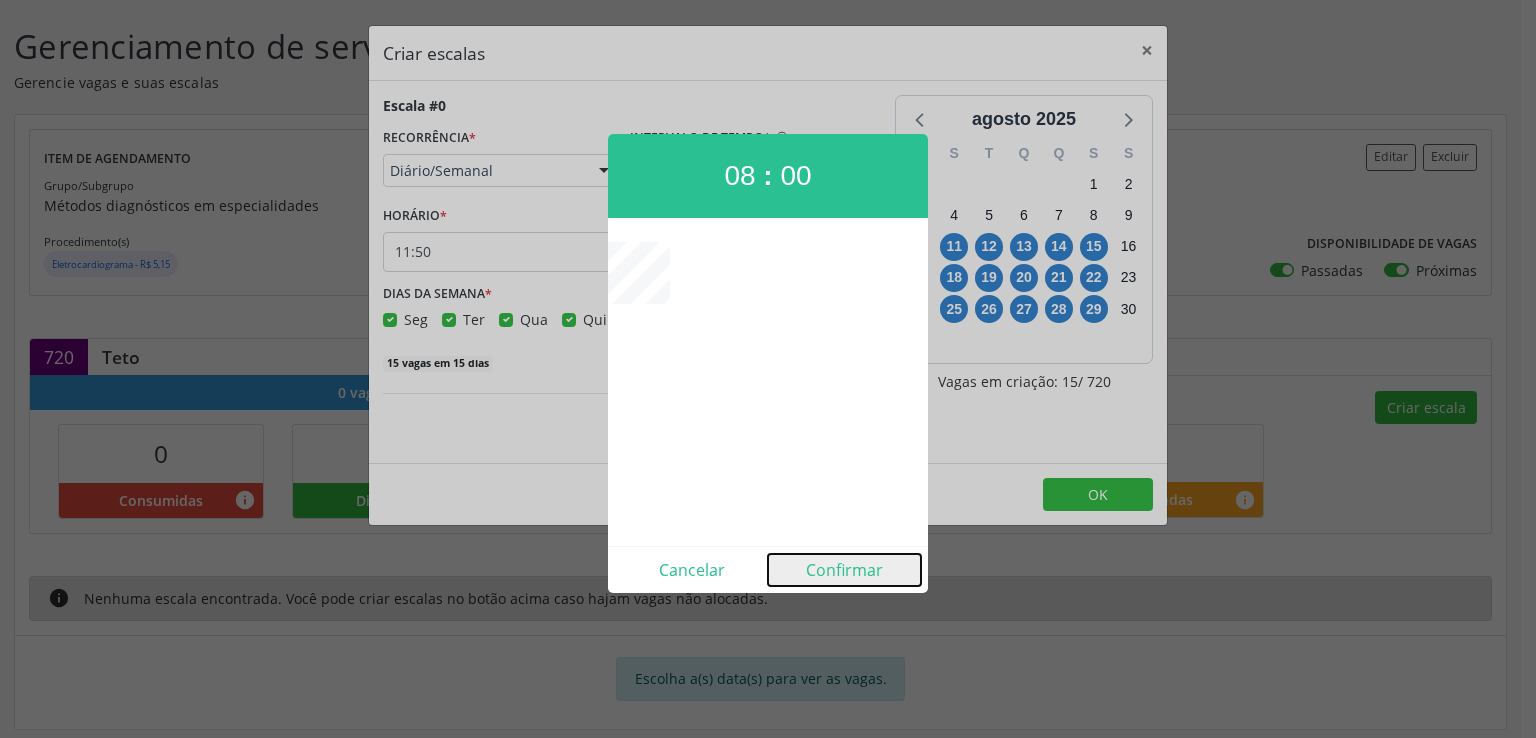 click on "Confirmar" at bounding box center (844, 570) 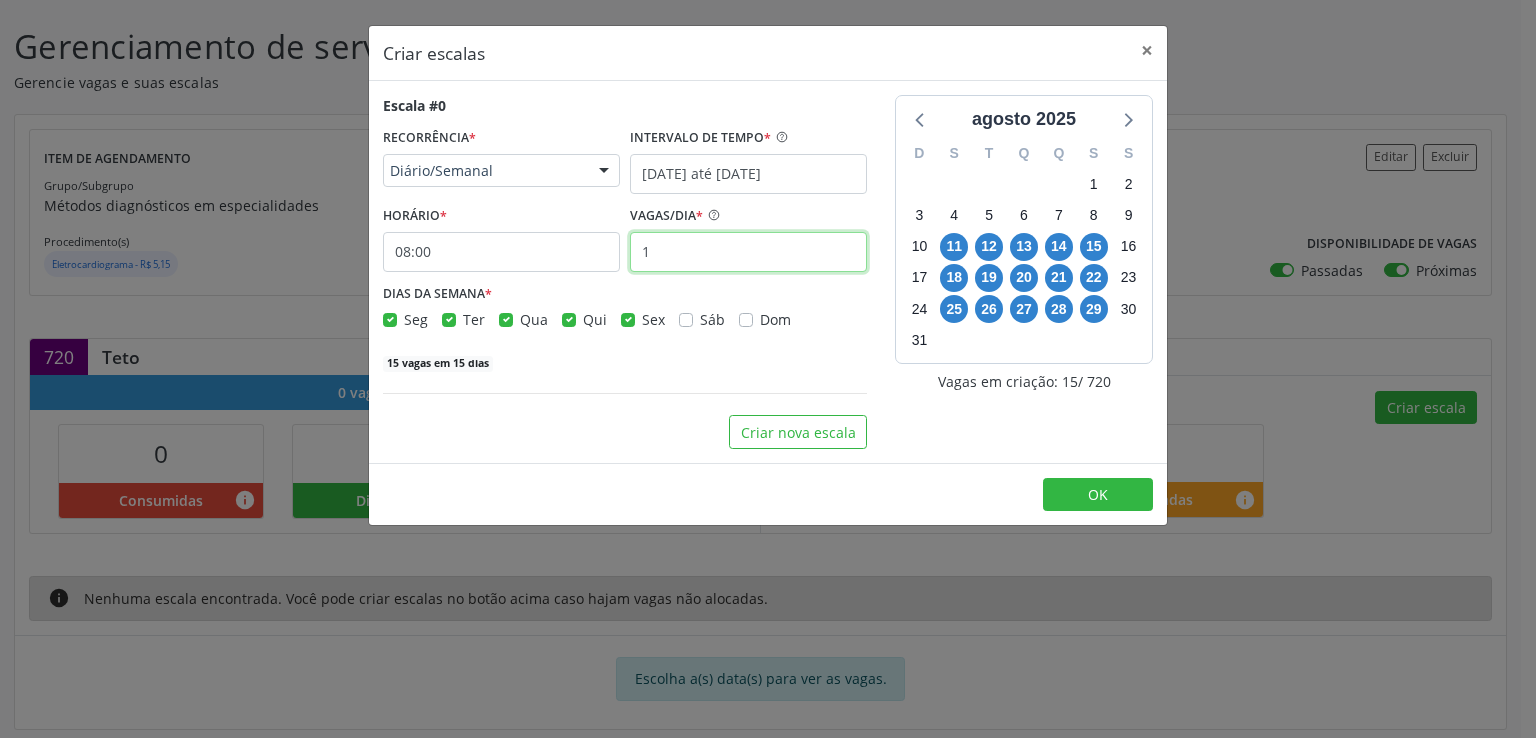 click on "1" at bounding box center (748, 252) 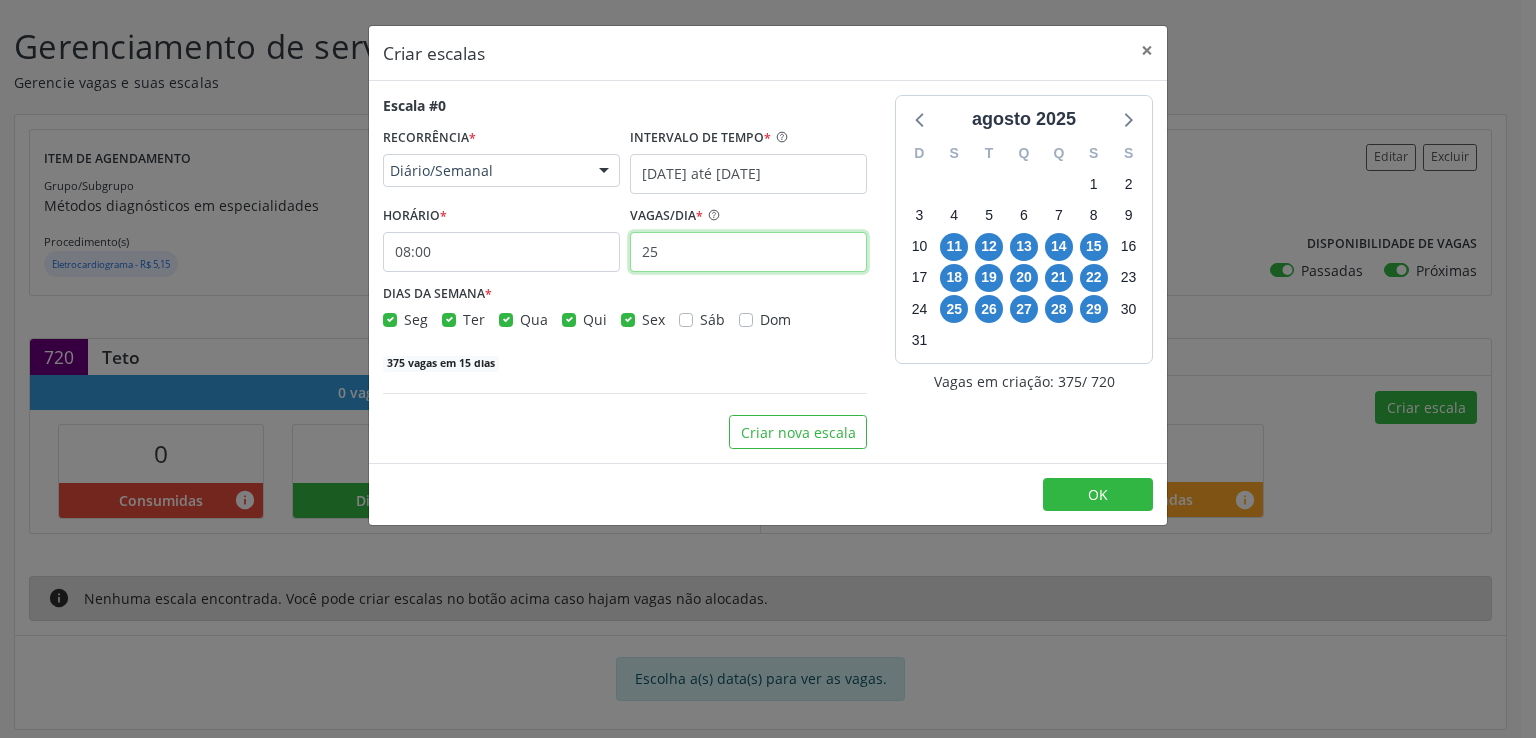 type on "25" 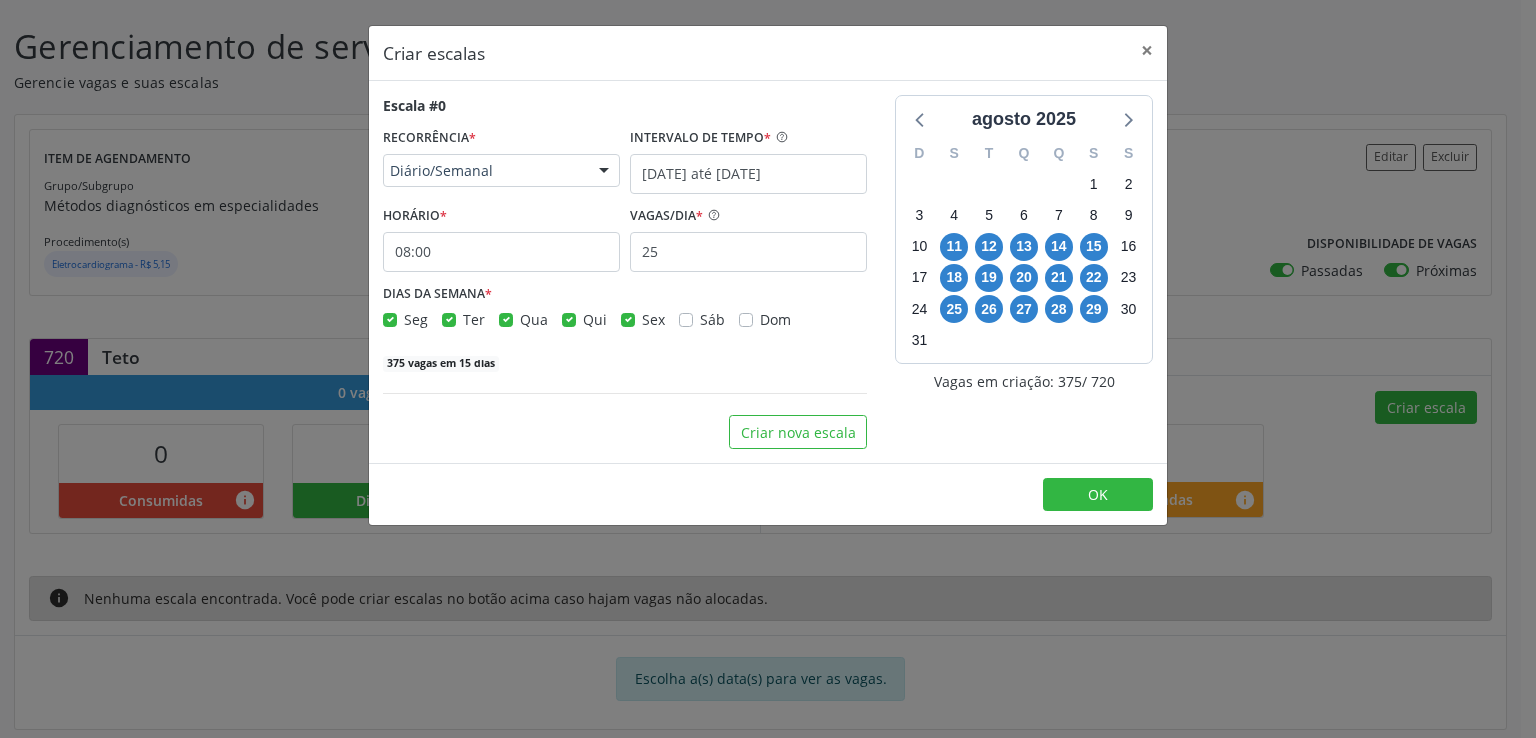 click on "Seg" at bounding box center (416, 319) 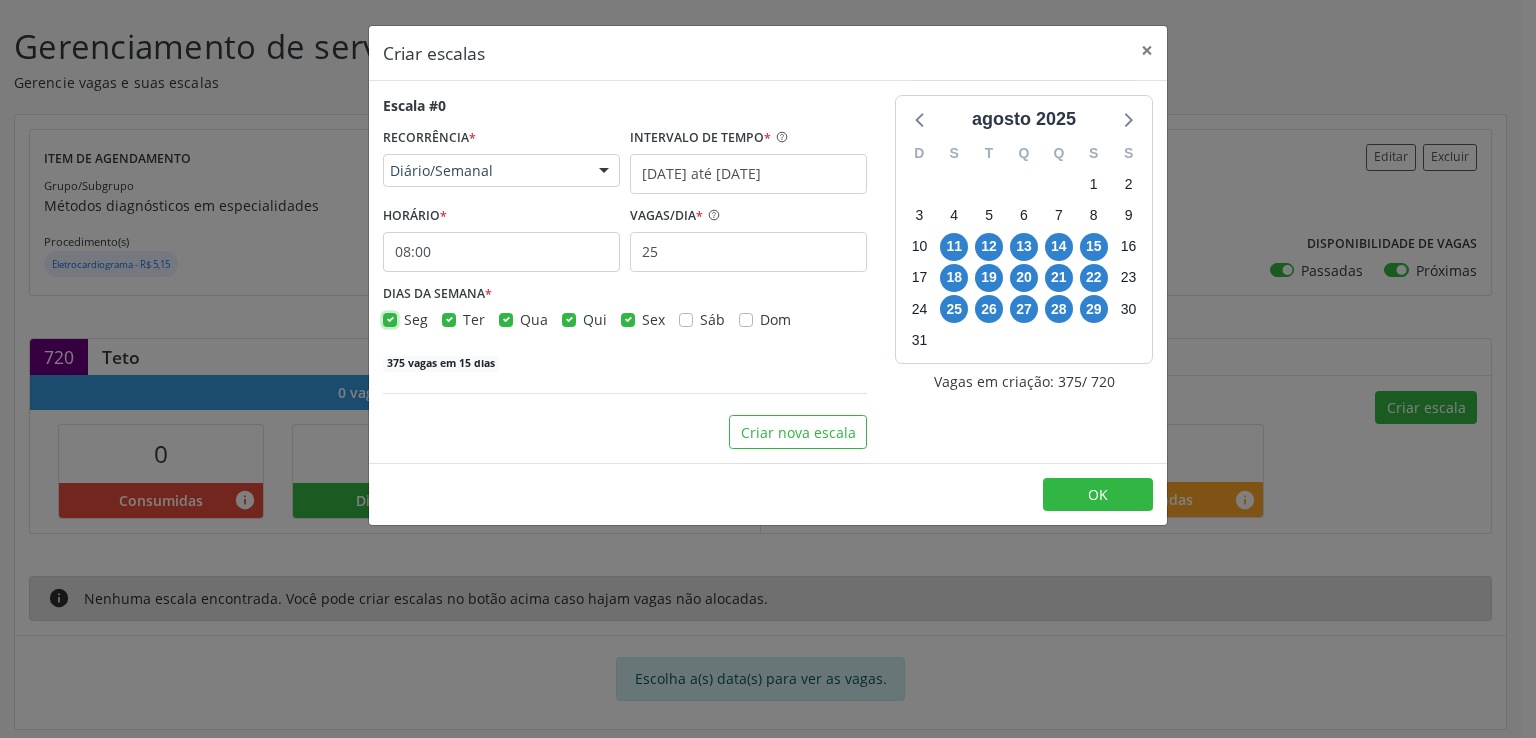 checkbox on "false" 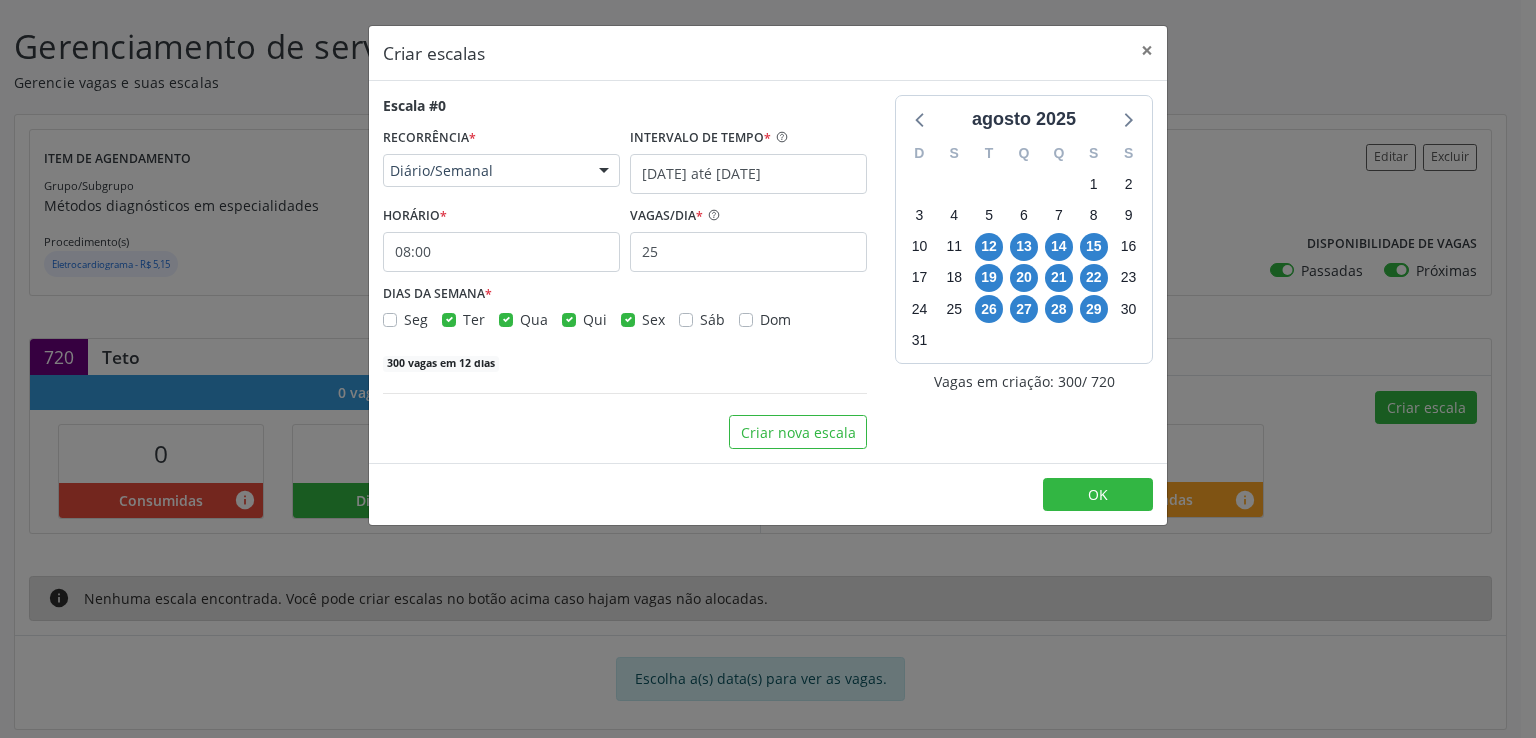 click on "Sex" at bounding box center (653, 319) 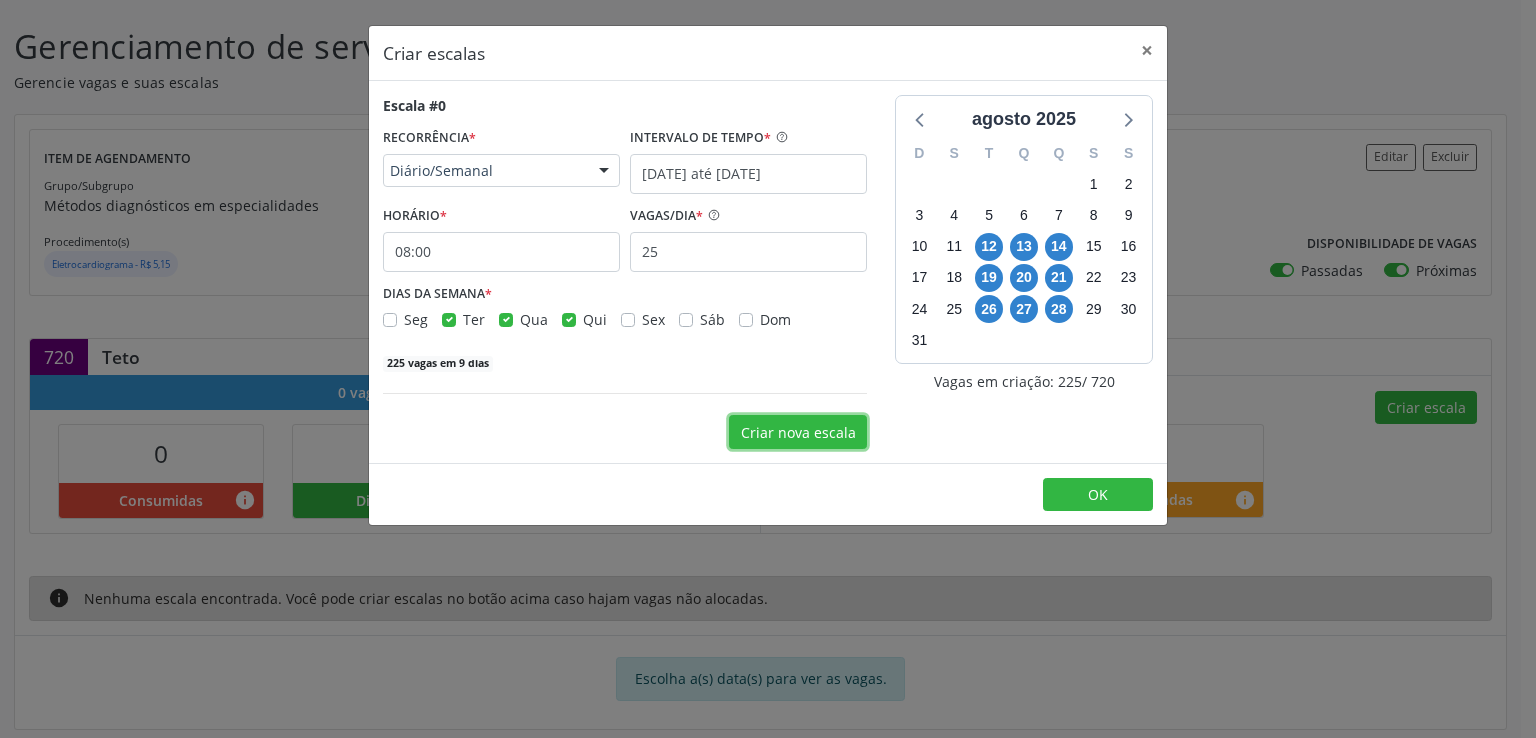 click on "Criar nova escala" at bounding box center (798, 432) 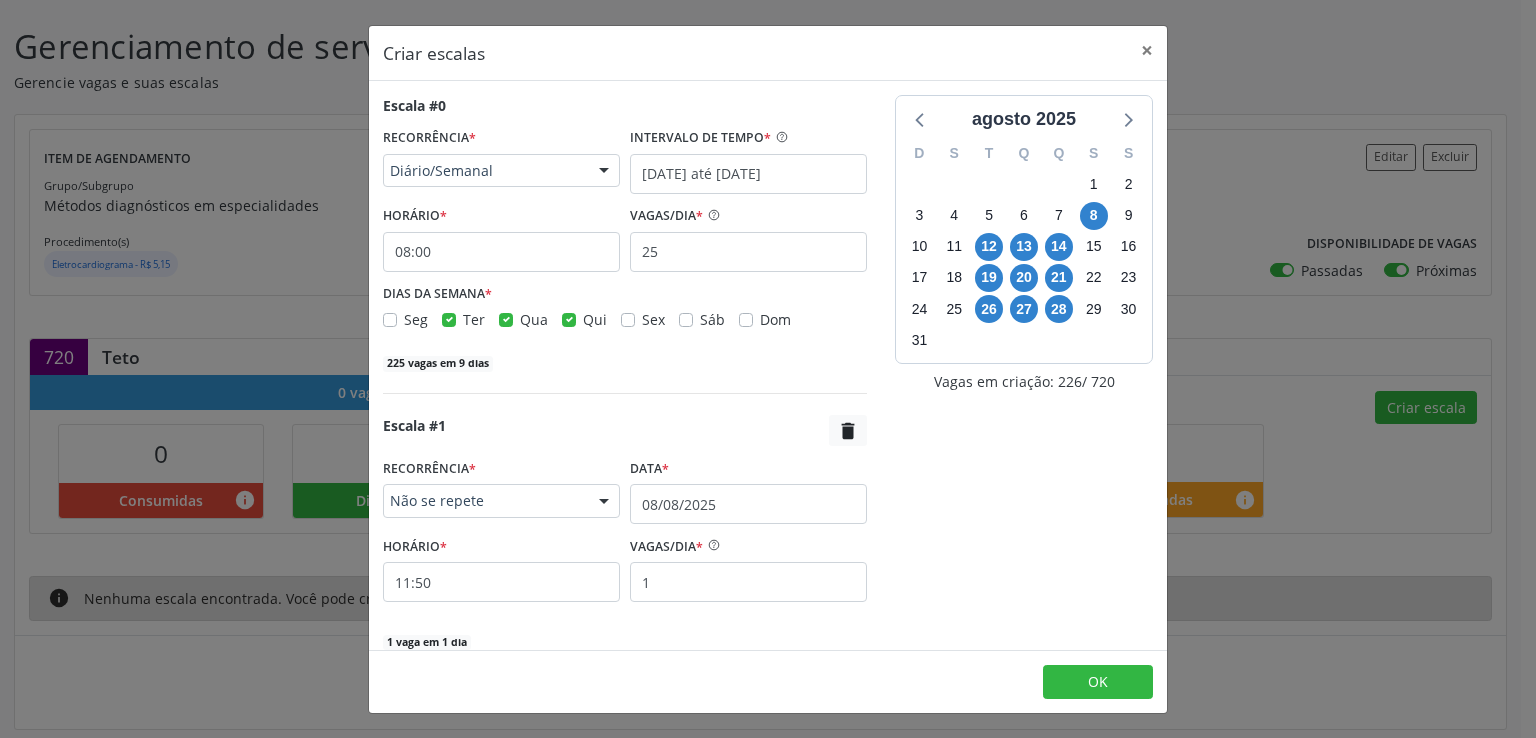 click on "Não se repete" at bounding box center [484, 501] 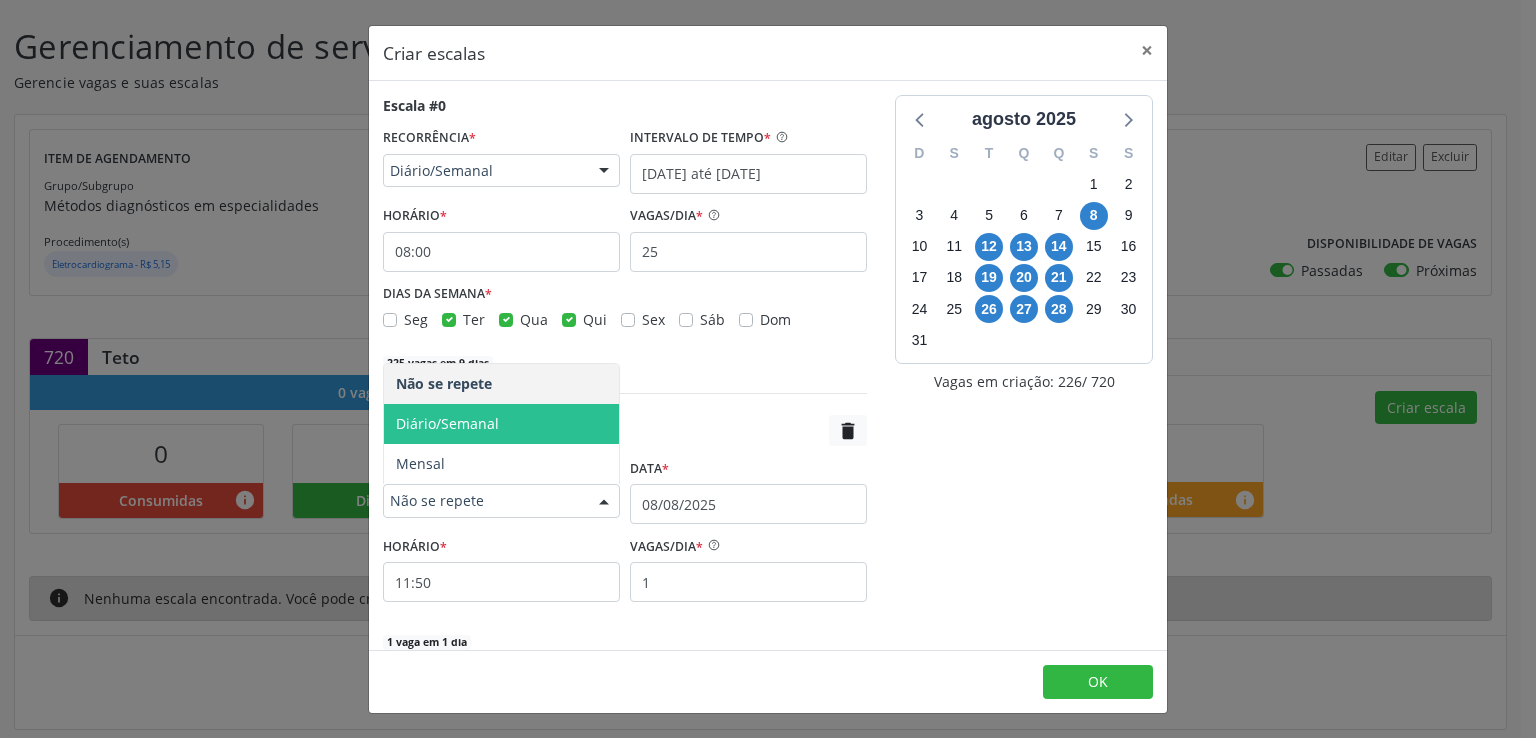 click on "Diário/Semanal" at bounding box center (447, 423) 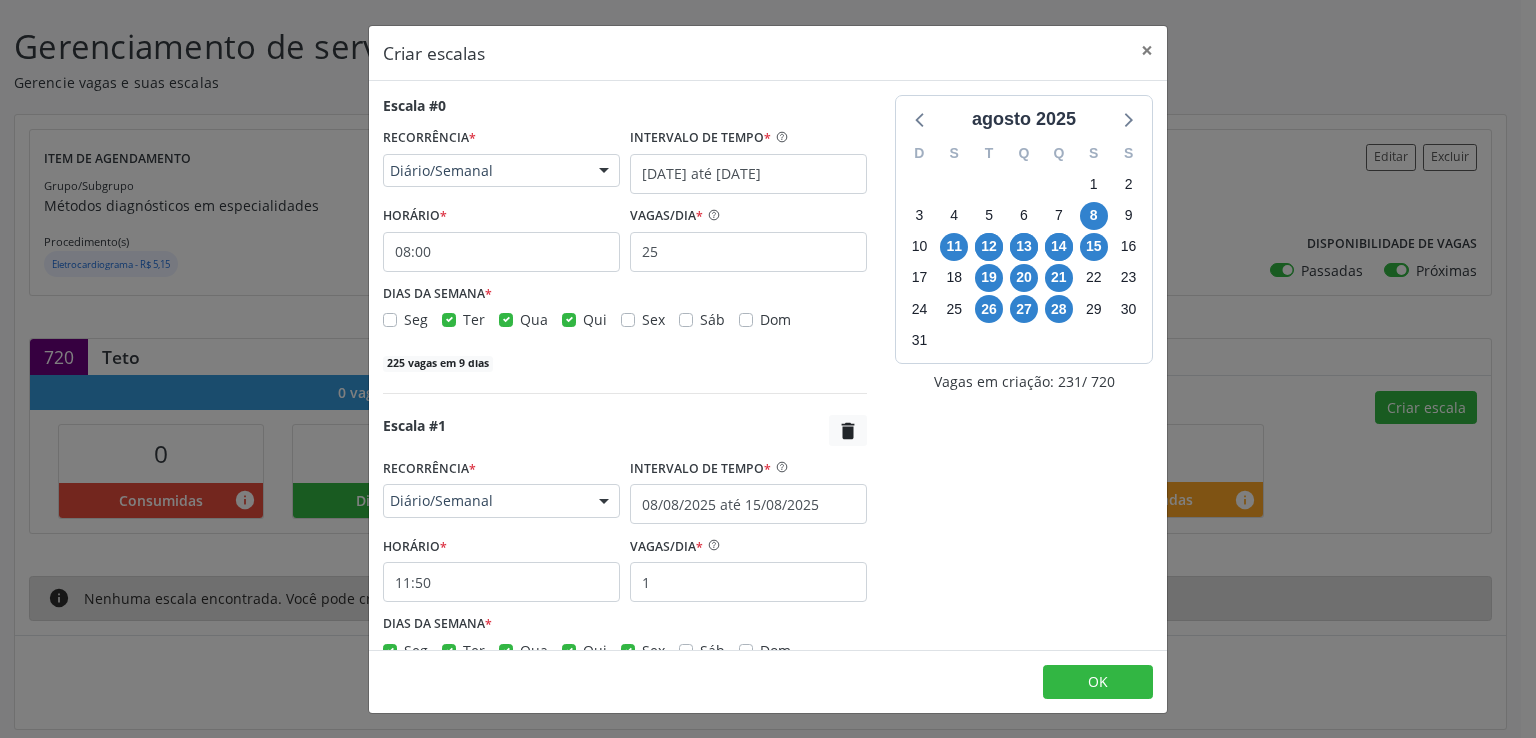 scroll, scrollTop: 140, scrollLeft: 0, axis: vertical 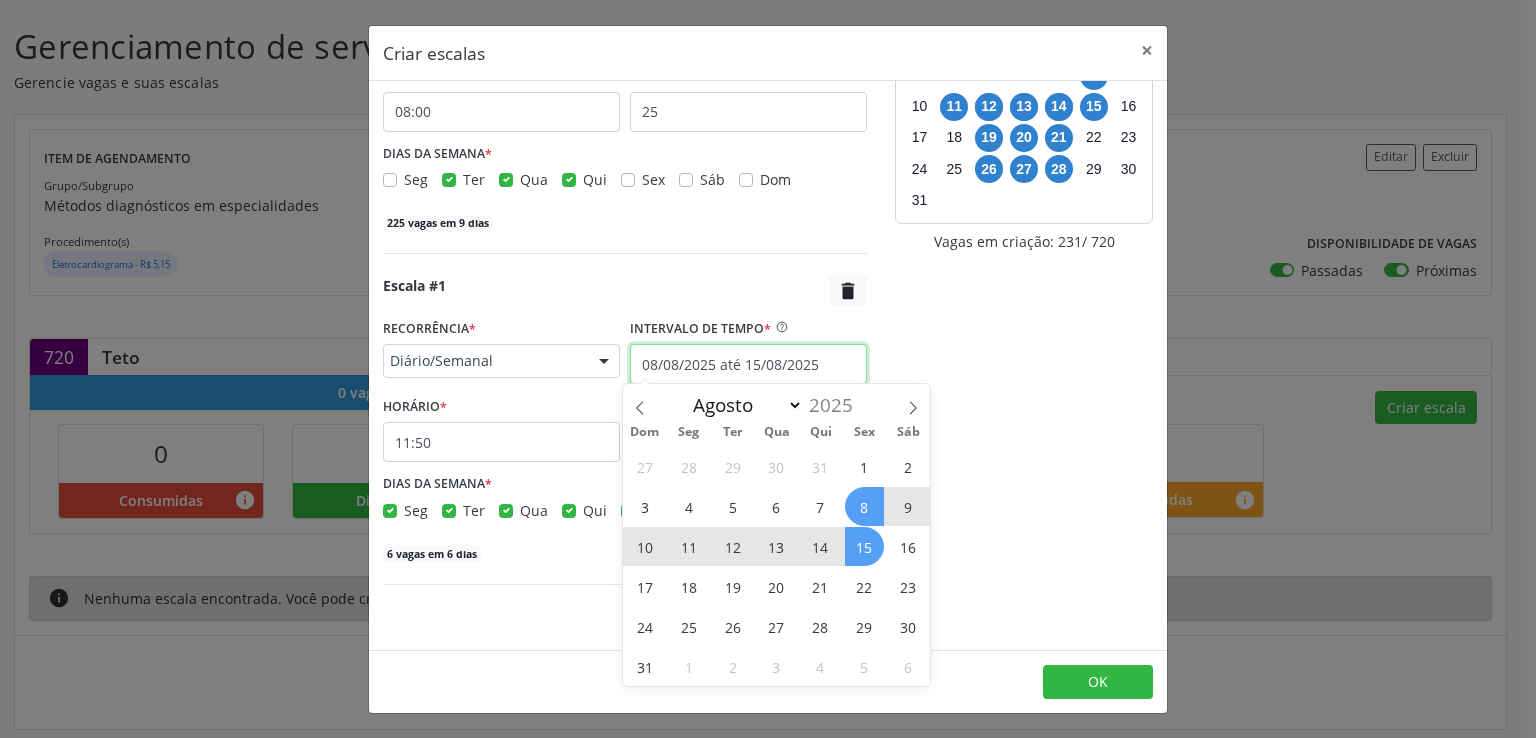 click on "Central de Marcação
notifications
[FIRST] [LAST]
Diretor de regulação

Configurações
Sair
apps
Acompanhamento
Configurações
Estabelecimentos e profissionais de saúde
Exportação do BPA
Procedimentos
Serviços ofertados
Serviços por vaga
Gerenciamento de serviço
Aviso
Você sabia que pode monitorar as  buscas ativas
da central de marcação?
Clique em  Ir para busca ativa  e acesse o relatório
das buscas ativas disponíveis
Ir para busca ativa
Gerenciamento de serviço
Gerencie vagas e suas escalas
Item de agendamento
Grupo/Subgrupo   Métodos diagnósticos em especialidades   Procedimento(s)     Eletrocardiograma - R$ 5,15
Unidade executante
Centro de Saude Professor Estacio de Lima" at bounding box center (768, 69) 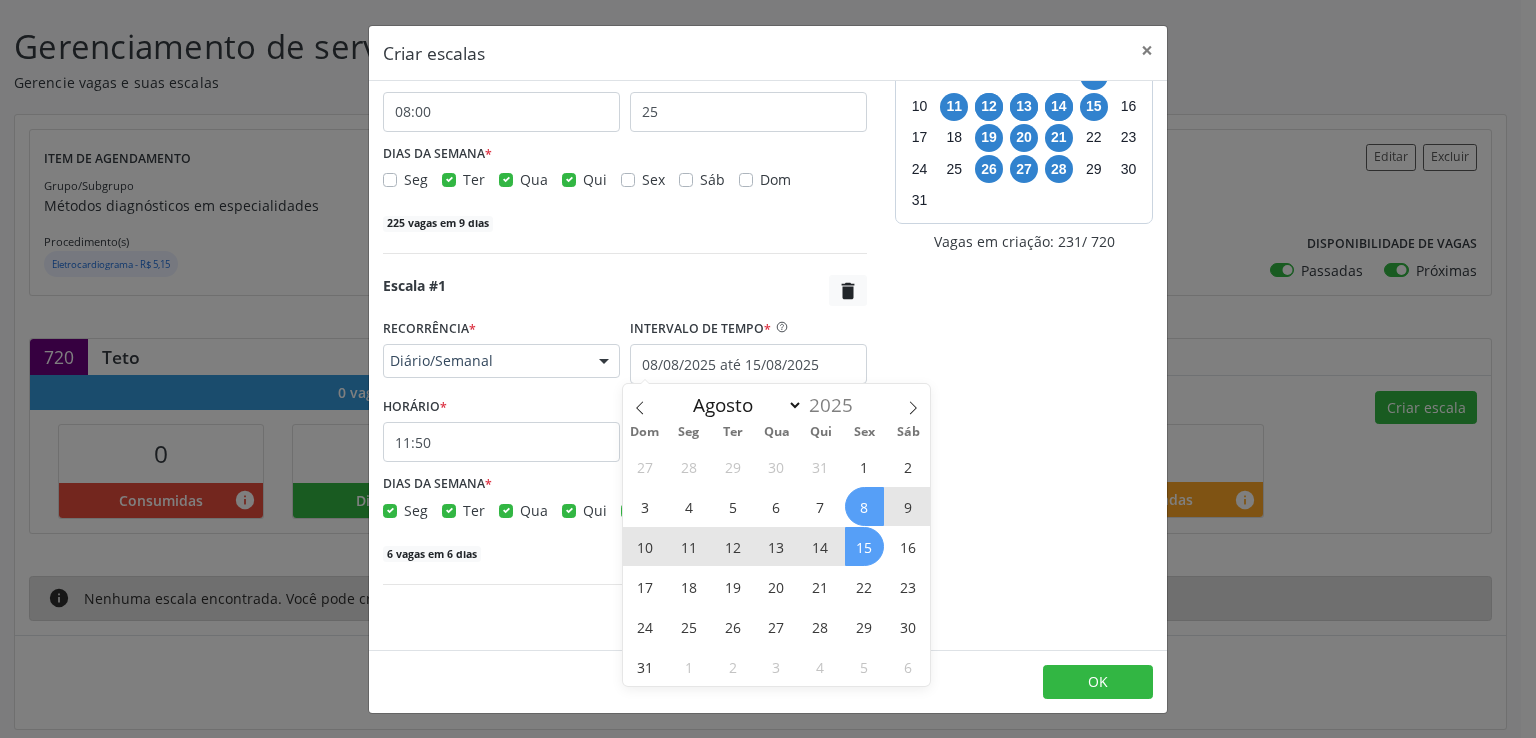 click on "Central de Marcação
notifications
[FIRST] [LAST]
Diretor de regulação

Configurações
Sair
apps
Acompanhamento
Configurações
Estabelecimentos e profissionais de saúde
Exportação do BPA
Procedimentos
Serviços ofertados
Serviços por vaga
Gerenciamento de serviço
Aviso
Você sabia que pode monitorar as  buscas ativas
da central de marcação?
Clique em  Ir para busca ativa  e acesse o relatório
das buscas ativas disponíveis
Ir para busca ativa
Gerenciamento de serviço
Gerencie vagas e suas escalas
Item de agendamento
Grupo/Subgrupo   Métodos diagnósticos em especialidades   Procedimento(s)     Eletrocardiograma - R$ 5,15
Unidade executante
Centro de Saude Professor Estacio de Lima" at bounding box center [768, 69] 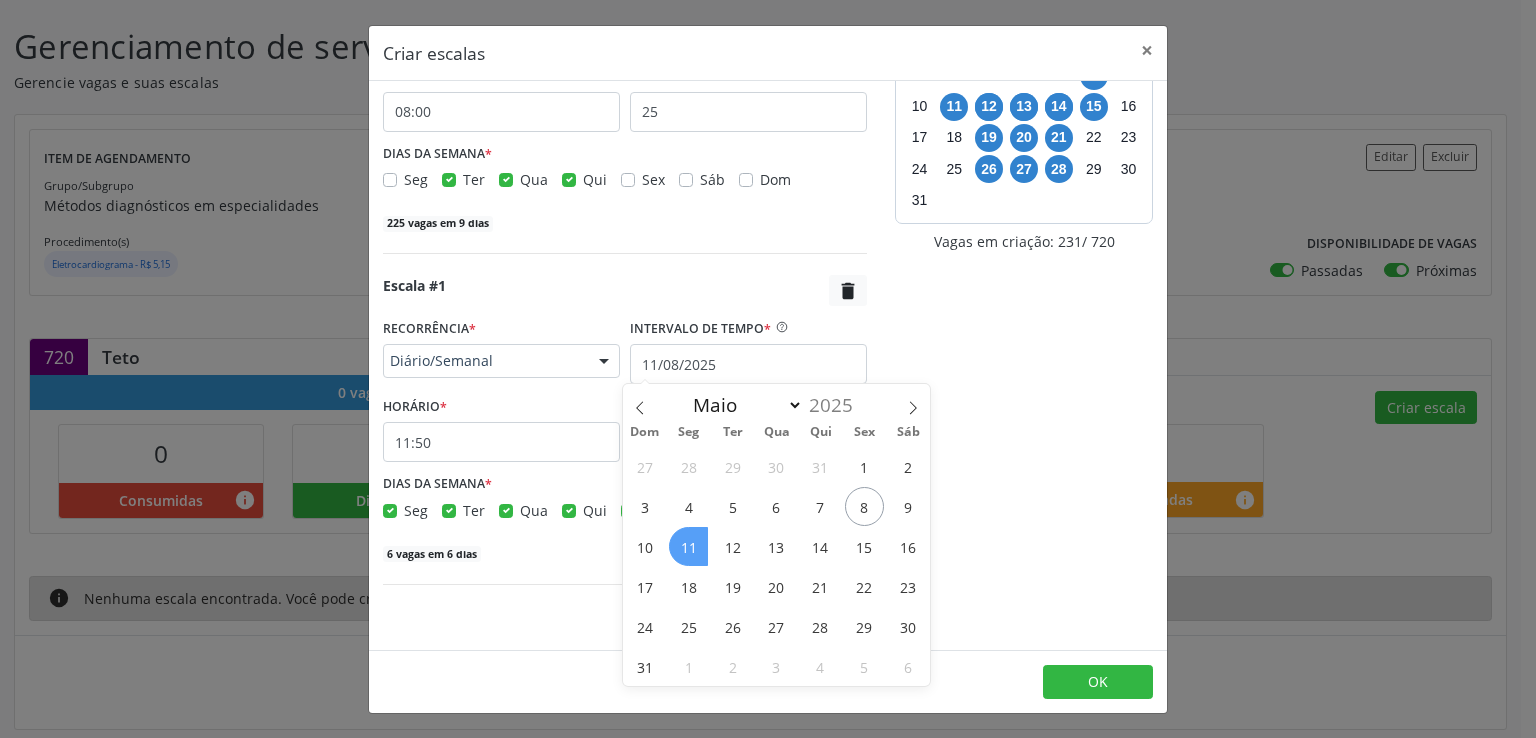 click on "11" at bounding box center [688, 546] 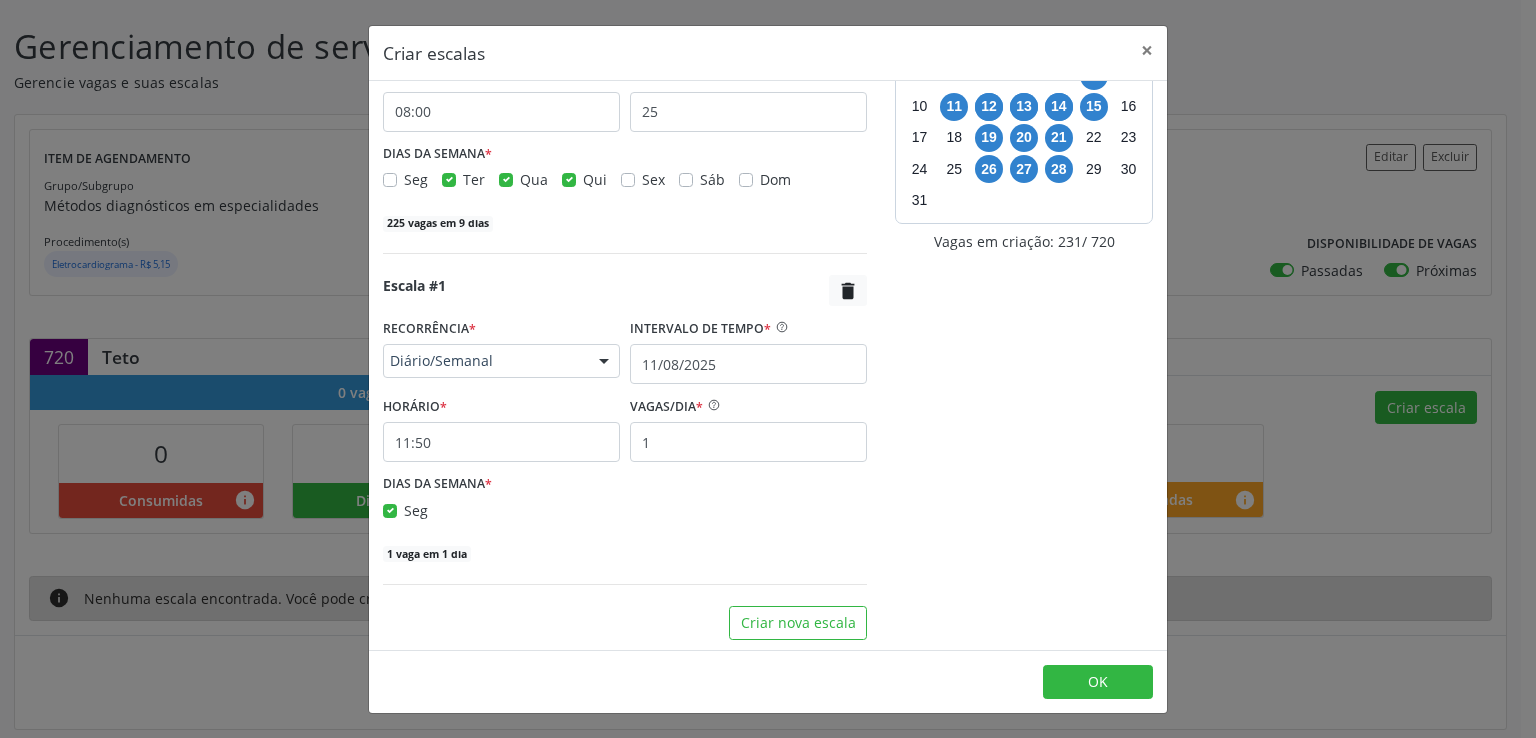 drag, startPoint x: 686, startPoint y: 547, endPoint x: 692, endPoint y: 585, distance: 38.470768 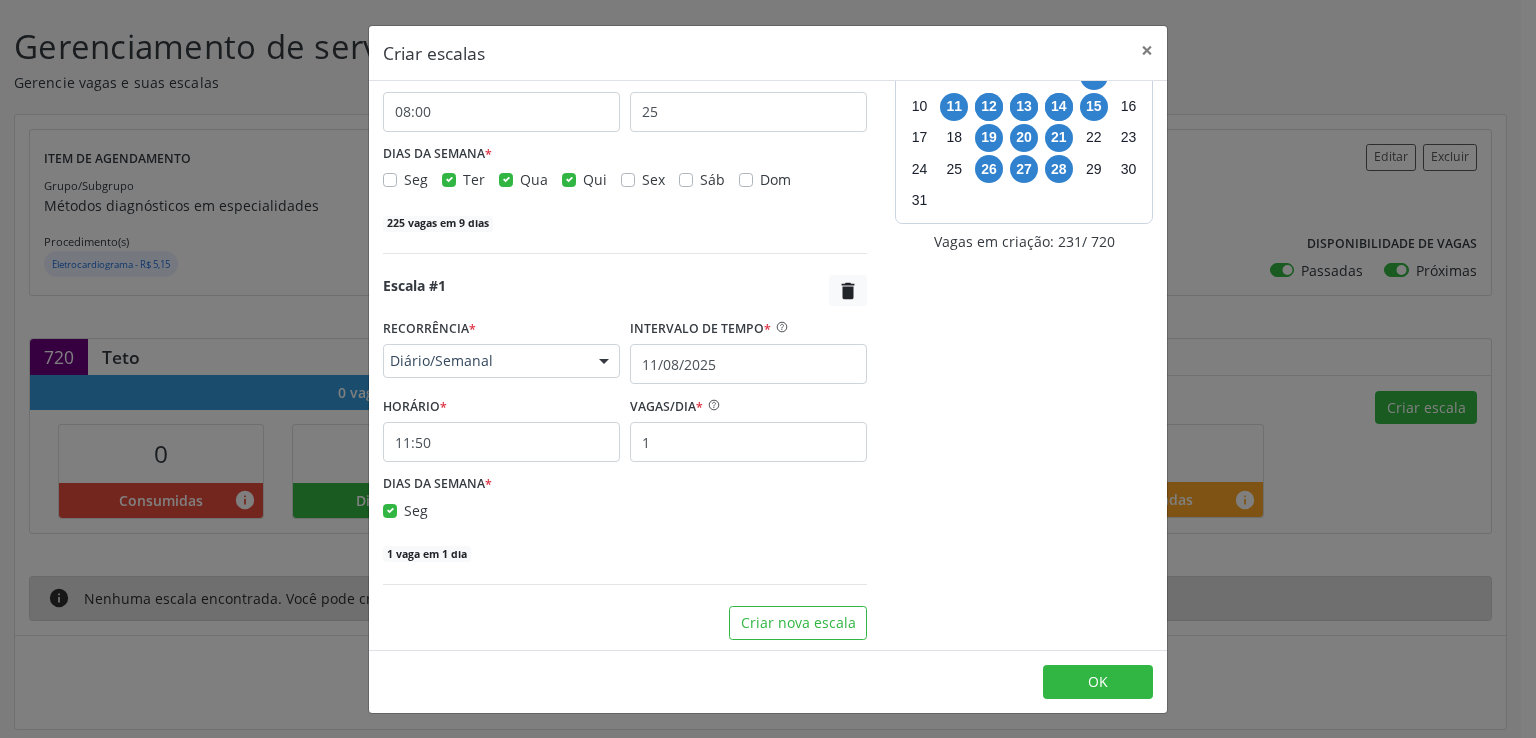 click on "Escala #0
RECORRÊNCIA
*
Diário/Semanal         Não se repete   Diário/Semanal   Mensal
Nenhum resultado encontrado para: "   "
Não há nenhuma opção para ser exibida.
INTERVALO DE TEMPO
*
[DATE] até [DATE]
HORÁRIO
*
08:00
VAGAS/DIA
*
25
DIAS DA SEMANA
*
Seg Ter Qua Qui Sex Sáb Dom
225 vagas em 9 dias
Escala #1

RECORRÊNCIA
*
Diário/Semanal         Não se repete   Diário/Semanal   Mensal
Nenhum resultado encontrado para: "   "
Não há nenhuma opção para ser exibida.
INTERVALO DE TEMPO
*
[DATE]
HORÁRIO
*
11:50
VAGAS/DIA
*
1
DIAS DA SEMANA
*
Seg
1 vaga em 1 dia" at bounding box center [625, 297] 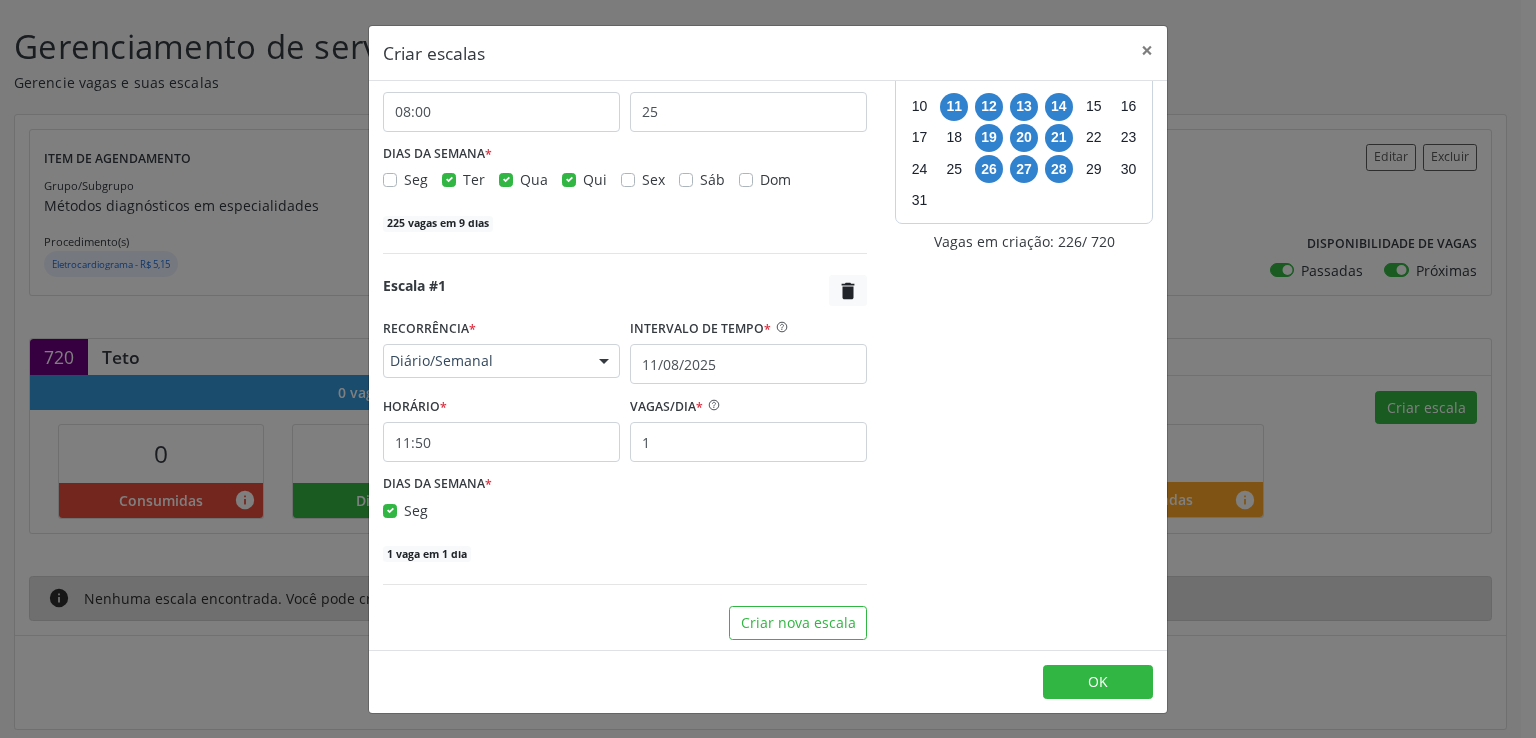 click on "Escala #0
RECORRÊNCIA
*
Diário/Semanal         Não se repete   Diário/Semanal   Mensal
Nenhum resultado encontrado para: "   "
Não há nenhuma opção para ser exibida.
INTERVALO DE TEMPO
*
[DATE] até [DATE]
HORÁRIO
*
08:00
VAGAS/DIA
*
25
DIAS DA SEMANA
*
Seg Ter Qua Qui Sex Sáb Dom
225 vagas em 9 dias
Escala #1

RECORRÊNCIA
*
Diário/Semanal         Não se repete   Diário/Semanal   Mensal
Nenhum resultado encontrado para: "   "
Não há nenhuma opção para ser exibida.
INTERVALO DE TEMPO
*
[DATE]
HORÁRIO
*
11:50
VAGAS/DIA
*
1
DIAS DA SEMANA
*
Seg
1 vaga em 1 dia" at bounding box center (625, 297) 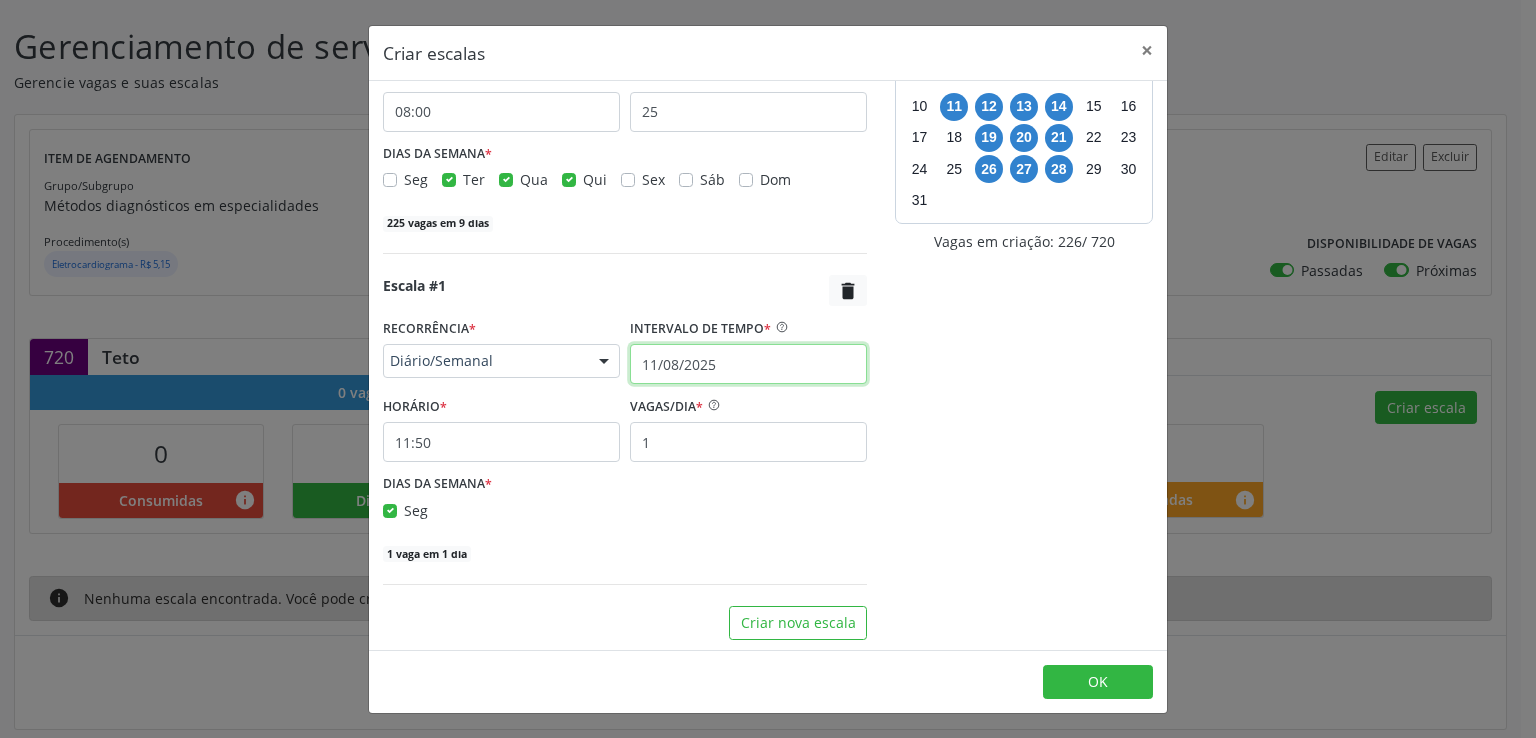 click on "11/08/2025" at bounding box center [748, 364] 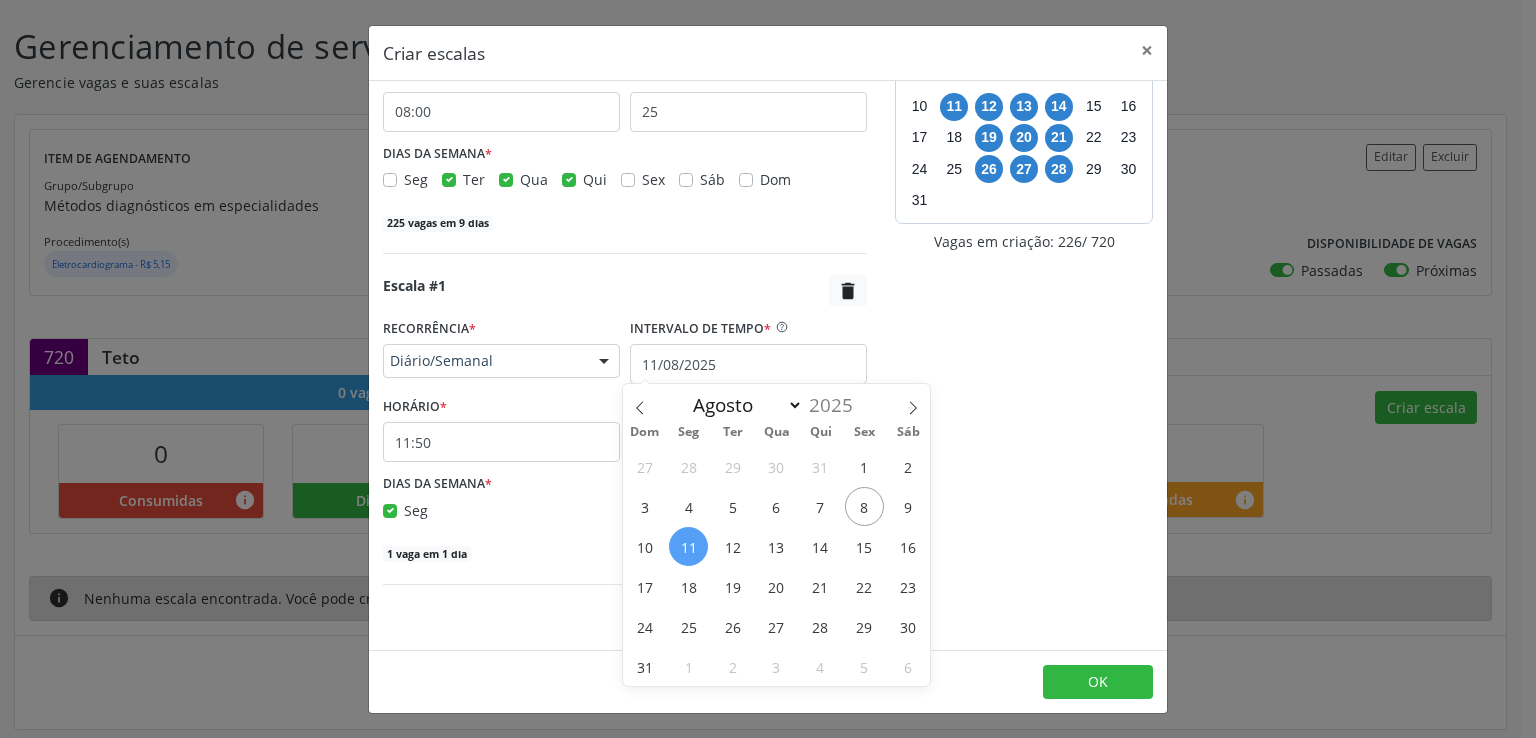 click on "11" at bounding box center (688, 546) 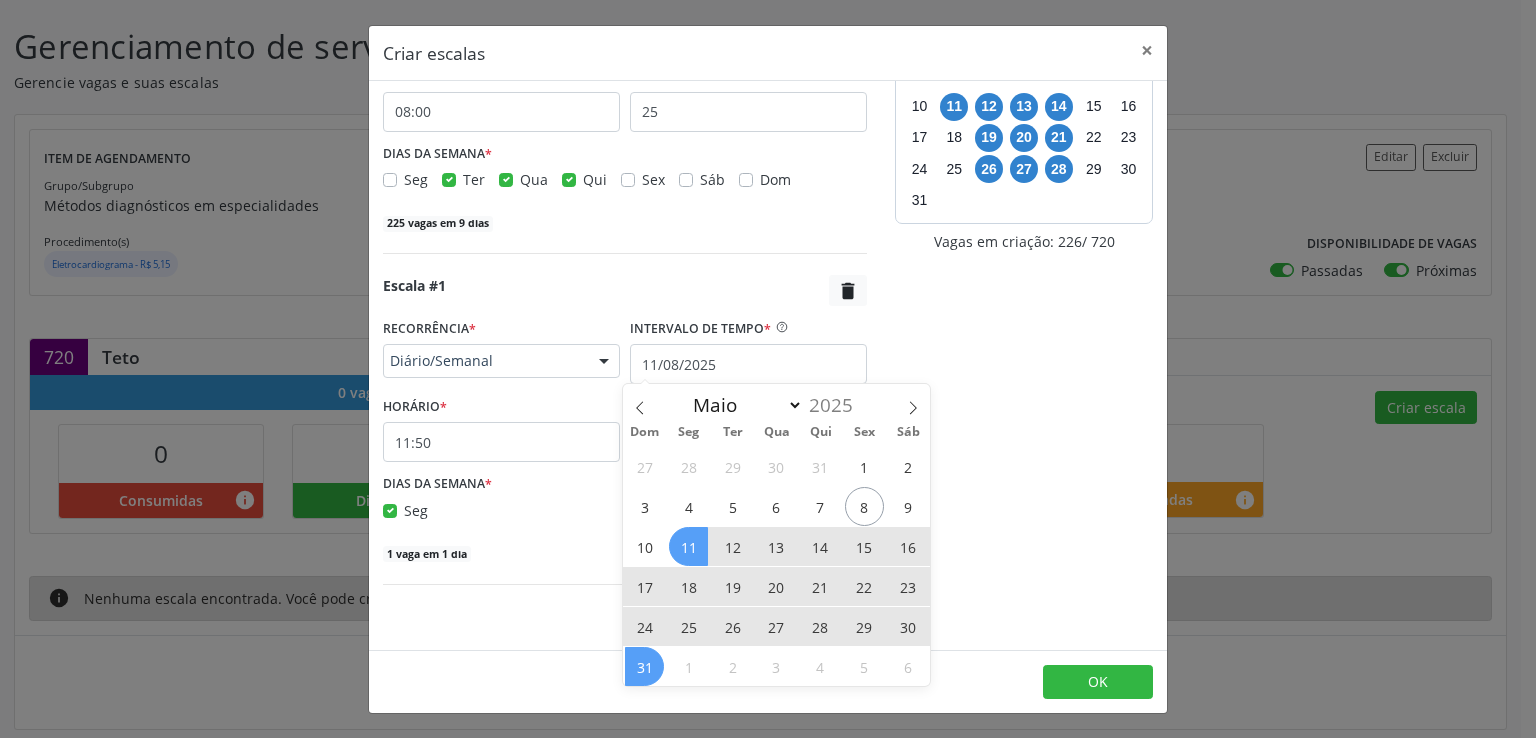 drag, startPoint x: 689, startPoint y: 552, endPoint x: 644, endPoint y: 658, distance: 115.15642 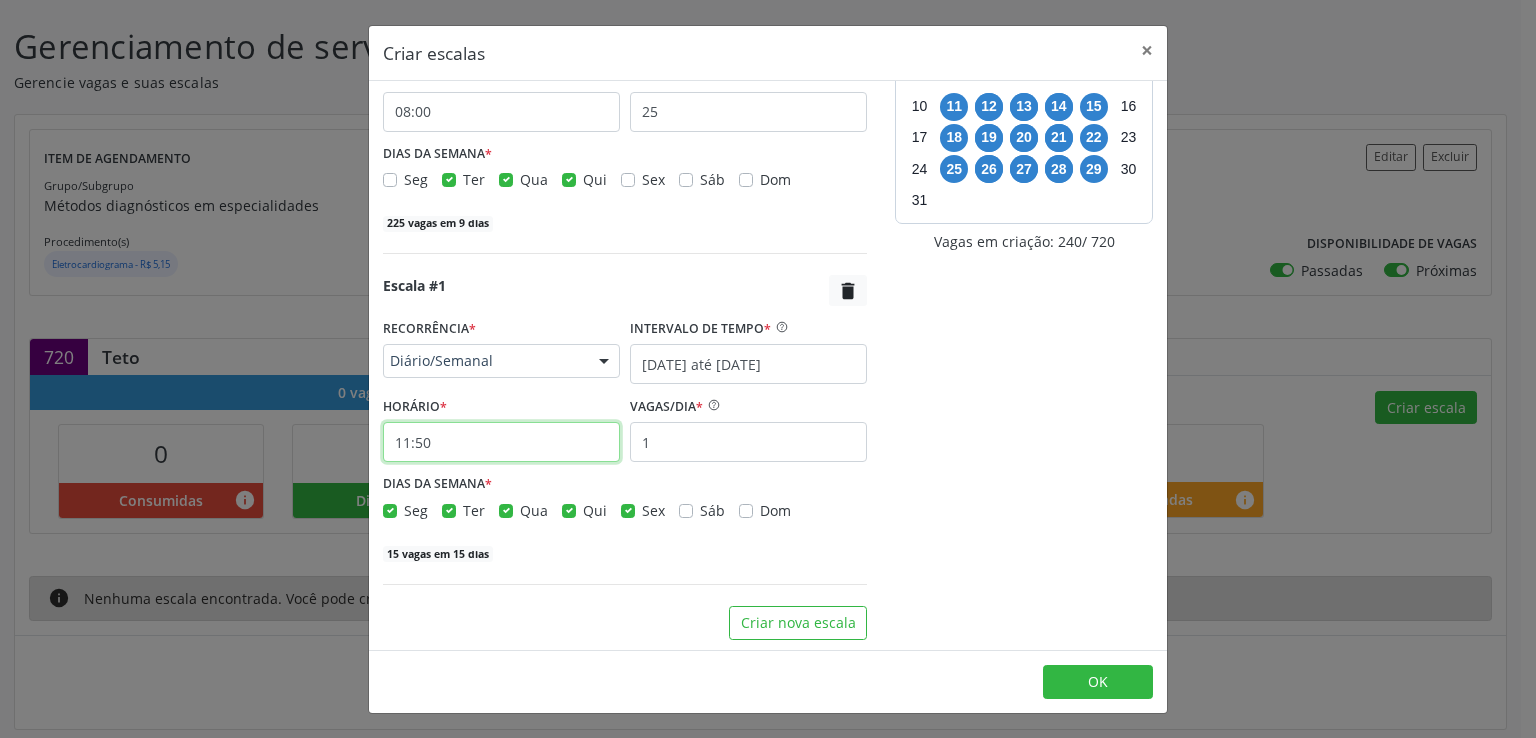 click on "11:50" at bounding box center (501, 442) 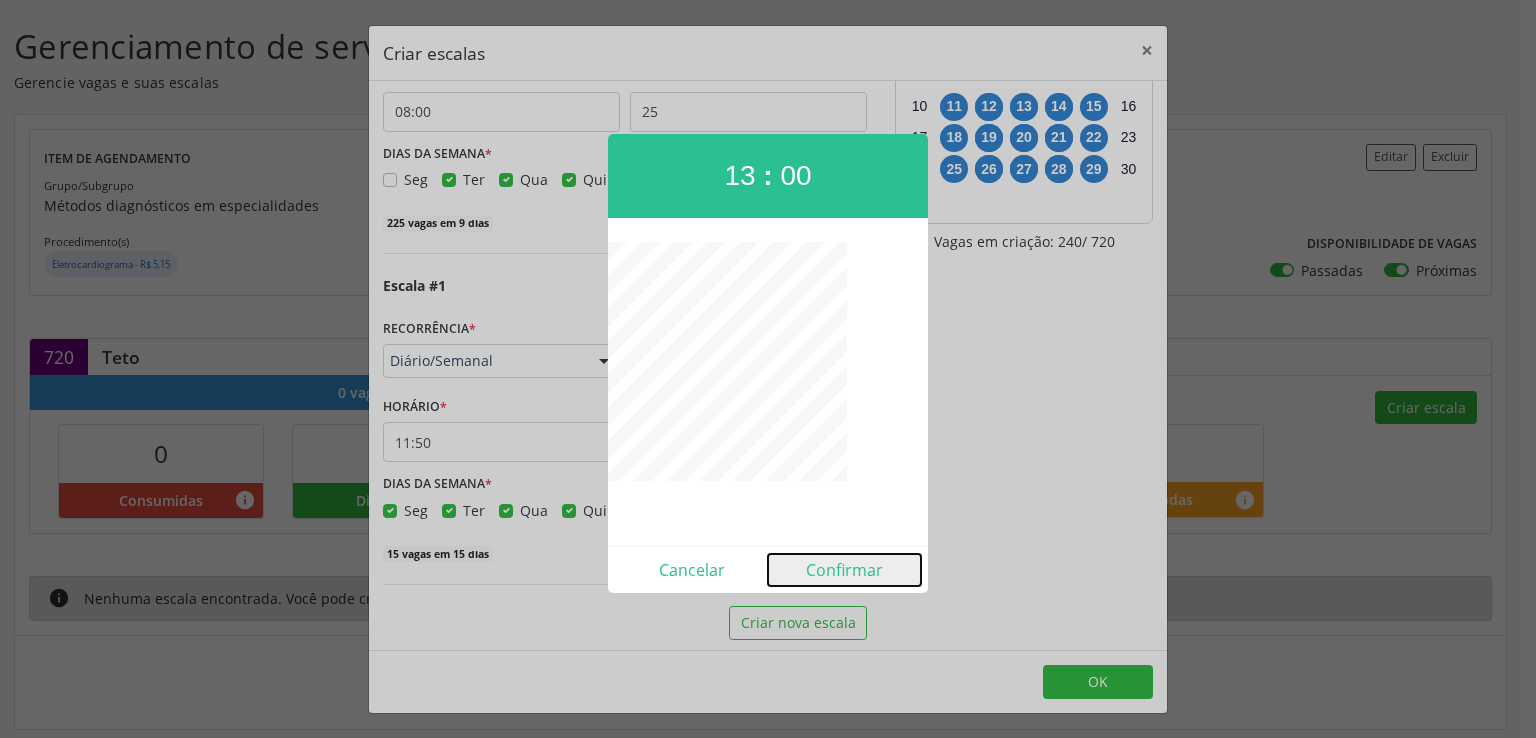 click on "Confirmar" at bounding box center (844, 570) 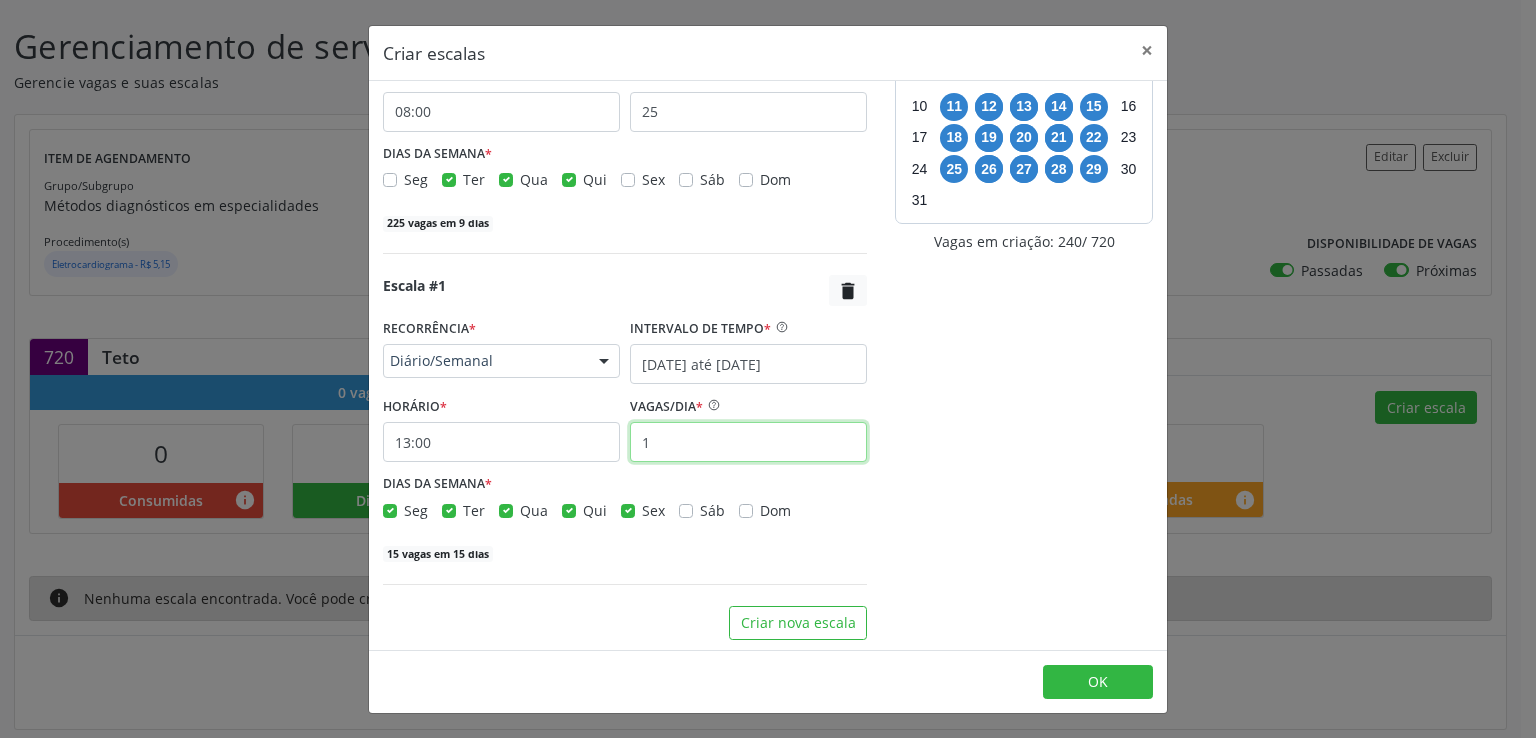 click on "1" at bounding box center [748, 442] 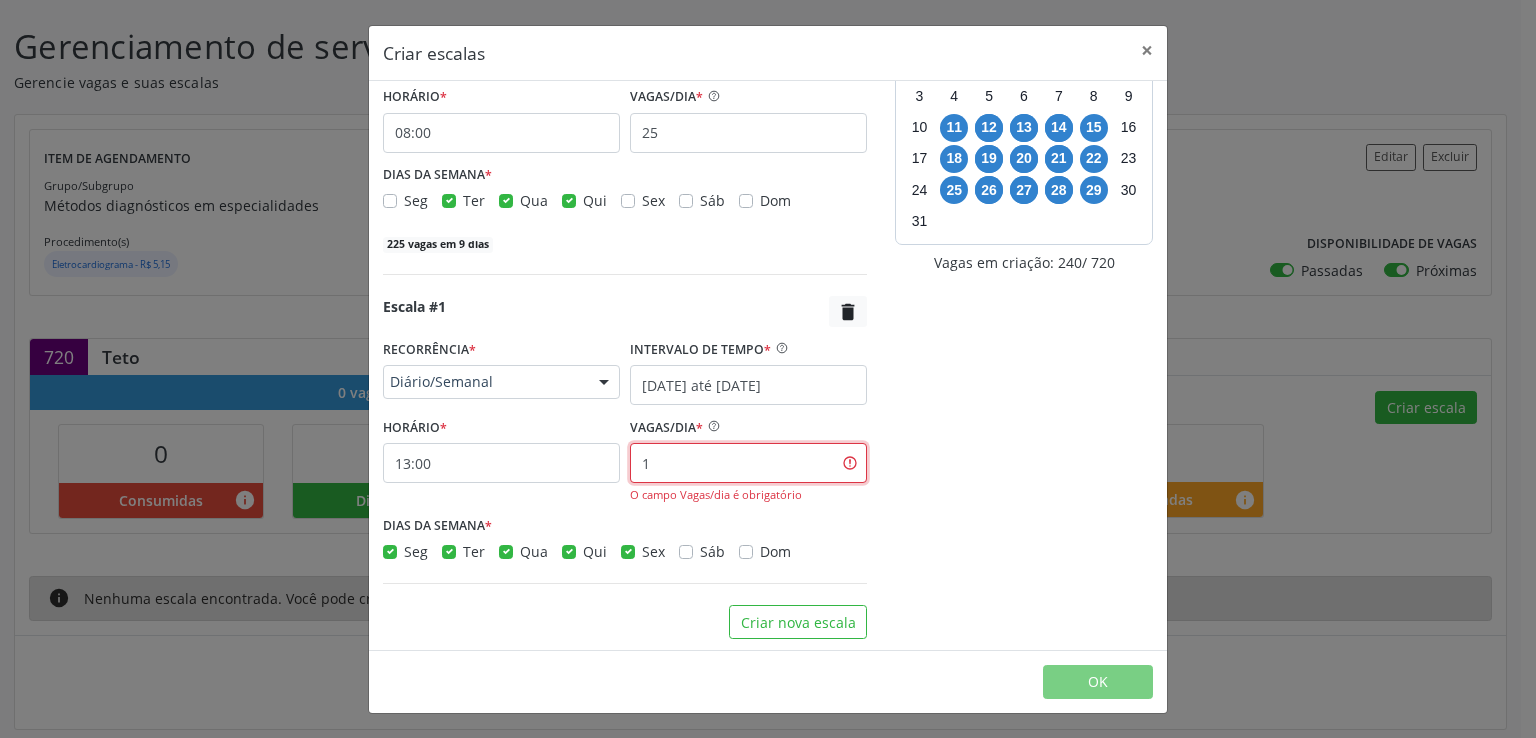 scroll, scrollTop: 140, scrollLeft: 0, axis: vertical 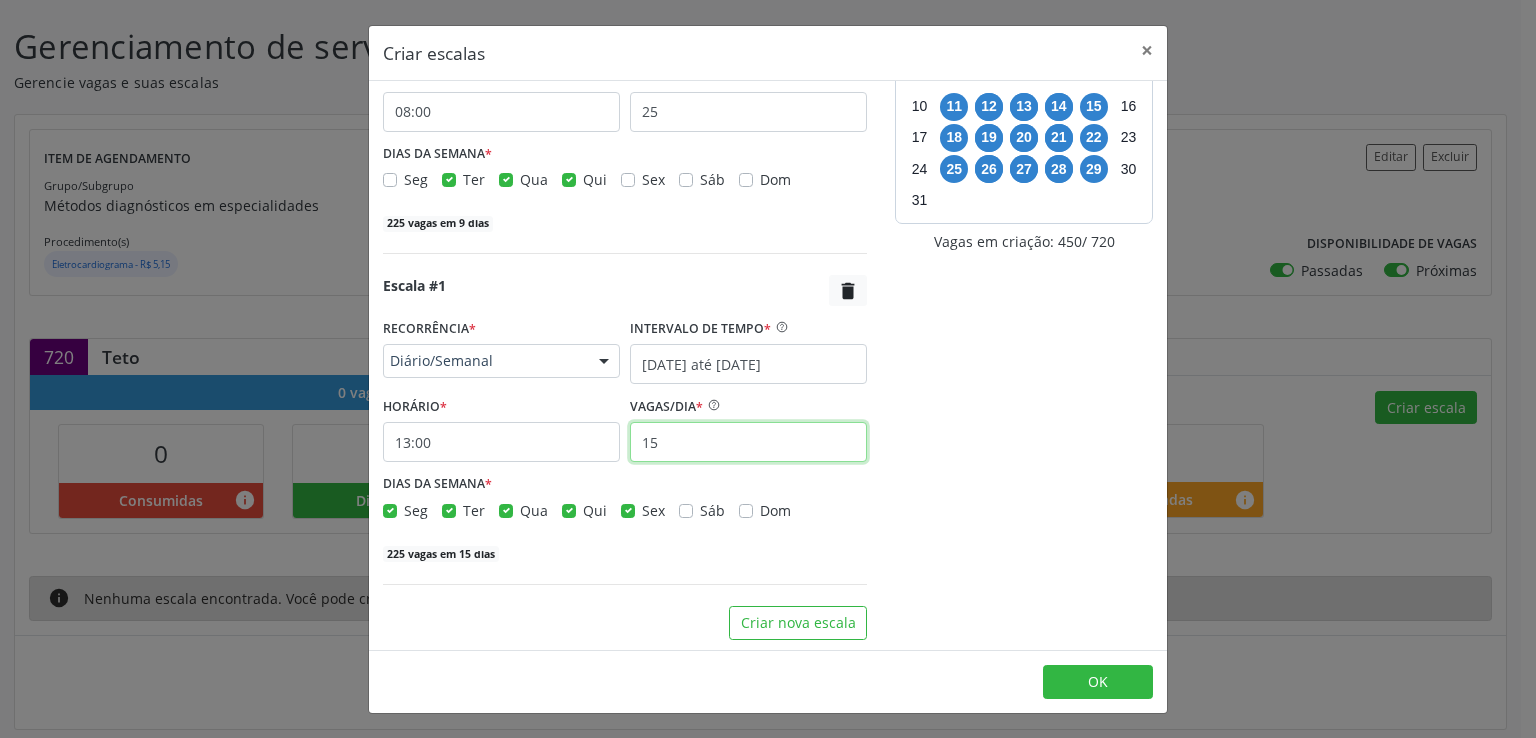 type on "15" 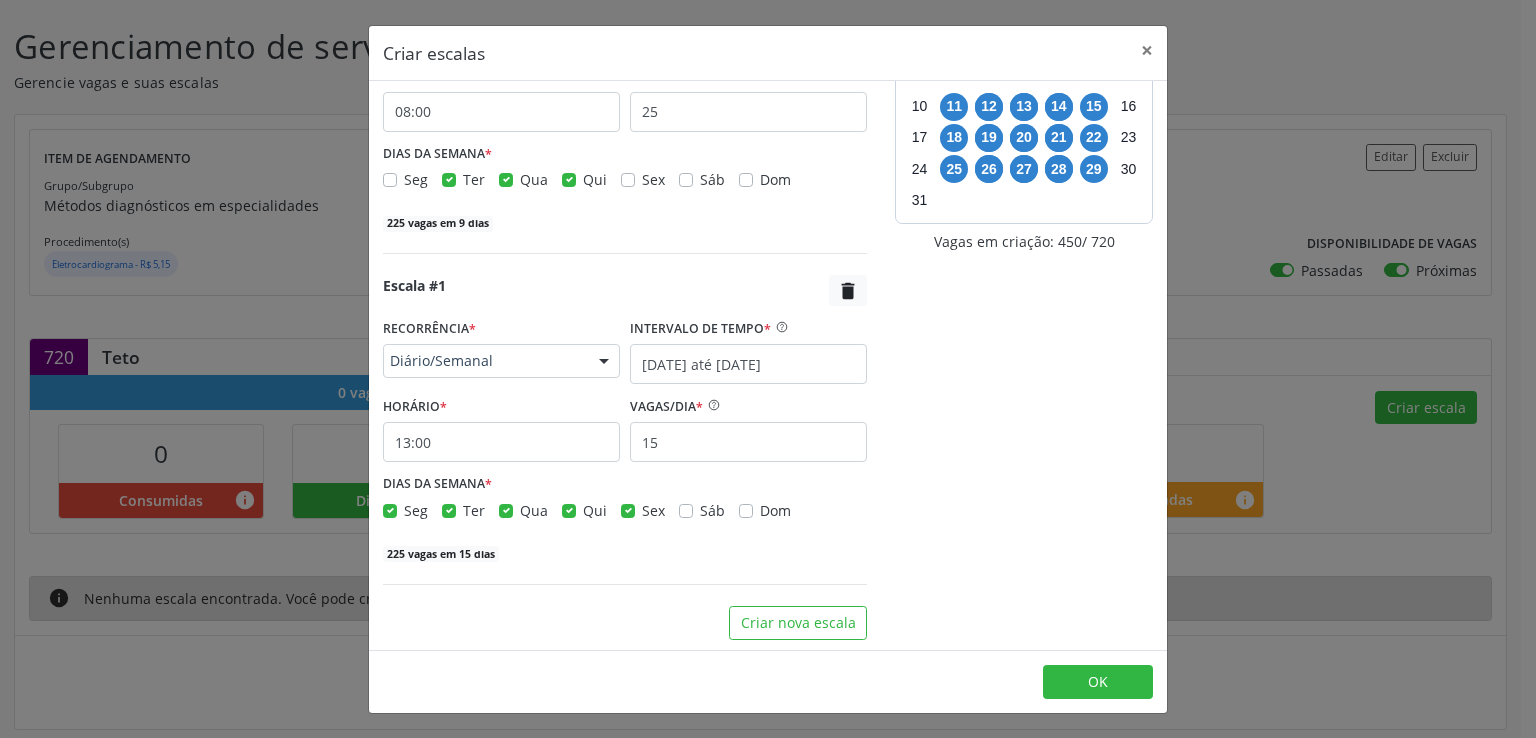 click on "Seg" at bounding box center [416, 510] 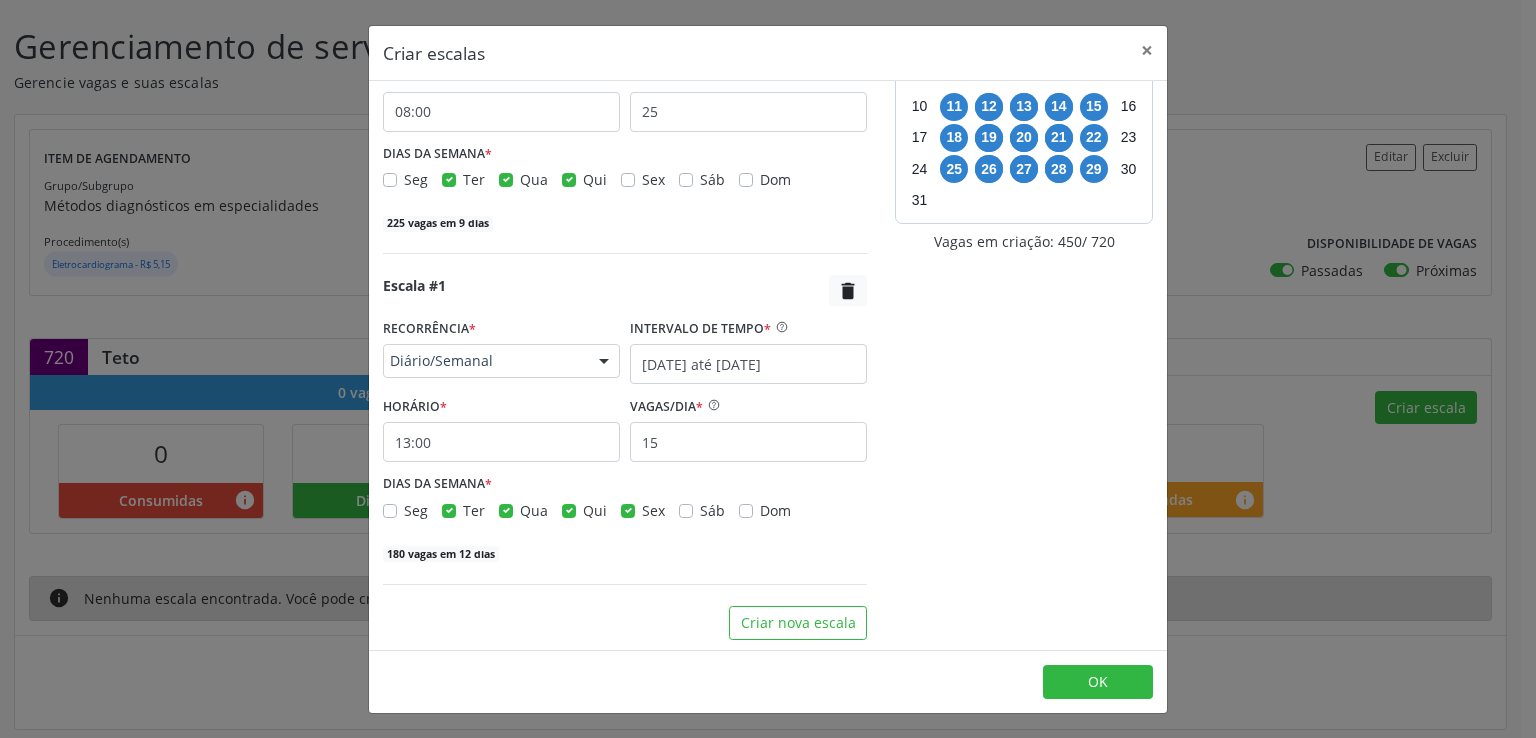 click on "Seg" at bounding box center (416, 510) 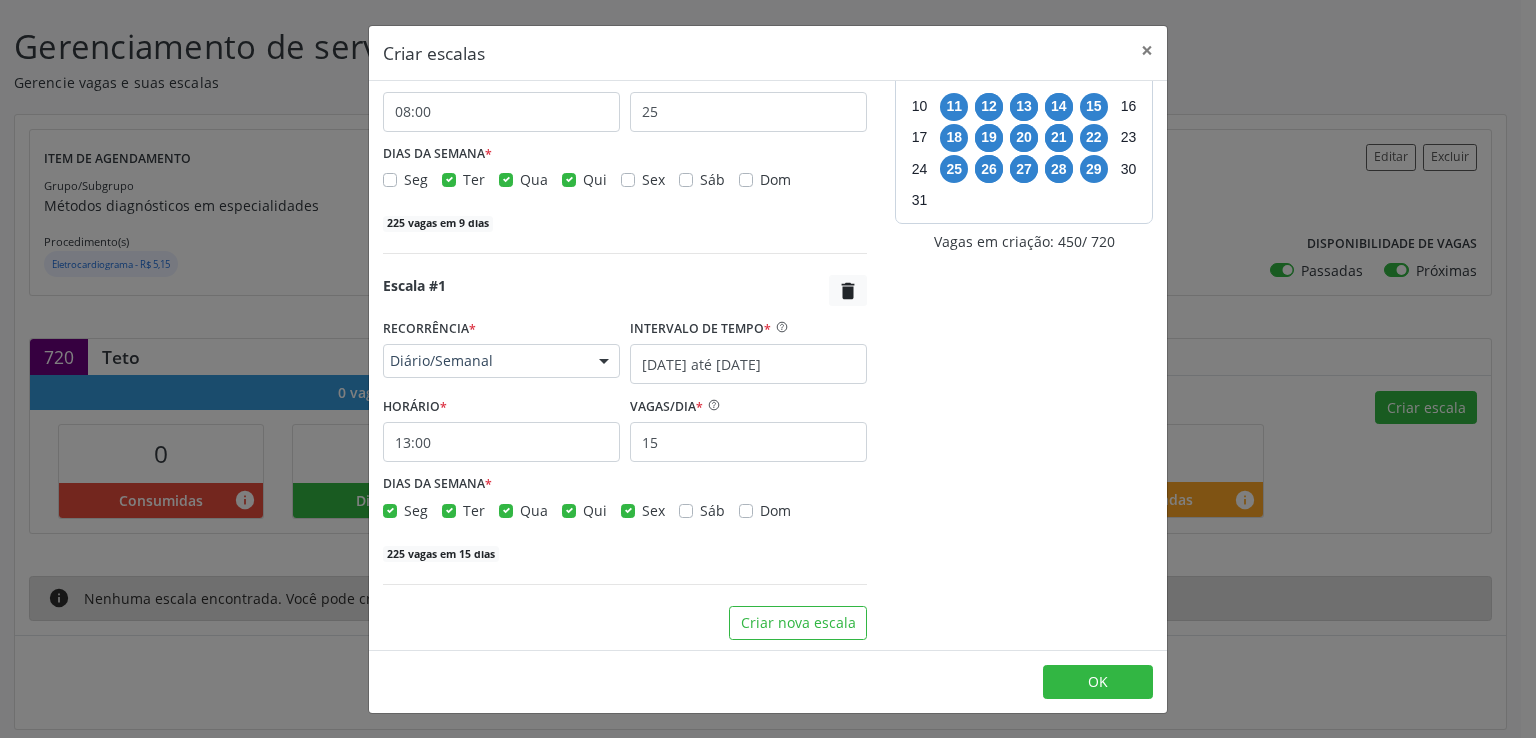 click on "Seg" at bounding box center (416, 510) 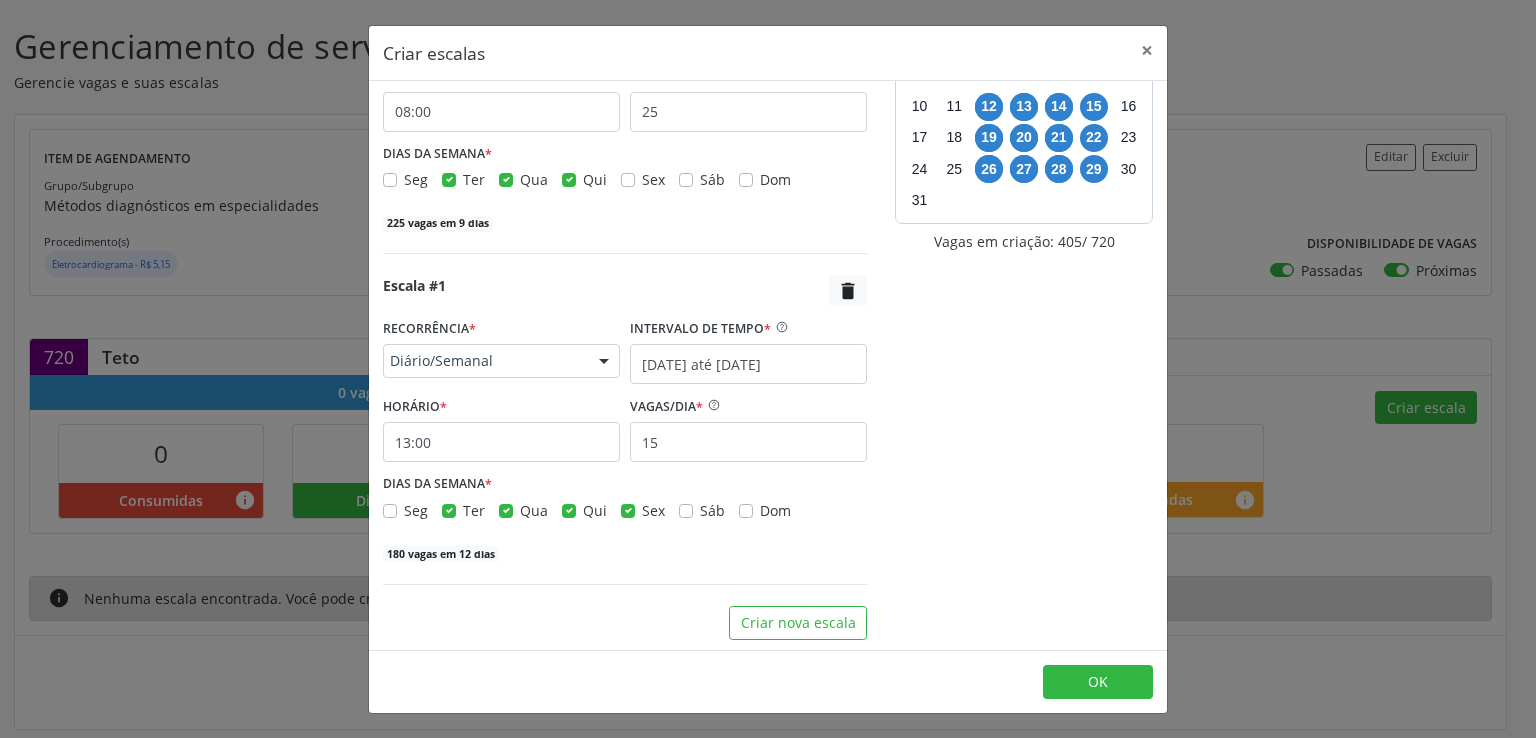 click on "Sex" at bounding box center [653, 510] 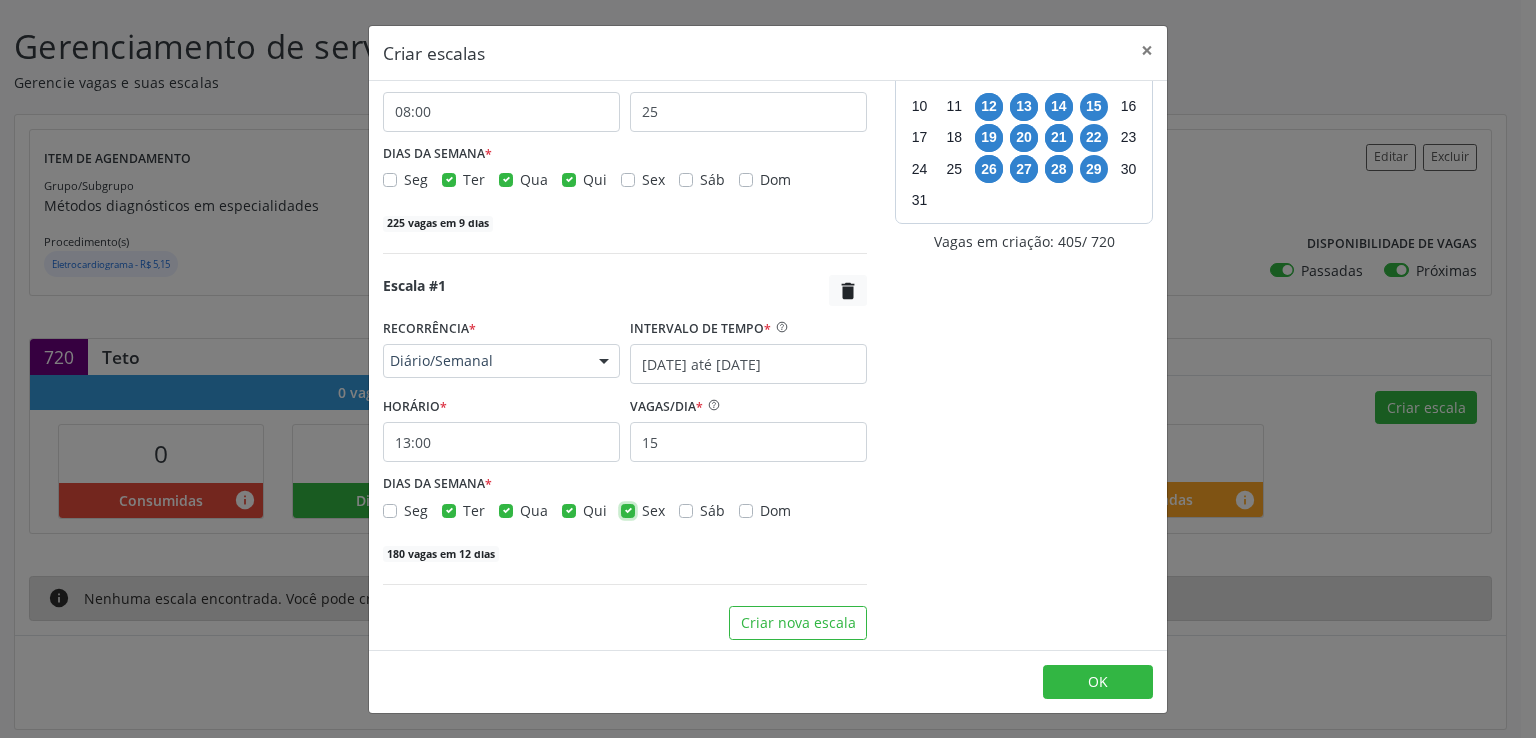 checkbox on "false" 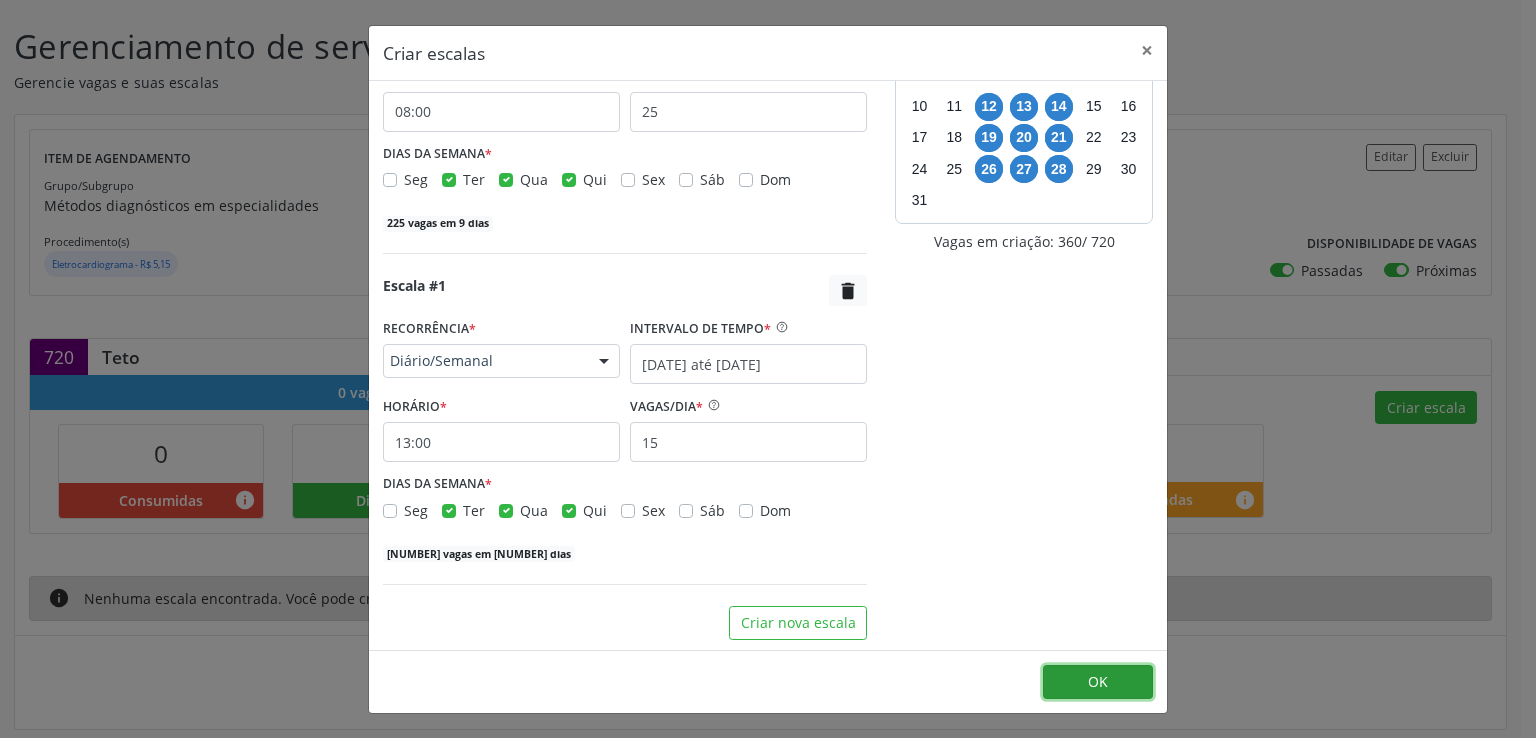 click on "OK" at bounding box center (1098, 682) 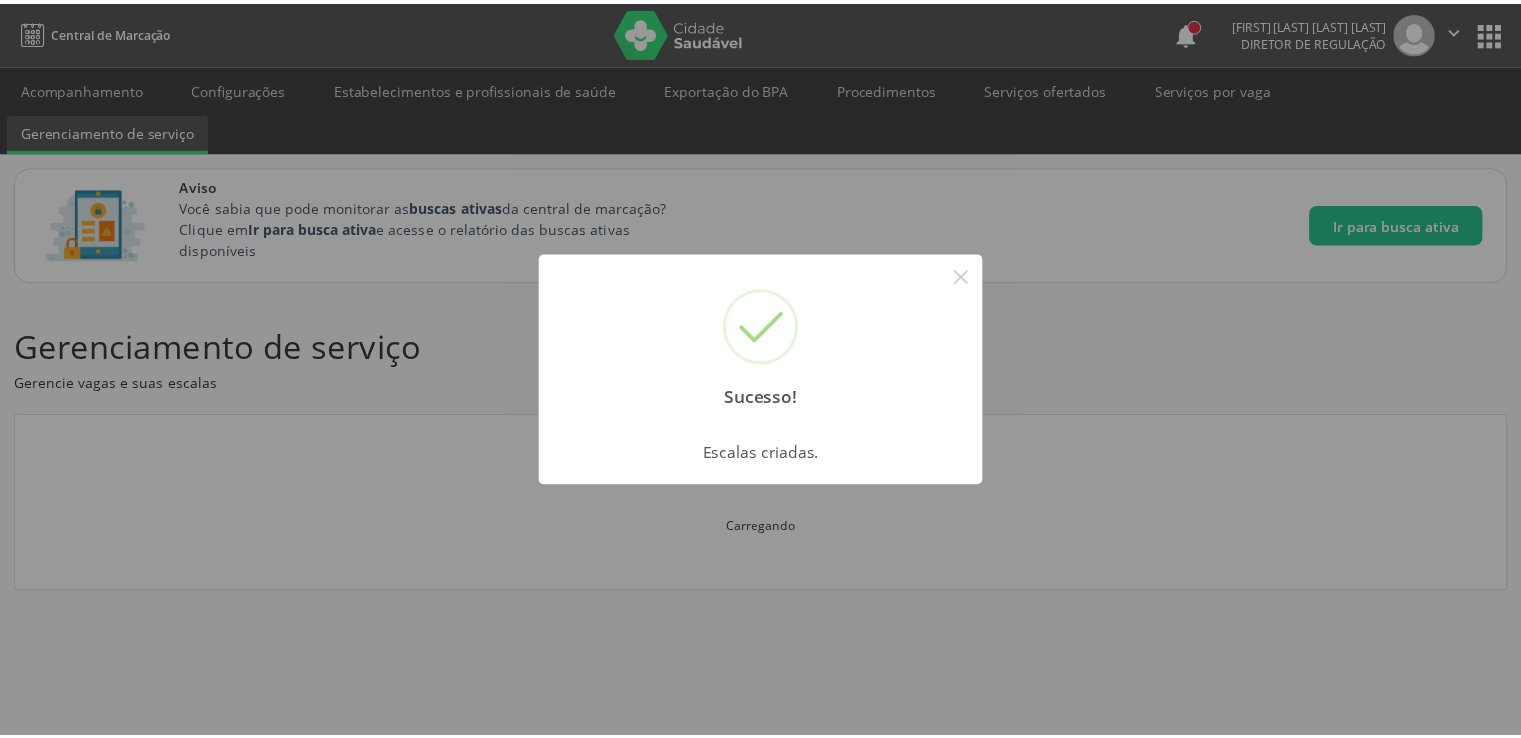 scroll, scrollTop: 0, scrollLeft: 0, axis: both 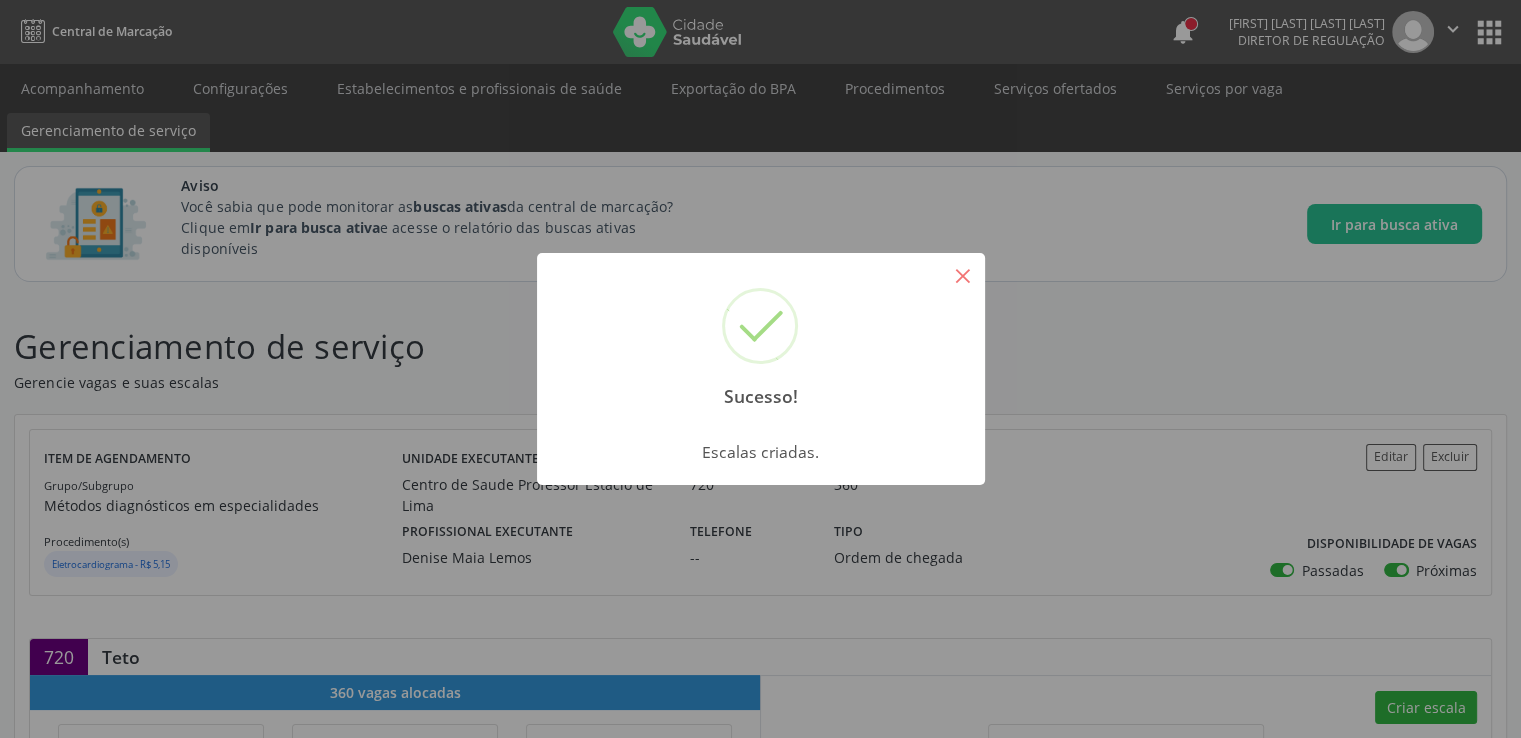 click on "×" at bounding box center (963, 275) 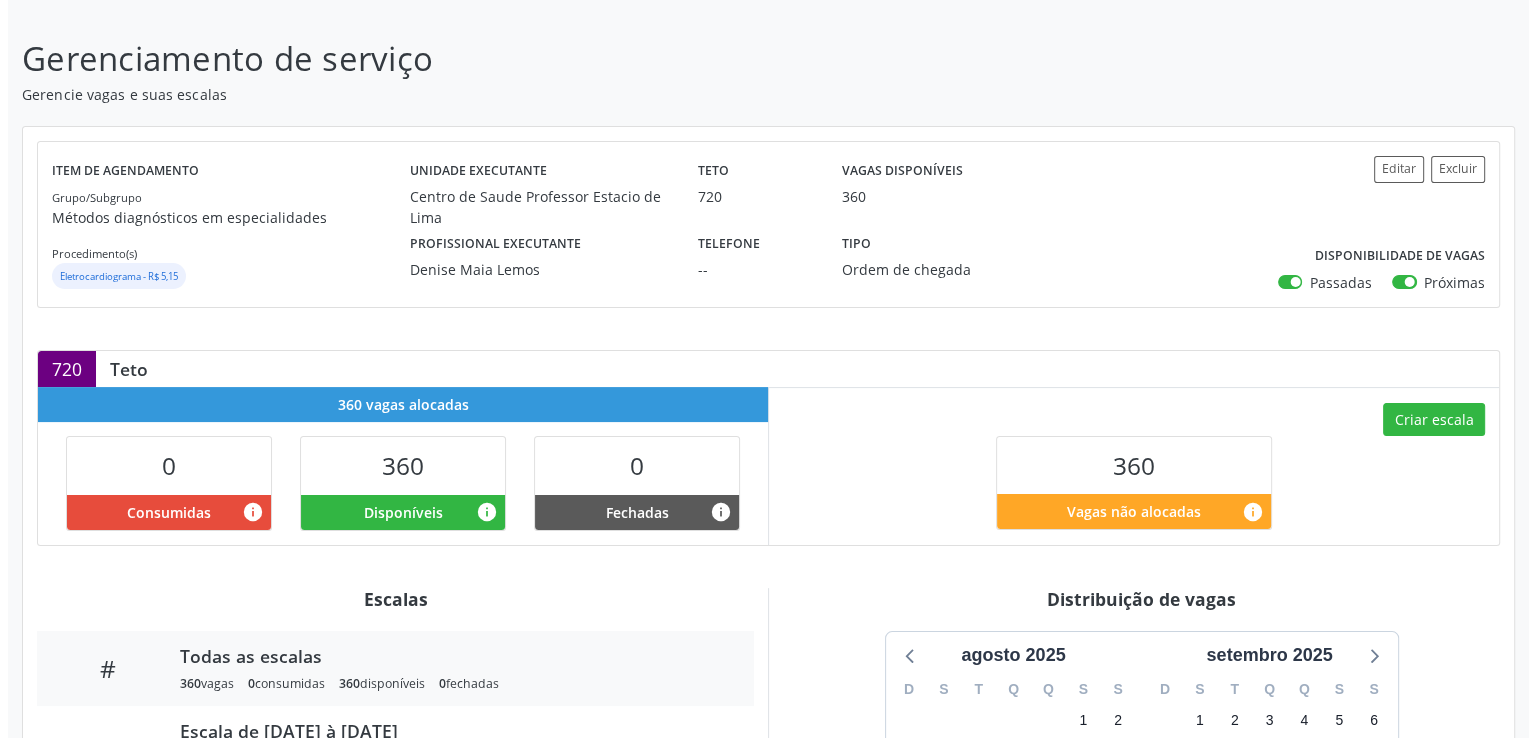 scroll, scrollTop: 300, scrollLeft: 0, axis: vertical 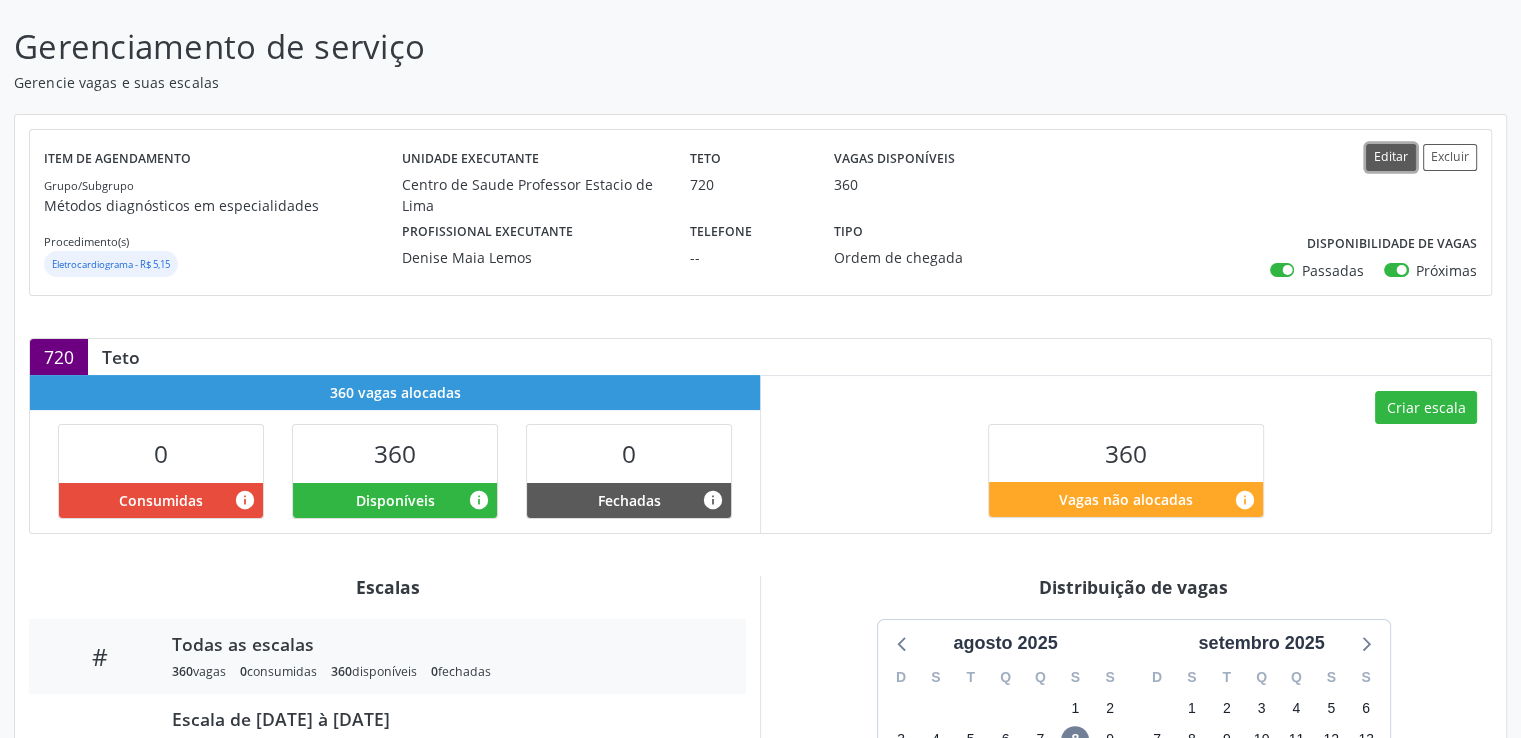 click on "Editar" at bounding box center (1391, 157) 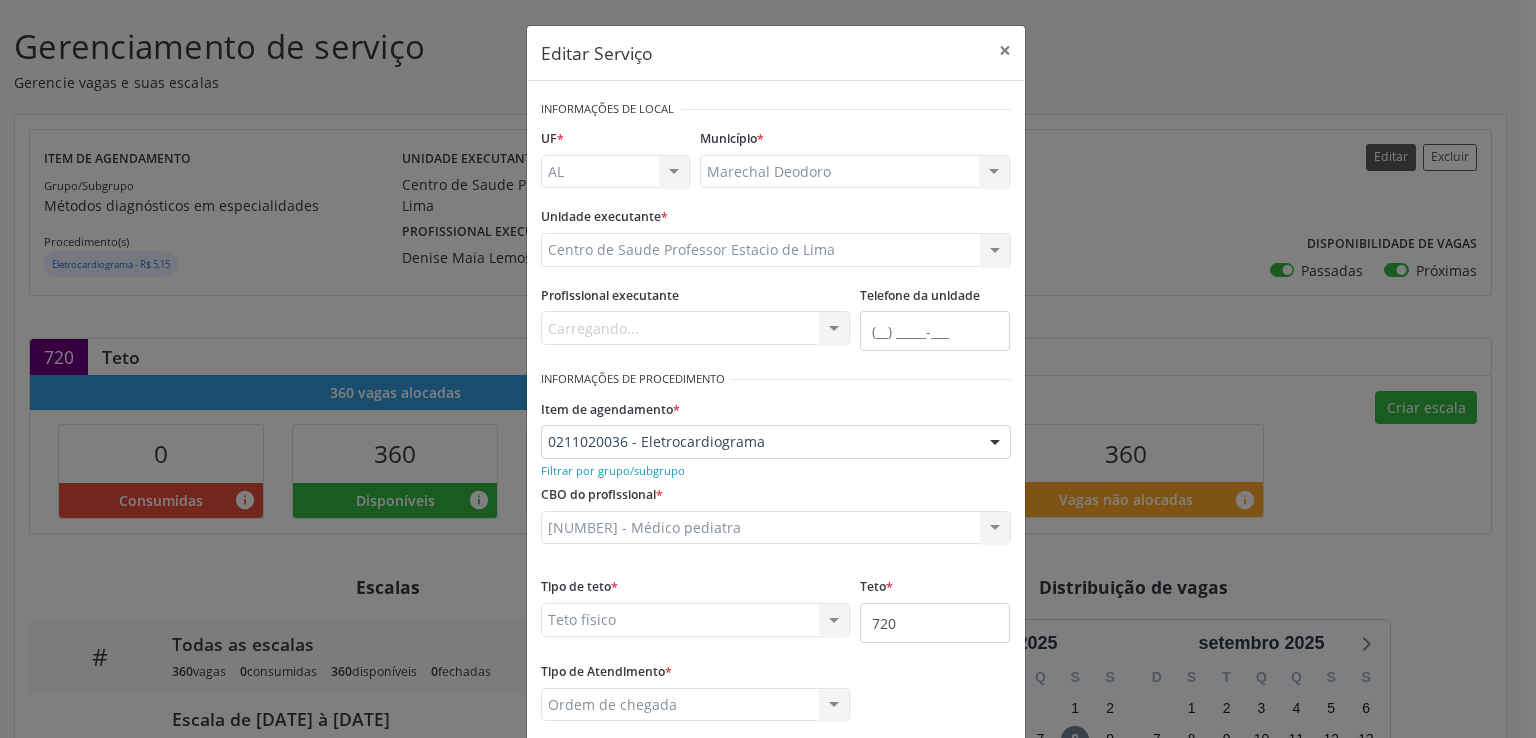 scroll, scrollTop: 0, scrollLeft: 0, axis: both 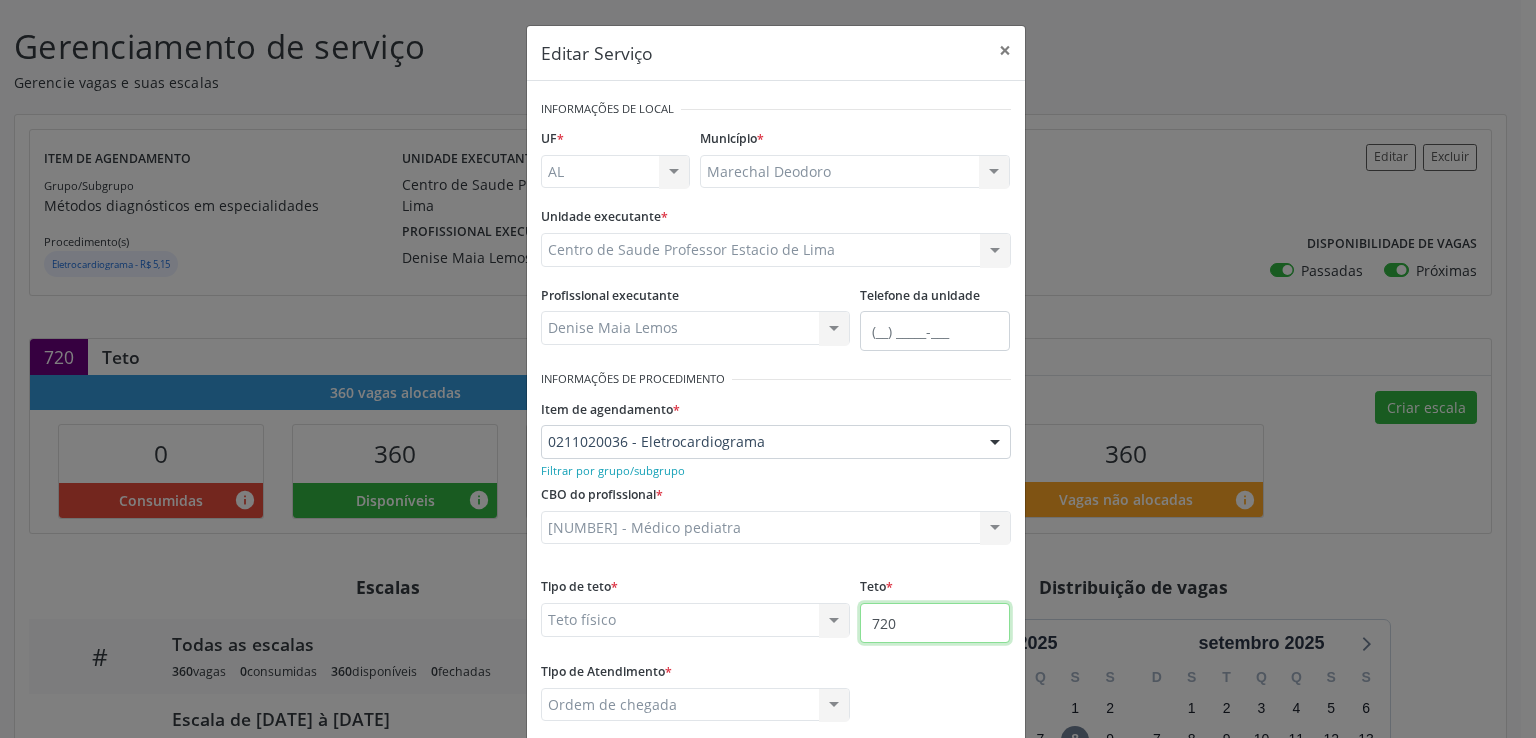 click on "720" at bounding box center [935, 623] 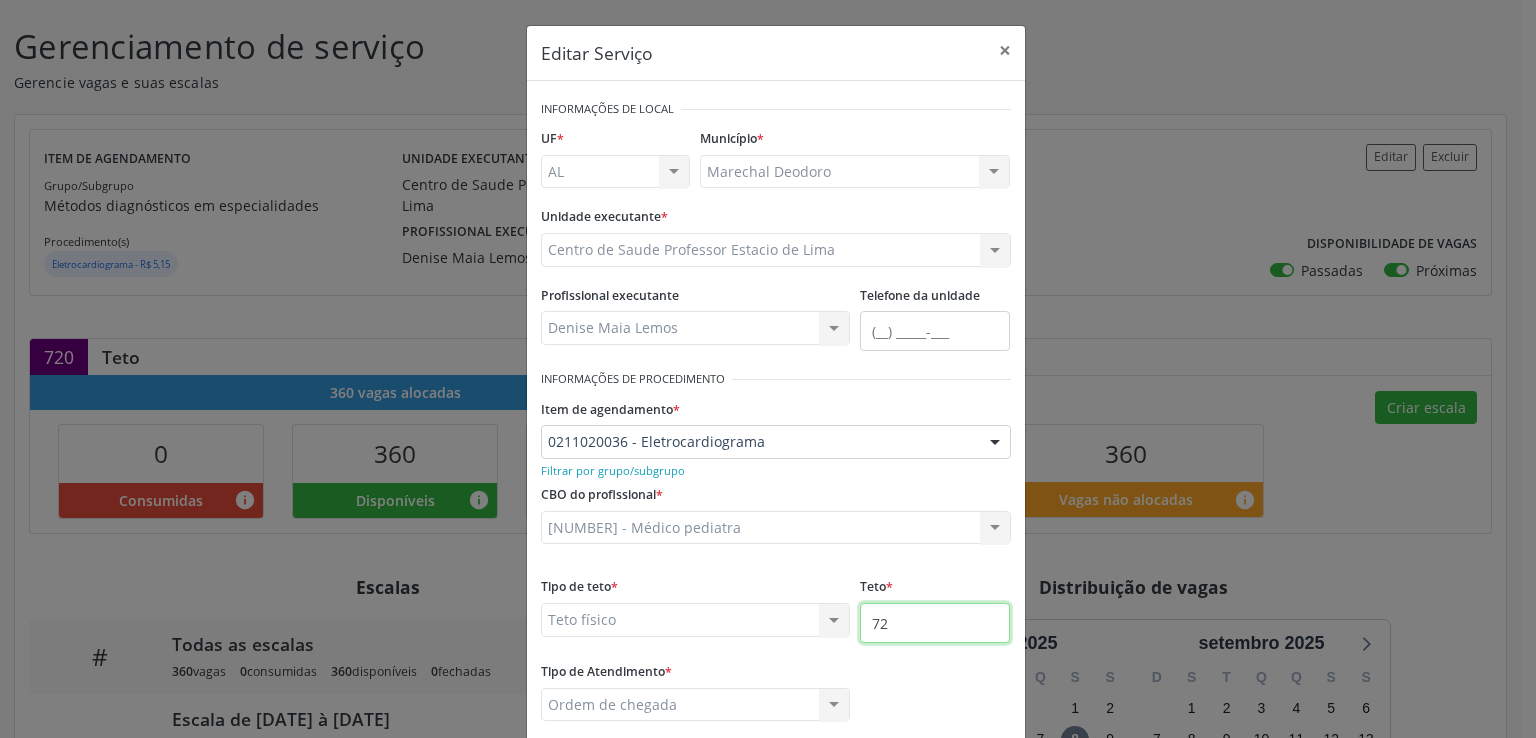 type on "7" 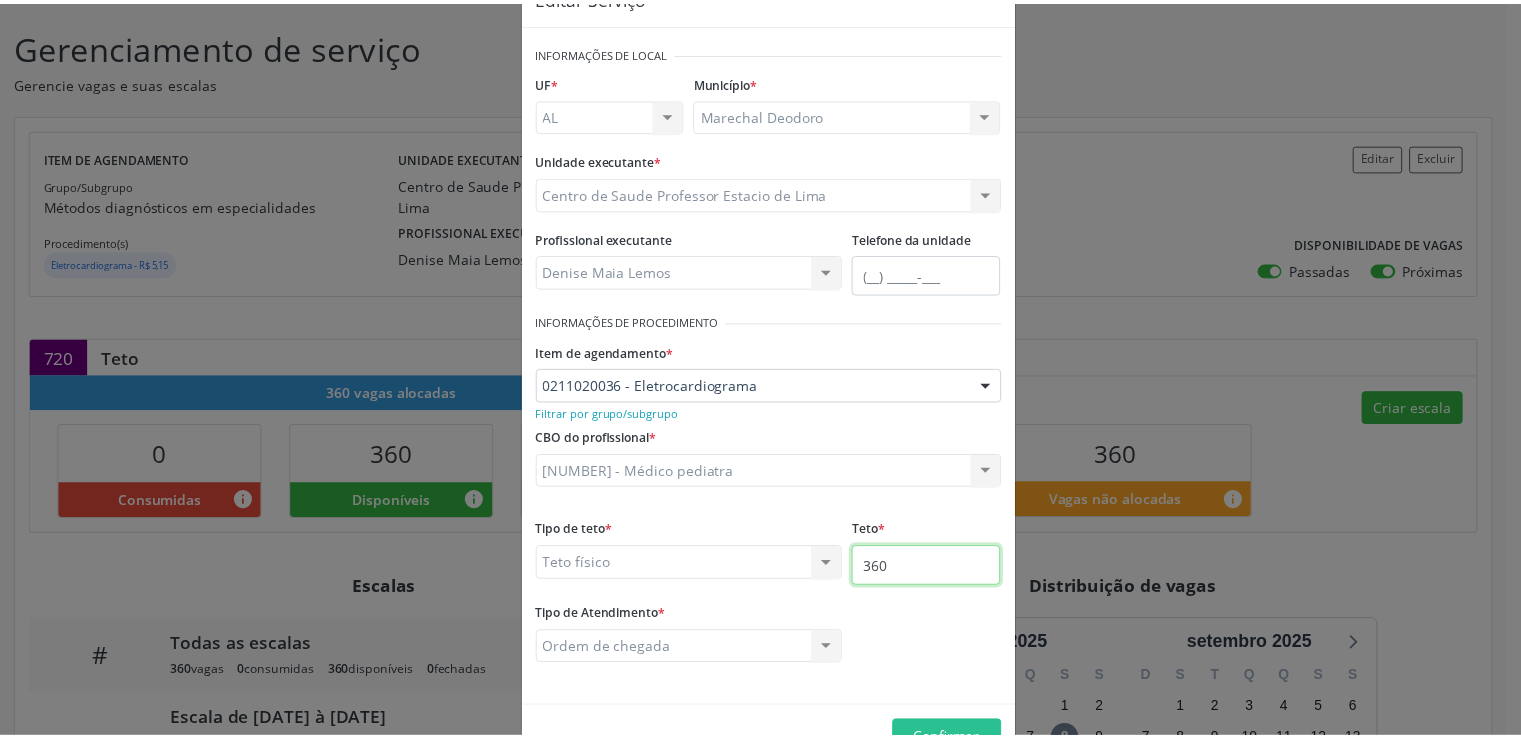 scroll, scrollTop: 112, scrollLeft: 0, axis: vertical 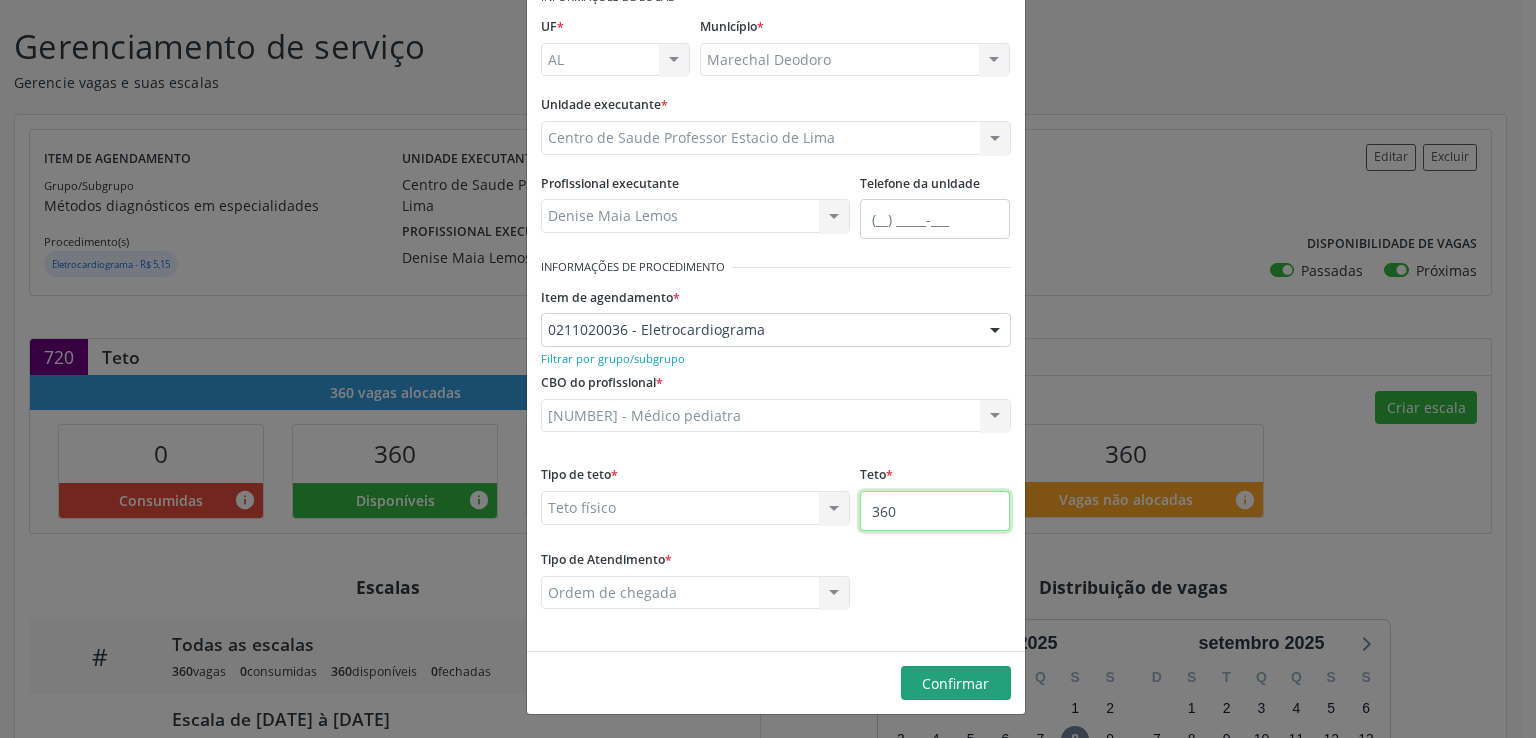 type on "360" 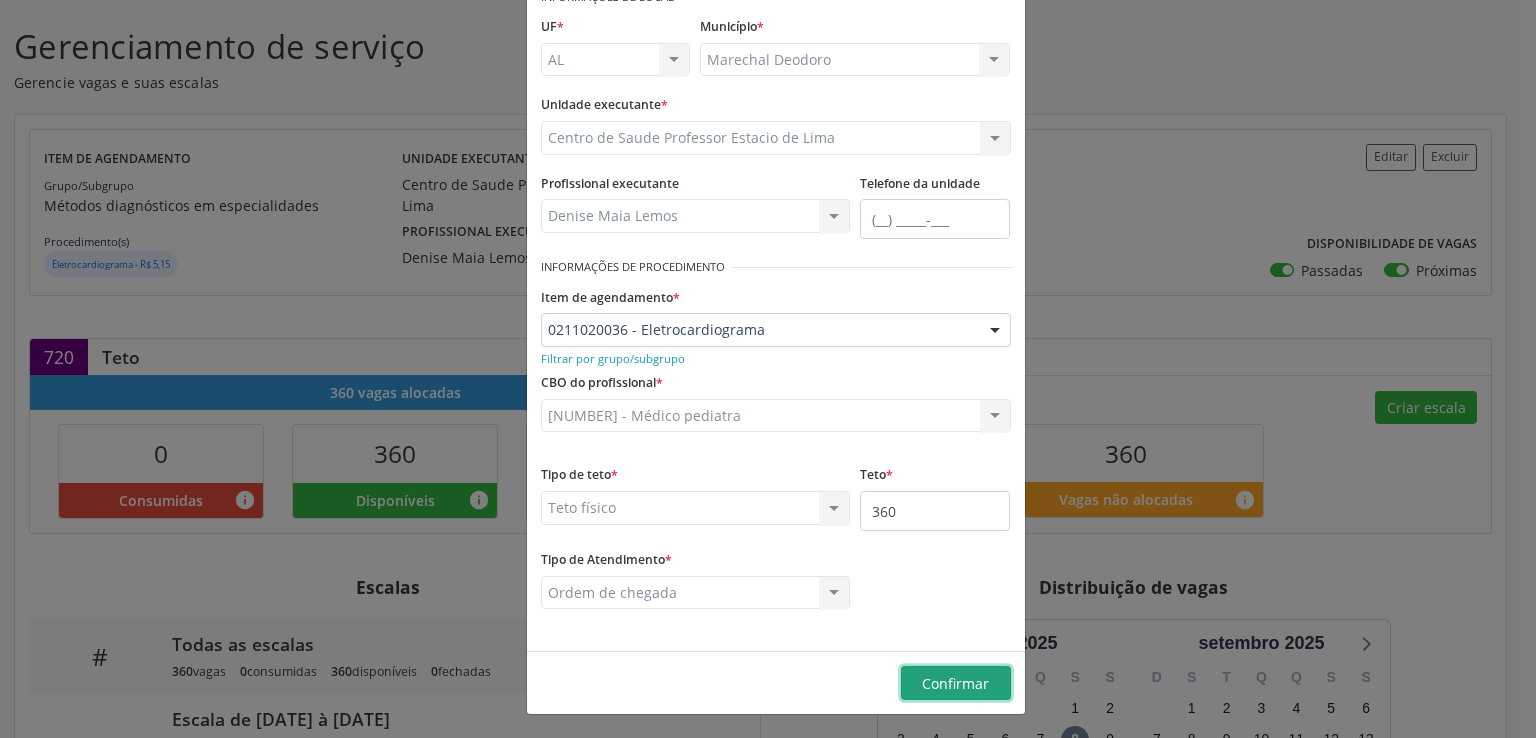 click on "Confirmar" at bounding box center (956, 683) 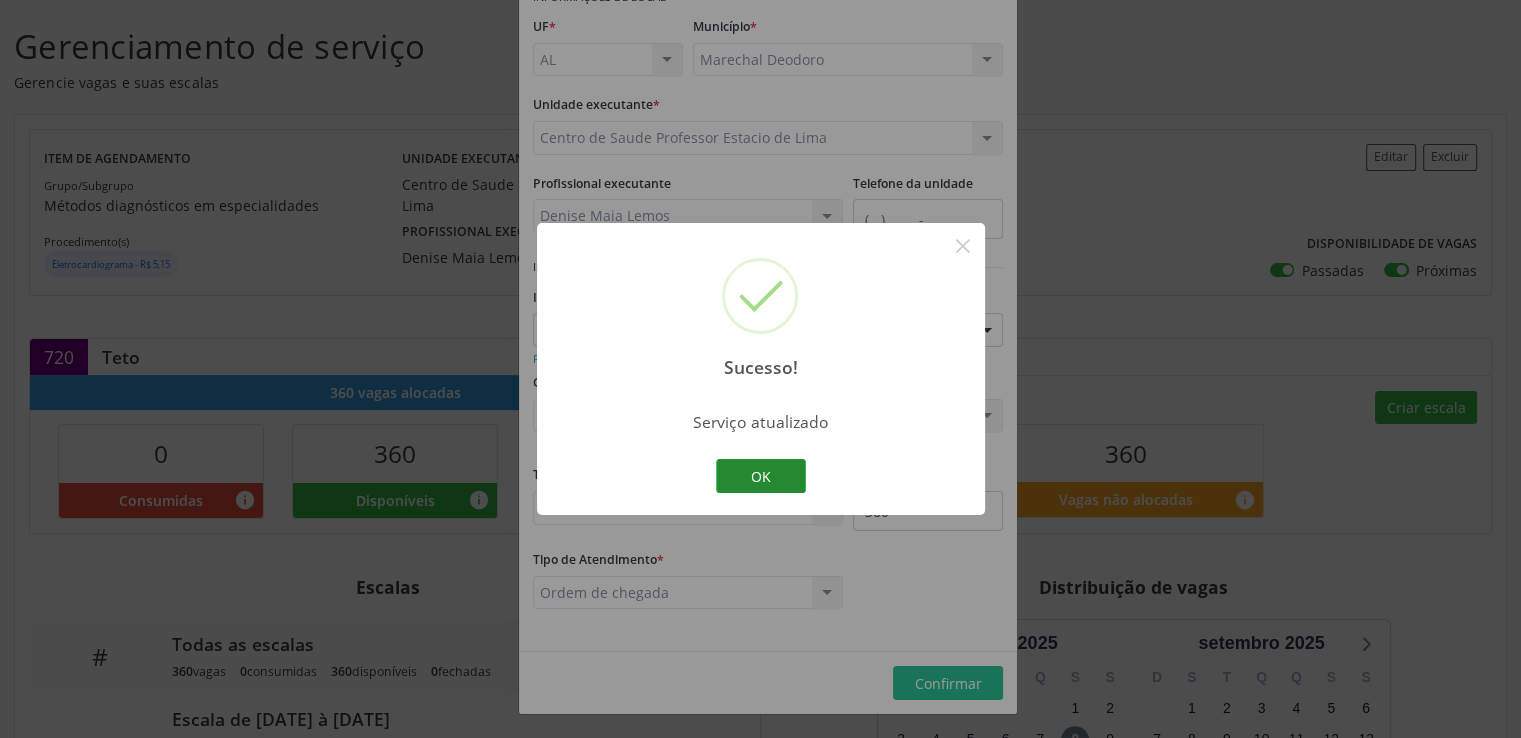 click on "OK" at bounding box center (761, 476) 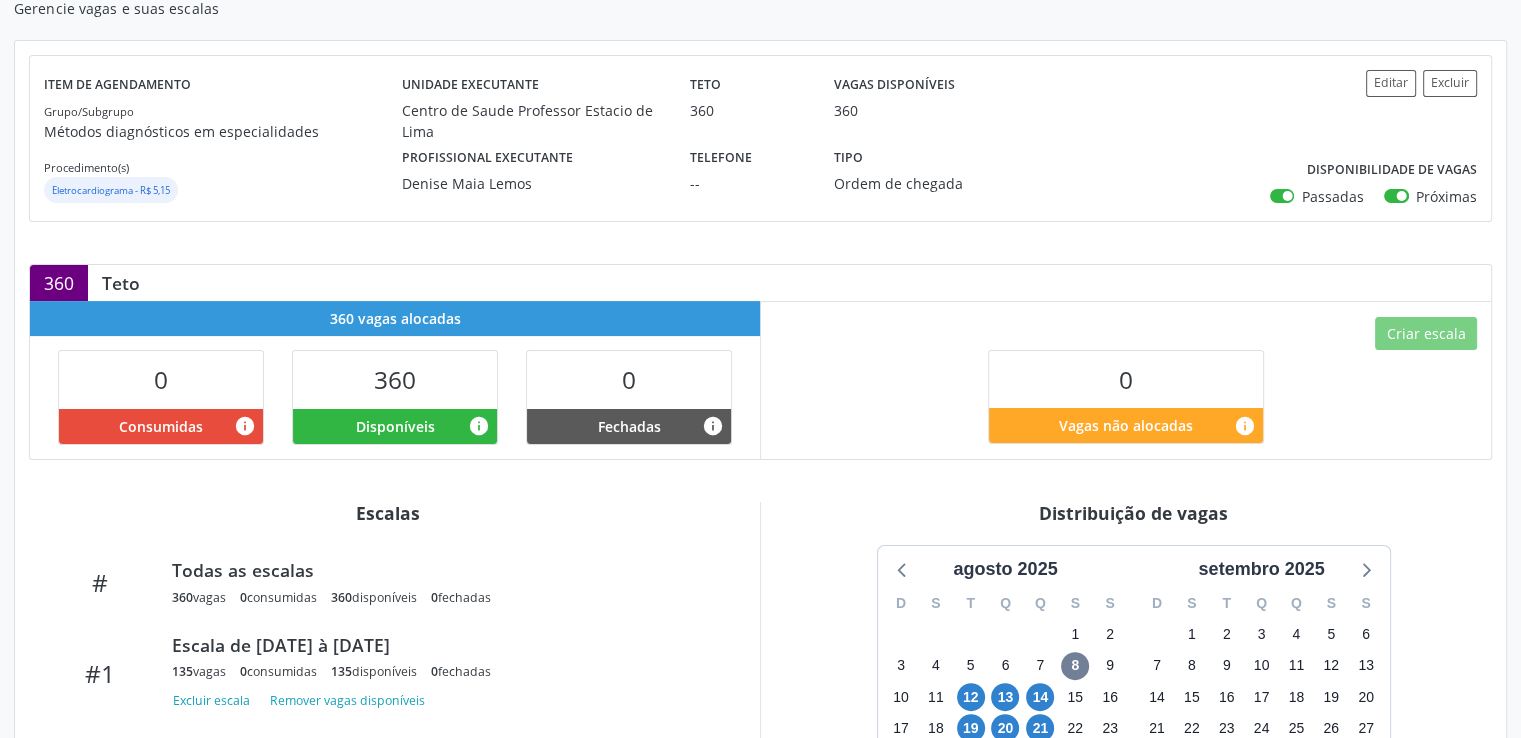 scroll, scrollTop: 574, scrollLeft: 0, axis: vertical 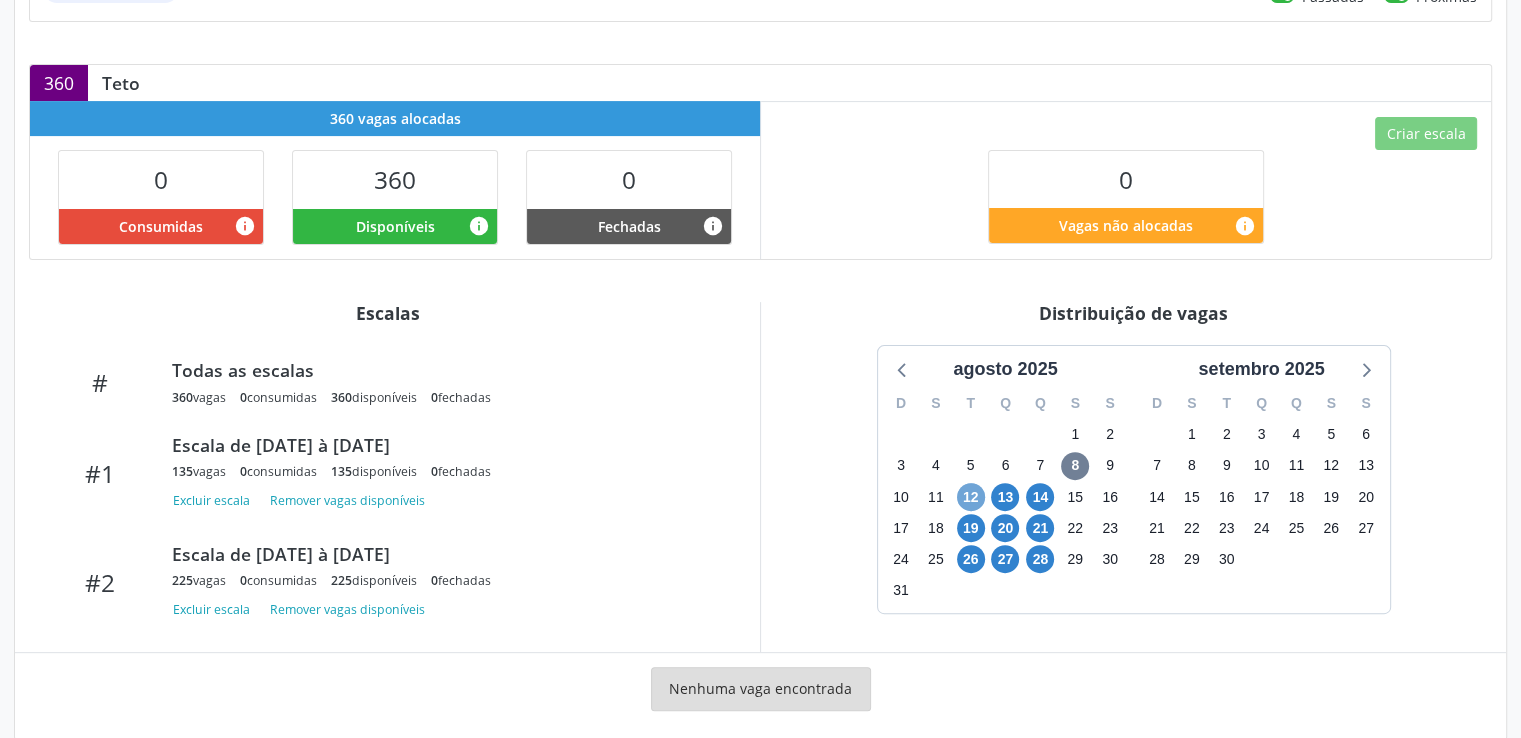 click on "12" at bounding box center (971, 497) 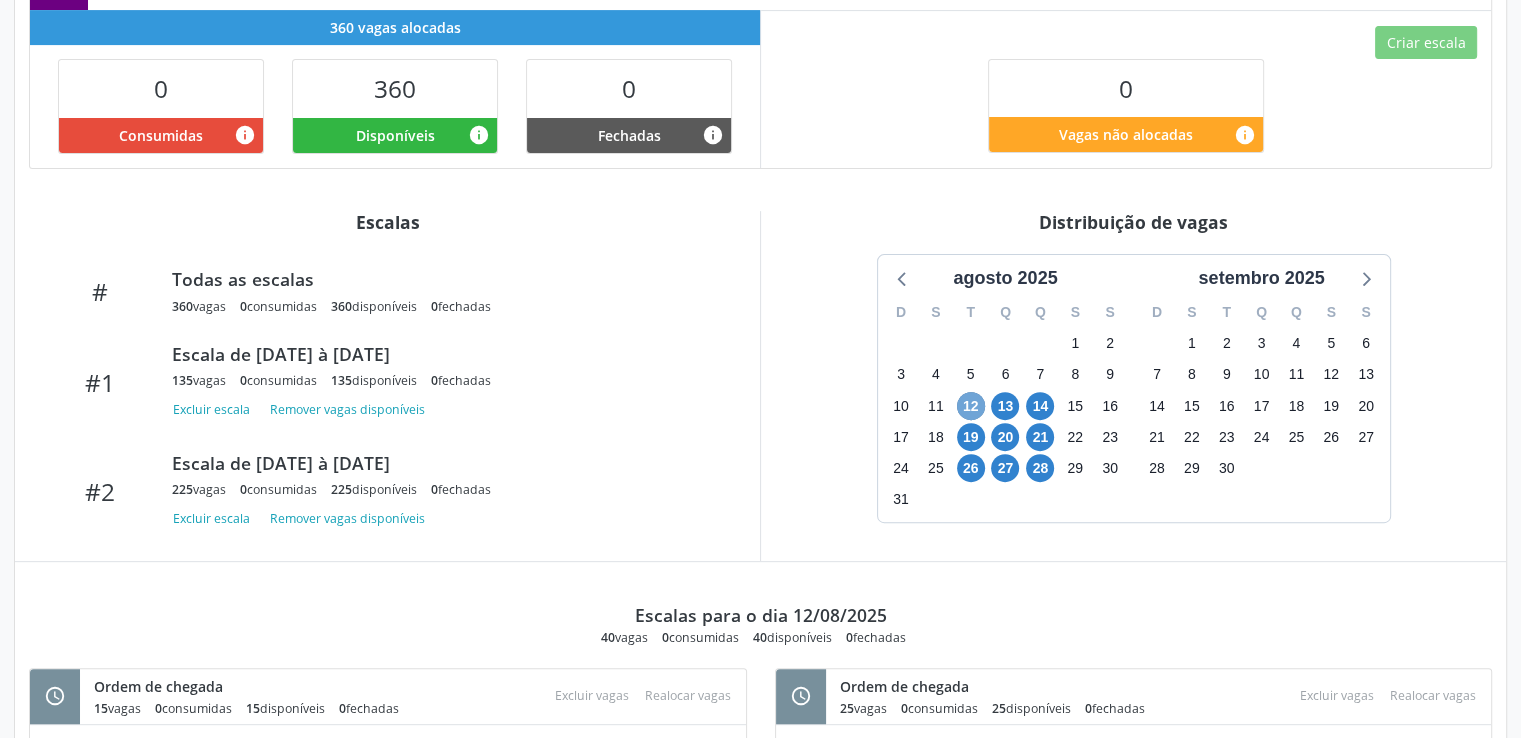 scroll, scrollTop: 974, scrollLeft: 0, axis: vertical 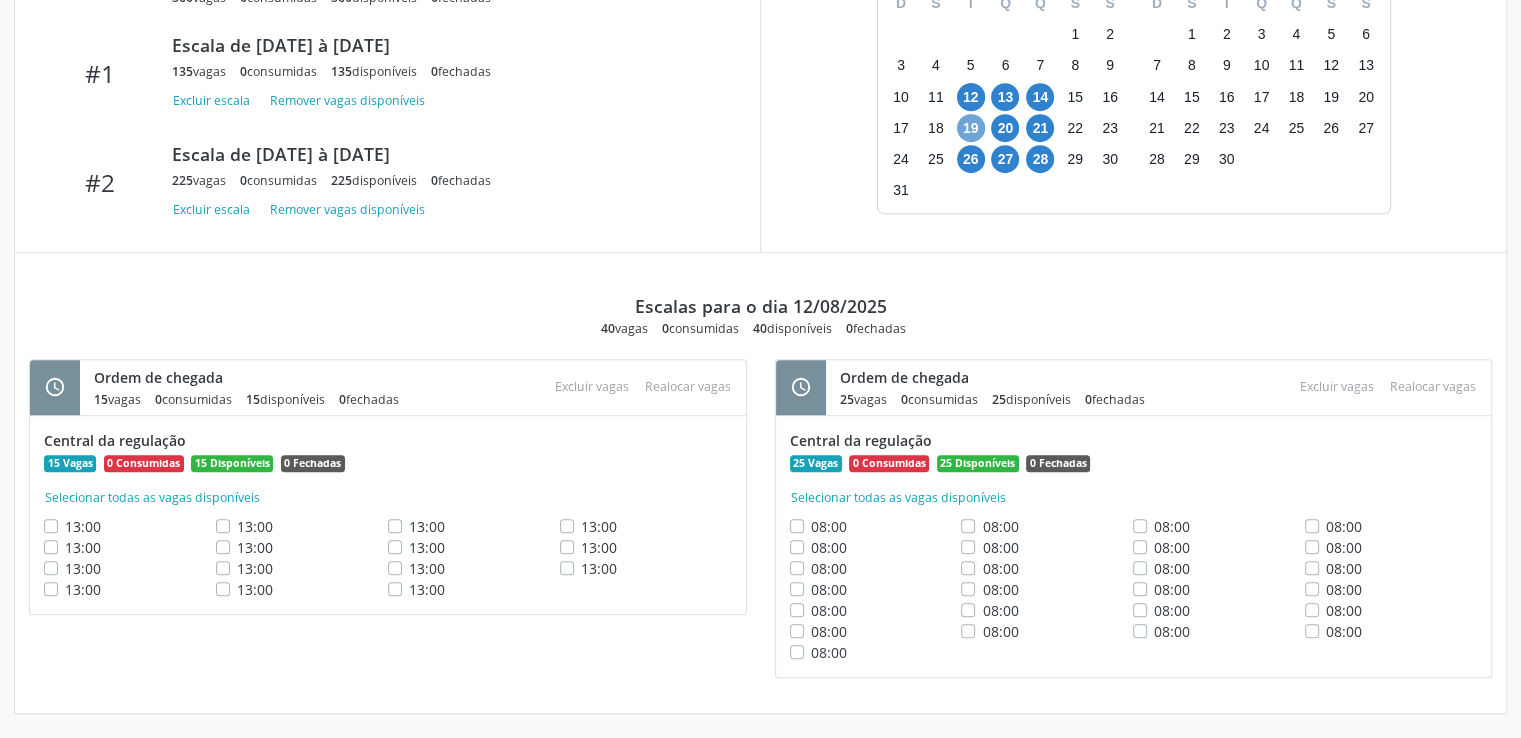 click on "19" at bounding box center [971, 128] 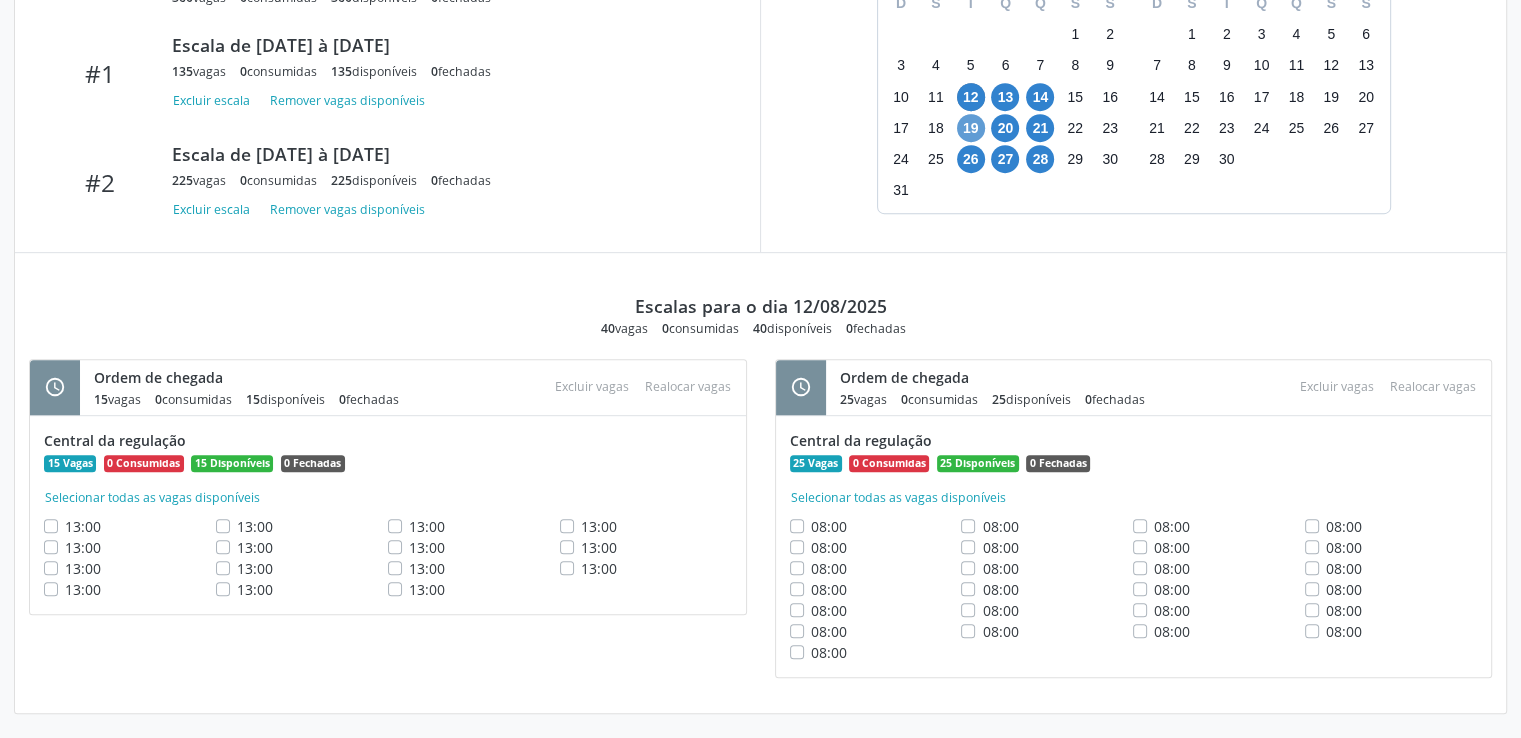 click on "Item de agendamento
Grupo/Subgrupo   Métodos diagnósticos em especialidades   Procedimento(s)     Eletrocardiograma - R$ 5,15
Unidade executante
Centro de Saude Professor Estacio de Lima
Teto
360
Vagas disponíveis
360
Profissional executante
[FIRST] [LAST]
Telefone
--
Tipo
Ordem de chegada
Editar
Excluir
Disponibilidade de vagas
Passadas
Próximas
360
Teto
360 vagas alocadas
0
Consumidas
info
360
Disponíveis
info
0
Fechadas
info
Criar escala
0
Vagas não alocadas
info
Escalas
#" at bounding box center [760, 77] 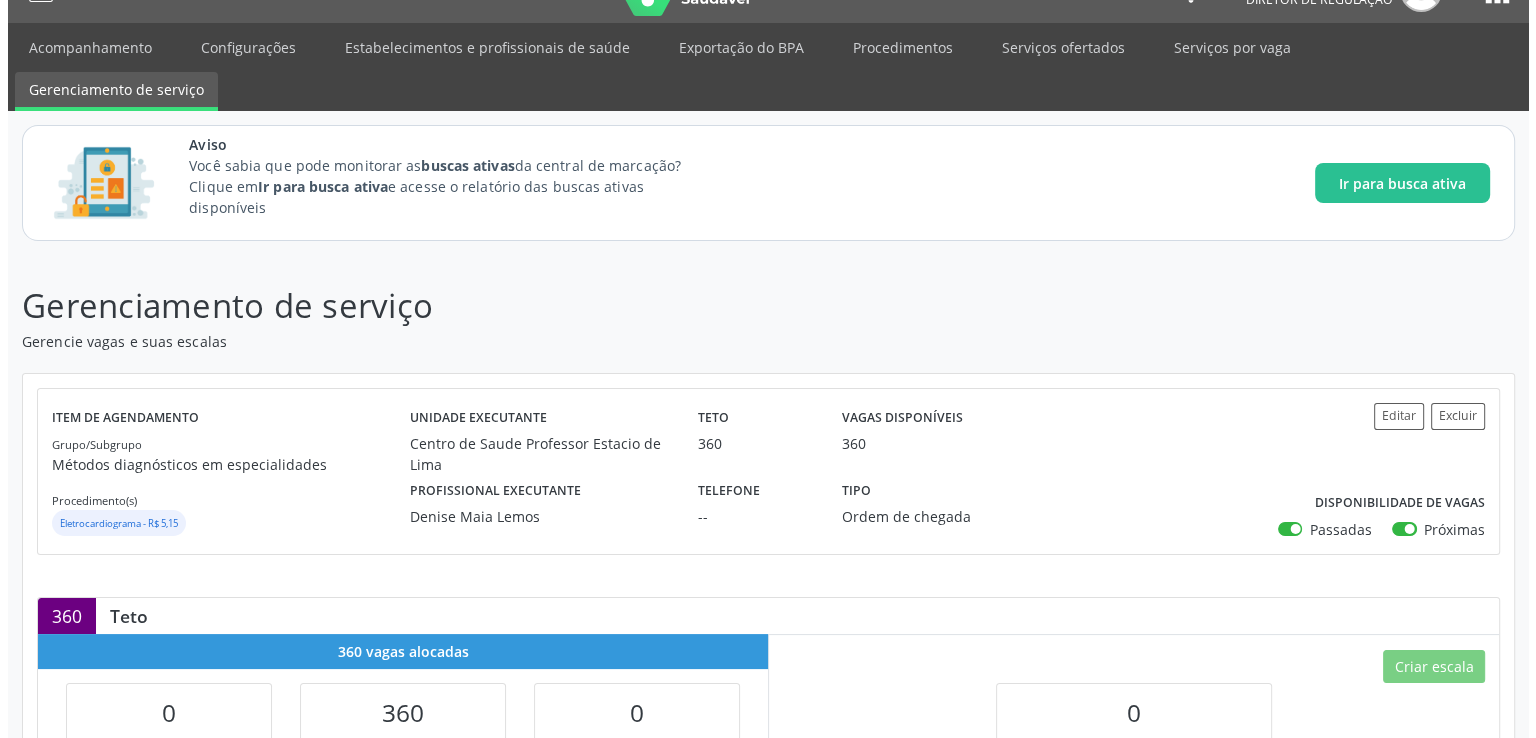 scroll, scrollTop: 0, scrollLeft: 0, axis: both 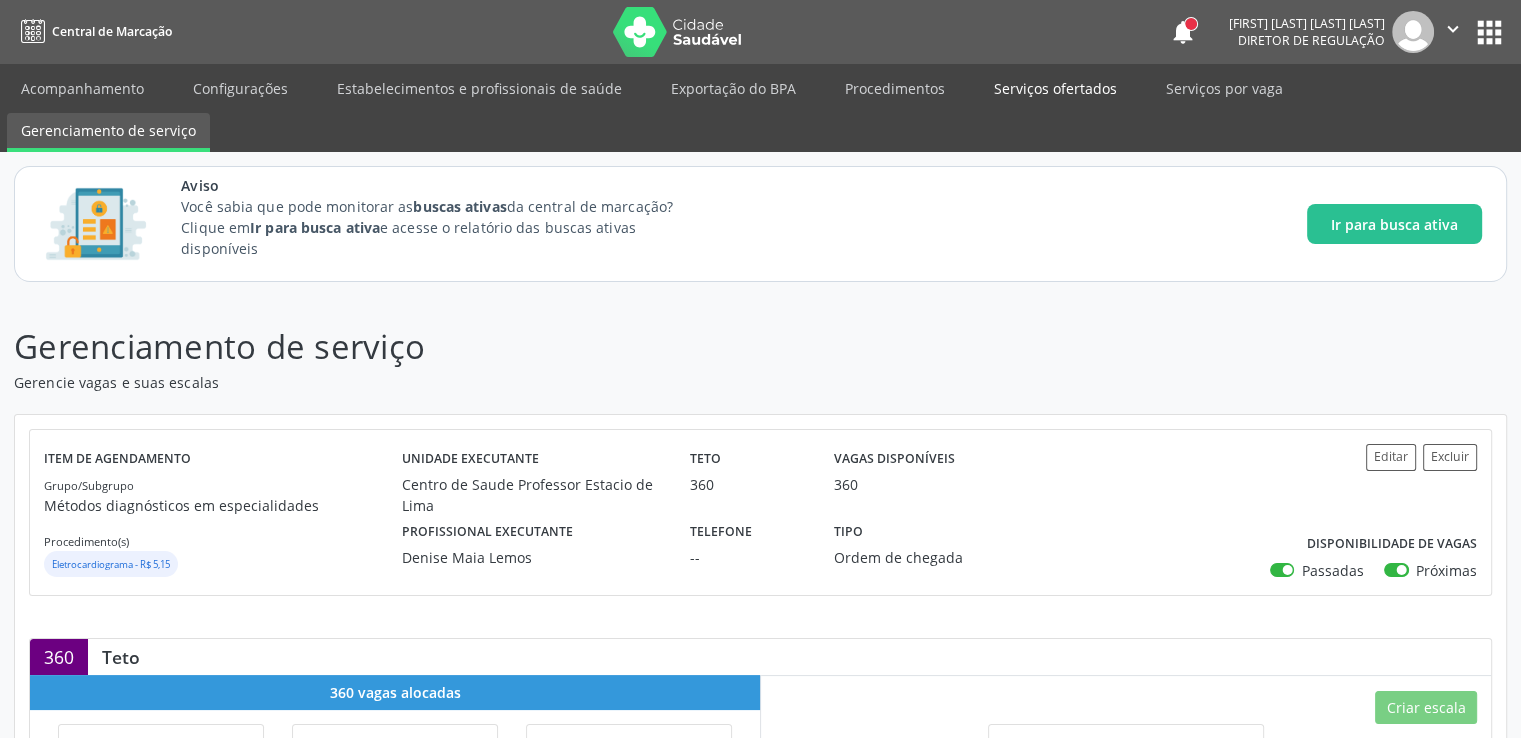 click on "Serviços ofertados" at bounding box center [1055, 88] 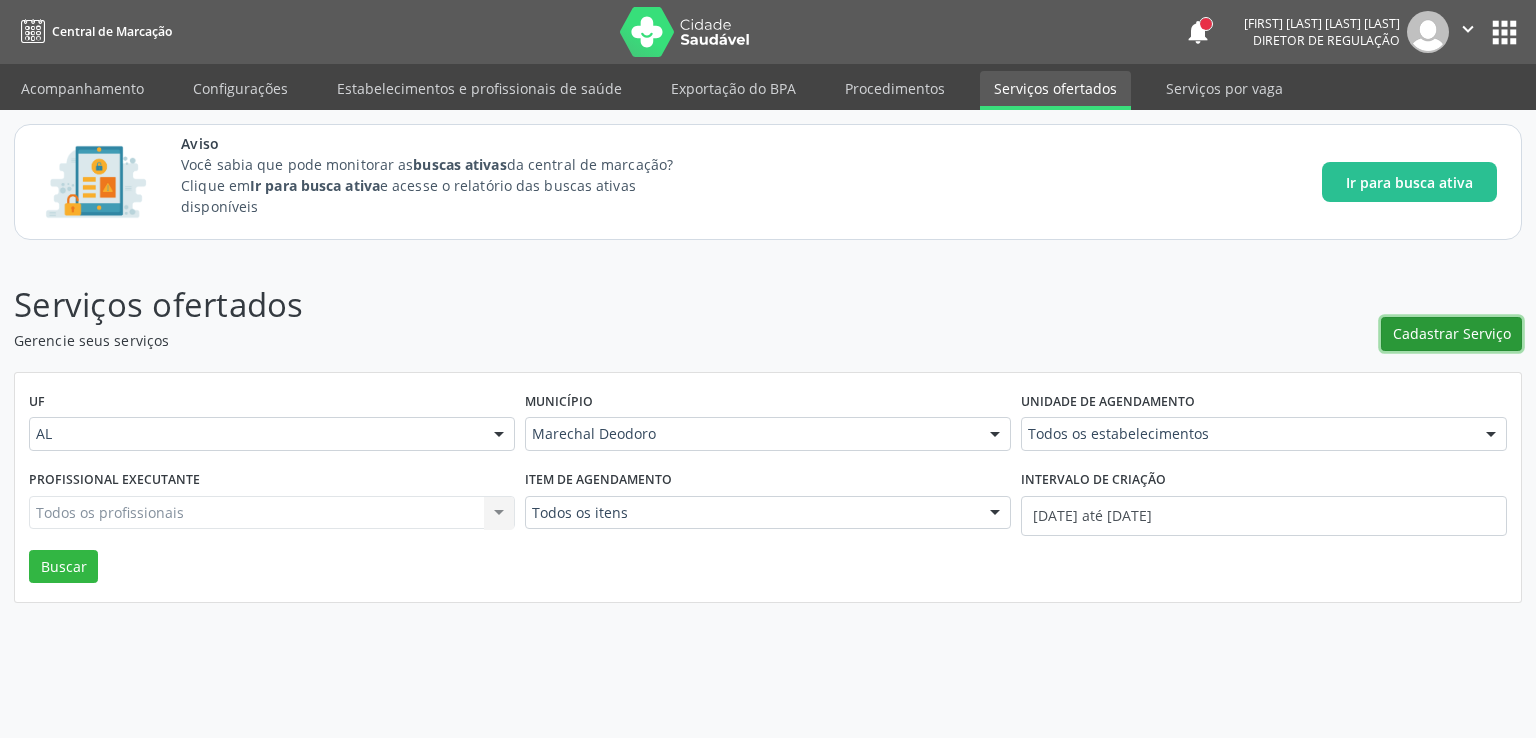 click on "Cadastrar Serviço" at bounding box center (1452, 333) 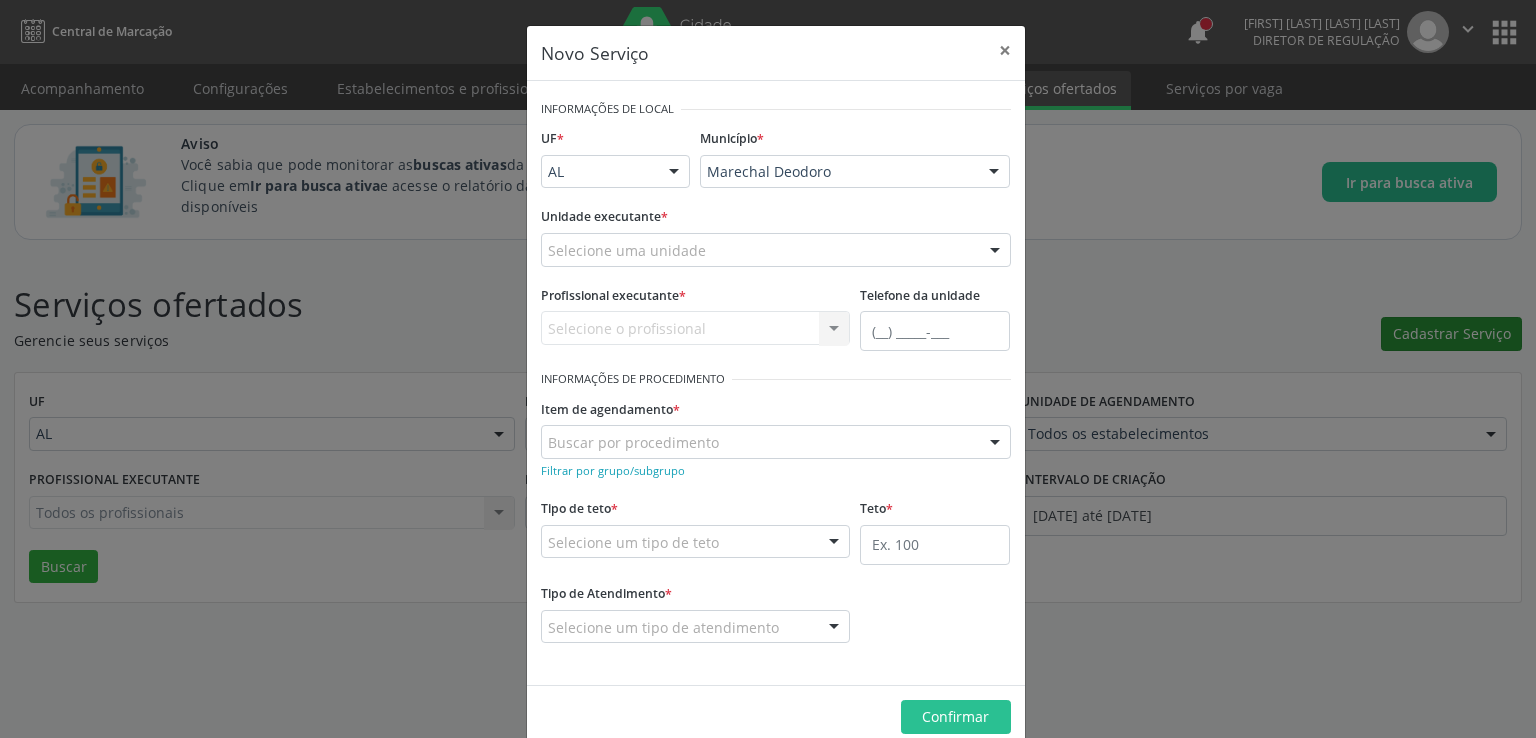 scroll, scrollTop: 0, scrollLeft: 0, axis: both 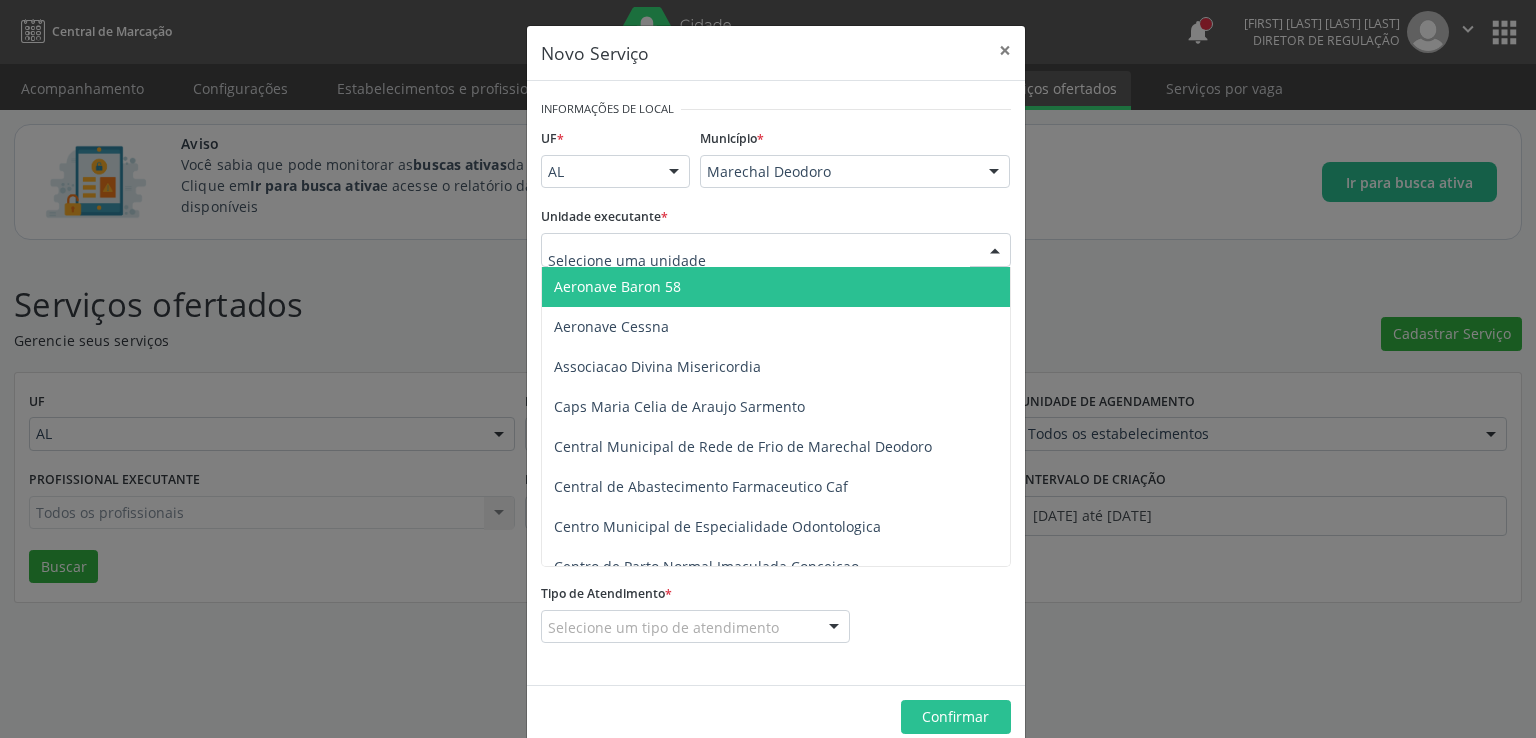 click at bounding box center [776, 250] 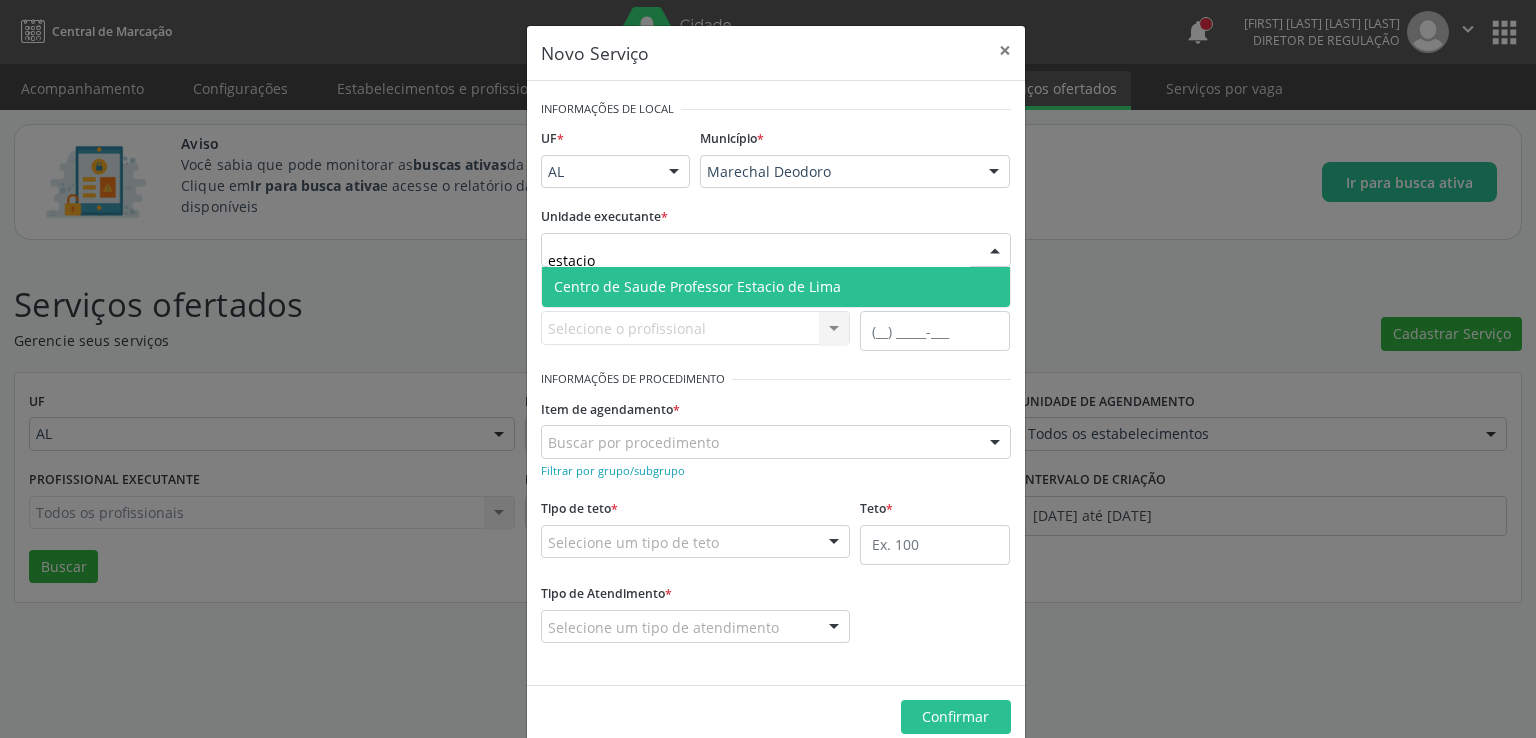 click on "Centro de Saude Professor Estacio de Lima" at bounding box center (697, 286) 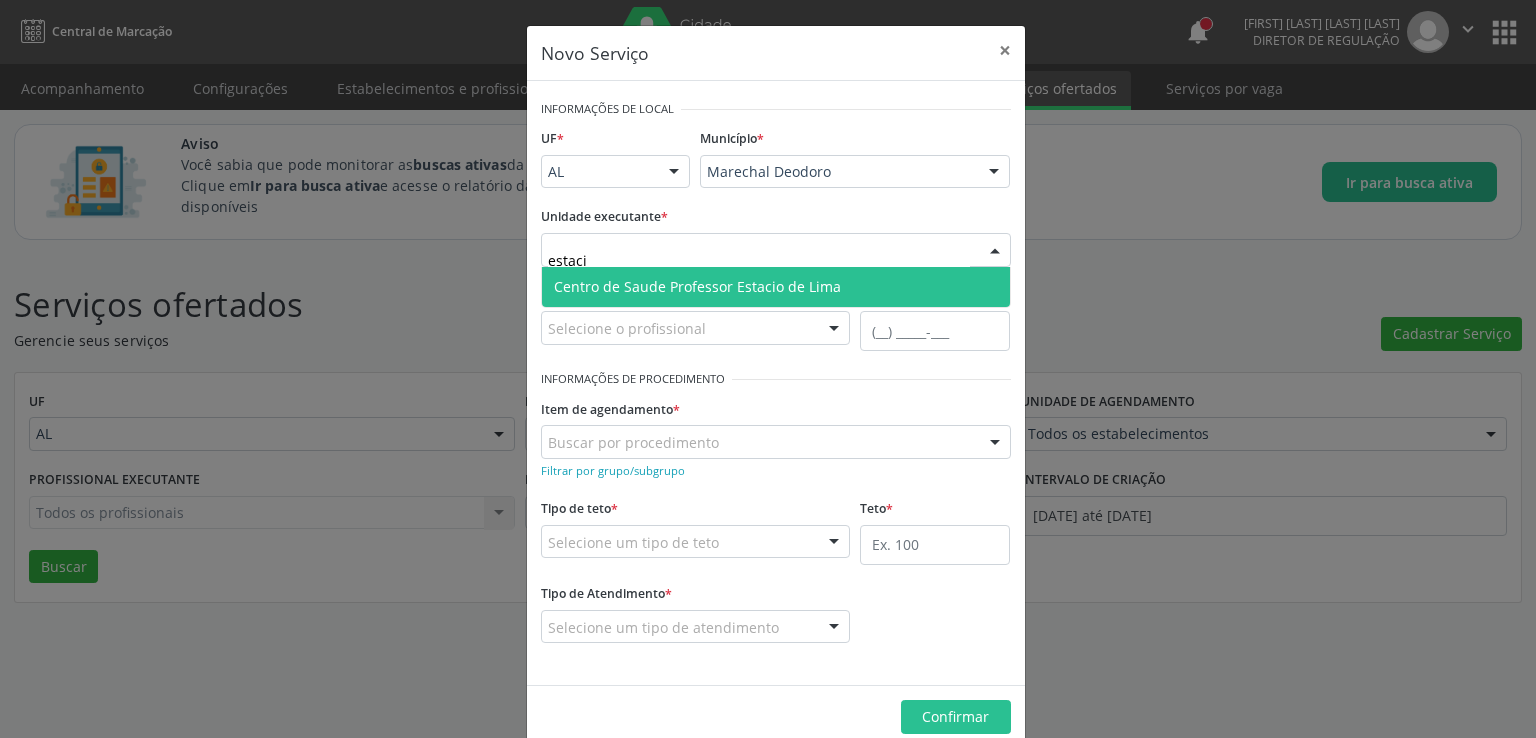 type on "estacio" 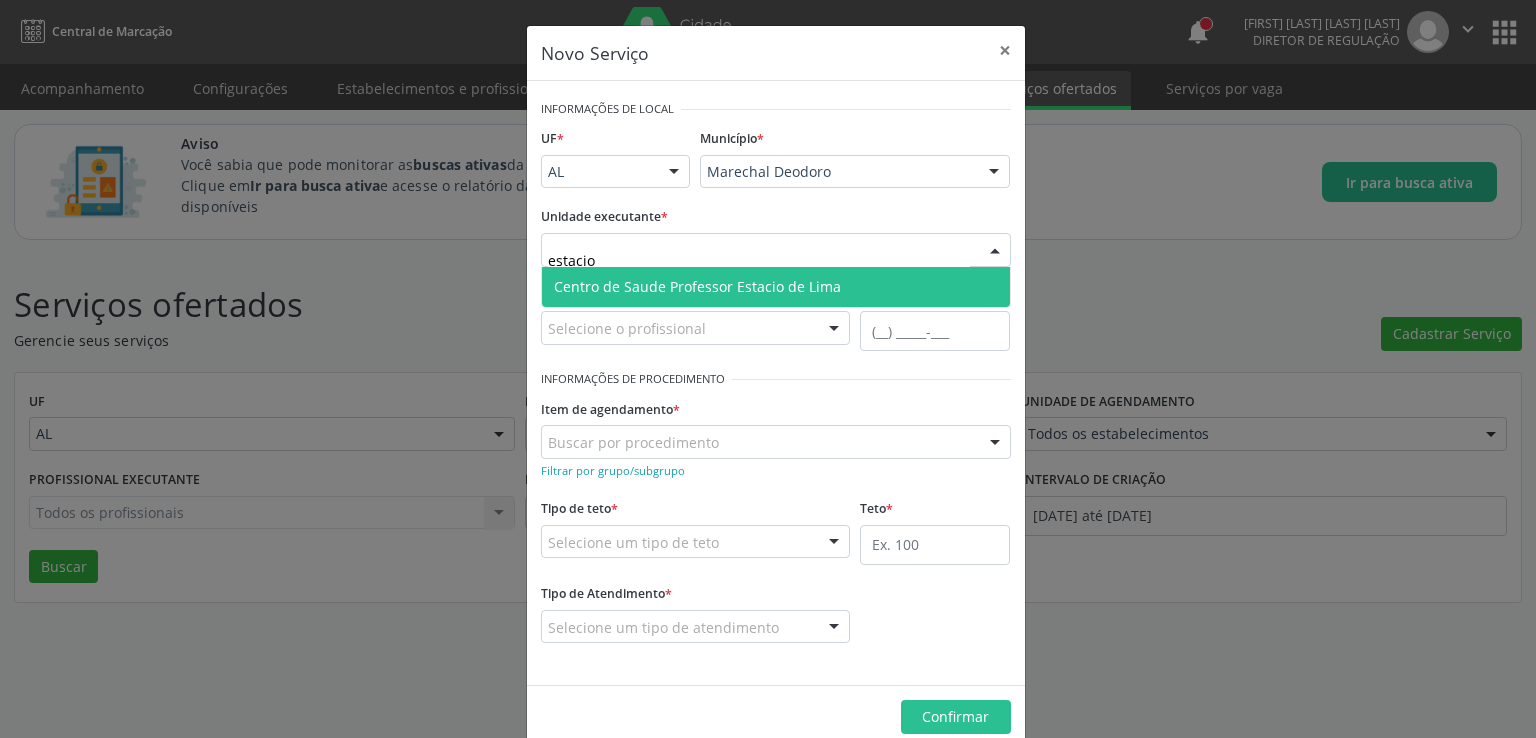 click on "Centro de Saude Professor Estacio de Lima" at bounding box center [776, 287] 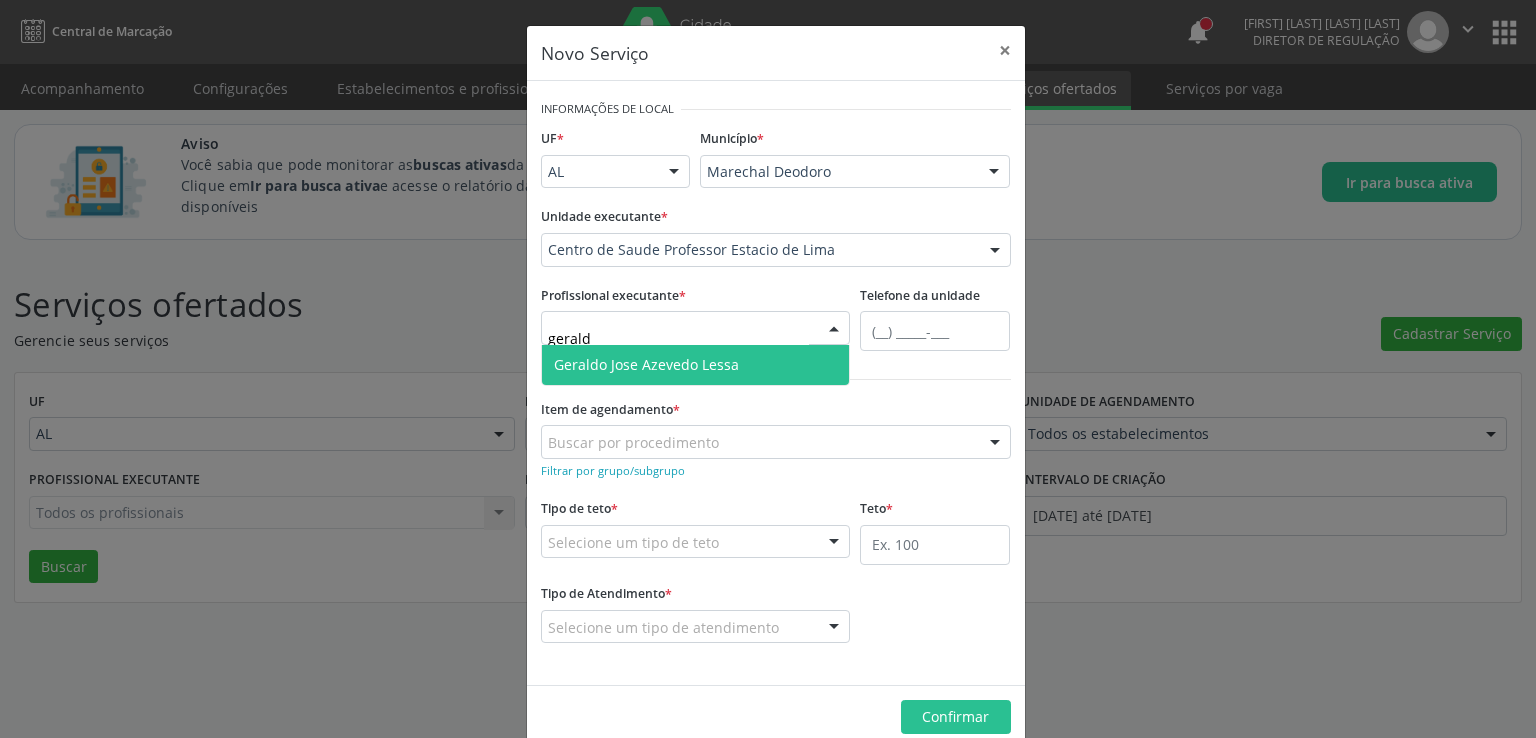 type on "[FIRST]" 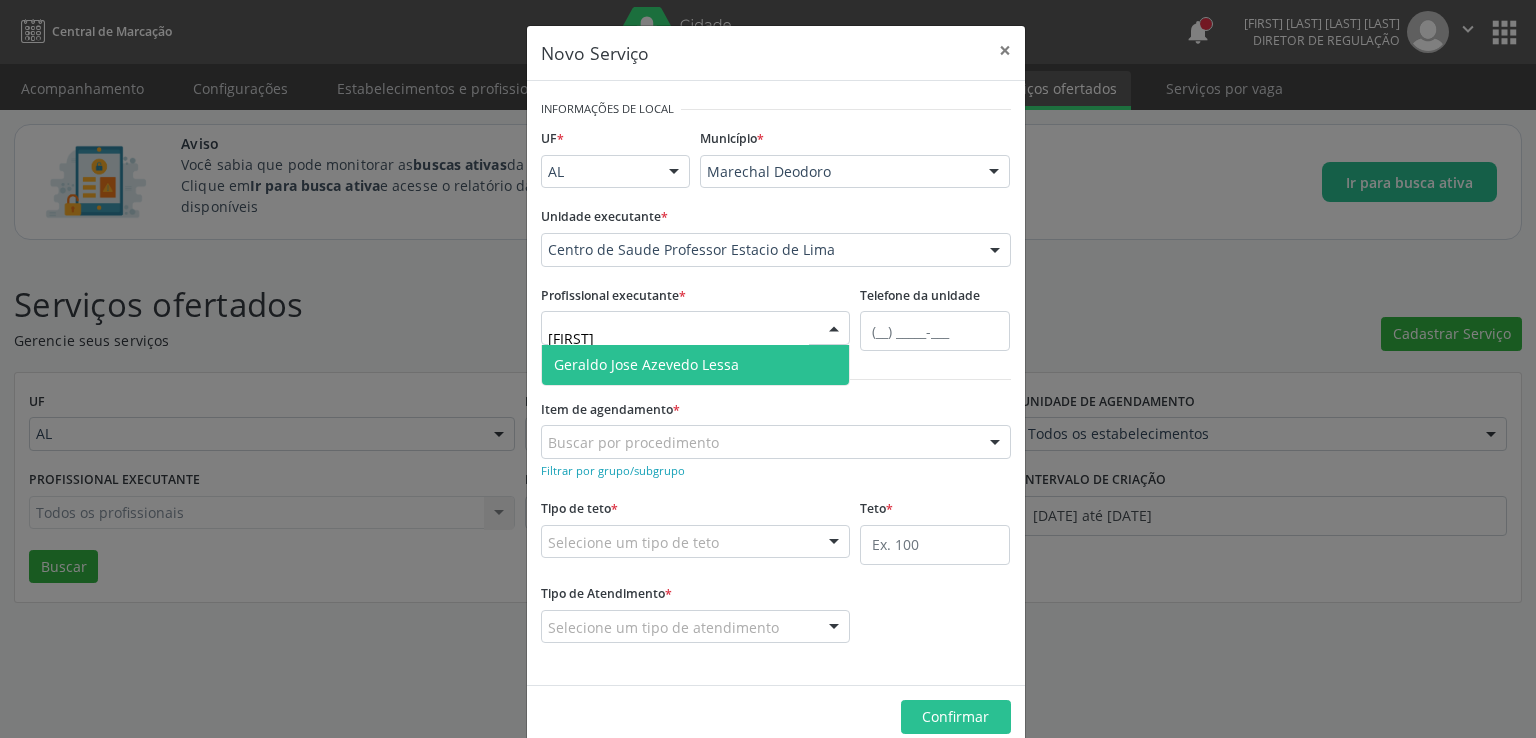 click on "Geraldo Jose Azevedo Lessa" at bounding box center (646, 364) 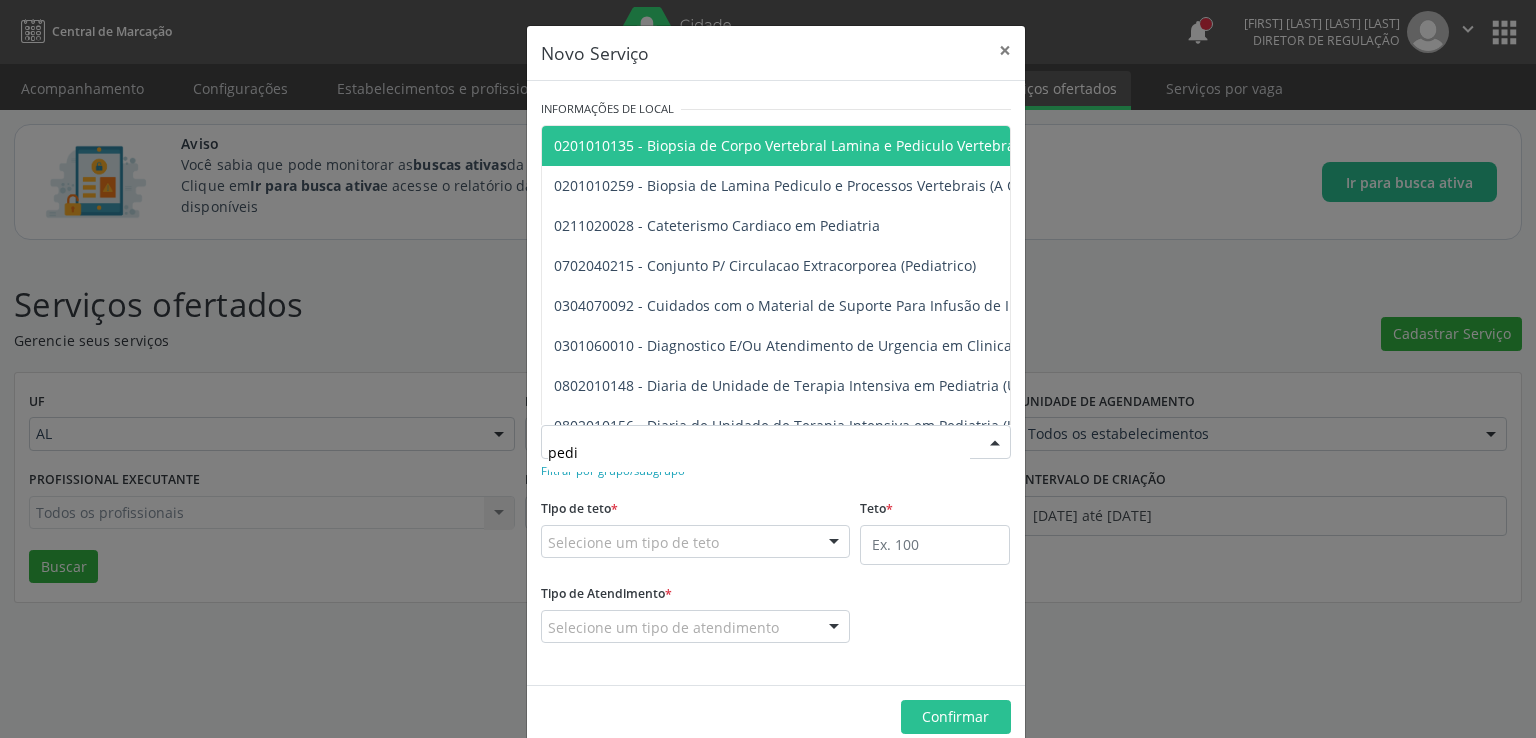 type on "pedia" 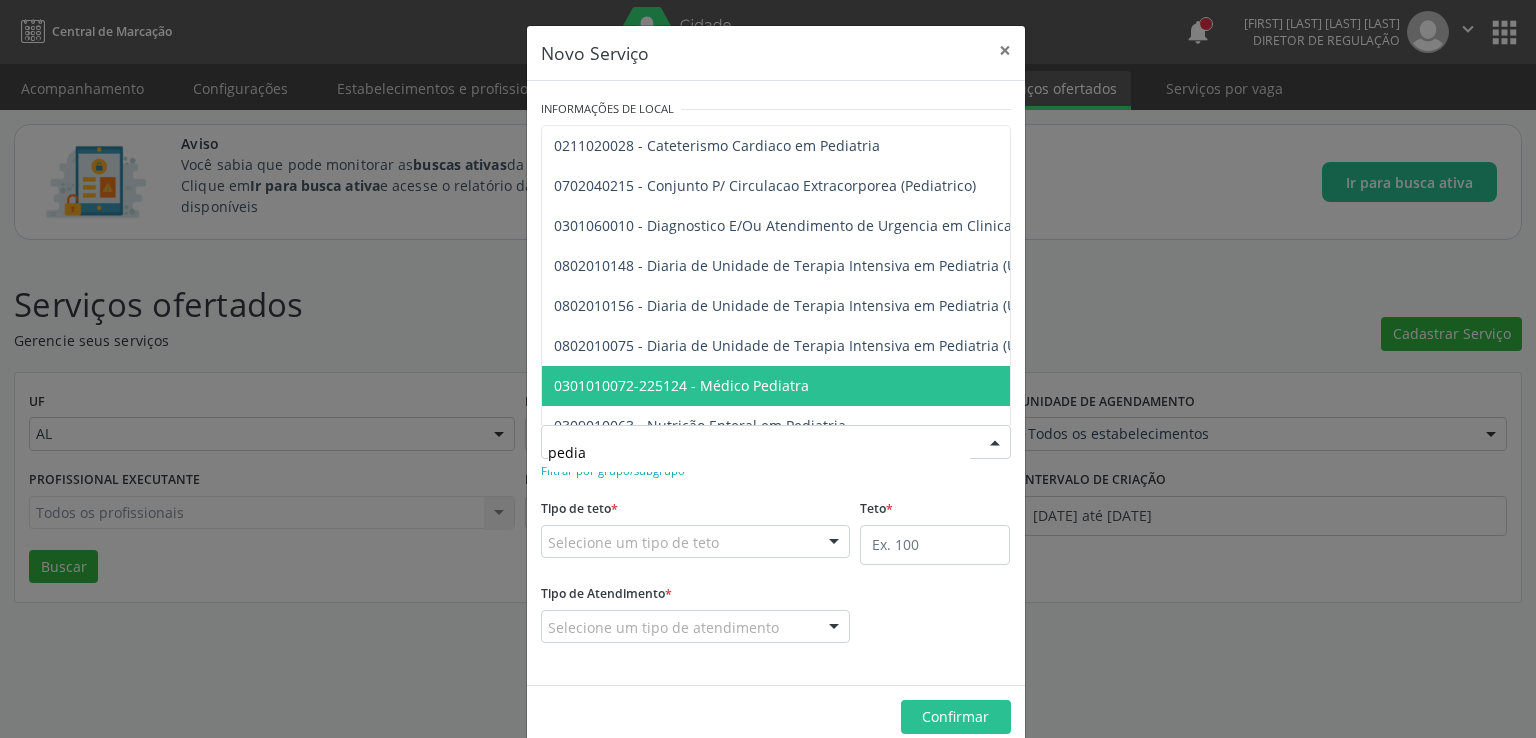 click on "0301010072-225124 - Médico Pediatra" at bounding box center (681, 385) 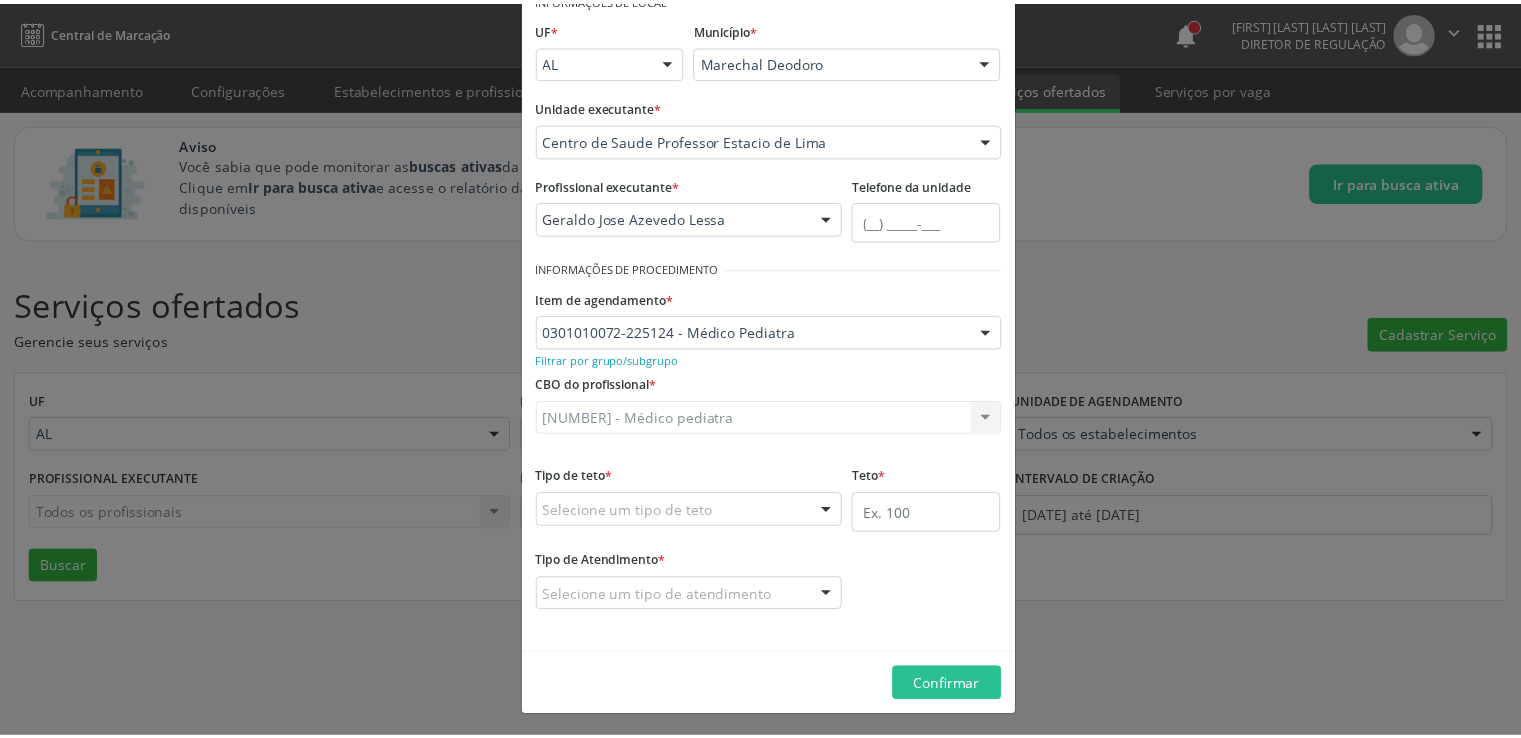 scroll, scrollTop: 112, scrollLeft: 0, axis: vertical 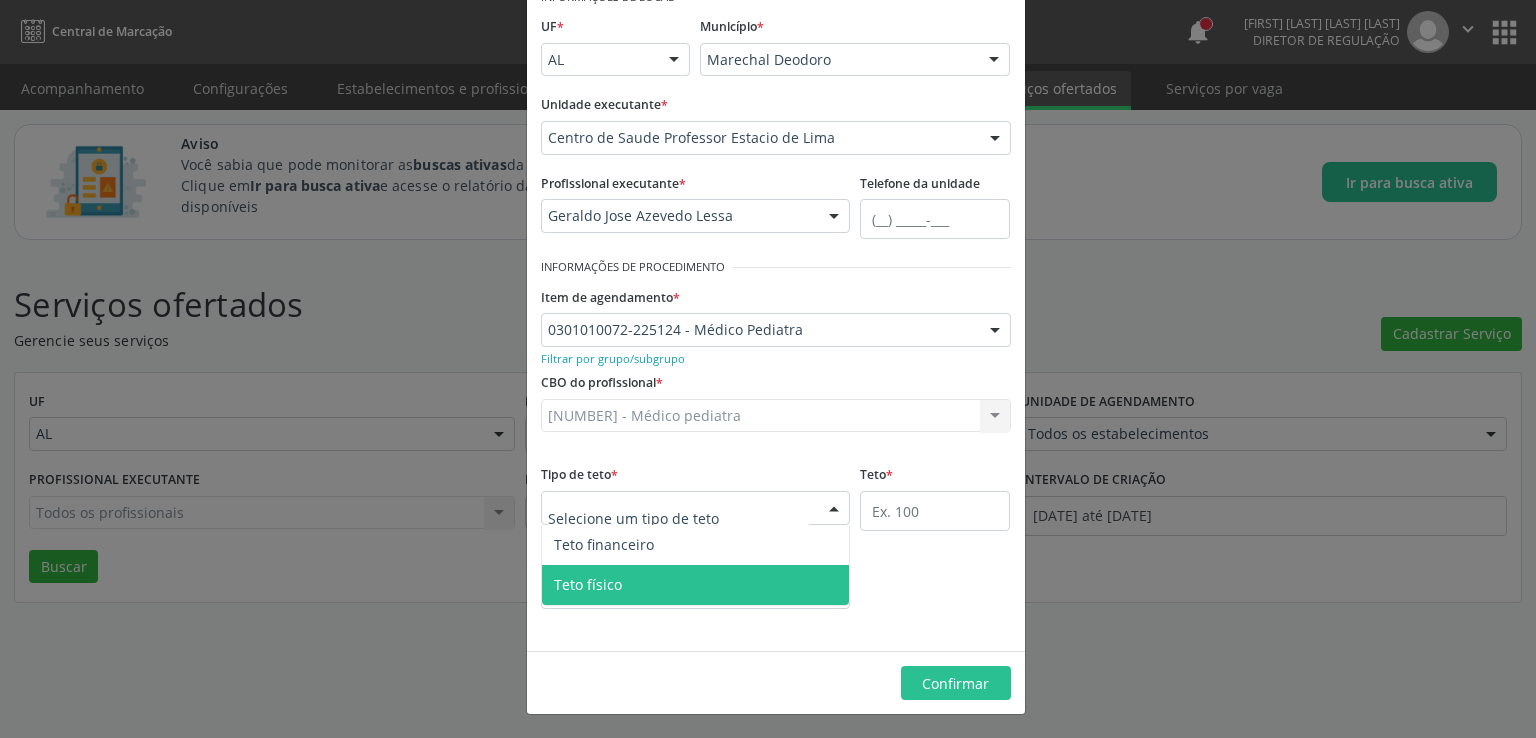 click on "Teto físico" at bounding box center [588, 584] 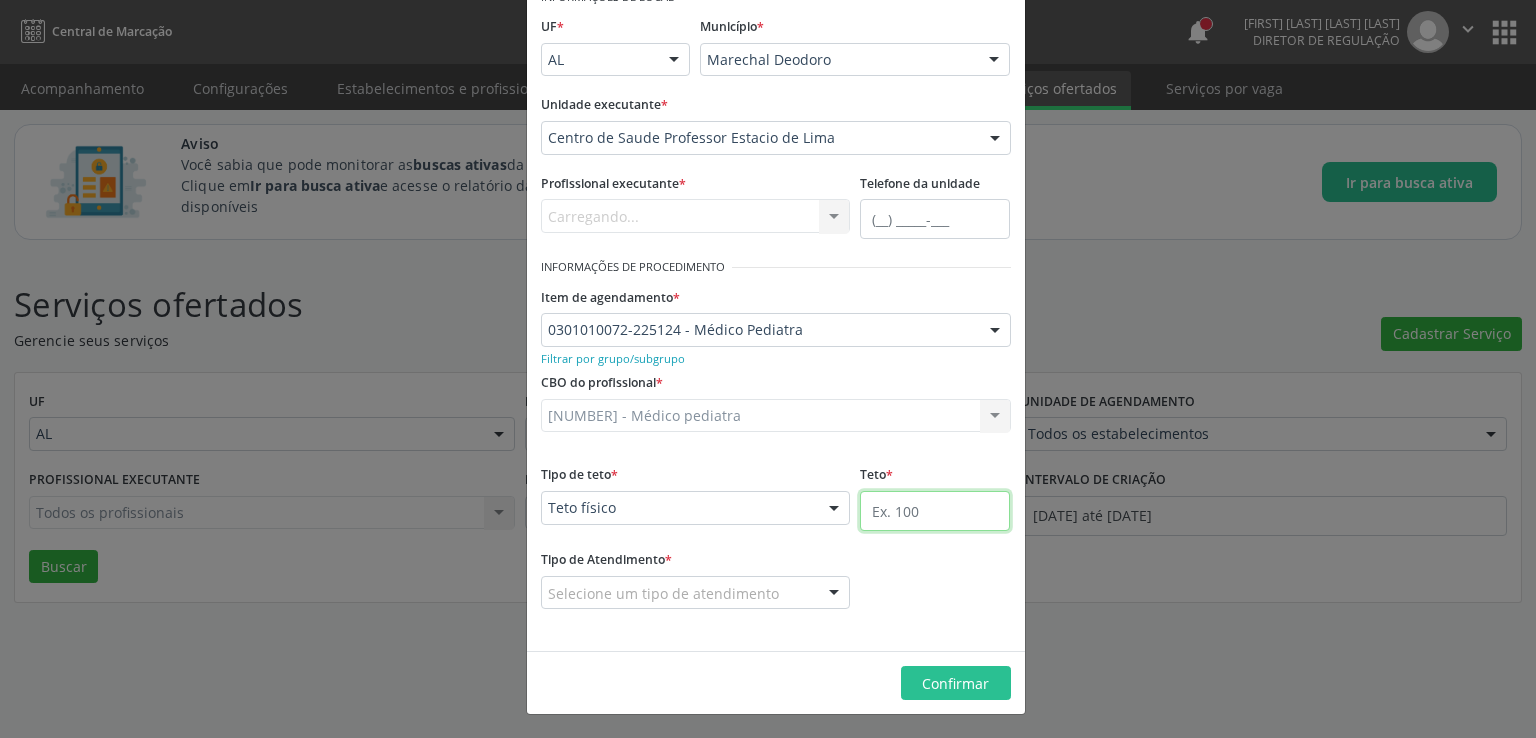 click at bounding box center (935, 511) 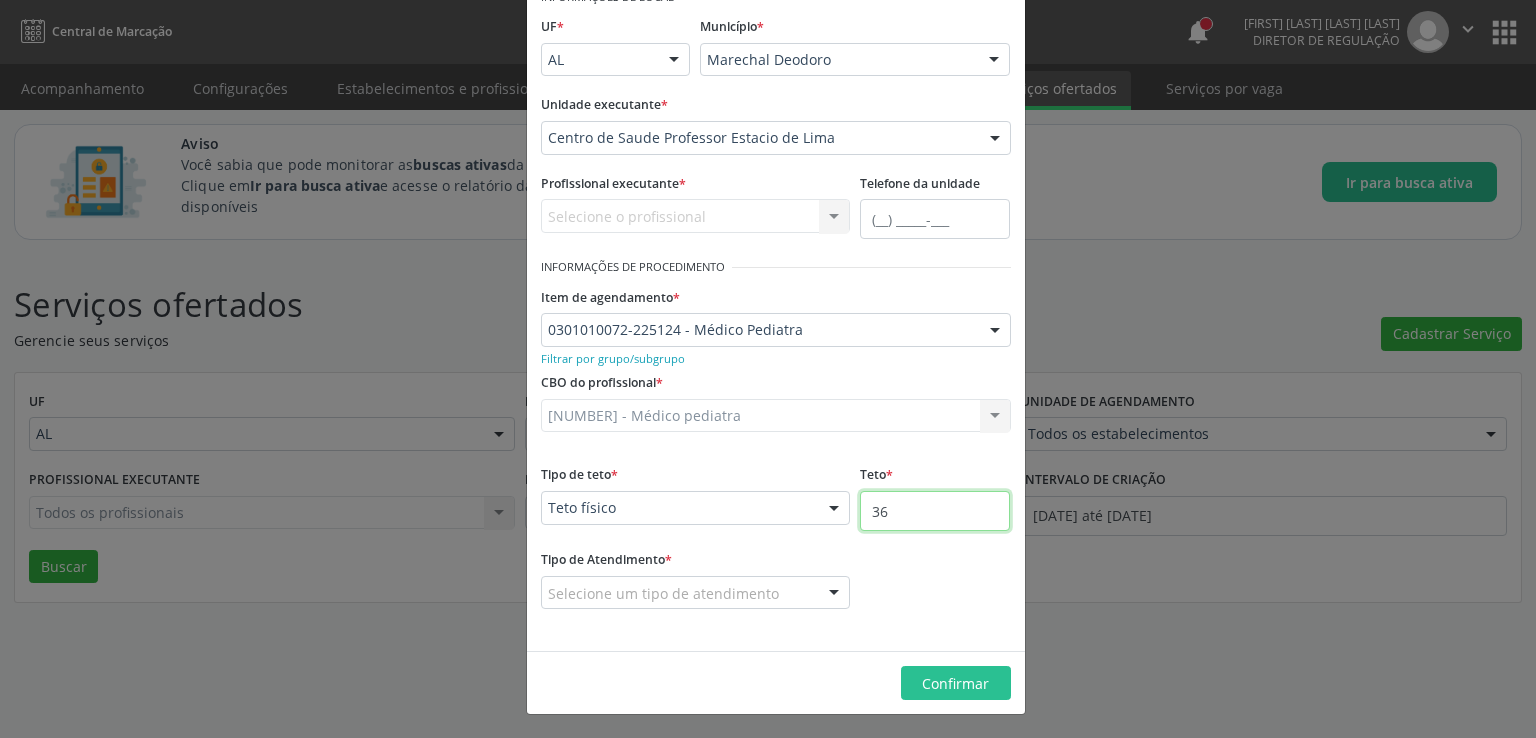 type on "36" 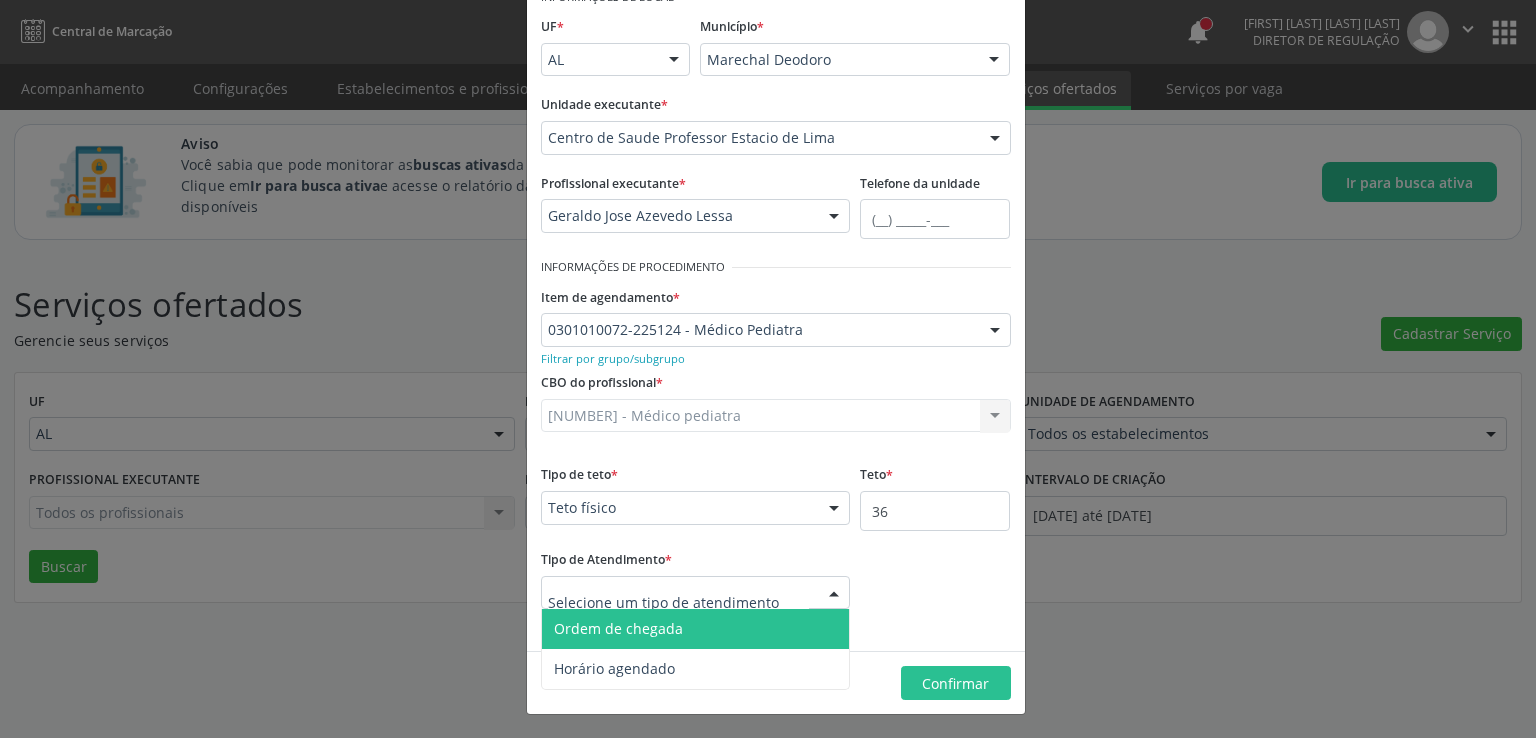 click on "Ordem de chegada" at bounding box center (618, 628) 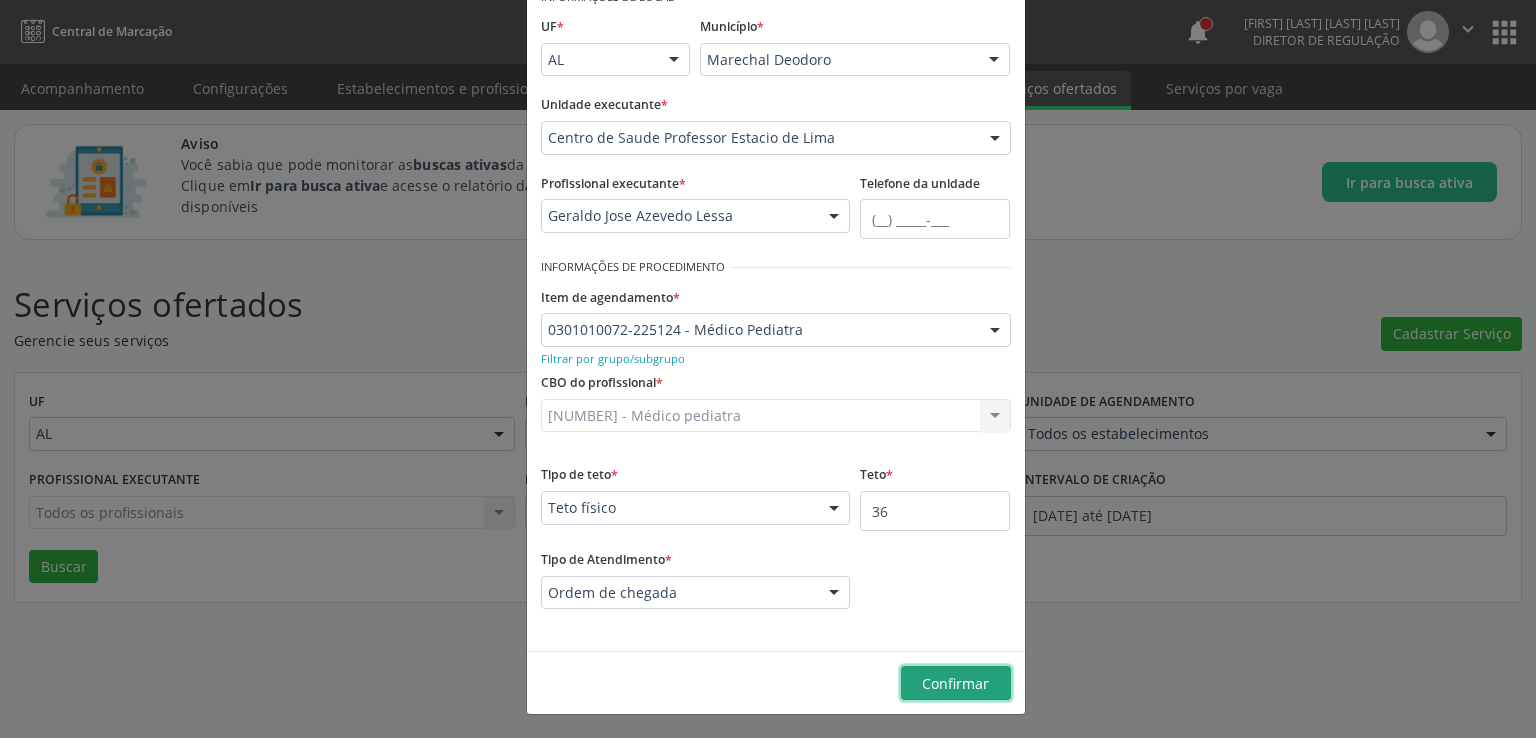 click on "Confirmar" at bounding box center [776, 682] 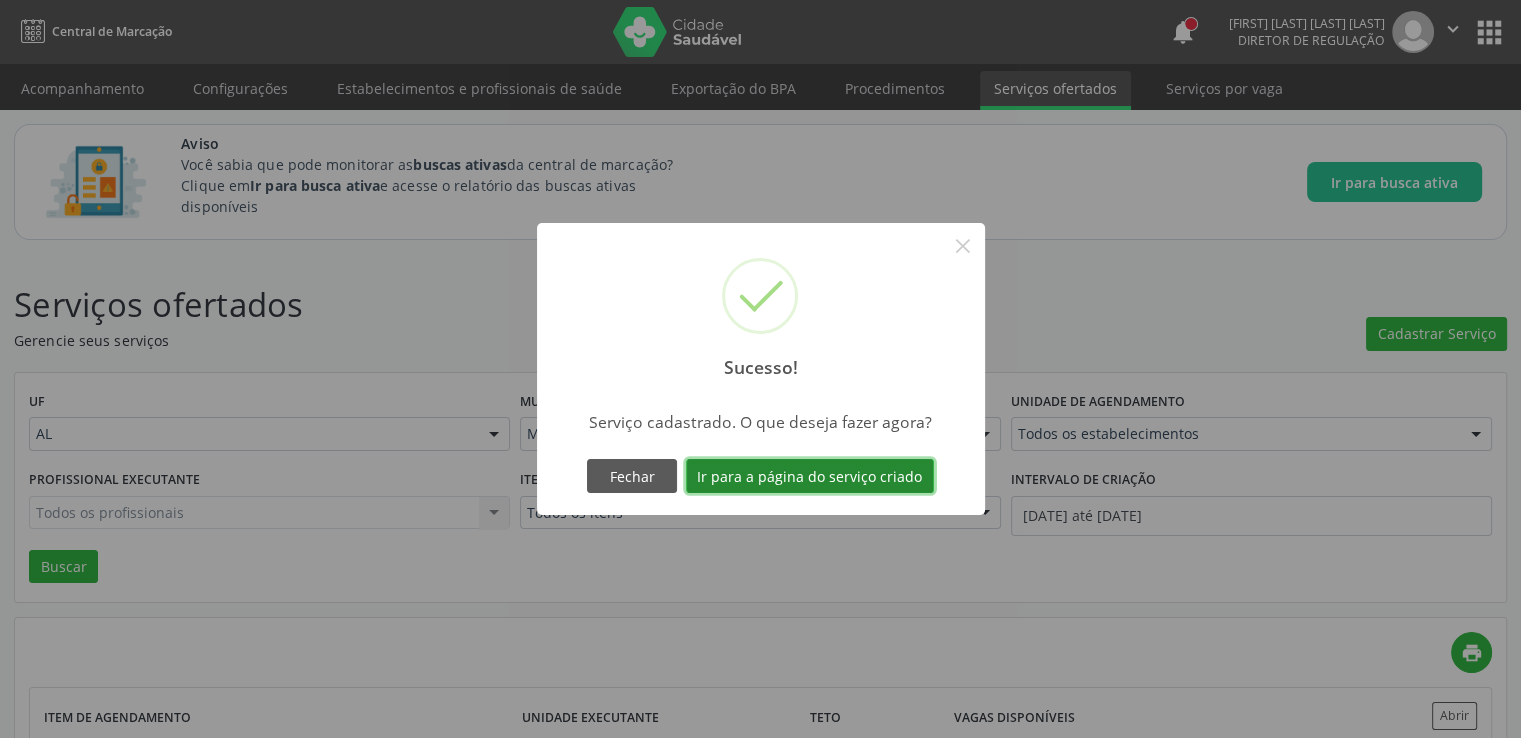 click on "Ir para a página do serviço criado" at bounding box center [810, 476] 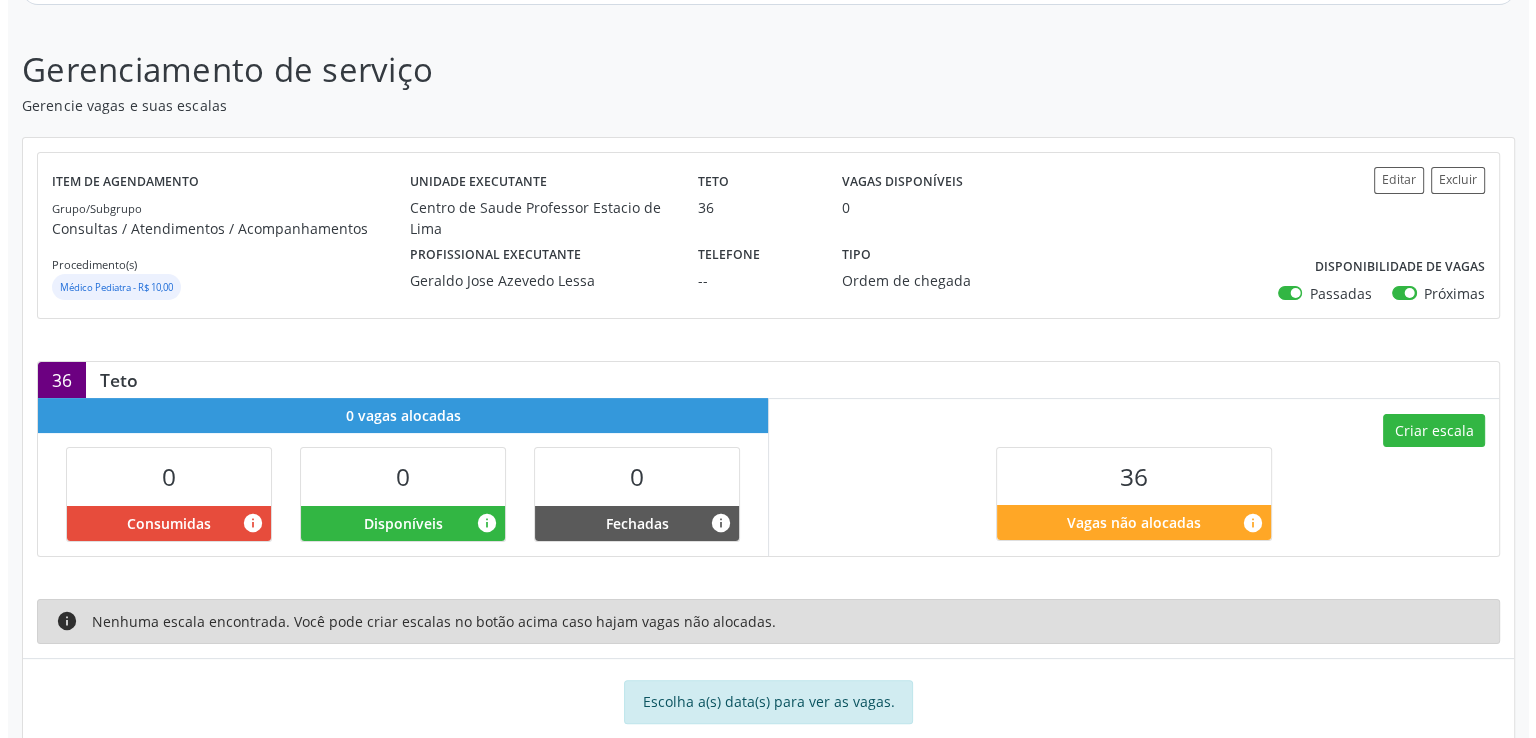 scroll, scrollTop: 316, scrollLeft: 0, axis: vertical 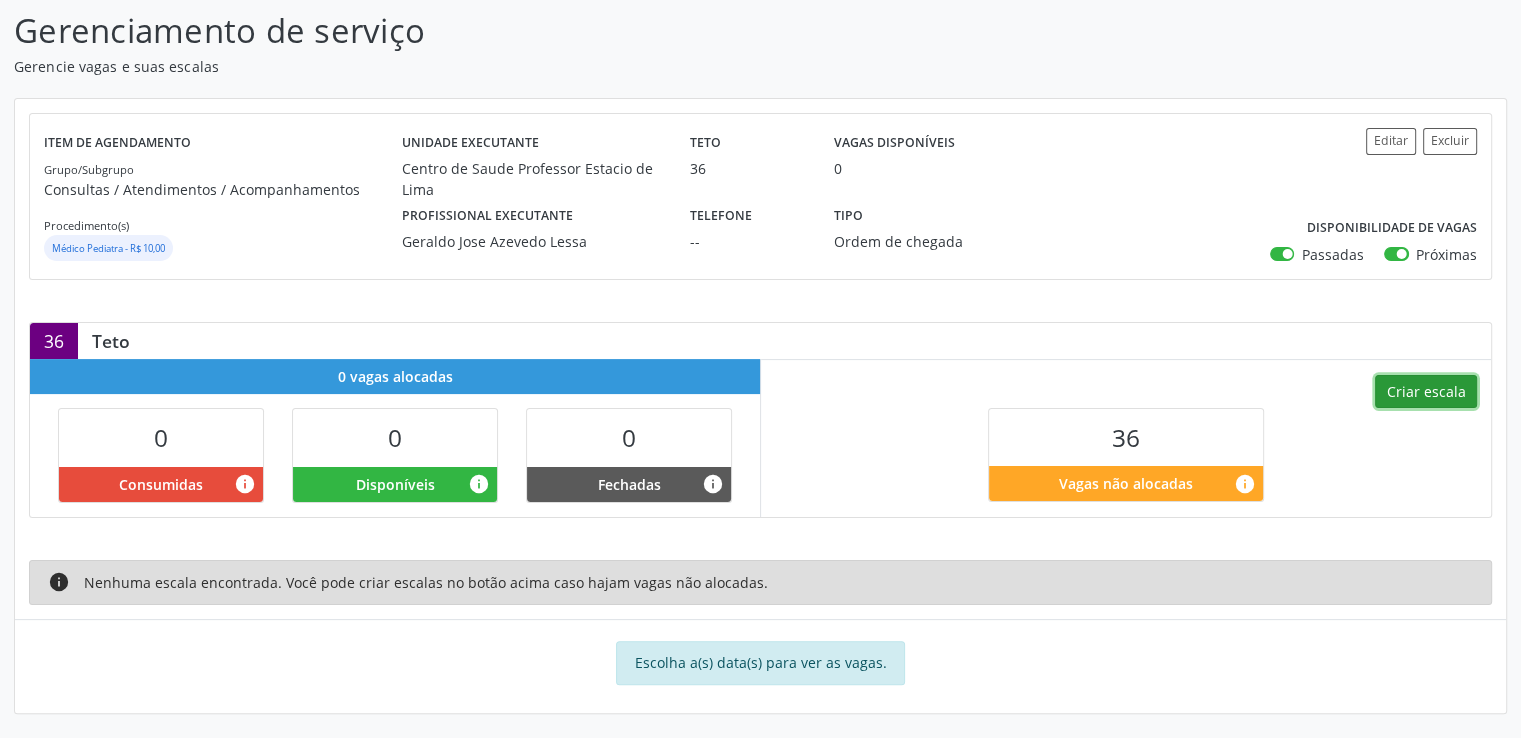 click on "Criar escala" at bounding box center [1426, 392] 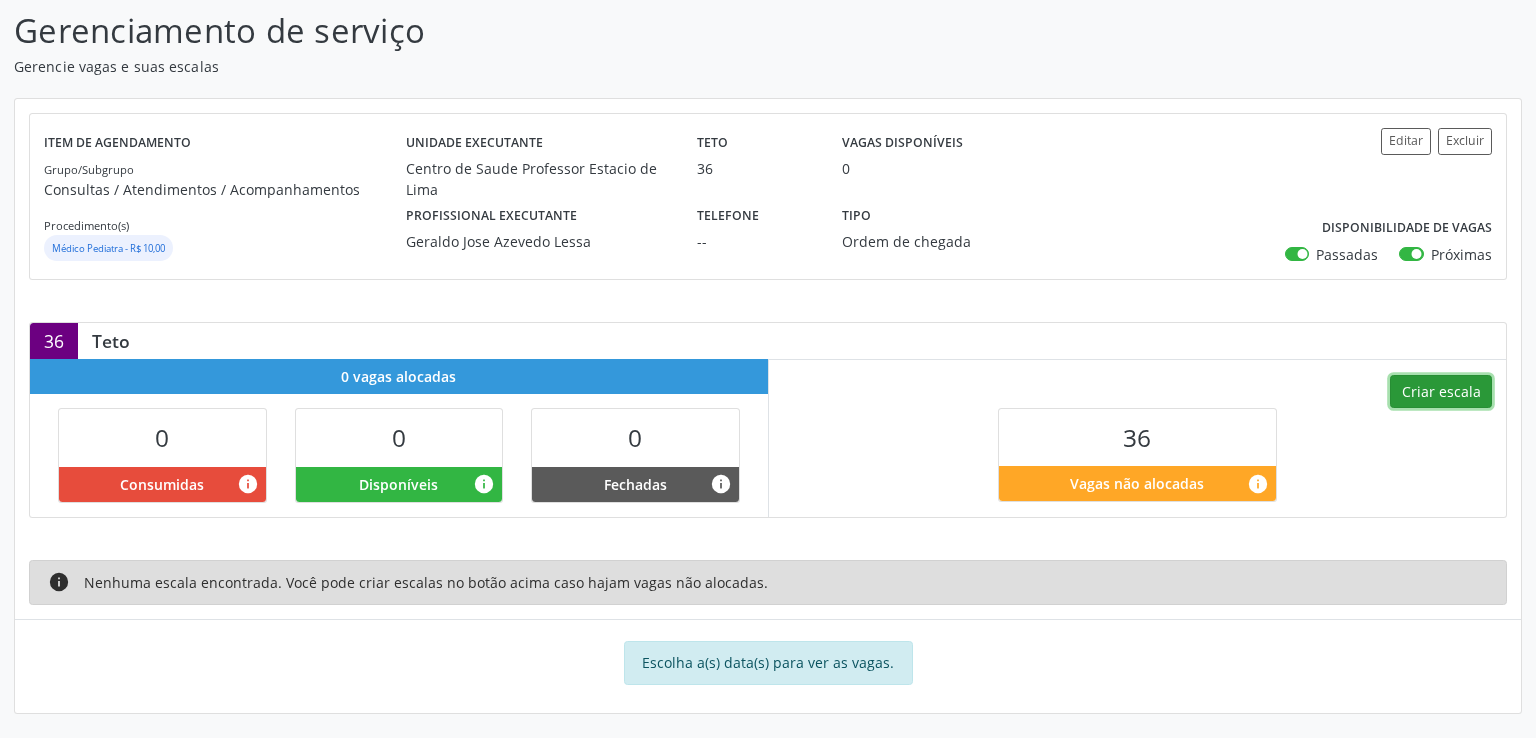 select on "7" 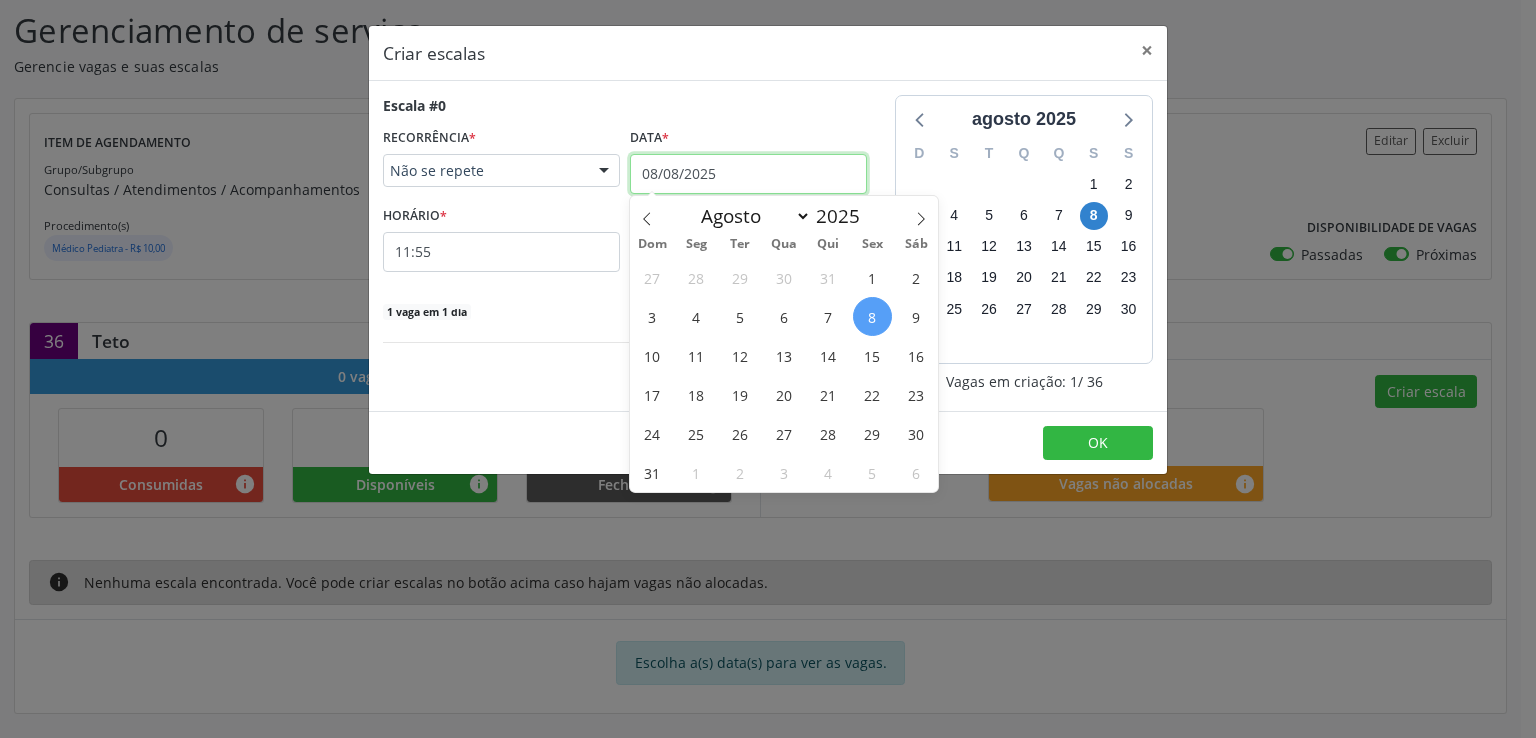 click on "08/08/2025" at bounding box center (748, 174) 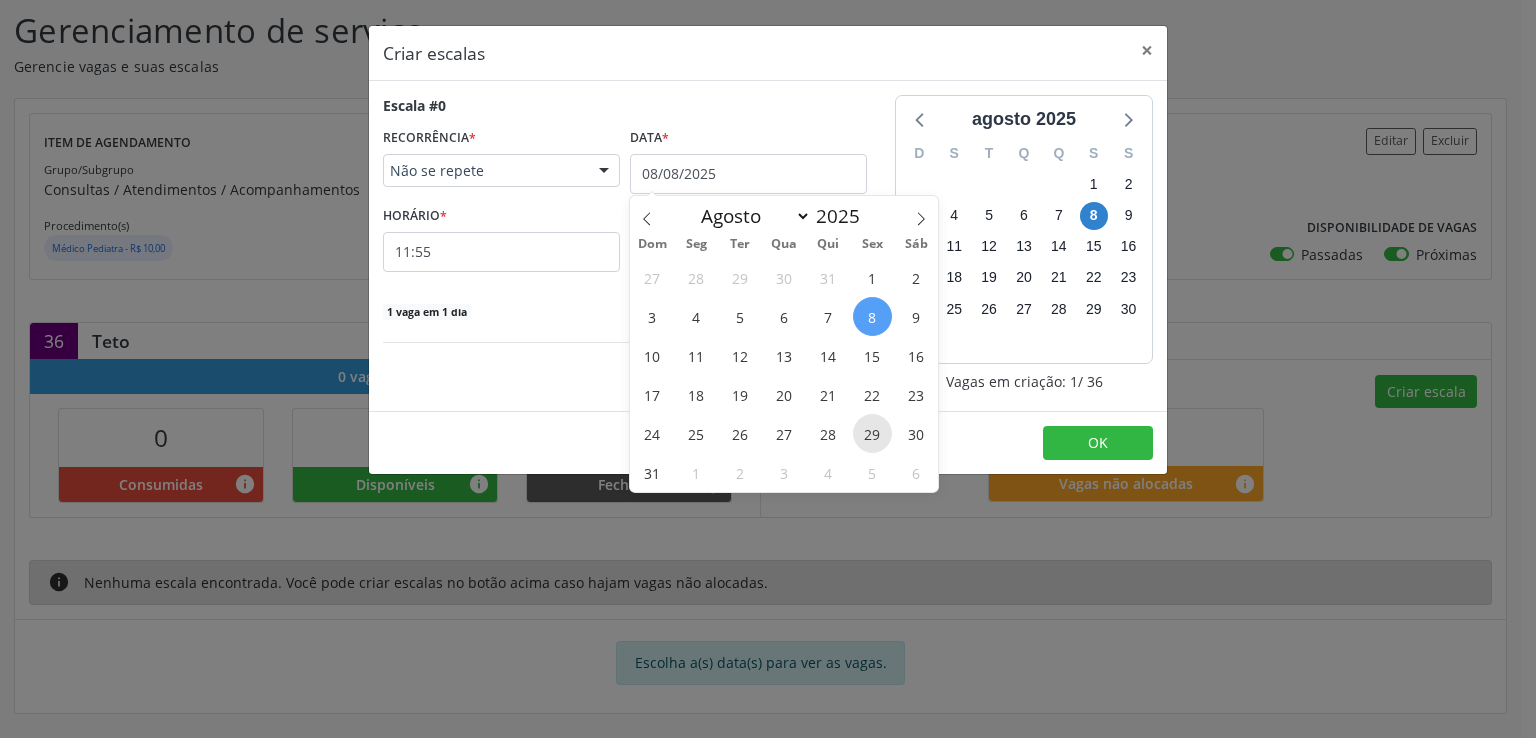 drag, startPoint x: 865, startPoint y: 361, endPoint x: 878, endPoint y: 416, distance: 56.515484 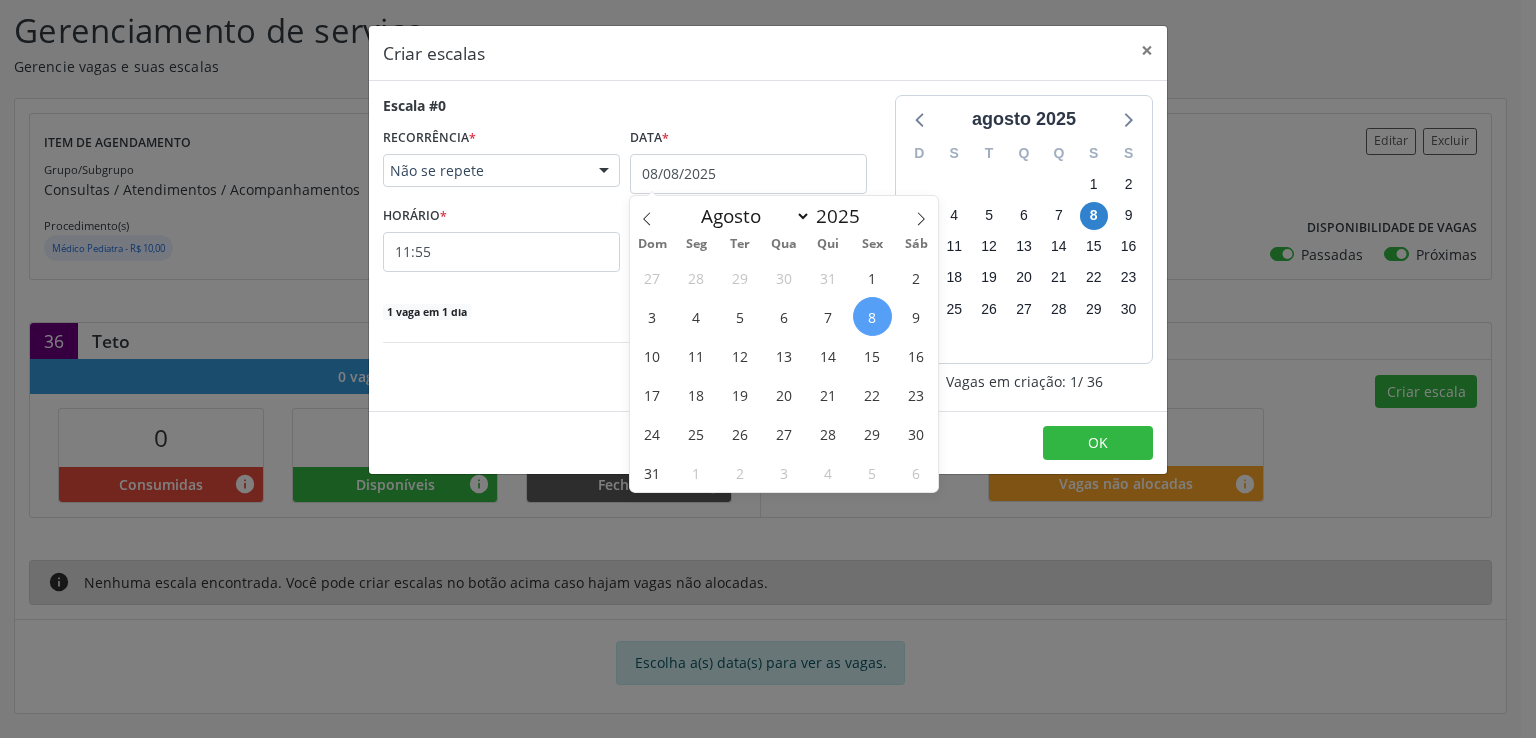 click on "15" at bounding box center (872, 355) 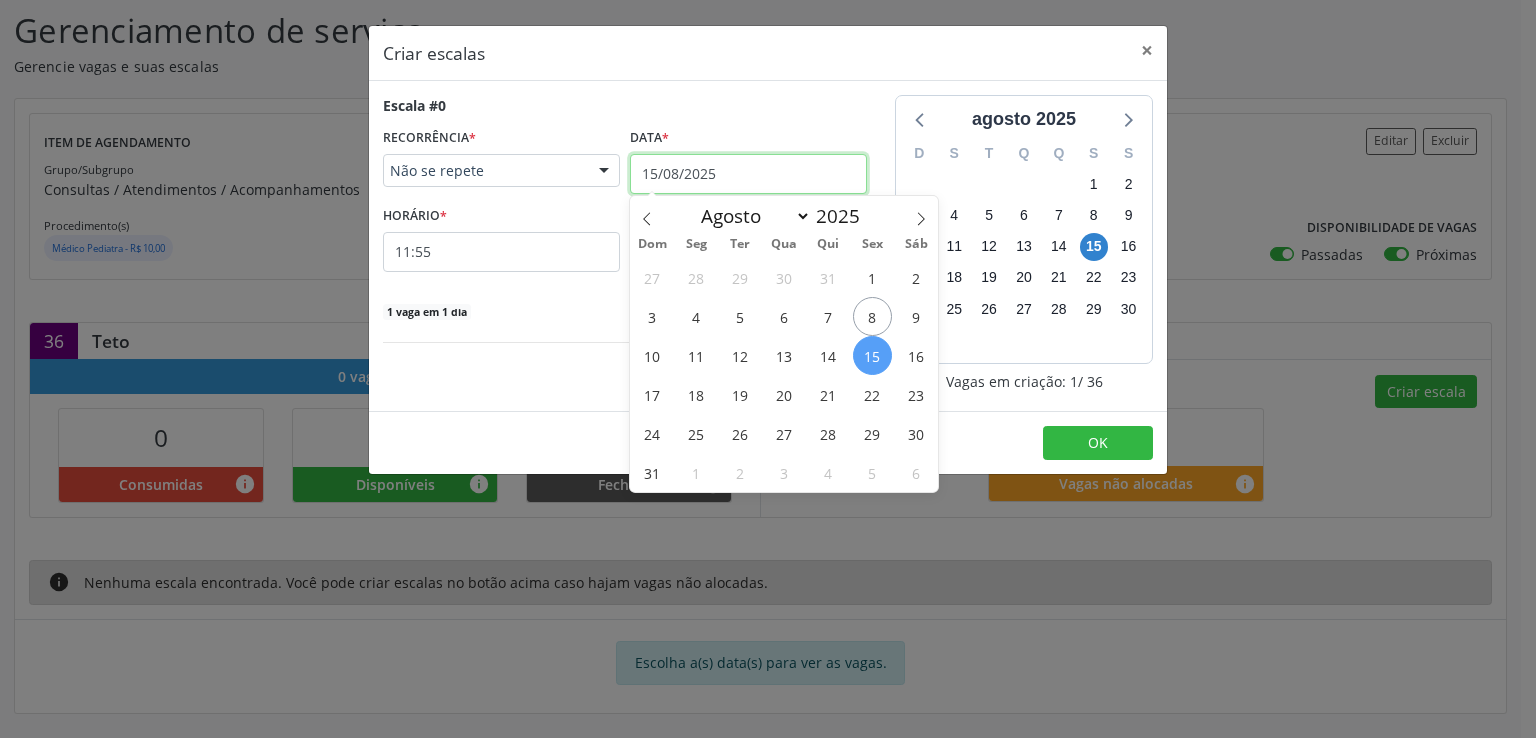 click on "15/08/2025" at bounding box center [748, 174] 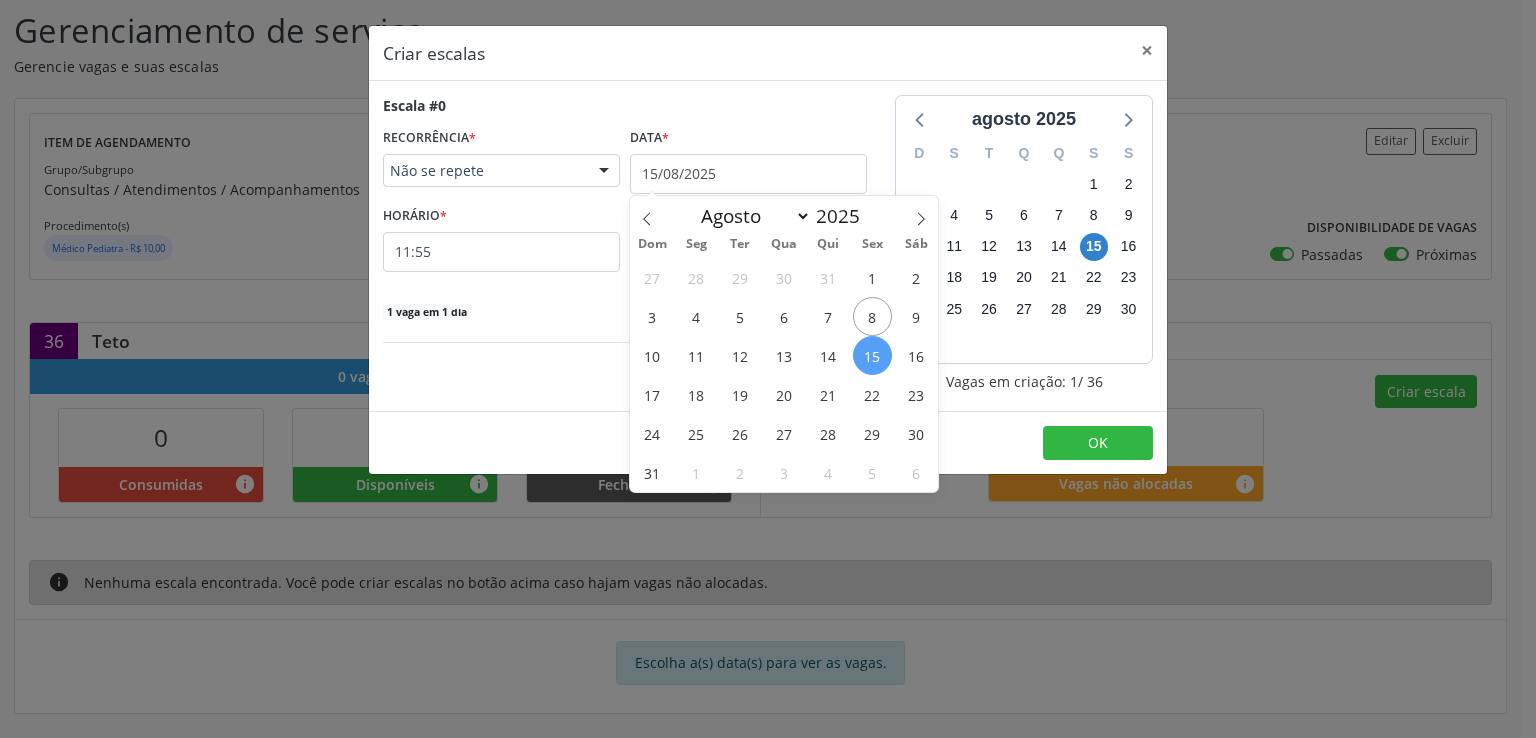 click on "15" at bounding box center [872, 355] 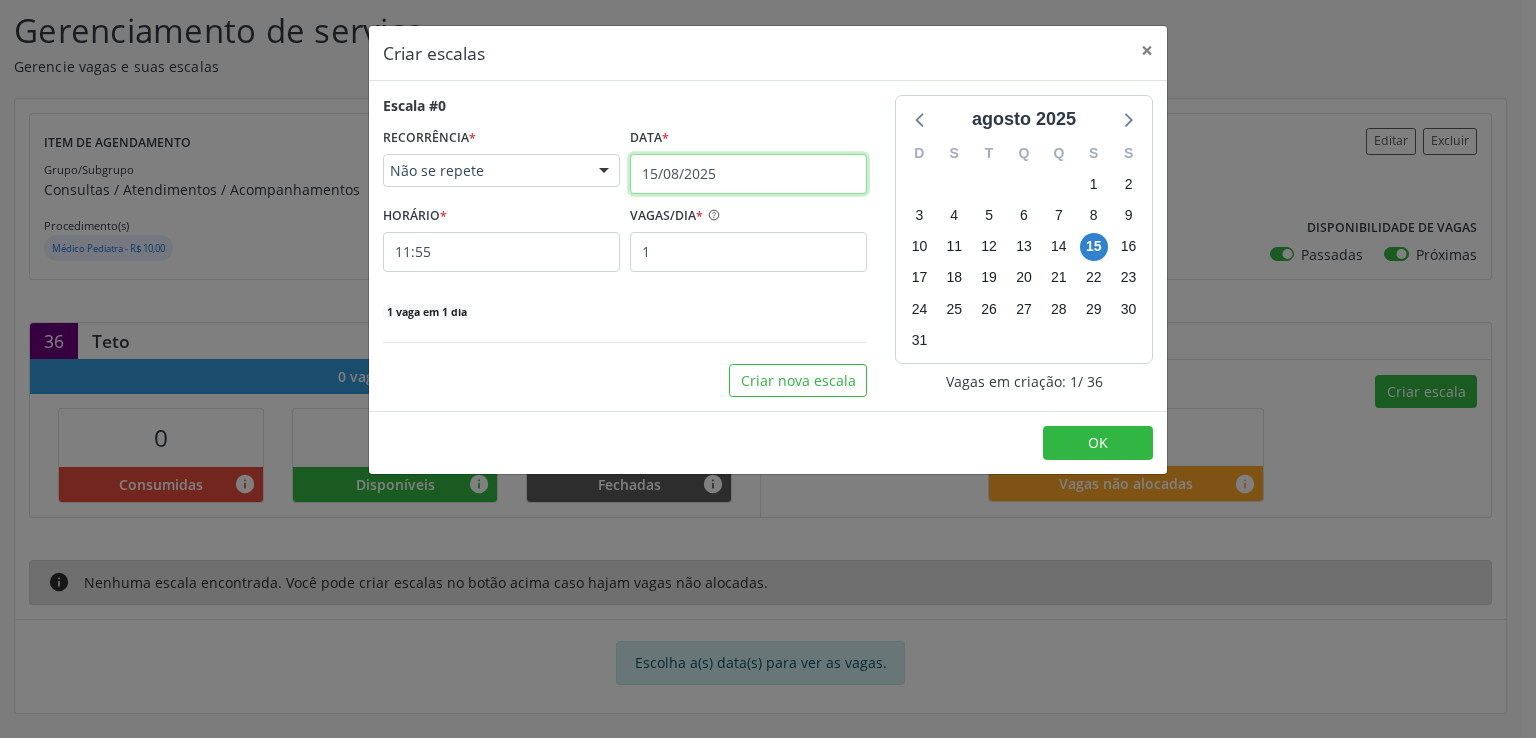 click on "15/08/2025" at bounding box center [748, 174] 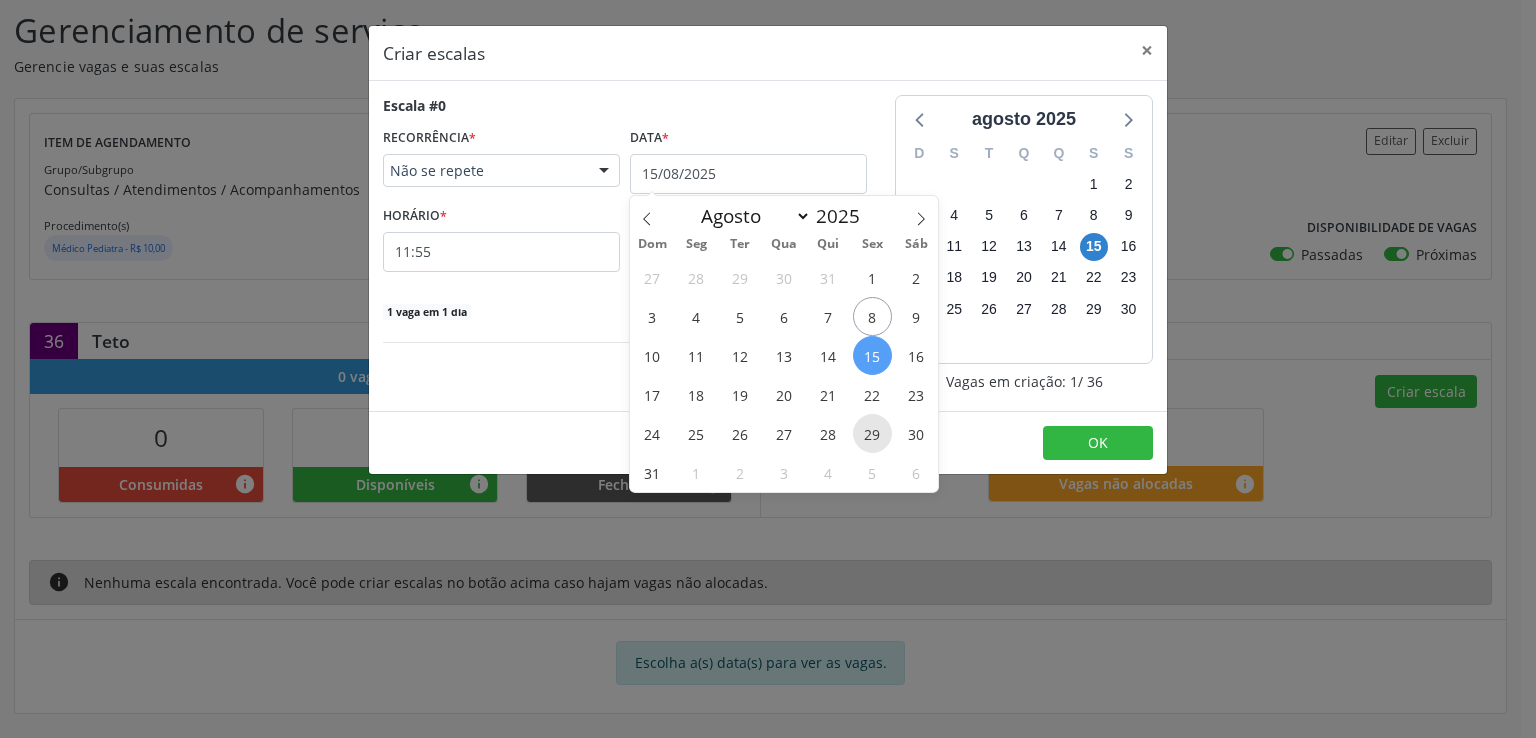 drag, startPoint x: 882, startPoint y: 349, endPoint x: 887, endPoint y: 432, distance: 83.15047 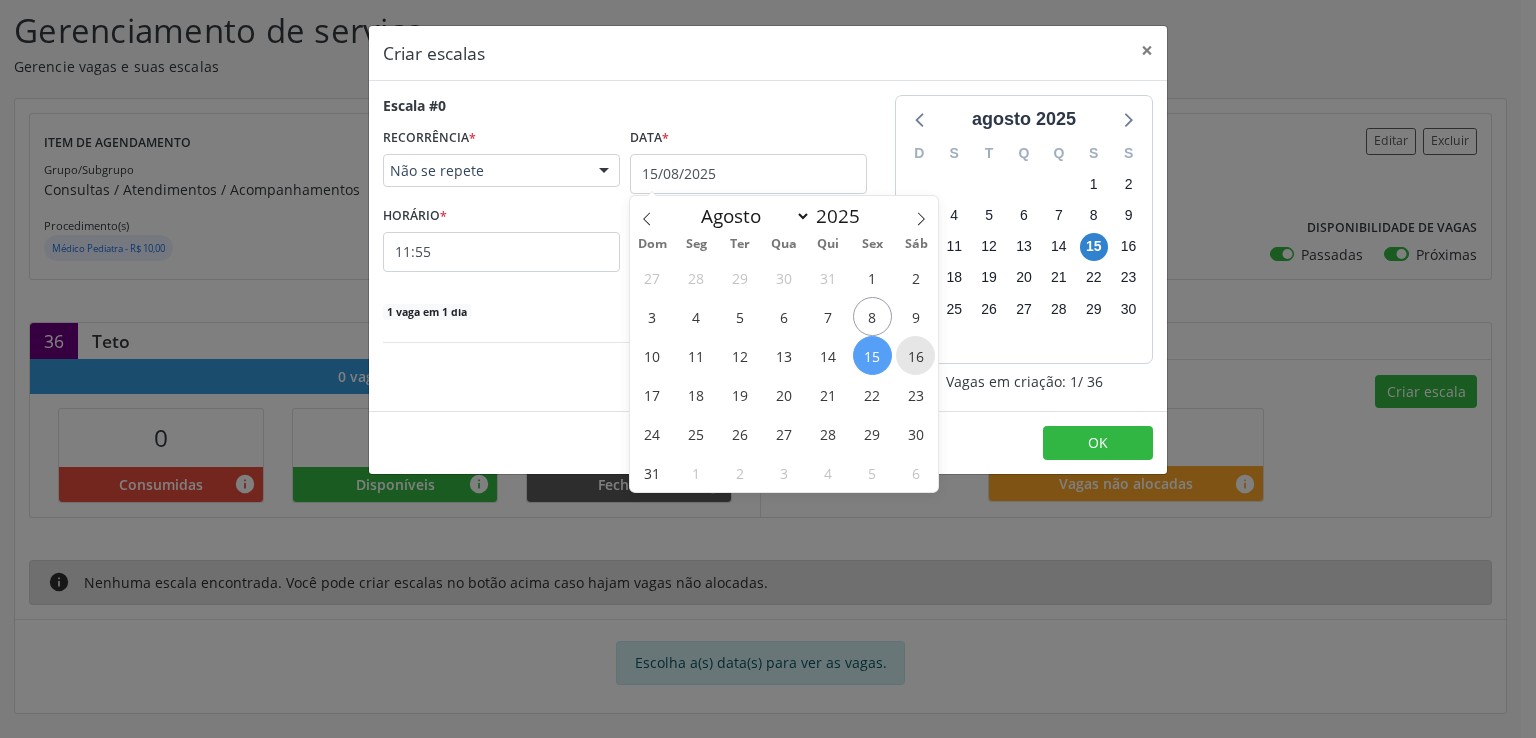 drag, startPoint x: 872, startPoint y: 348, endPoint x: 908, endPoint y: 360, distance: 37.94733 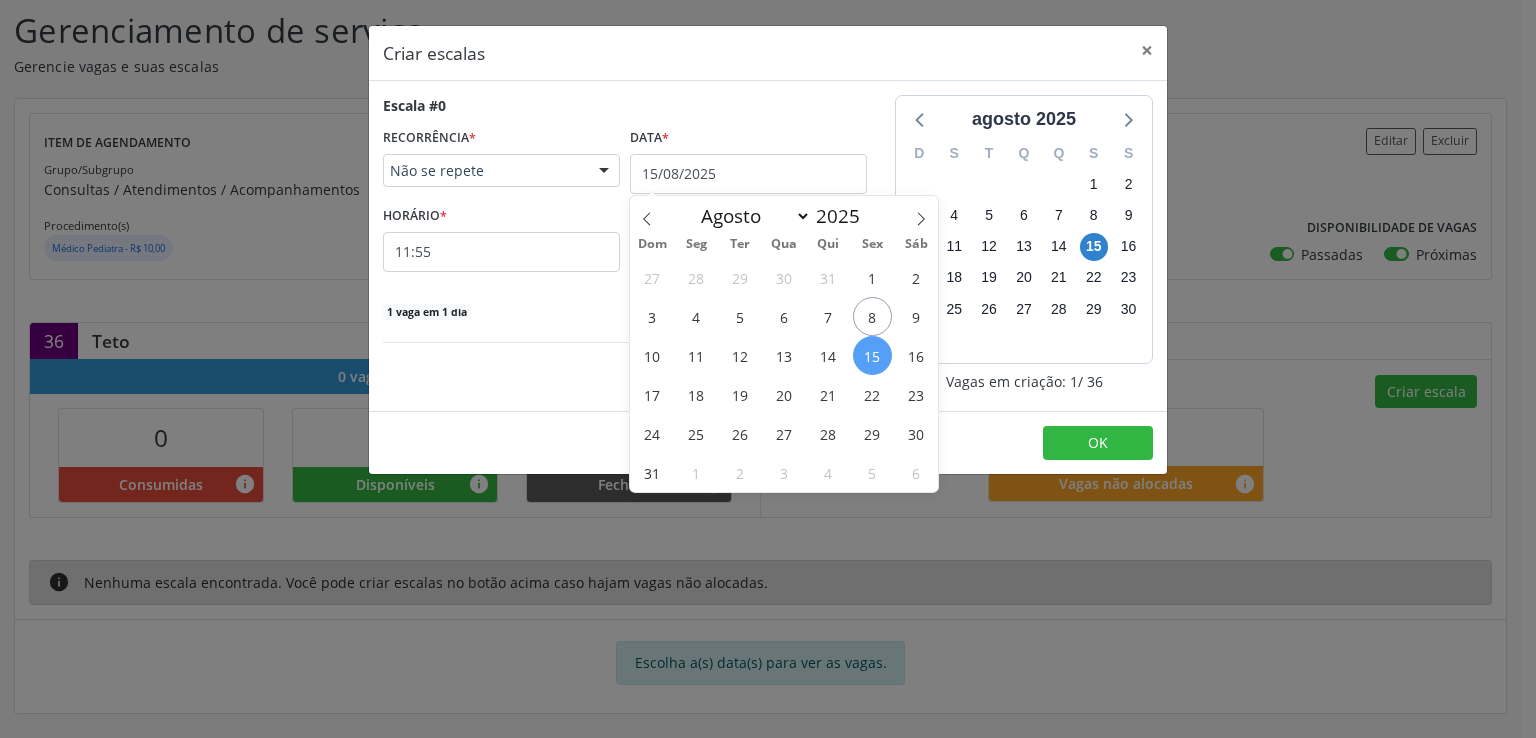 click on "15" at bounding box center (872, 355) 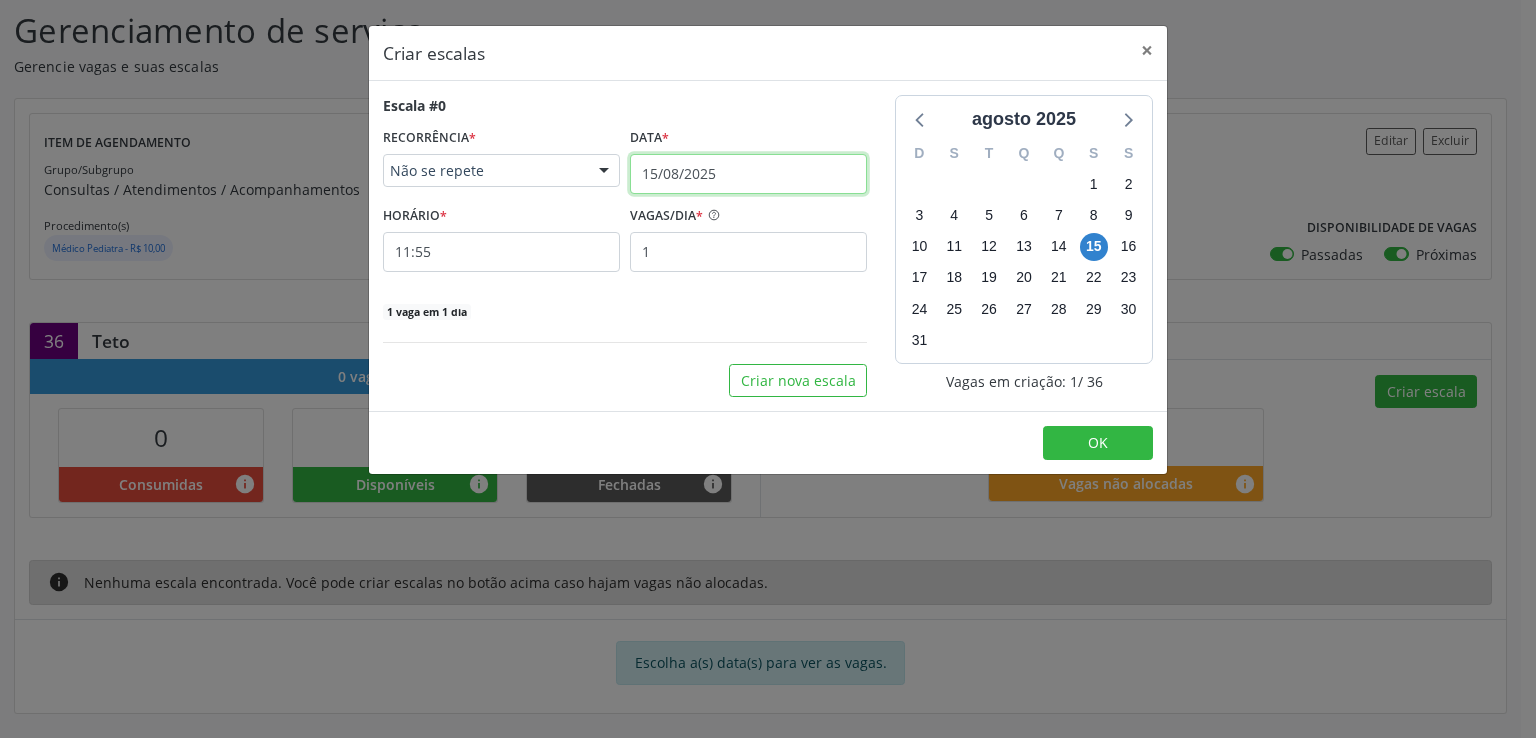 click on "15/08/2025" at bounding box center (748, 174) 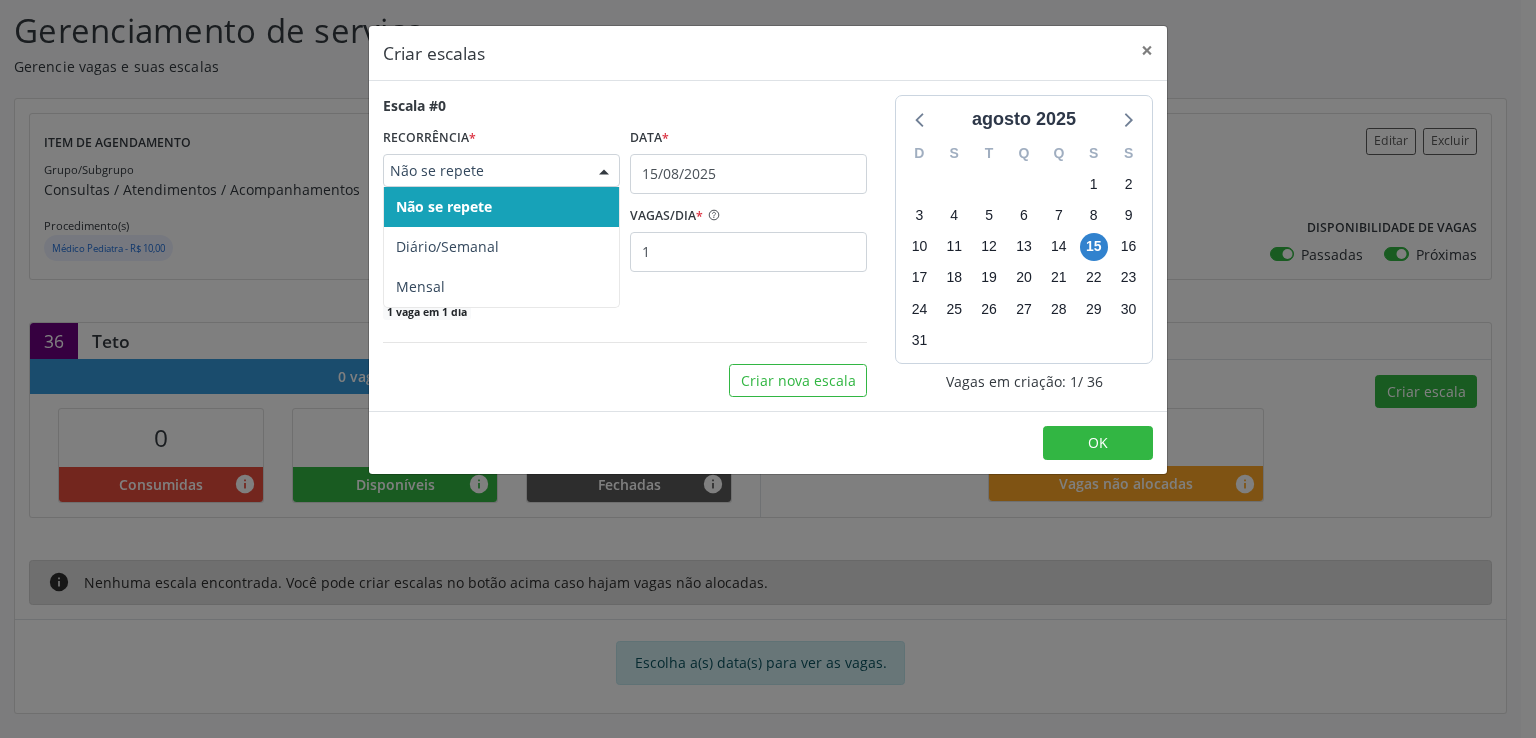 click on "Não se repete" at bounding box center (484, 171) 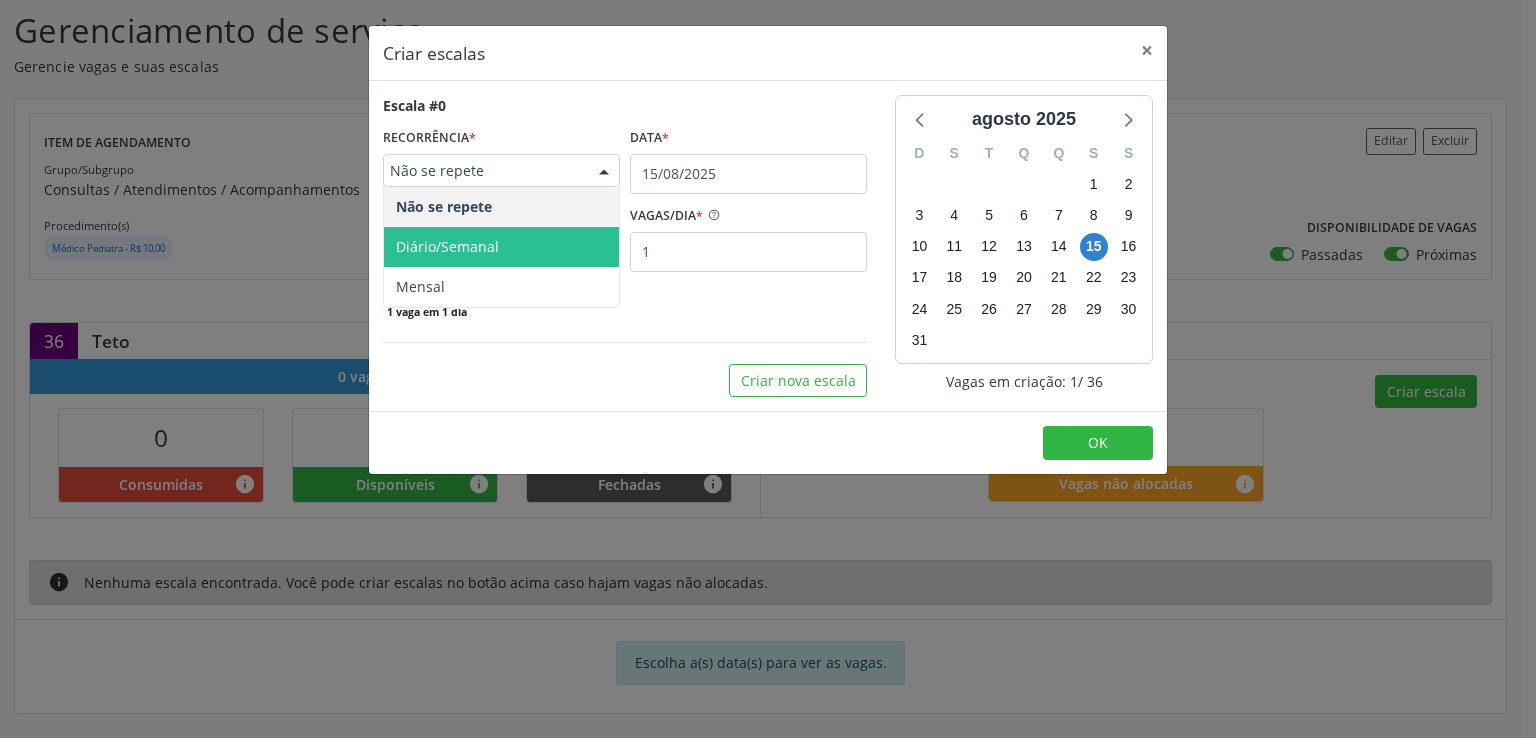 click on "Diário/Semanal" at bounding box center (501, 247) 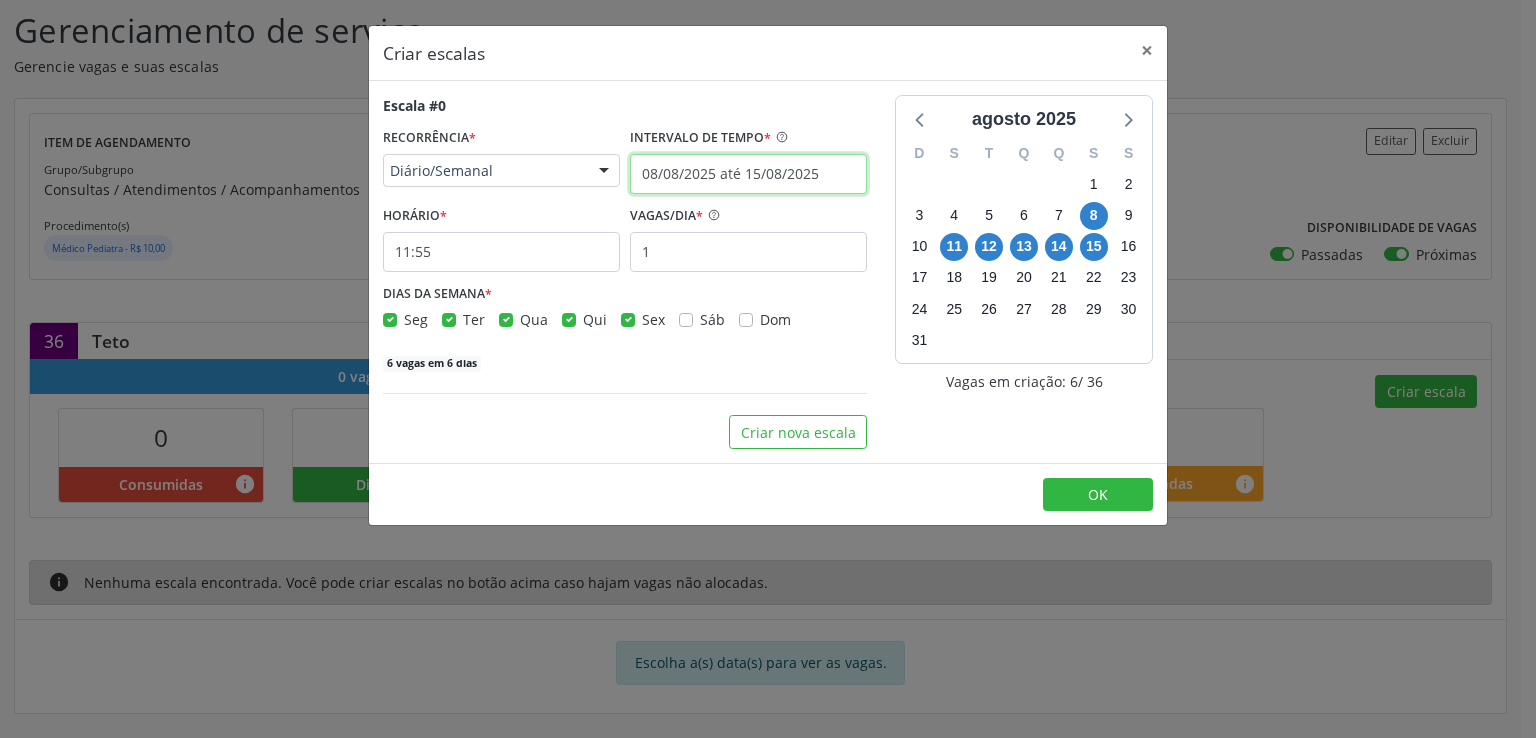 click on "08/08/2025 até 15/08/2025" at bounding box center (748, 174) 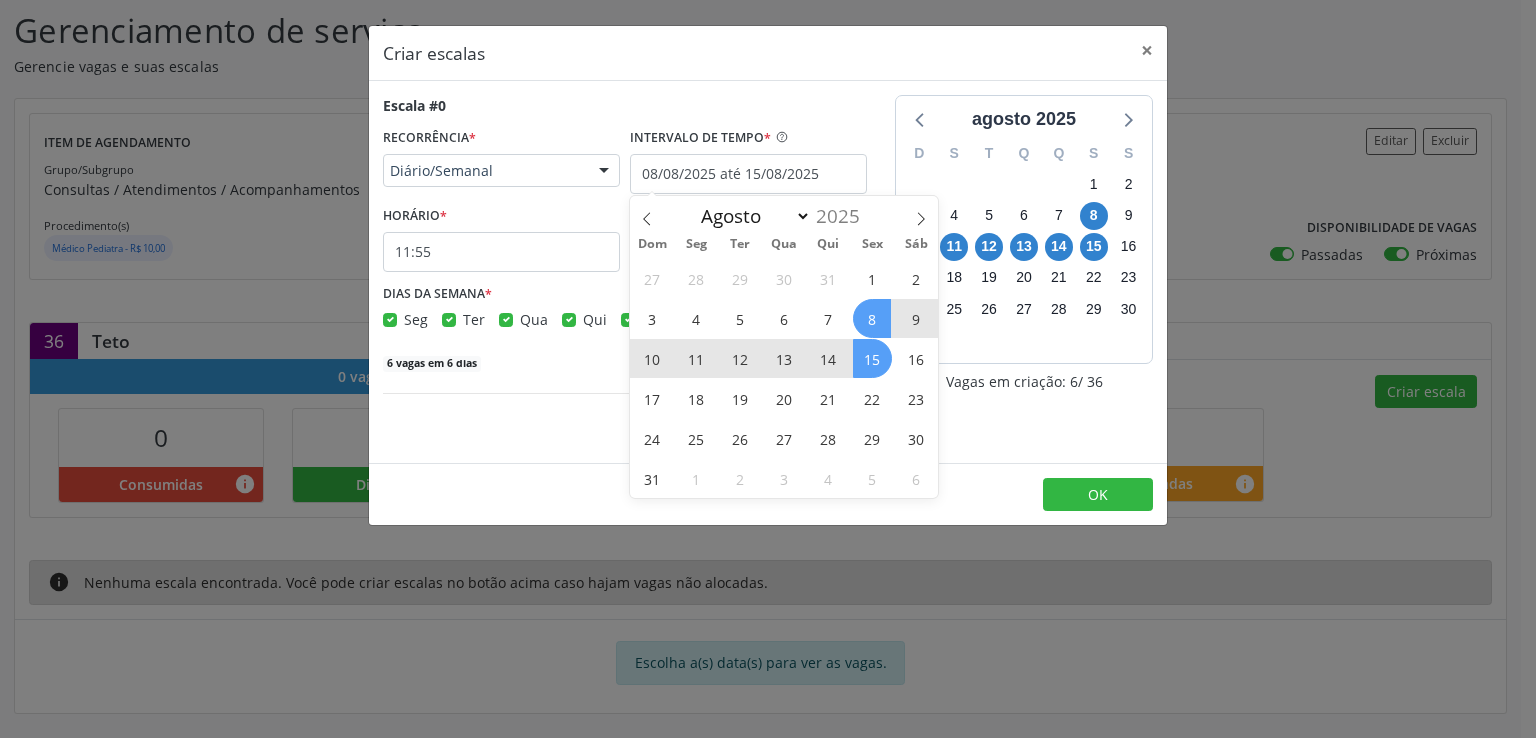 click on "15" at bounding box center [872, 358] 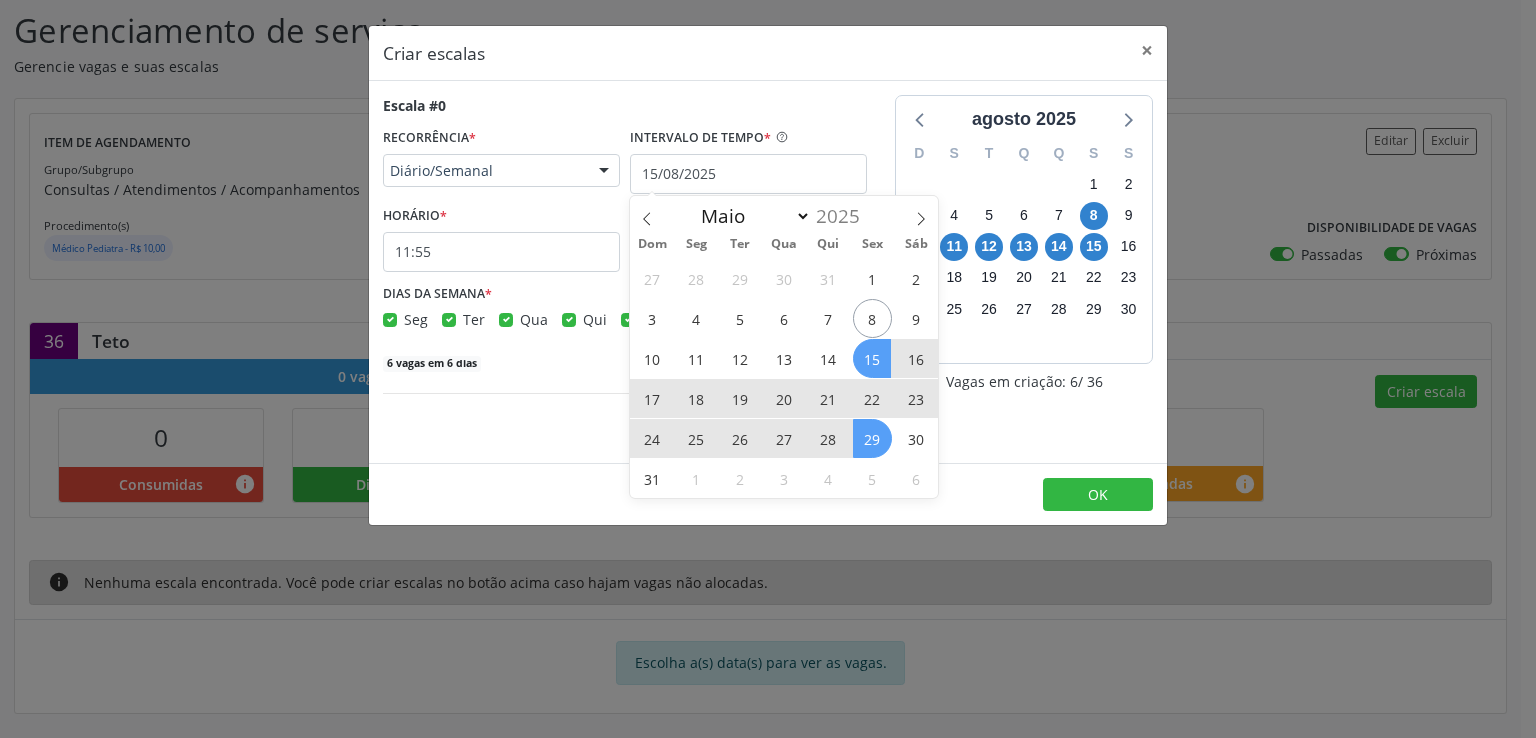 drag, startPoint x: 873, startPoint y: 349, endPoint x: 887, endPoint y: 446, distance: 98.005104 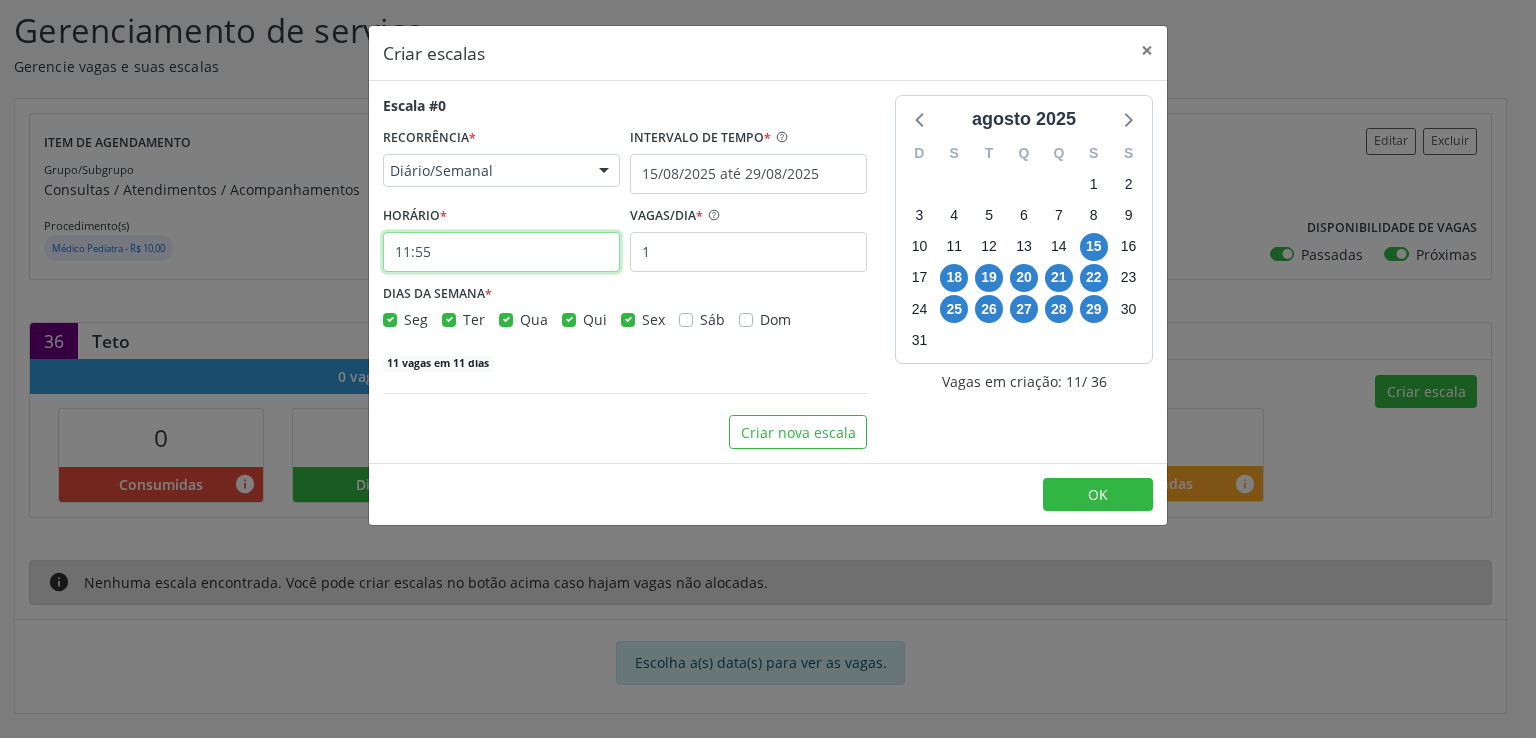 click on "11:55" at bounding box center (501, 252) 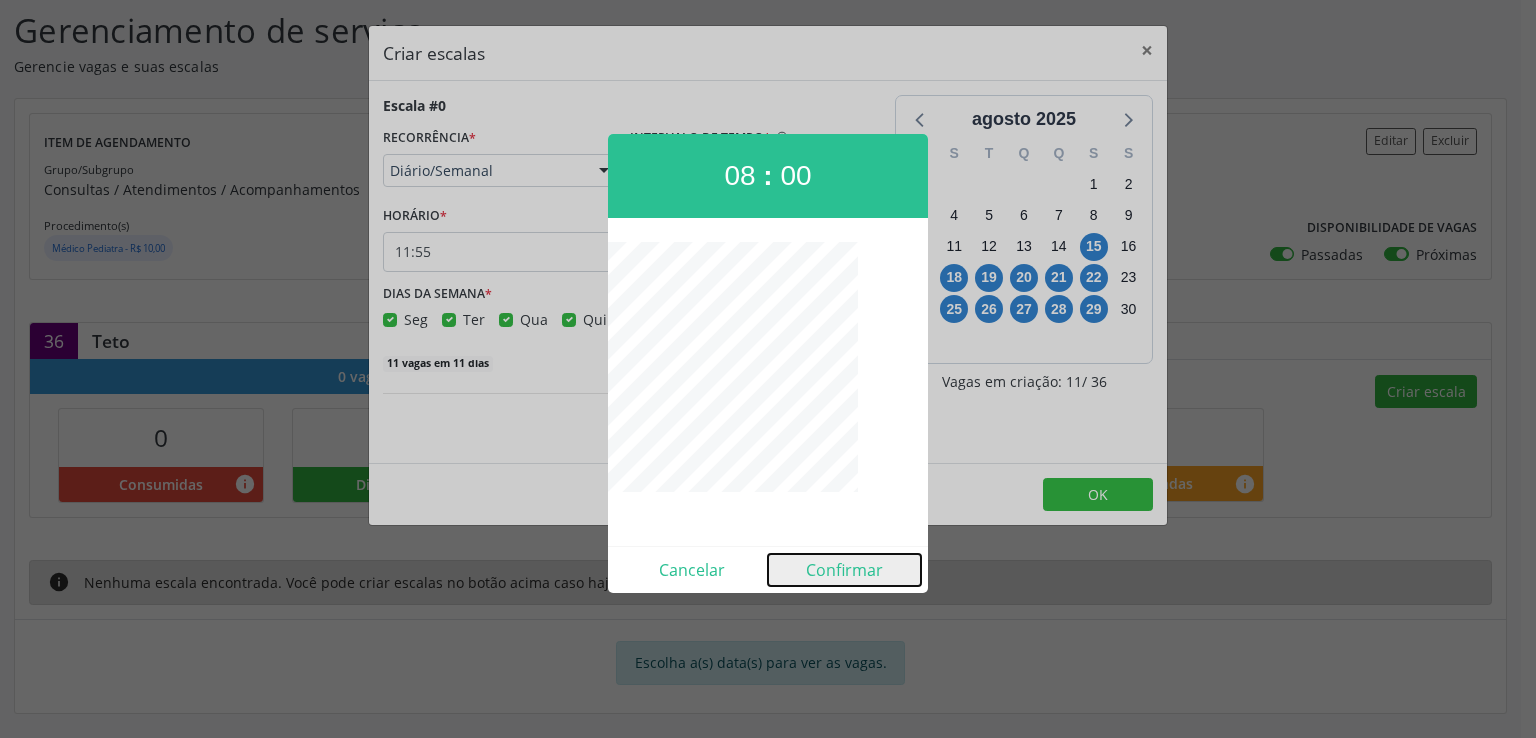 click on "Confirmar" at bounding box center (844, 570) 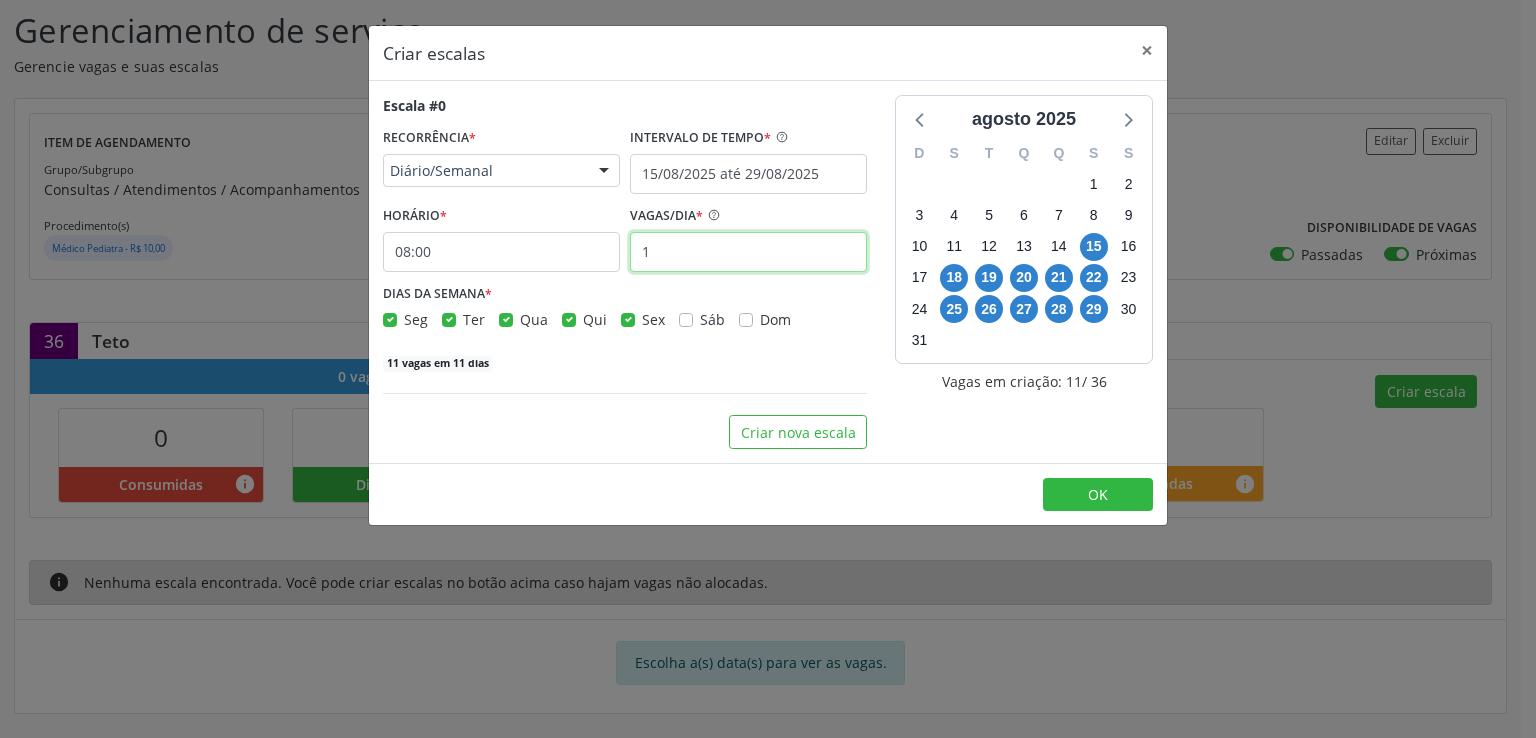 click on "1" at bounding box center (748, 252) 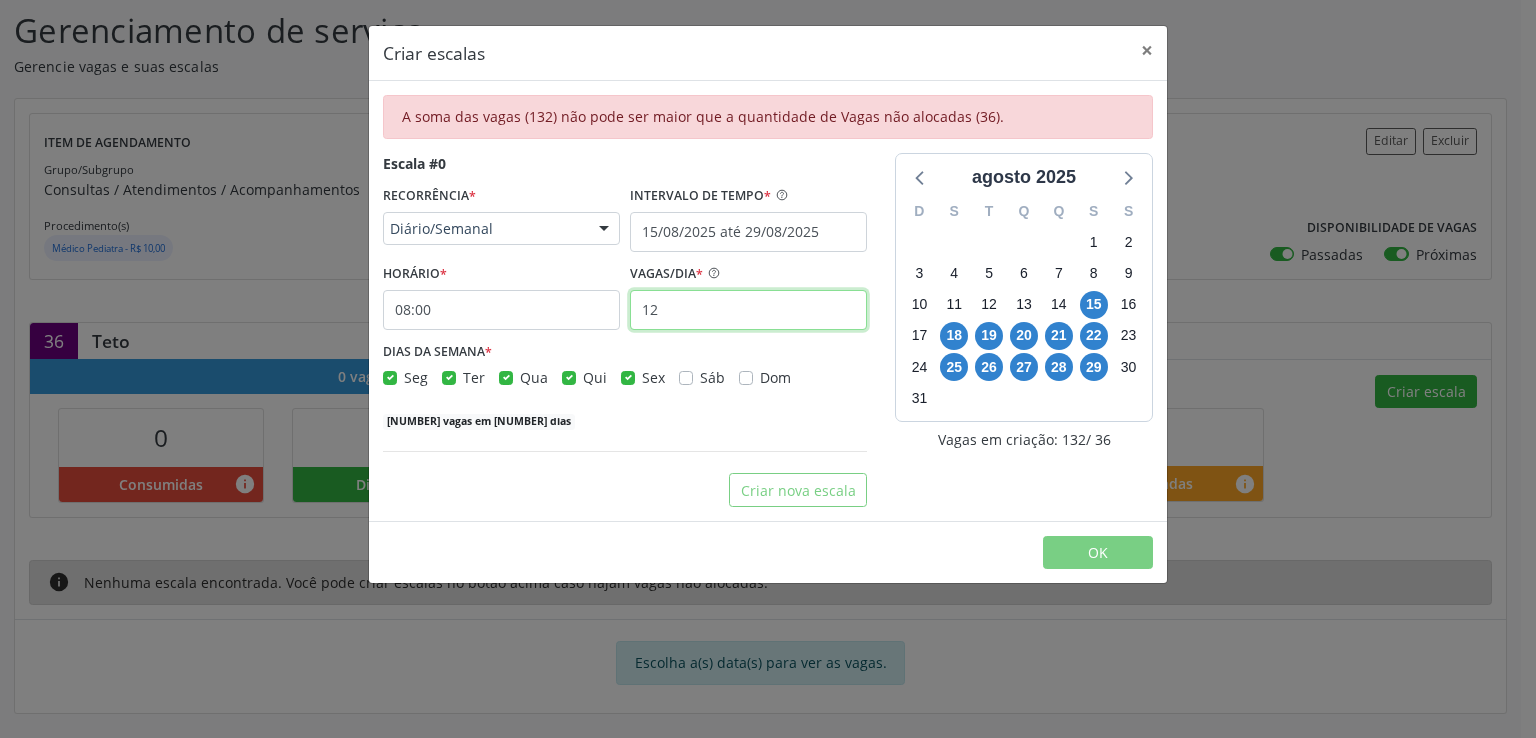 type on "12" 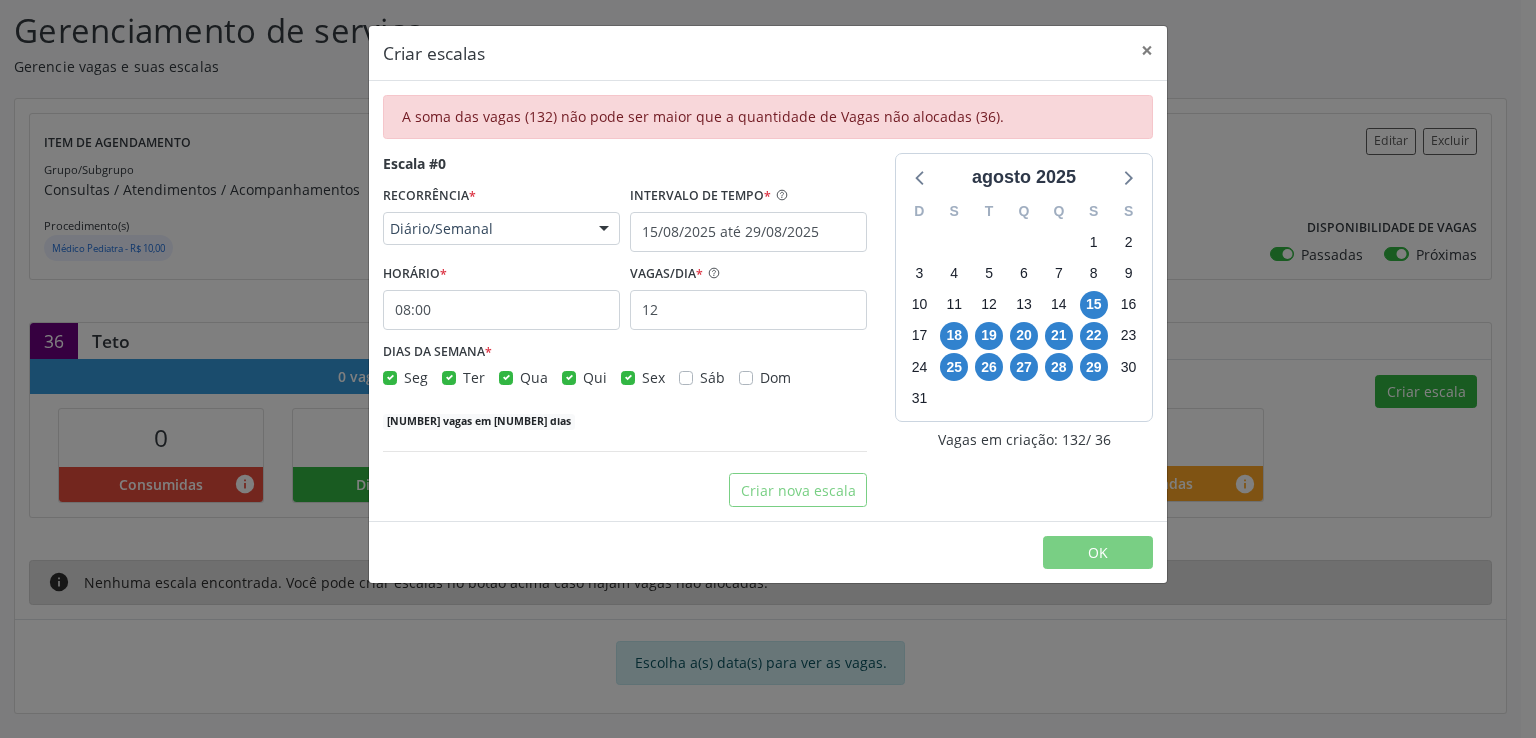 click on "[NUMBER] vagas em [NUMBER] dias" at bounding box center [625, 419] 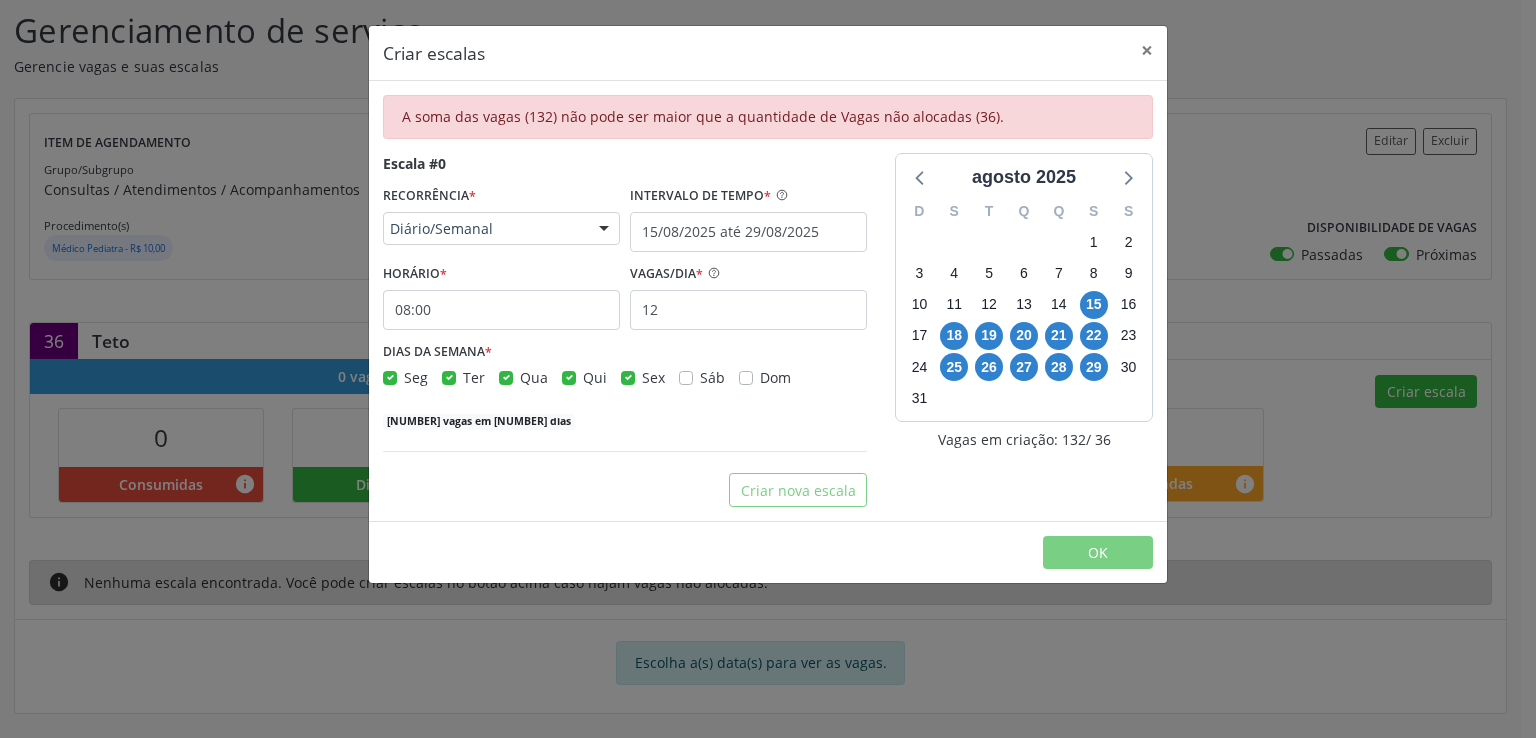 click on "Seg" at bounding box center (416, 377) 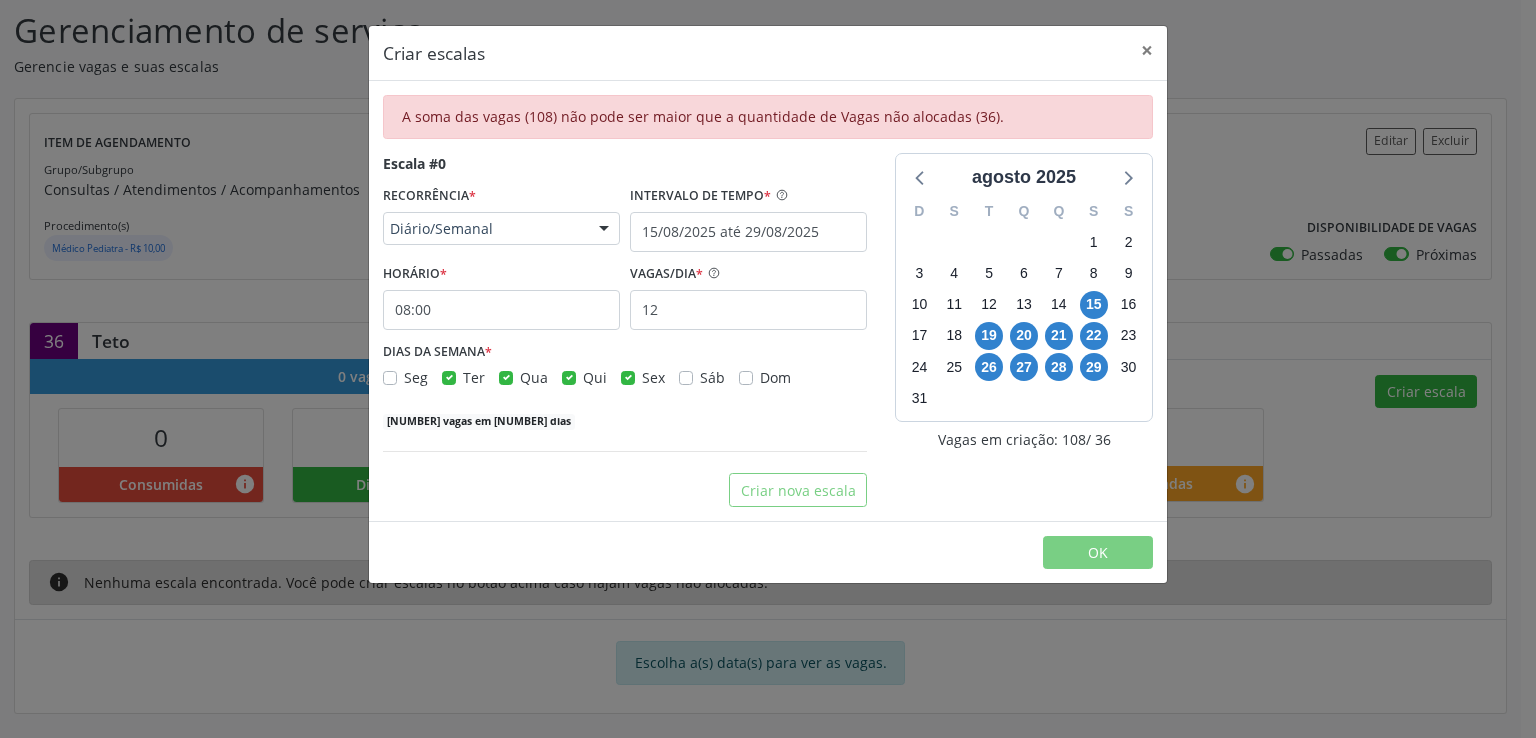 click on "Ter" at bounding box center (474, 377) 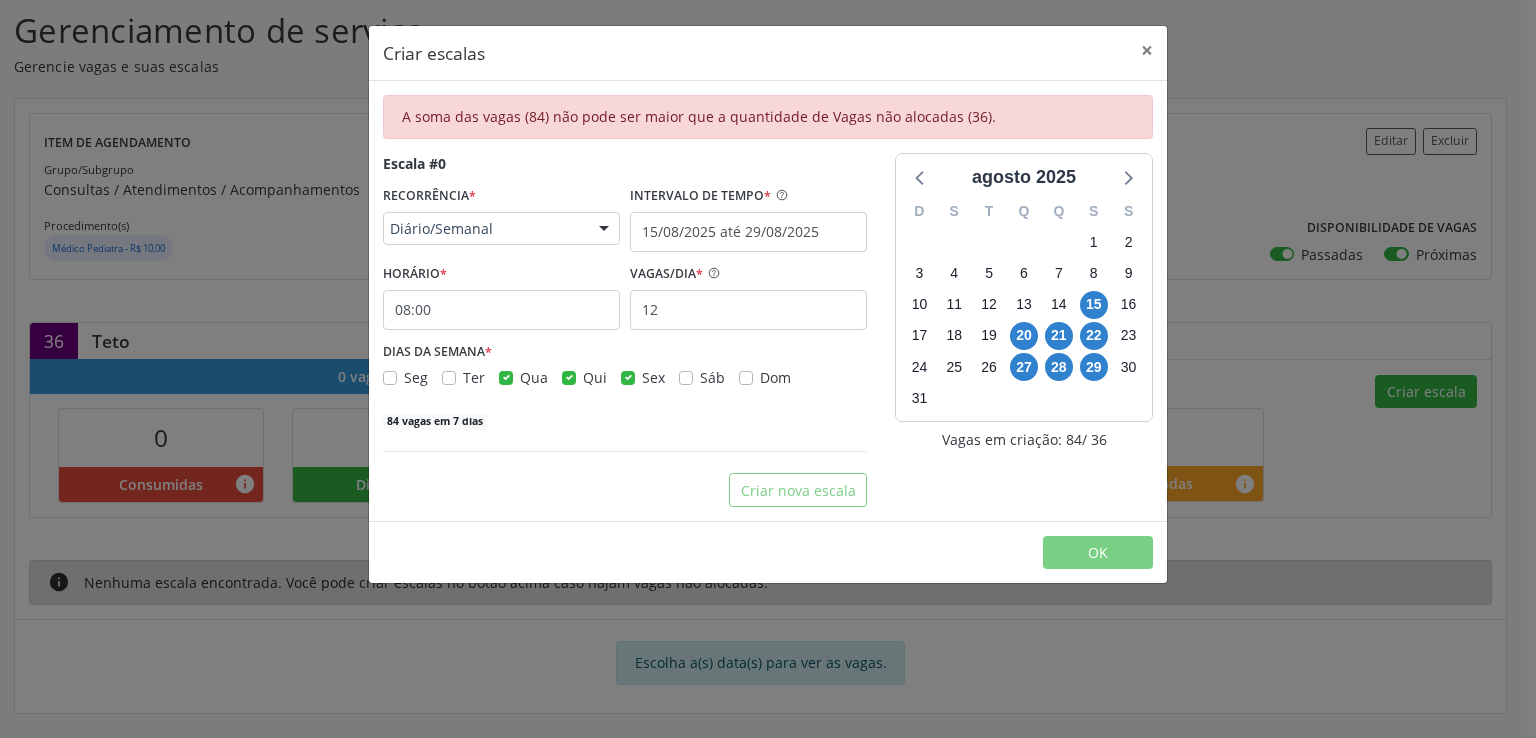 click on "Qua" at bounding box center (534, 377) 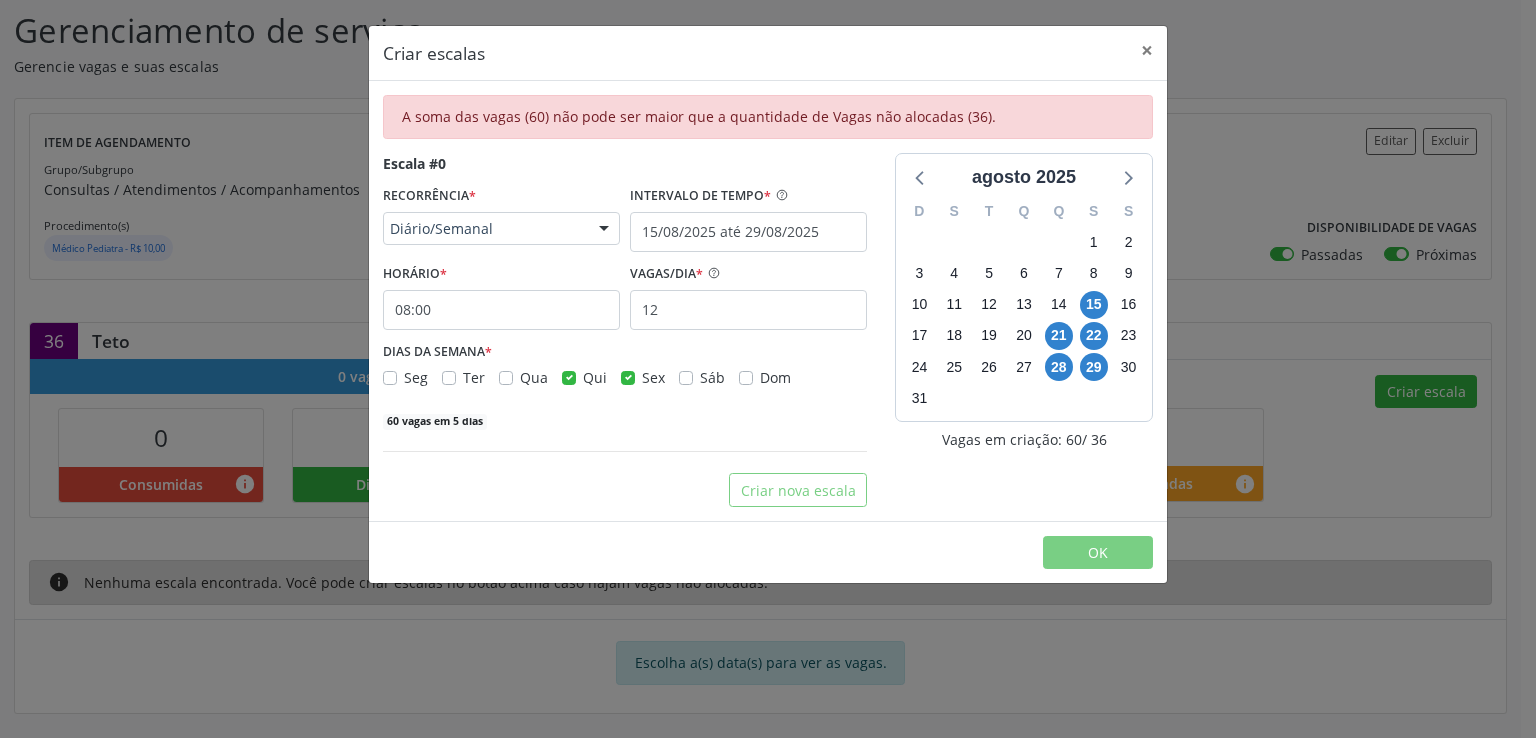 click on "Sex" at bounding box center [653, 377] 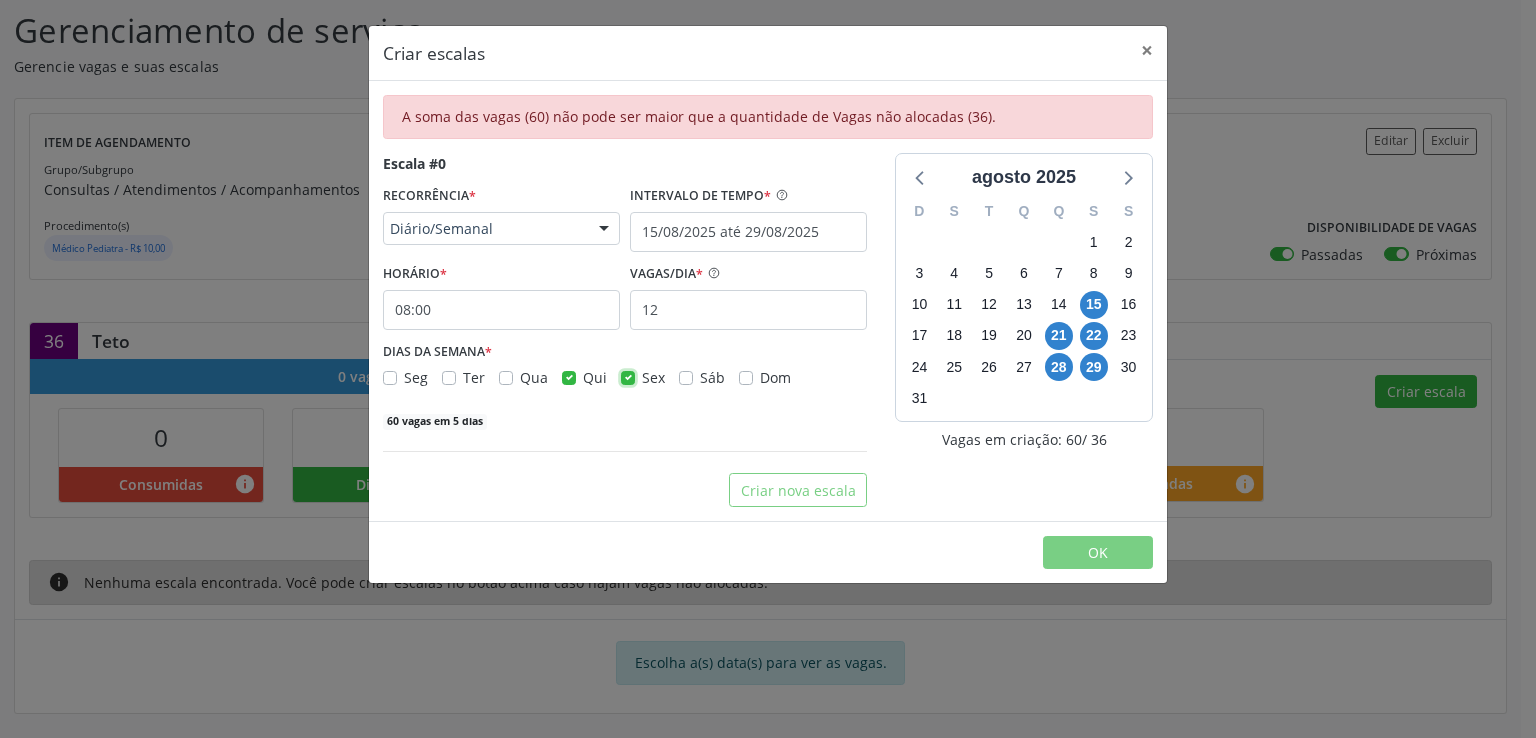 click on "Sex" at bounding box center (628, 376) 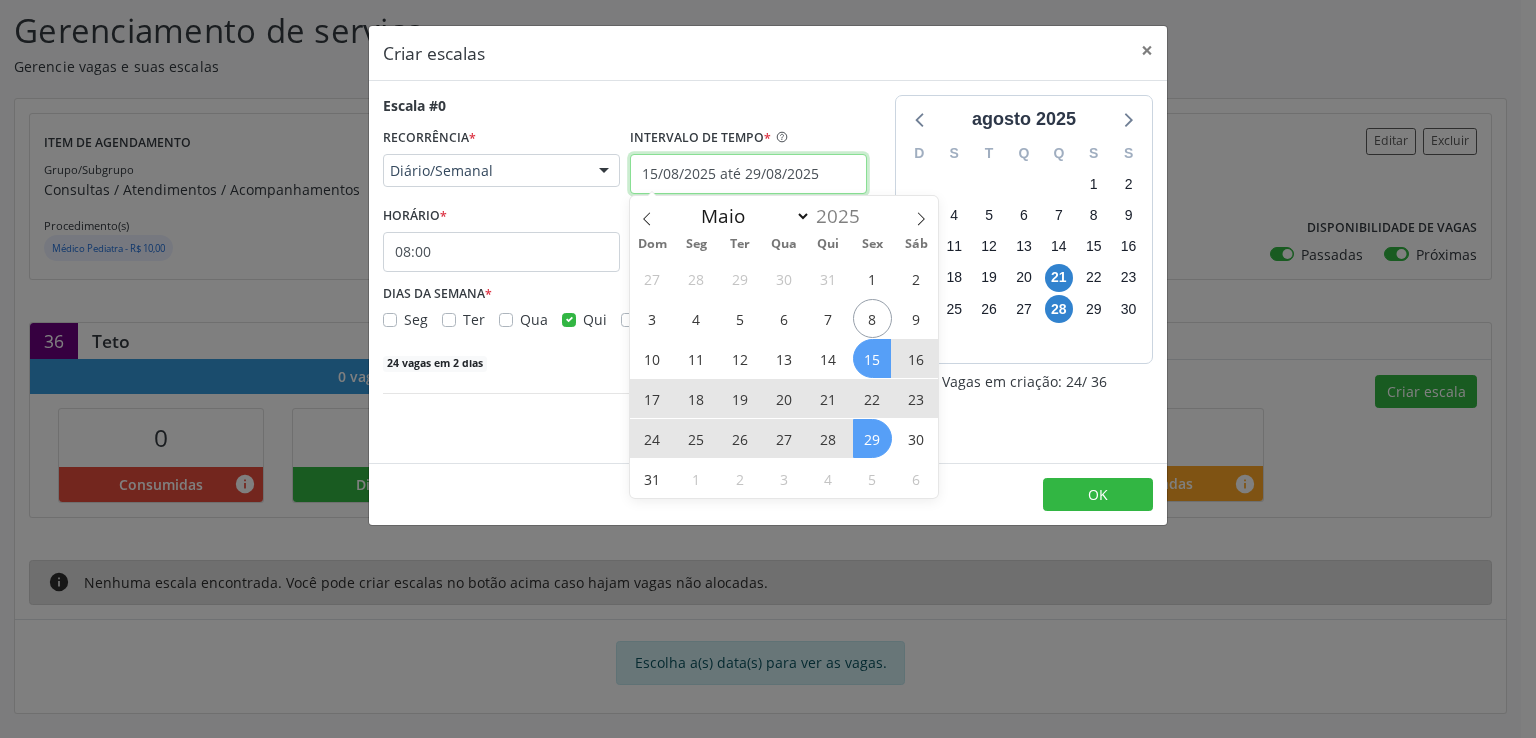 click on "15/08/2025 até 29/08/2025" at bounding box center (748, 174) 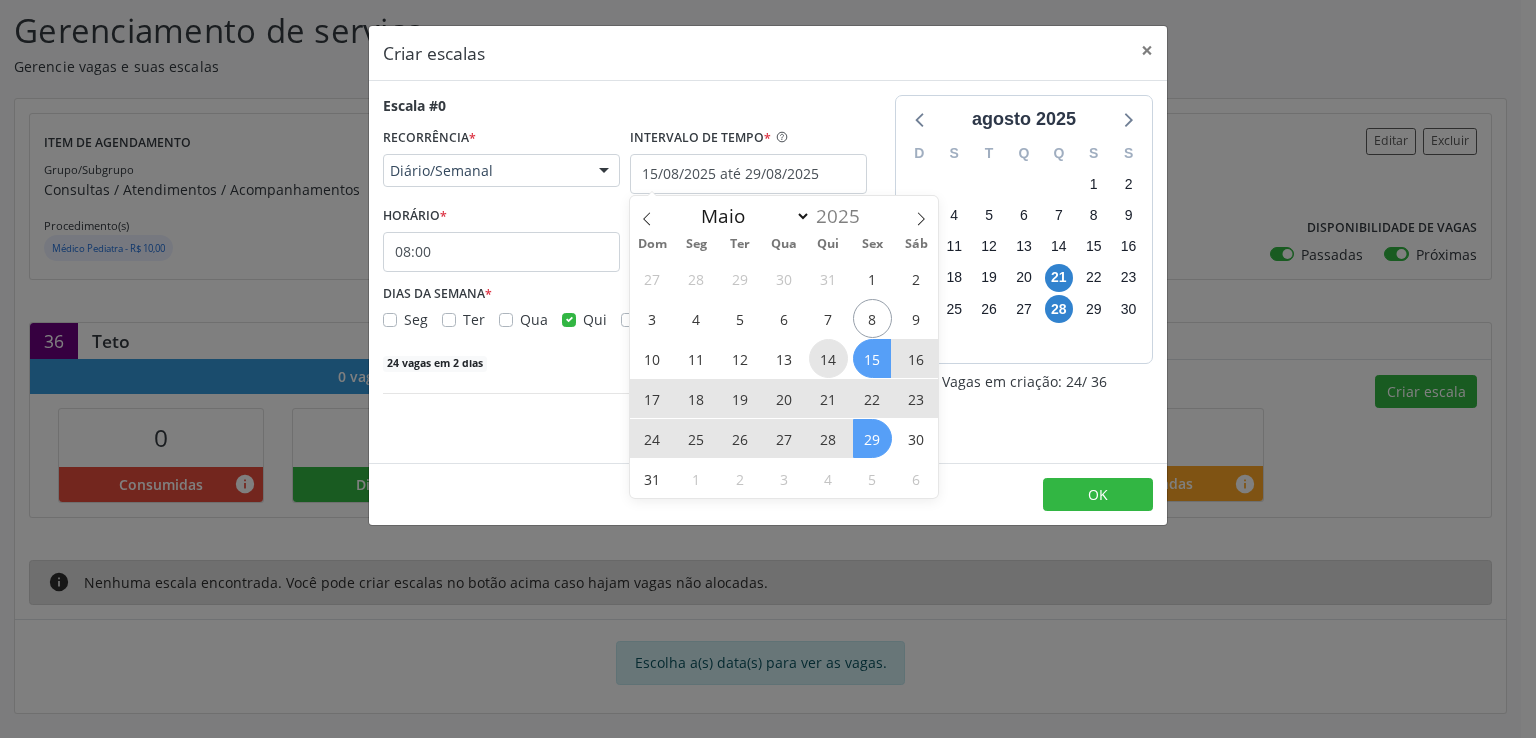 click on "14" at bounding box center (828, 358) 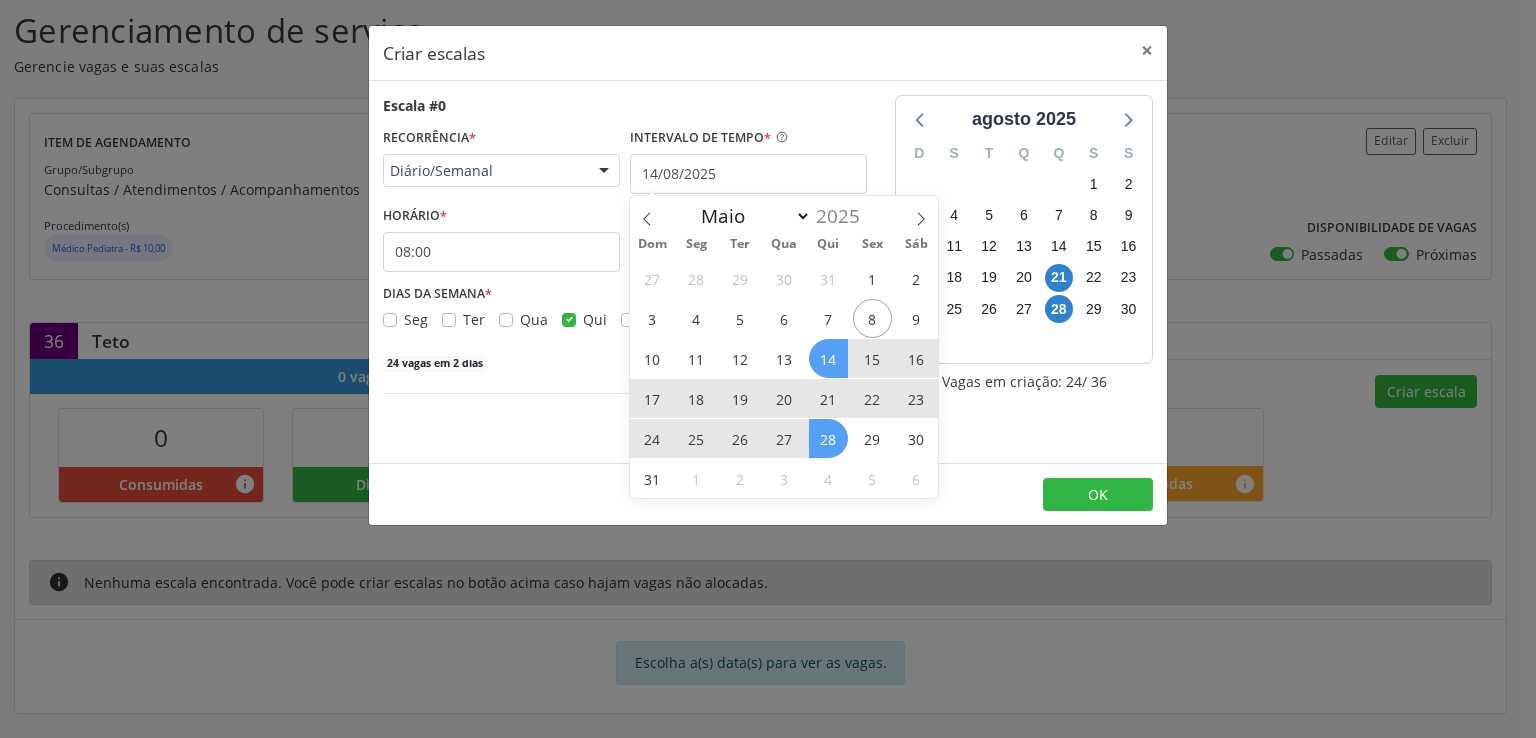 drag, startPoint x: 822, startPoint y: 352, endPoint x: 829, endPoint y: 429, distance: 77.31753 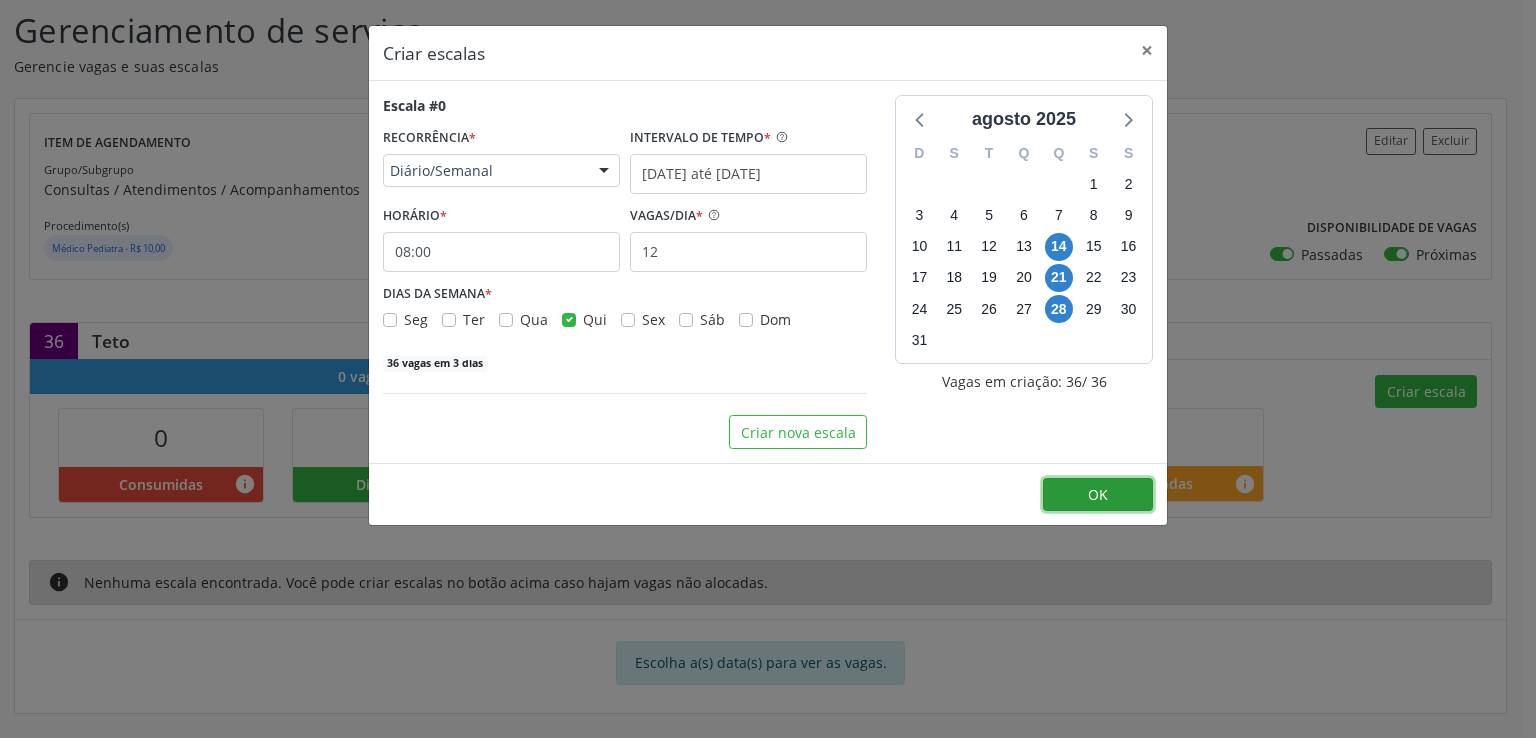 click on "OK" at bounding box center (1098, 495) 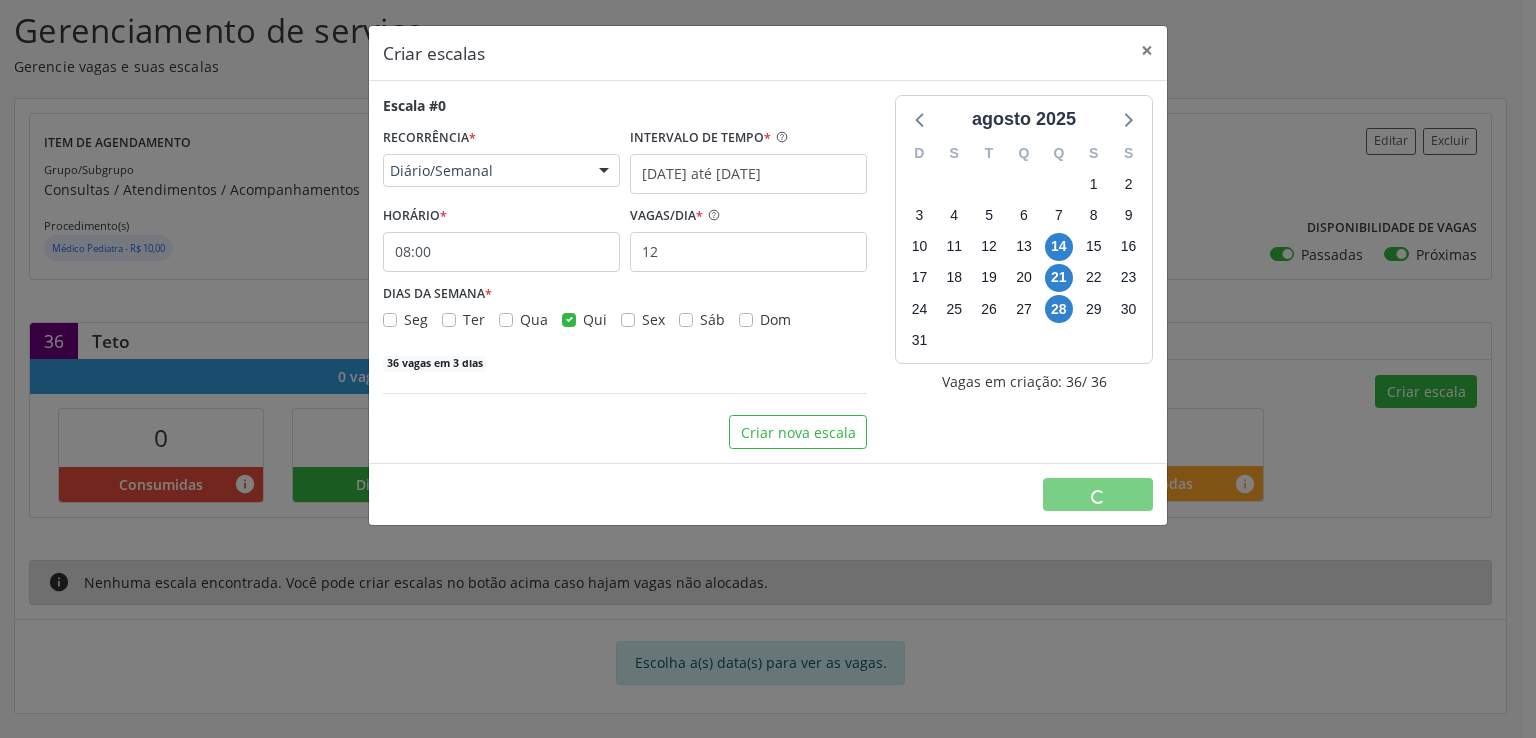 scroll, scrollTop: 0, scrollLeft: 0, axis: both 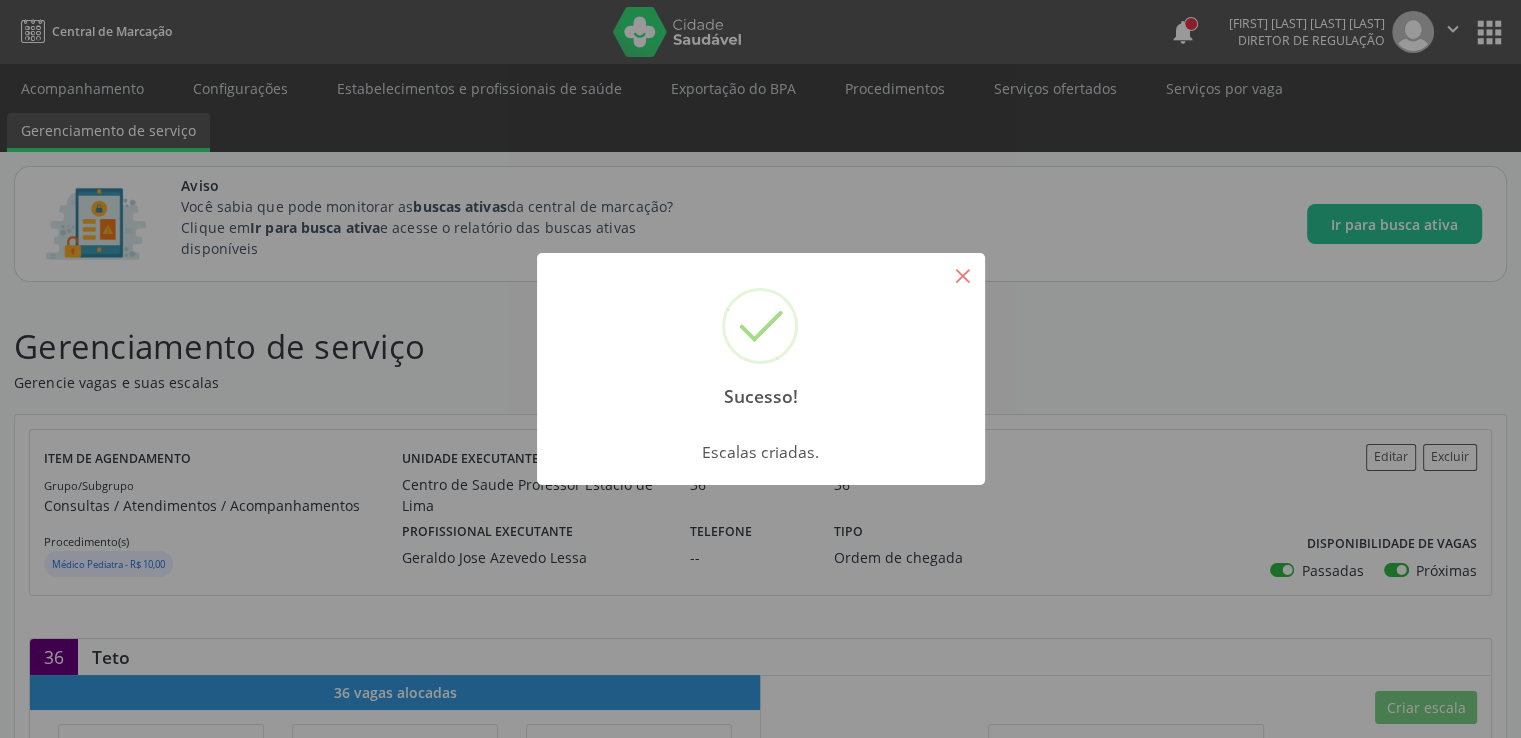 click on "×" at bounding box center [963, 275] 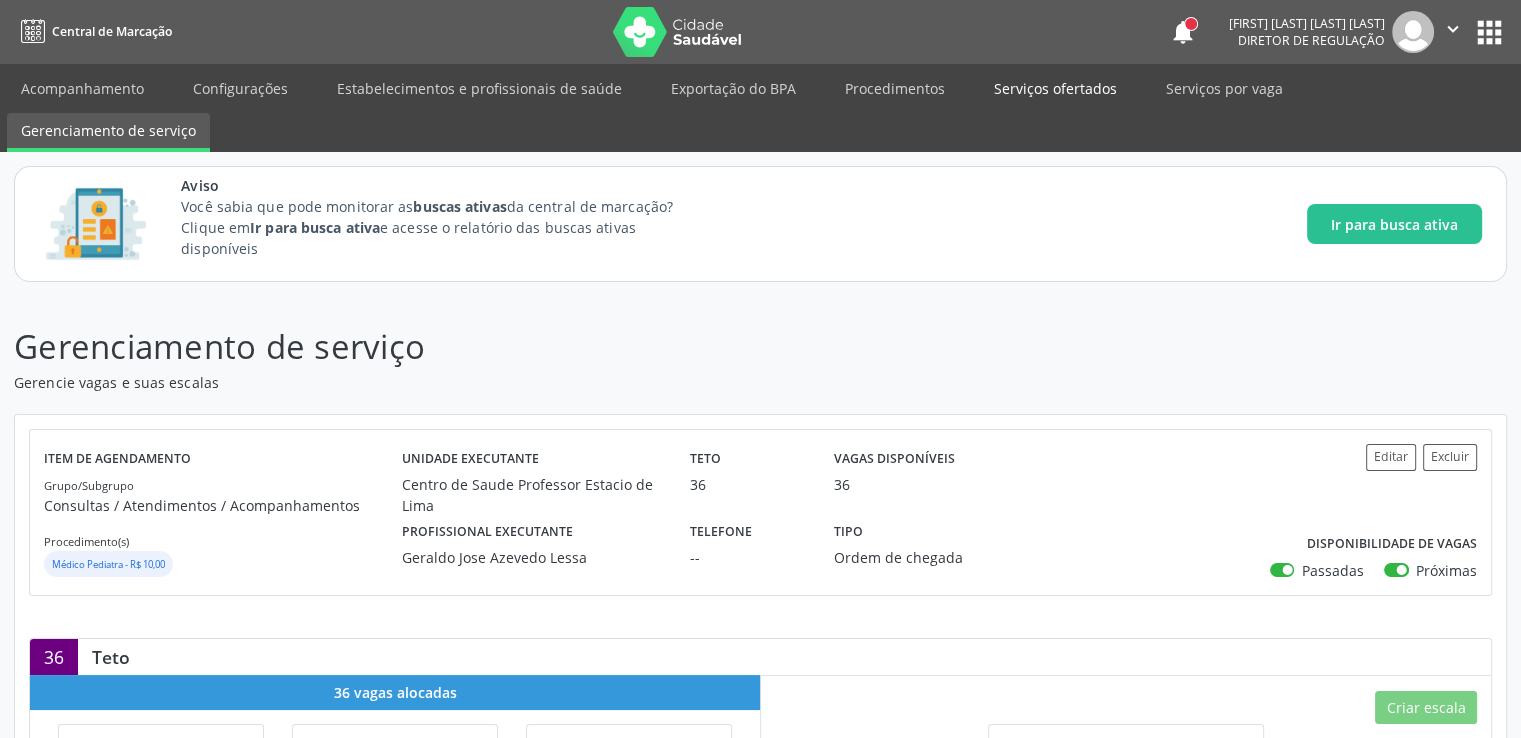 click on "Serviços ofertados" at bounding box center (1055, 88) 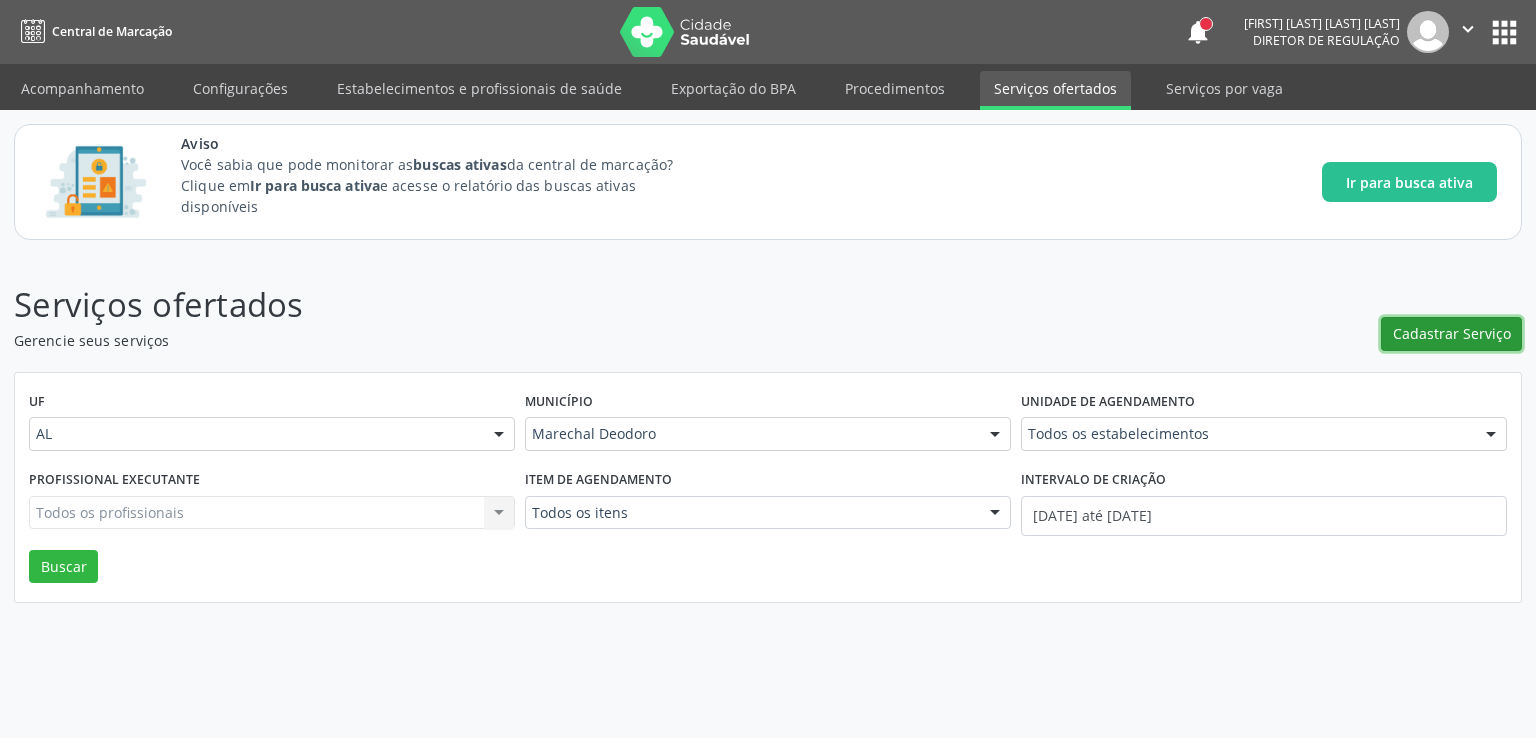 click on "Cadastrar Serviço" at bounding box center (1452, 333) 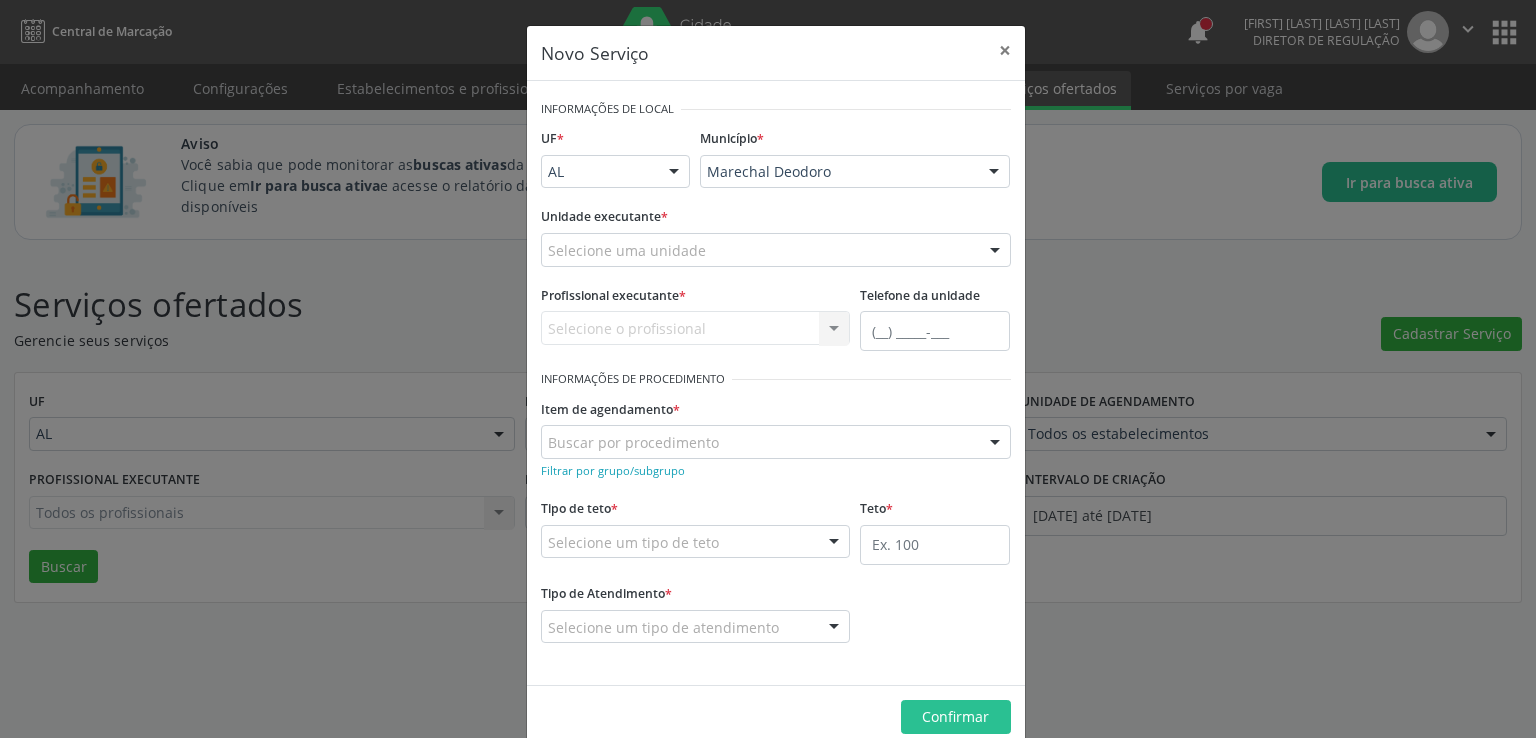 click on "Selecione uma unidade" at bounding box center (776, 250) 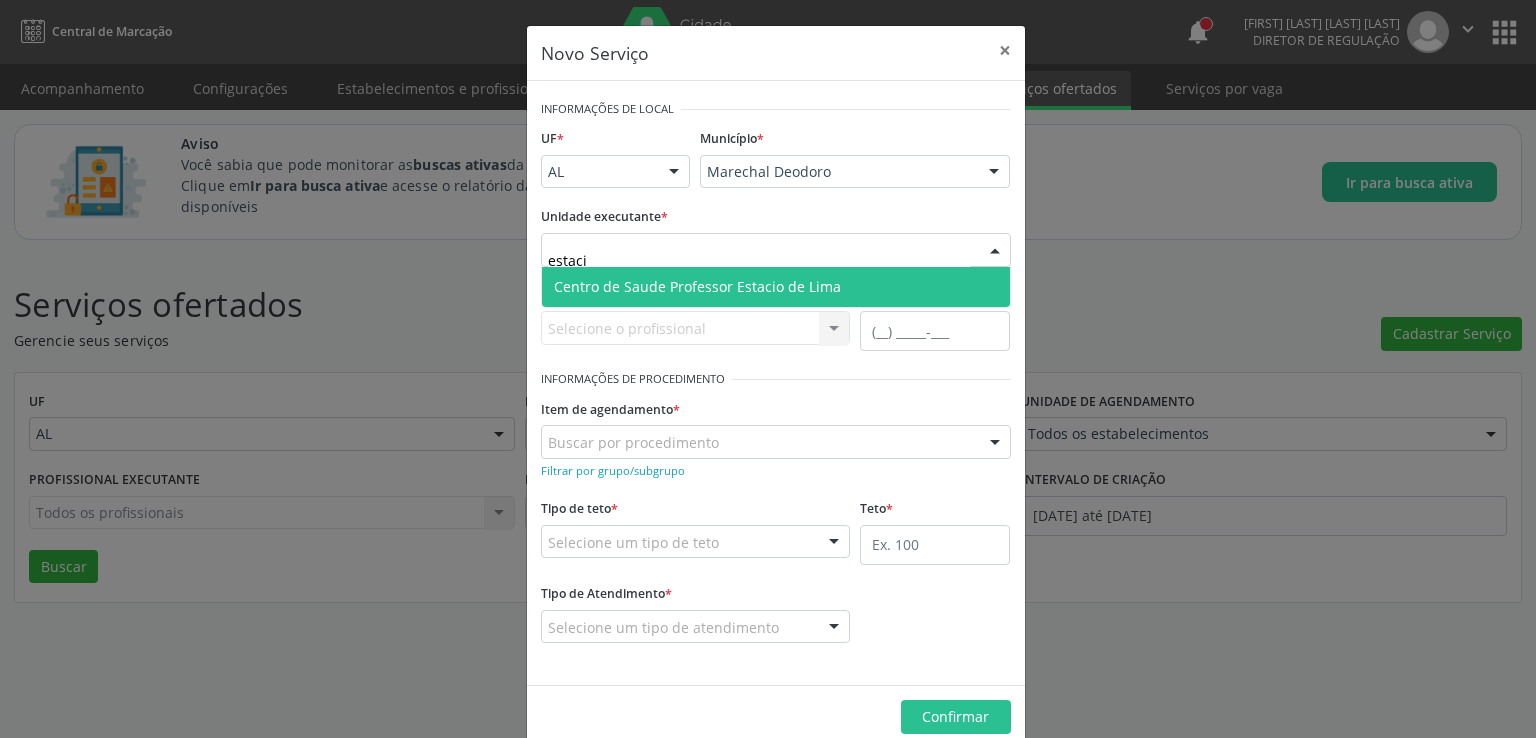 type on "estacio" 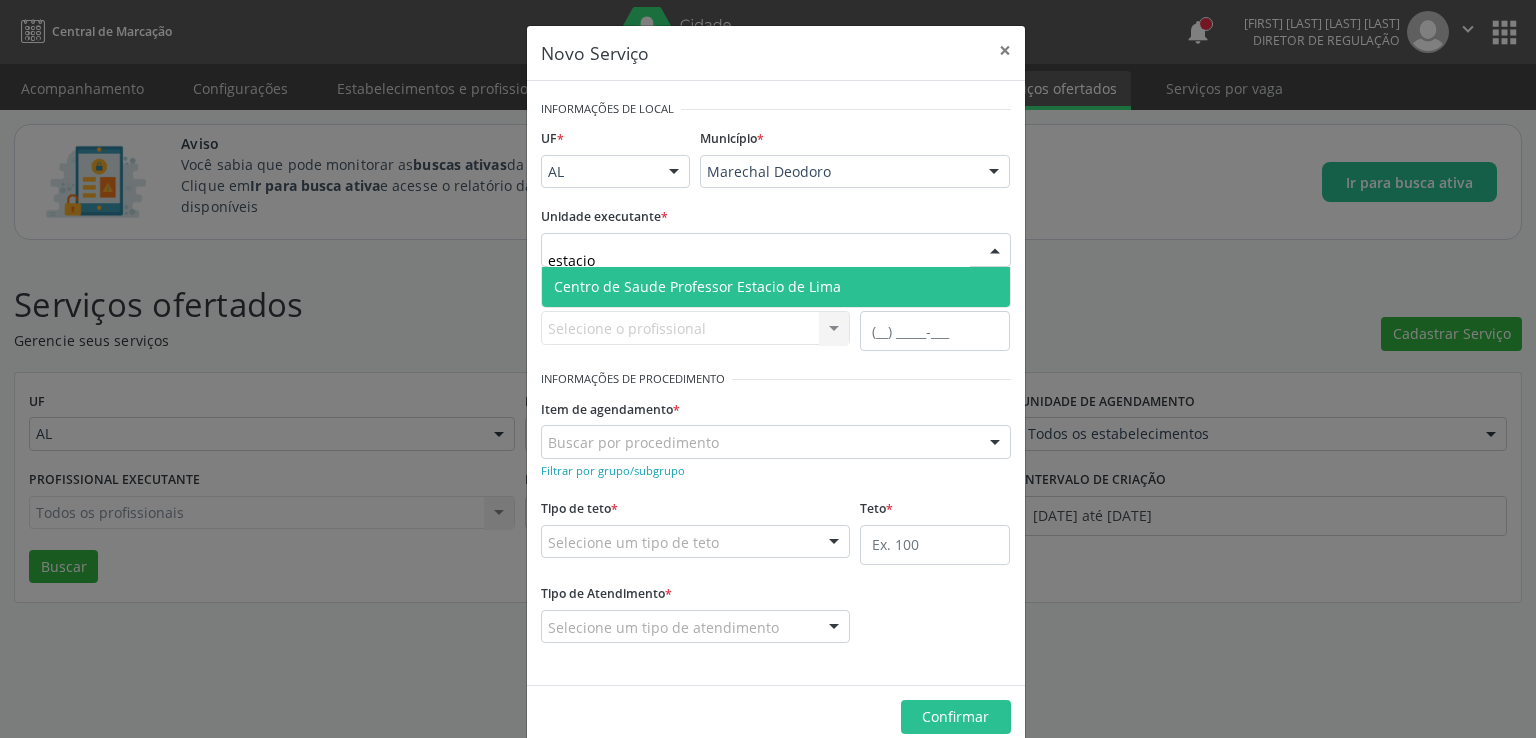 drag, startPoint x: 760, startPoint y: 283, endPoint x: 778, endPoint y: 285, distance: 18.110771 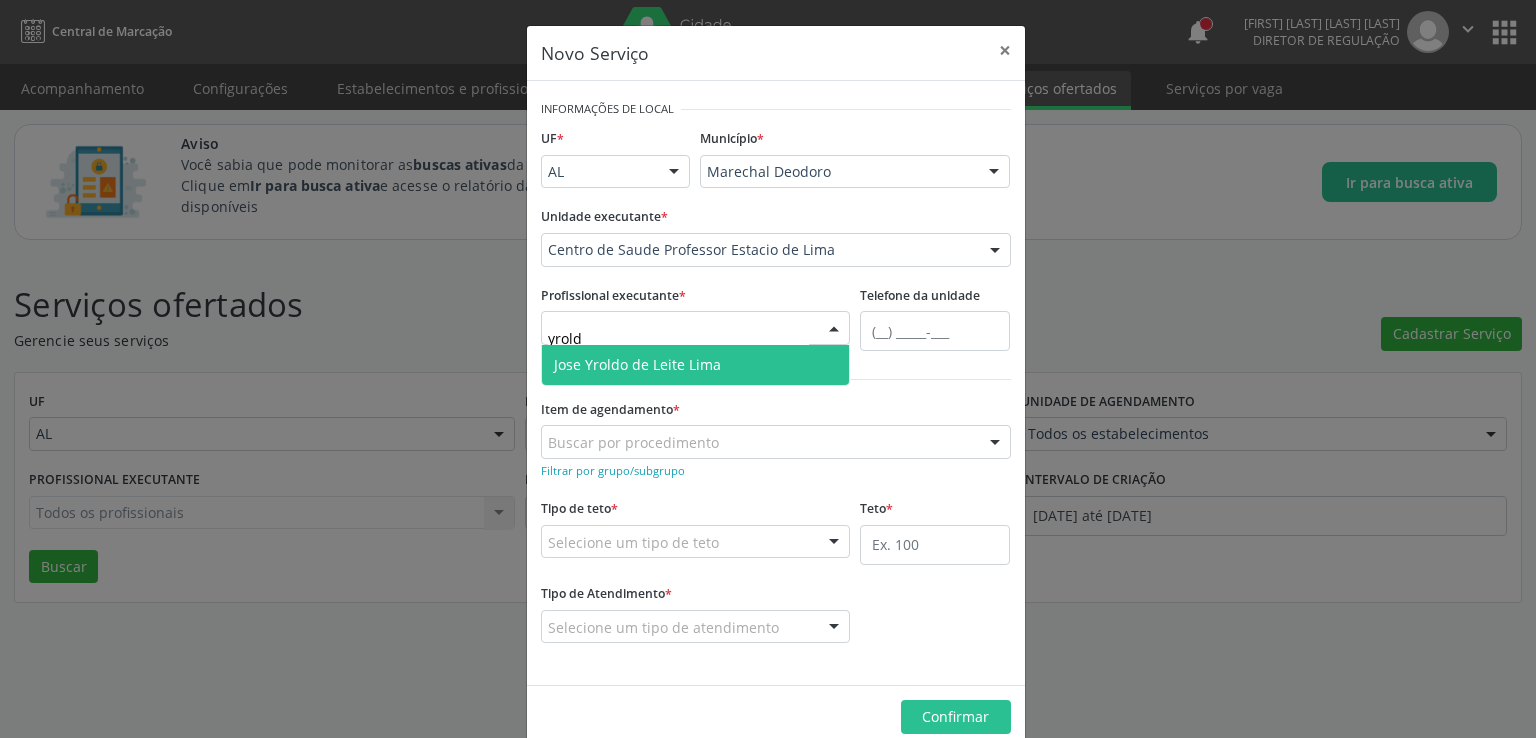 type on "yroldo" 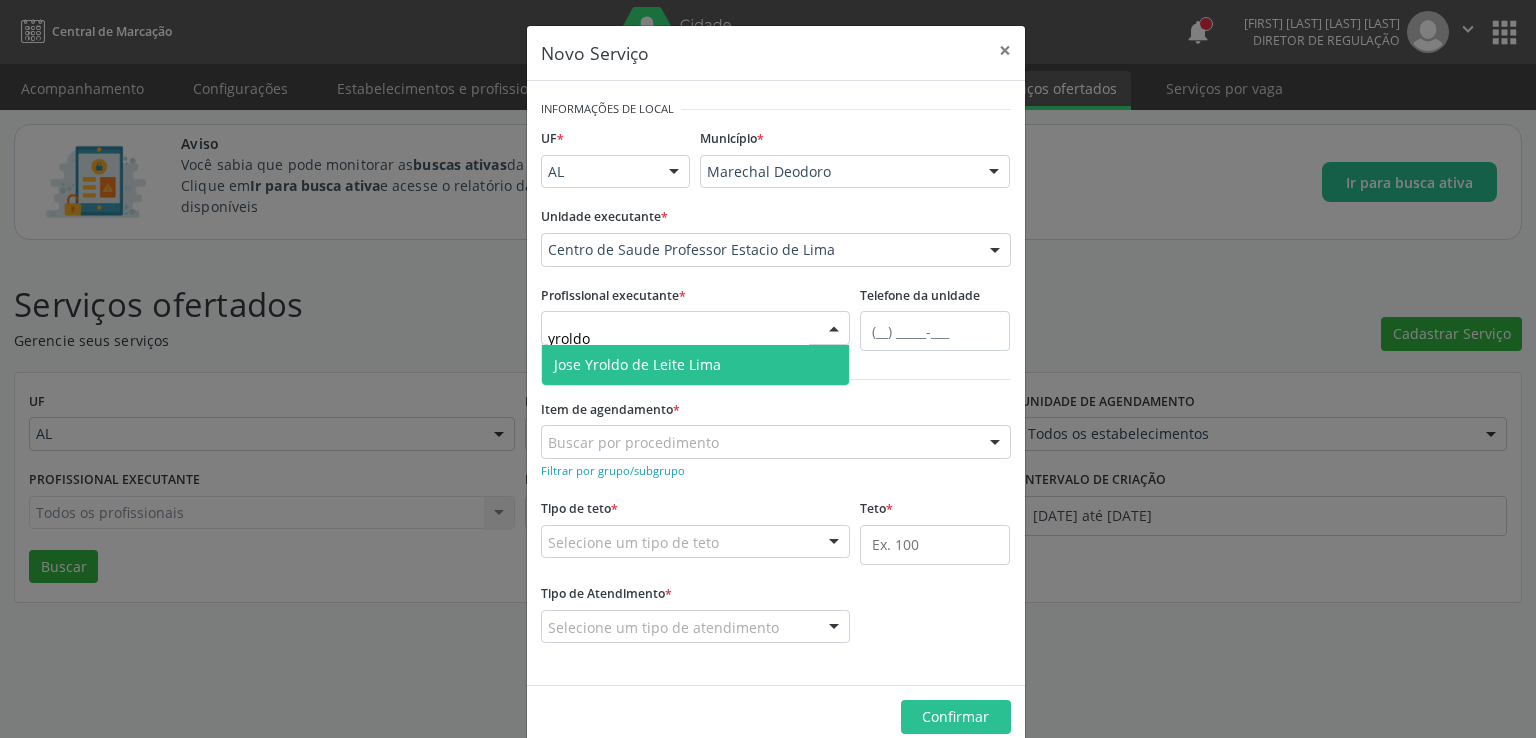 click on "Jose Yroldo de Leite Lima" at bounding box center (637, 364) 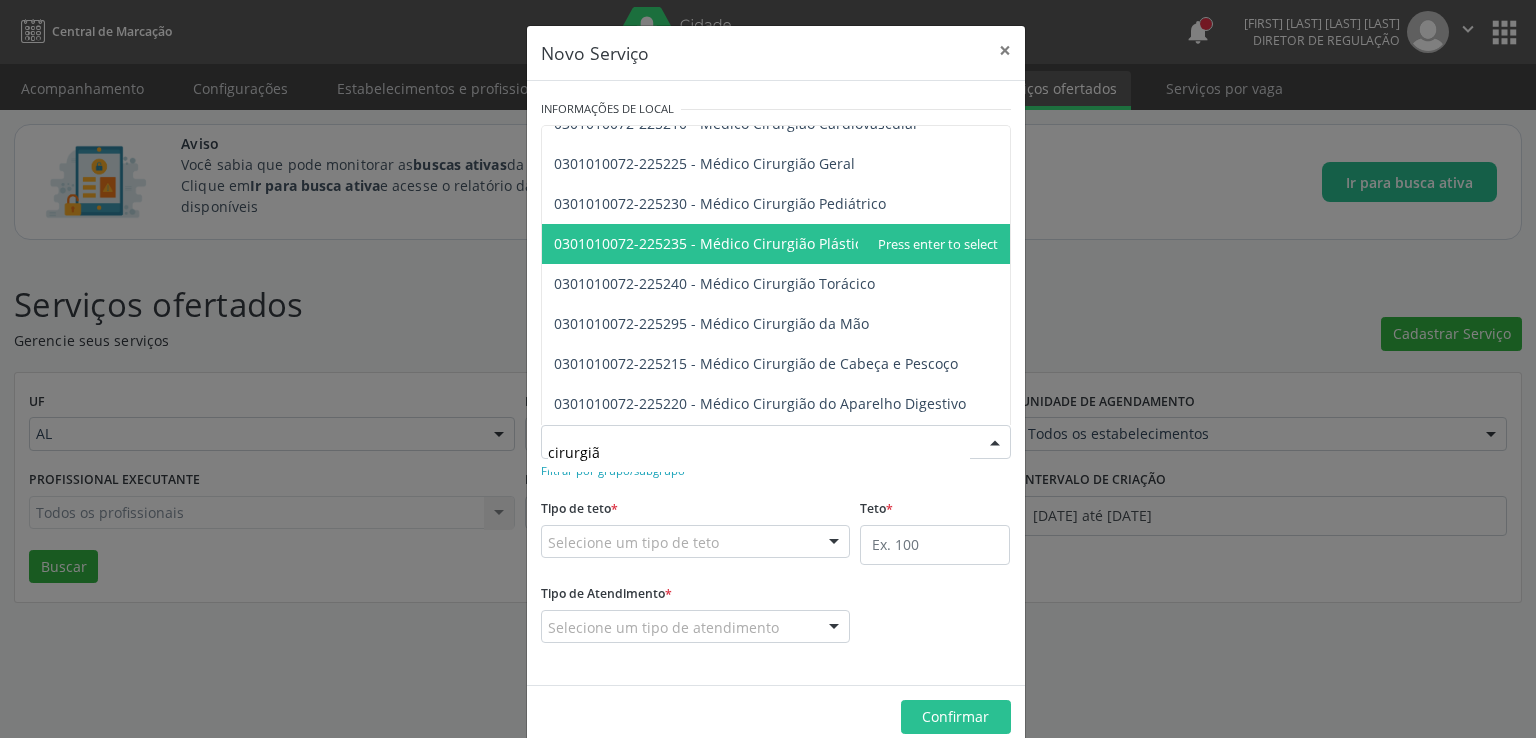 scroll, scrollTop: 60, scrollLeft: 0, axis: vertical 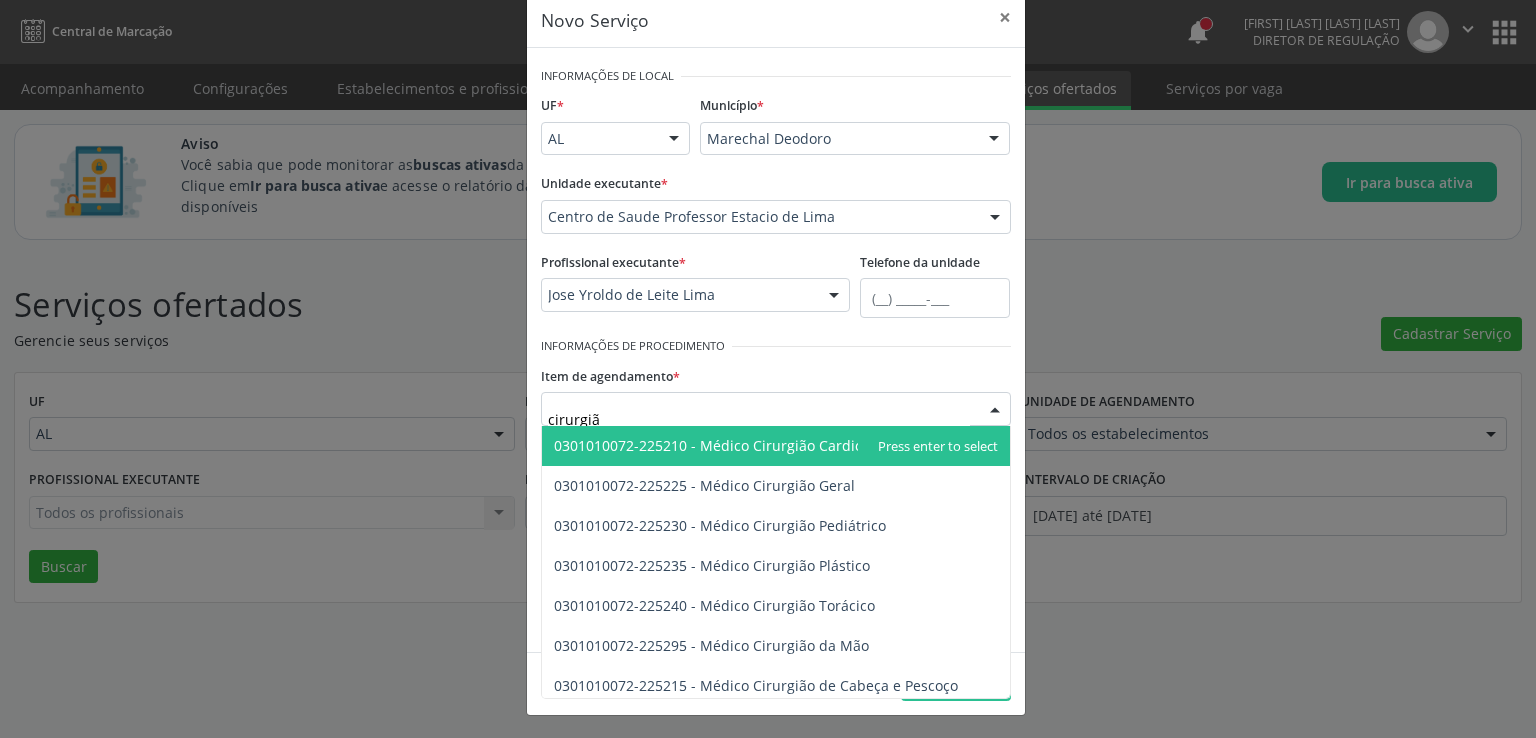 type on "cirurgião" 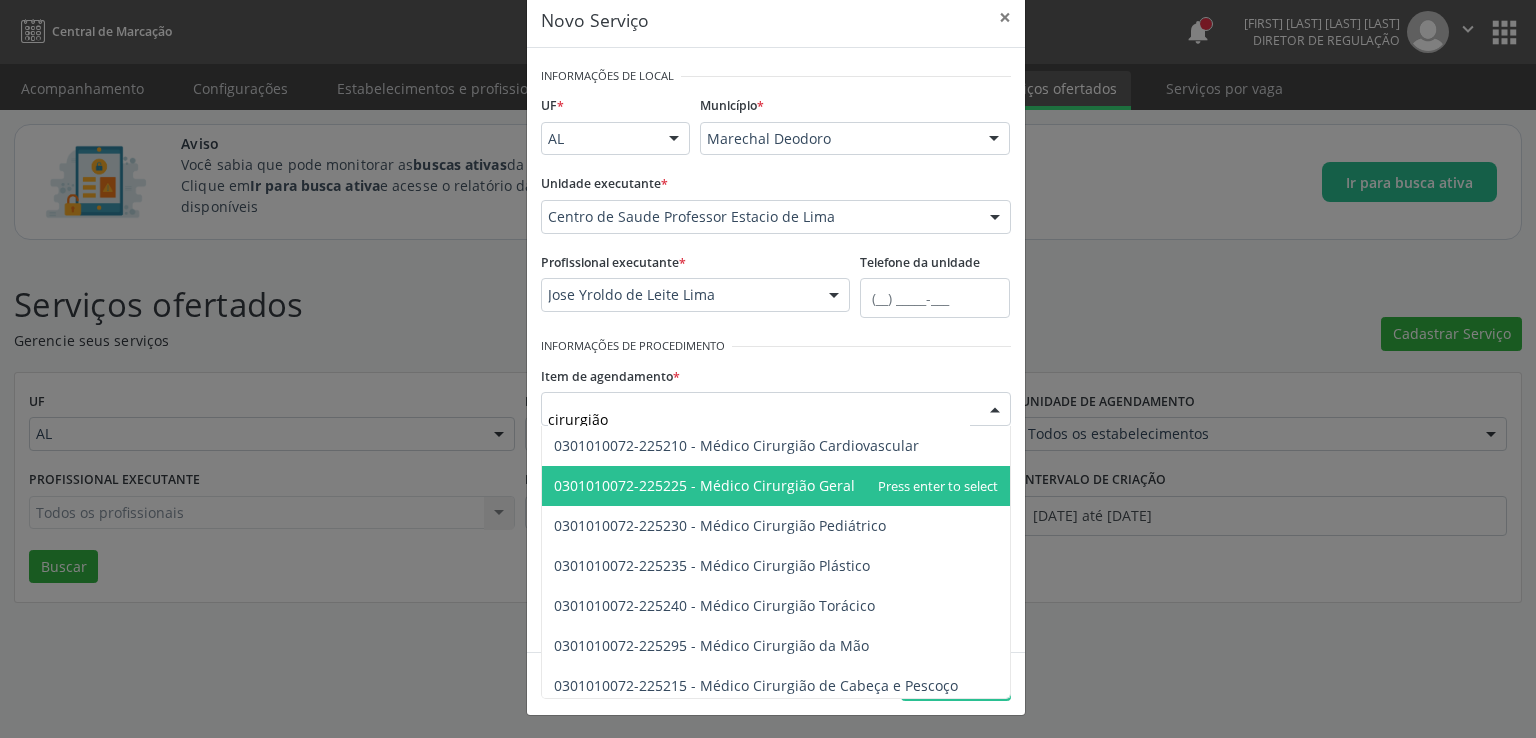 click on "0301010072-225225 - Médico Cirurgião Geral" at bounding box center (776, 486) 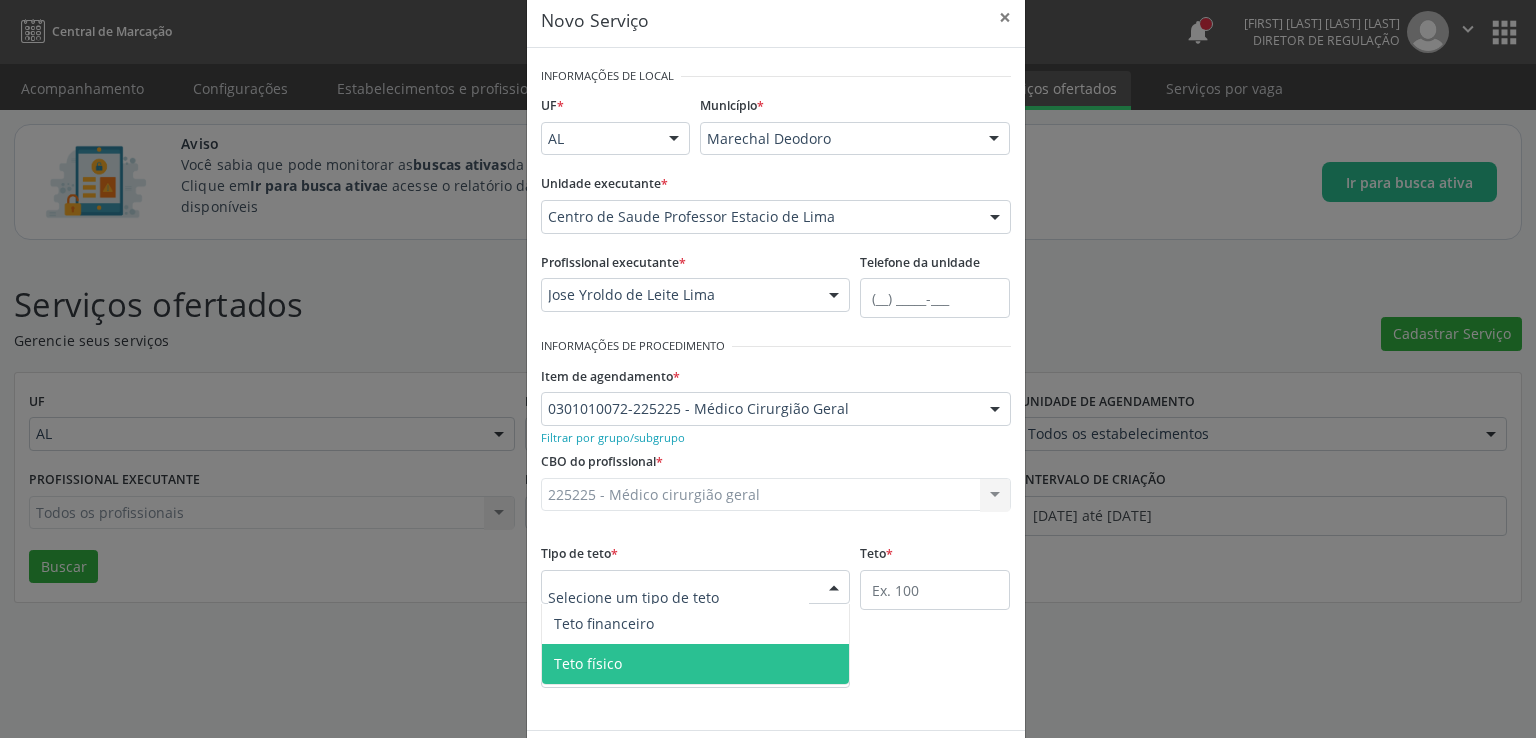 click on "Teto físico" at bounding box center [588, 663] 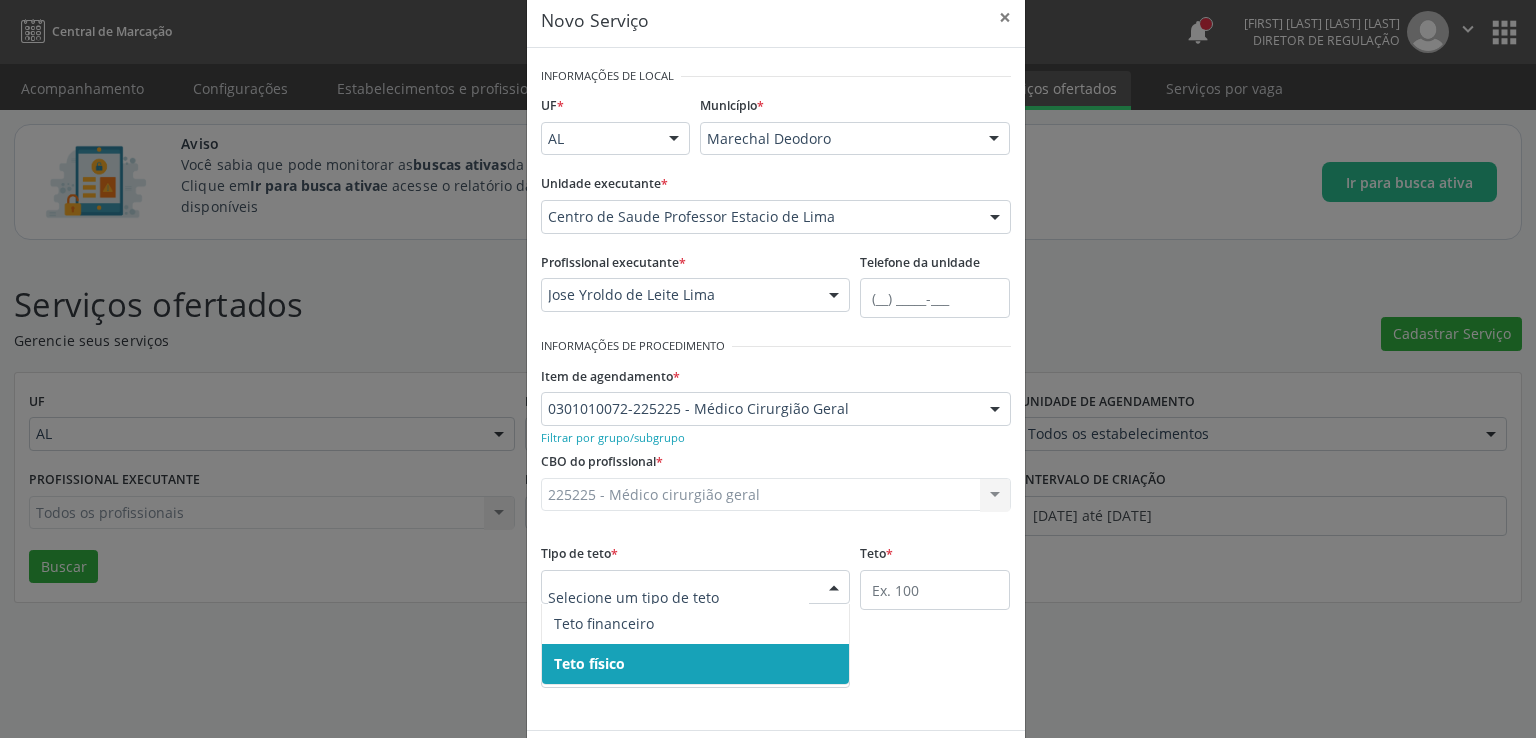 click on "Teto físico" at bounding box center [696, 664] 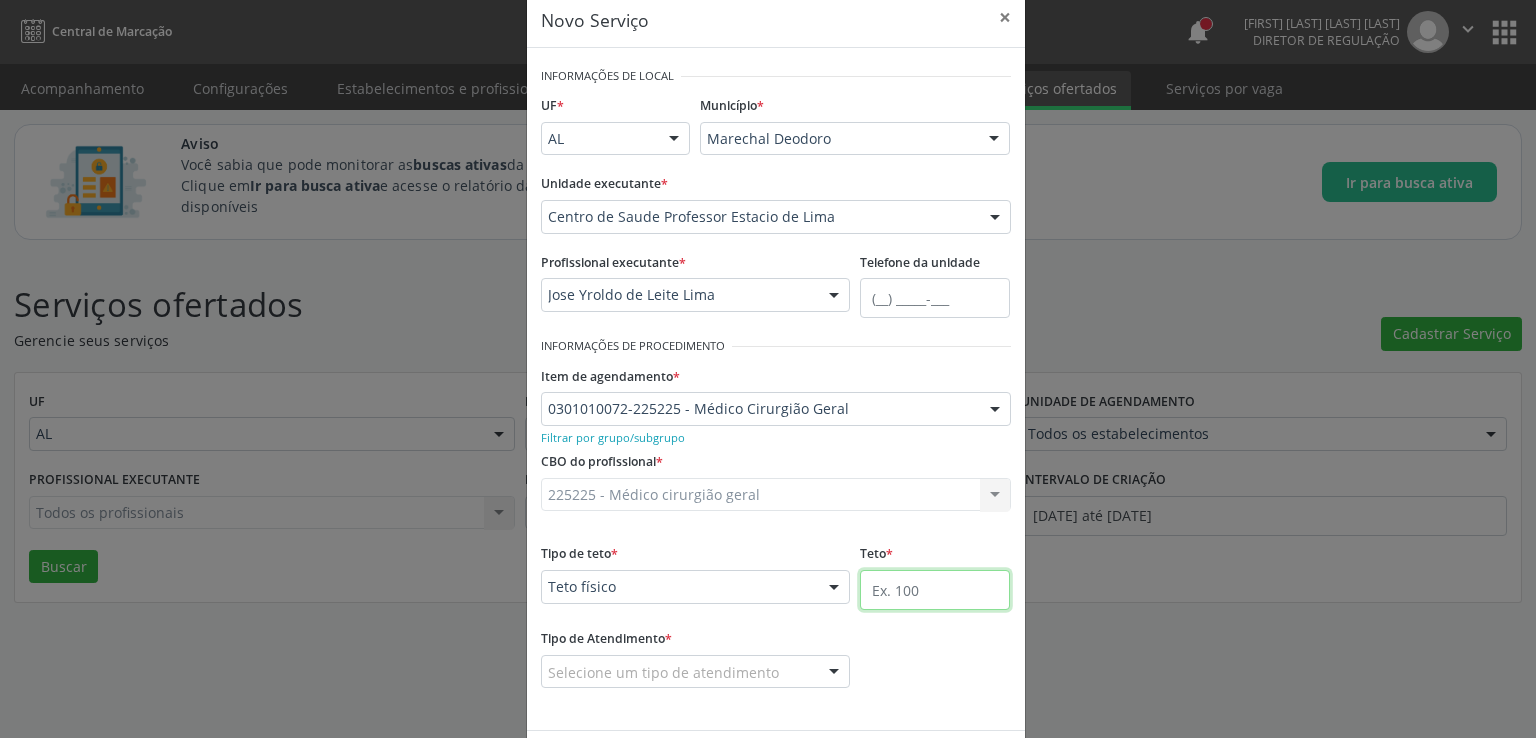 click at bounding box center (935, 590) 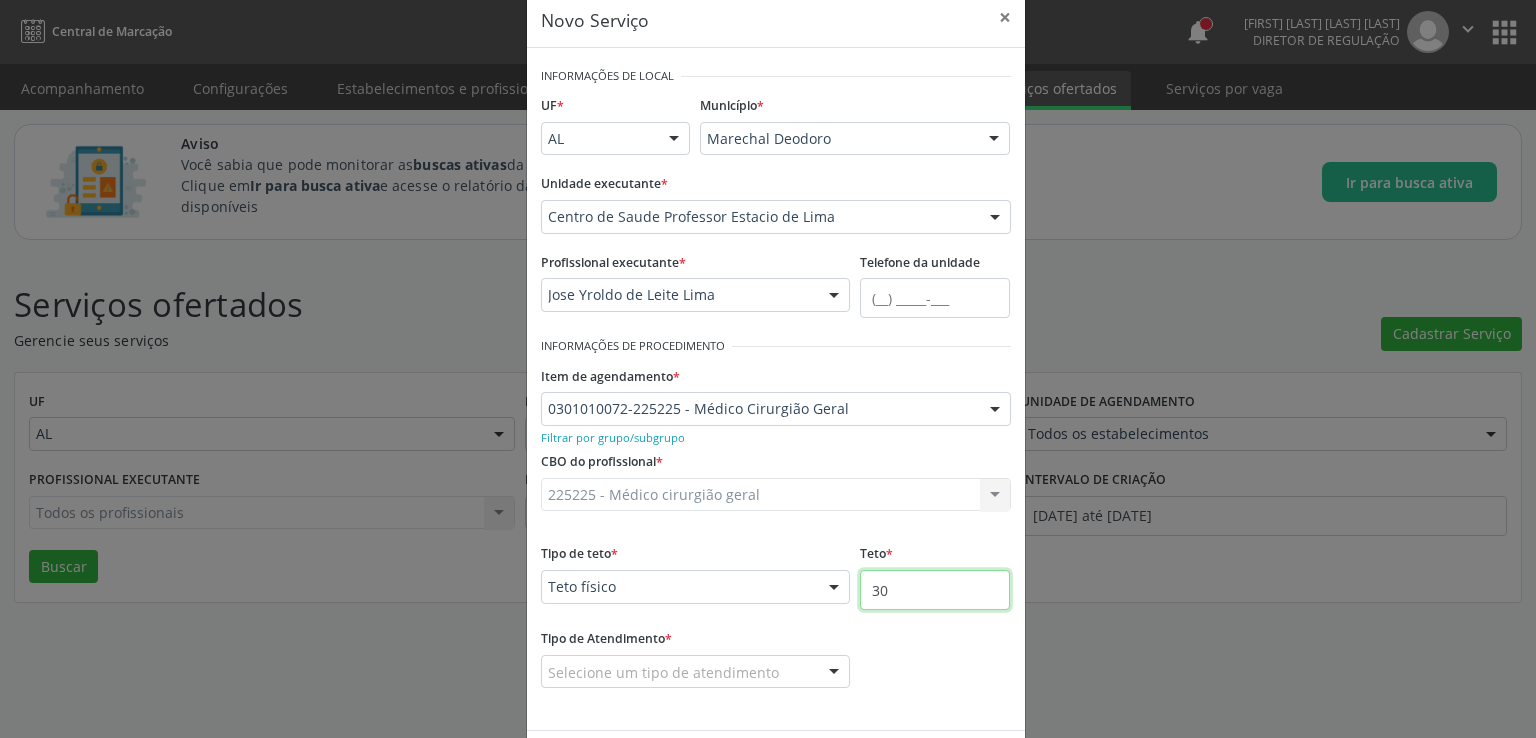 type on "30" 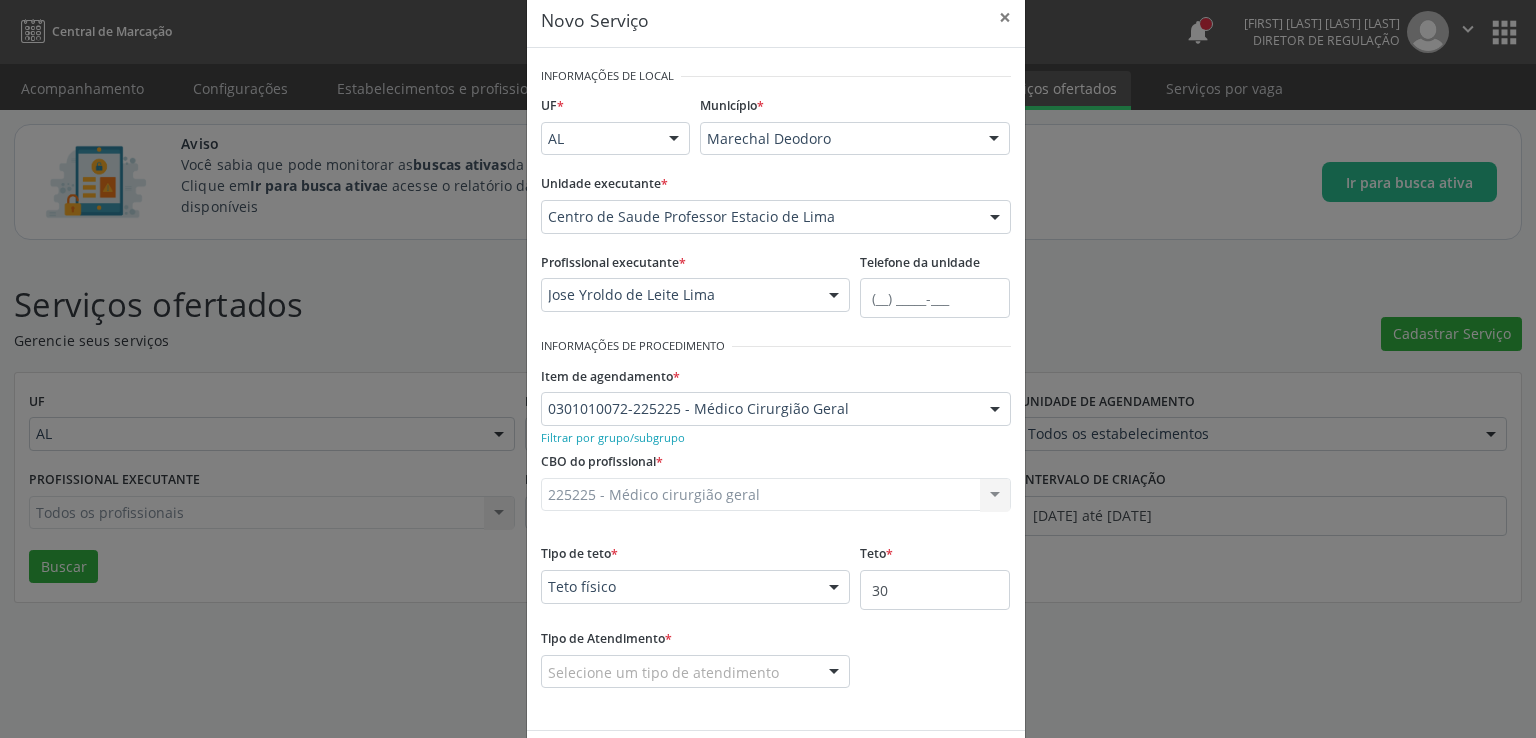 click on "Selecione um tipo de atendimento" at bounding box center [696, 672] 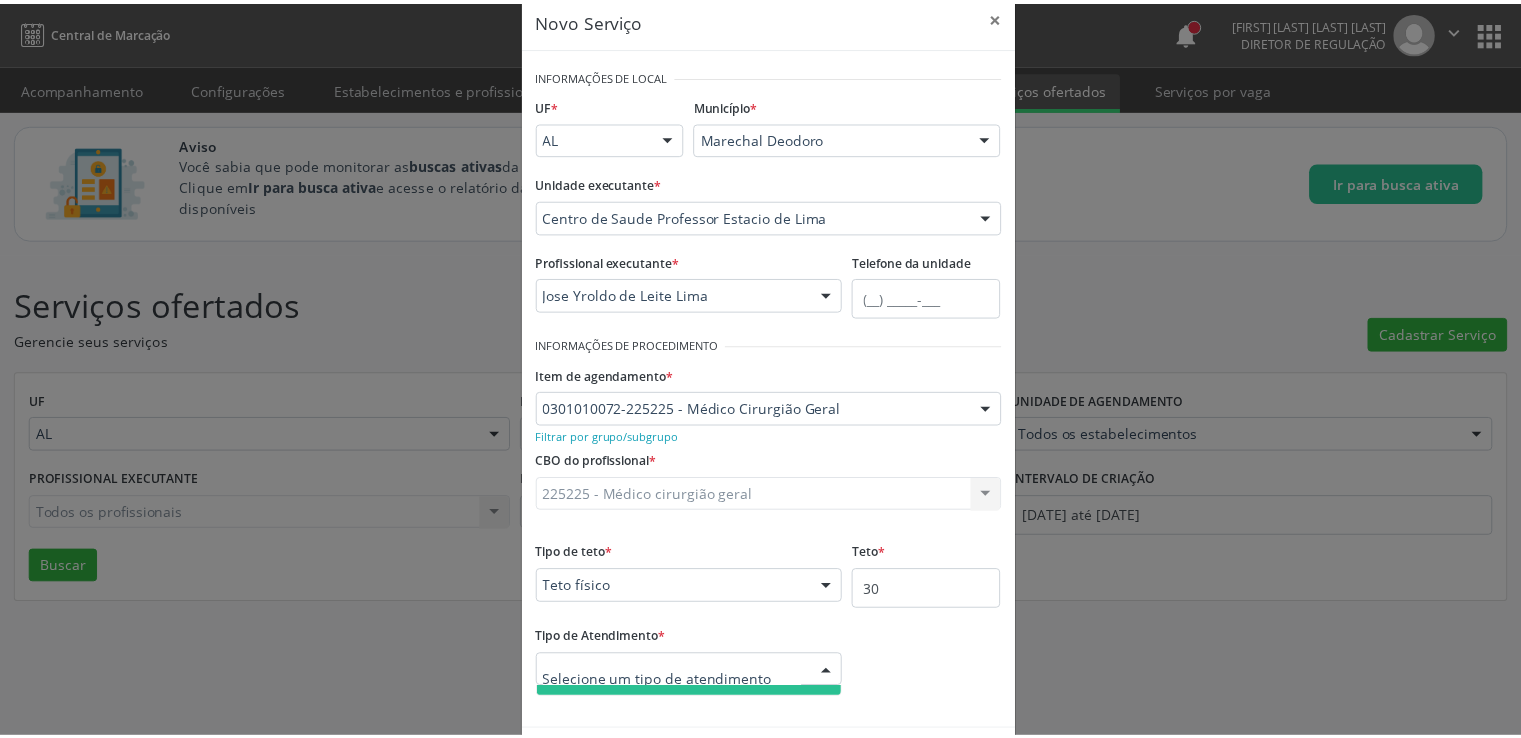 scroll, scrollTop: 112, scrollLeft: 0, axis: vertical 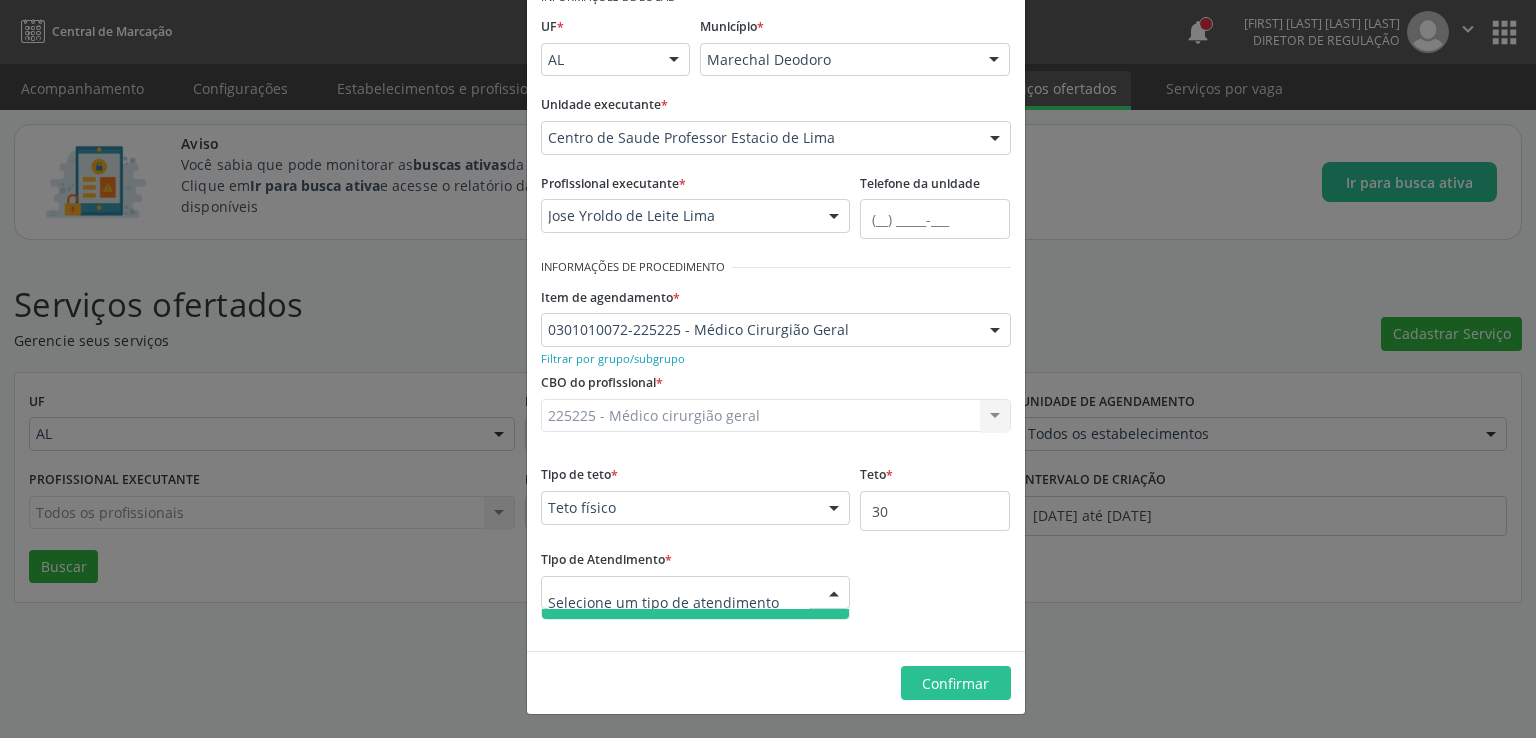 click at bounding box center [679, 603] 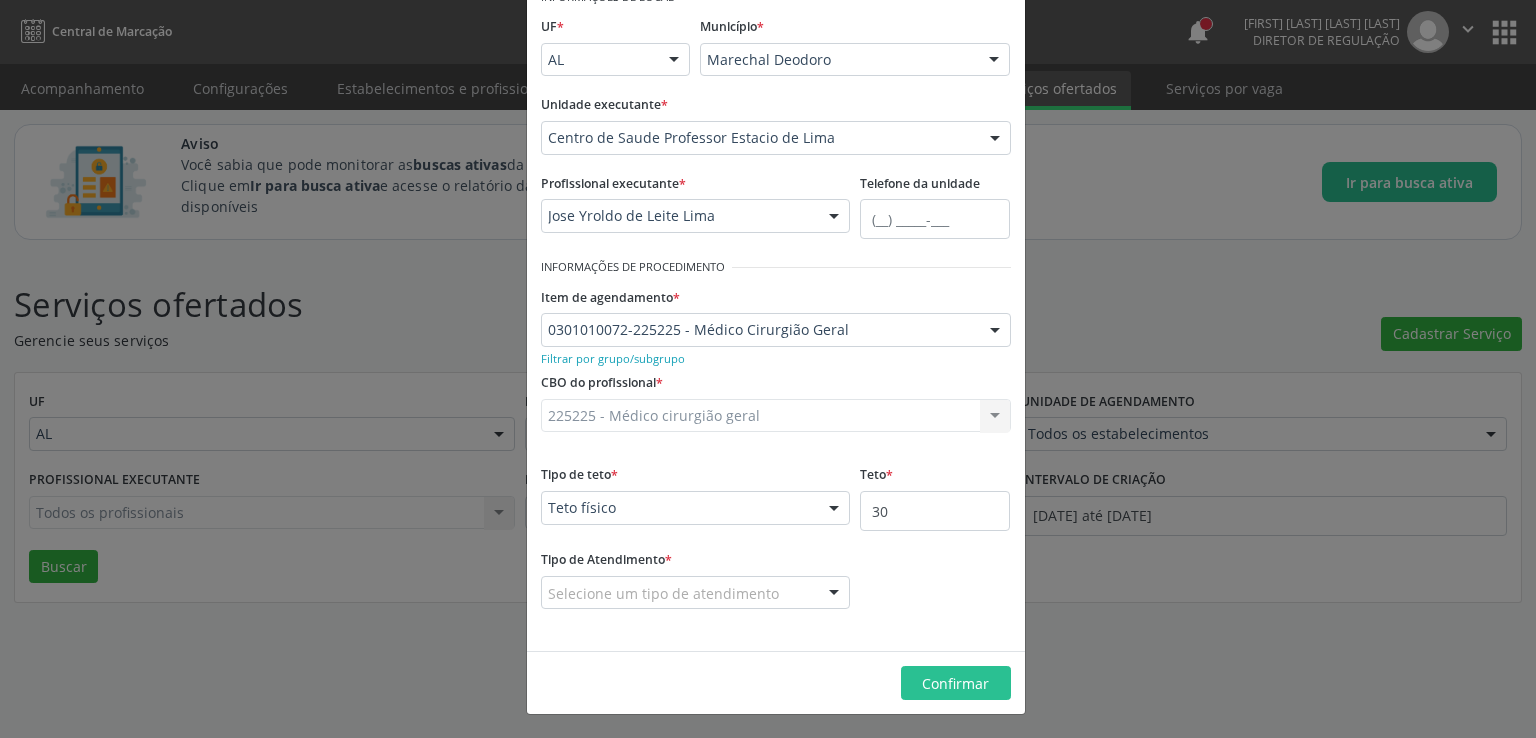 click at bounding box center [834, 594] 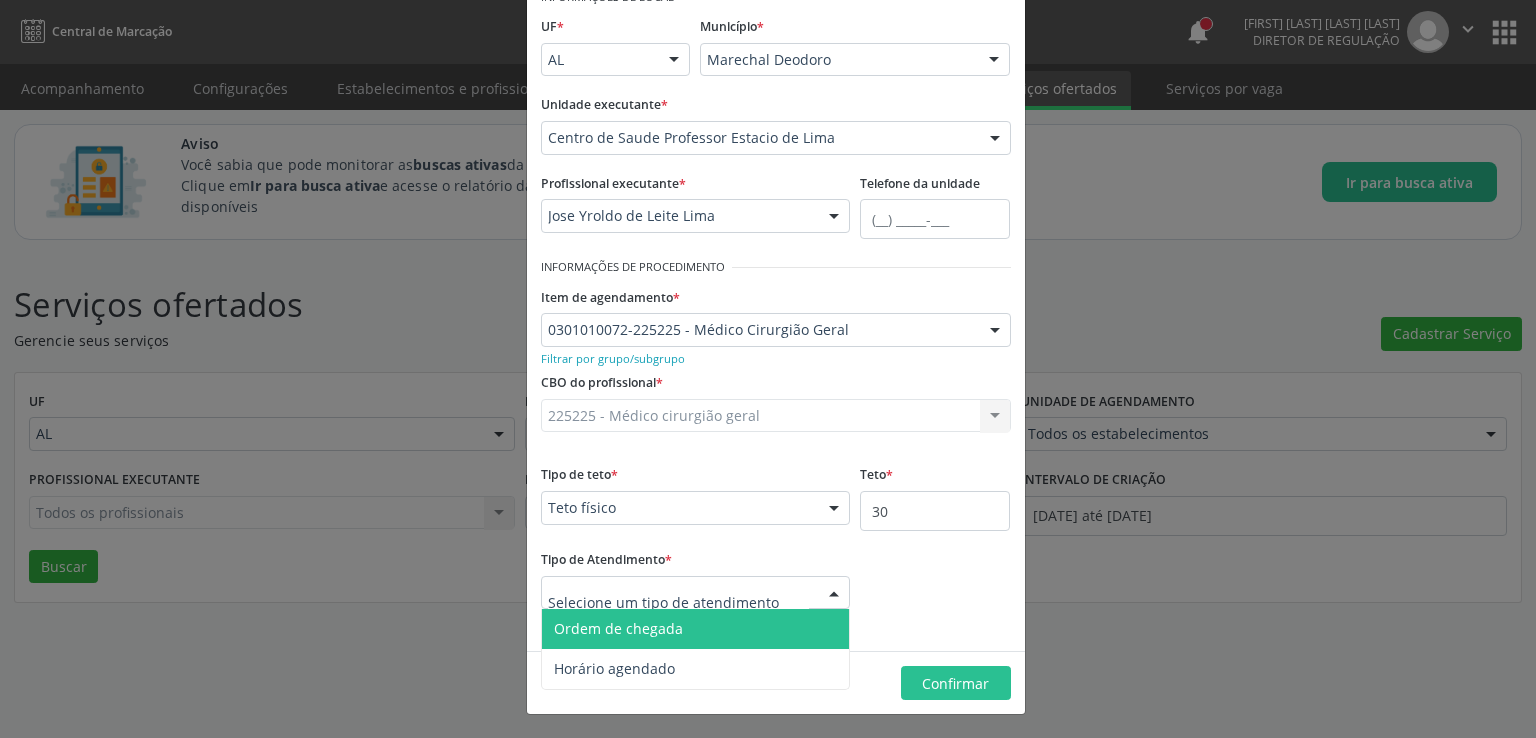 click on "Ordem de chegada" at bounding box center [696, 629] 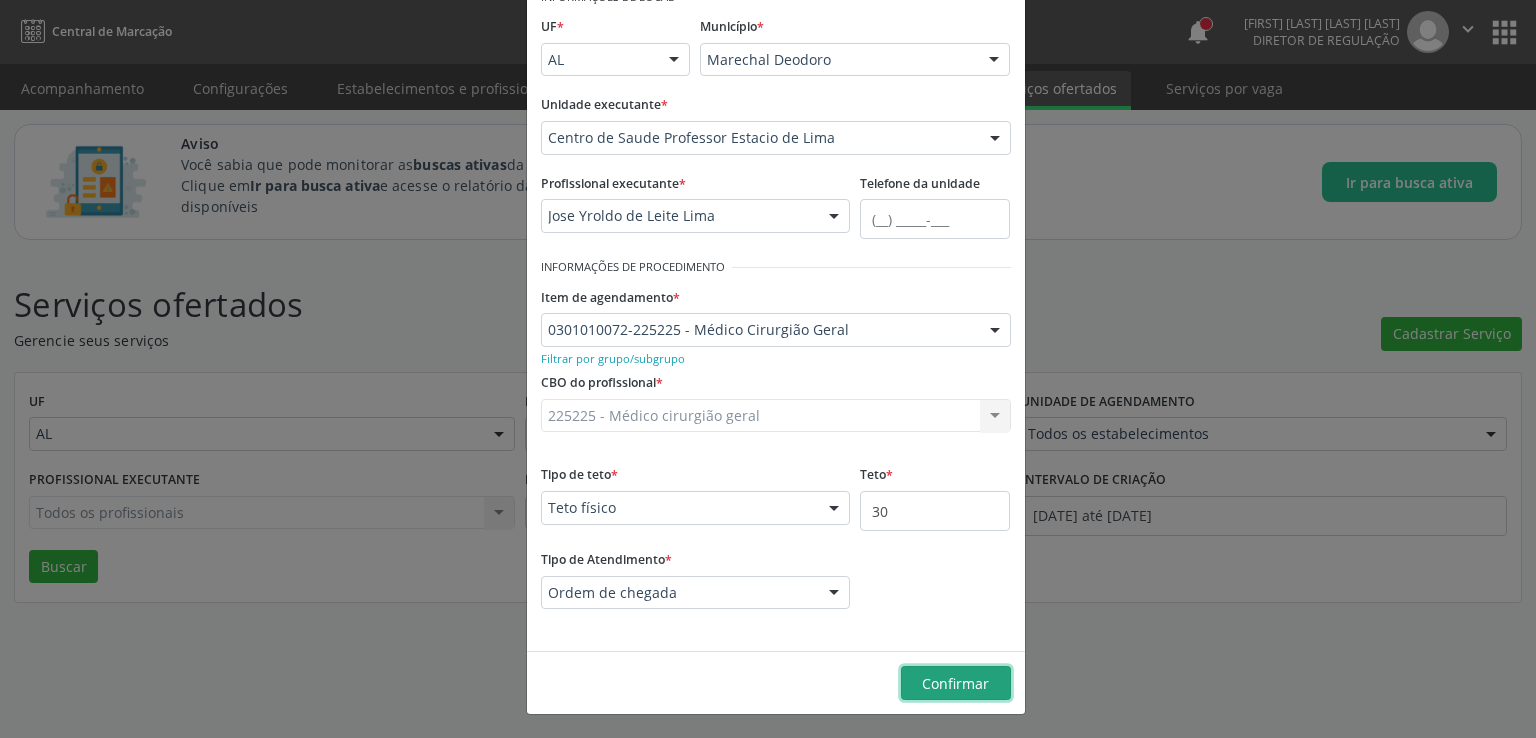 click on "Confirmar" at bounding box center (955, 683) 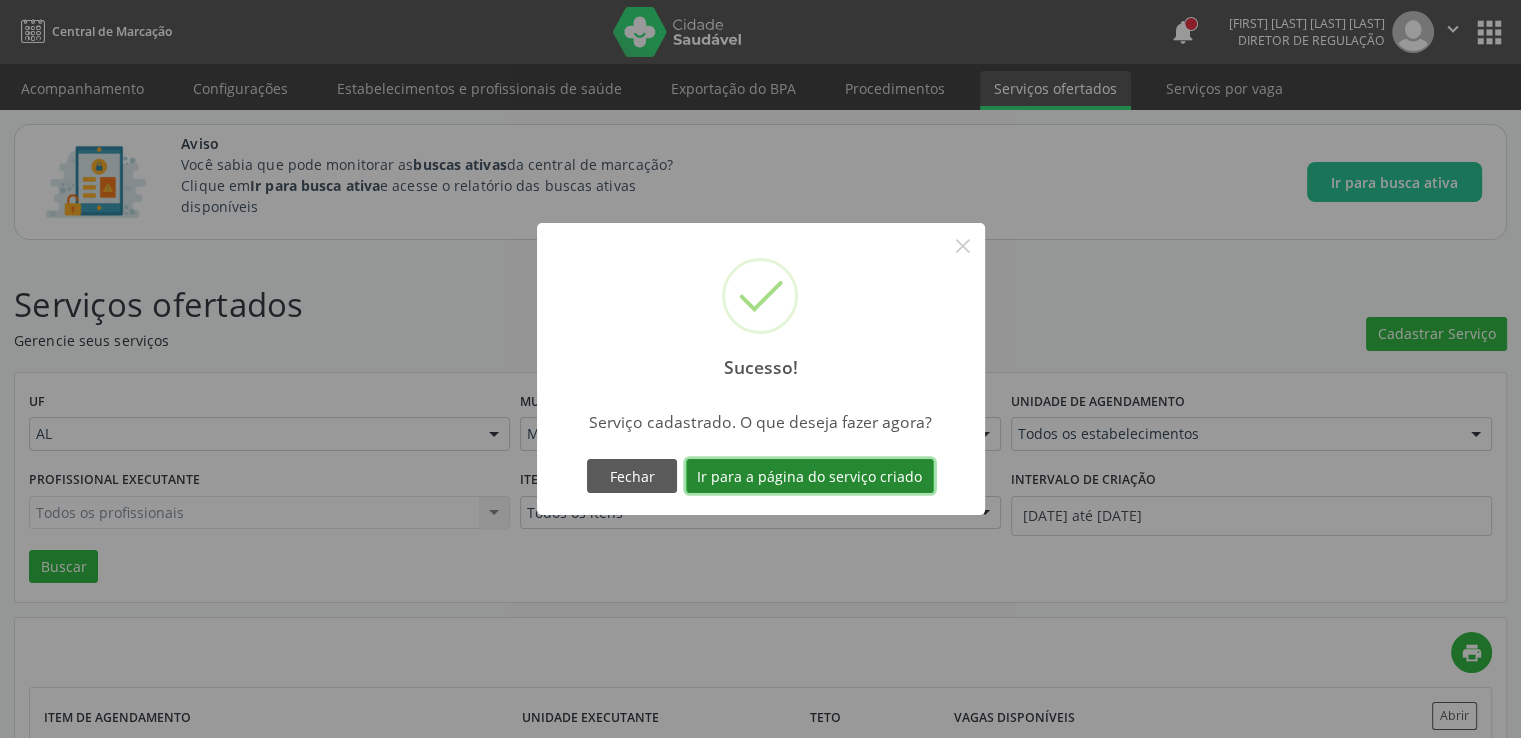 click on "Ir para a página do serviço criado" at bounding box center [810, 476] 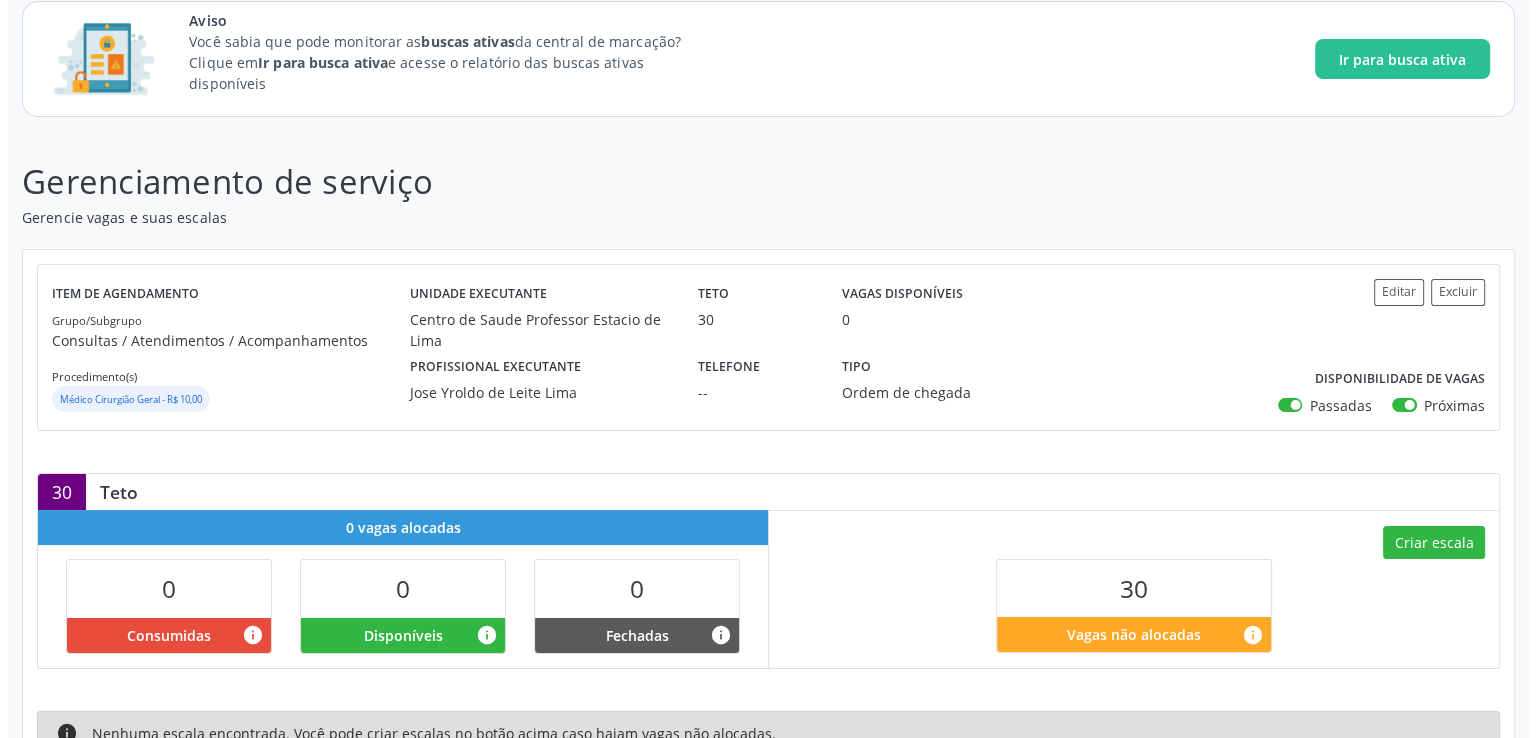scroll, scrollTop: 316, scrollLeft: 0, axis: vertical 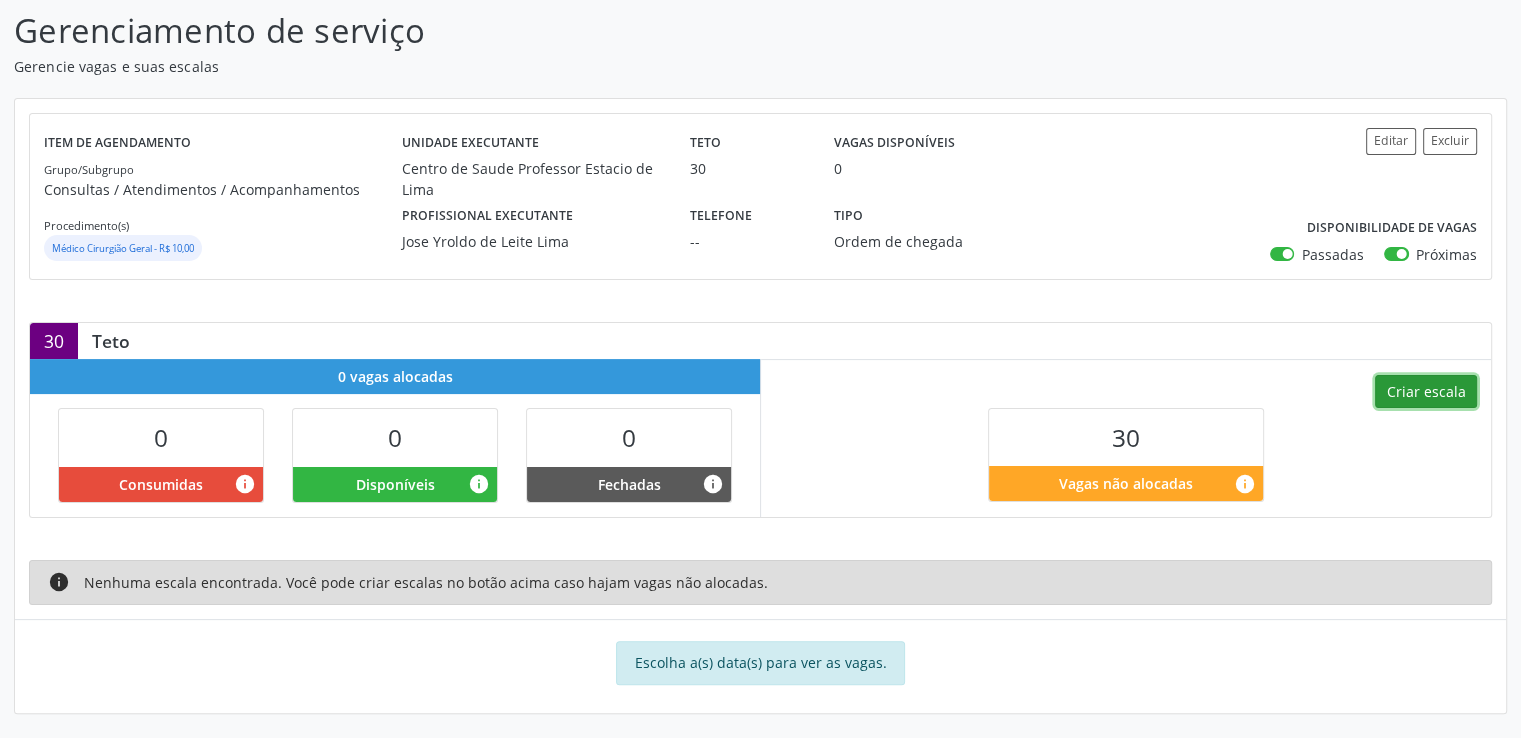 click on "Criar escala" at bounding box center (1426, 392) 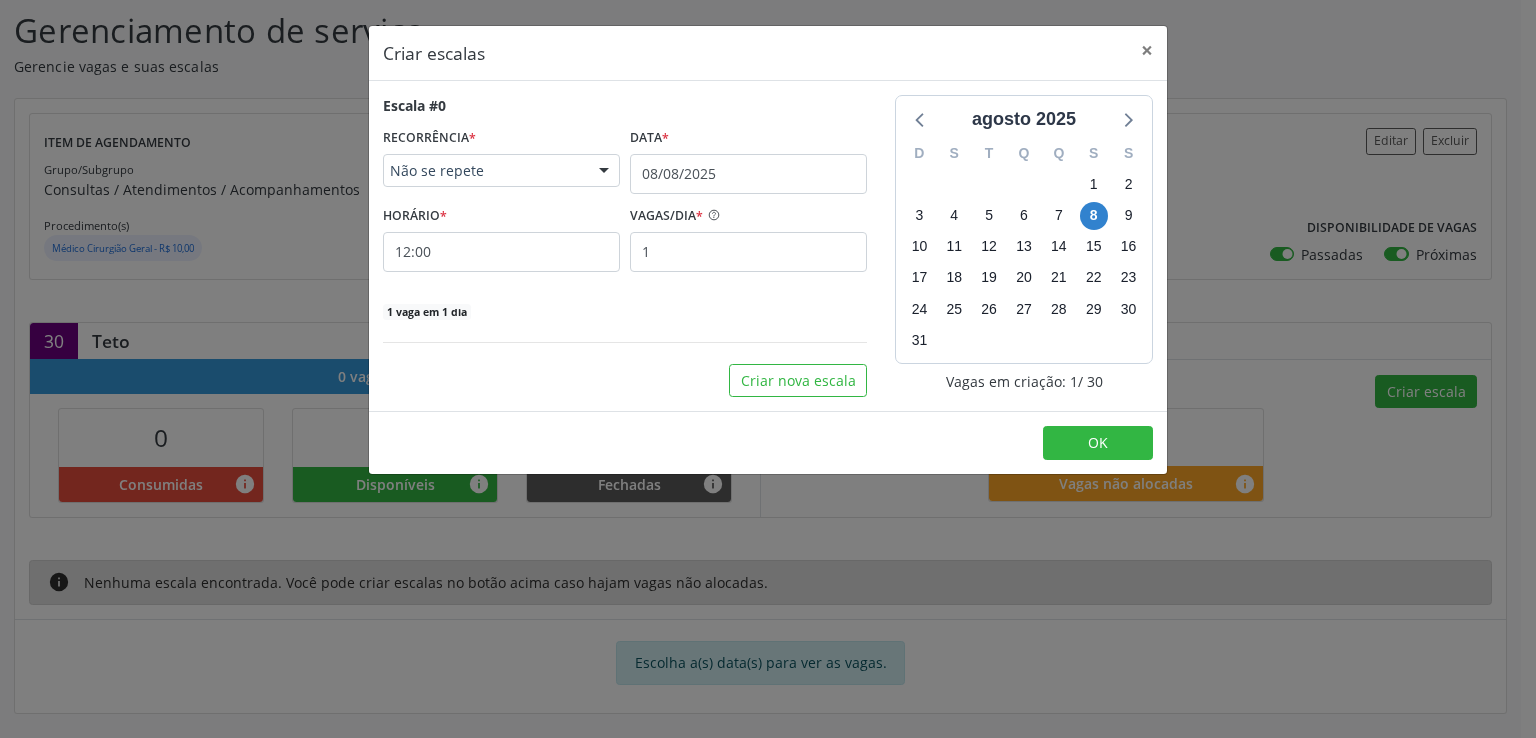 click on "Não se repete" at bounding box center (484, 171) 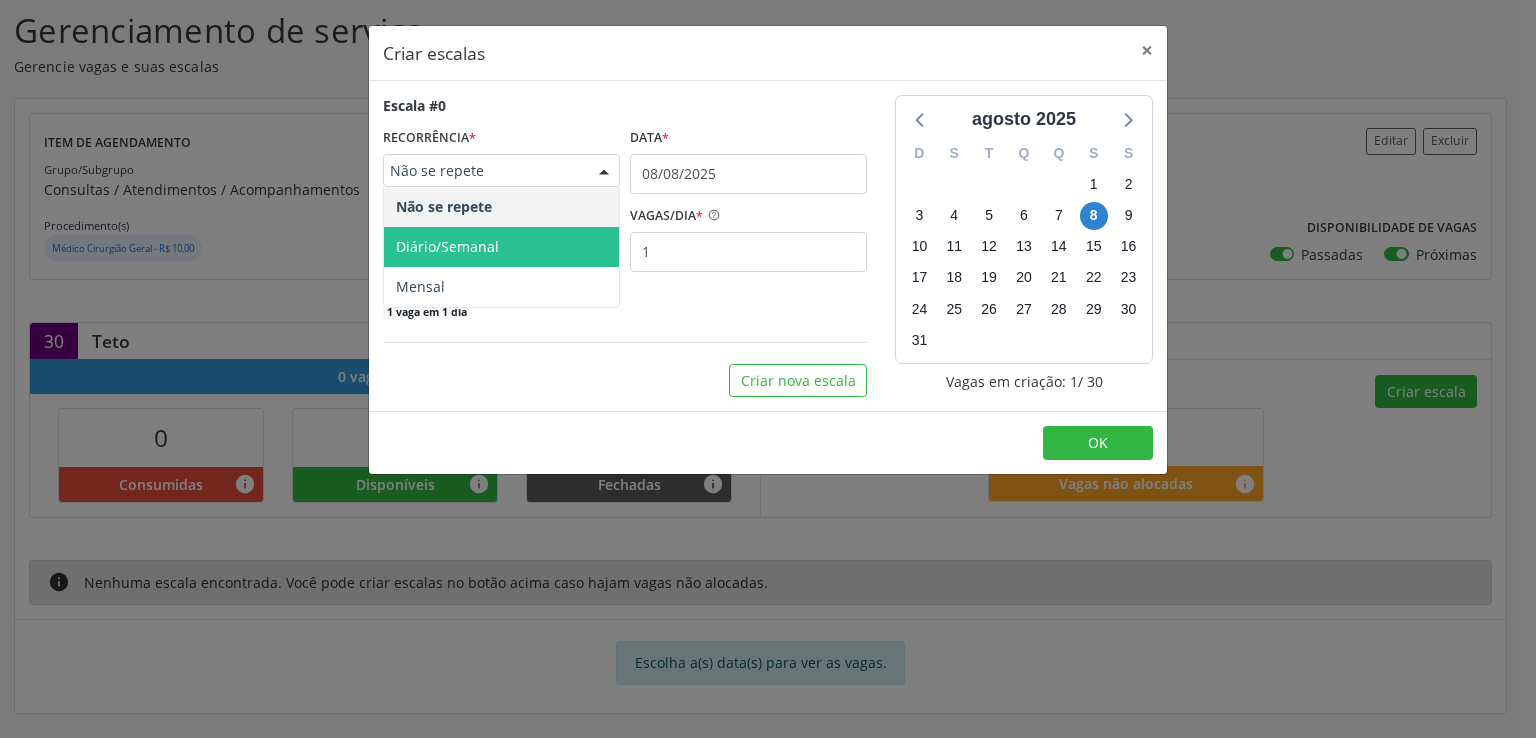 click on "Diário/Semanal" at bounding box center [447, 246] 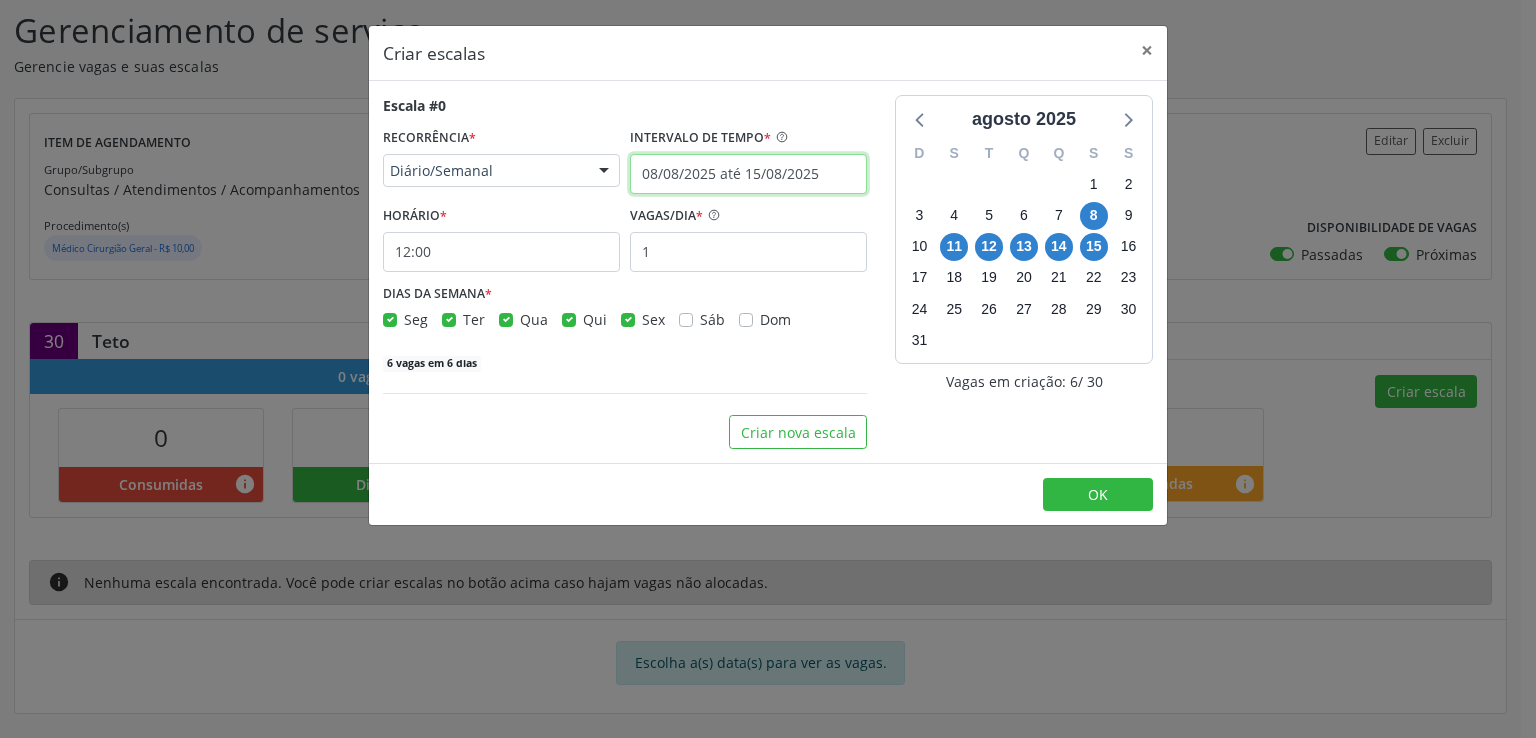 click on "08/08/2025 até 15/08/2025" at bounding box center [748, 174] 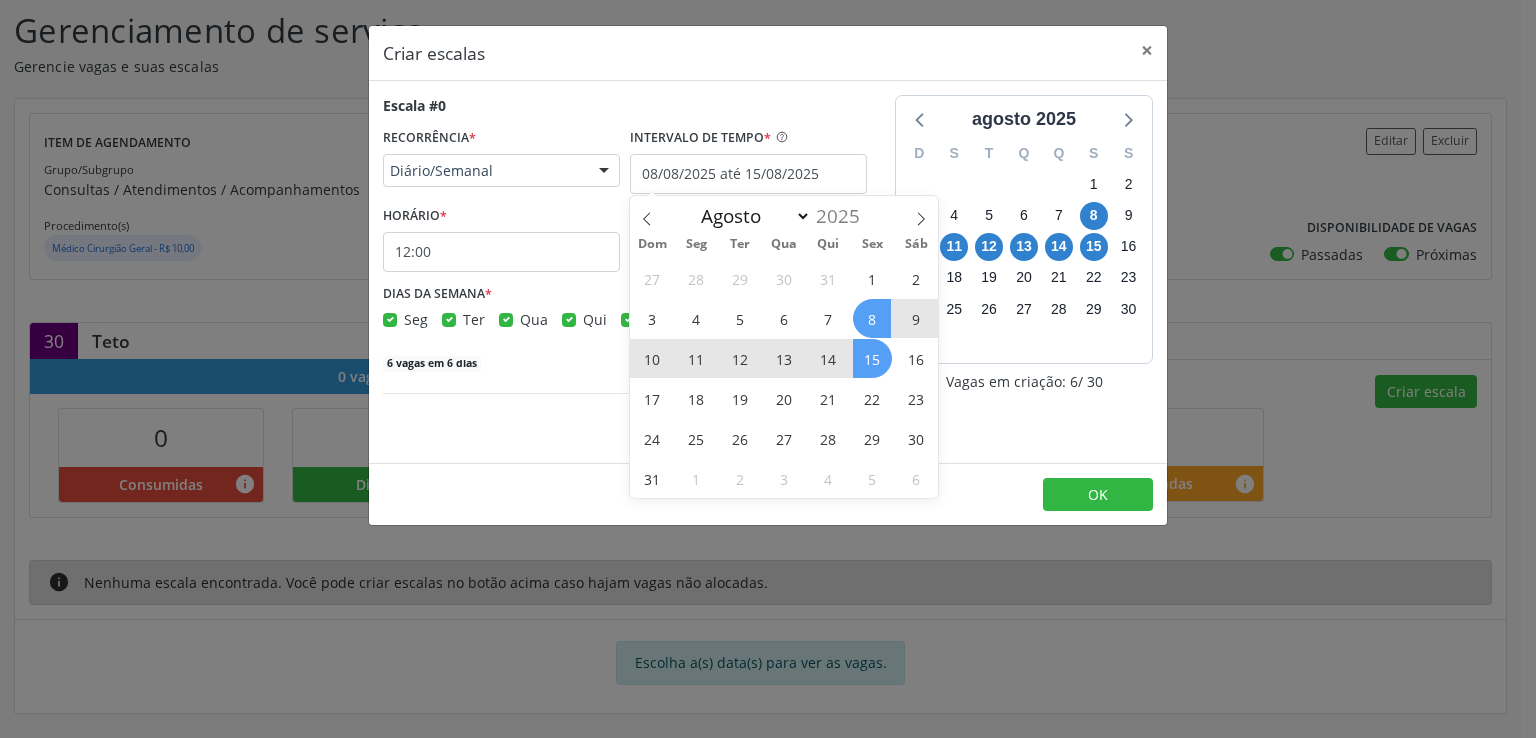click on "15" at bounding box center [872, 358] 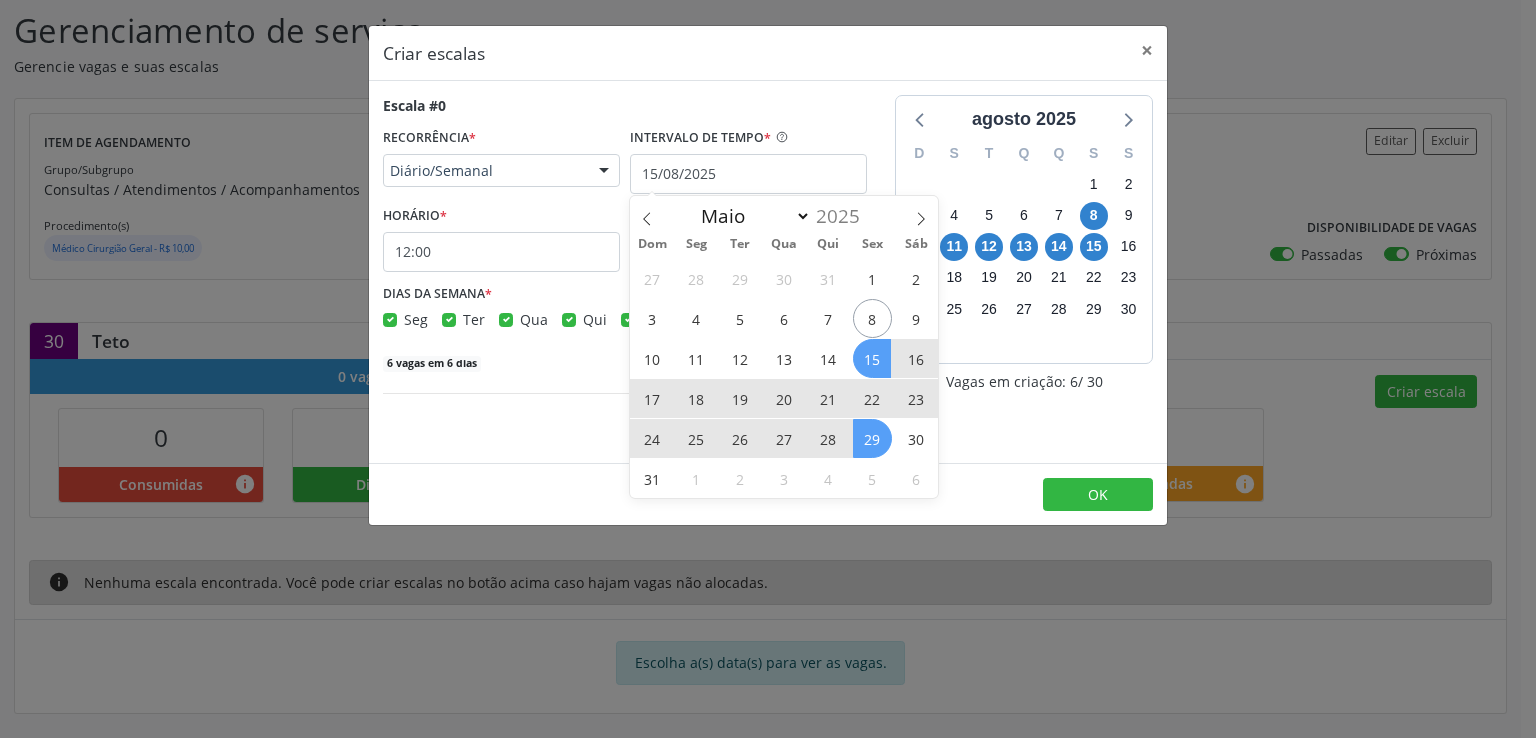 drag, startPoint x: 872, startPoint y: 356, endPoint x: 872, endPoint y: 440, distance: 84 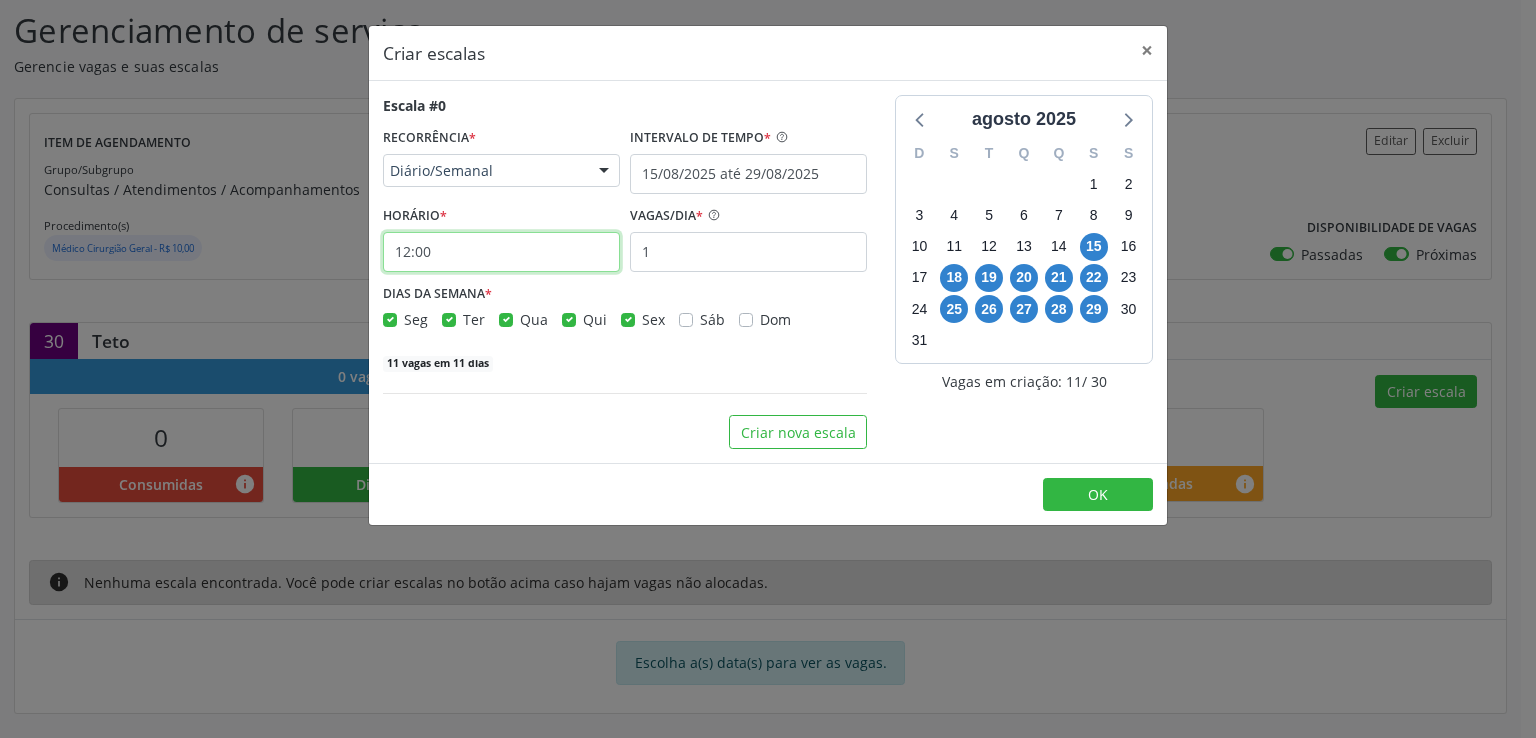 click on "12:00" at bounding box center [501, 252] 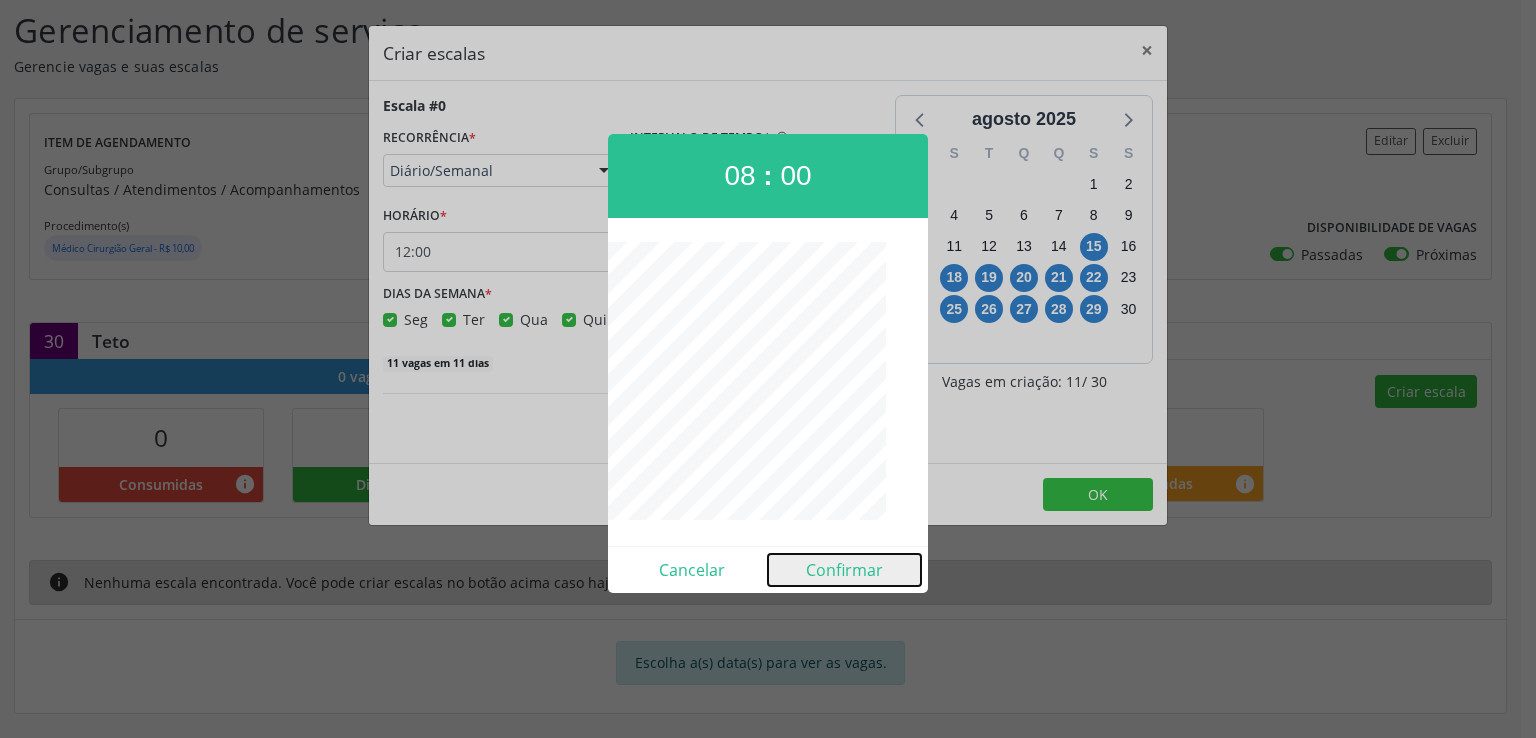 click on "Confirmar" at bounding box center [844, 570] 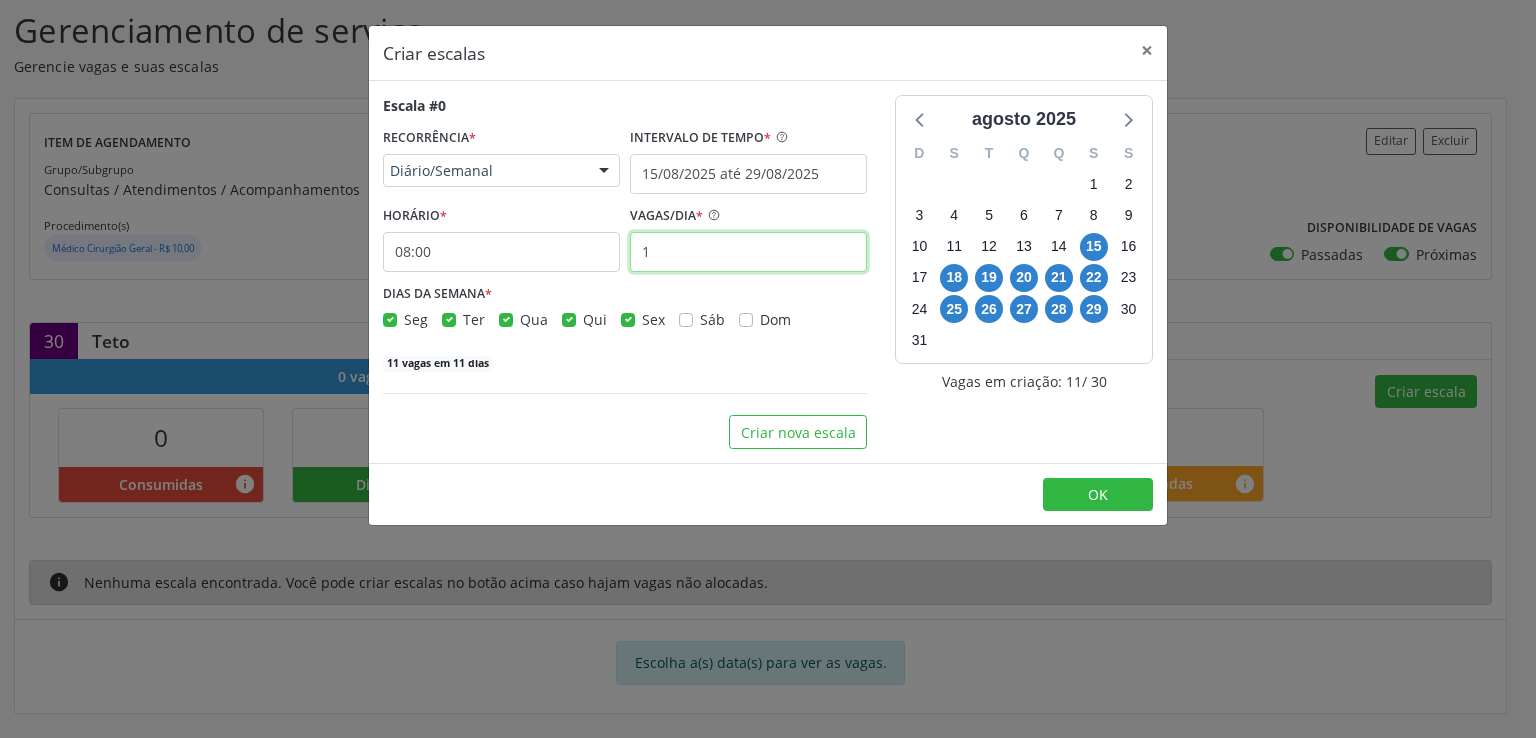 click on "1" at bounding box center (748, 252) 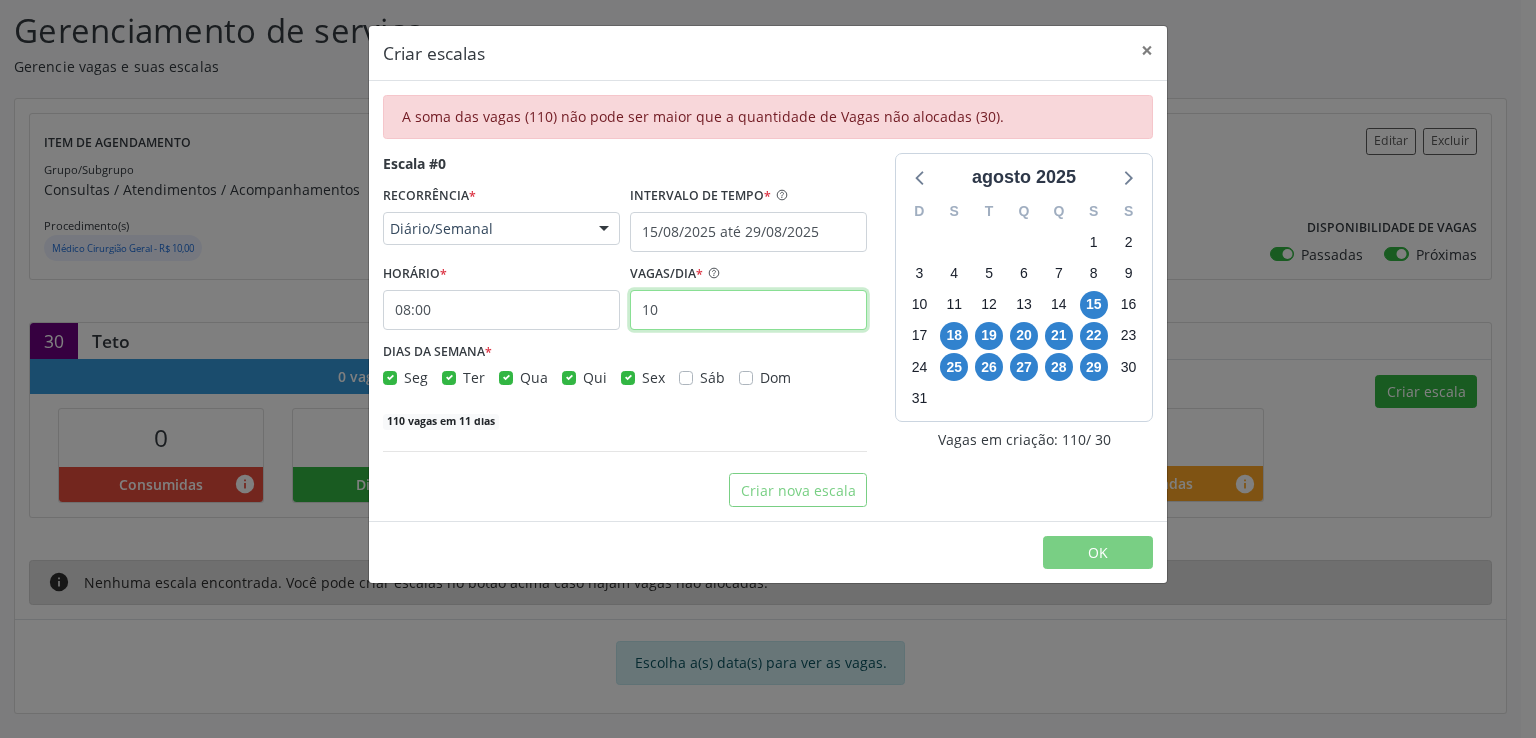 type on "10" 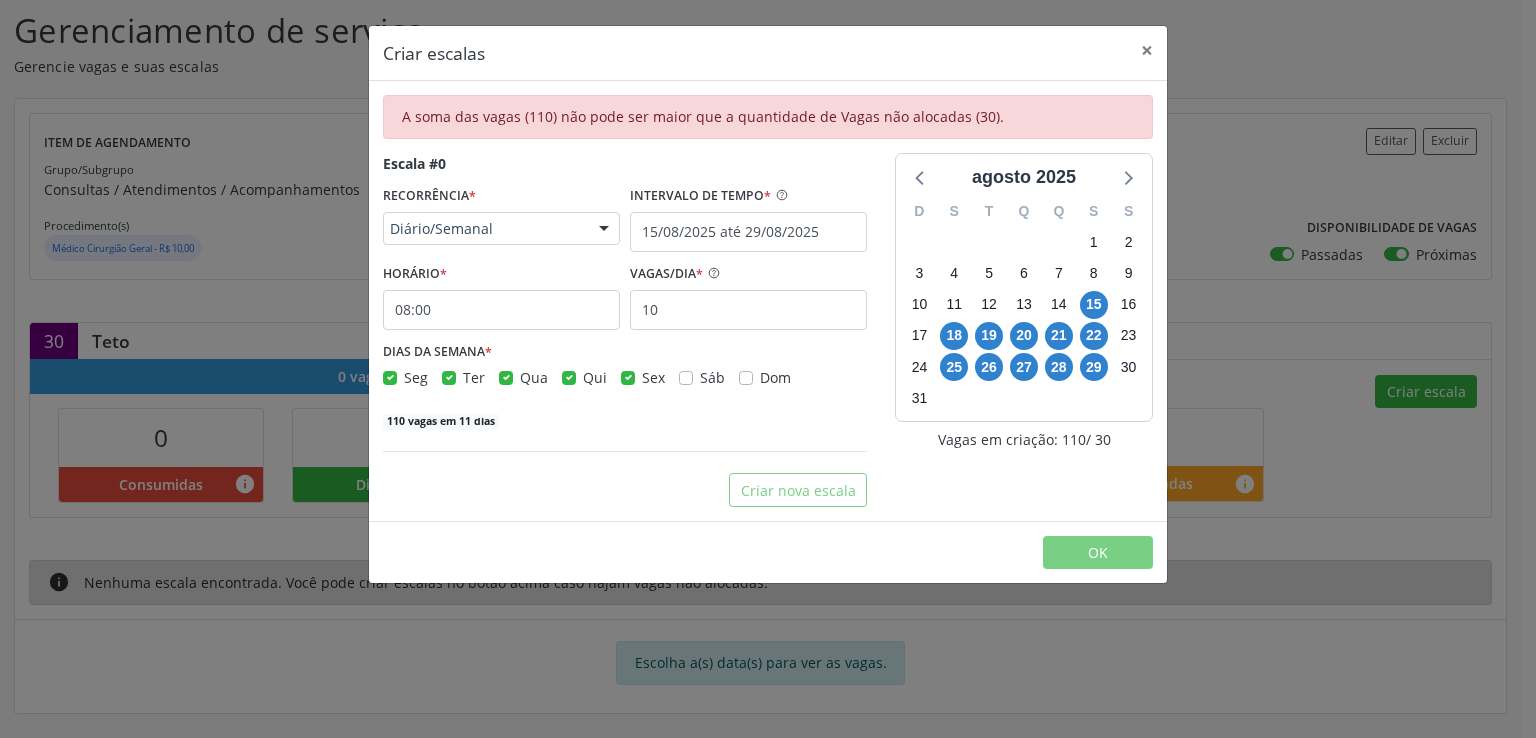 click on "Seg" at bounding box center [416, 377] 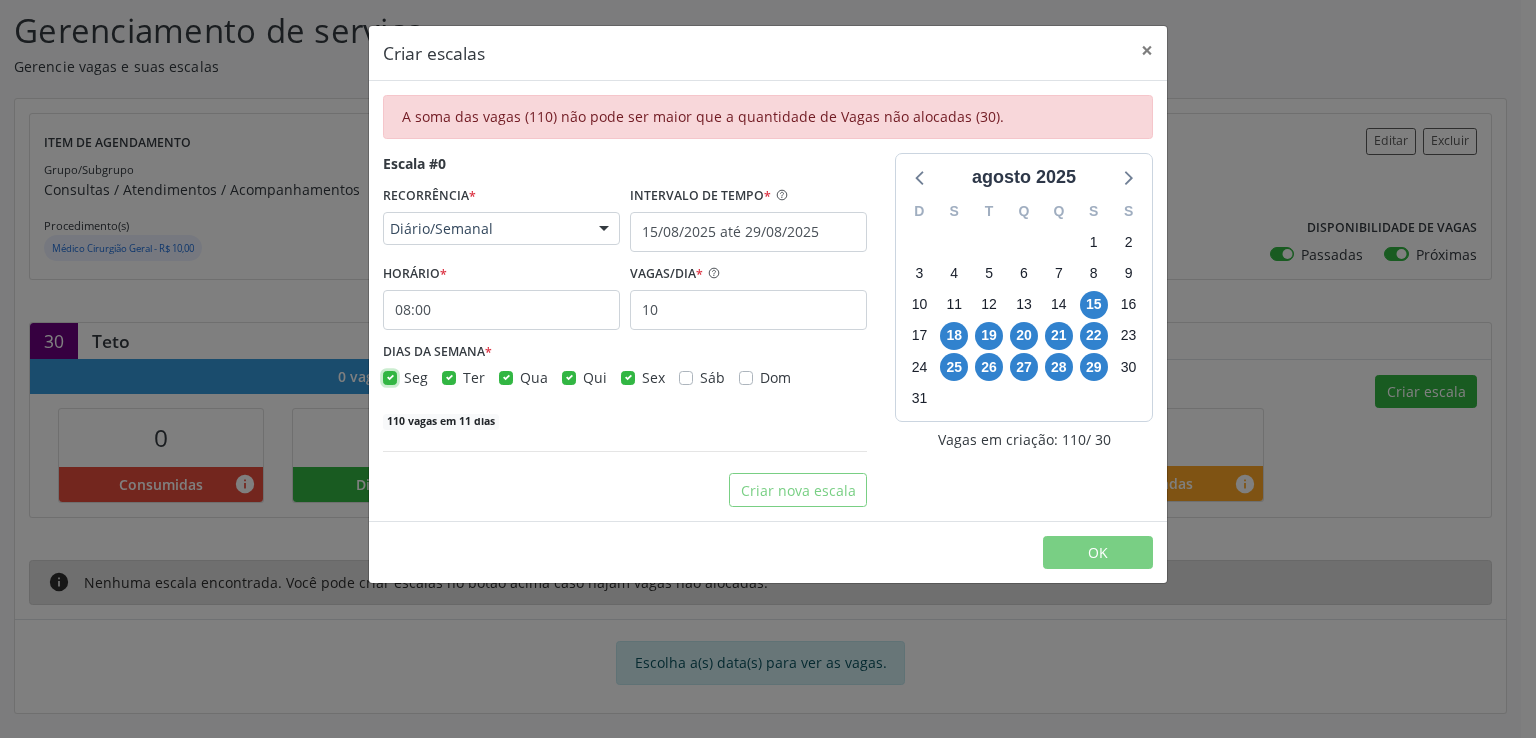 click on "Seg" at bounding box center (390, 376) 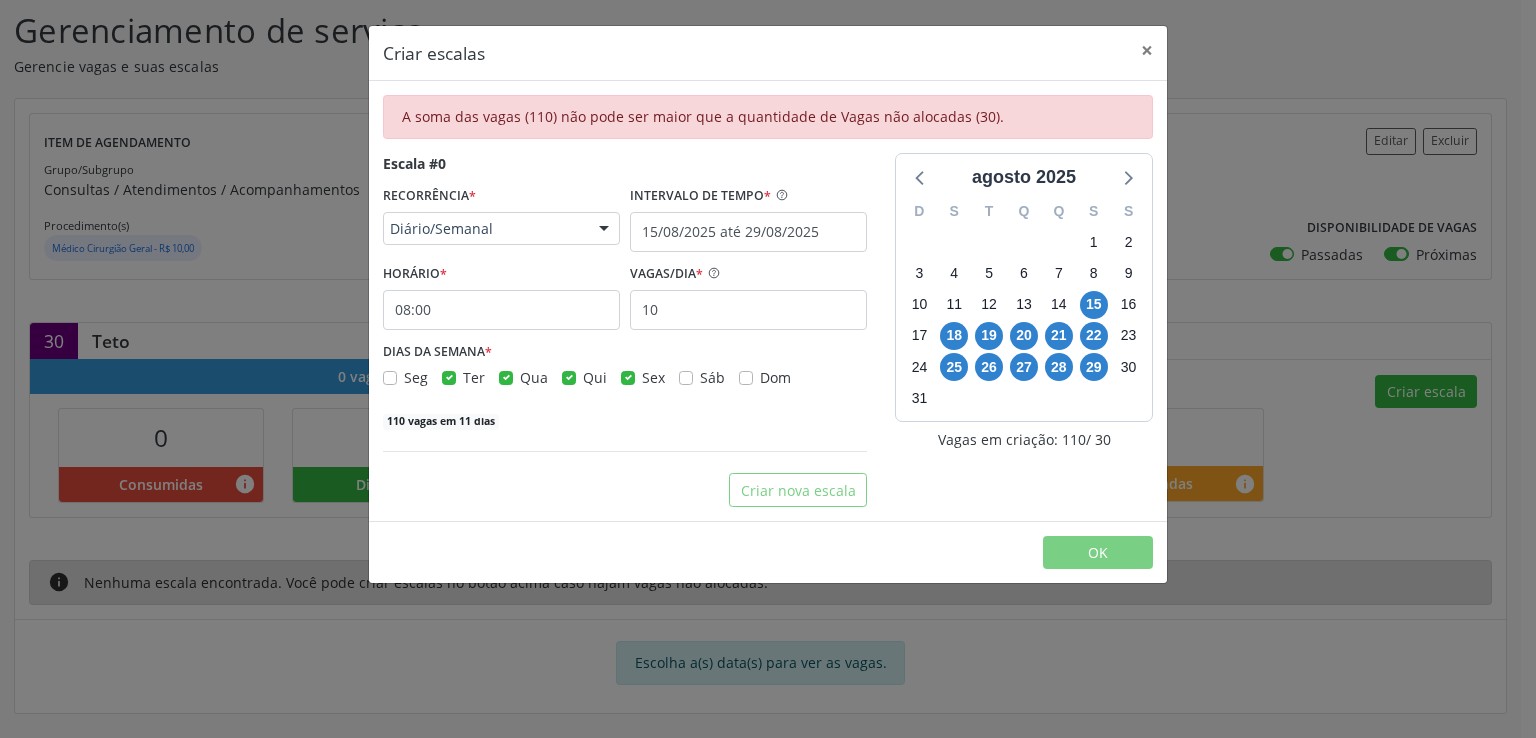 click on "Seg" at bounding box center (416, 377) 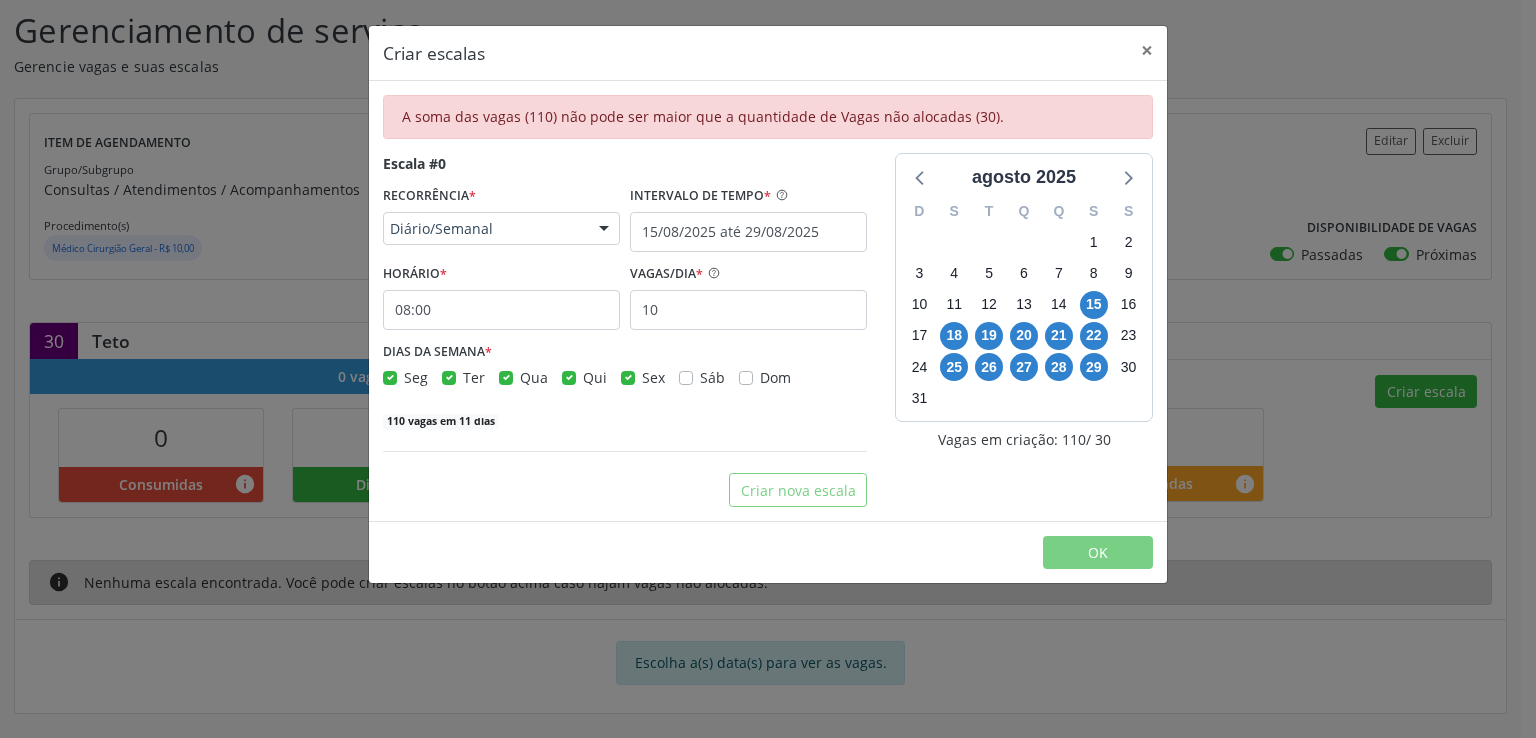 click on "Seg" at bounding box center [416, 377] 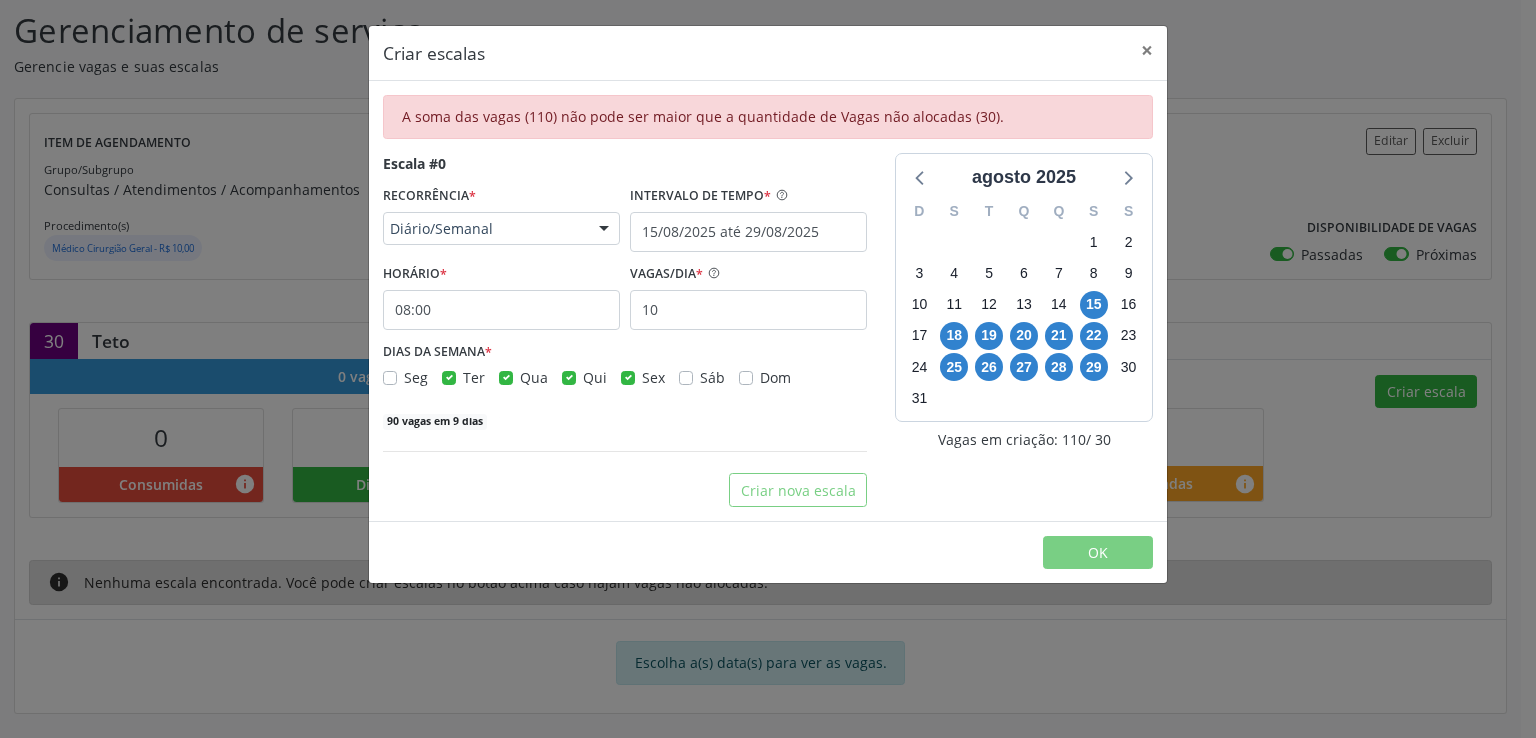 click on "Seg" at bounding box center [416, 377] 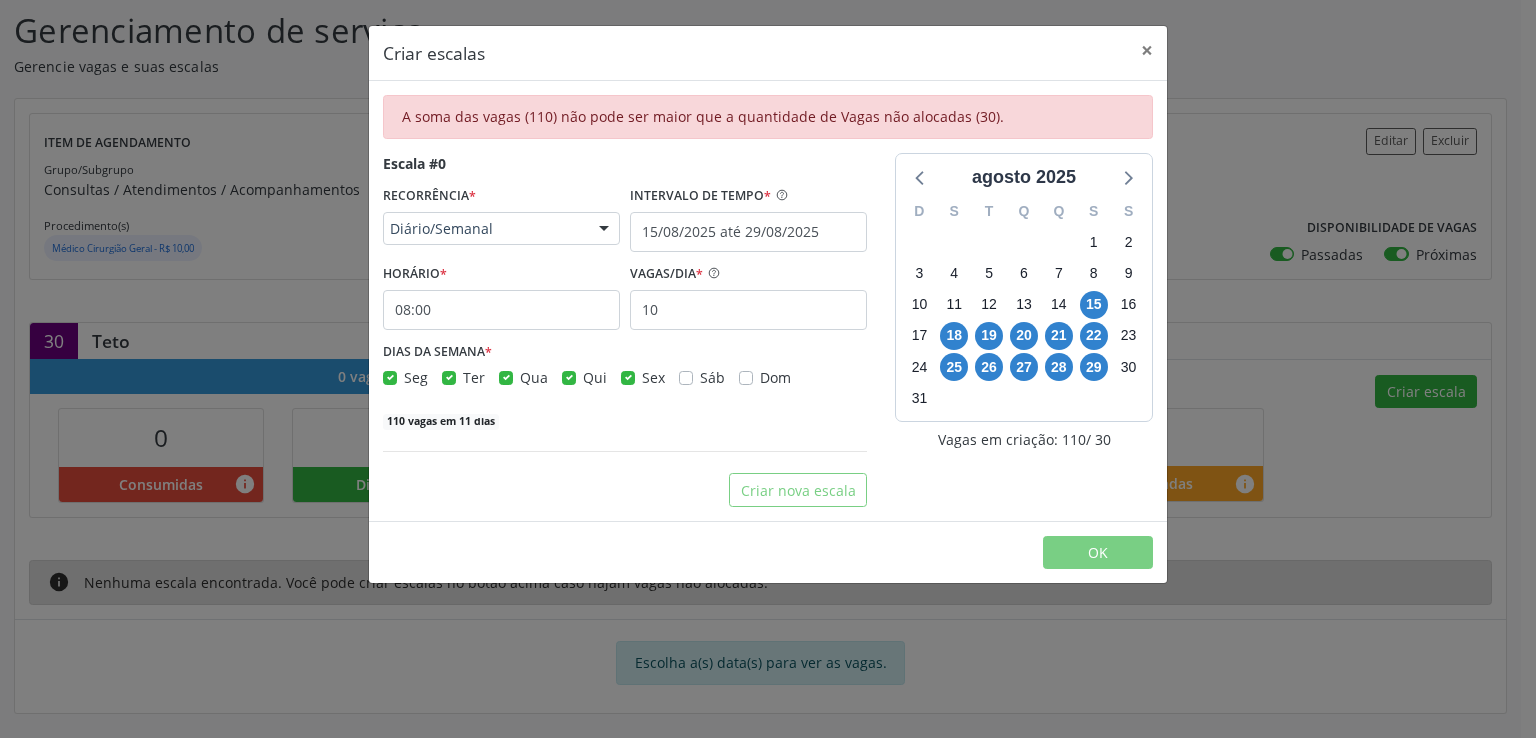 click on "Seg" at bounding box center [416, 377] 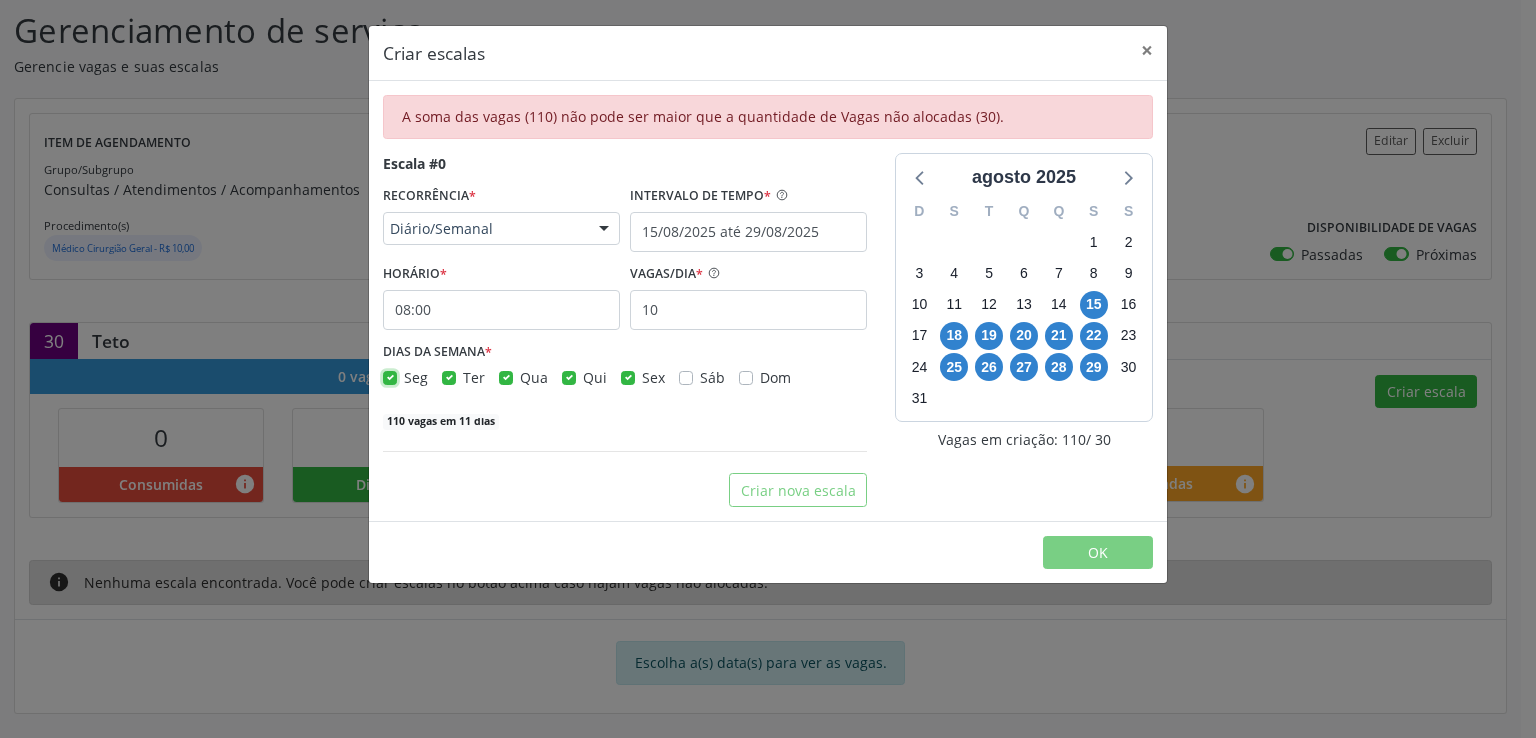 checkbox on "false" 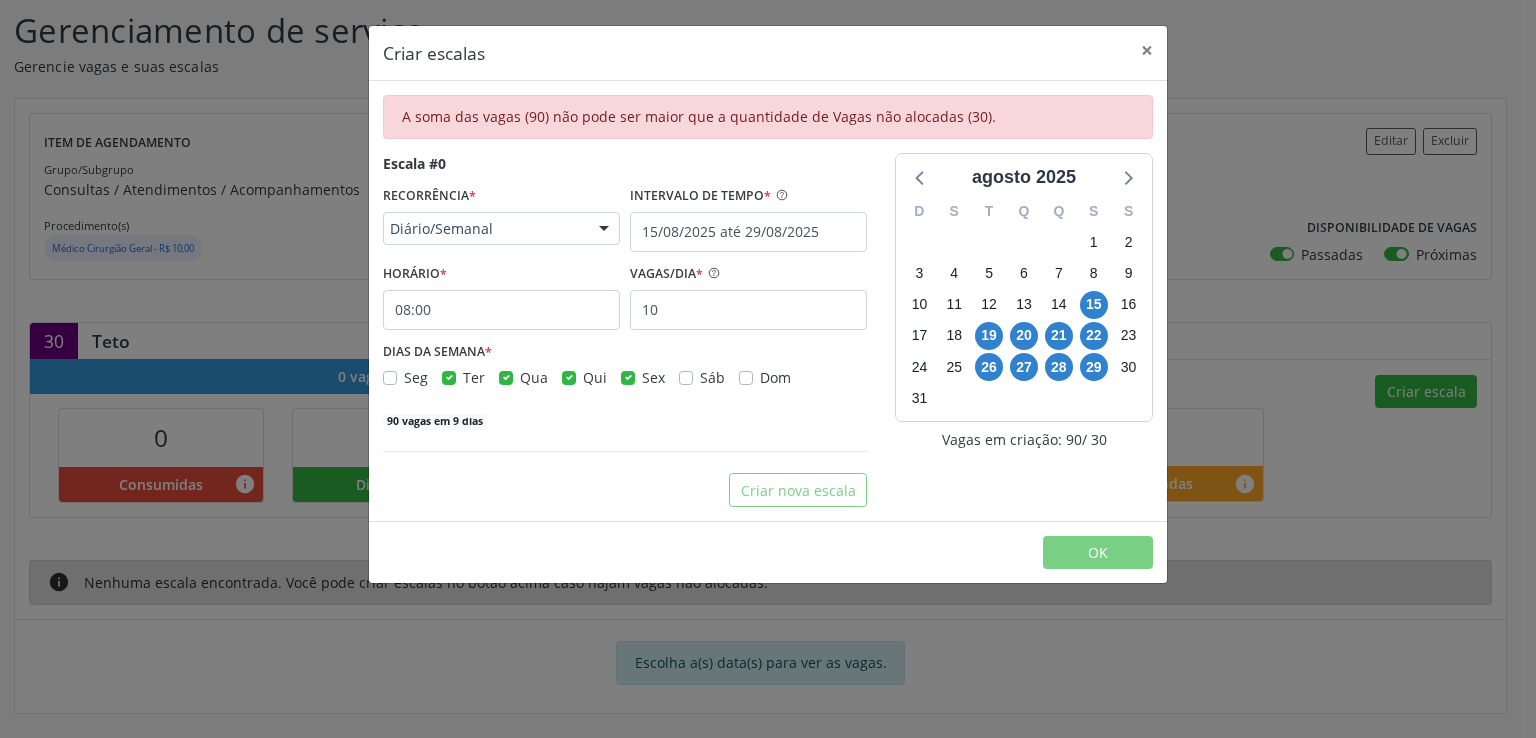 click on "Ter" at bounding box center [474, 377] 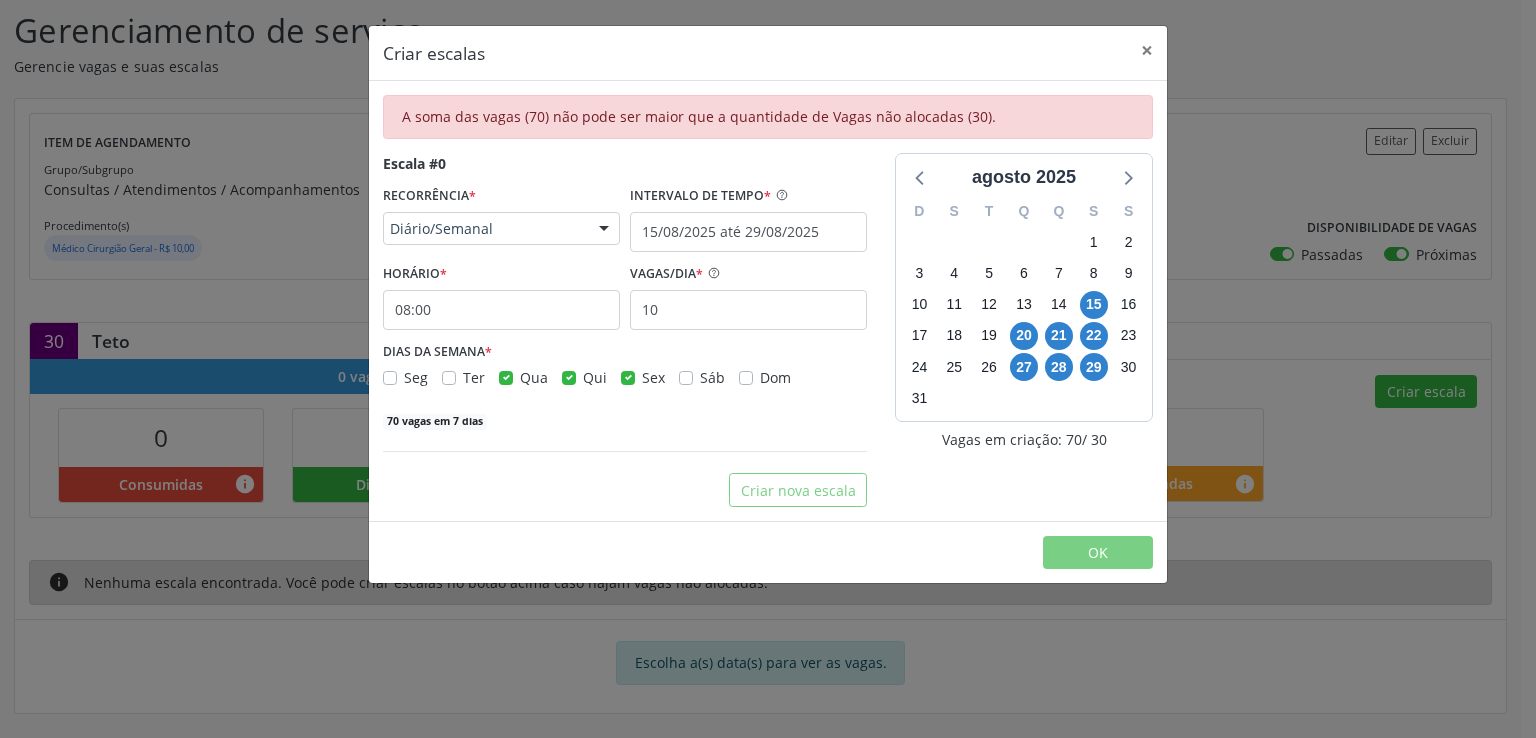 click on "Qua" at bounding box center (534, 377) 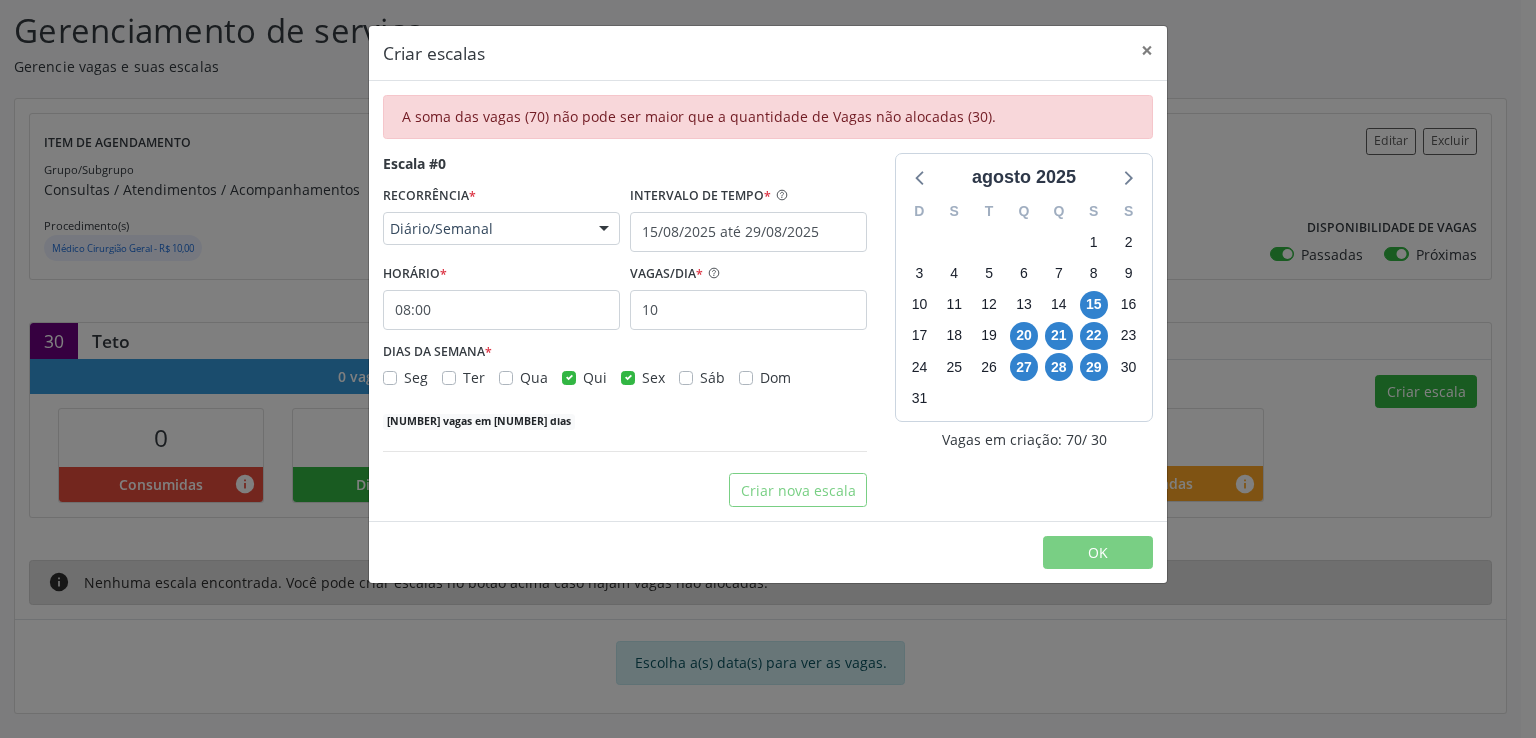 click on "Qua" at bounding box center (534, 377) 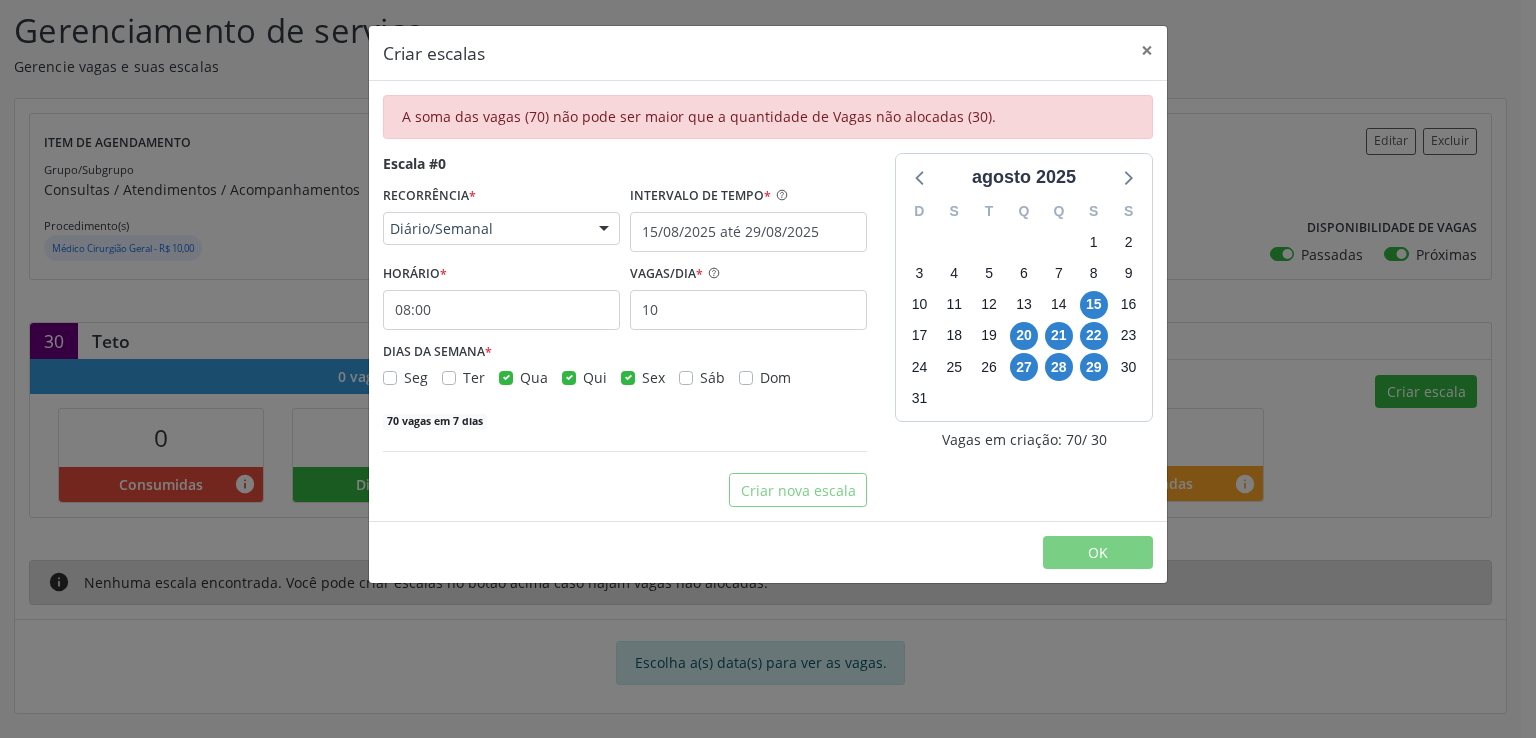 click on "Qui" at bounding box center [595, 377] 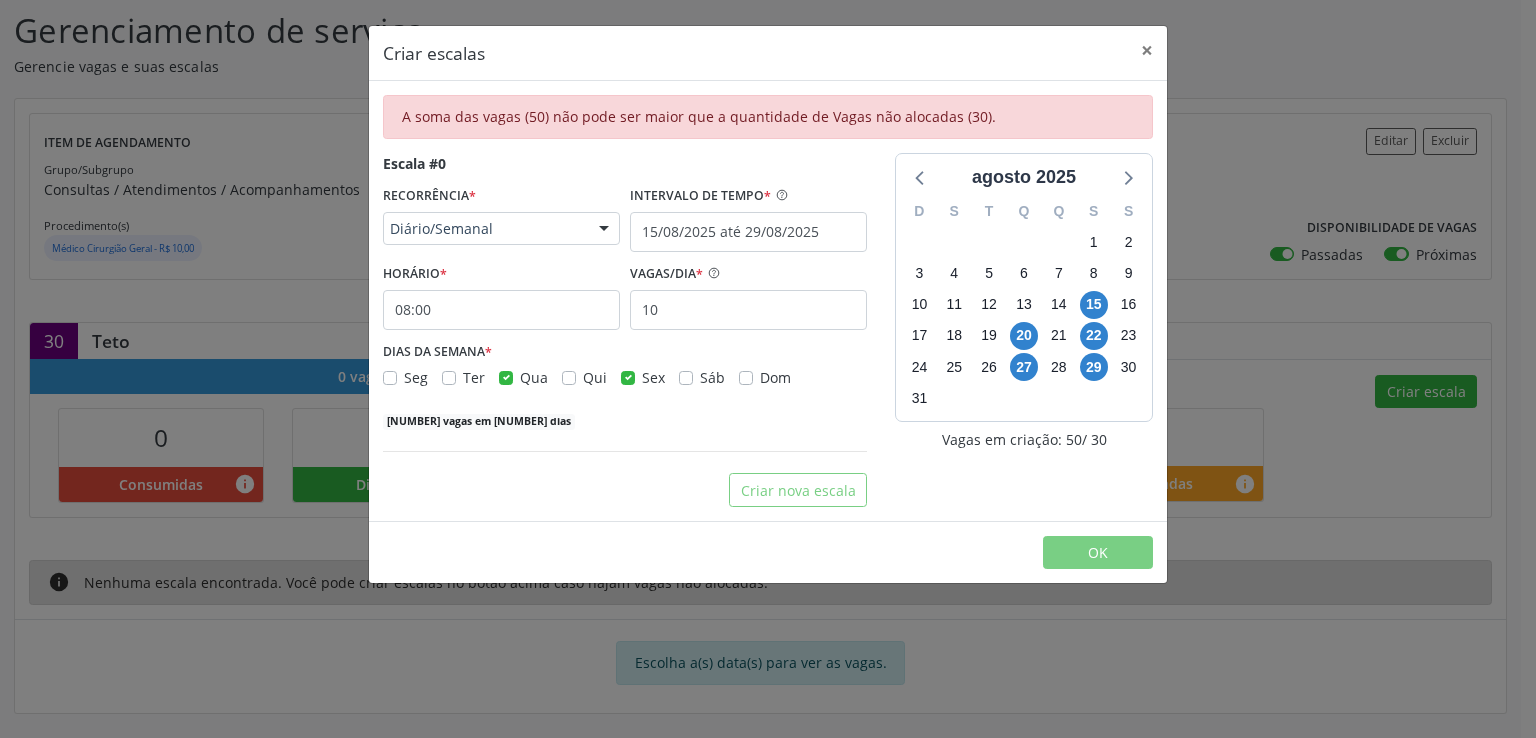 click on "Qua" at bounding box center [534, 377] 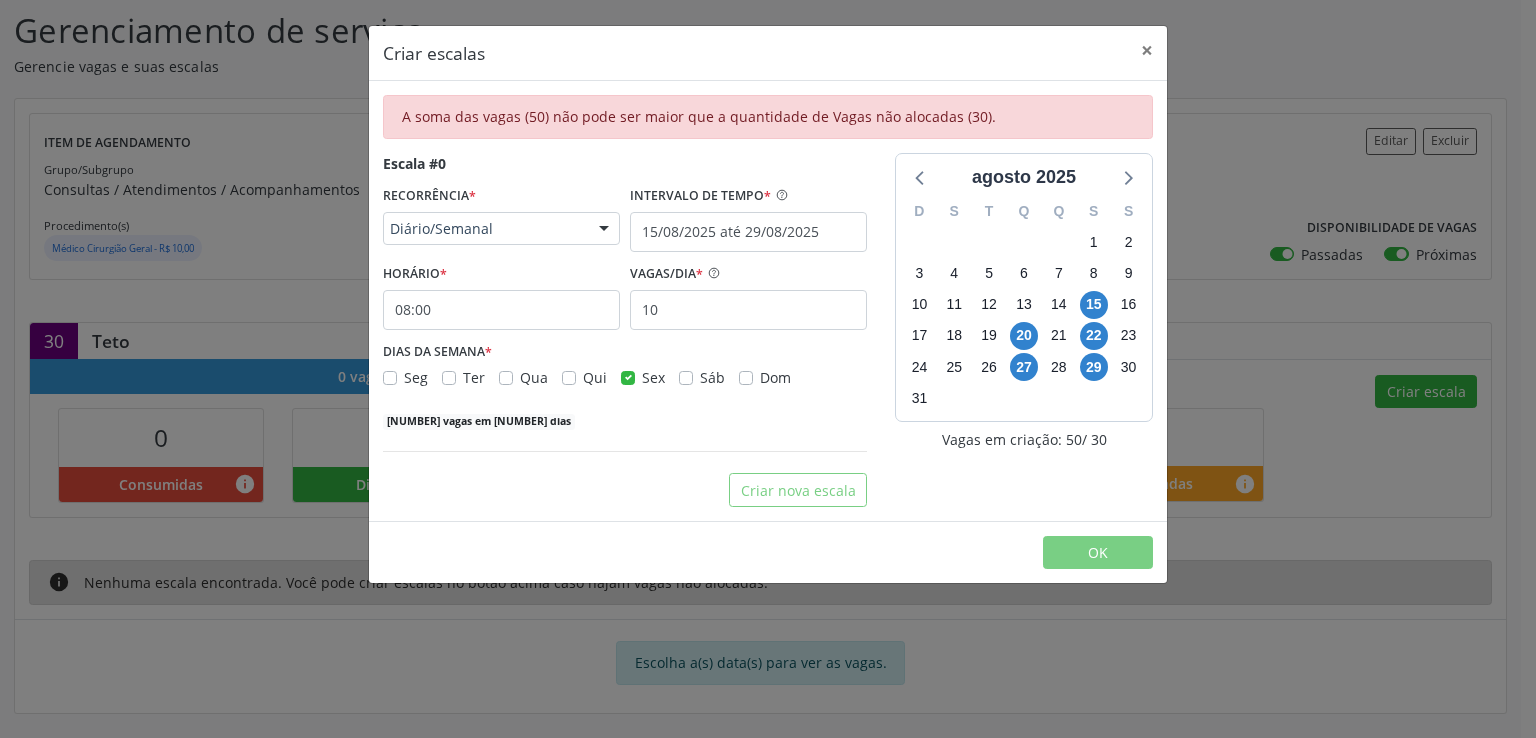 click on "Qua" at bounding box center [534, 377] 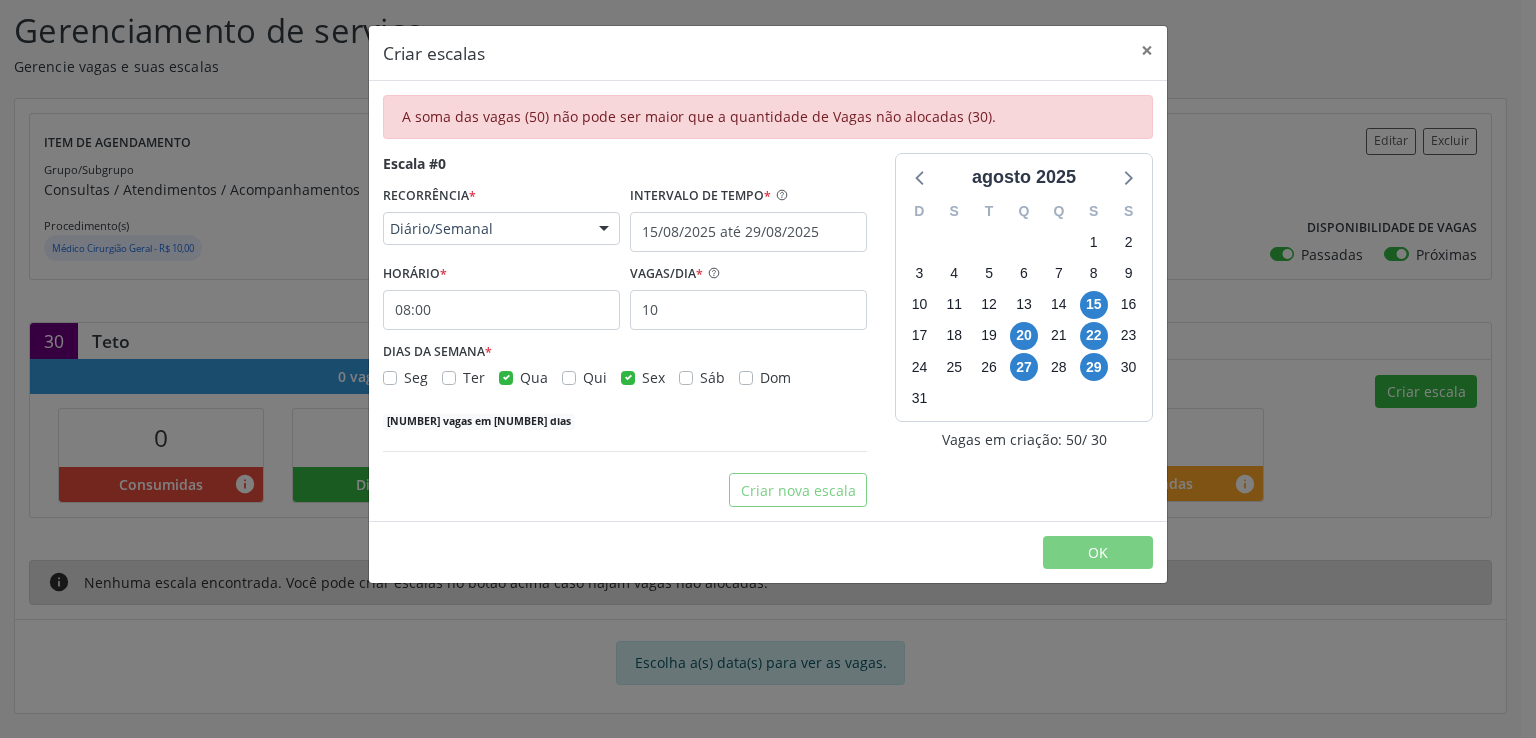 click on "Qua" at bounding box center (534, 377) 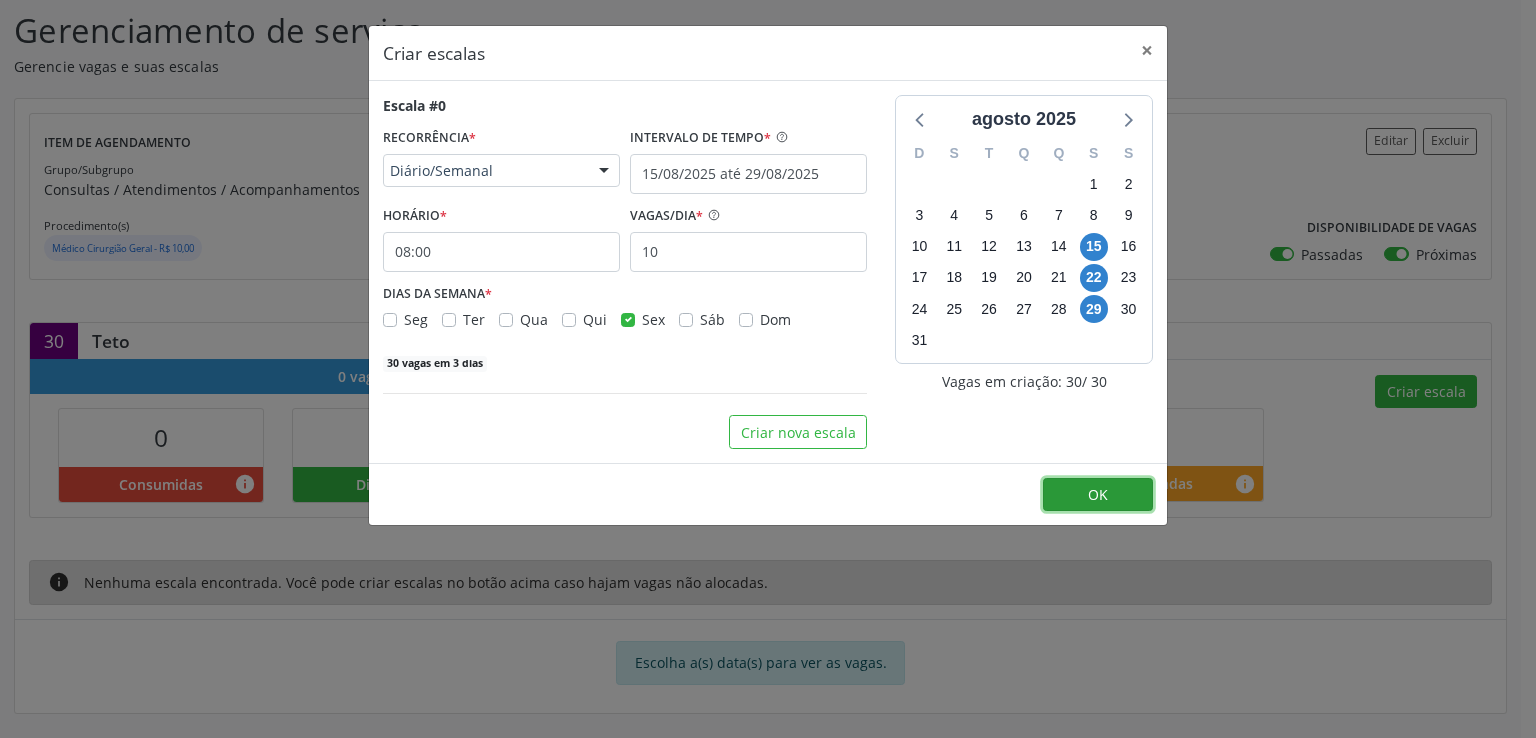 click on "OK" at bounding box center [1098, 495] 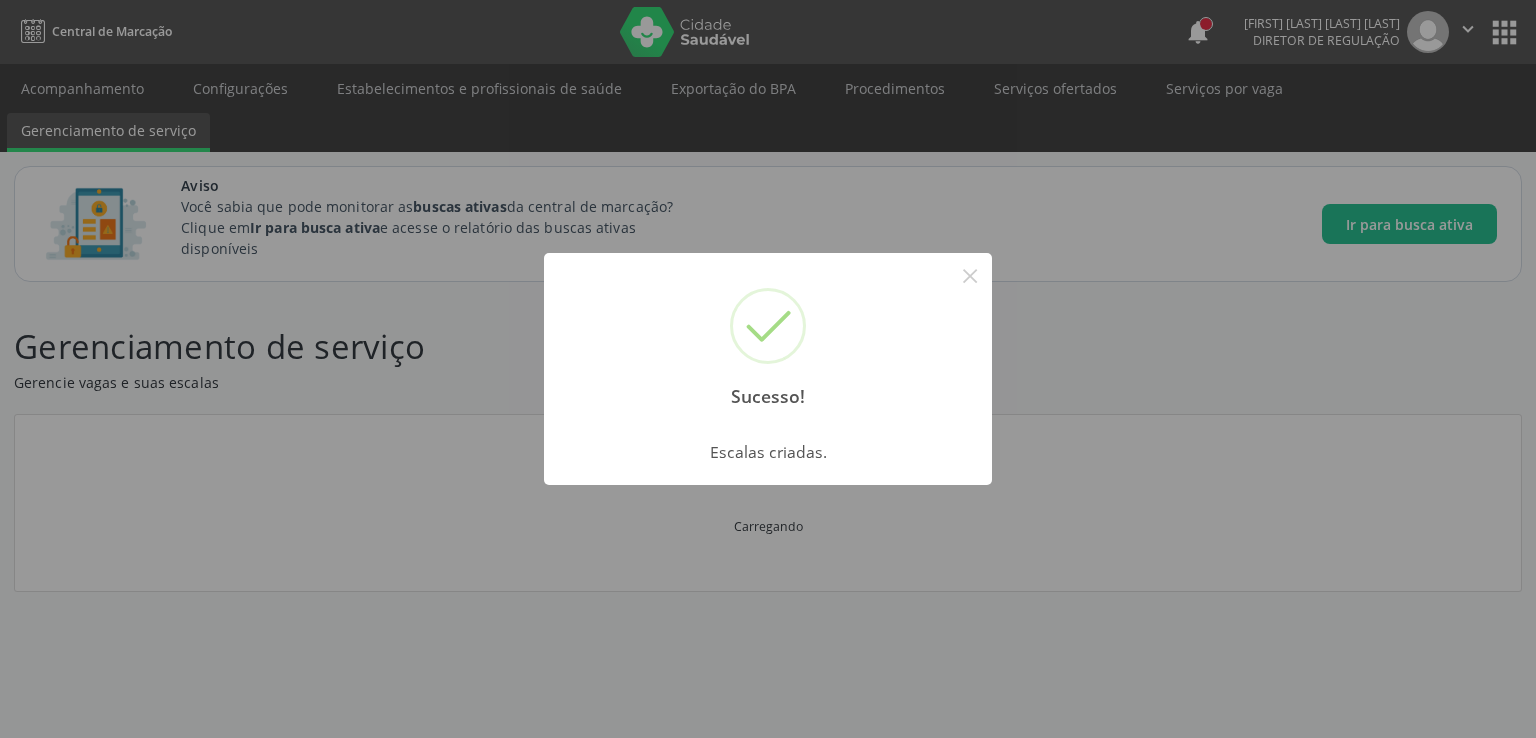 scroll, scrollTop: 0, scrollLeft: 0, axis: both 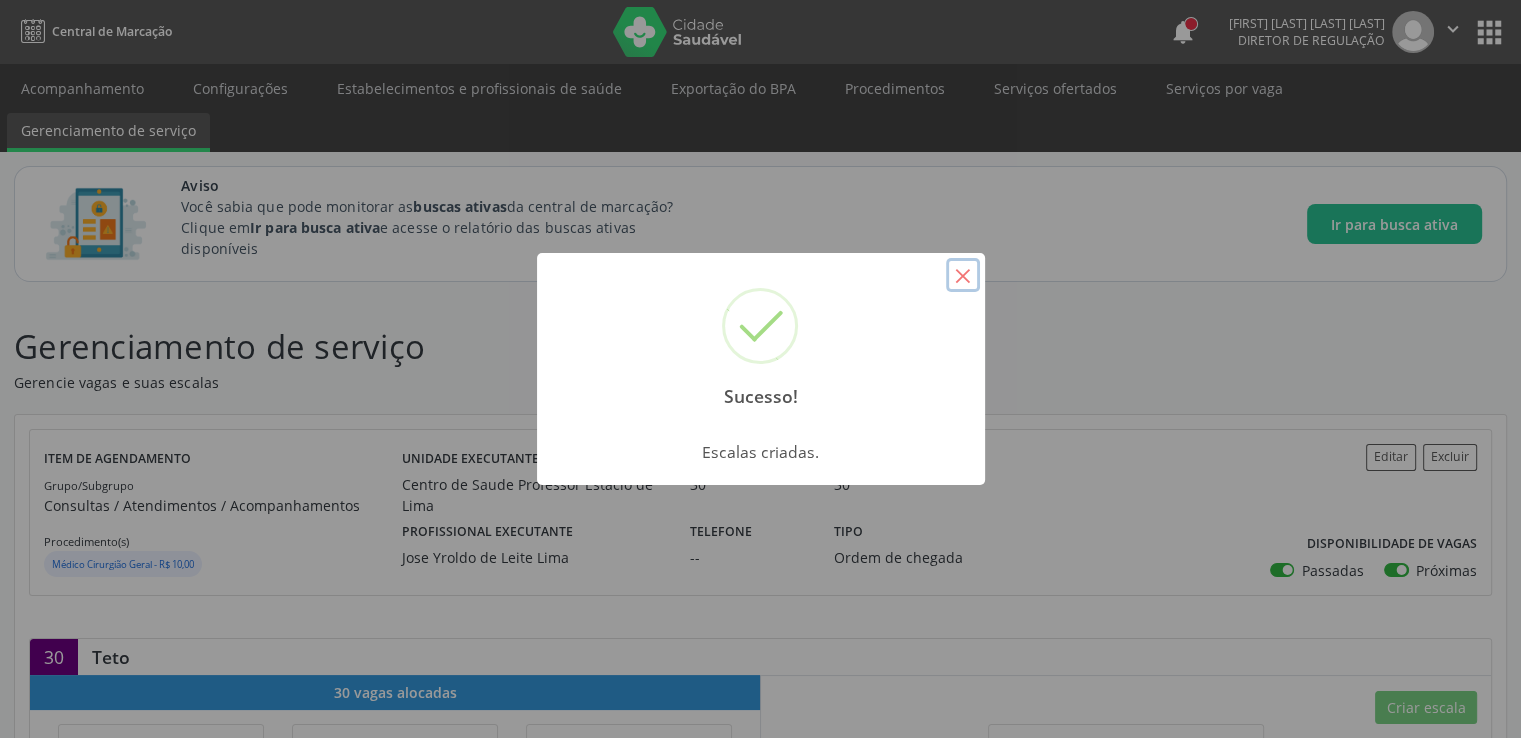 click on "×" at bounding box center [963, 275] 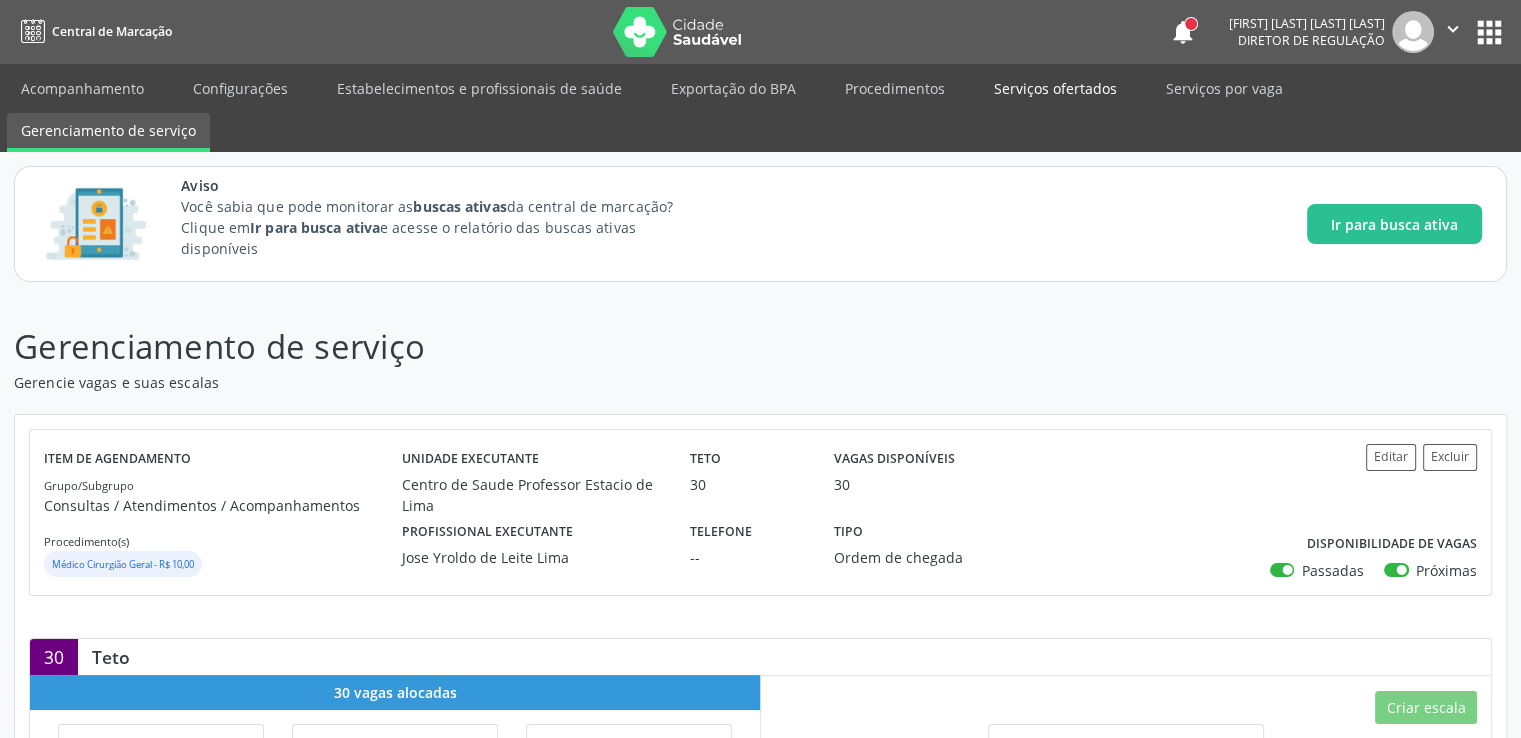 click on "Serviços ofertados" at bounding box center (1055, 88) 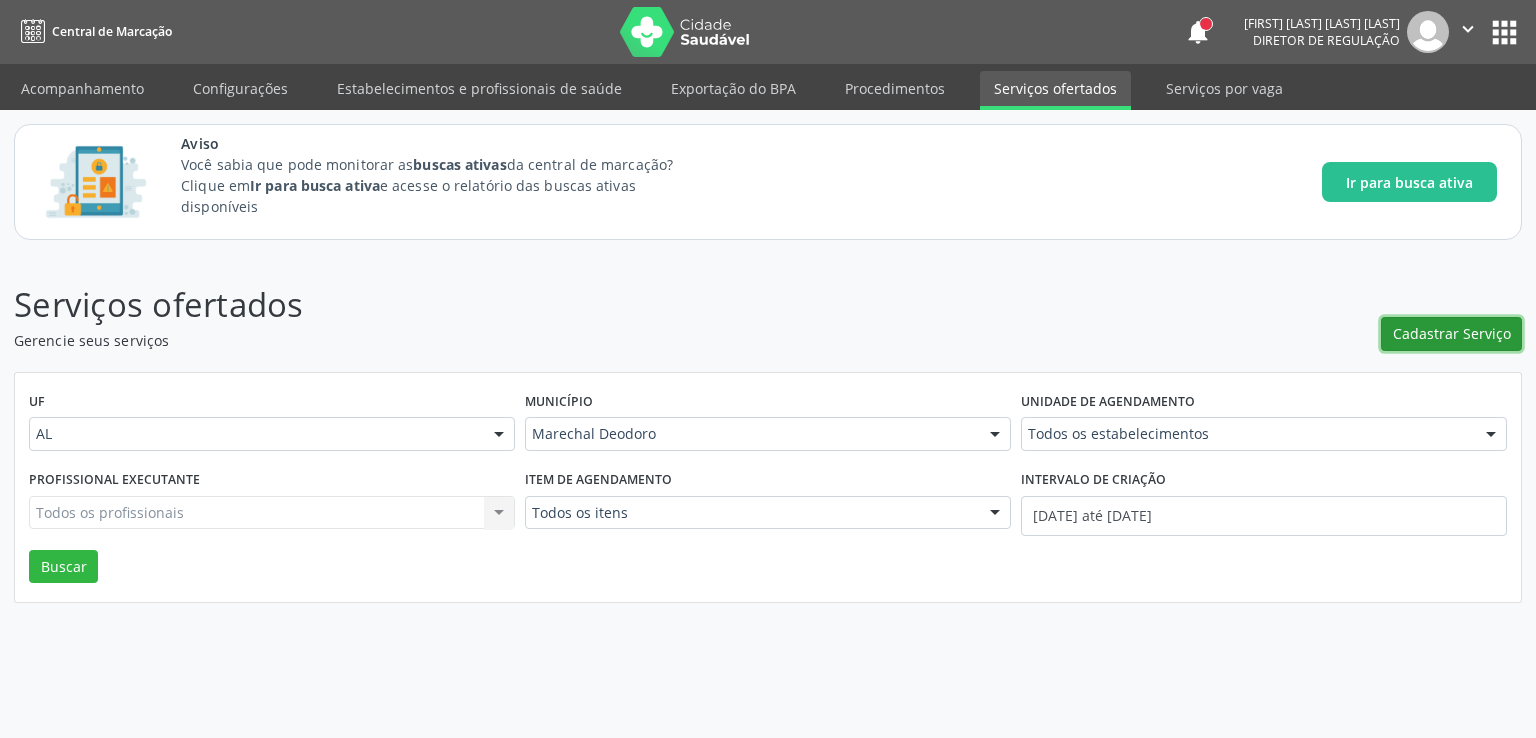 click on "Cadastrar Serviço" at bounding box center [1451, 334] 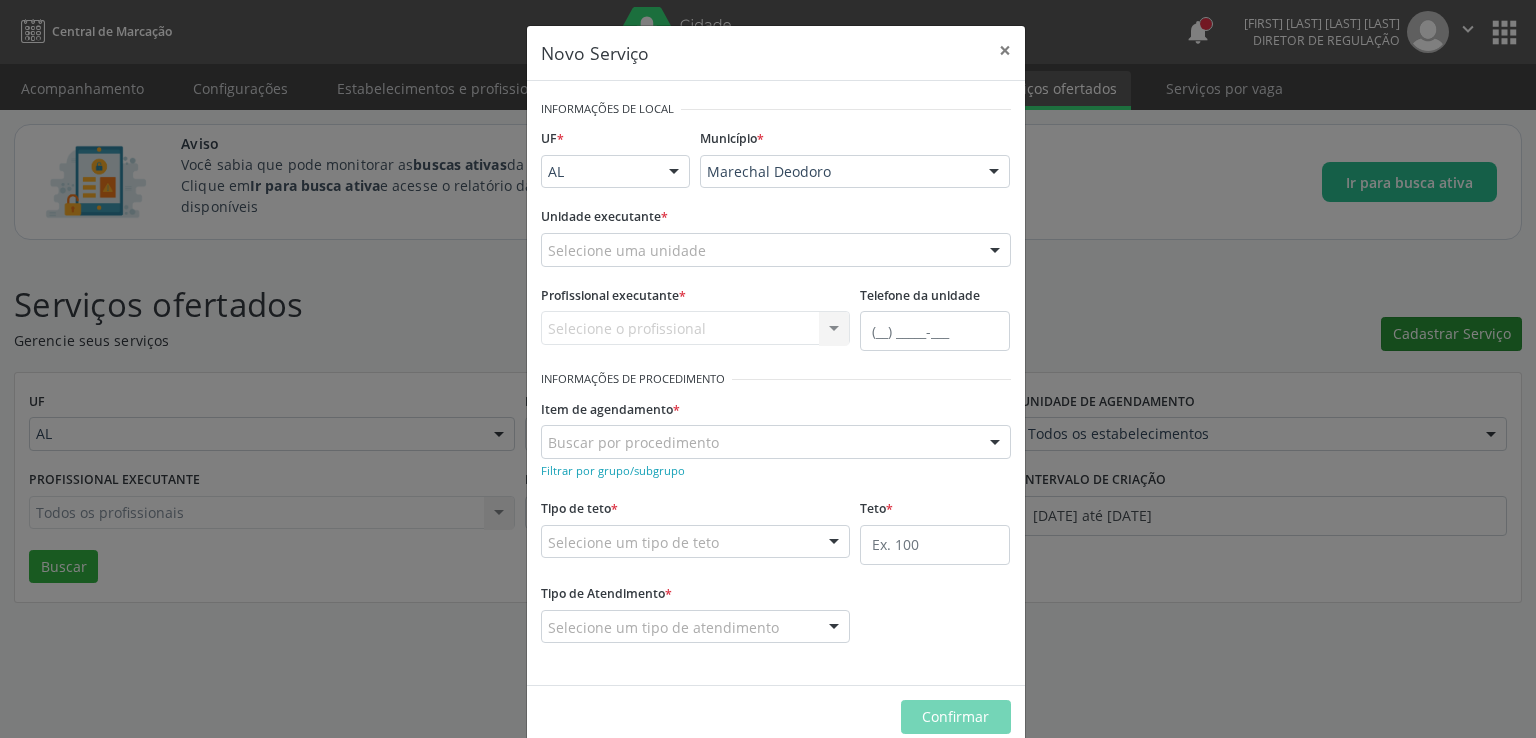 click on "Novo Serviço × Informações de Local
UF
*
AL         AL
Nenhum resultado encontrado para: "   "
Não há nenhuma opção para ser exibida.
Município
*
Marechal Deodoro         Marechal Deodoro
Nenhum resultado encontrado para: "   "
Não há nenhuma opção para ser exibida.
Unidade executante
*
Selecione uma unidade
Aeronave Baron 58   Aeronave Cessna   Associacao Divina Misericordia   Caps Maria Celia de Araujo Sarmento   Central Municipal de Rede de Frio de Marechal Deodoro   Central de Abastecimento Farmaceutico Caf   Centro Municipal de Especialidade Odontologica   Centro de Parto Normal Imaculada Conceicao   Centro de Saude Professor Estacio de Lima   Certea Centro Esp de Ref em Transtorno do Espectro Autista   Clinica Escola de Medicina Veterinaria do Cesmac   Clinica de Reestruturacao Renovar Crer     Crescer Espaco Terapeutico" at bounding box center [768, 369] 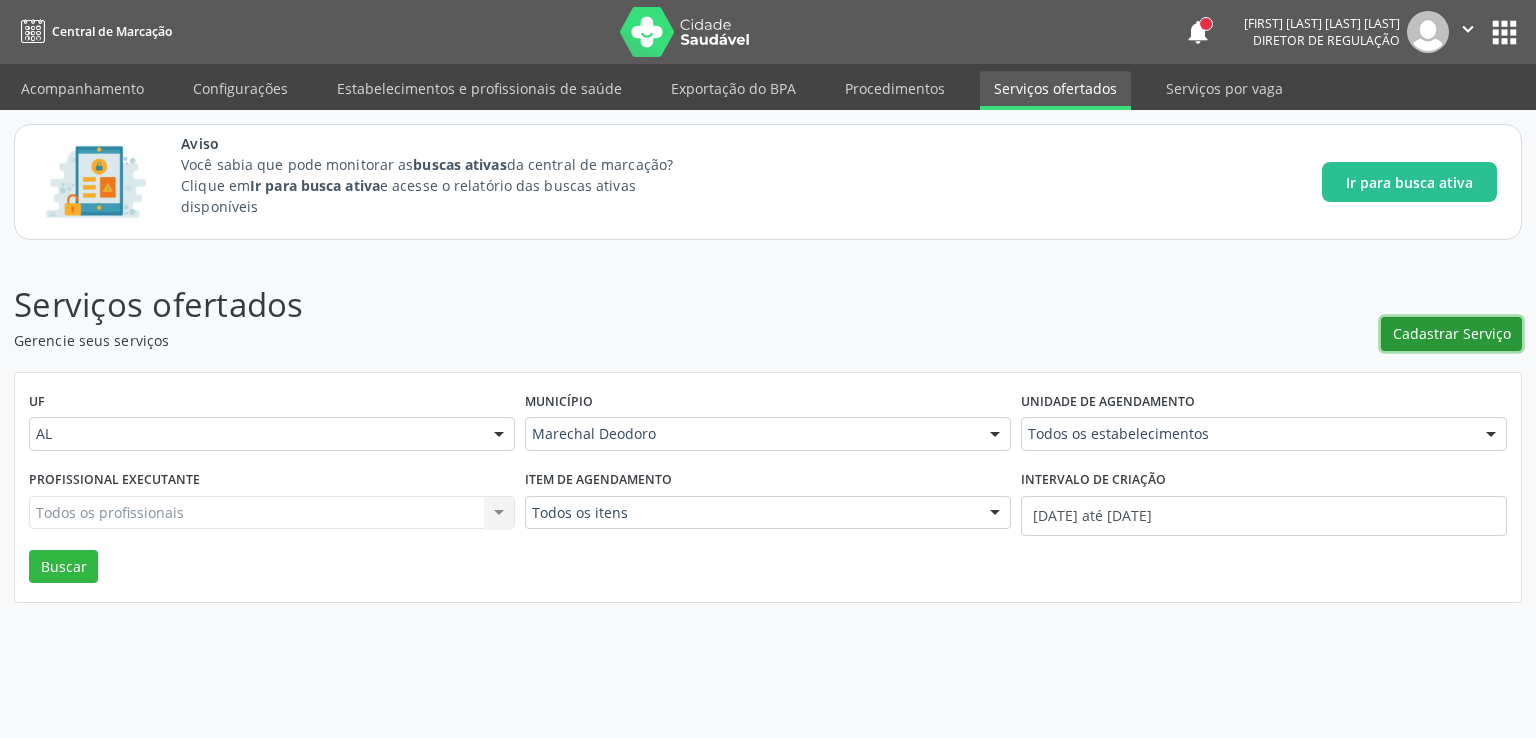 click on "Cadastrar Serviço" at bounding box center (1452, 333) 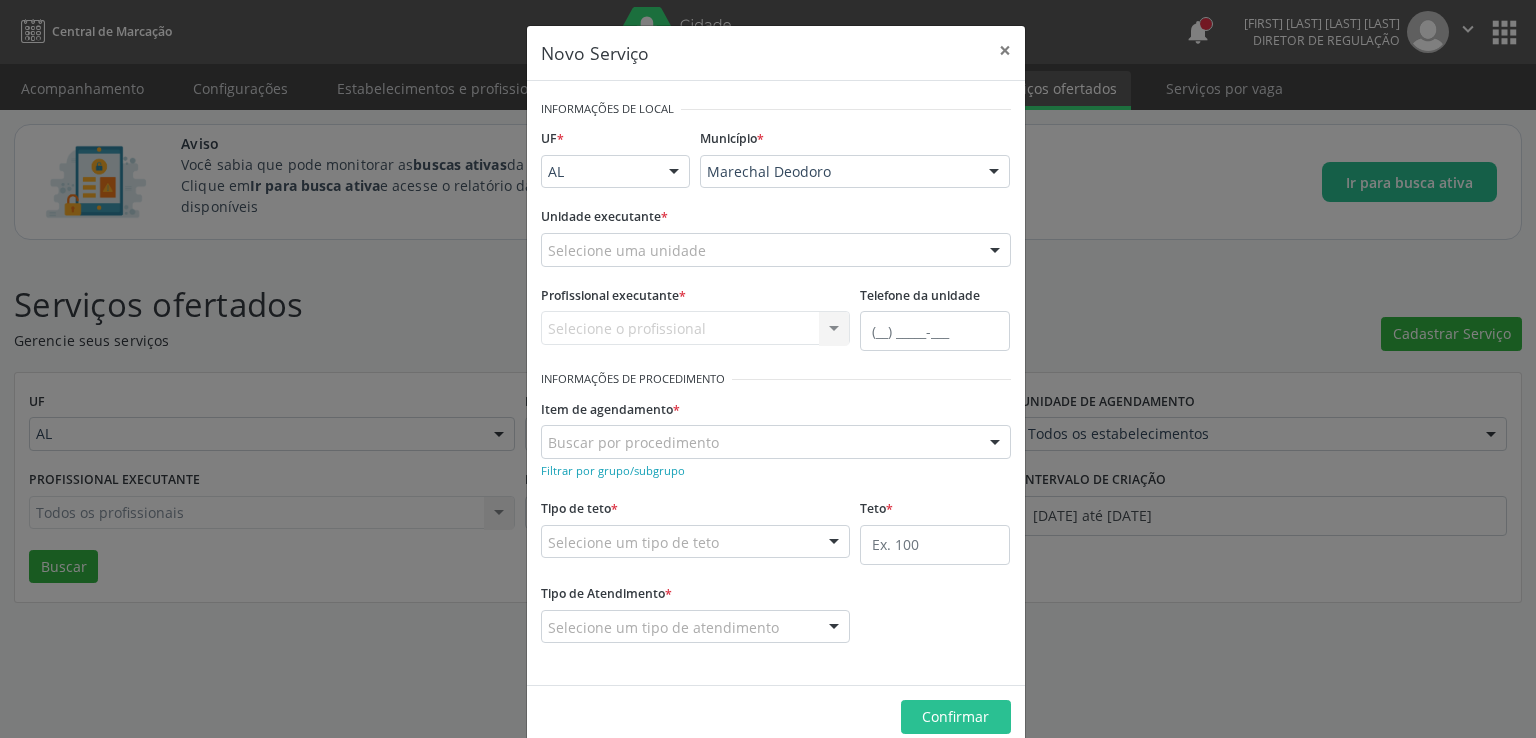 click at bounding box center [548, 260] 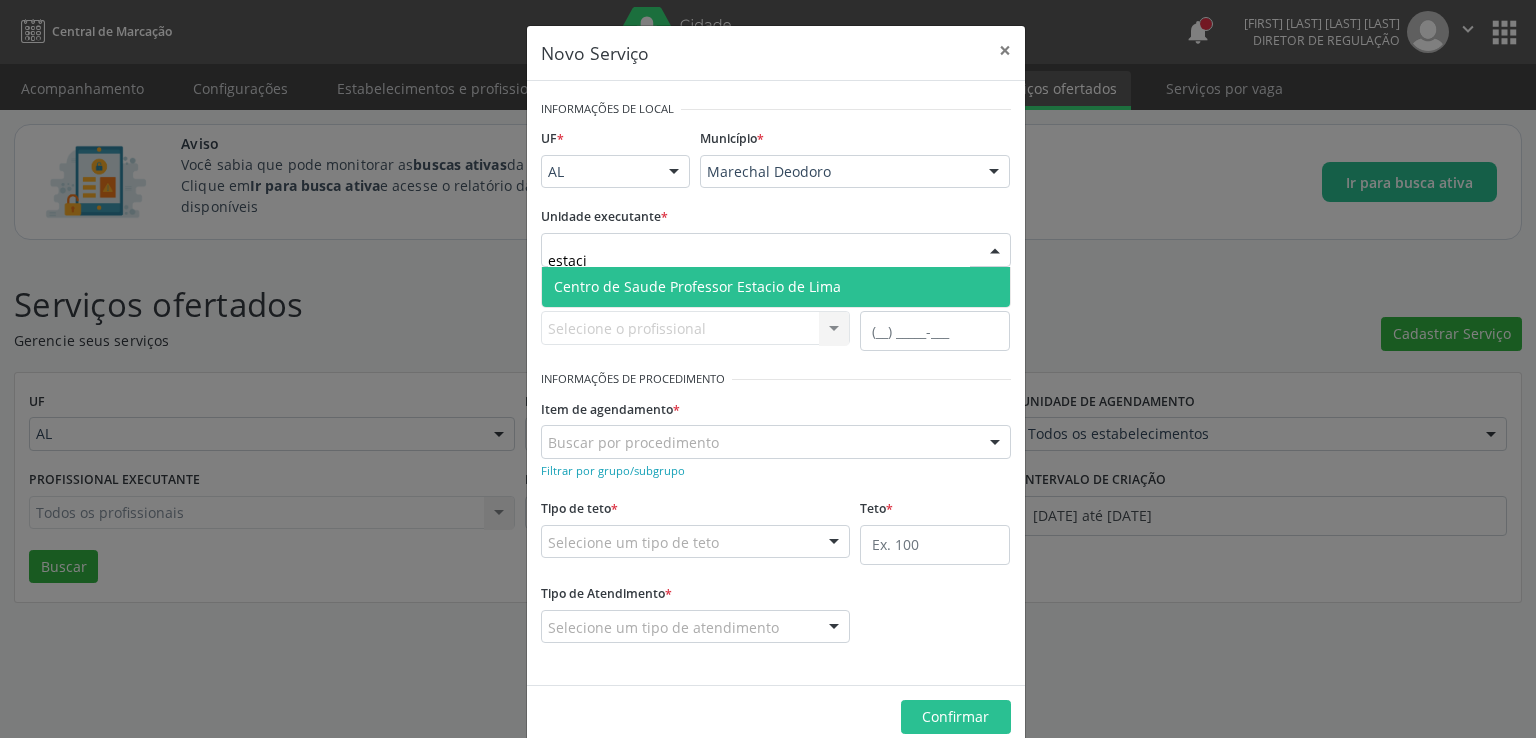type on "estacio" 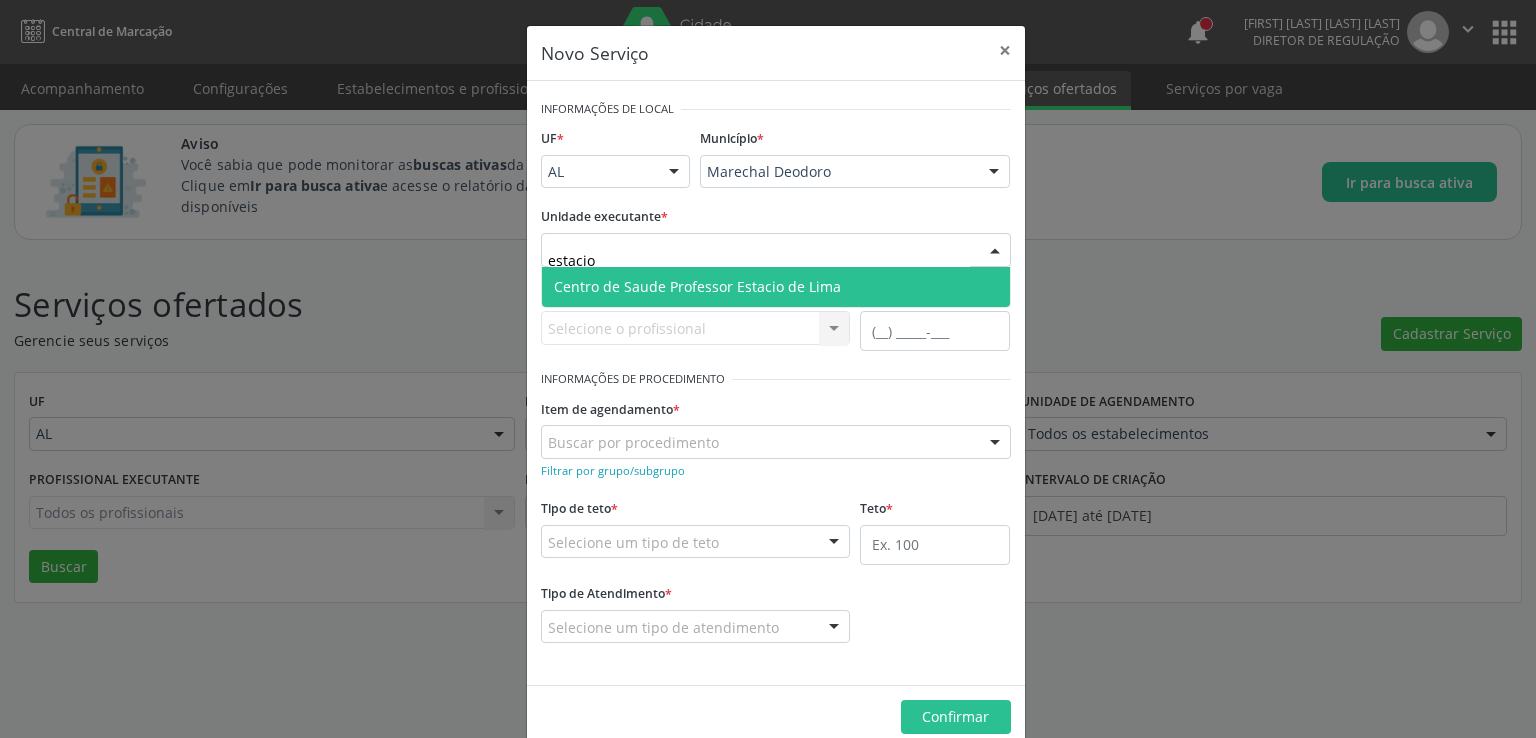 click on "Centro de Saude Professor Estacio de Lima" at bounding box center (697, 286) 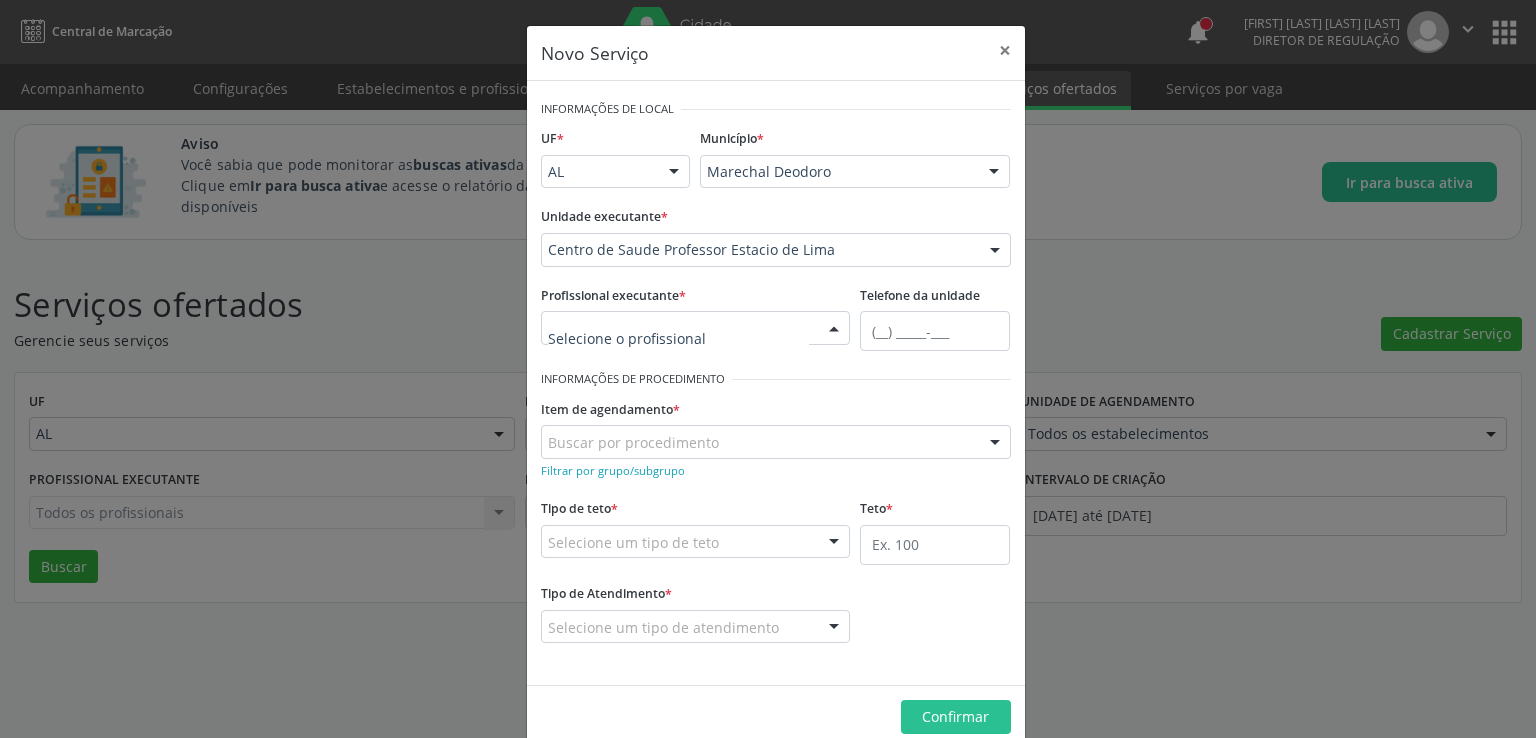 click at bounding box center (696, 328) 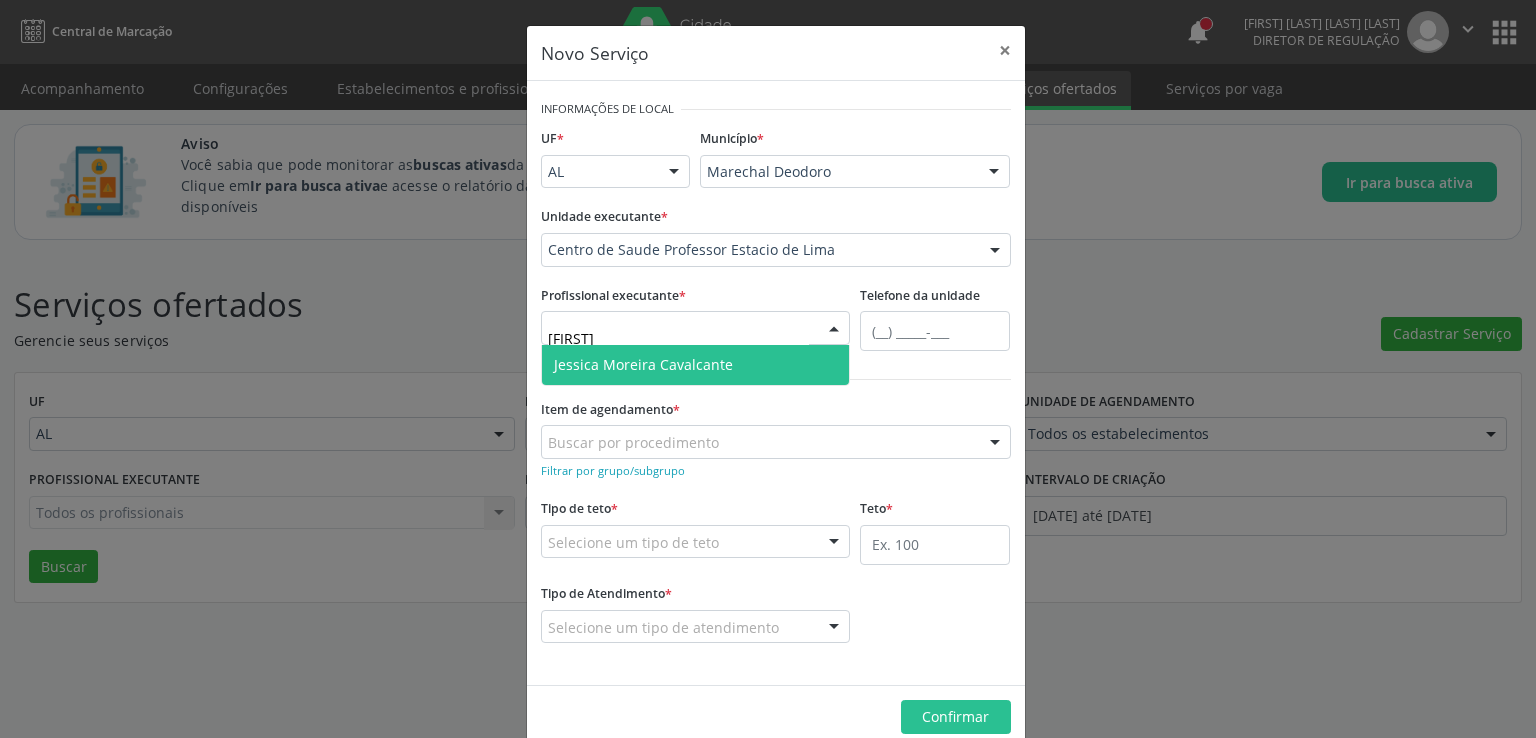type on "[NAME]" 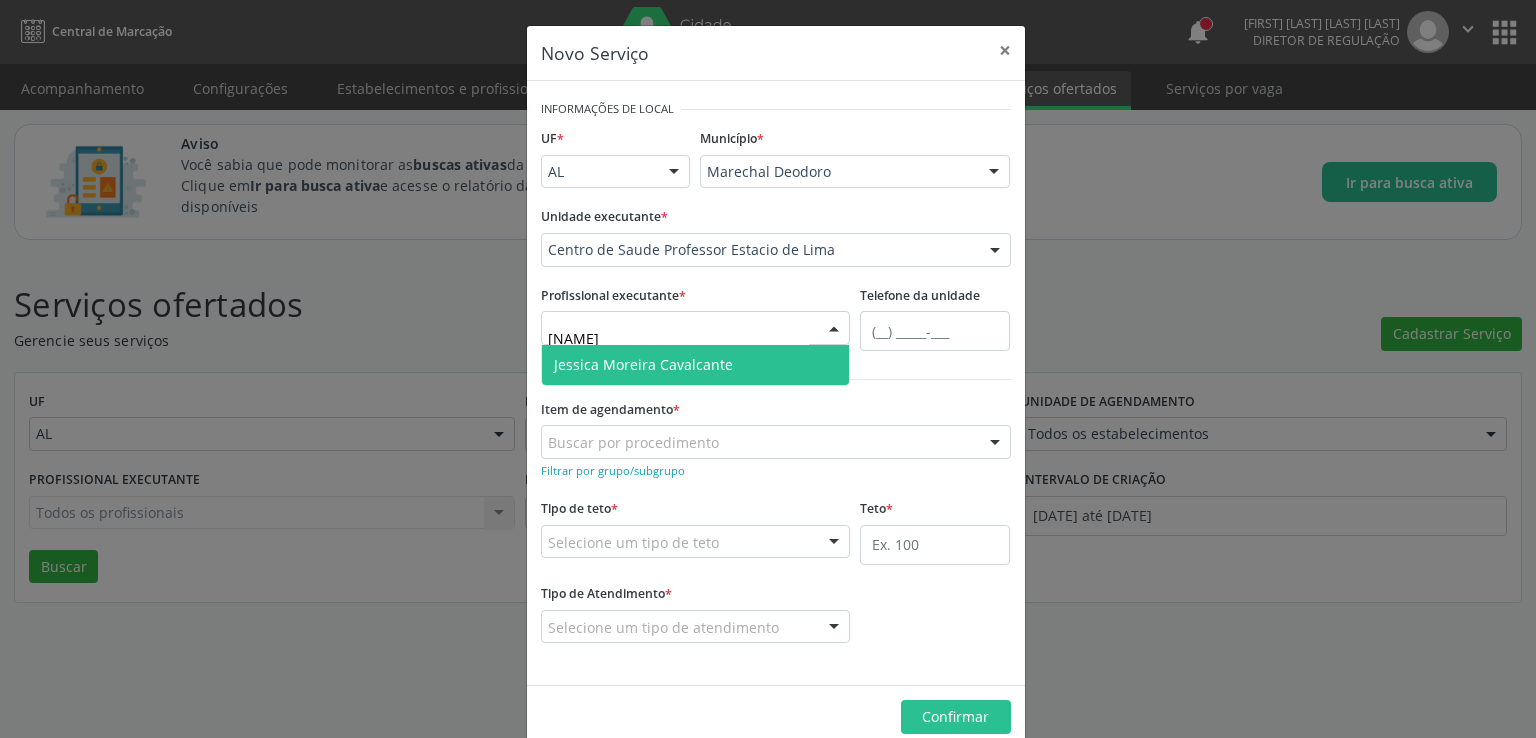 click on "Jessica Moreira Cavalcante" at bounding box center (643, 364) 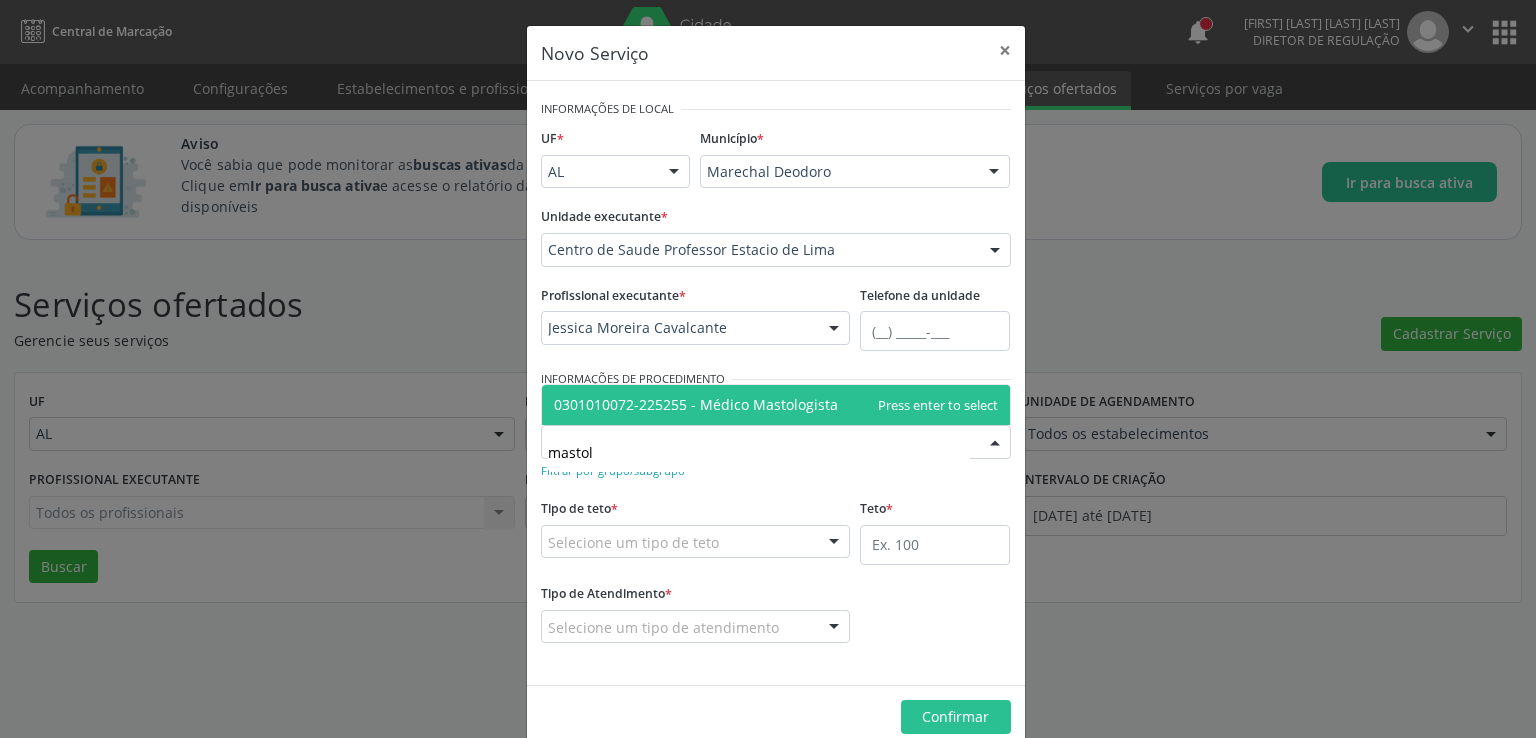 type on "mastolo" 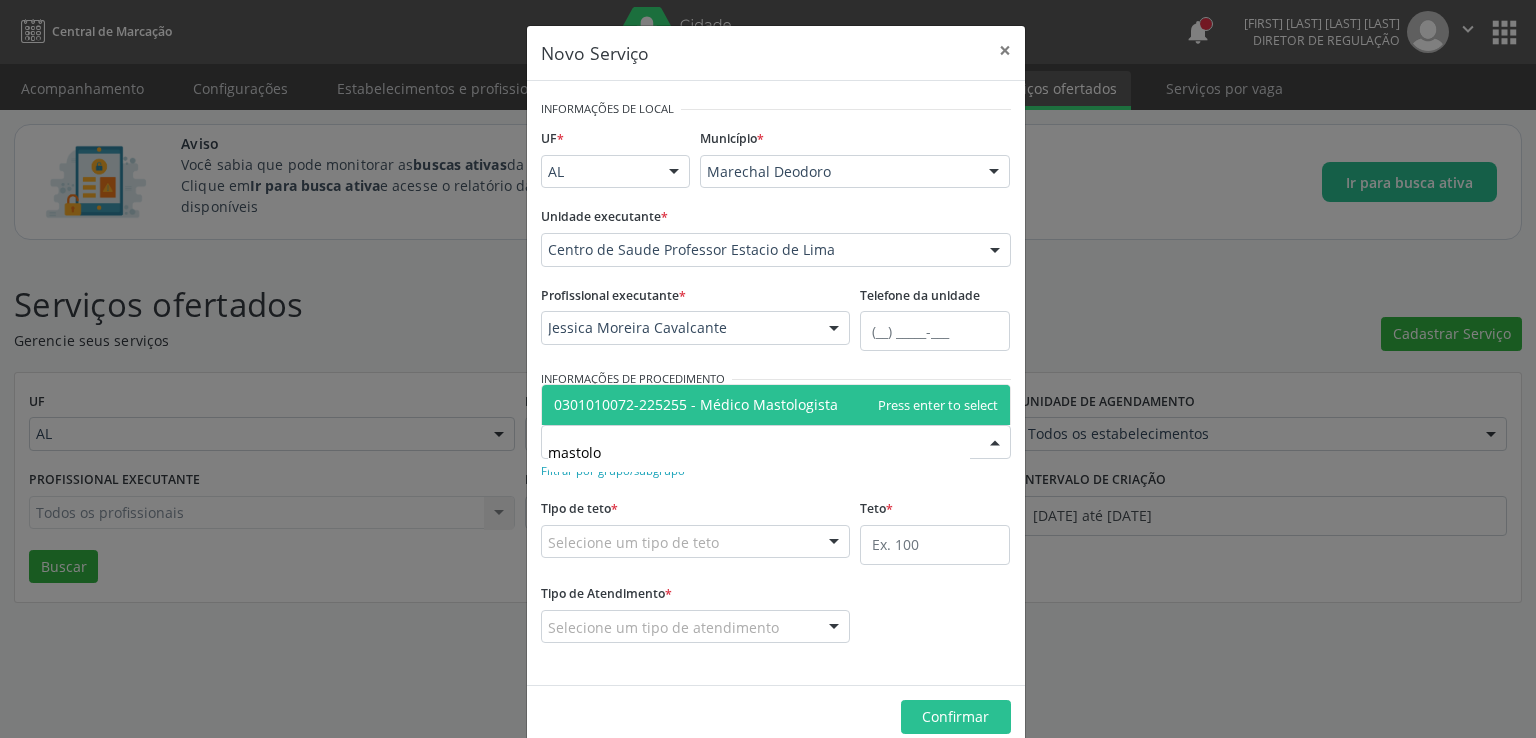 click on "0301010072-225255 - Médico Mastologista" at bounding box center [776, 405] 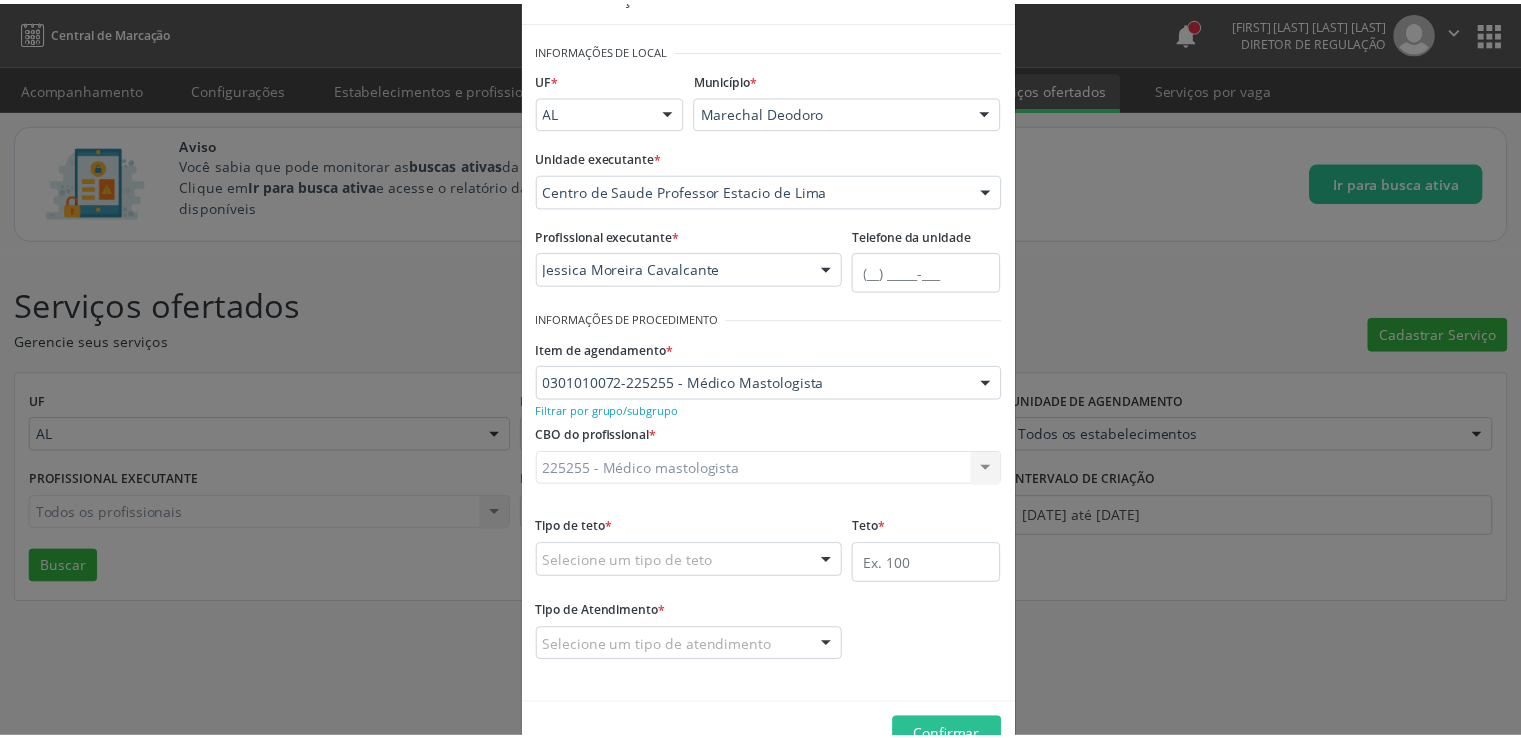 scroll, scrollTop: 112, scrollLeft: 0, axis: vertical 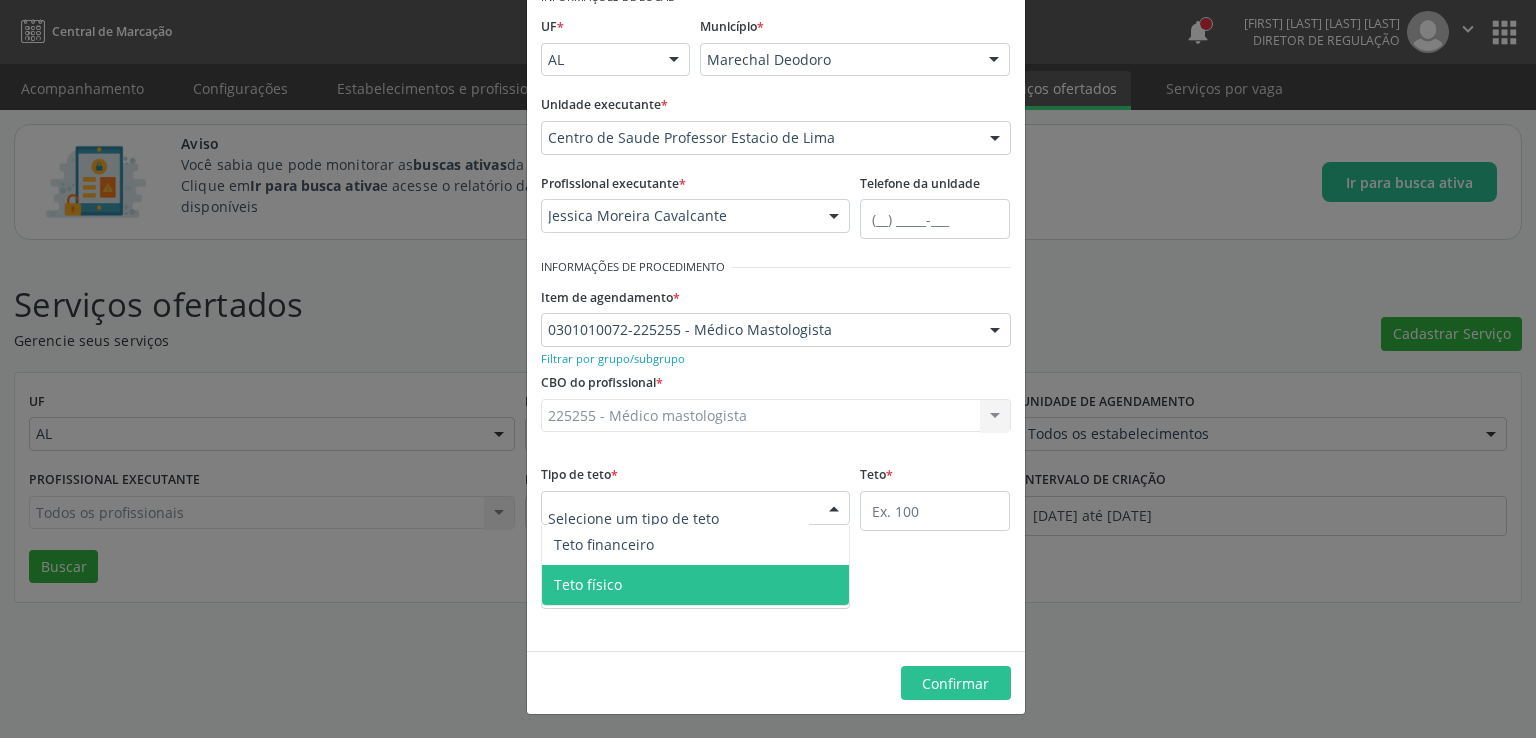 click on "Teto físico" at bounding box center [696, 585] 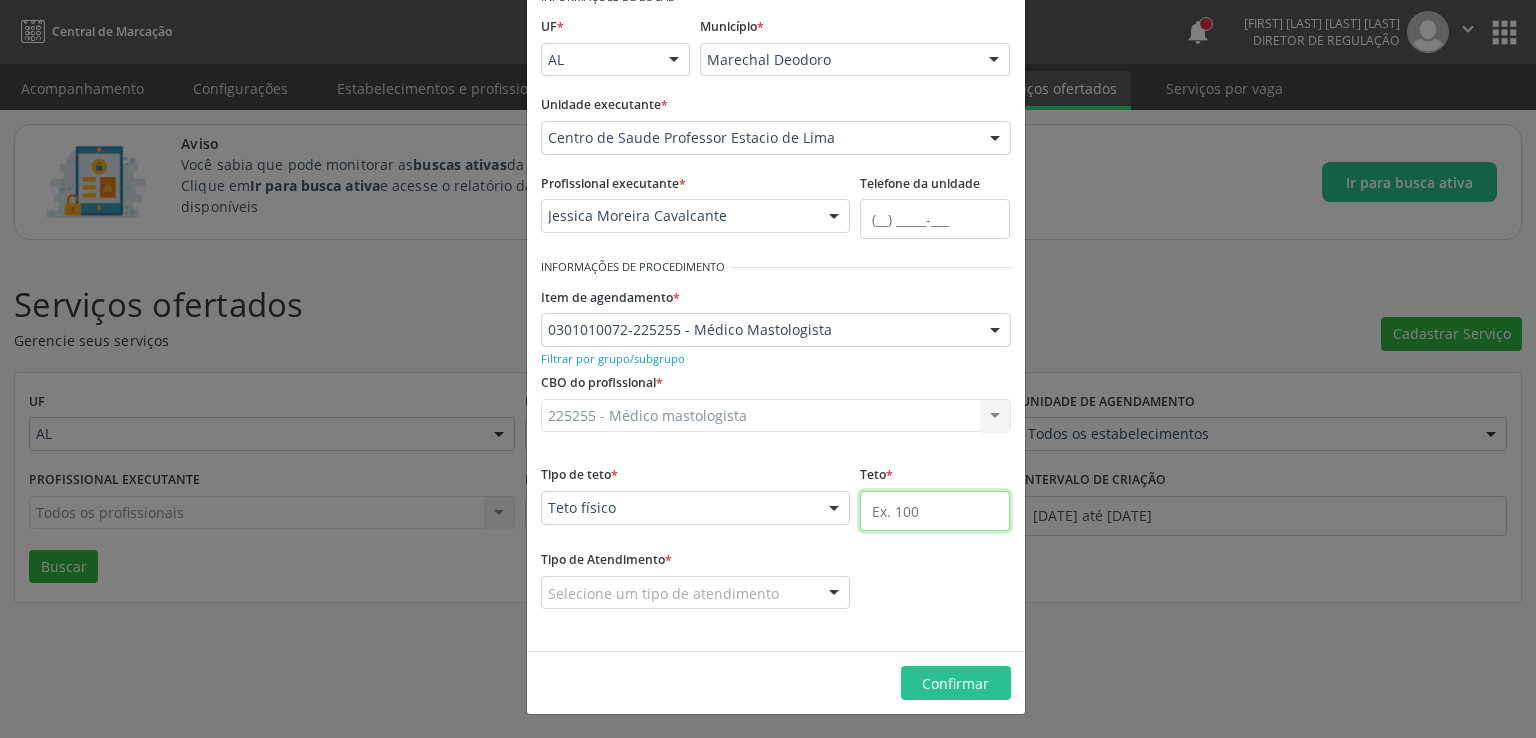 click at bounding box center (935, 511) 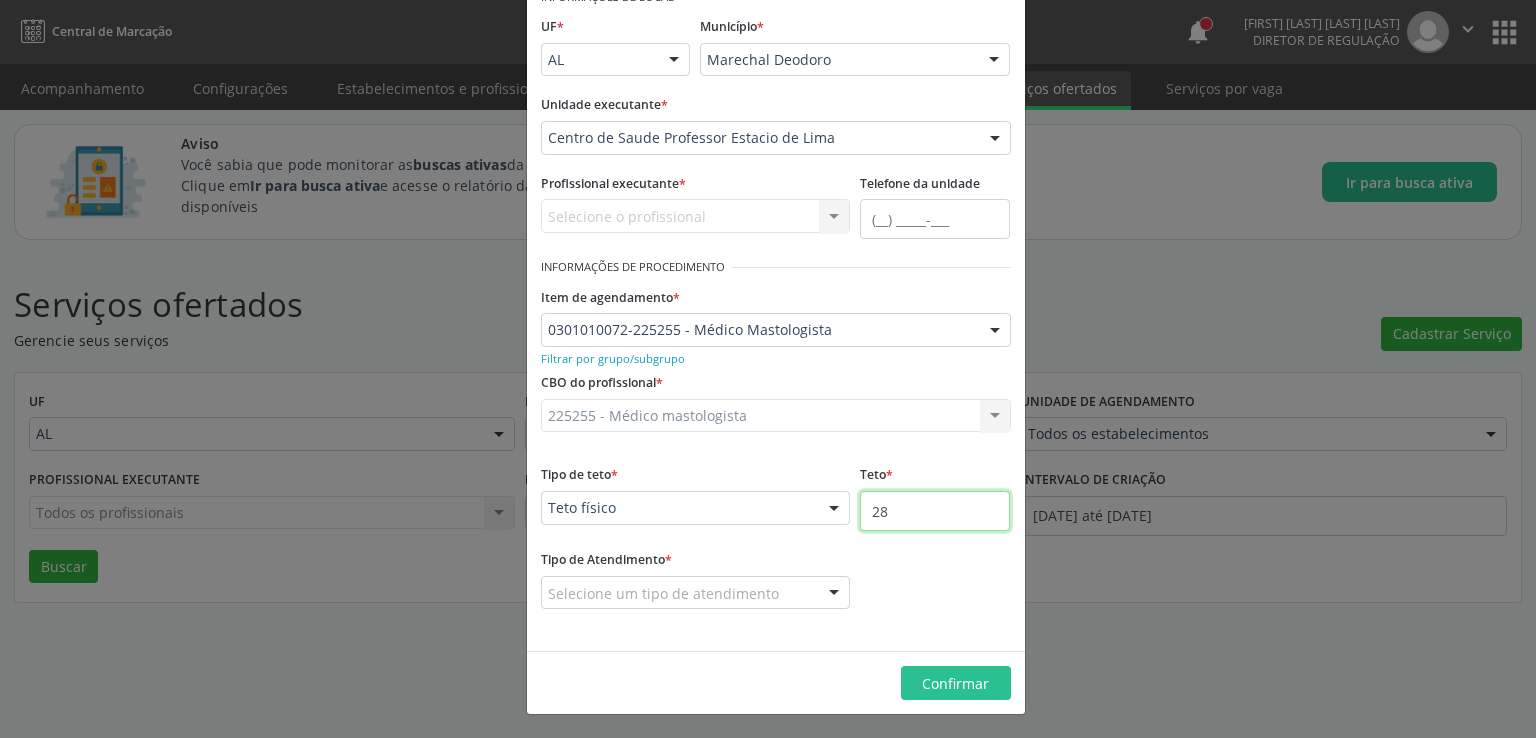 type on "28" 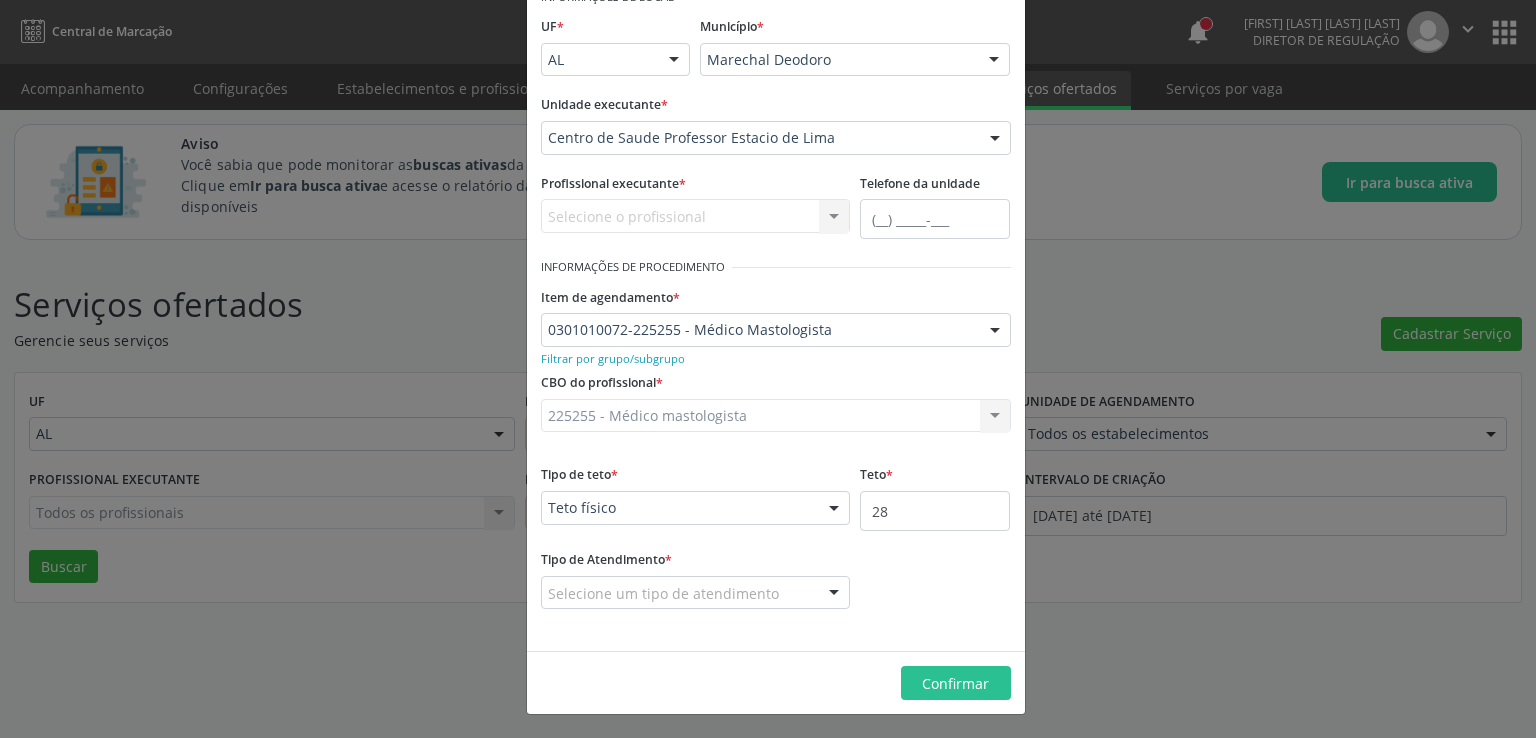 click on "Tipo de Atendimento  *
Selecione um tipo de atendimento
Ordem de chegada   Horário agendado
Nenhum resultado encontrado para: "   "
Não há nenhuma opção para ser exibida." at bounding box center (776, 591) 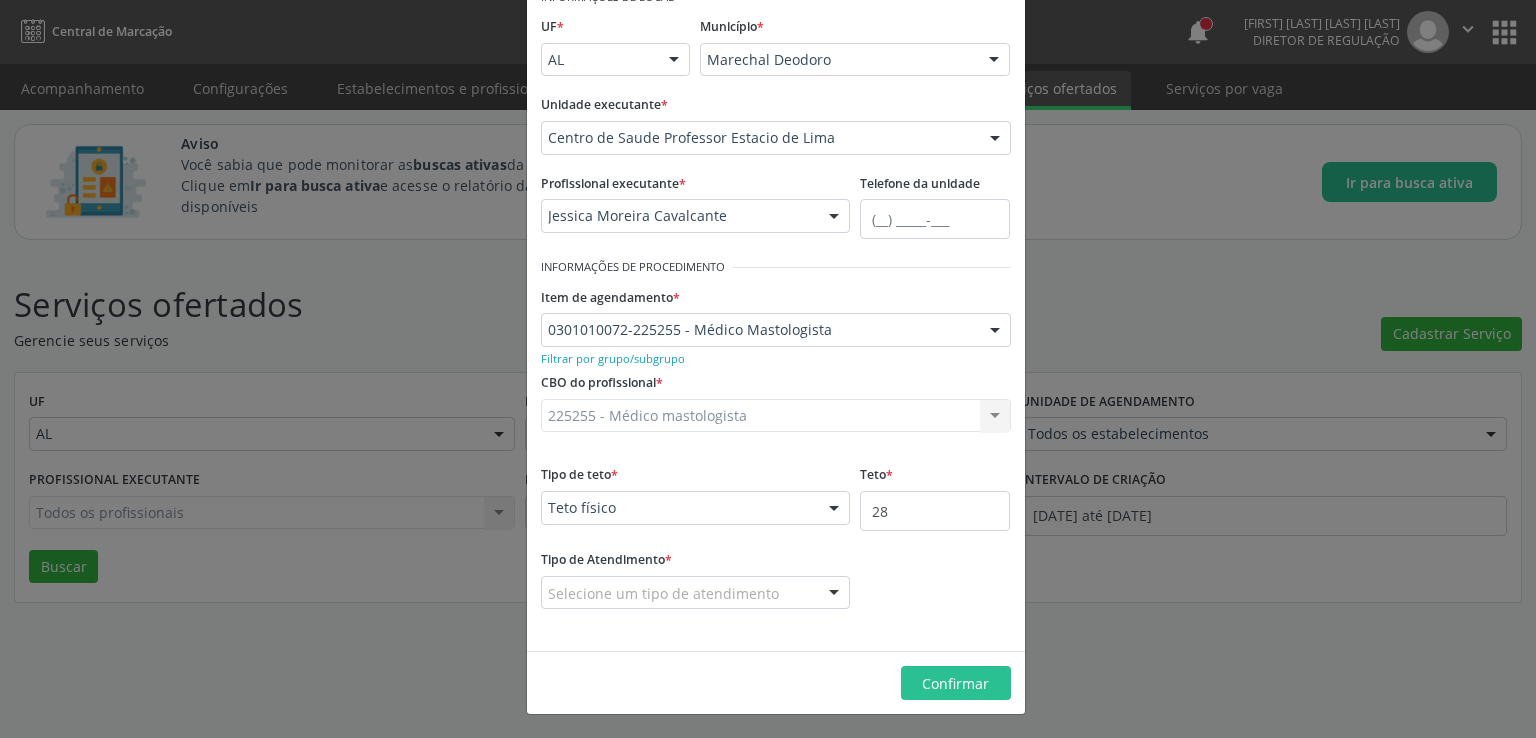 click on "Selecione um tipo de atendimento" at bounding box center (696, 593) 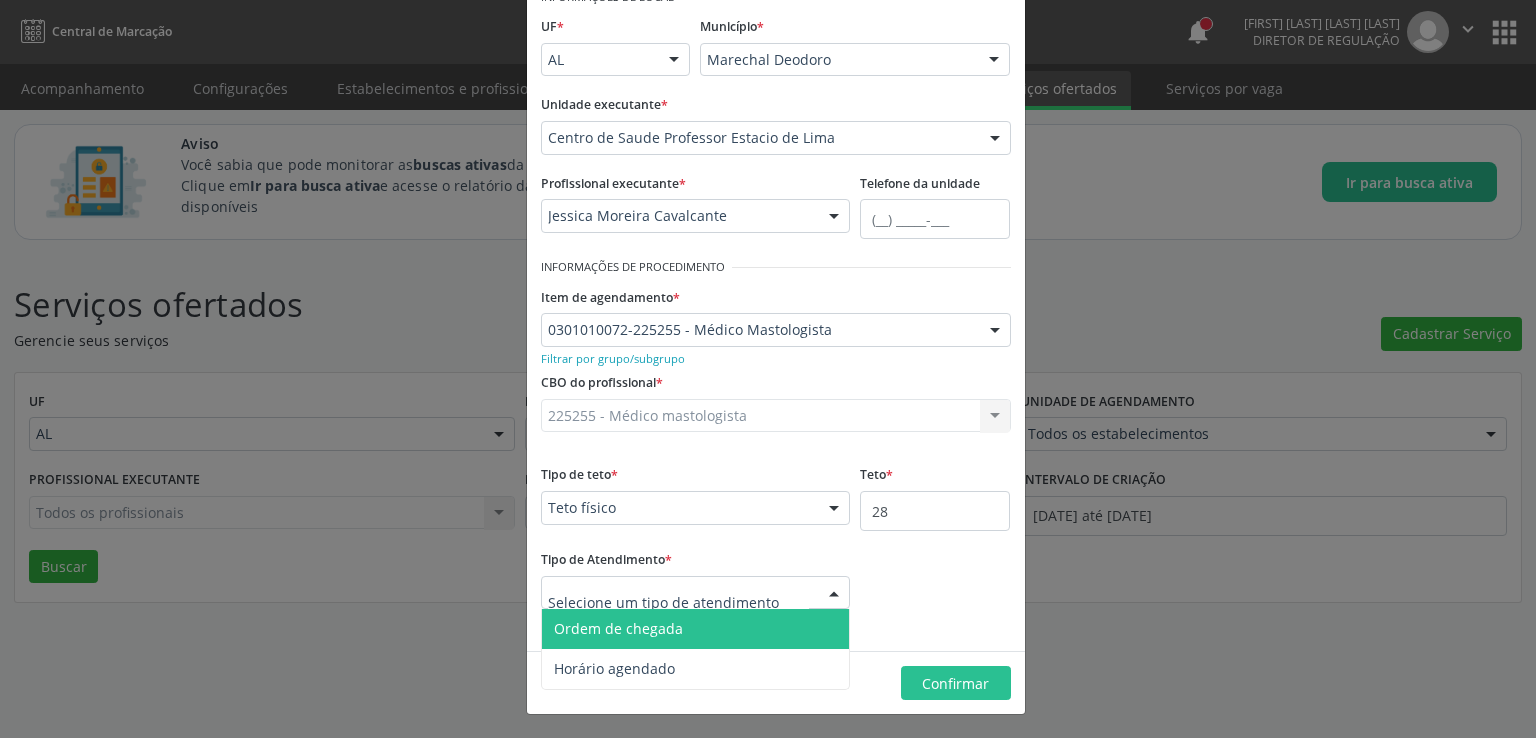 click on "Ordem de chegada" at bounding box center [696, 629] 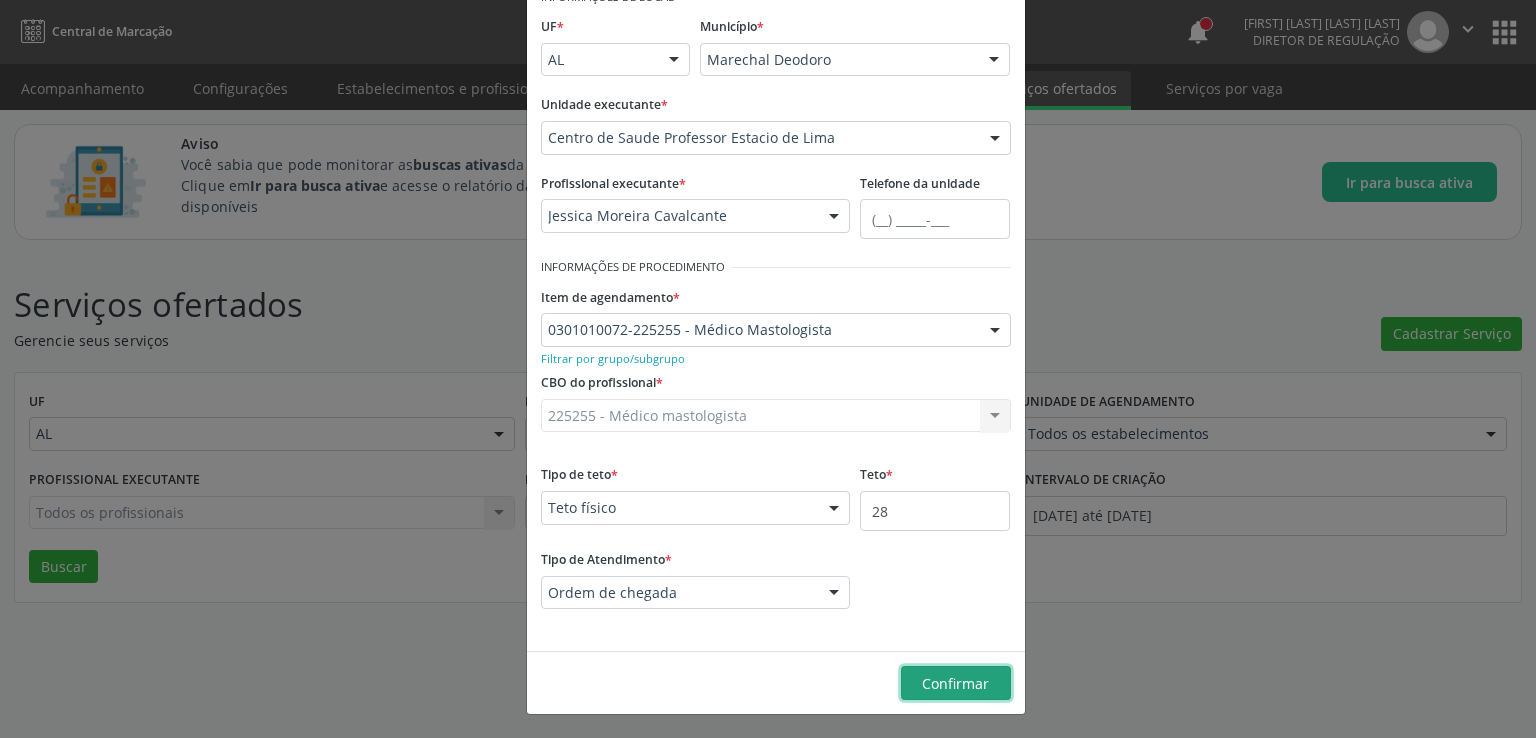 click on "Confirmar" at bounding box center [955, 683] 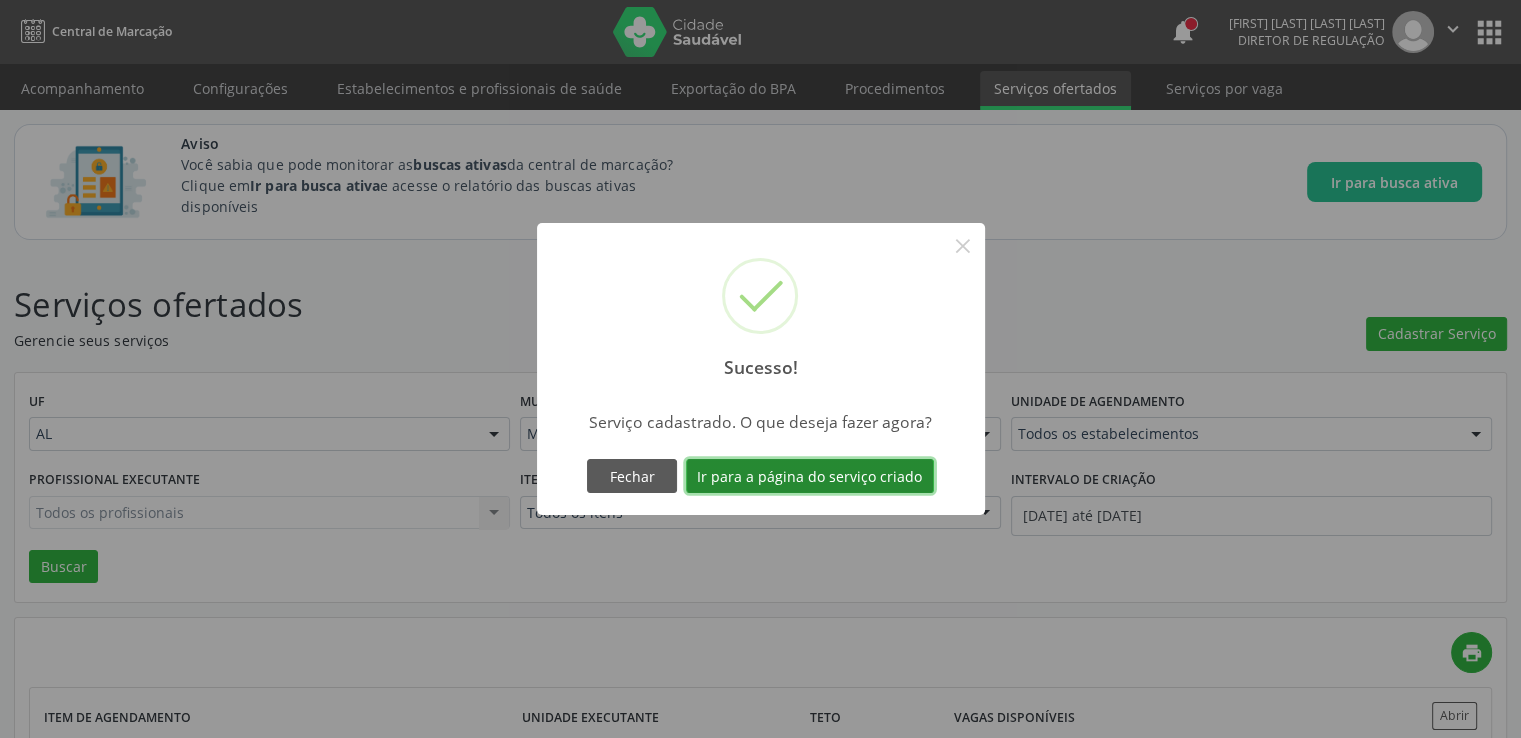click on "Ir para a página do serviço criado" at bounding box center (810, 476) 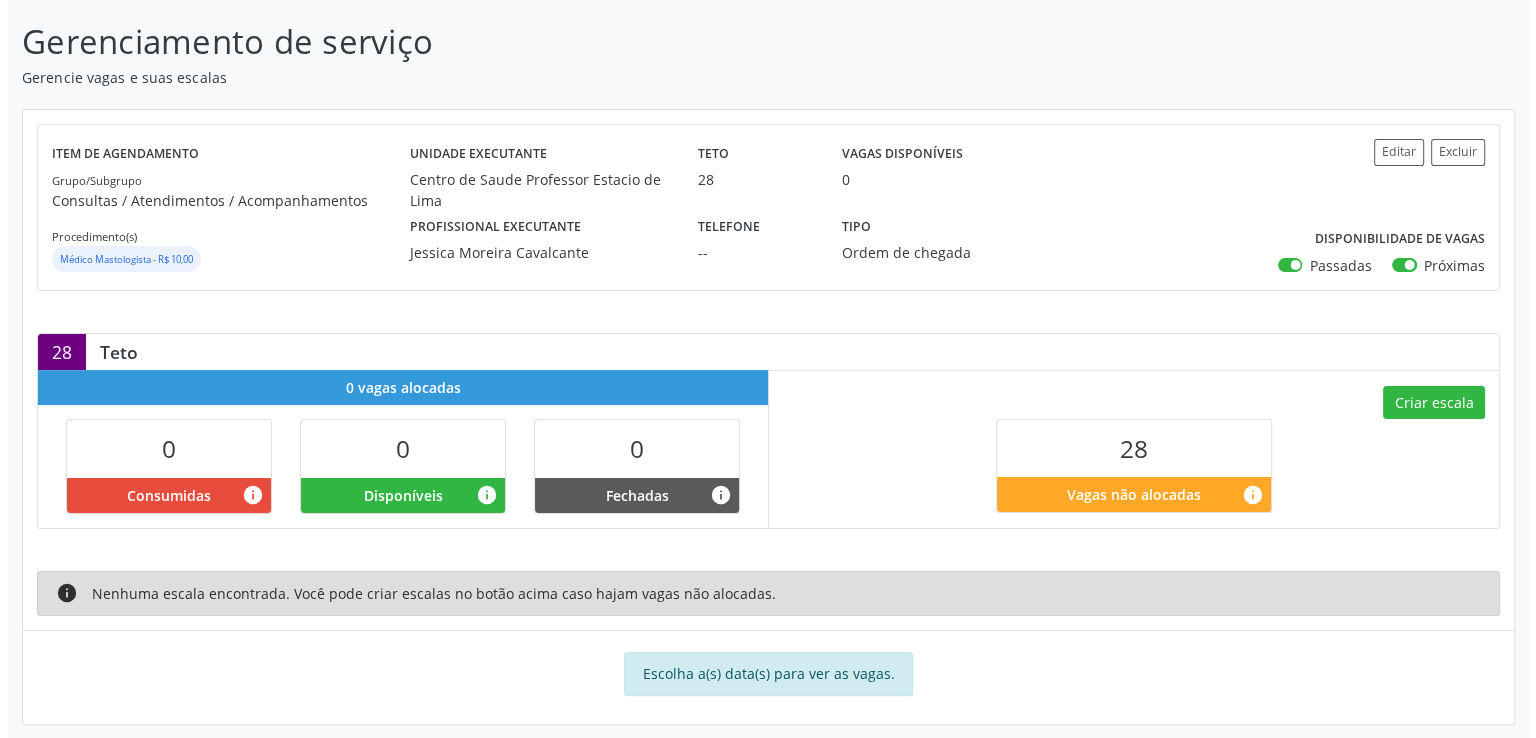 scroll, scrollTop: 316, scrollLeft: 0, axis: vertical 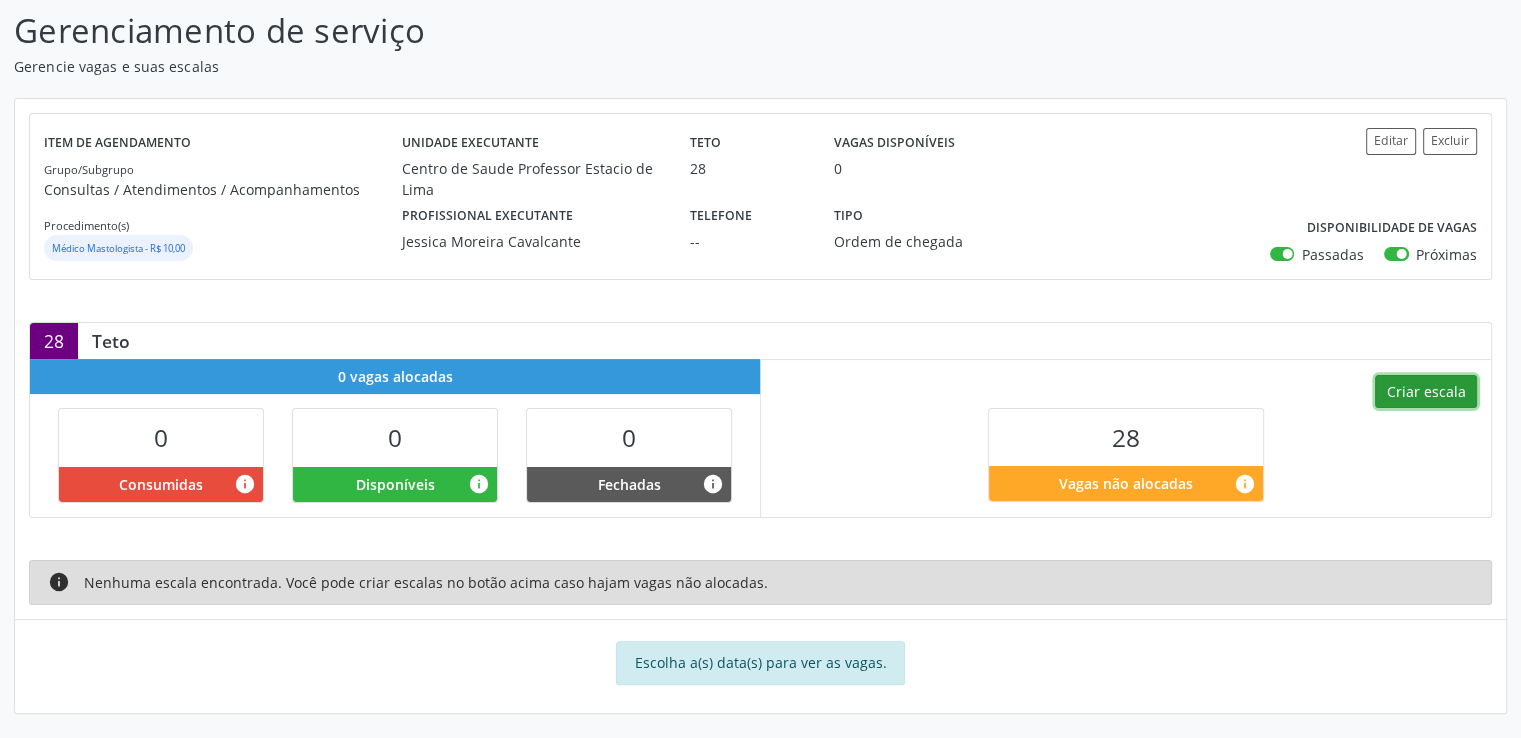 click on "Criar escala" at bounding box center [1426, 392] 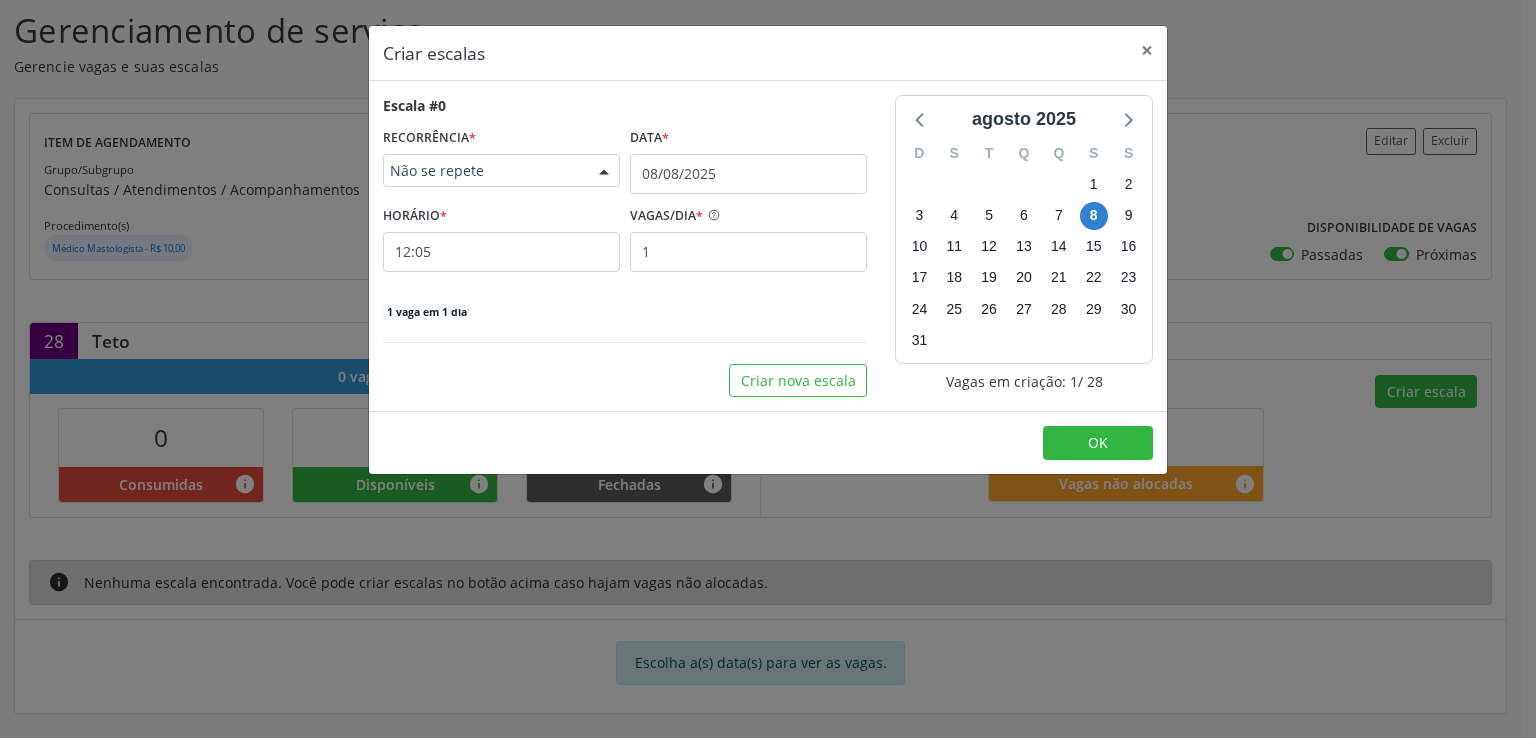 click on "Não se repete" at bounding box center (484, 171) 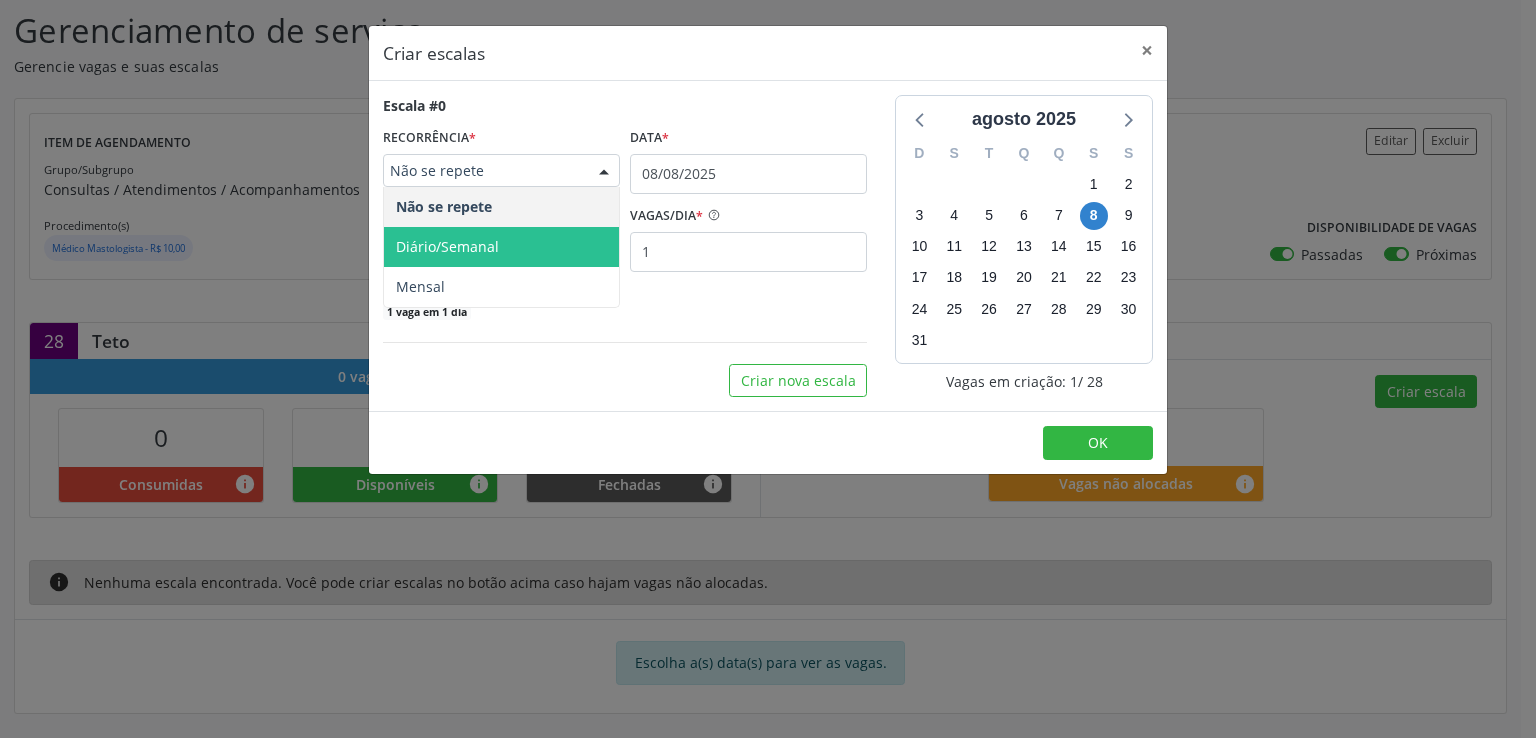 click on "Diário/Semanal" at bounding box center [447, 246] 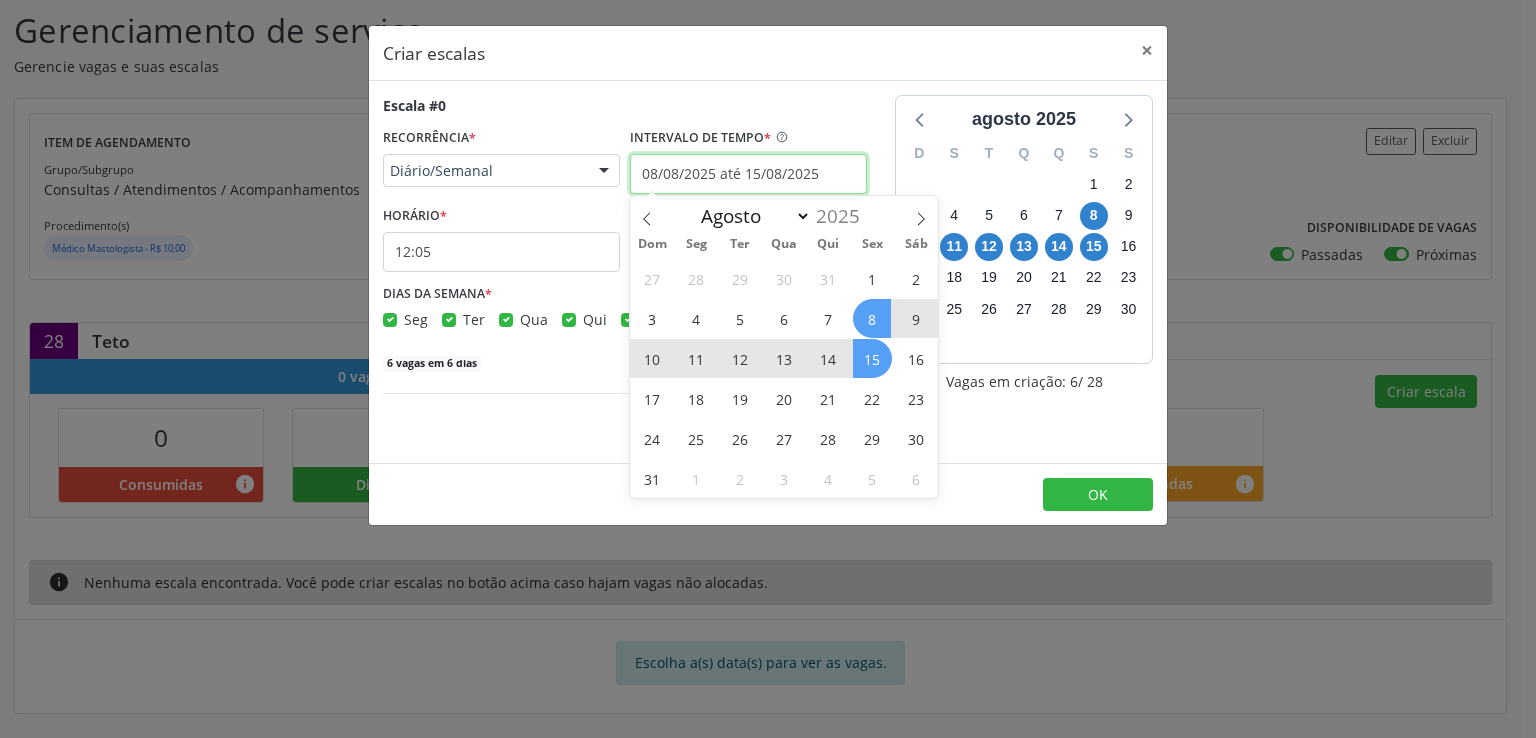 click on "08/08/2025 até 15/08/2025" at bounding box center [748, 174] 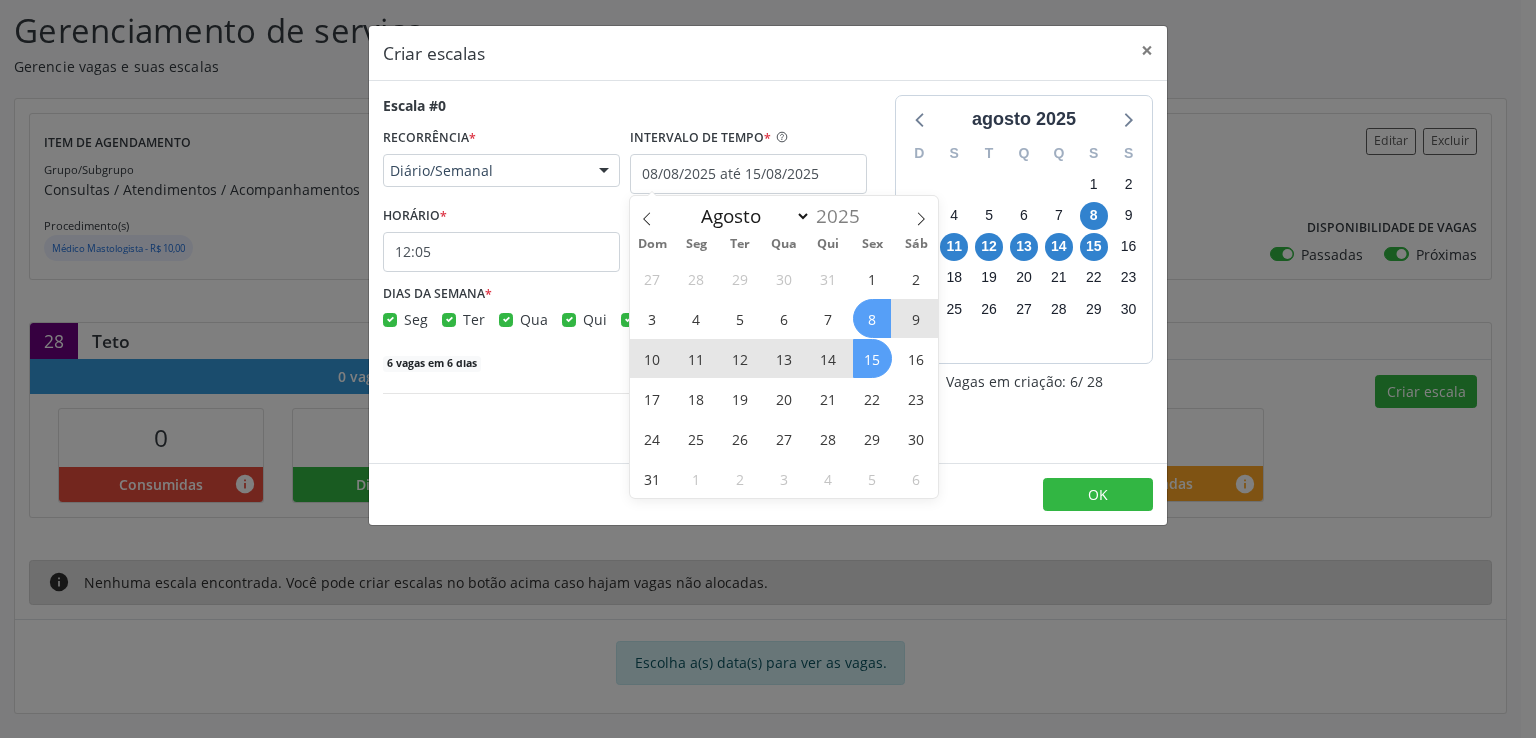 click on "15" at bounding box center (872, 358) 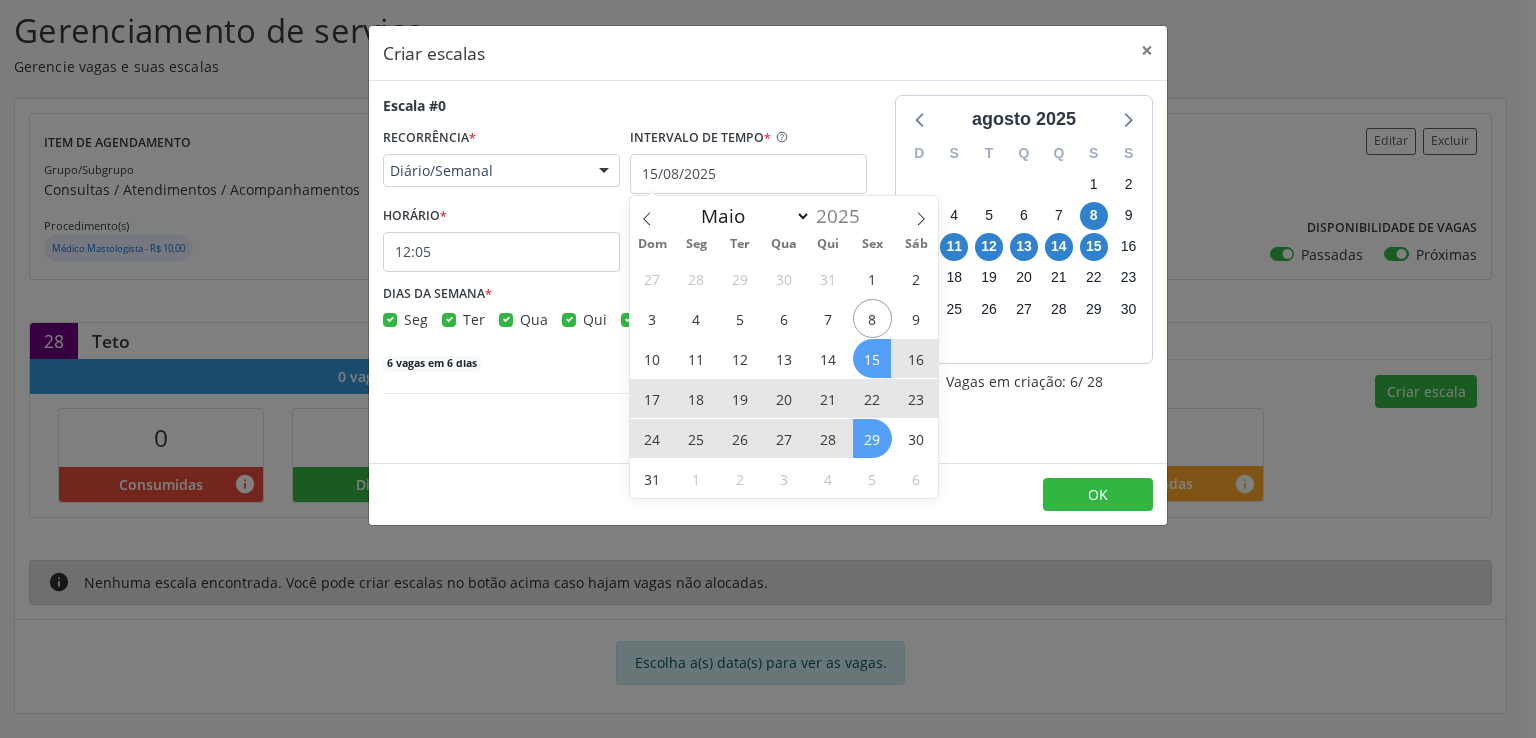 drag, startPoint x: 874, startPoint y: 353, endPoint x: 882, endPoint y: 434, distance: 81.394104 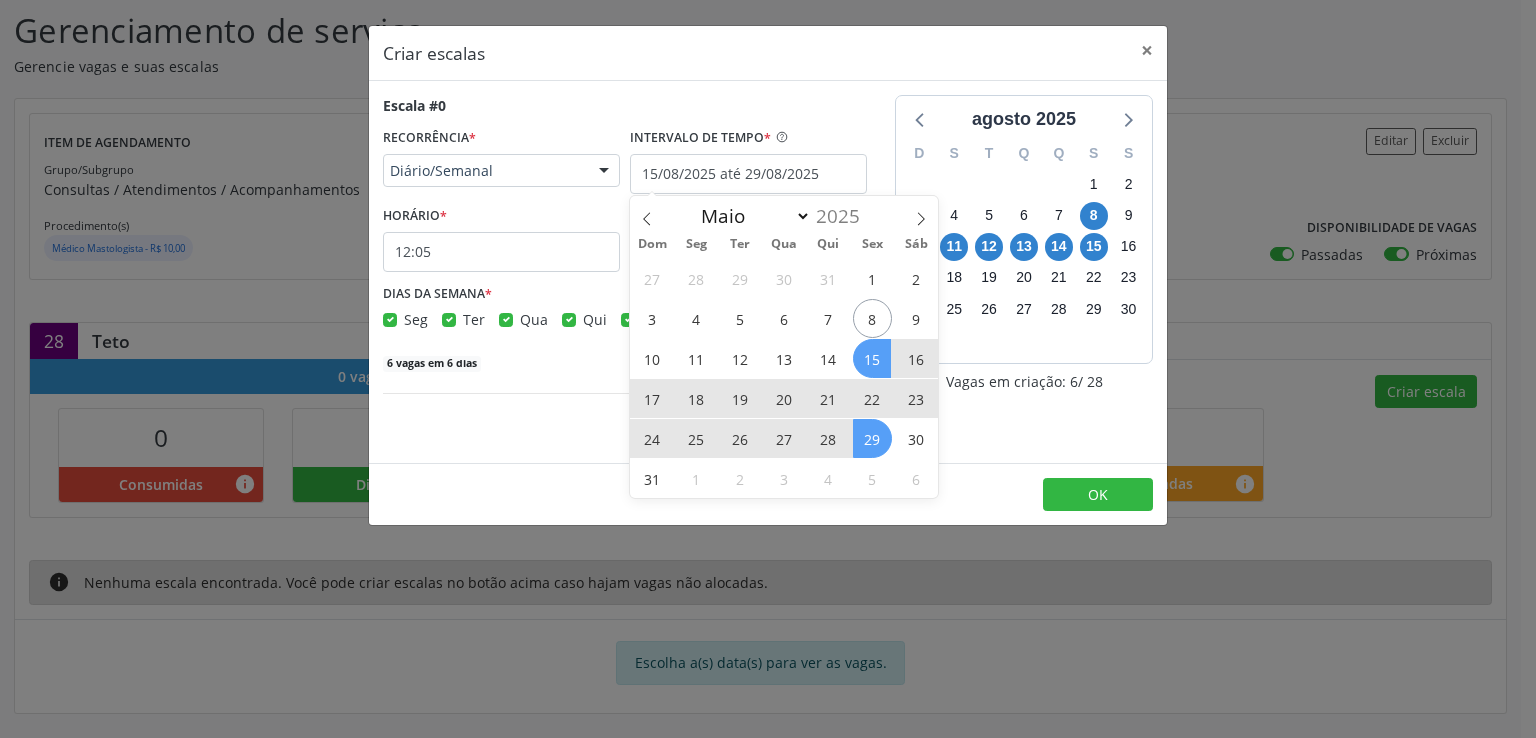 click on "Escala #0
RECORRÊNCIA
*
Diário/Semanal         Não se repete   Diário/Semanal   Mensal
Nenhum resultado encontrado para: "   "
Não há nenhuma opção para ser exibida.
INTERVALO DE TEMPO
*
15/08/2025 até 29/08/2025
HORÁRIO
*
12:05
VAGAS/DIA
*
1
DIAS DA SEMANA
*
Seg Ter Qua Qui Sex Sáb Dom
6 vagas em 6 dias
Criar nova escala" at bounding box center (625, 272) 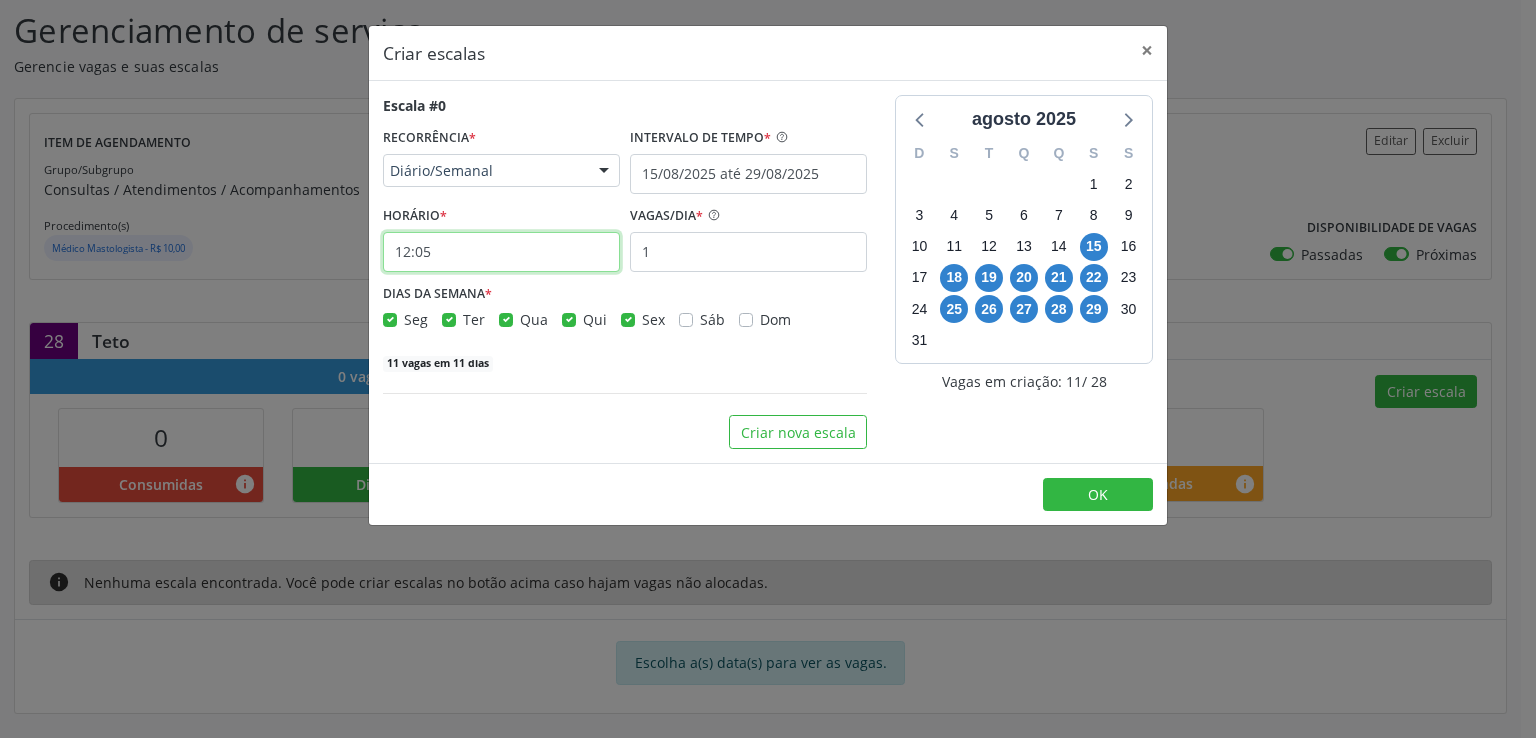 click on "12:05" at bounding box center [501, 252] 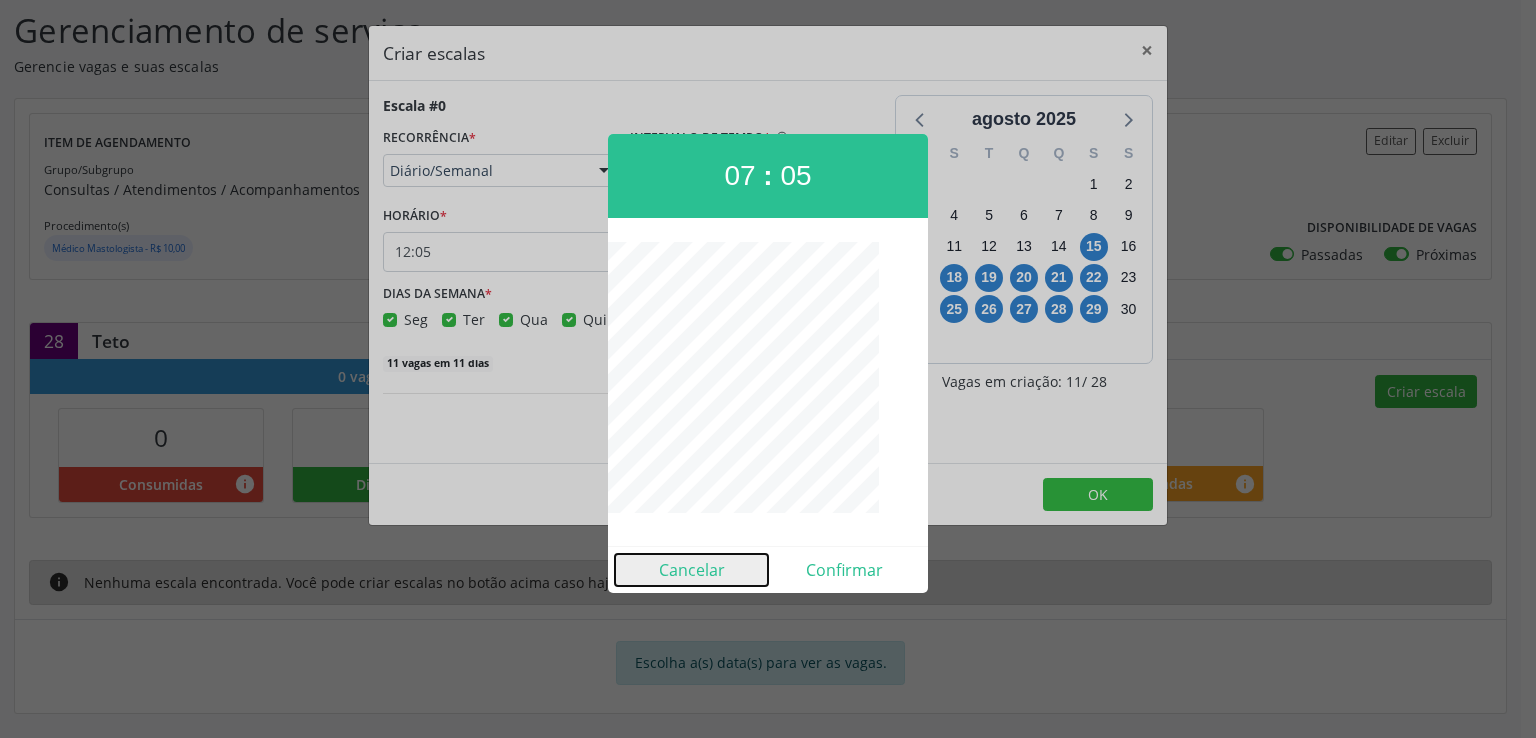 click on "Cancelar" at bounding box center (691, 570) 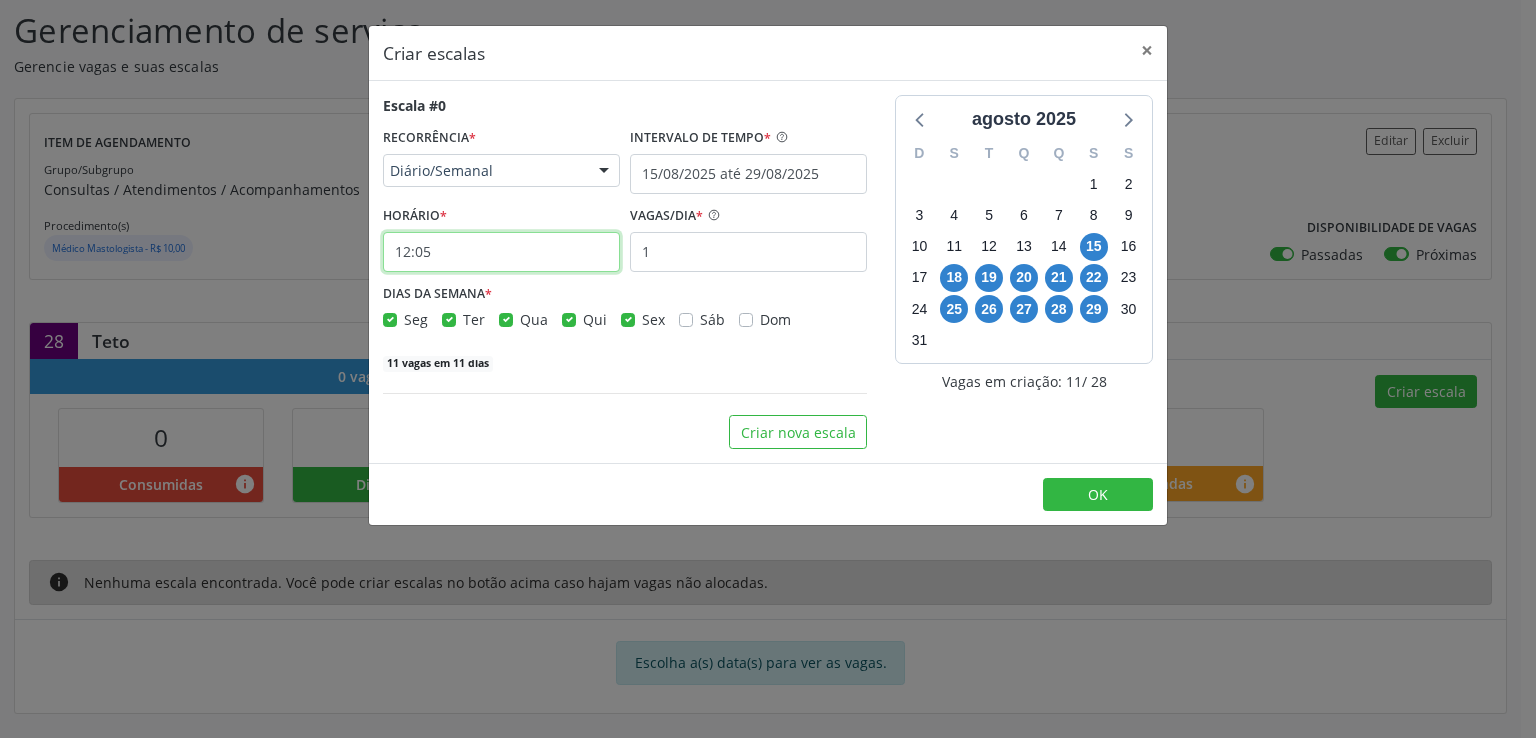 click on "12:05" at bounding box center (501, 252) 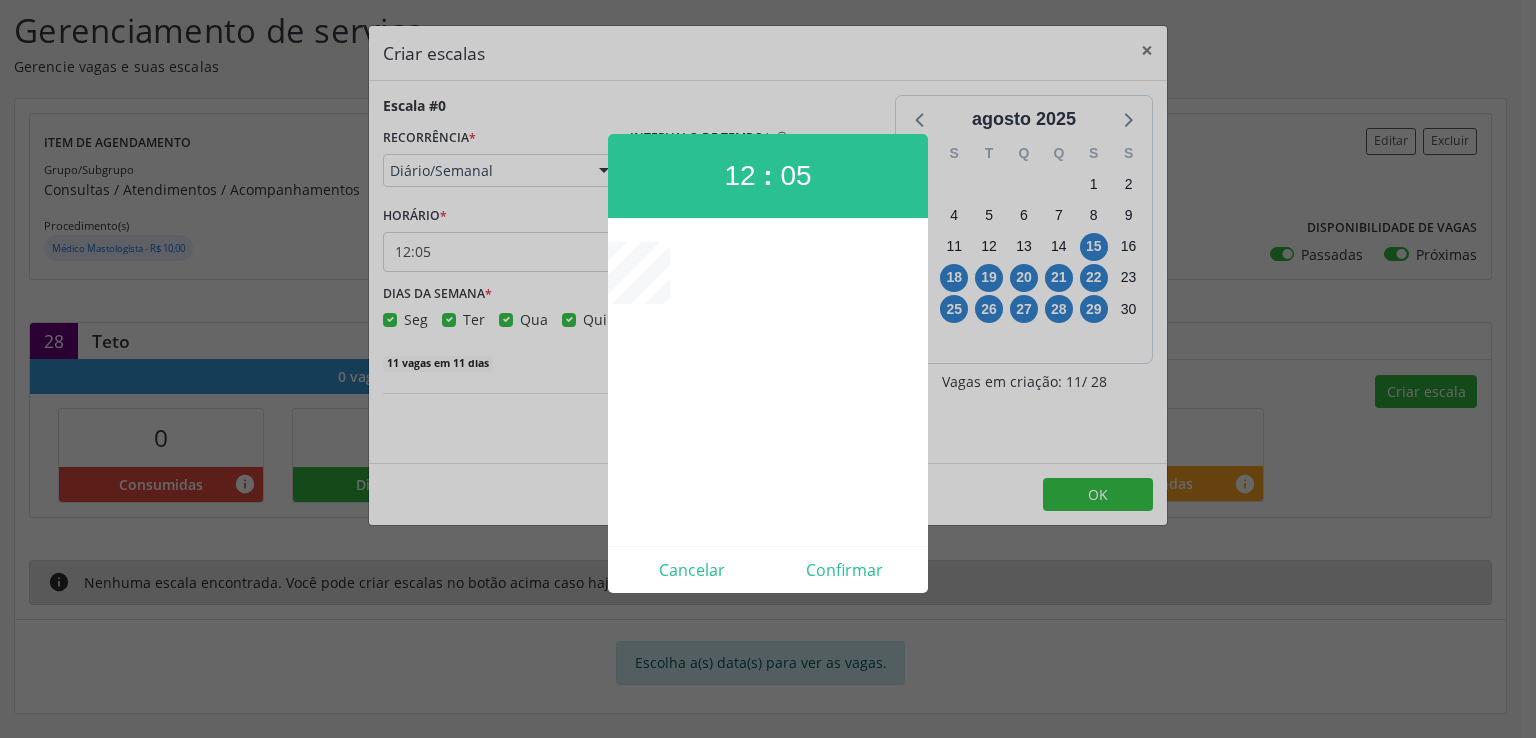 click at bounding box center (768, 382) 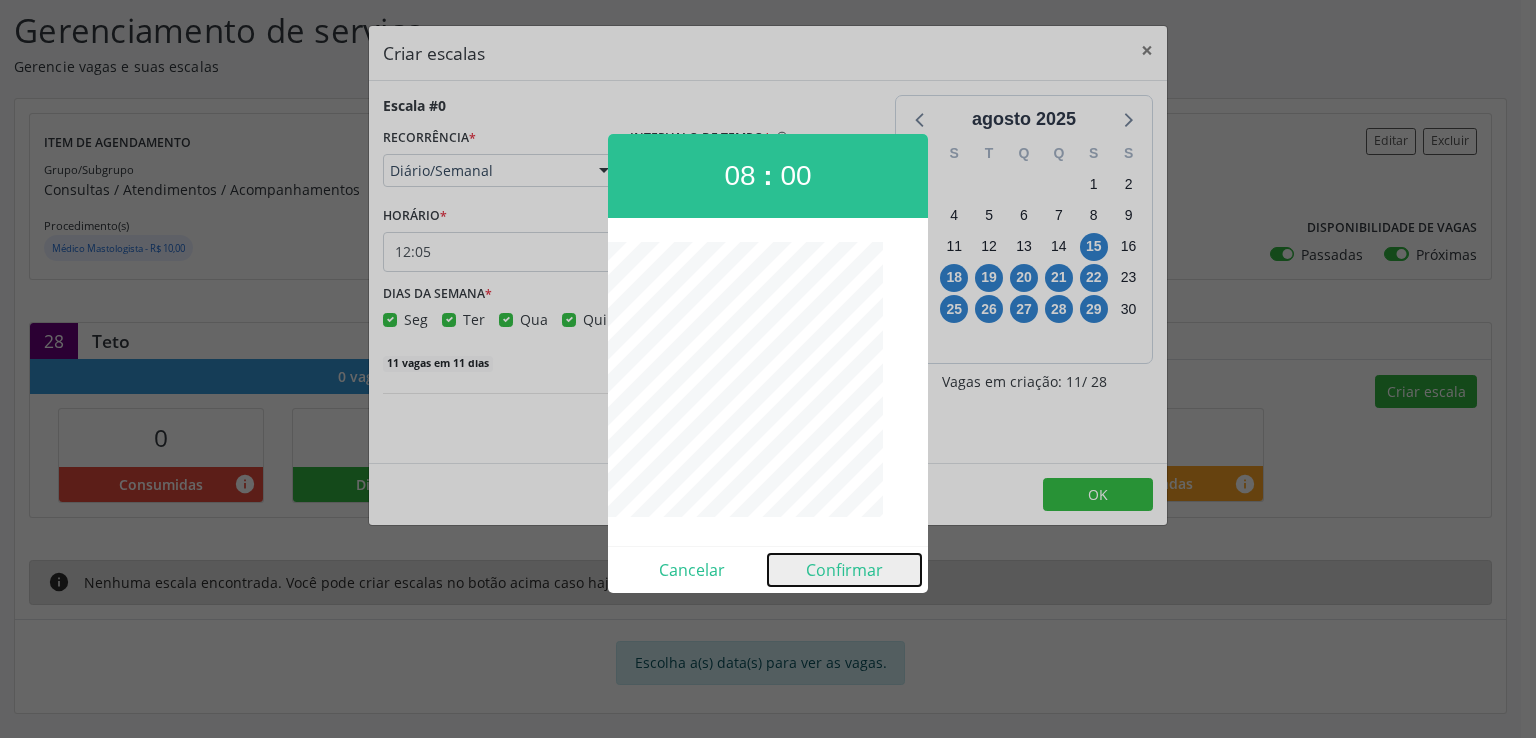 click on "Confirmar" at bounding box center [844, 570] 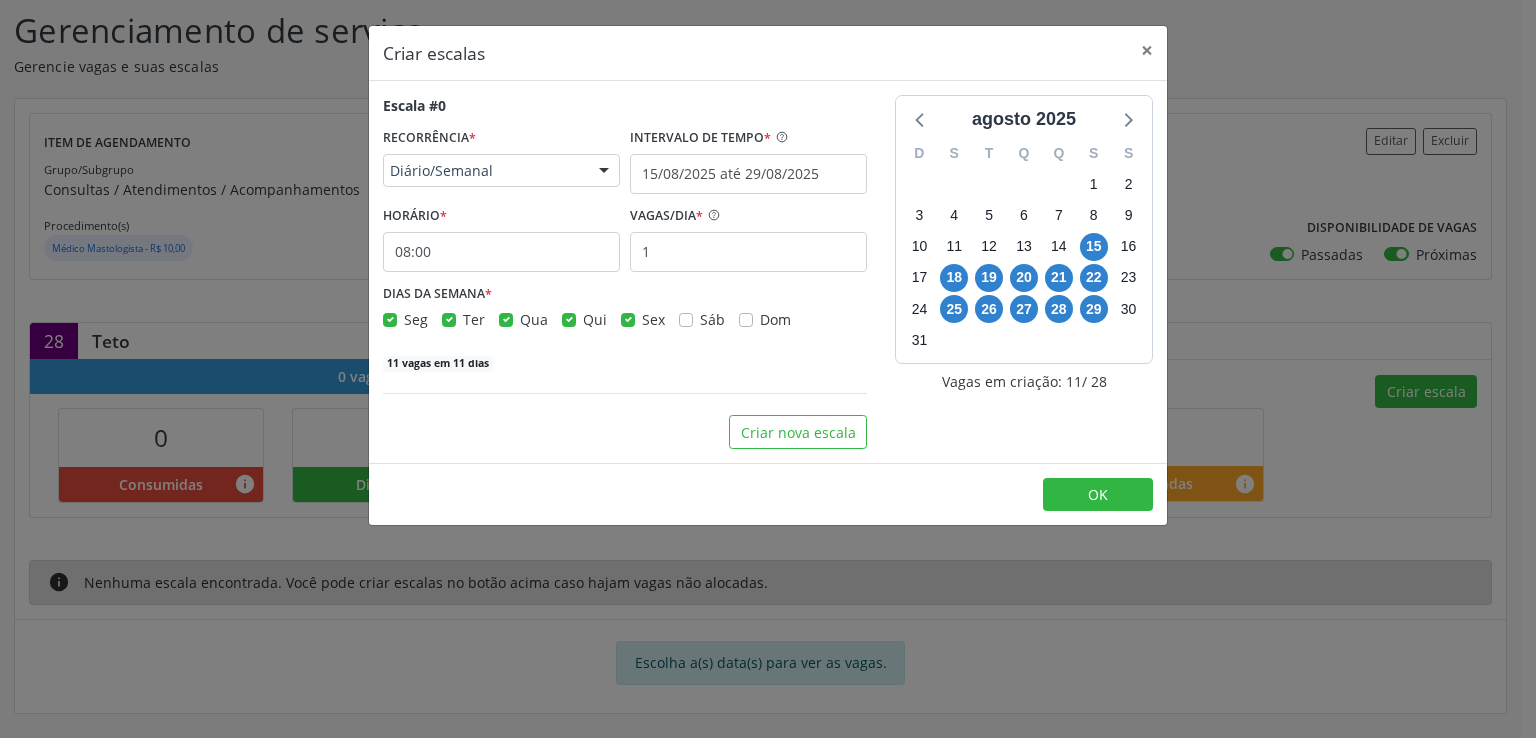 click on "Seg" at bounding box center [416, 319] 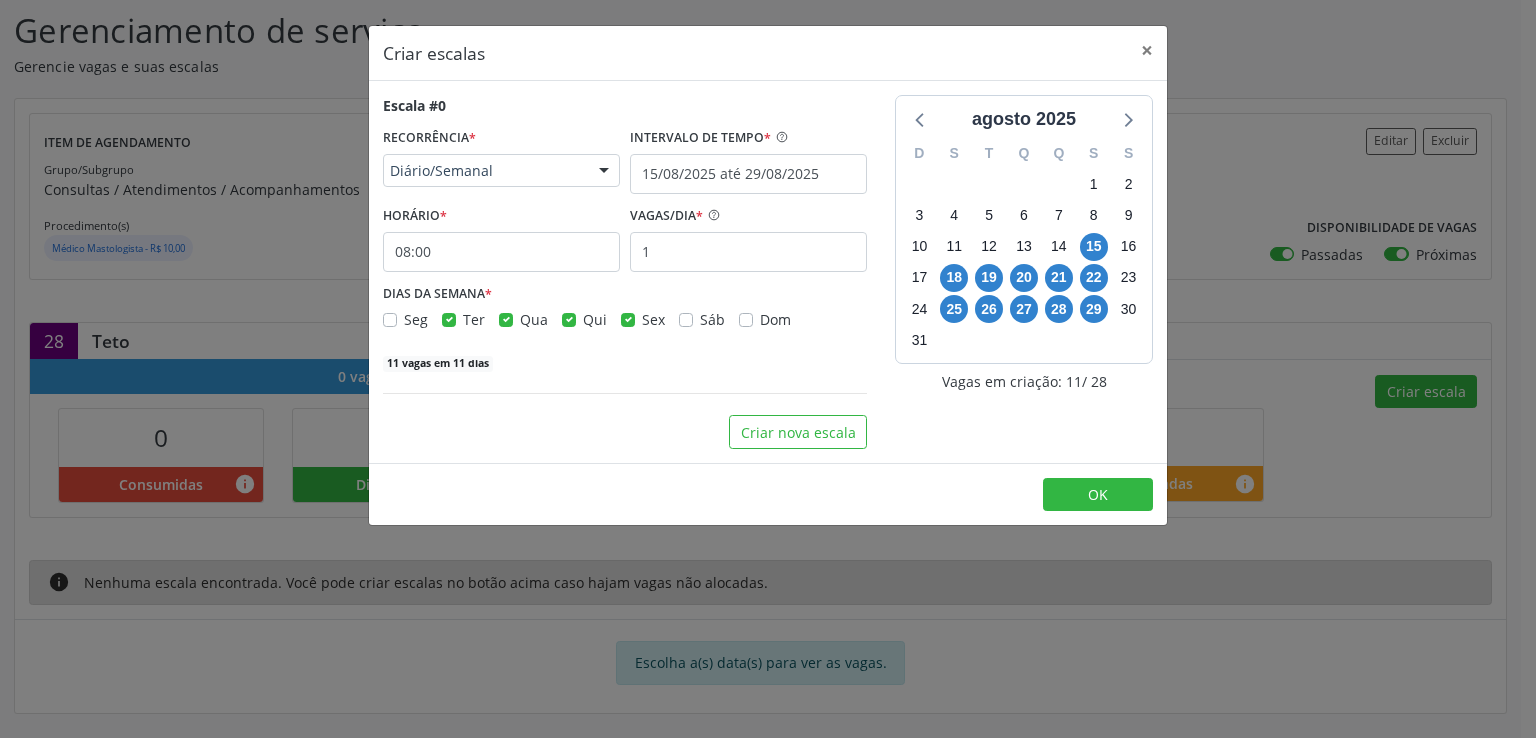 click on "Seg" at bounding box center [416, 319] 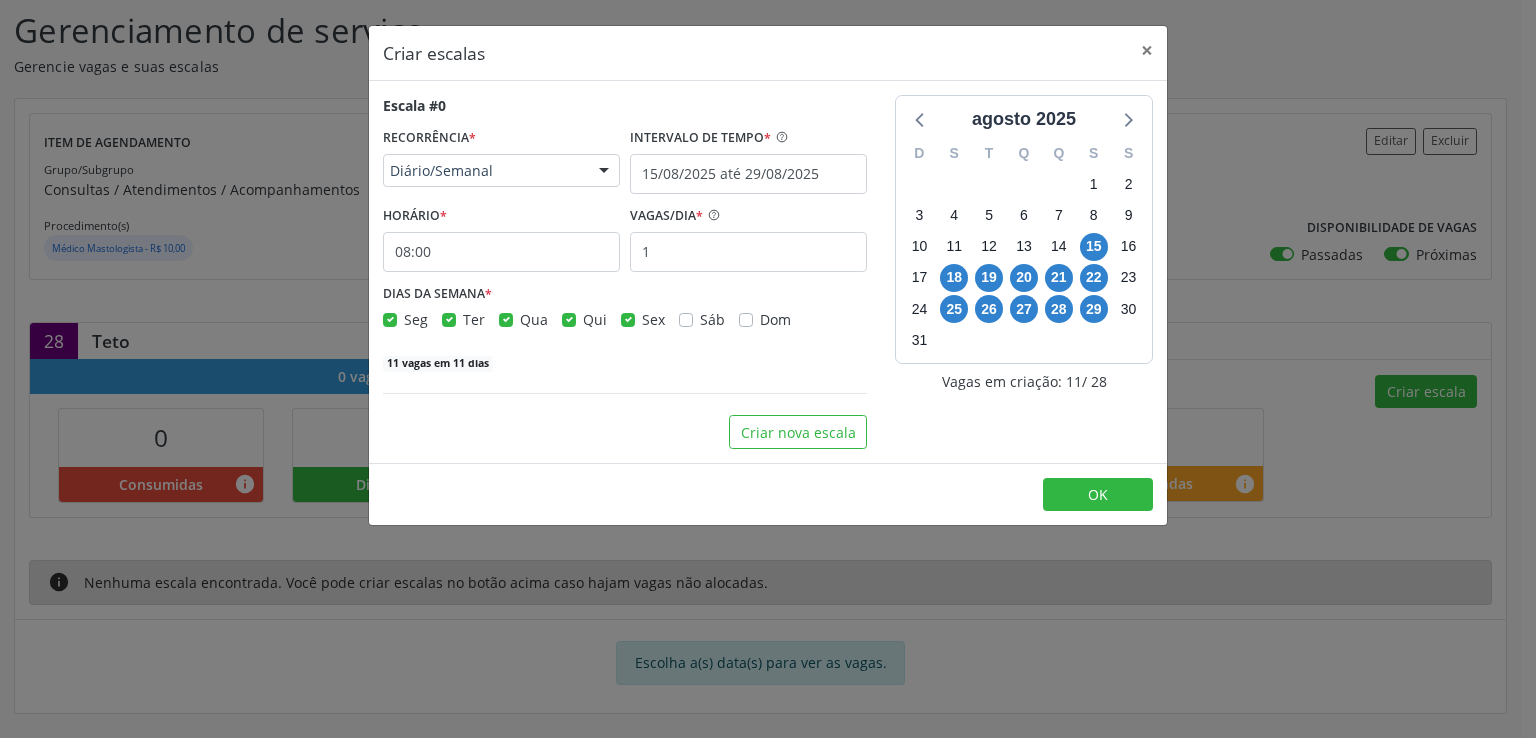 click on "Seg" at bounding box center [416, 319] 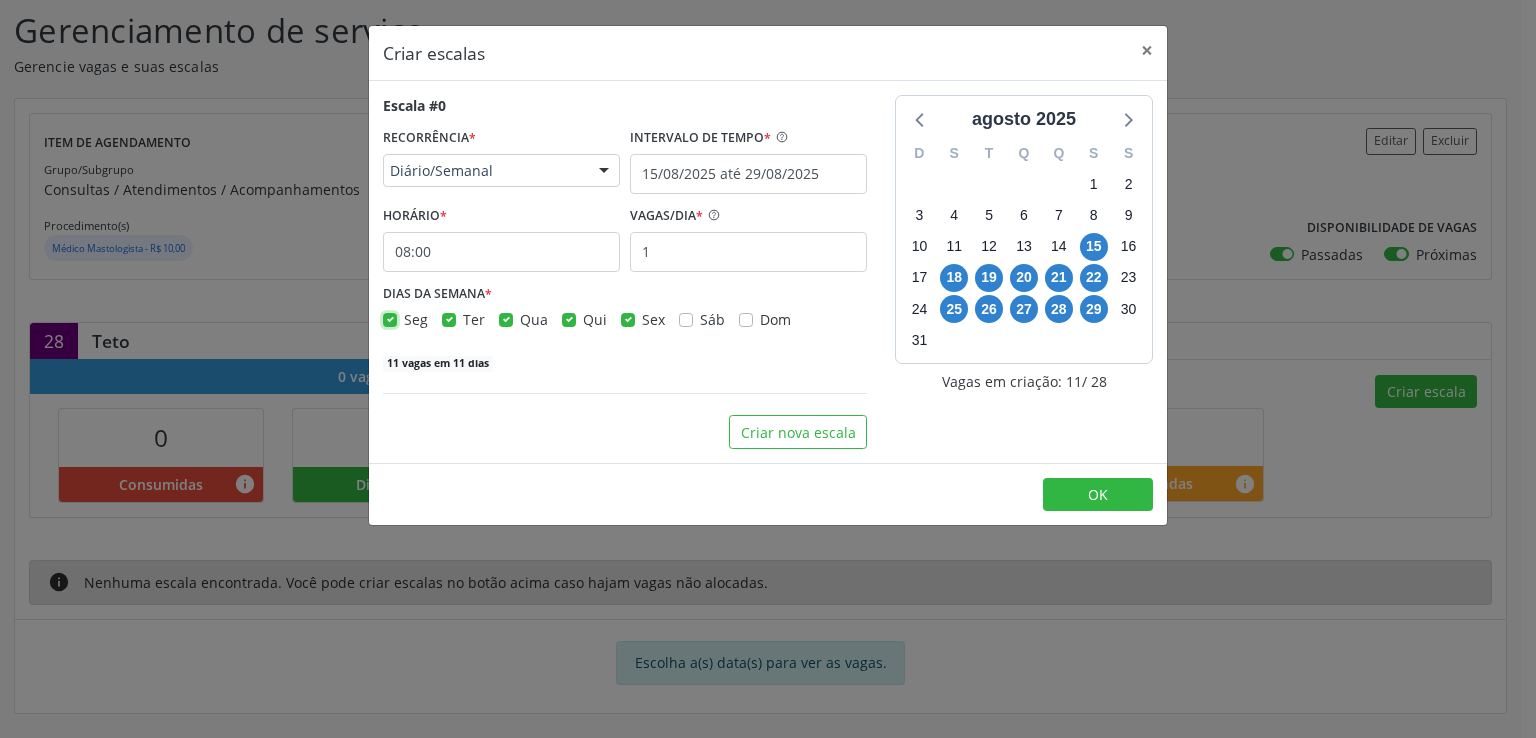 click on "Seg" at bounding box center (390, 318) 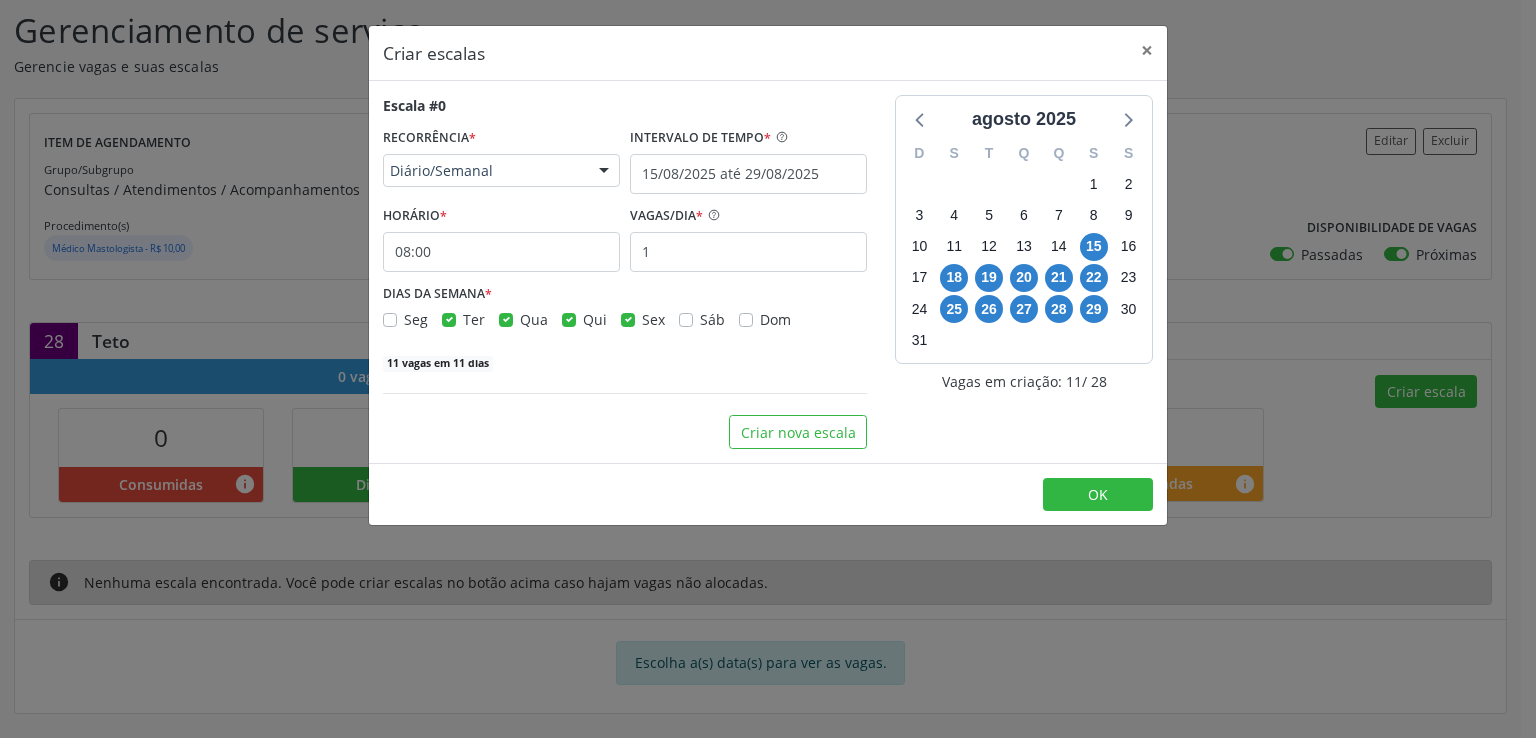 click on "Seg" at bounding box center [416, 319] 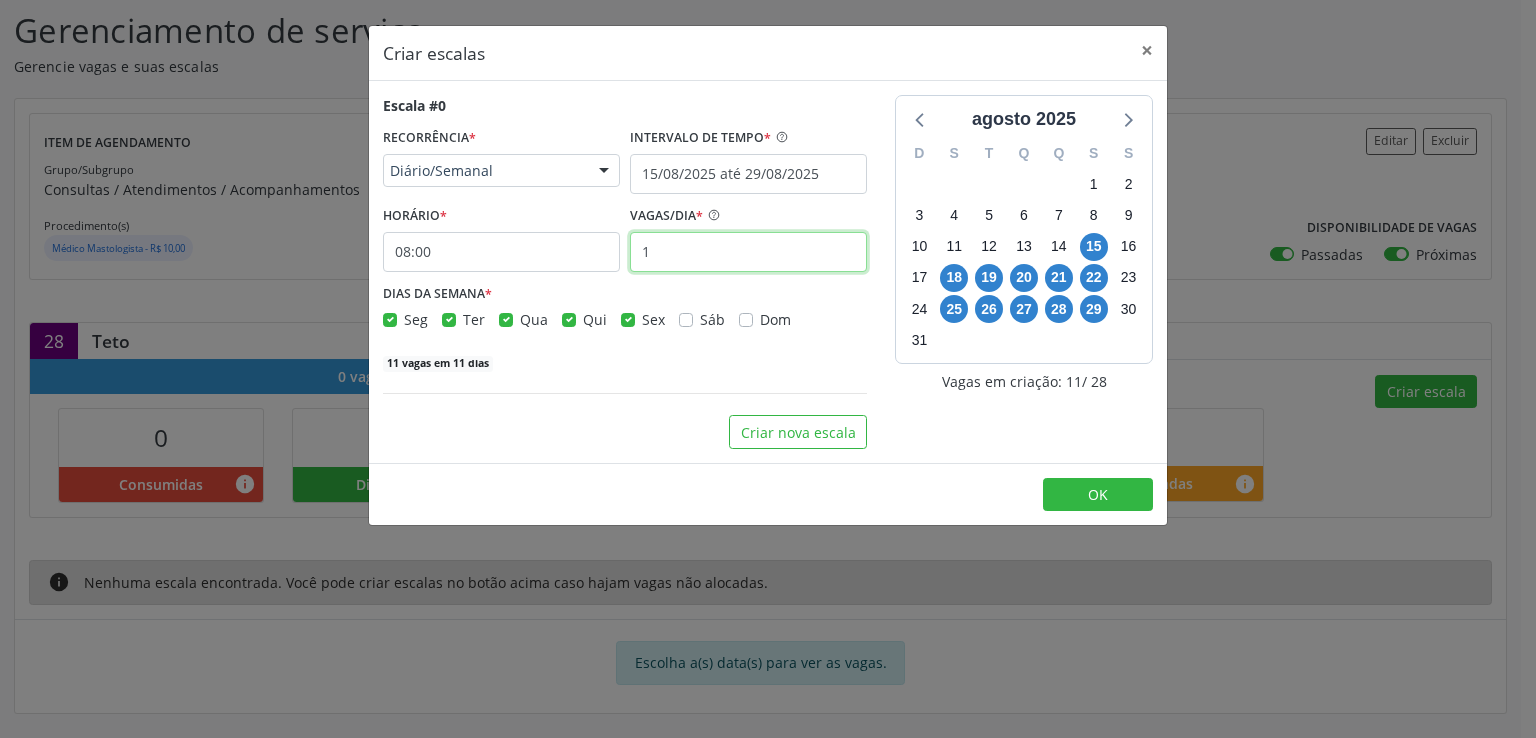 click on "1" at bounding box center (748, 252) 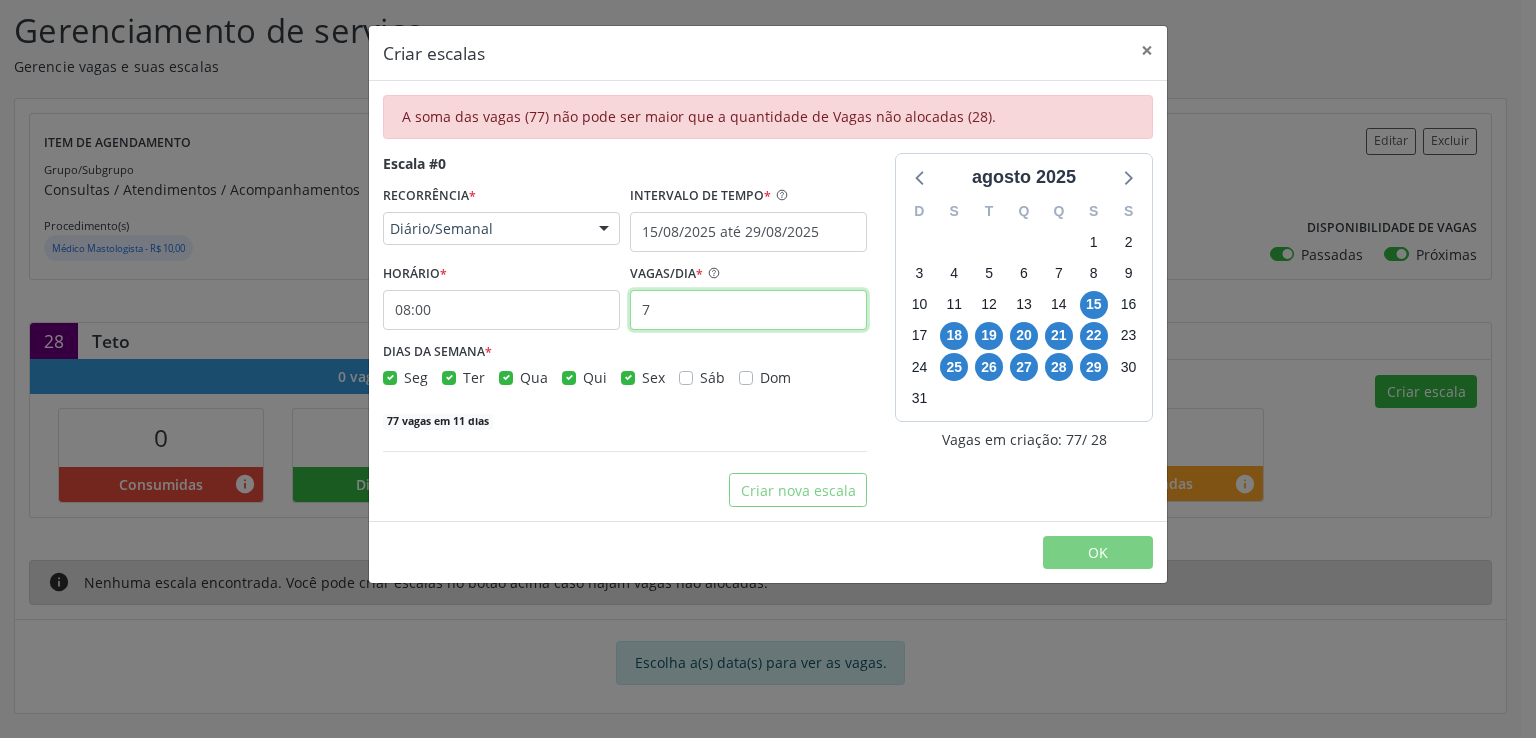 type on "7" 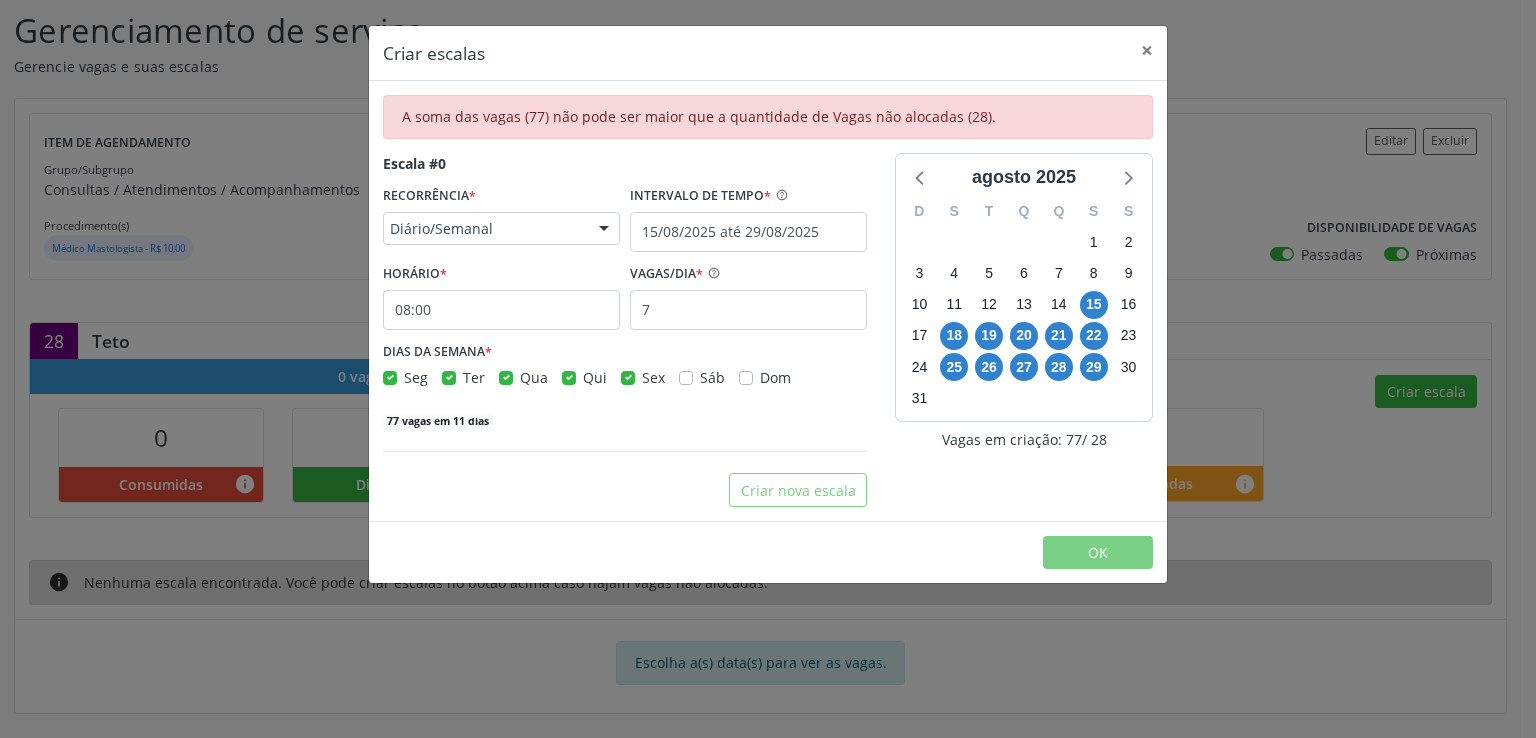 click on "Seg" at bounding box center [416, 377] 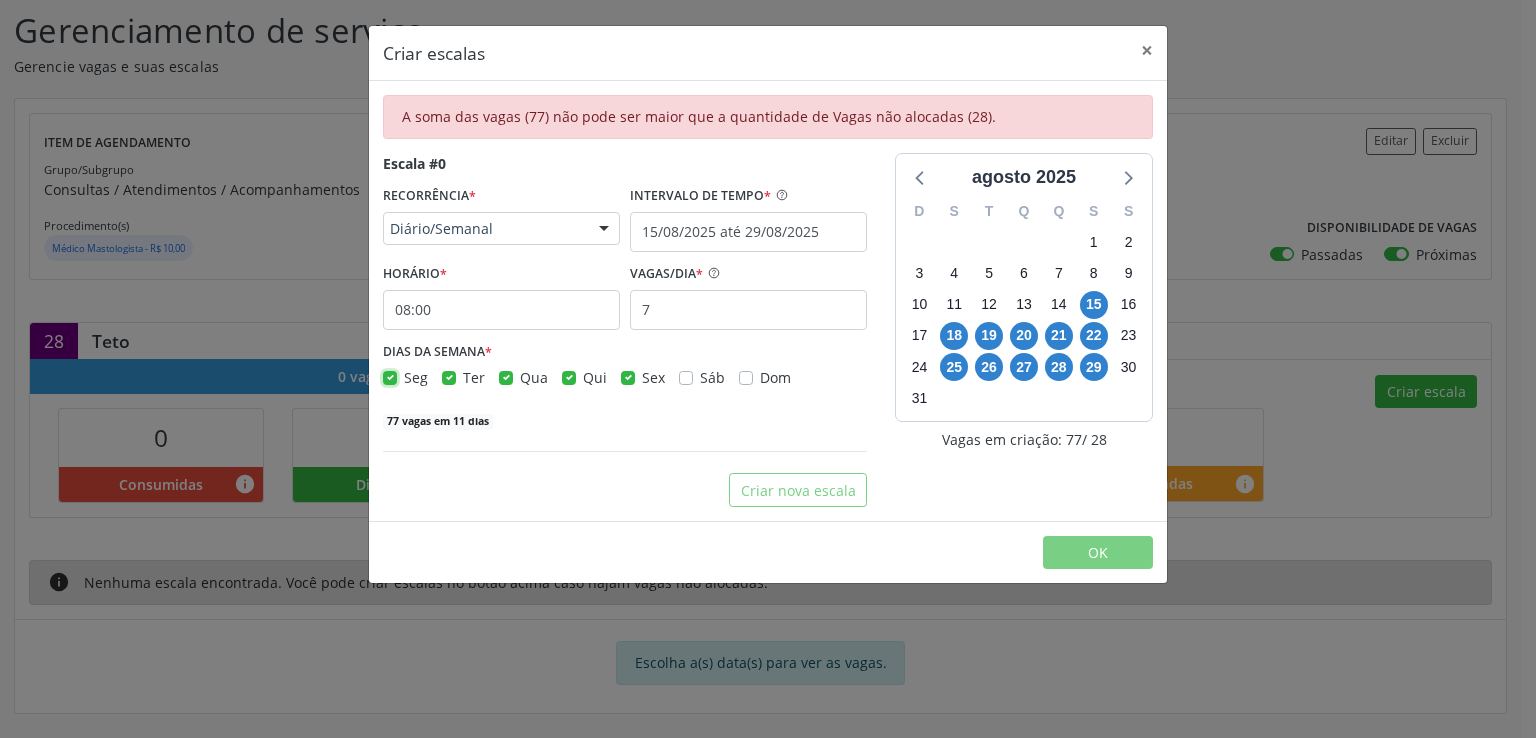 click on "Seg" at bounding box center [390, 376] 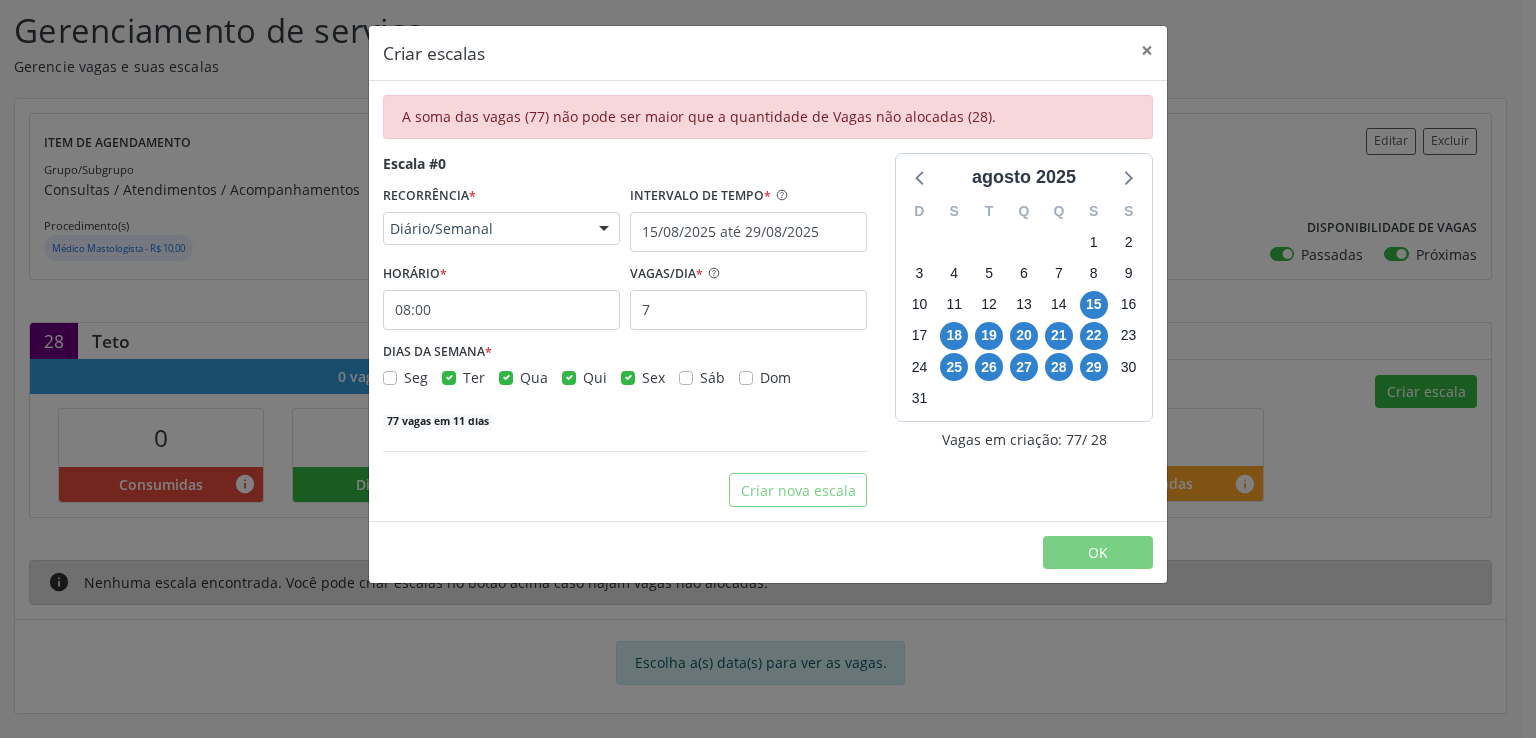 click on "Seg" at bounding box center [416, 377] 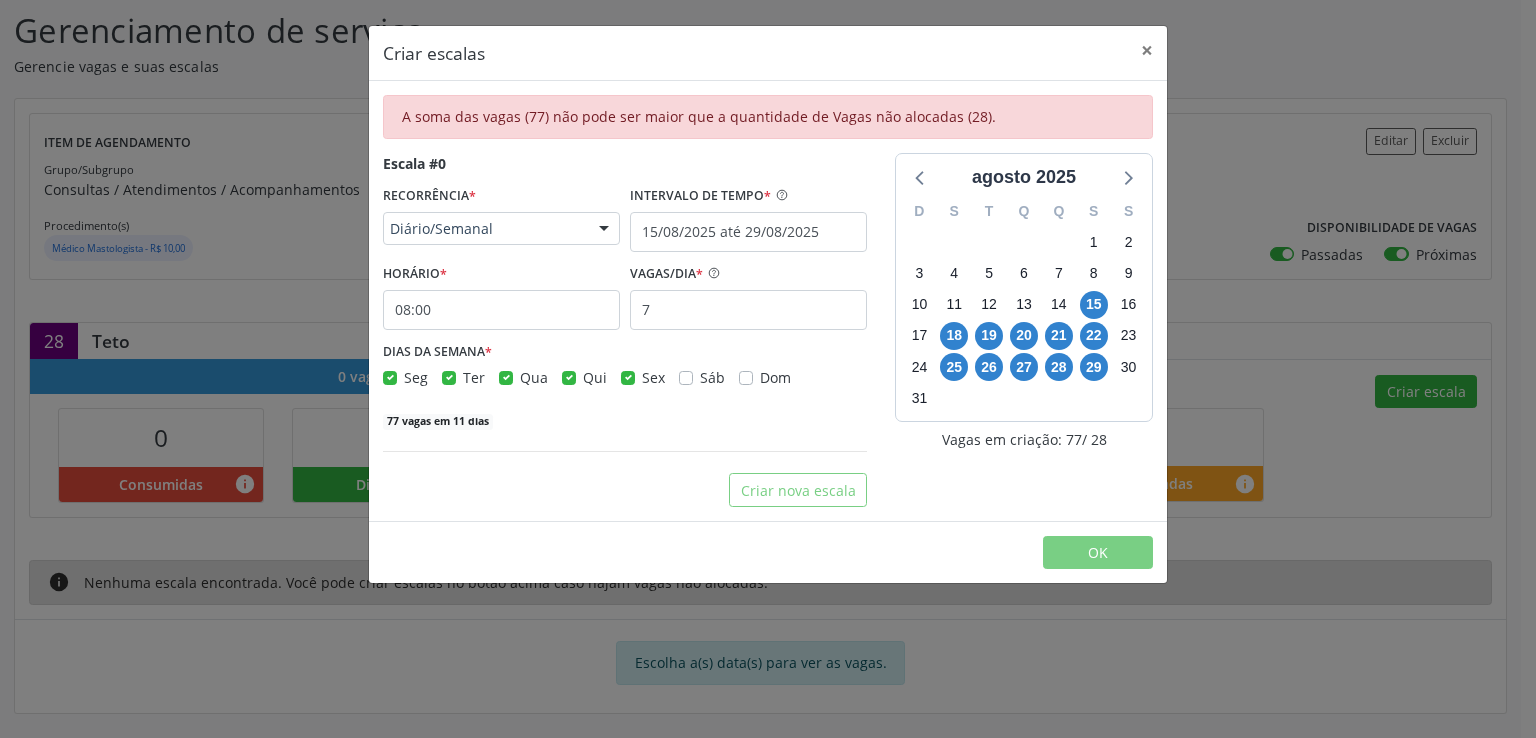 click on "Seg" at bounding box center [416, 377] 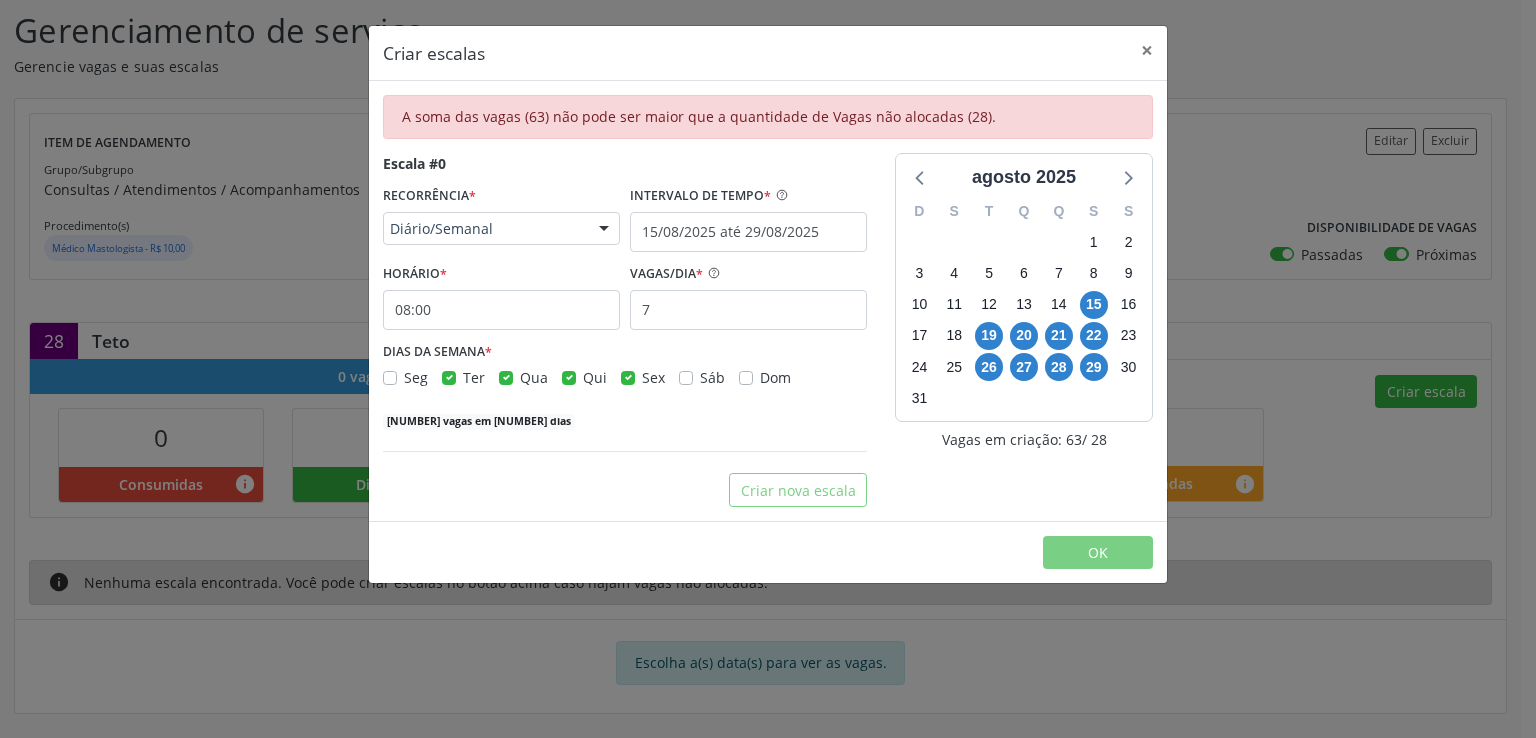 click on "Ter" at bounding box center (474, 377) 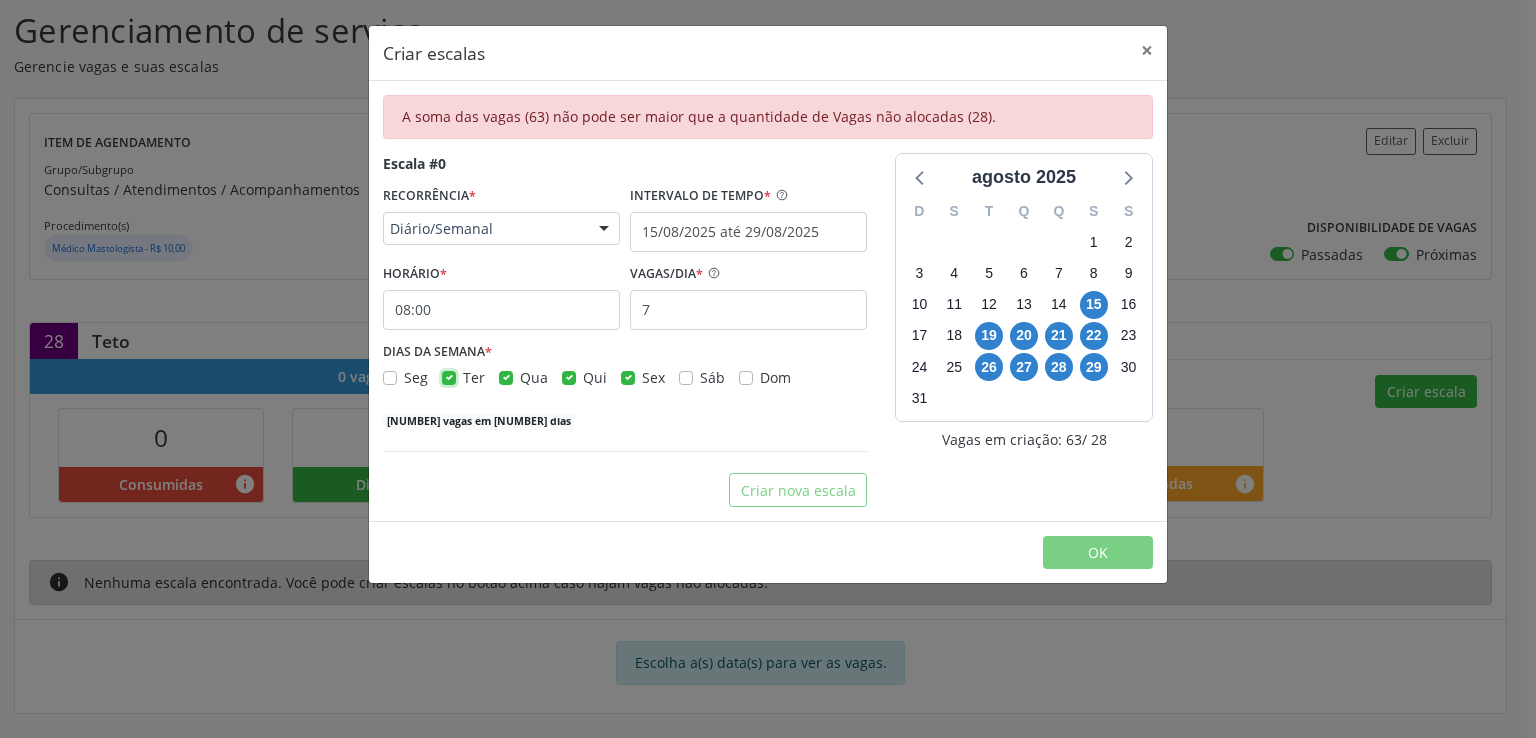 click on "Ter" at bounding box center (449, 376) 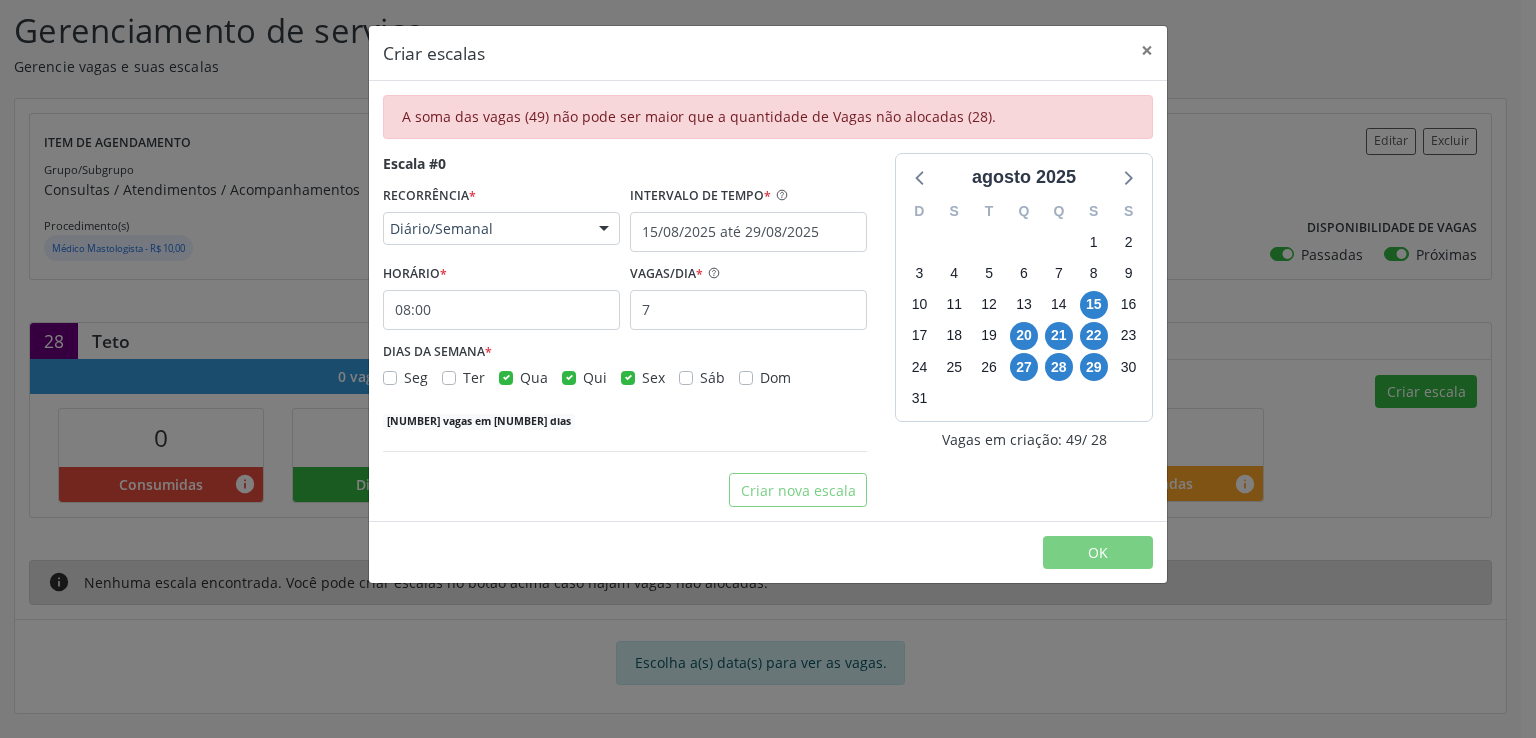click on "Qua" at bounding box center [534, 377] 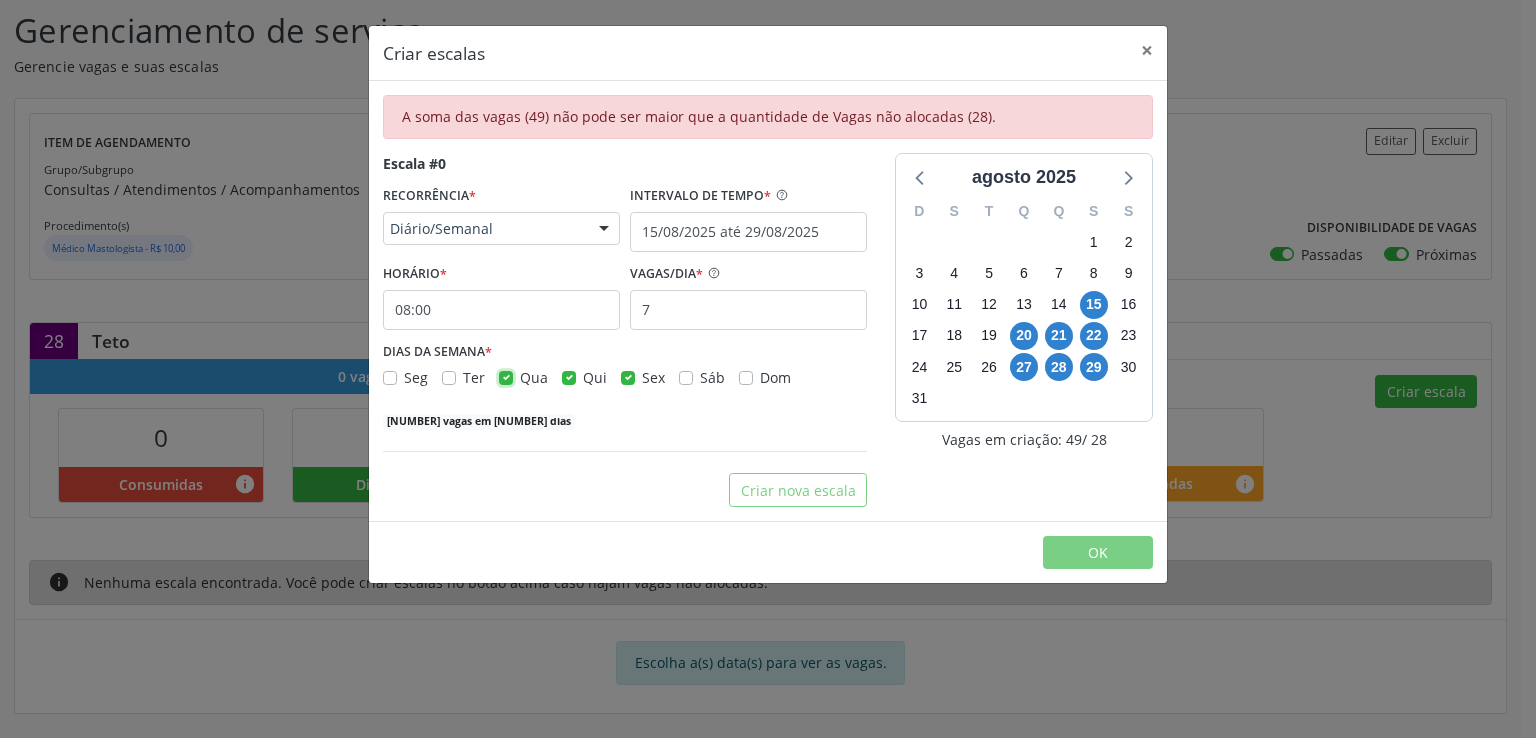 click on "Qua" at bounding box center (506, 376) 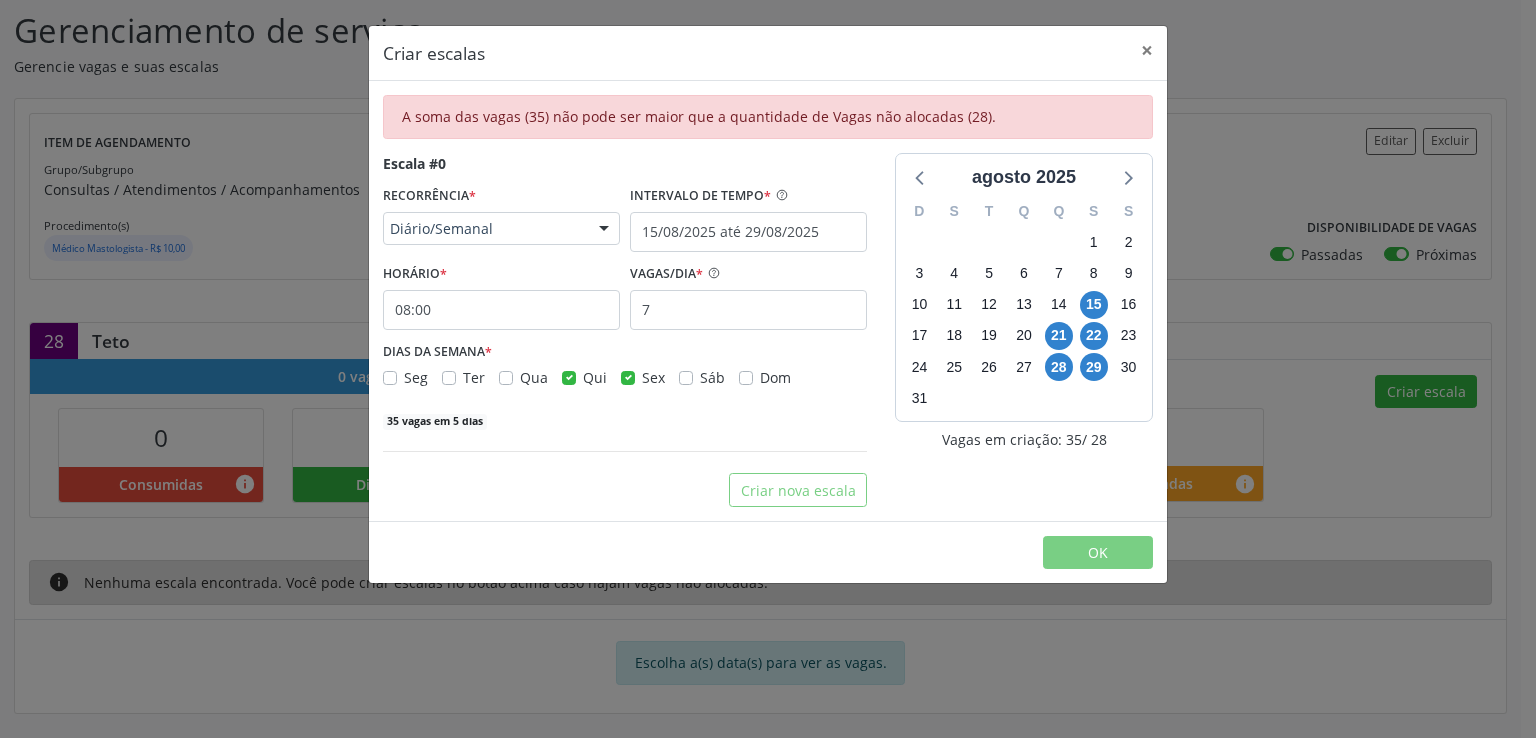 click on "Qui" at bounding box center (595, 377) 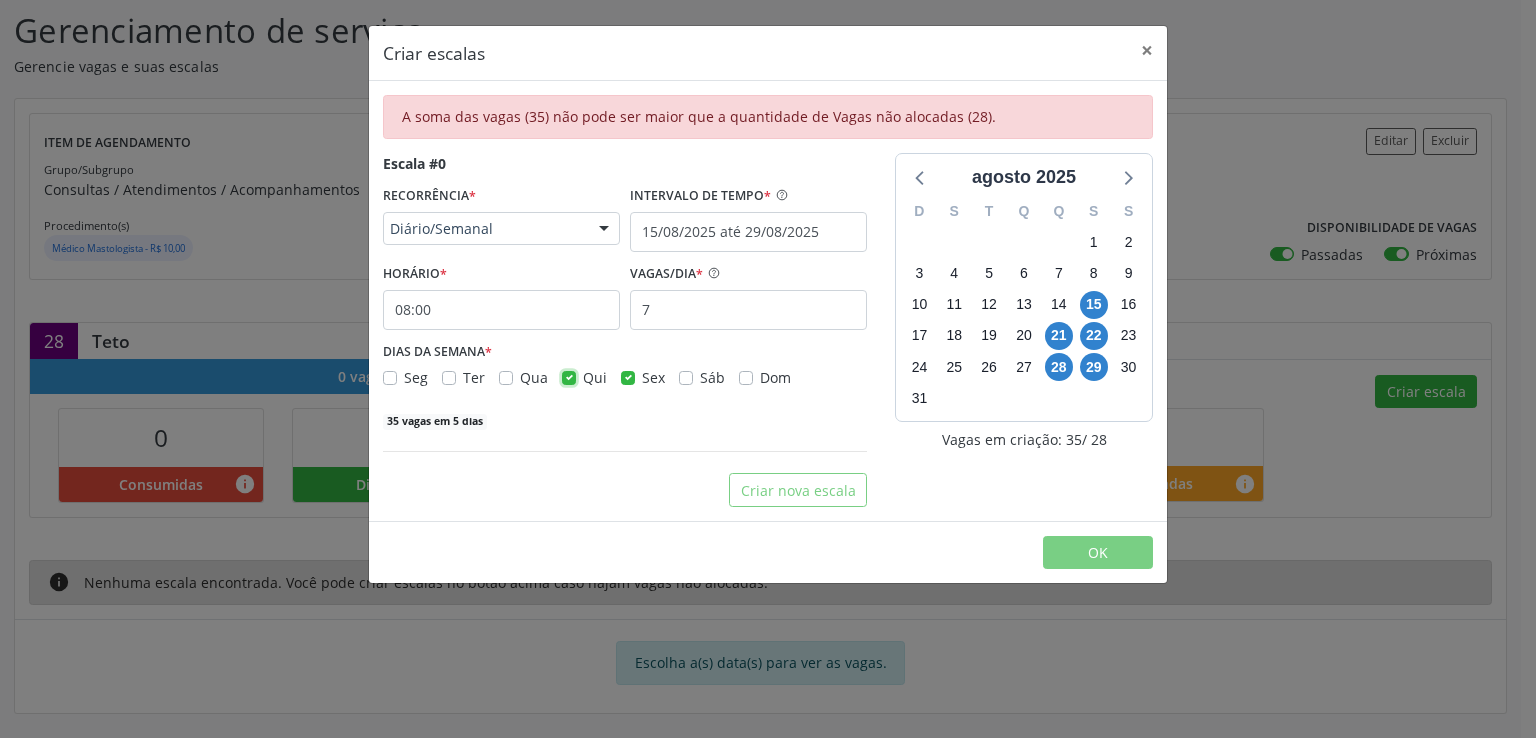 click on "Qui" at bounding box center (569, 376) 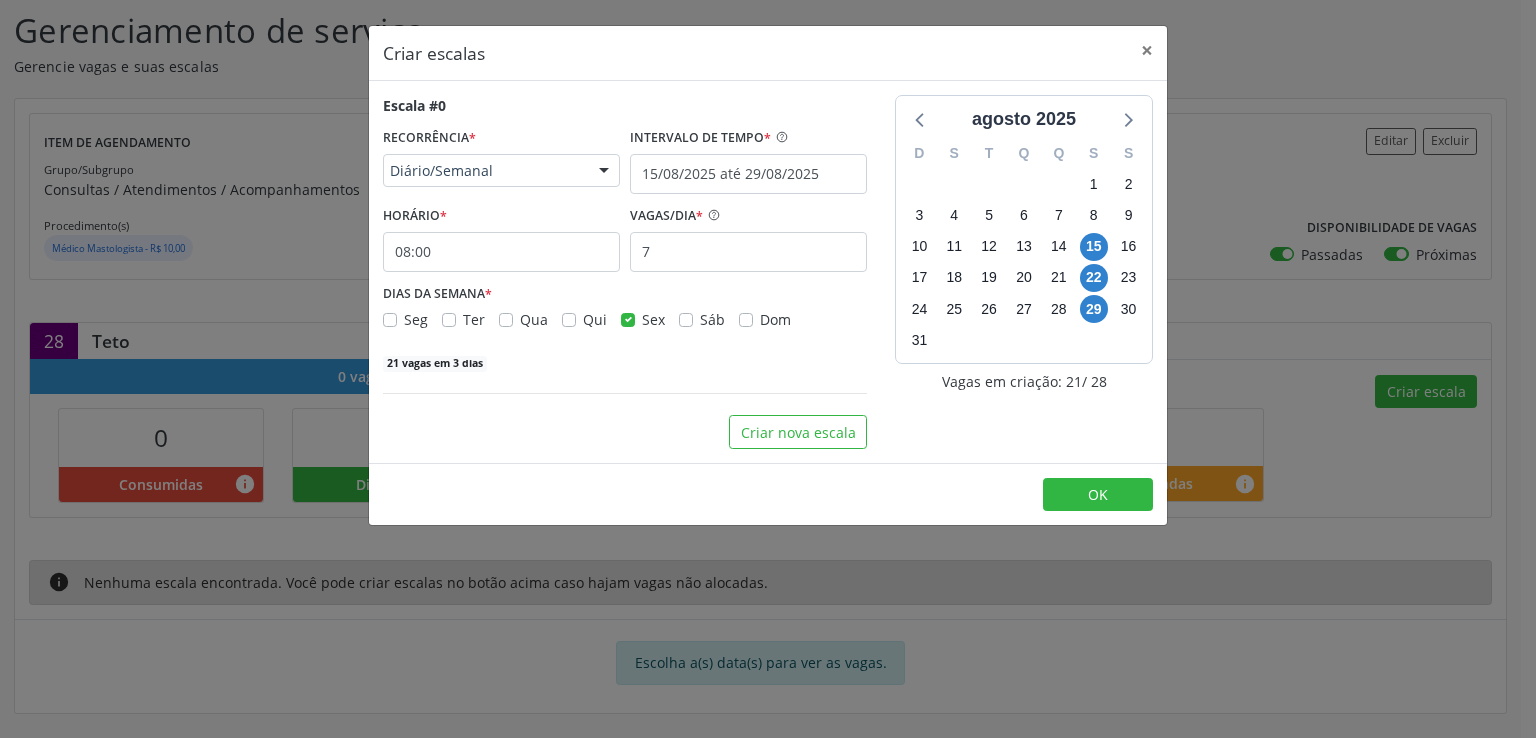 click on "Diário/Semanal" at bounding box center (484, 171) 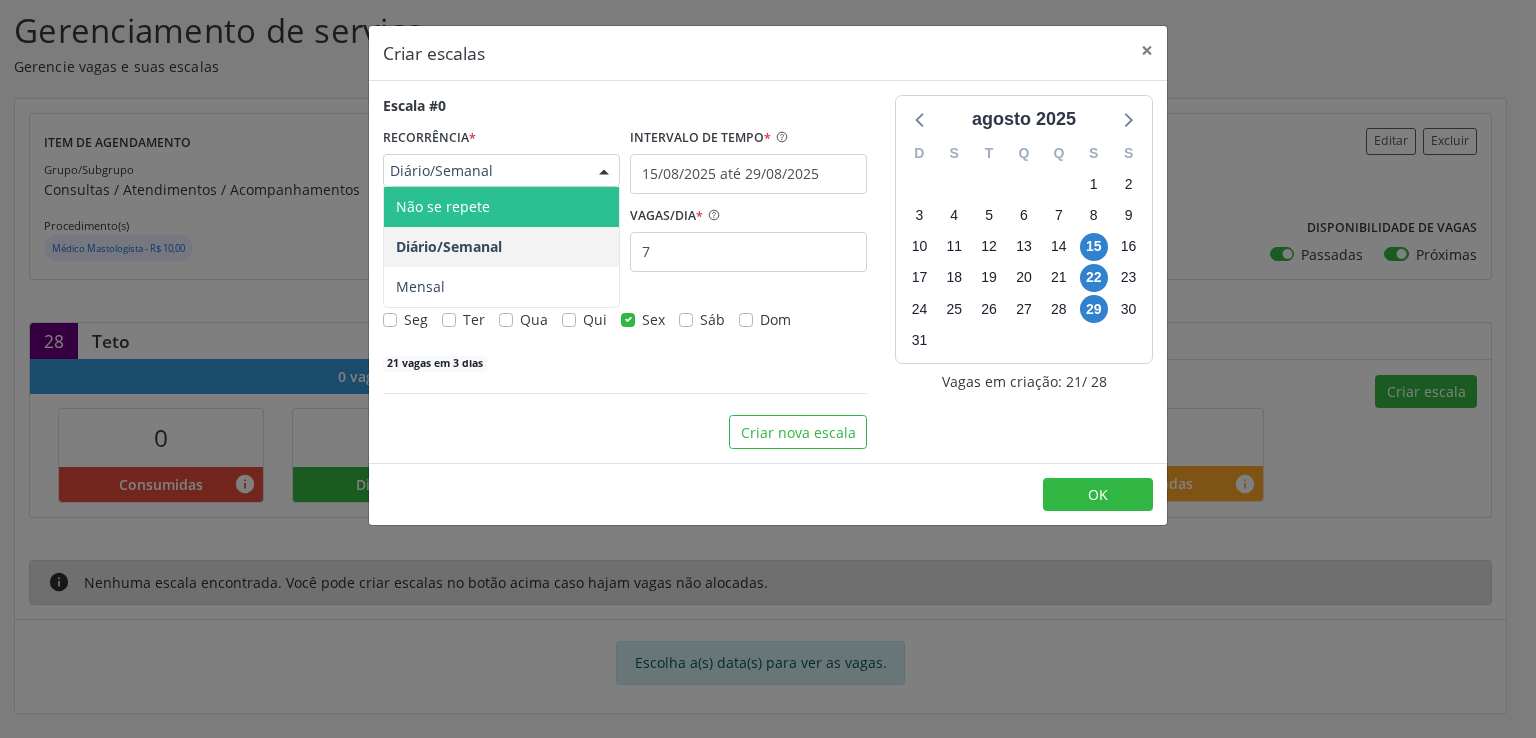 click on "Não se repete" at bounding box center [501, 207] 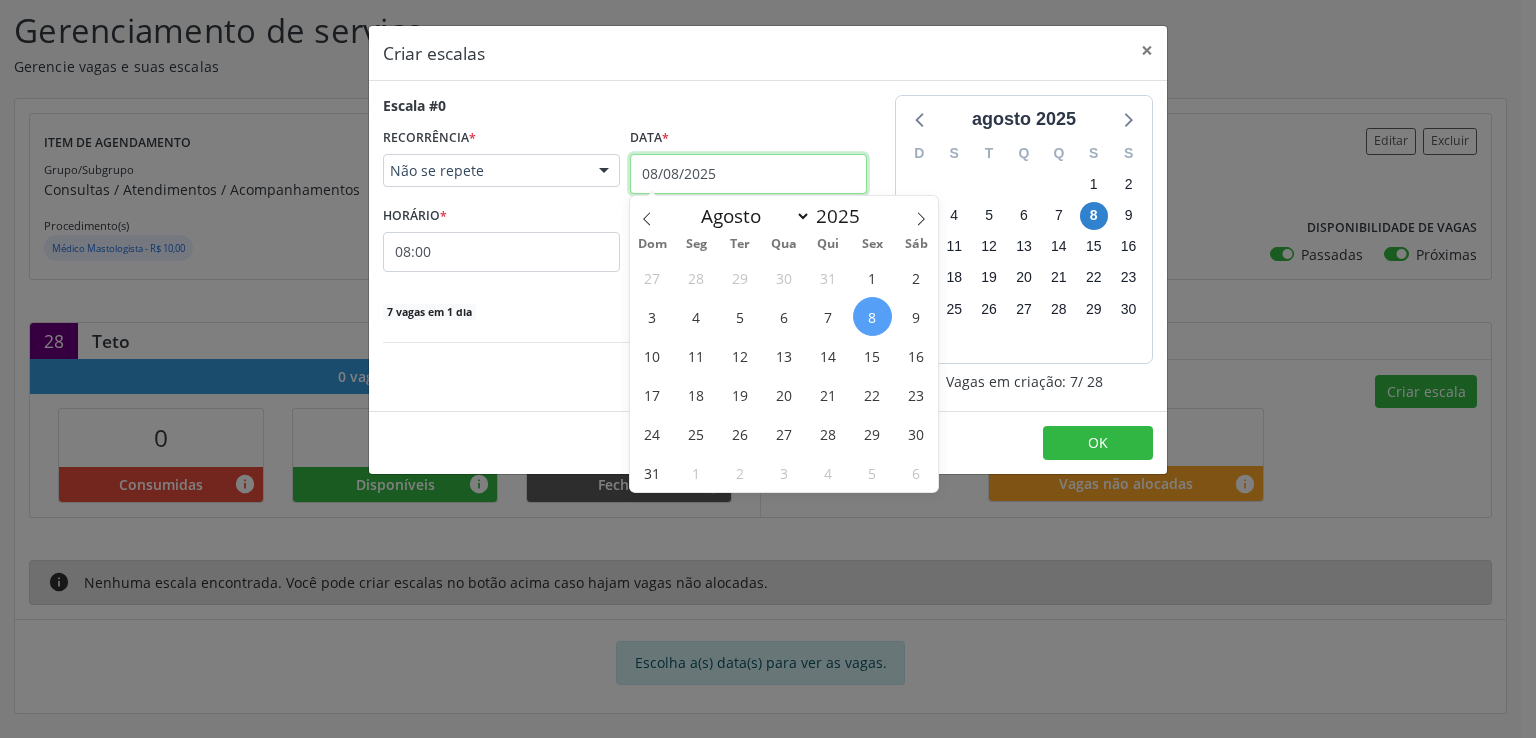 click on "08/08/2025" at bounding box center (748, 174) 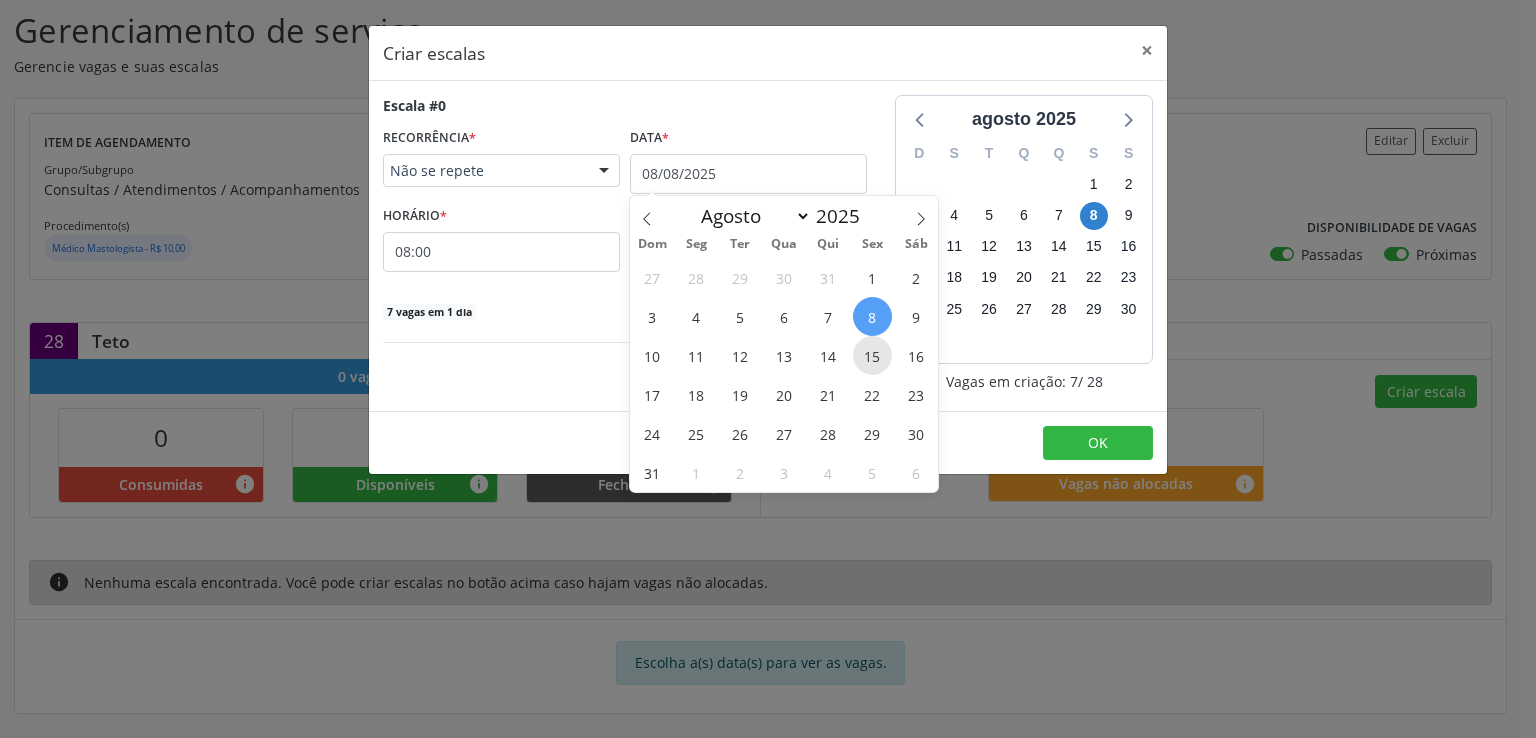click on "15" at bounding box center [872, 355] 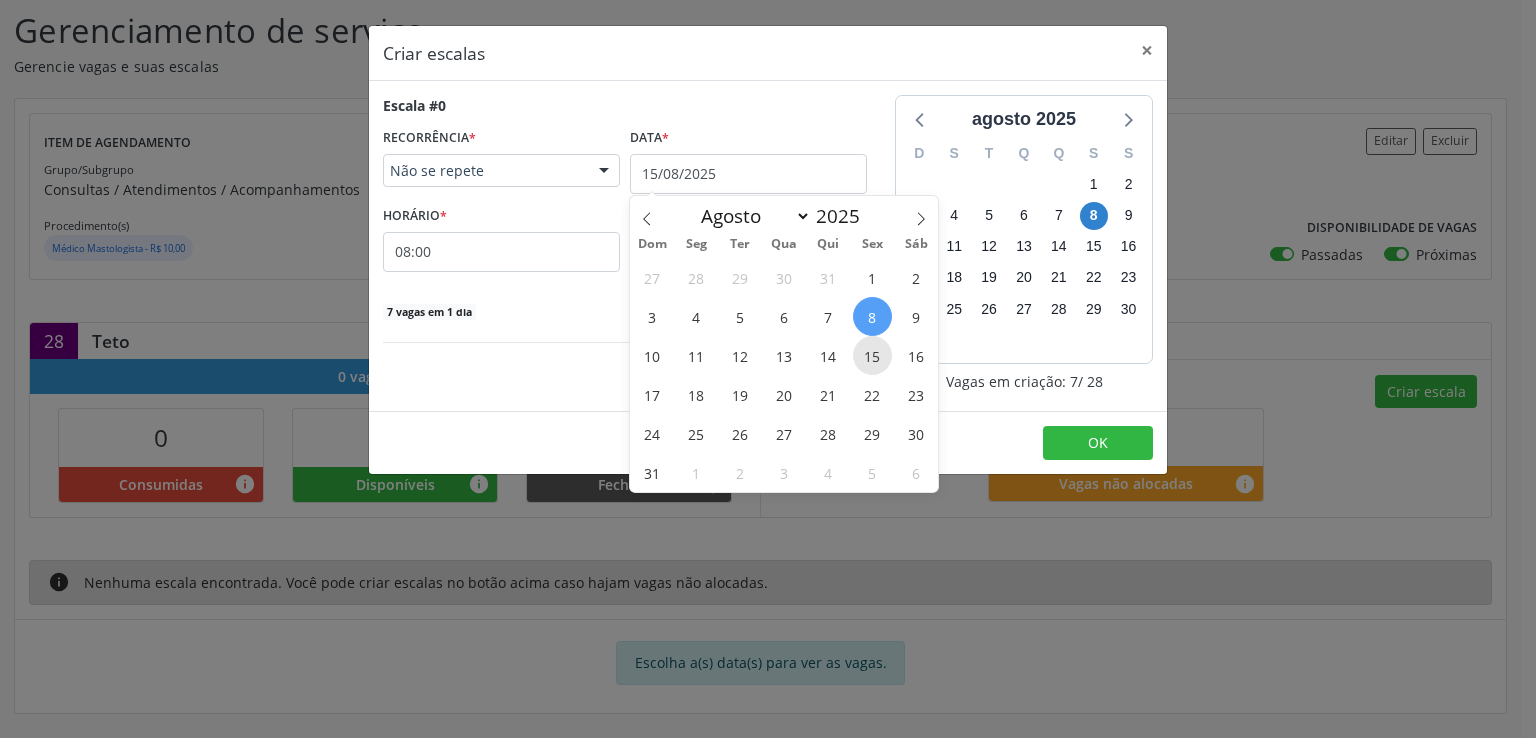click on "Escala #0
RECORRÊNCIA
*
Não se repete         Não se repete   Diário/Semanal   Mensal
Nenhum resultado encontrado para: "   "
Não há nenhuma opção para ser exibida.
Data
*
15/08/2025
HORÁRIO
*
08:00
VAGAS/DIA
*
7
7 vagas em 1 dia
Criar nova escala" at bounding box center [625, 246] 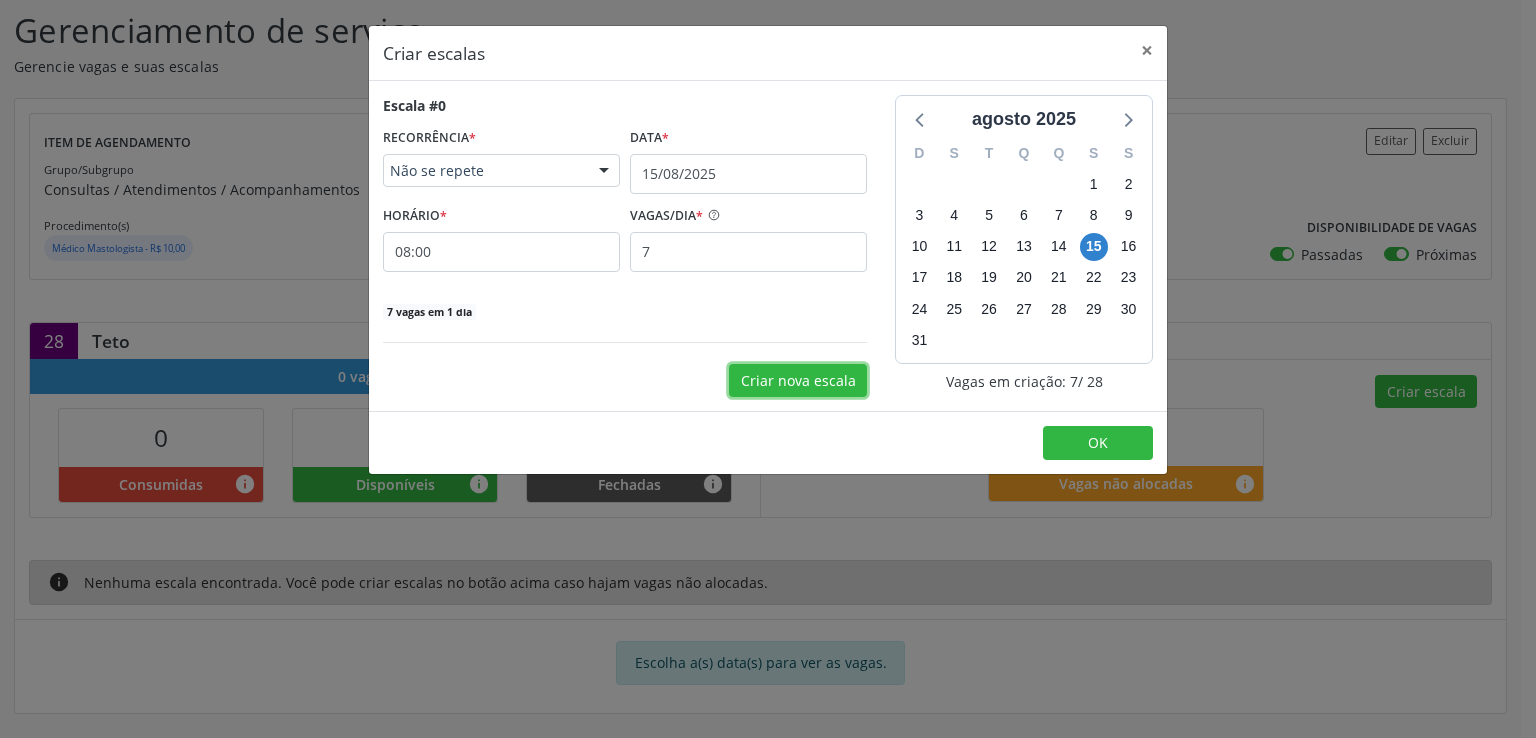 click on "Criar nova escala" at bounding box center [798, 381] 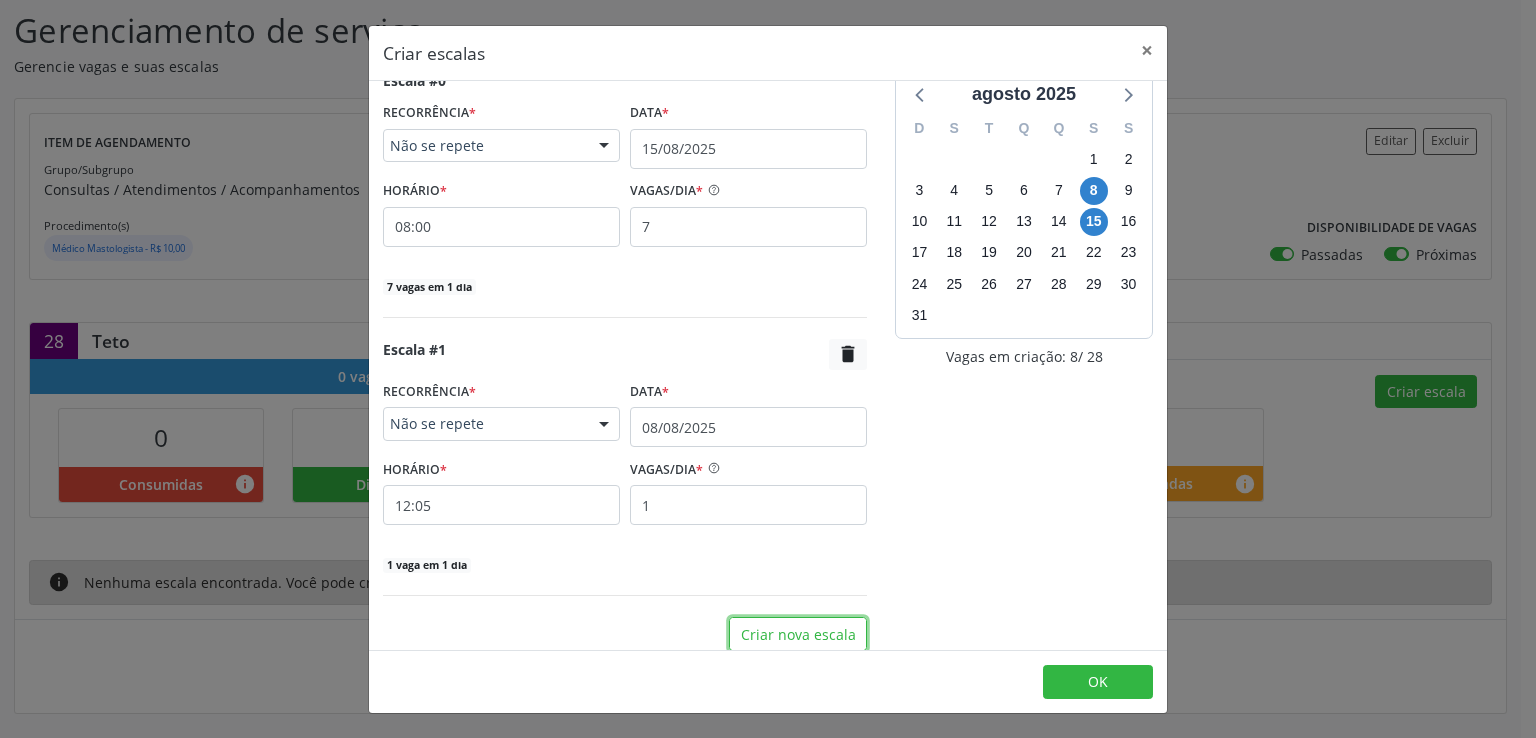 scroll, scrollTop: 37, scrollLeft: 0, axis: vertical 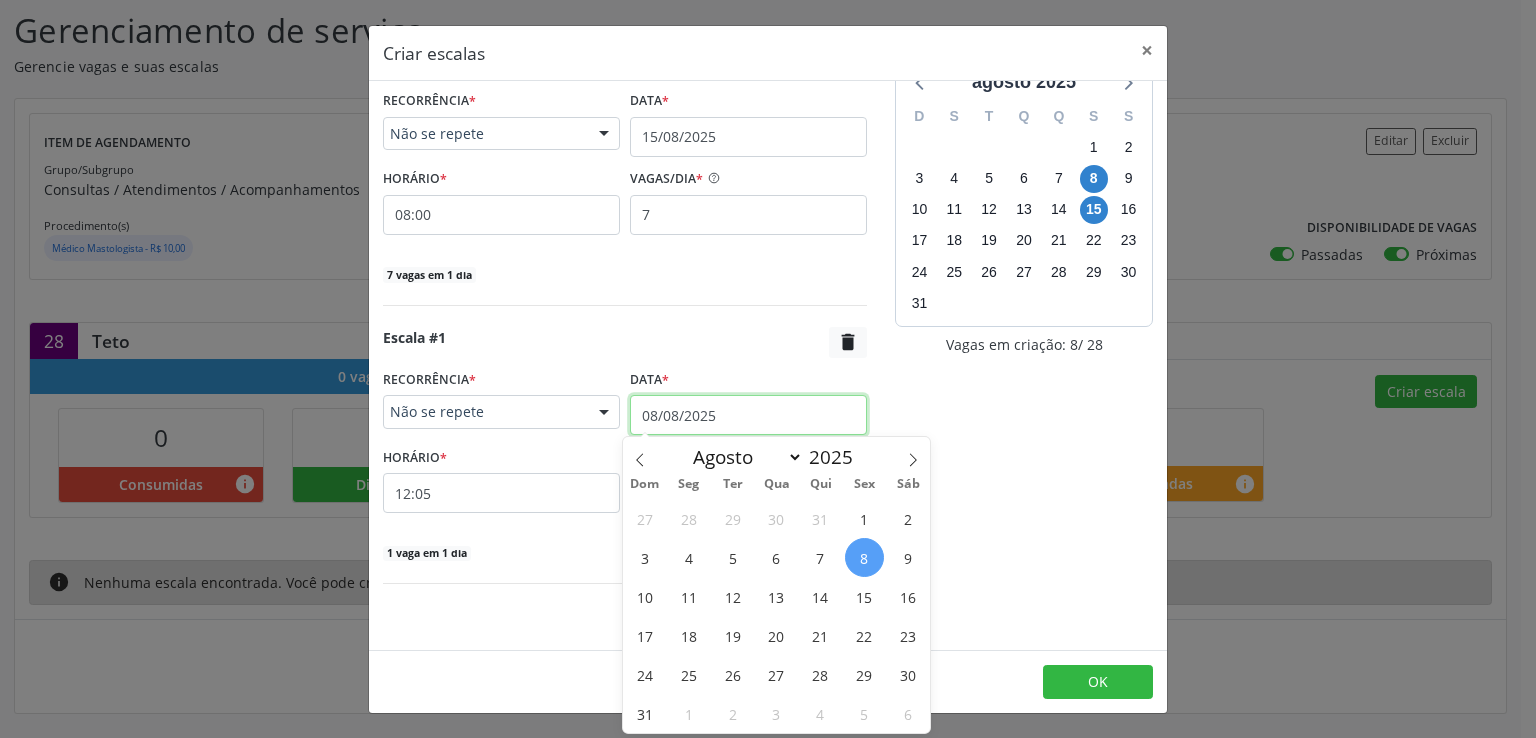 click on "08/08/2025" at bounding box center [748, 415] 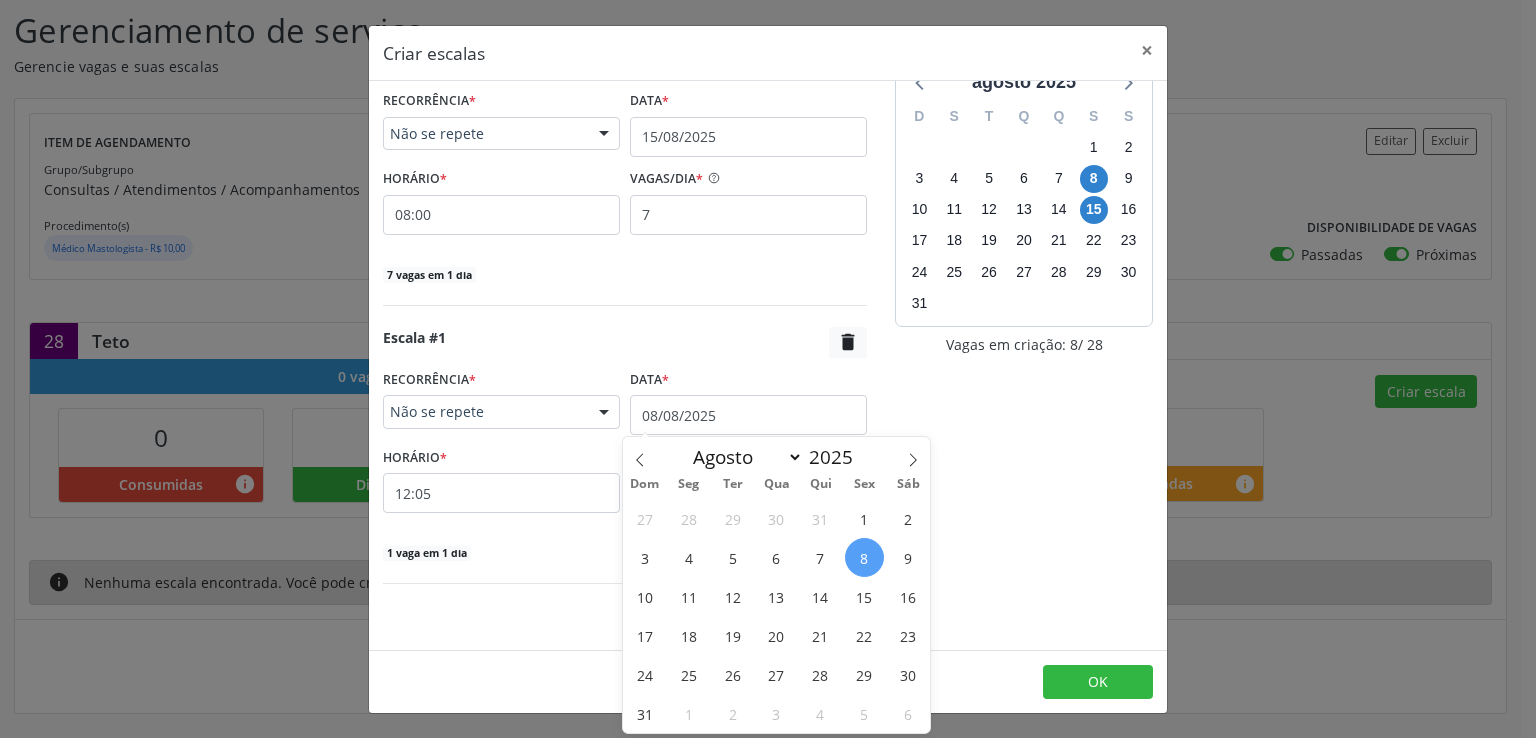 click on "15" at bounding box center [864, 596] 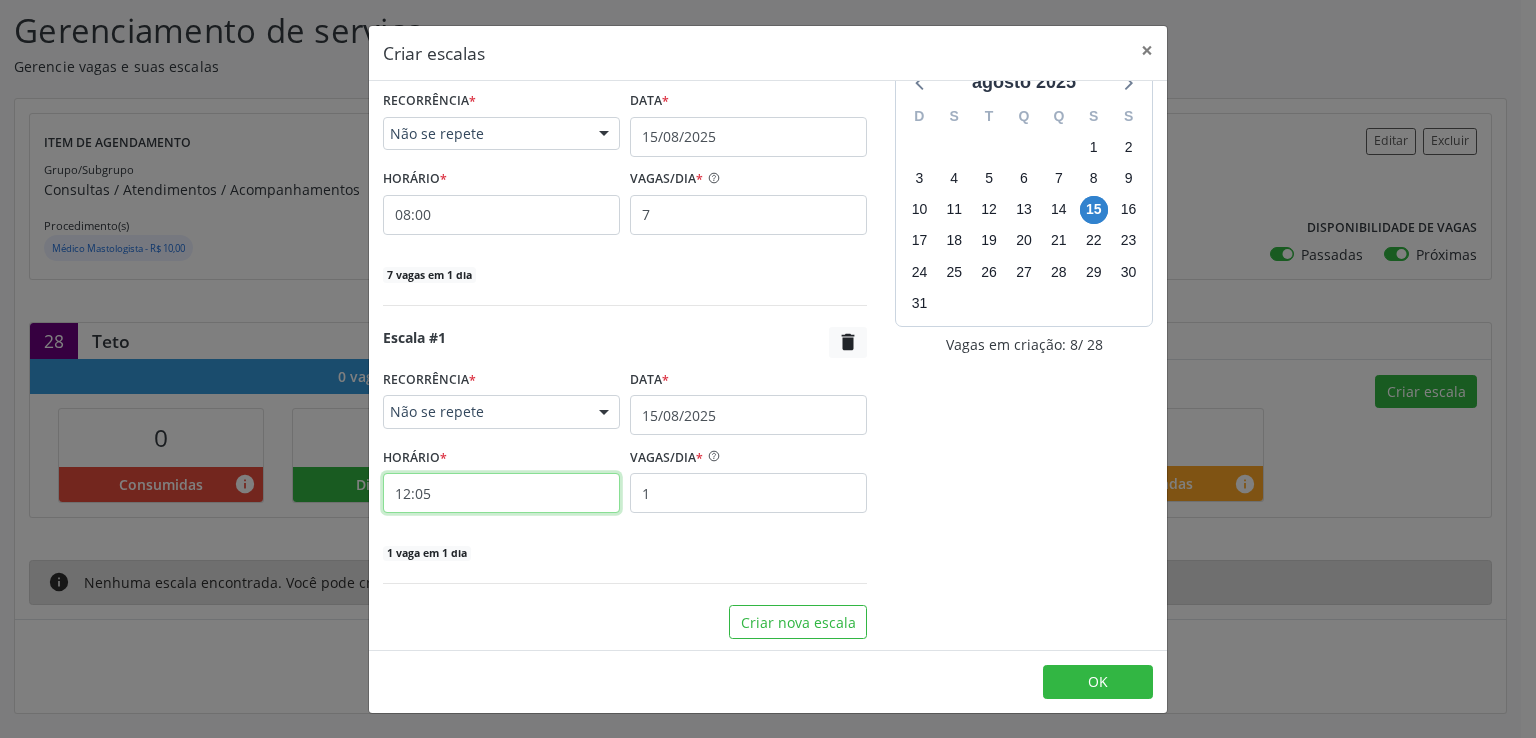 click on "12:05" at bounding box center (501, 493) 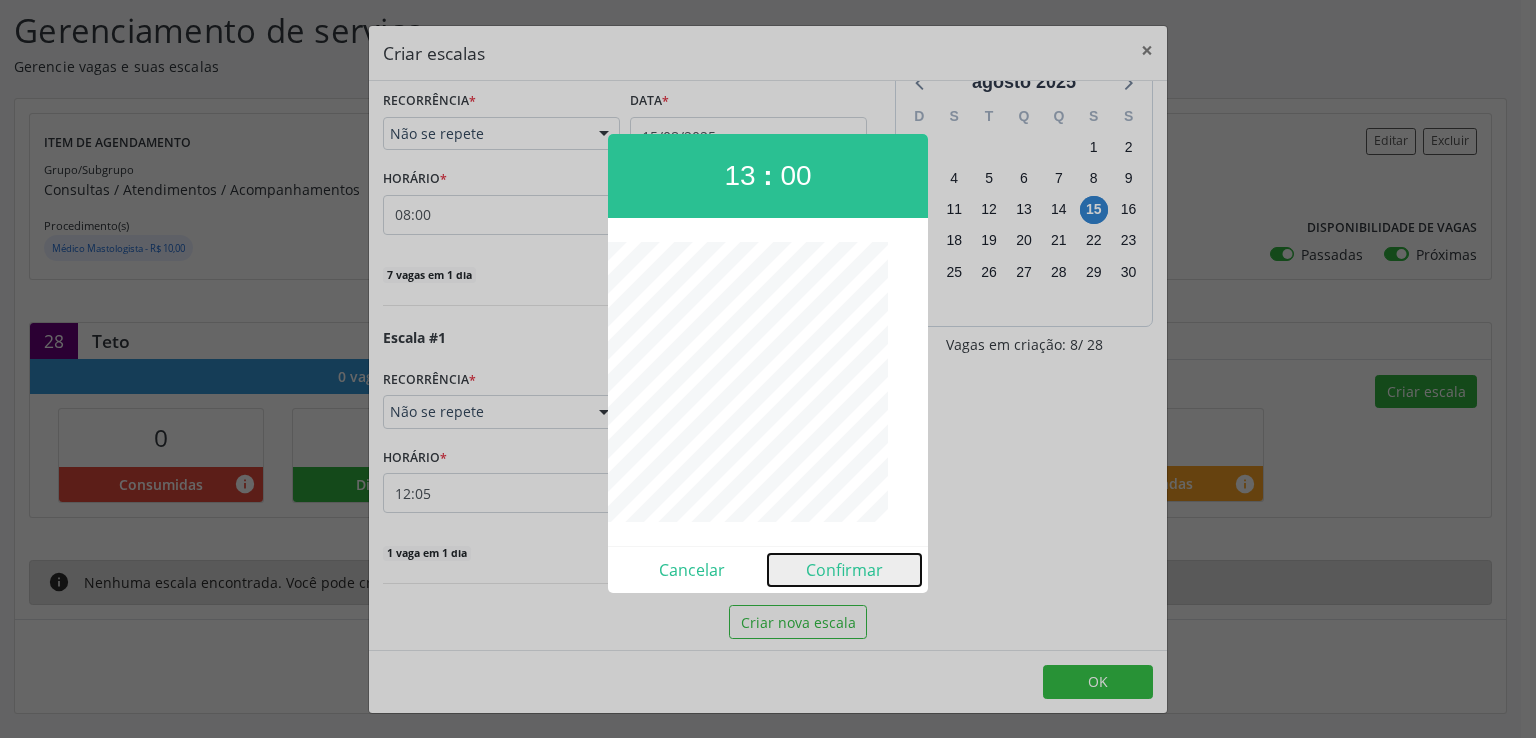 click on "Confirmar" at bounding box center [844, 570] 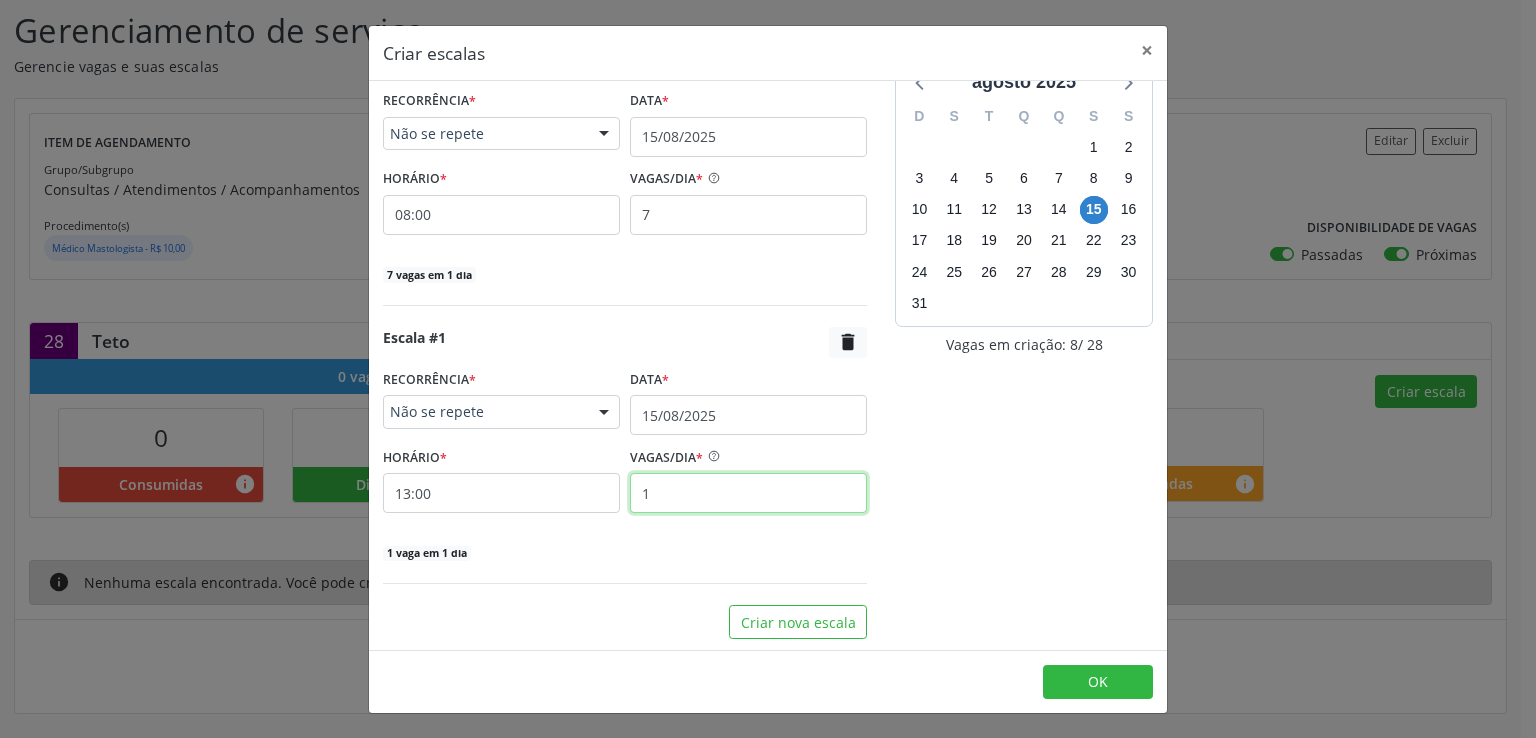 click on "1" at bounding box center (748, 493) 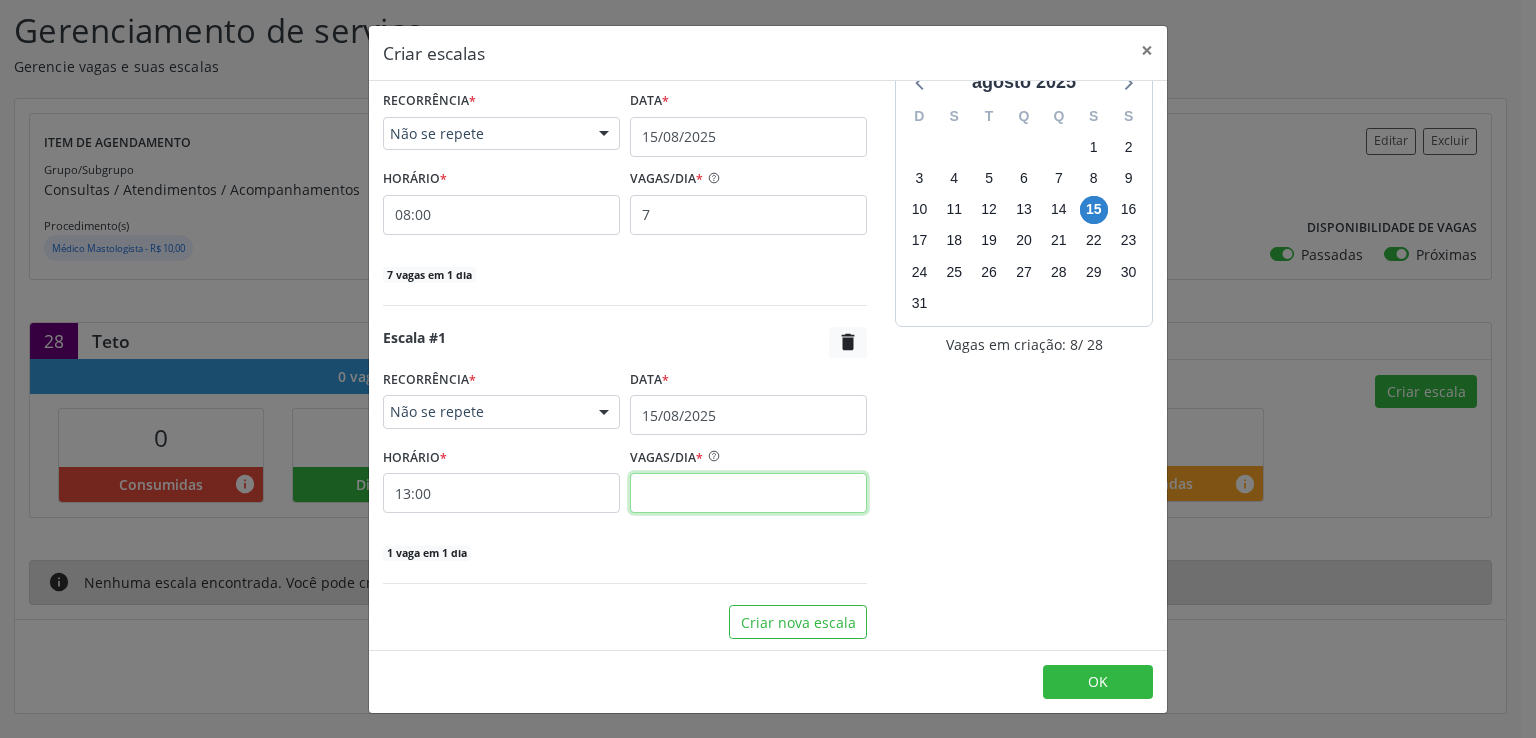 scroll, scrollTop: 0, scrollLeft: 0, axis: both 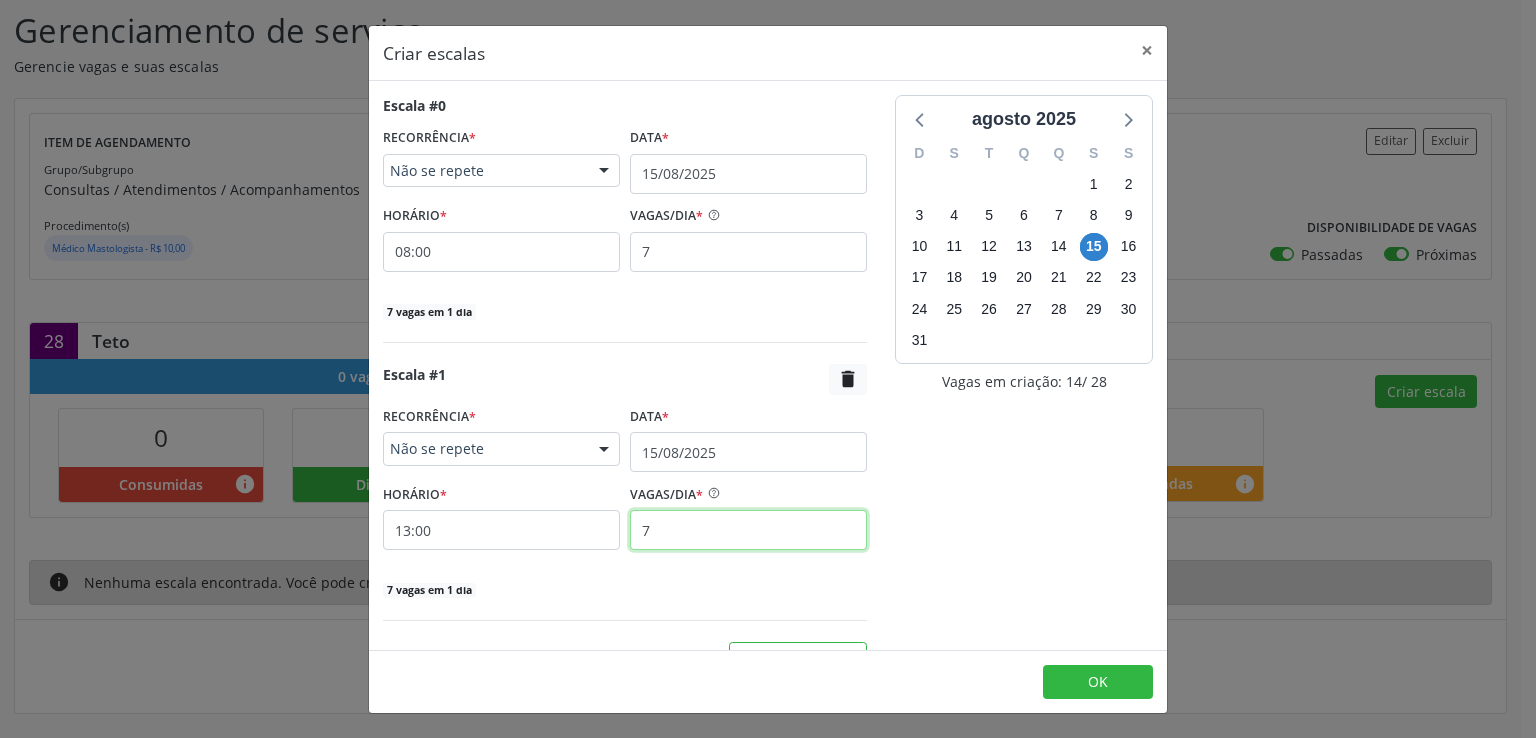 type on "7" 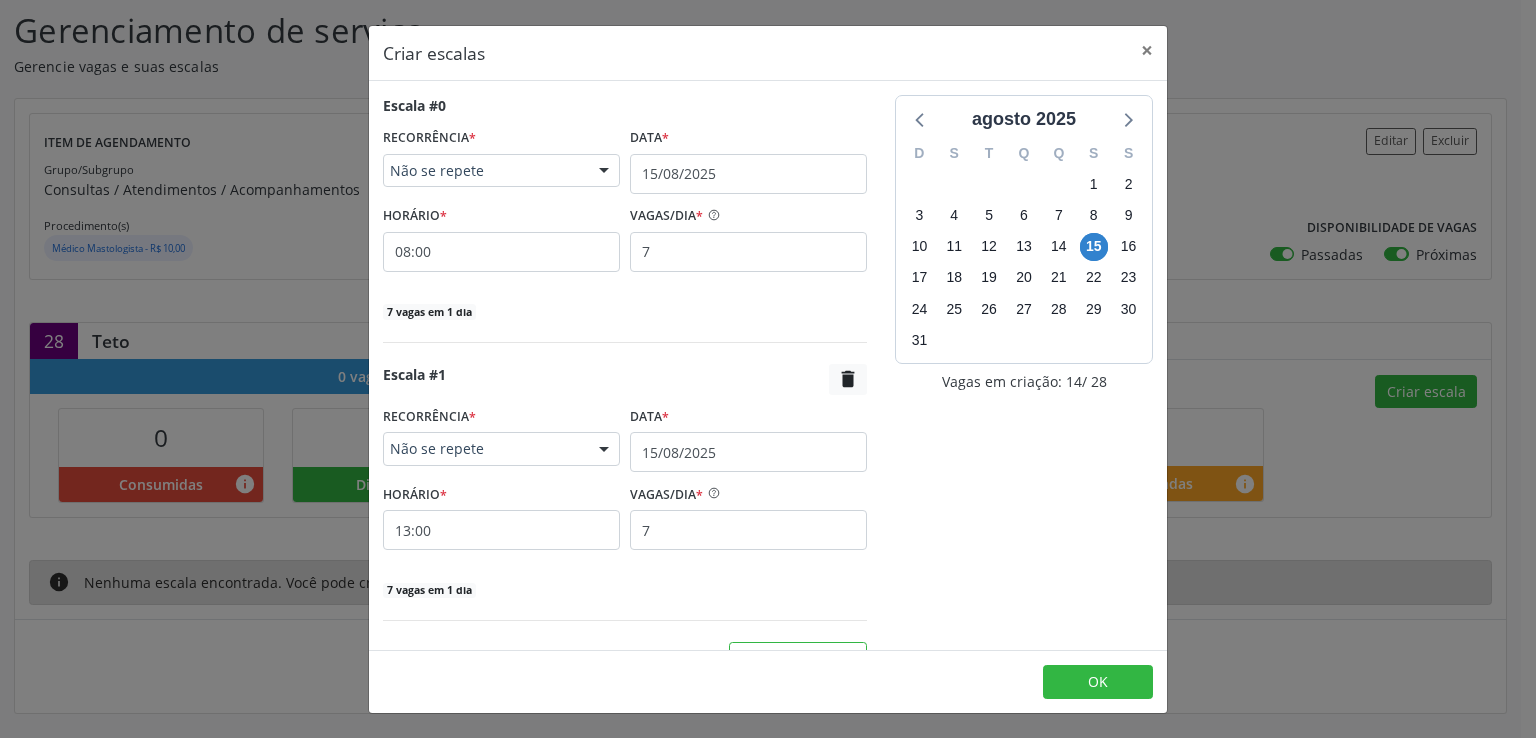 click on "7 vagas em 1 dia" at bounding box center (625, 588) 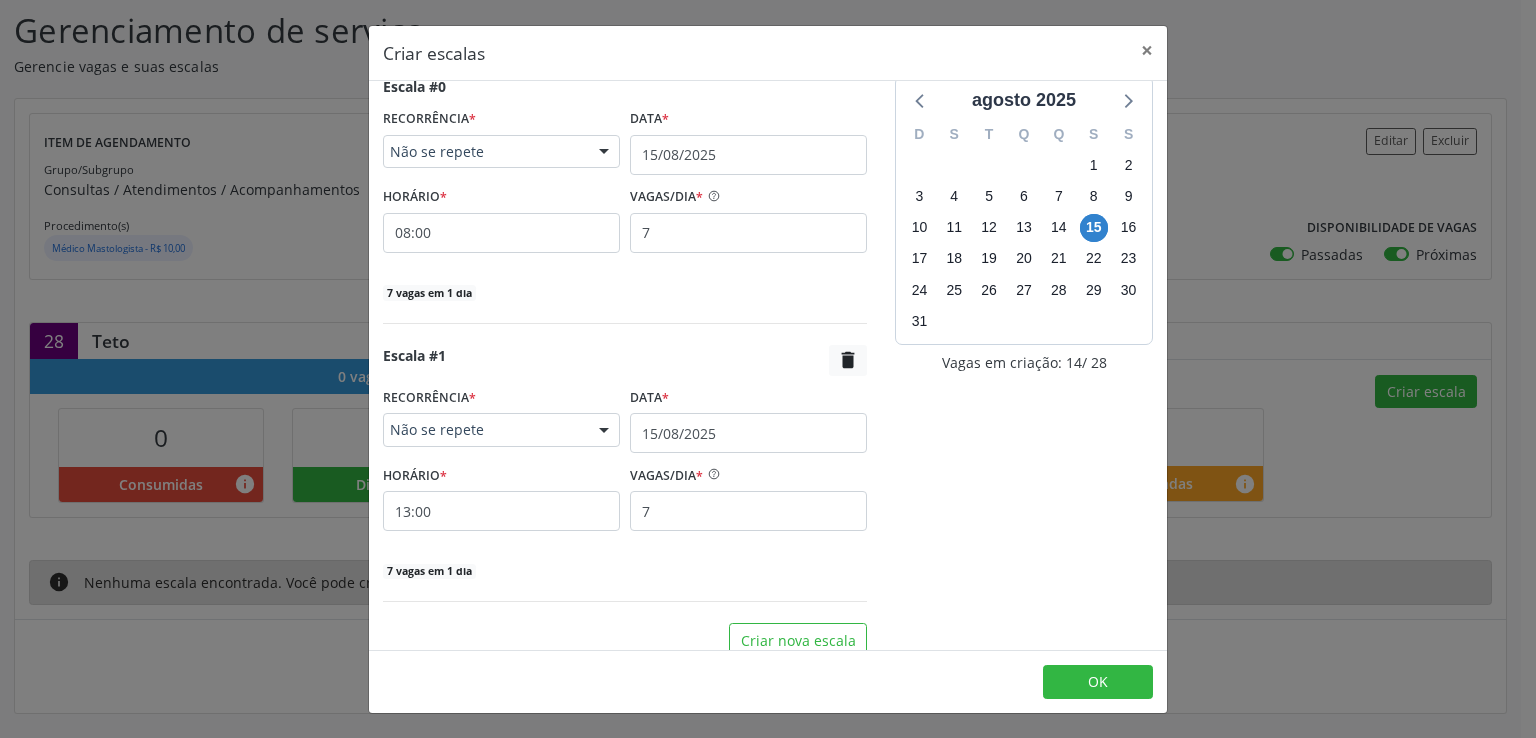 scroll, scrollTop: 37, scrollLeft: 0, axis: vertical 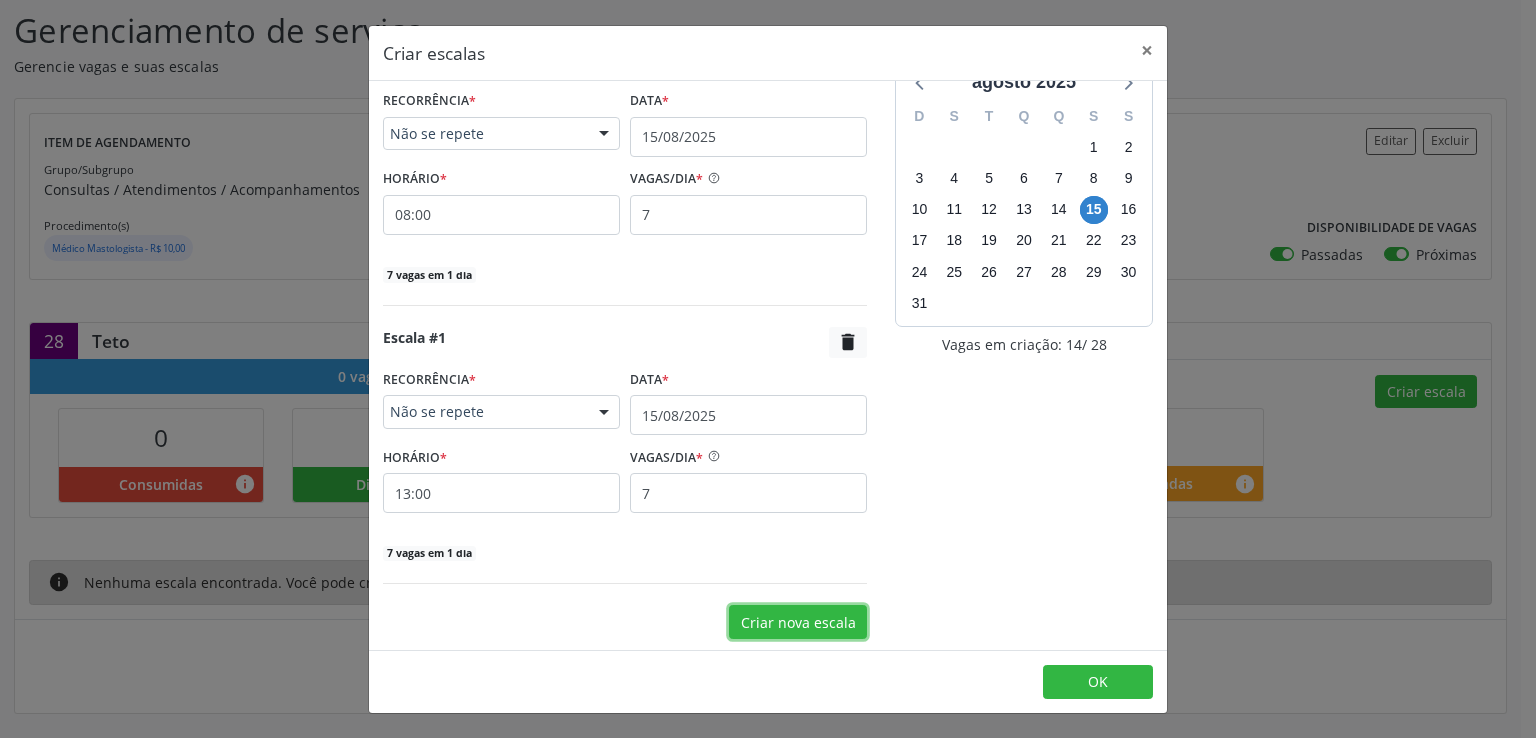 click on "Criar nova escala" at bounding box center (798, 622) 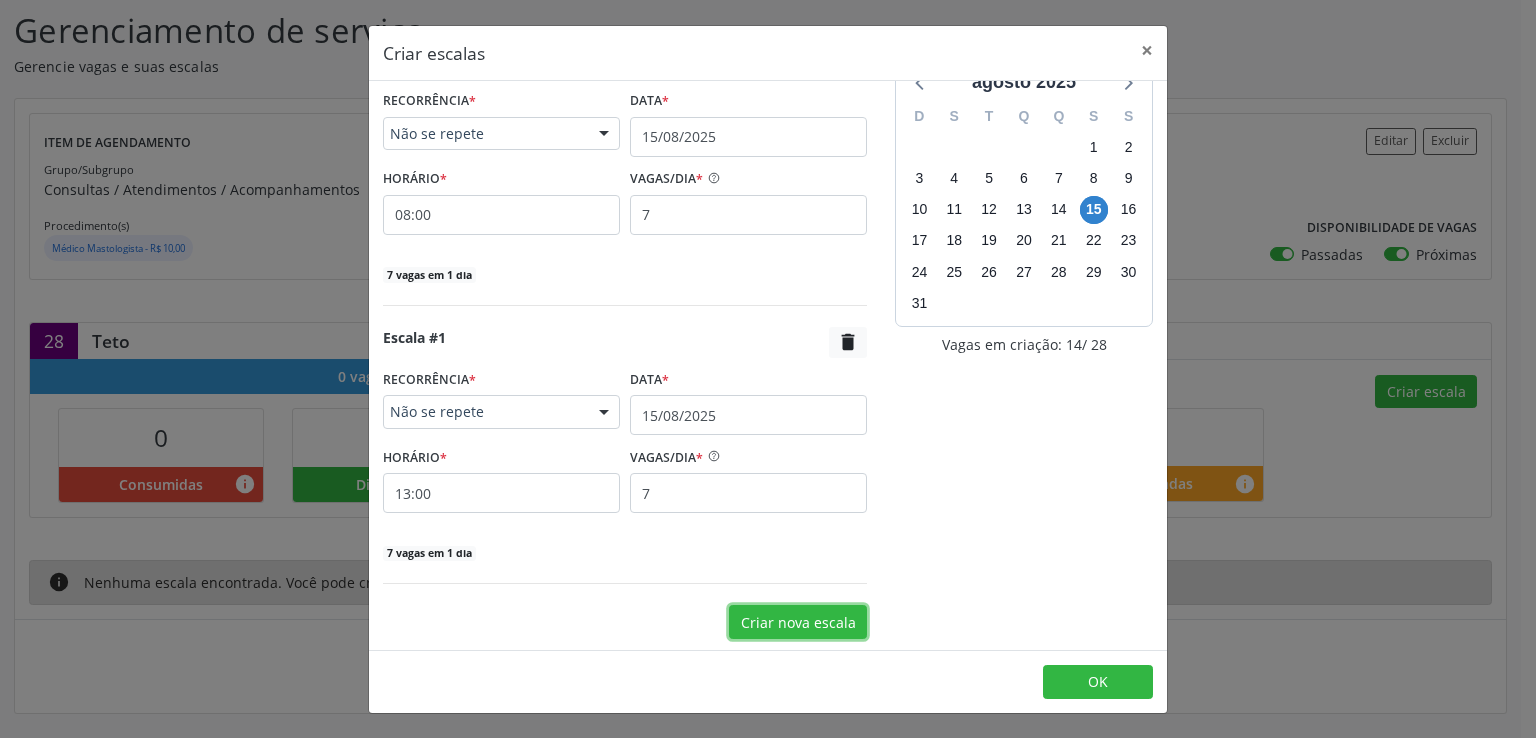select on "7" 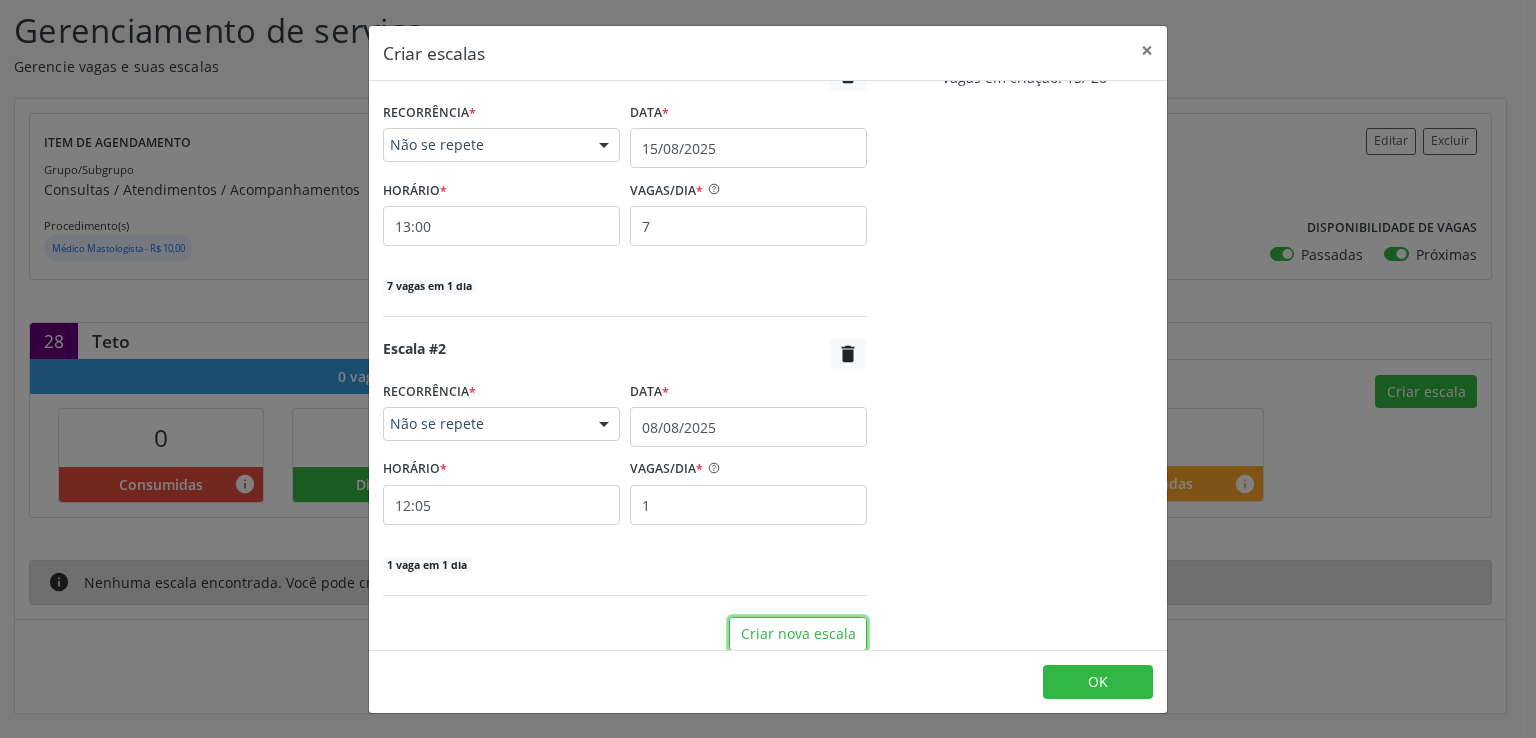 scroll, scrollTop: 315, scrollLeft: 0, axis: vertical 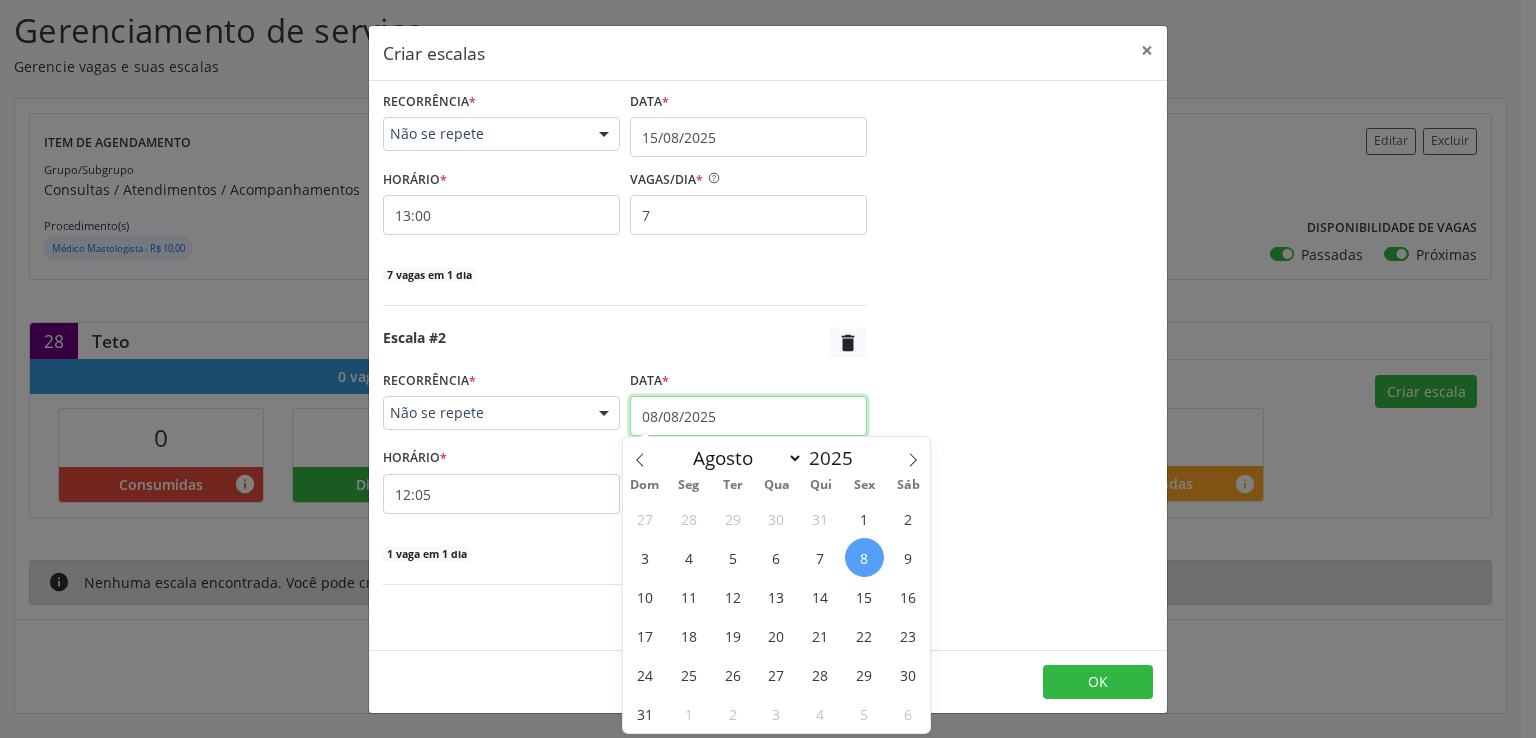 click on "08/08/2025" at bounding box center [748, 416] 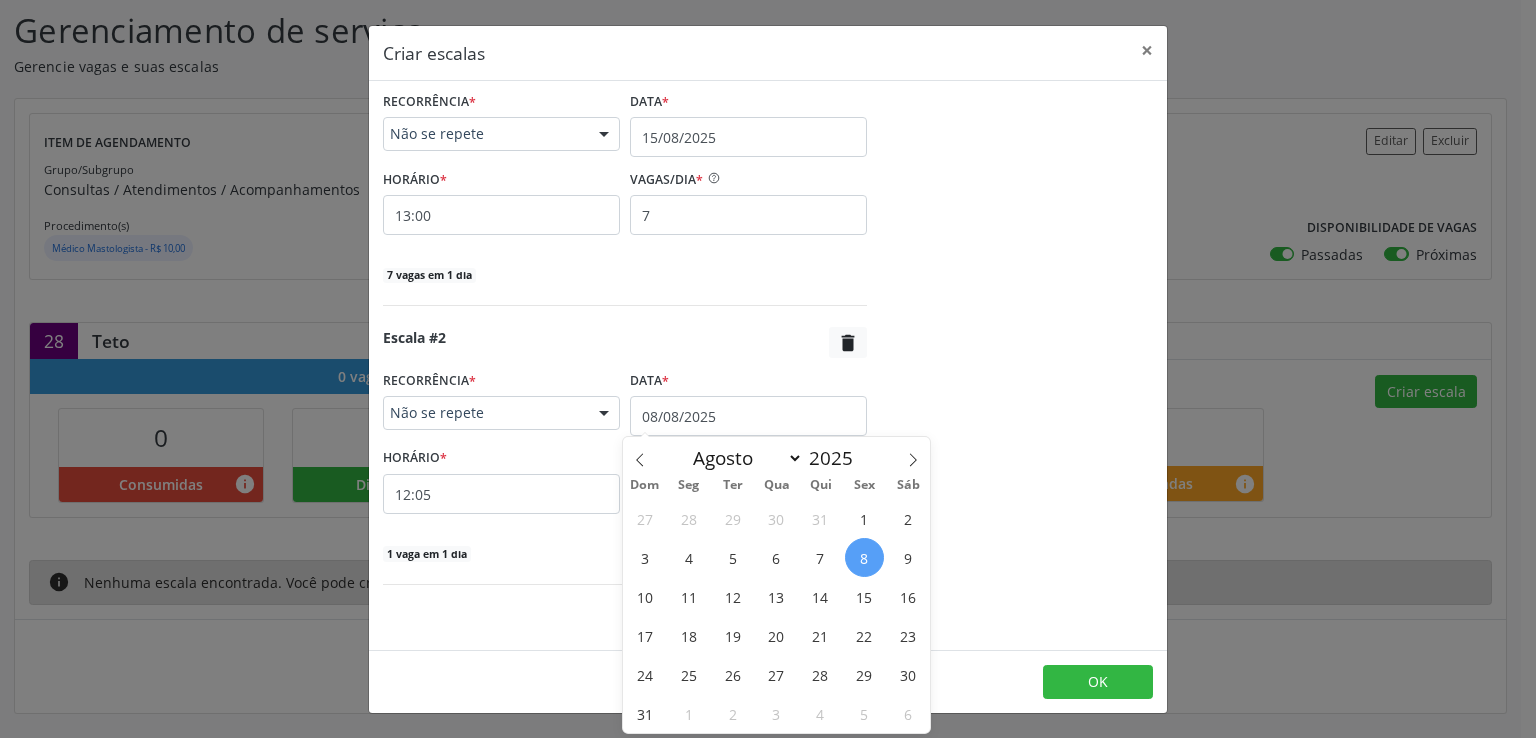 click on "29" at bounding box center [864, 674] 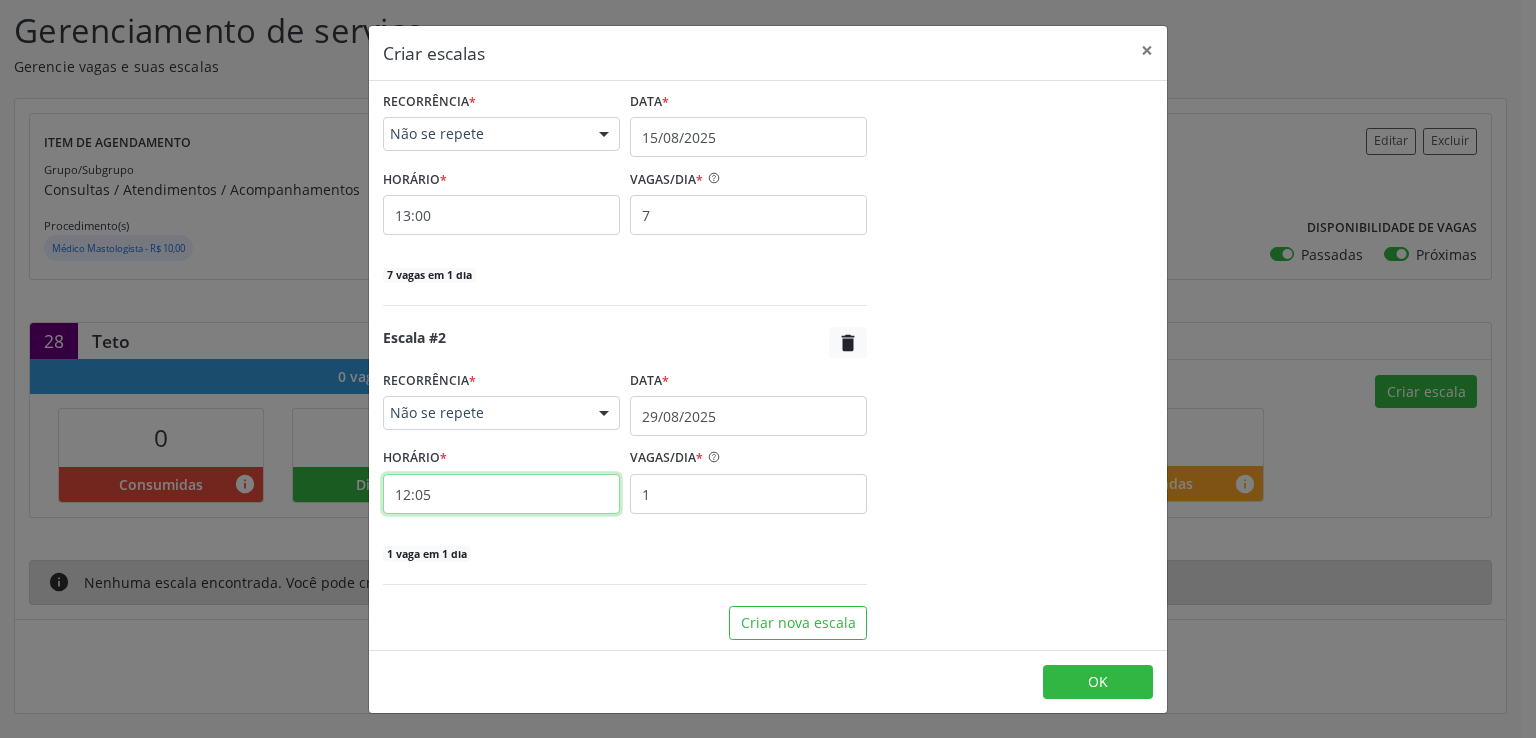 click on "12:05" at bounding box center (501, 494) 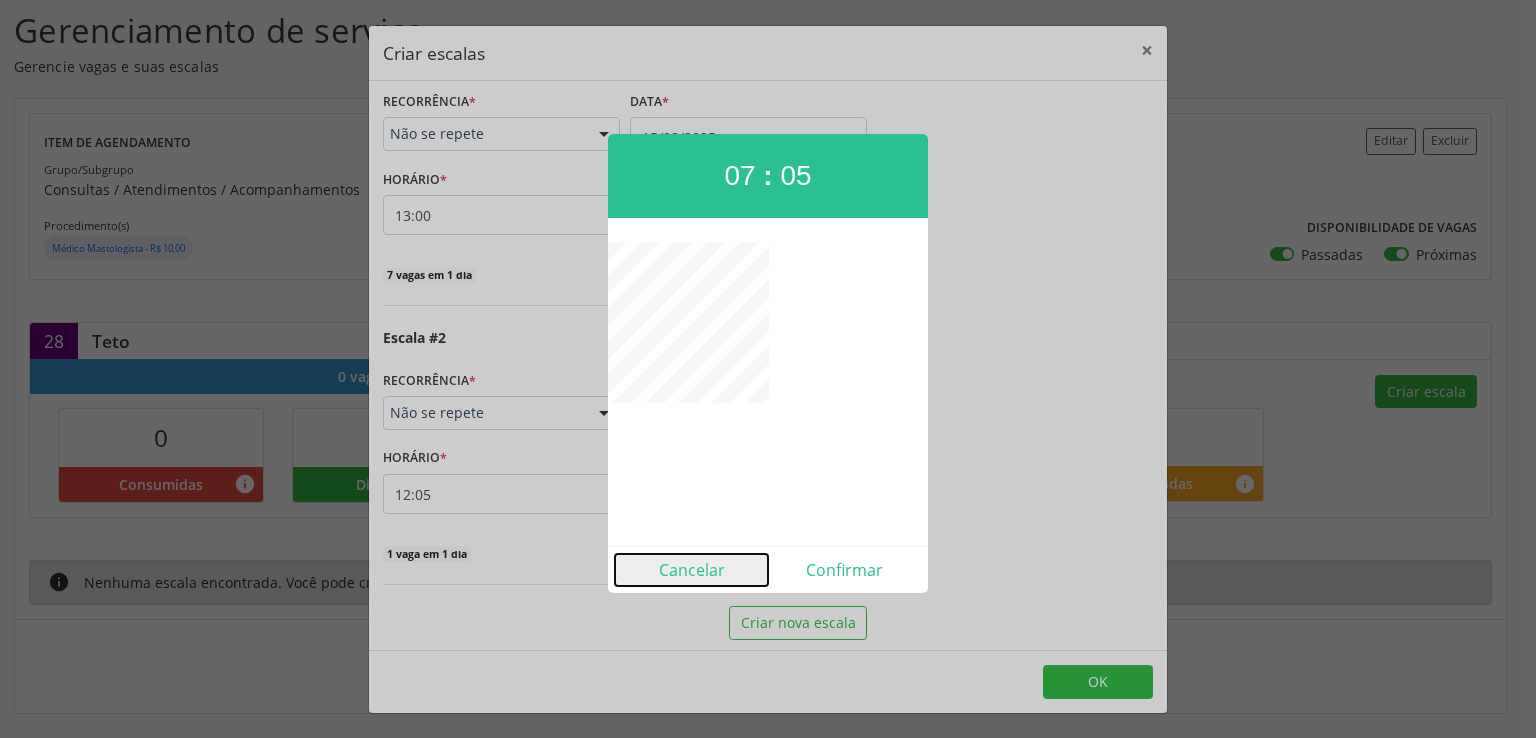 click on "Cancelar" at bounding box center [691, 570] 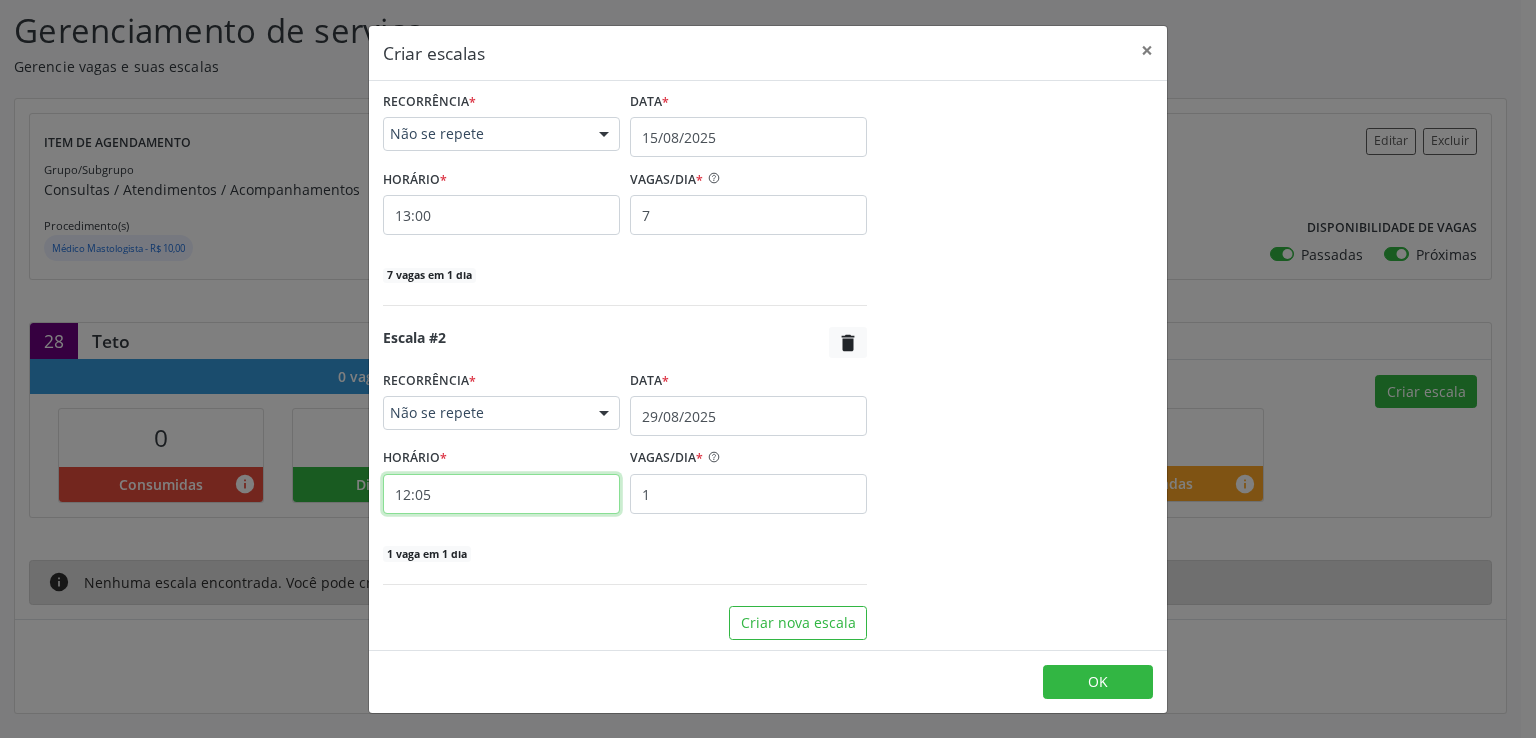 click on "12:05" at bounding box center [501, 494] 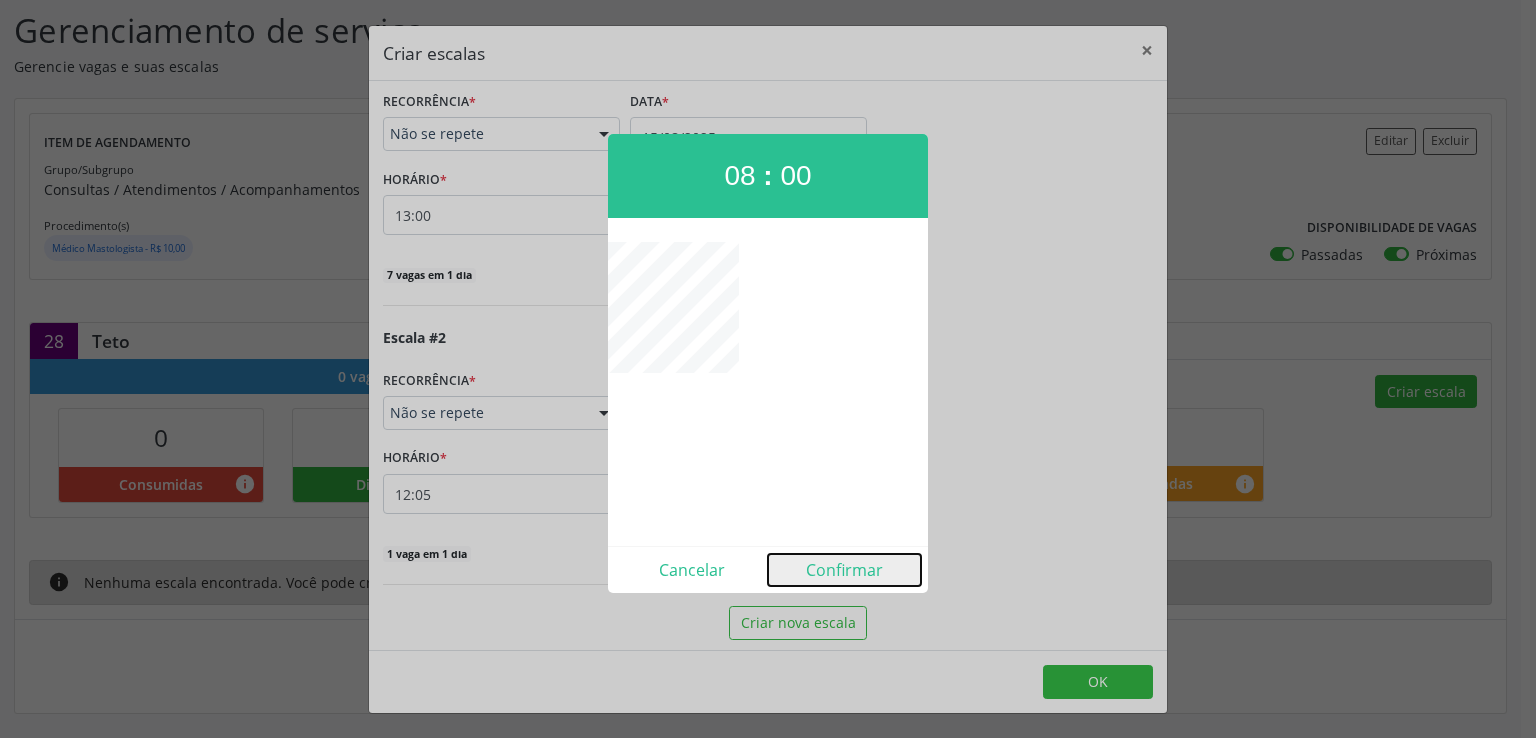 click on "Confirmar" at bounding box center [844, 570] 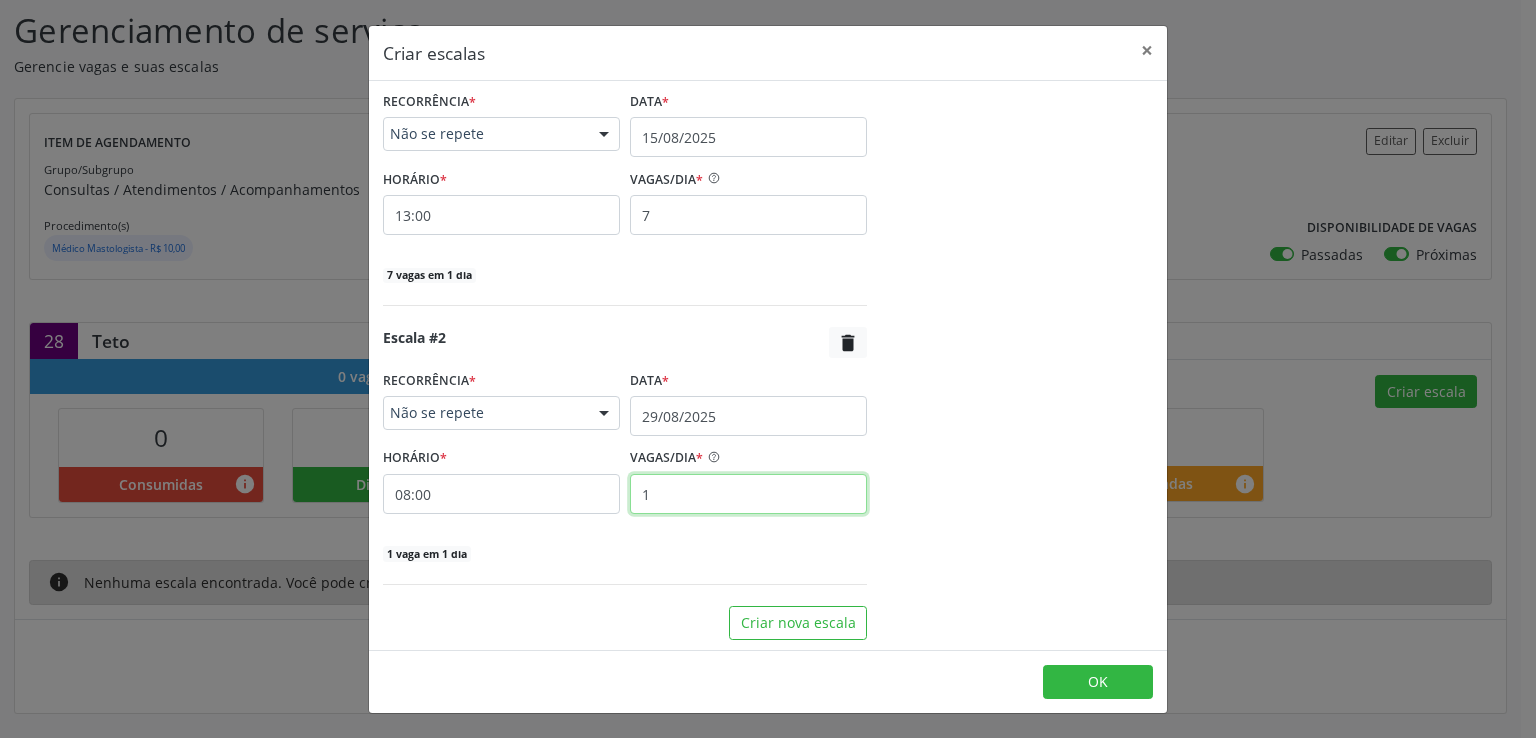 click on "1" at bounding box center [748, 494] 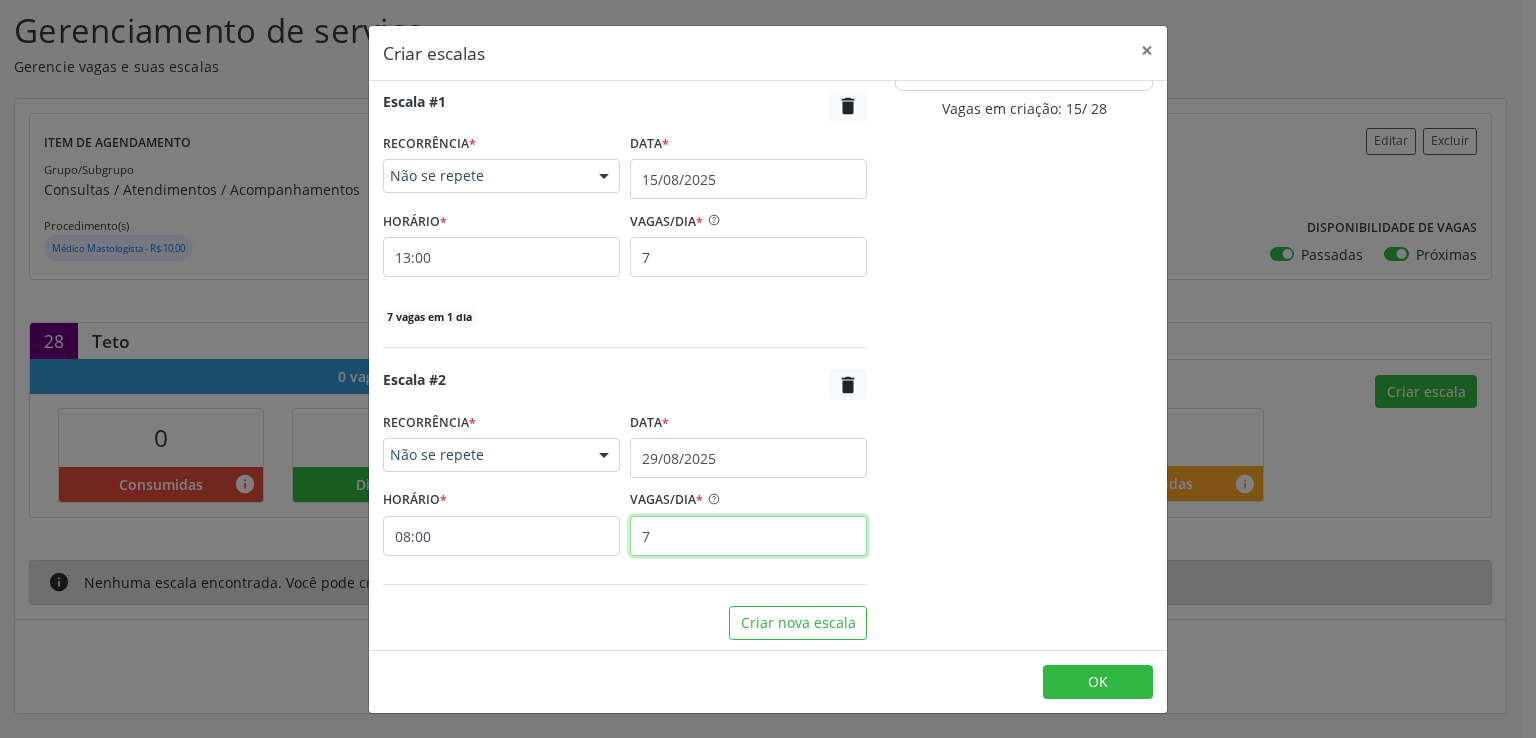scroll, scrollTop: 315, scrollLeft: 0, axis: vertical 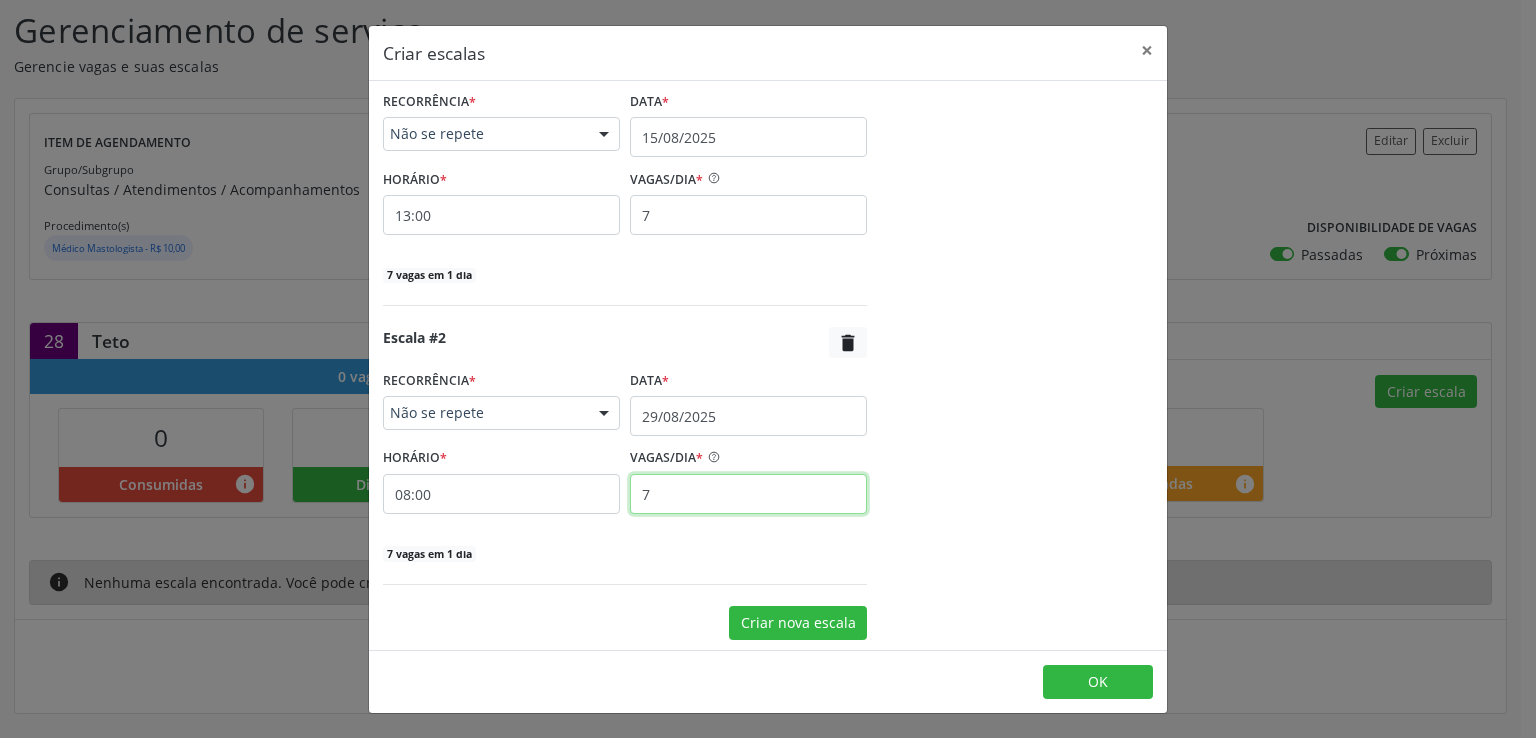 type on "7" 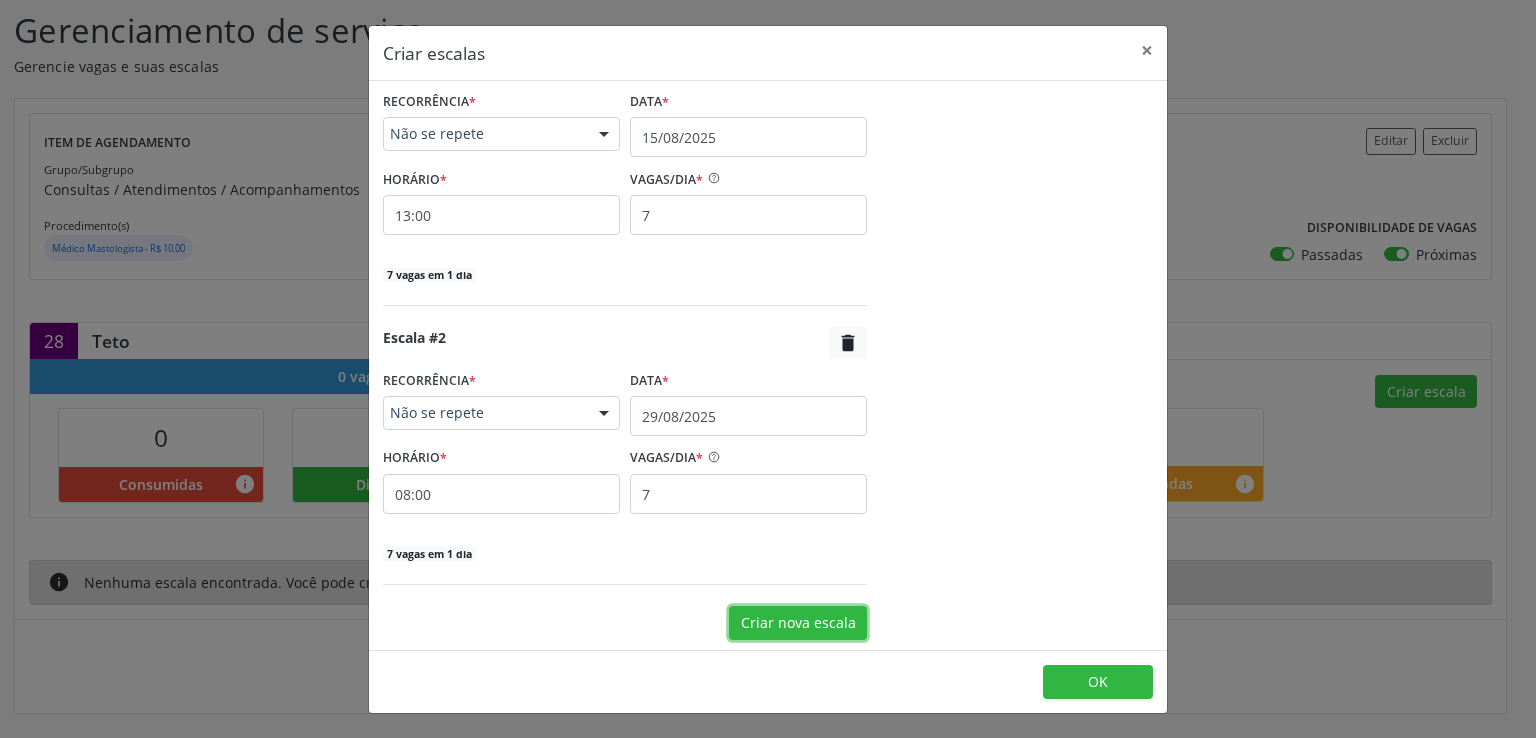 click on "Criar nova escala" at bounding box center (798, 623) 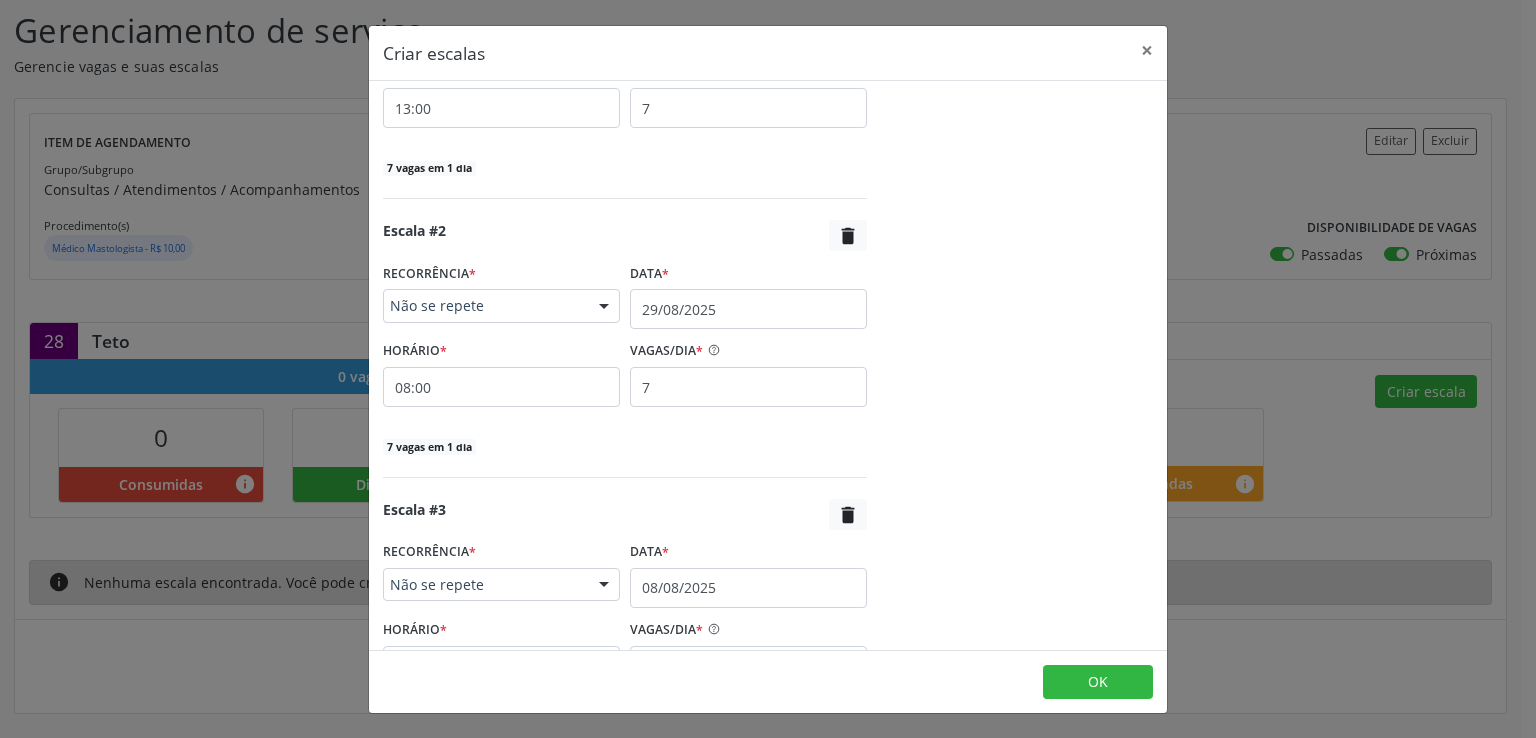 scroll, scrollTop: 593, scrollLeft: 0, axis: vertical 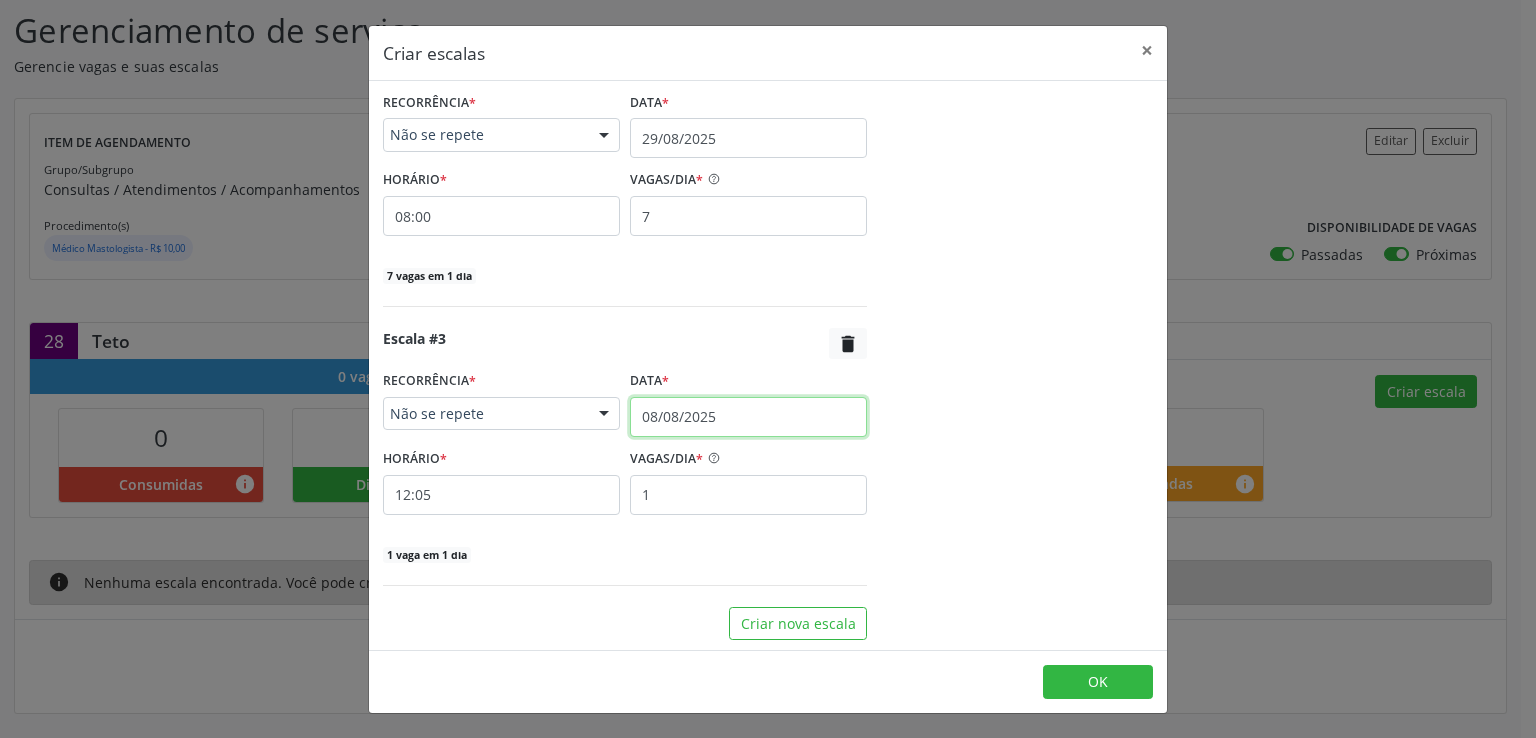 click on "08/08/2025" at bounding box center (748, 417) 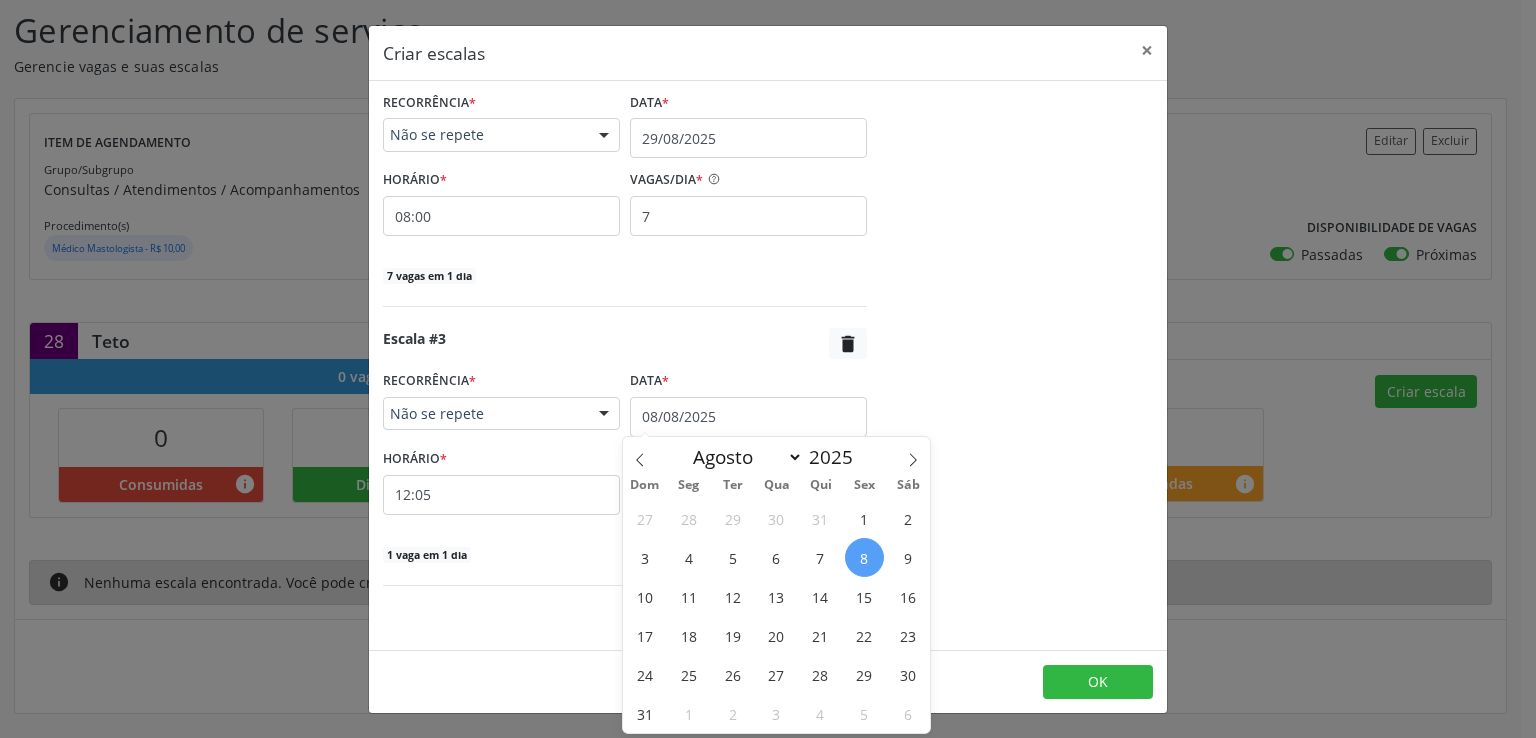click on "29" at bounding box center [864, 674] 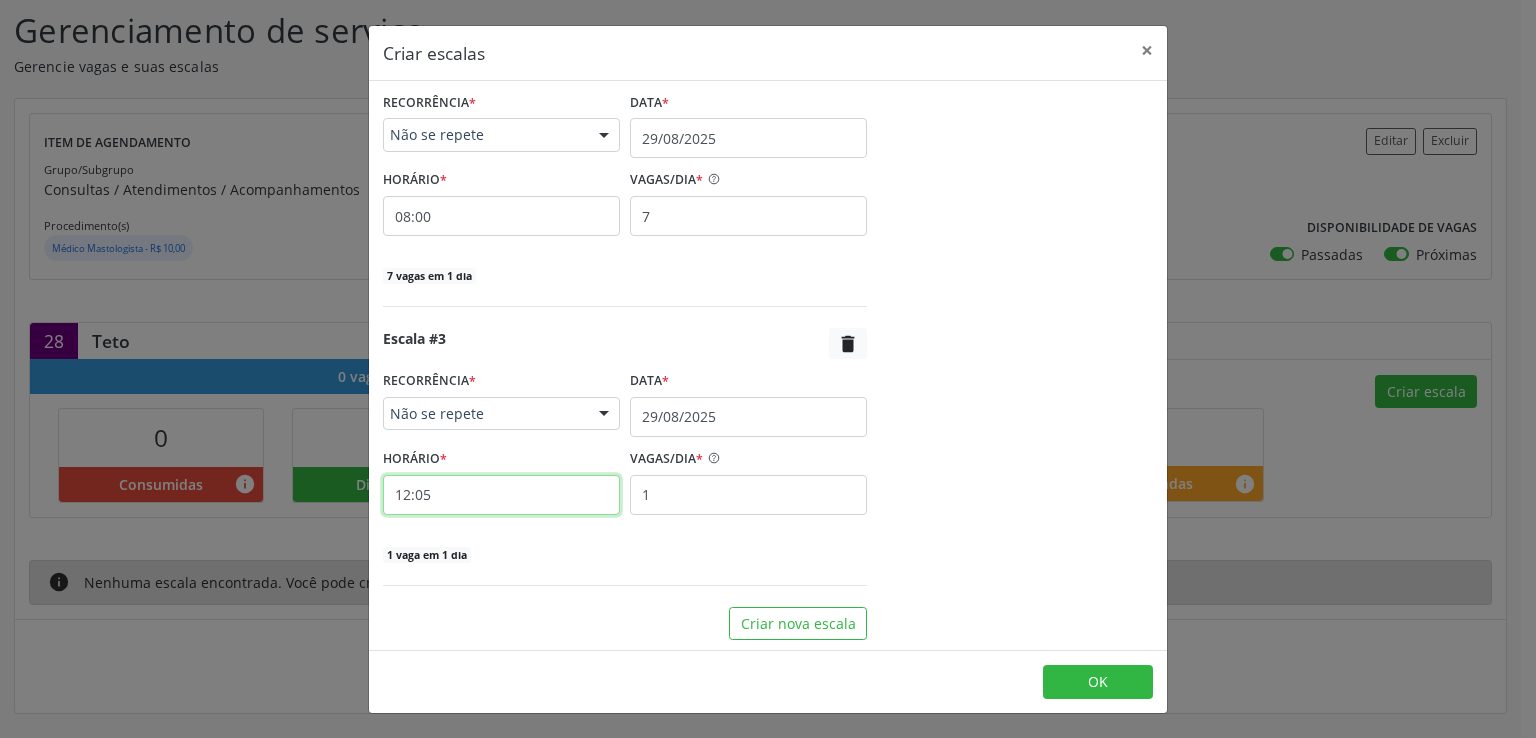 click on "12:05" at bounding box center (501, 495) 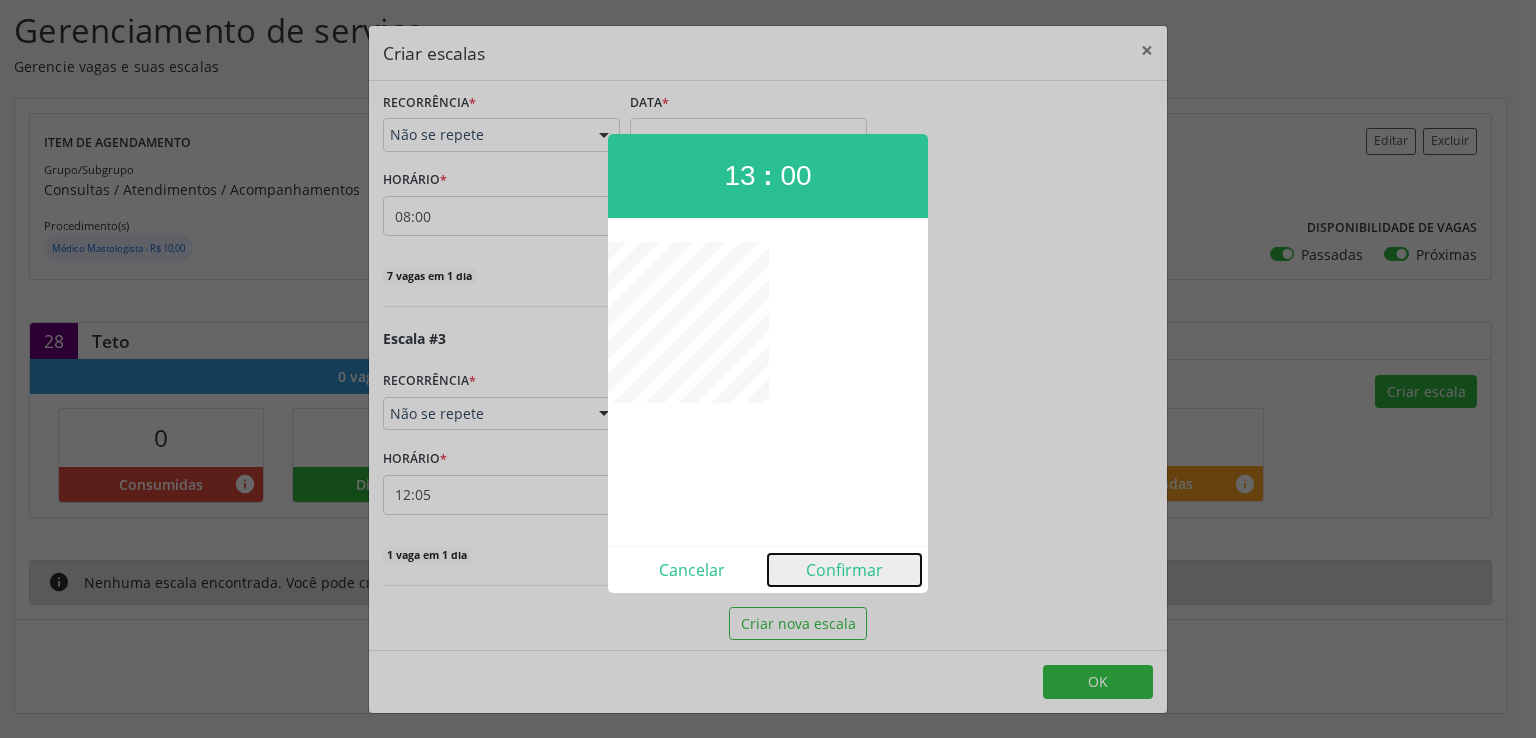 click on "Confirmar" at bounding box center (844, 570) 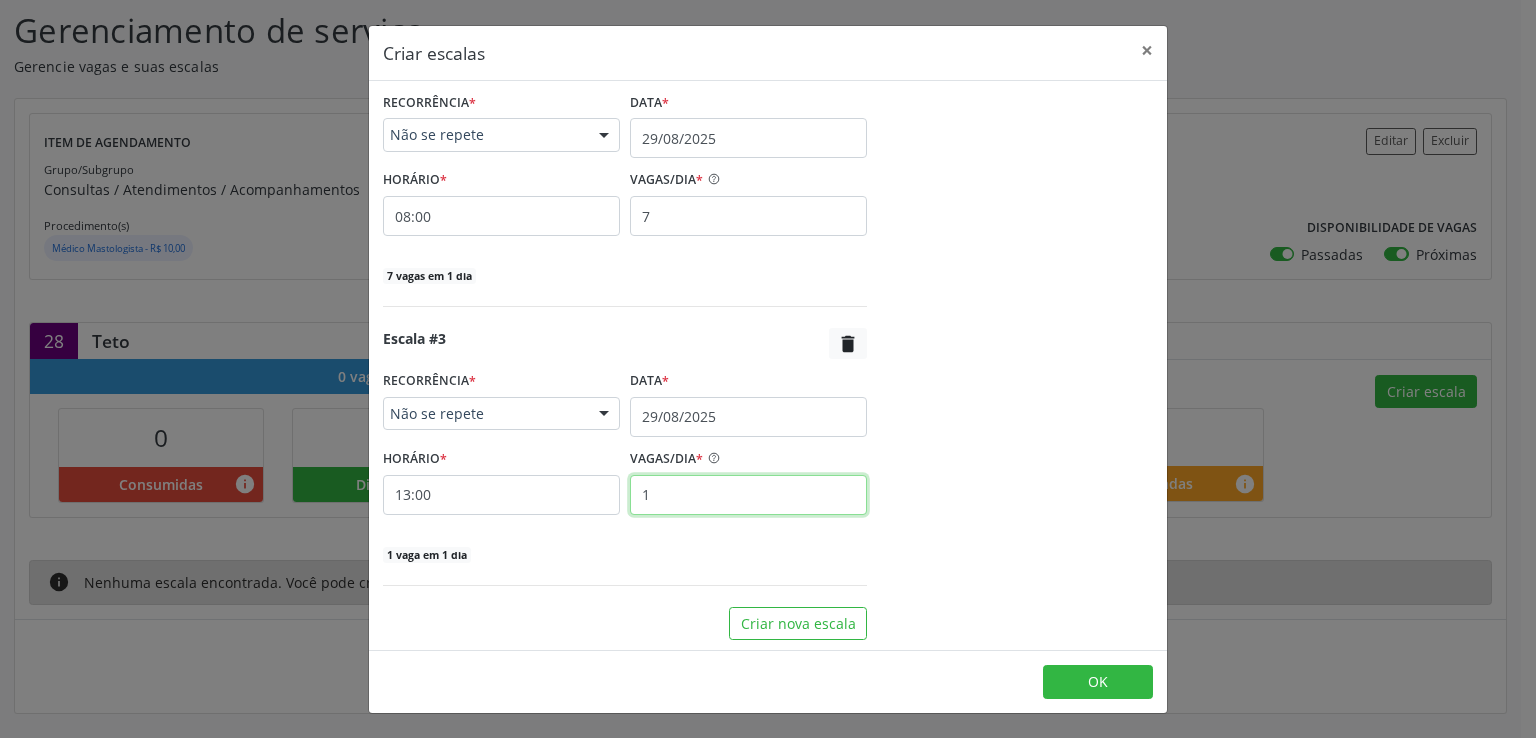 click on "1" at bounding box center [748, 495] 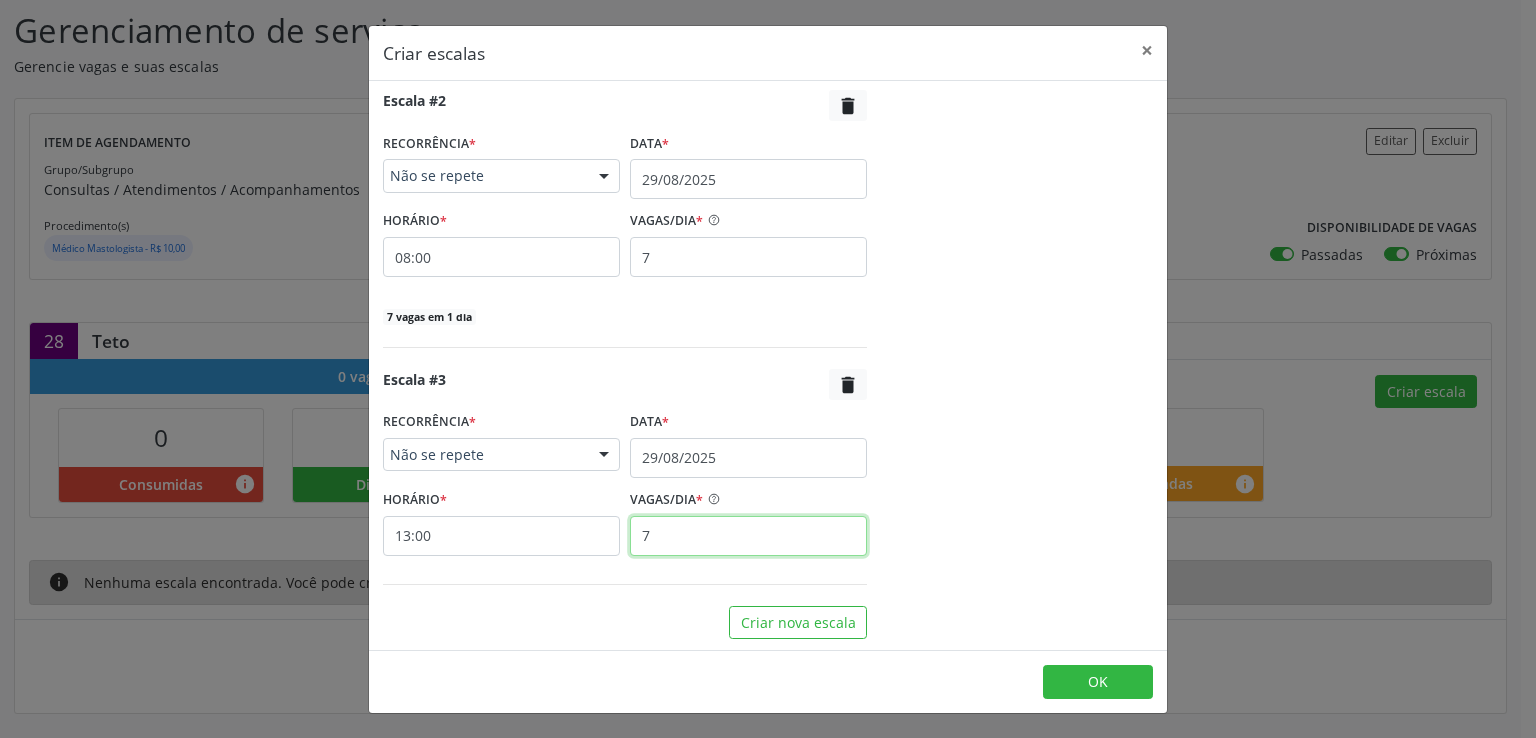 scroll, scrollTop: 593, scrollLeft: 0, axis: vertical 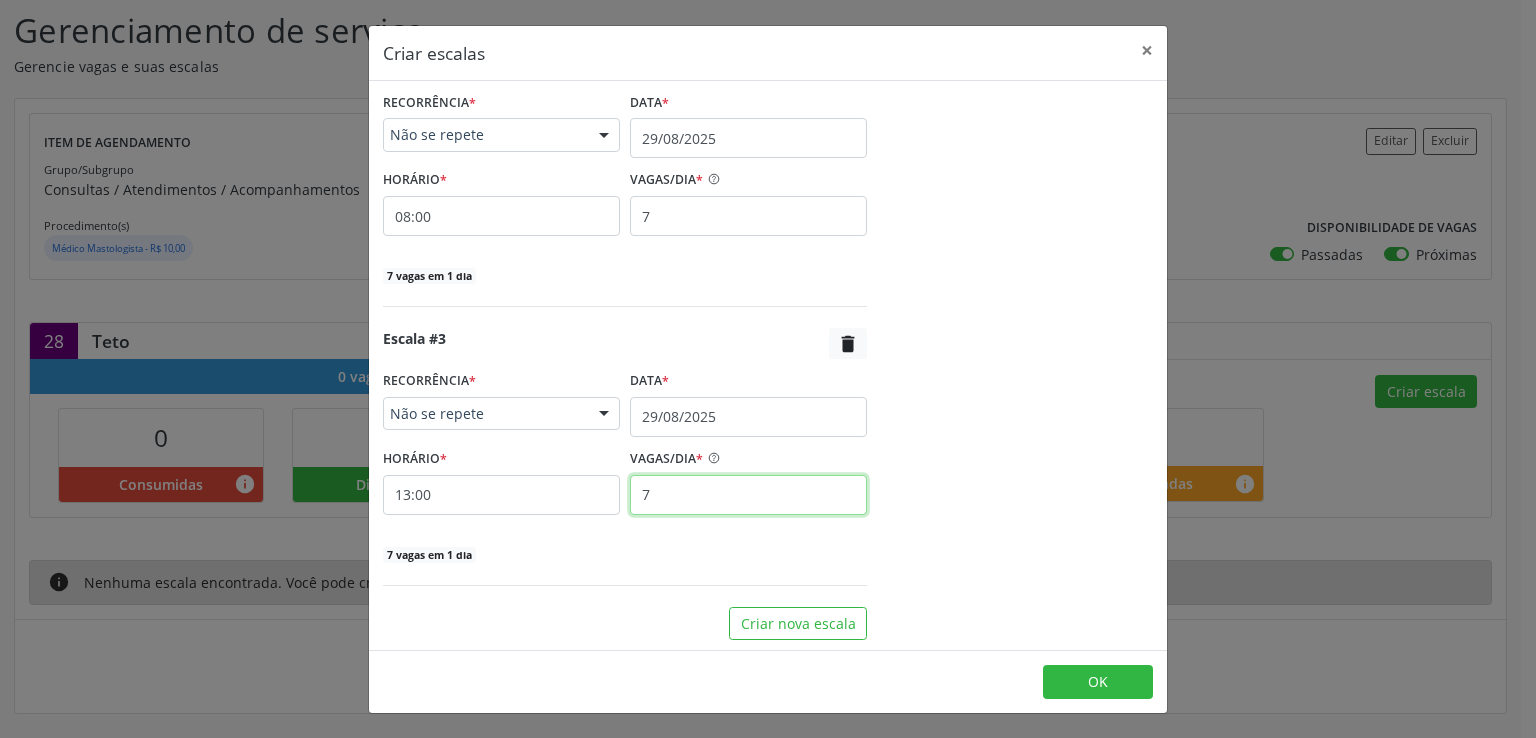 type on "7" 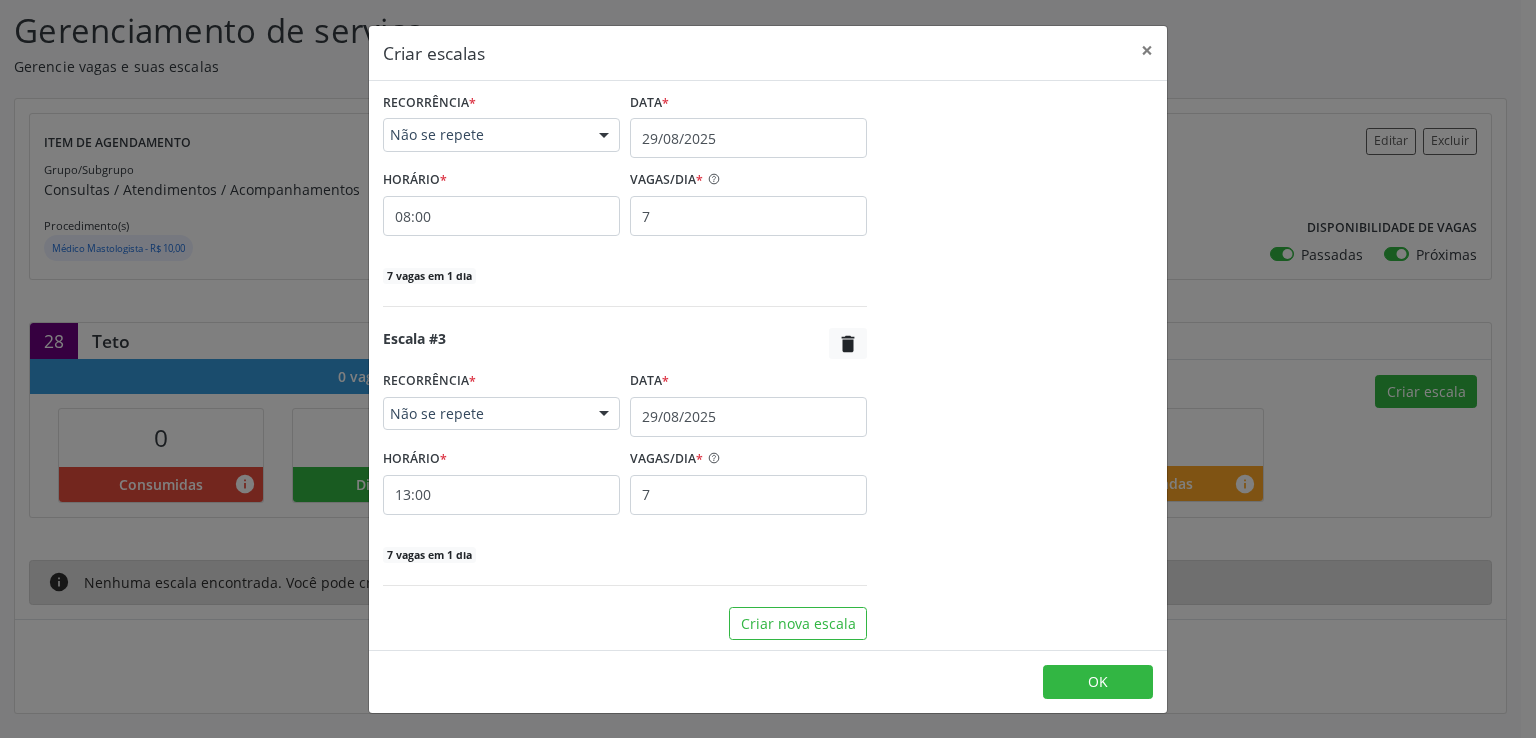 click on "agosto 2025 D S T Q Q S S 27 28 29 30 31 1 2 3 4 5 6 7 8 9 10 11 12 13 14 15 16 17 18 19 20 21 22 23 24 25 26 27 28 29 30 31 1 2 3 4 5 6
Vagas em criação: 28
/ 28" at bounding box center (1024, 71) 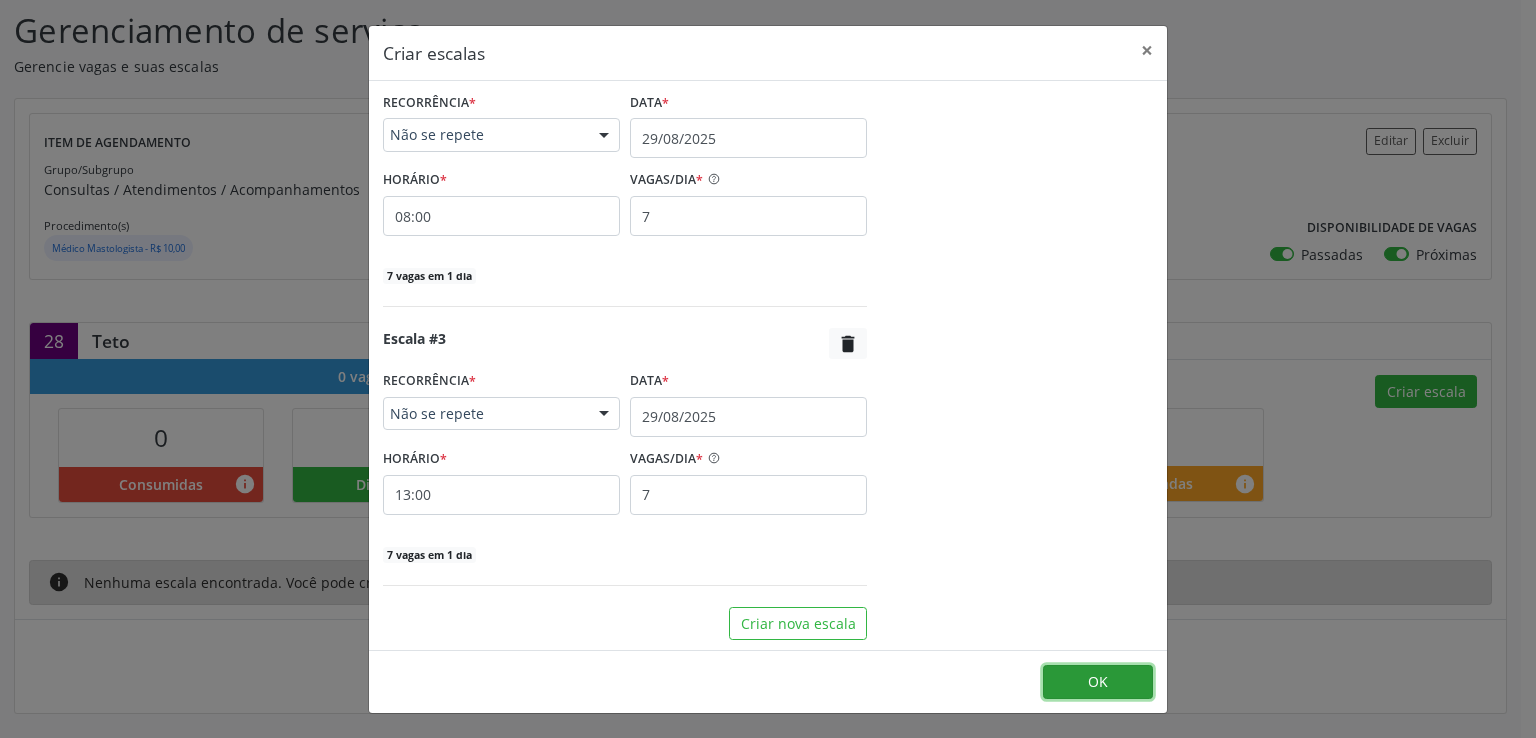 click on "OK" at bounding box center [1098, 682] 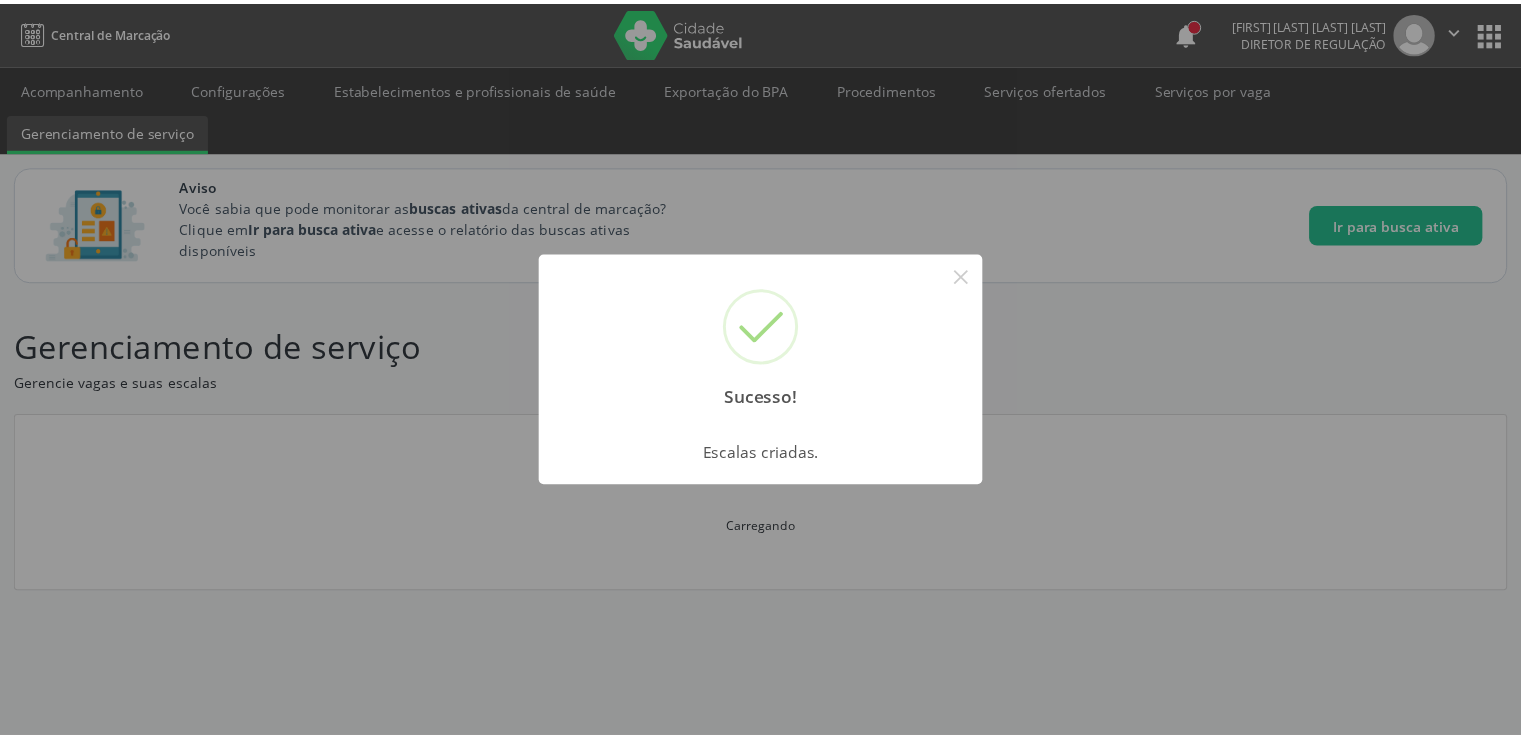 scroll, scrollTop: 0, scrollLeft: 0, axis: both 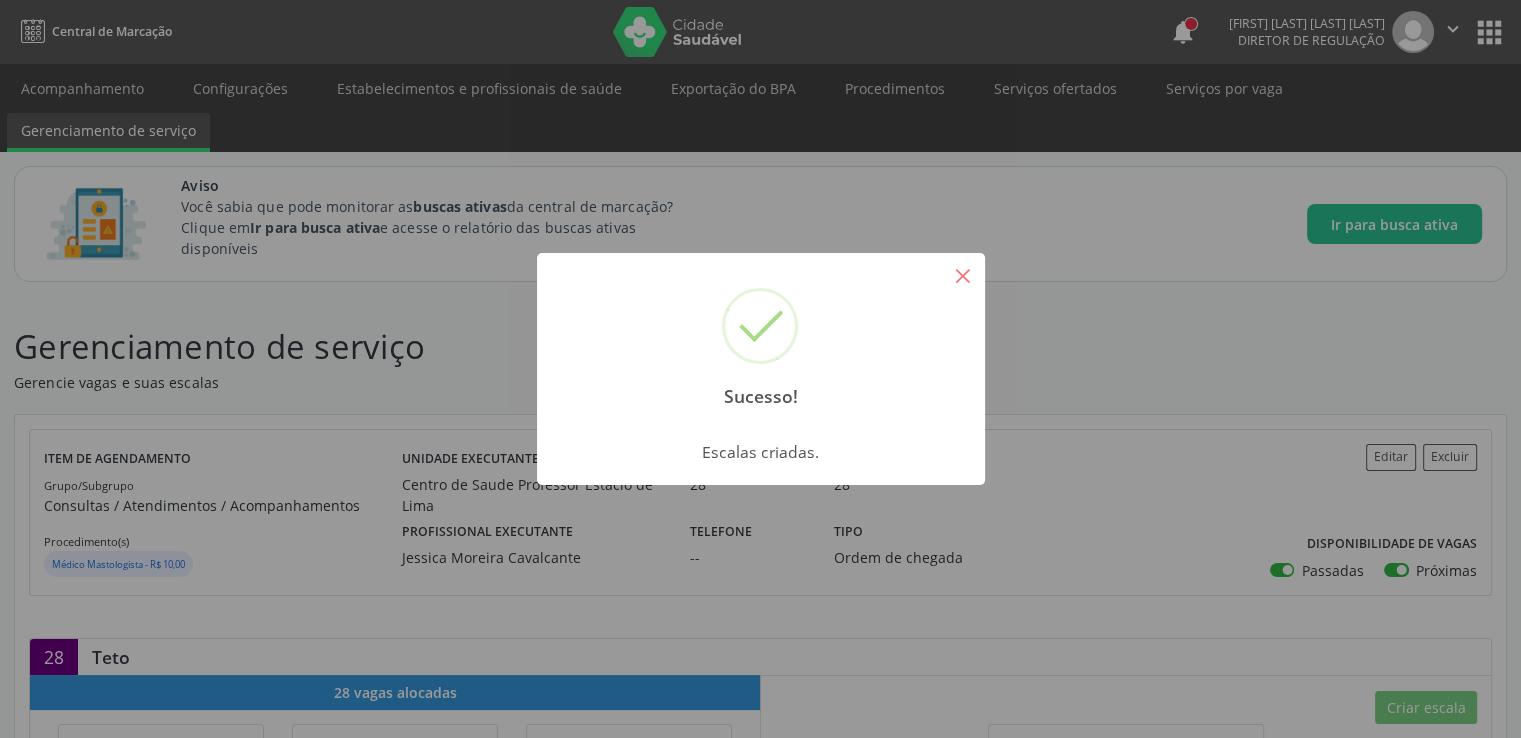 click on "×" at bounding box center [963, 275] 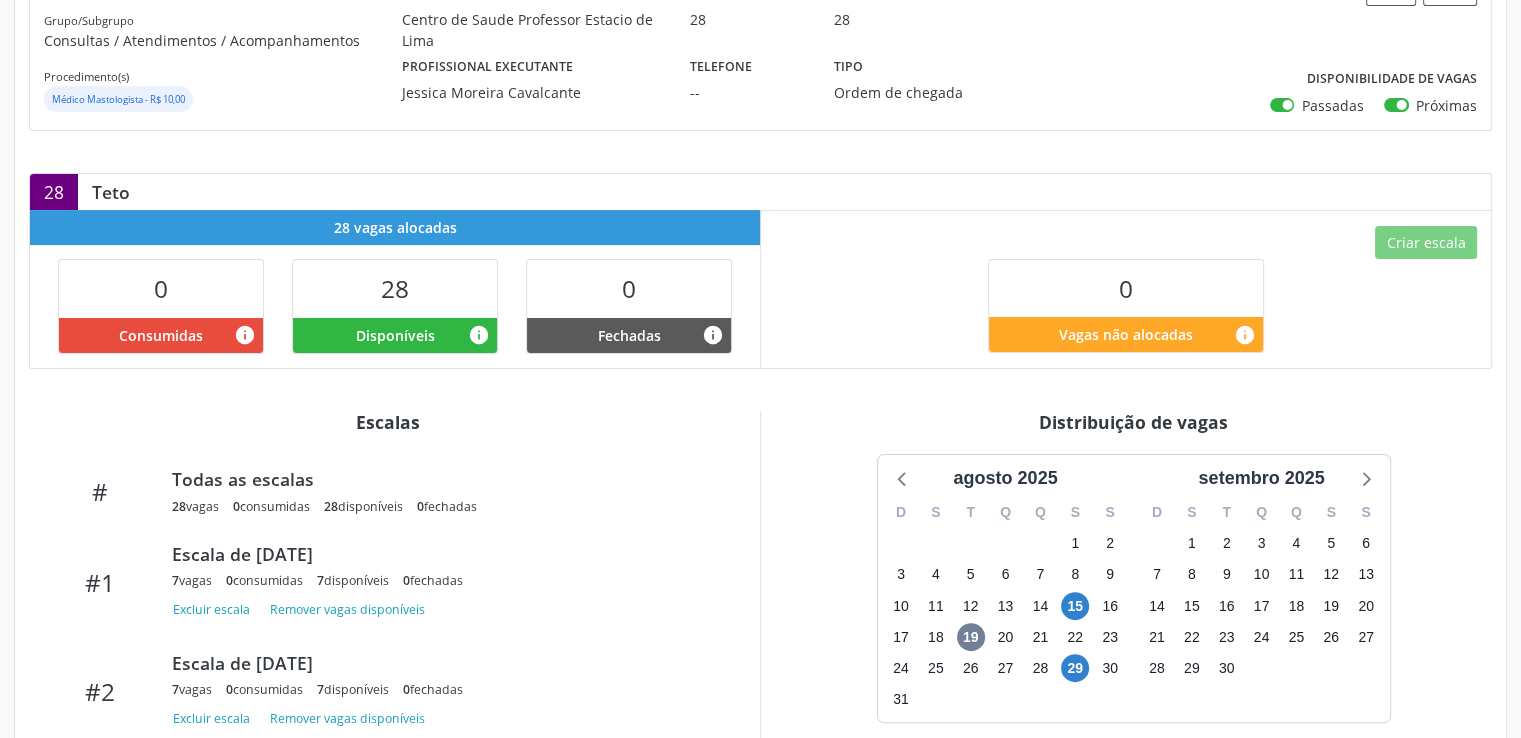 scroll, scrollTop: 600, scrollLeft: 0, axis: vertical 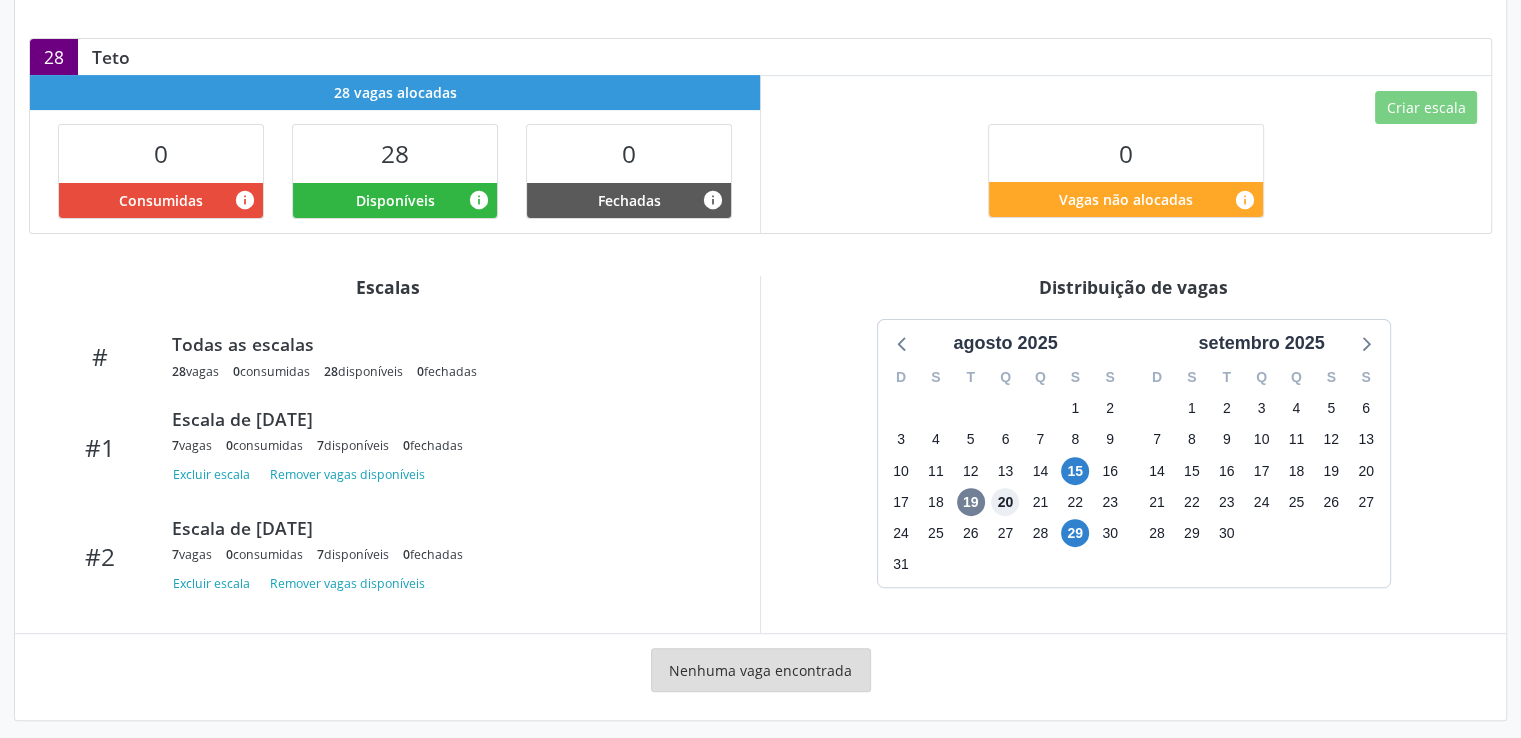 click on "20" at bounding box center (1005, 502) 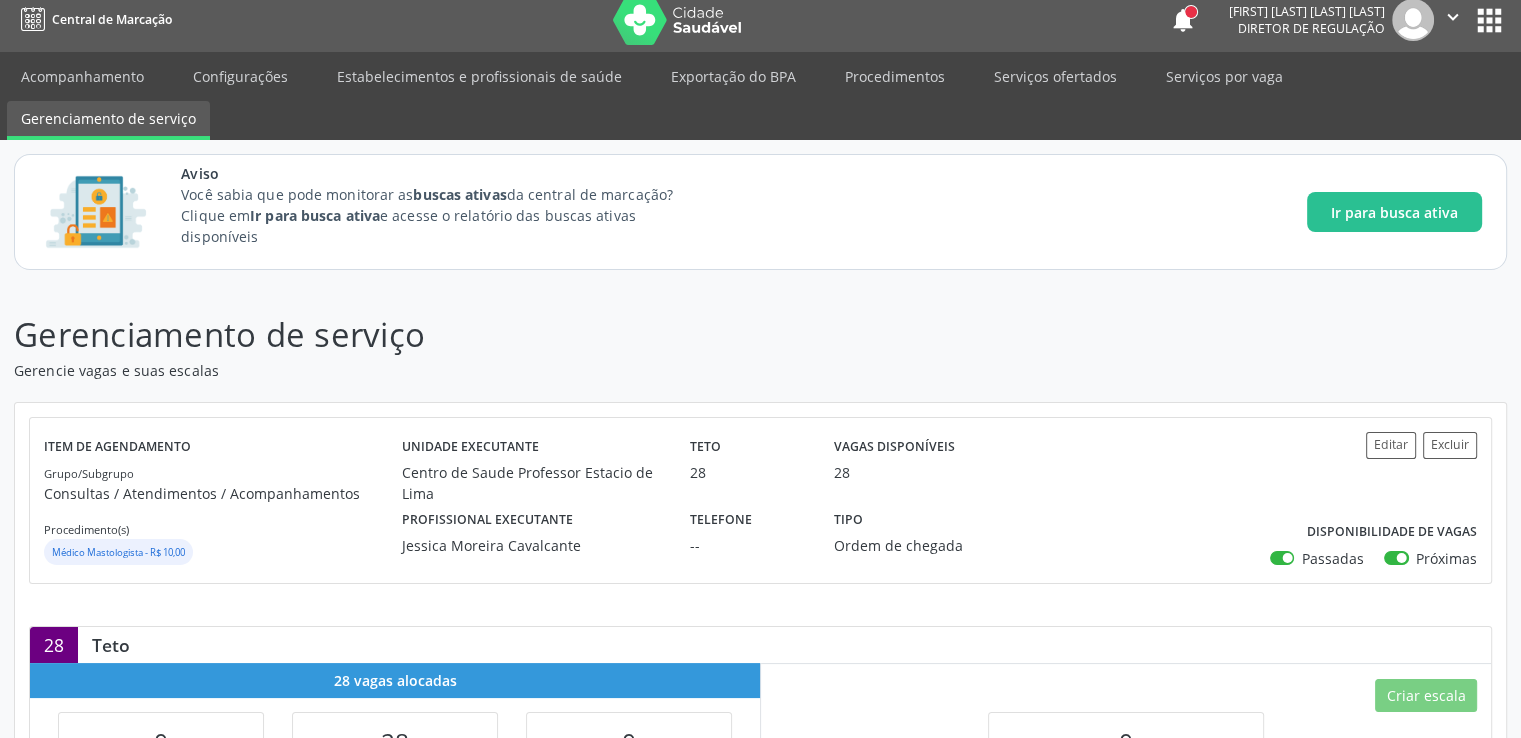scroll, scrollTop: 8, scrollLeft: 0, axis: vertical 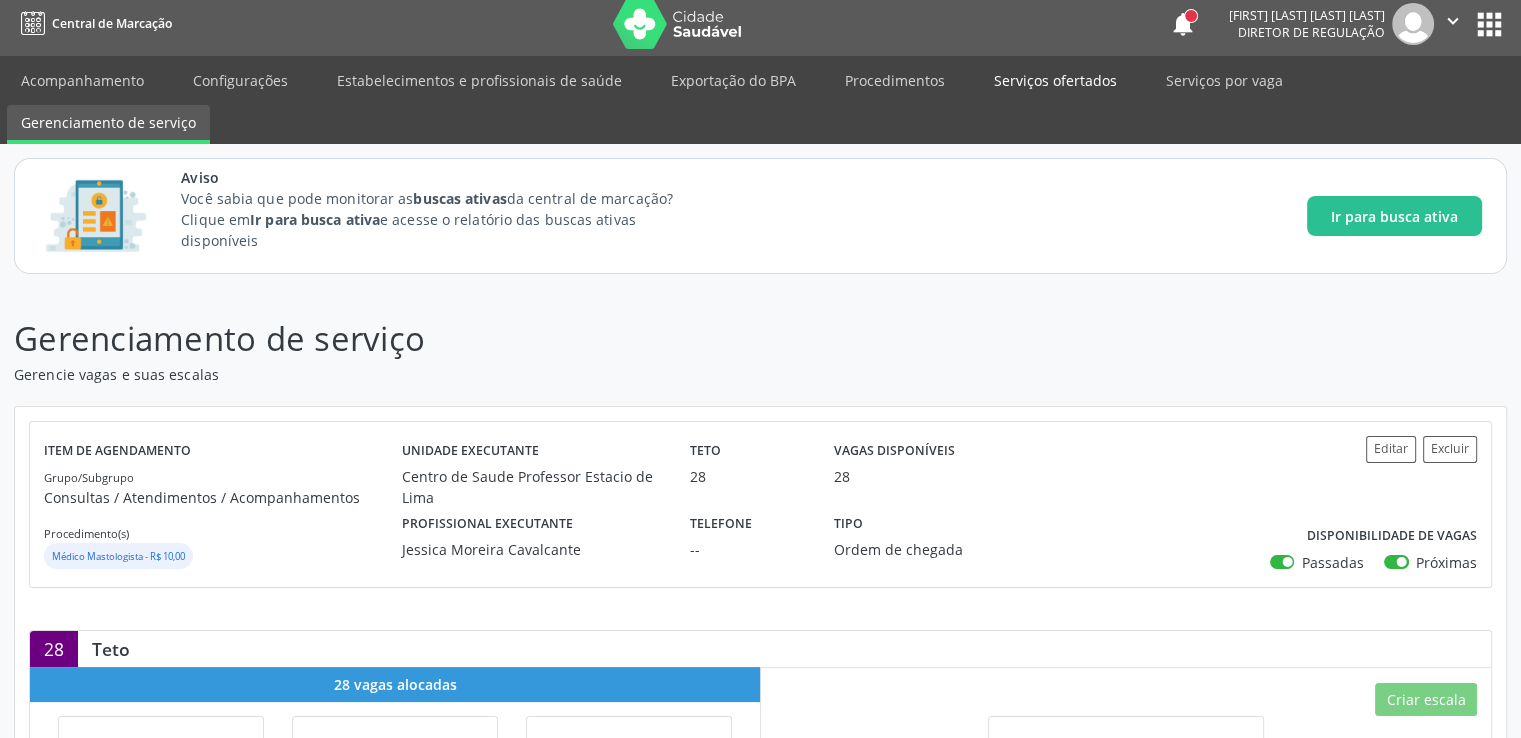 click on "Serviços ofertados" at bounding box center (1055, 80) 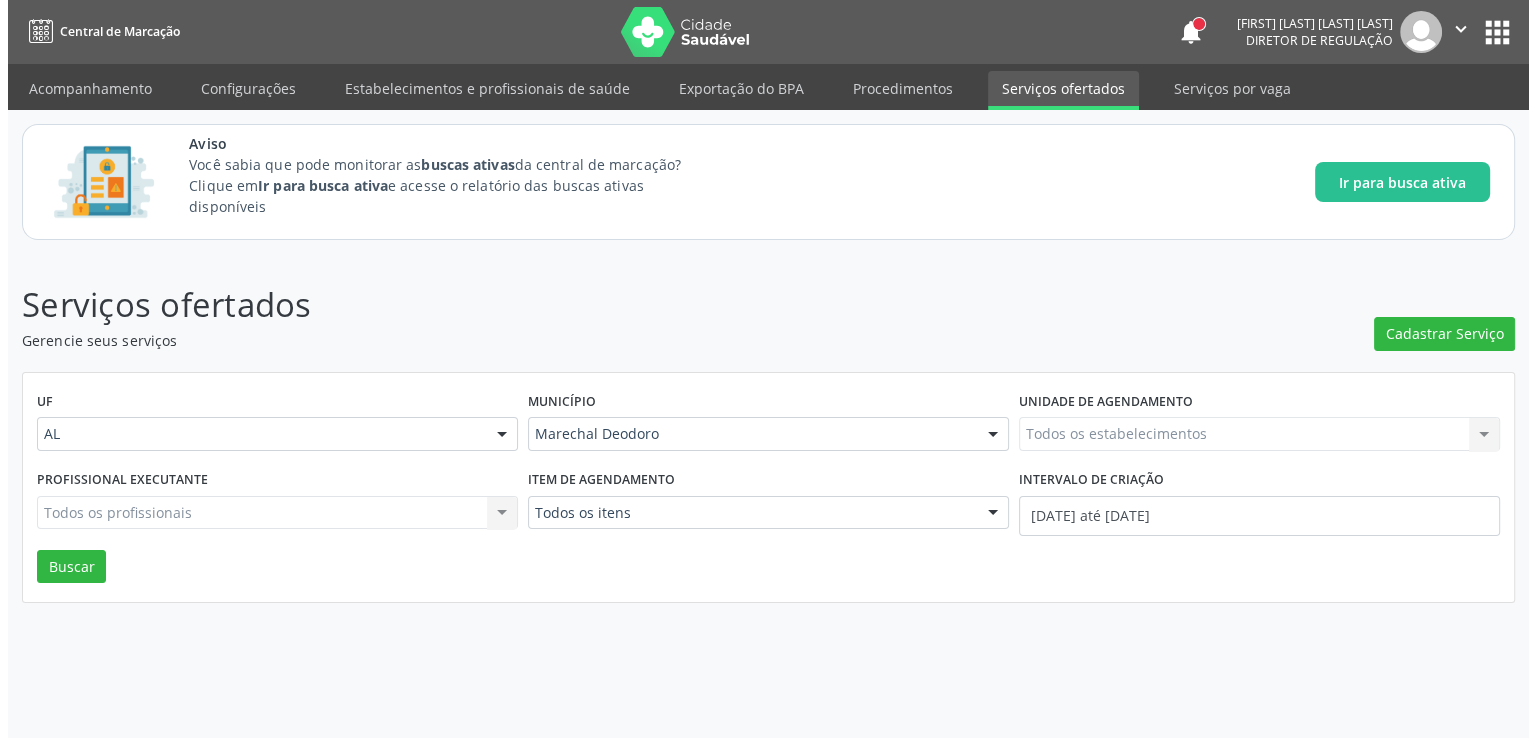 scroll, scrollTop: 0, scrollLeft: 0, axis: both 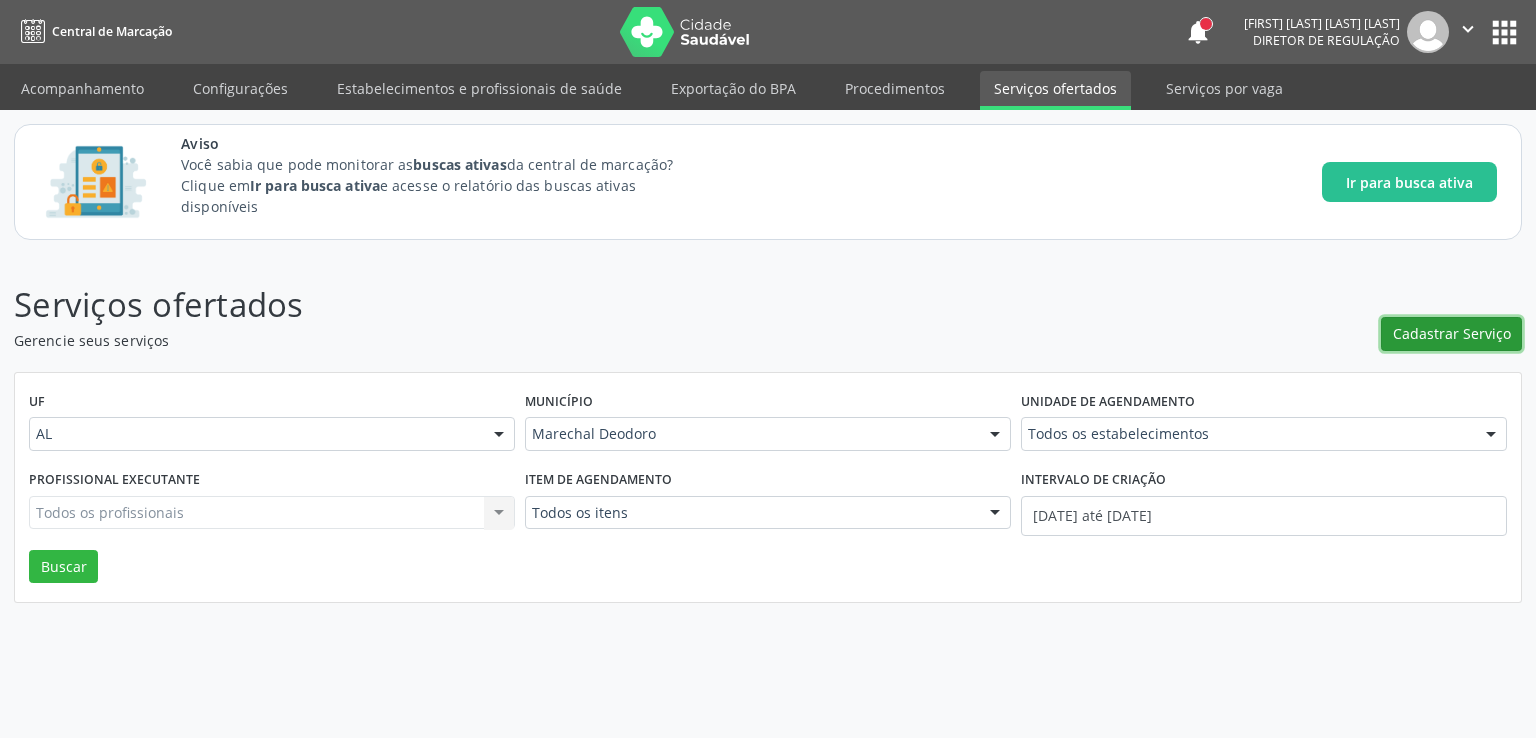 click on "Cadastrar Serviço" at bounding box center [1452, 333] 